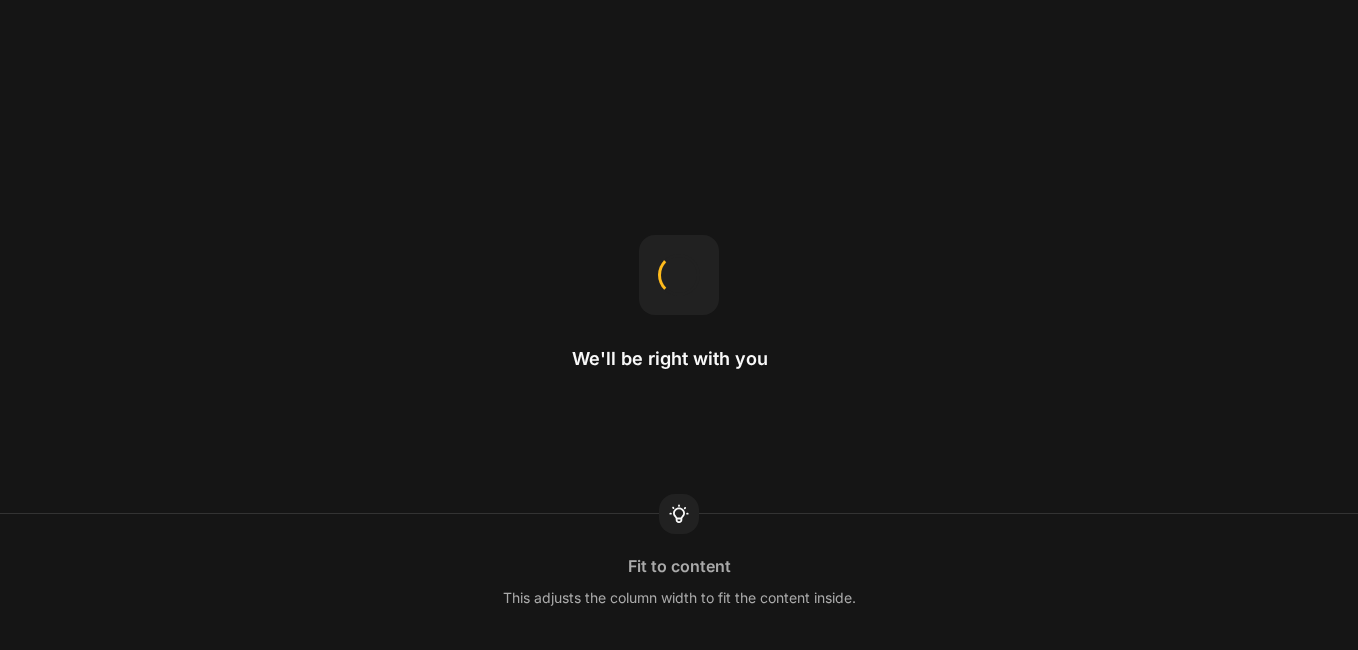 scroll, scrollTop: 0, scrollLeft: 0, axis: both 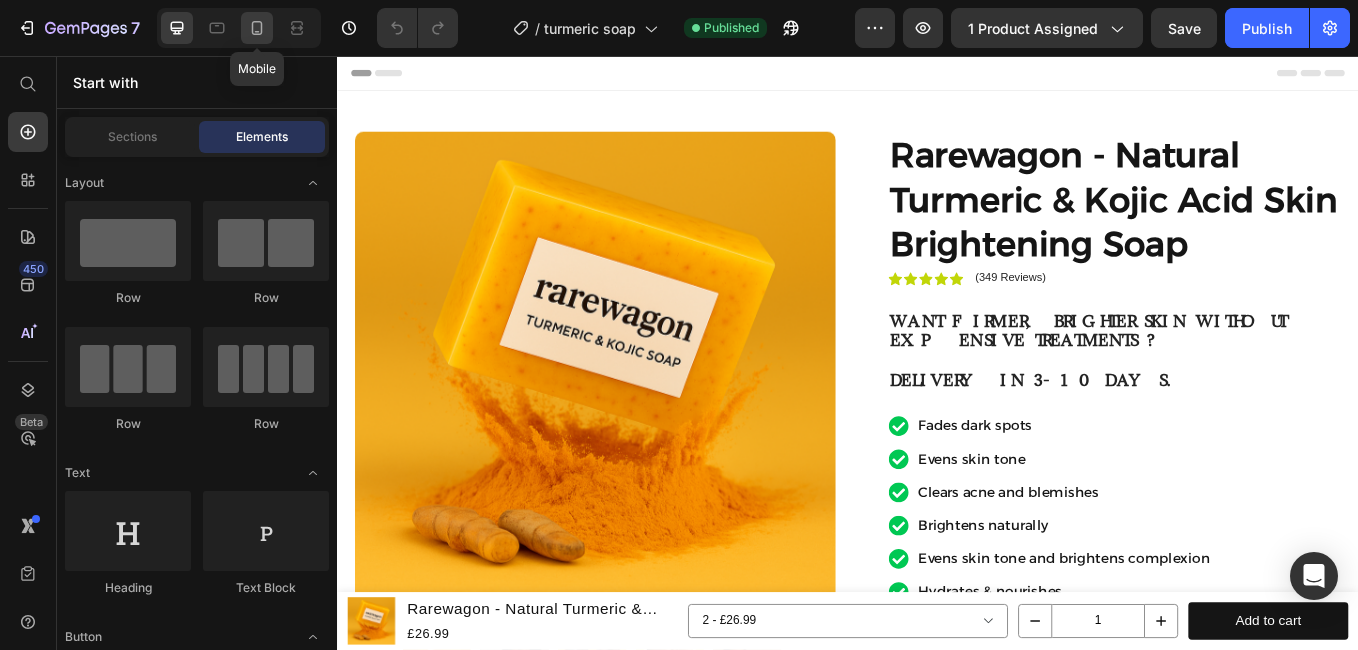 click 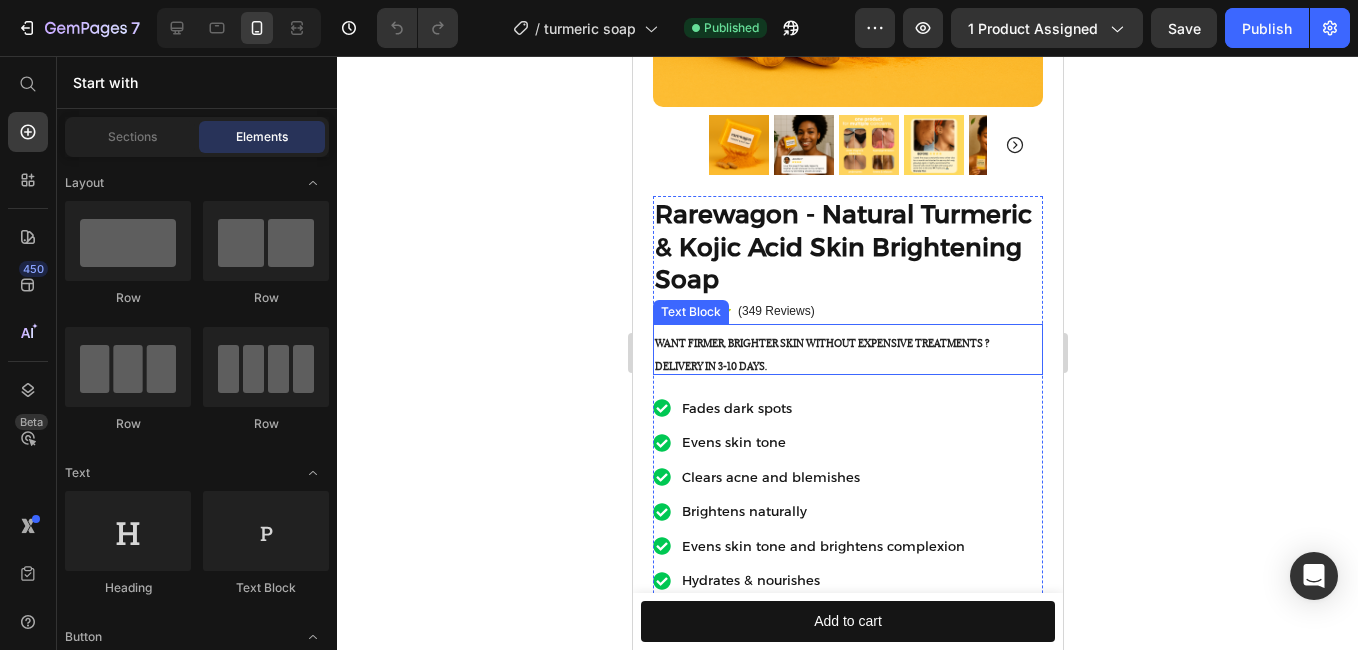 scroll, scrollTop: 500, scrollLeft: 0, axis: vertical 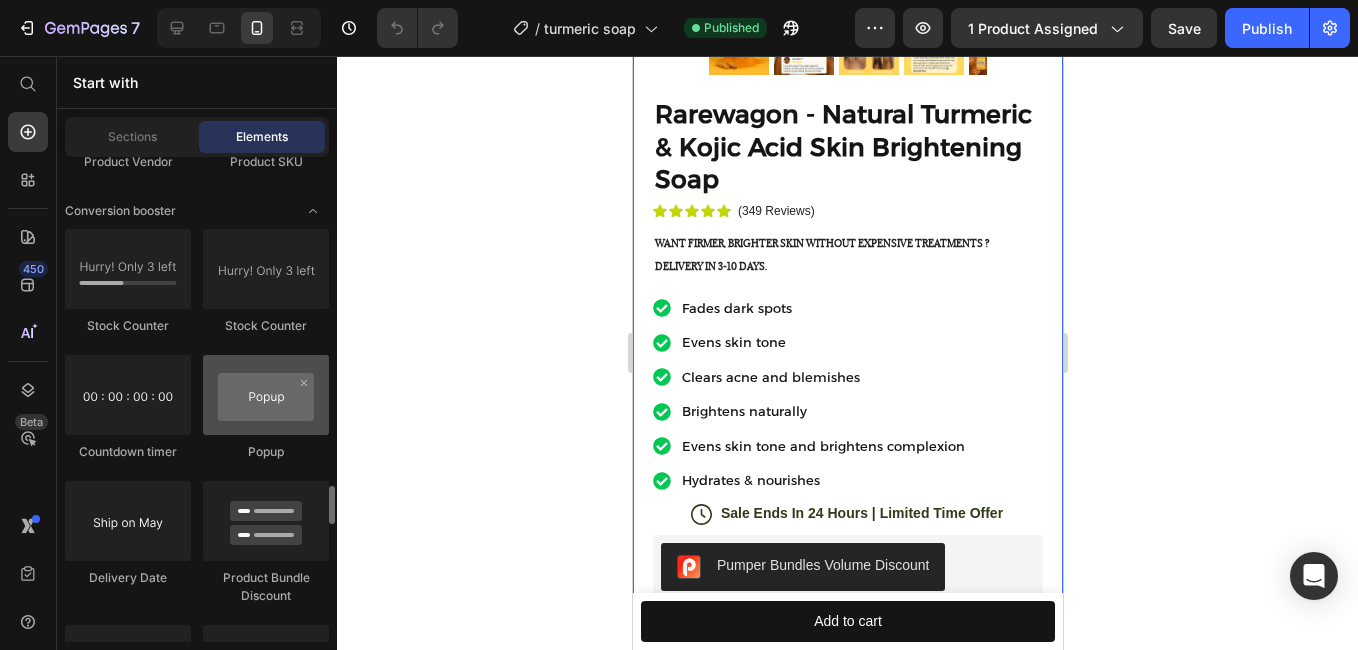 click at bounding box center [266, 395] 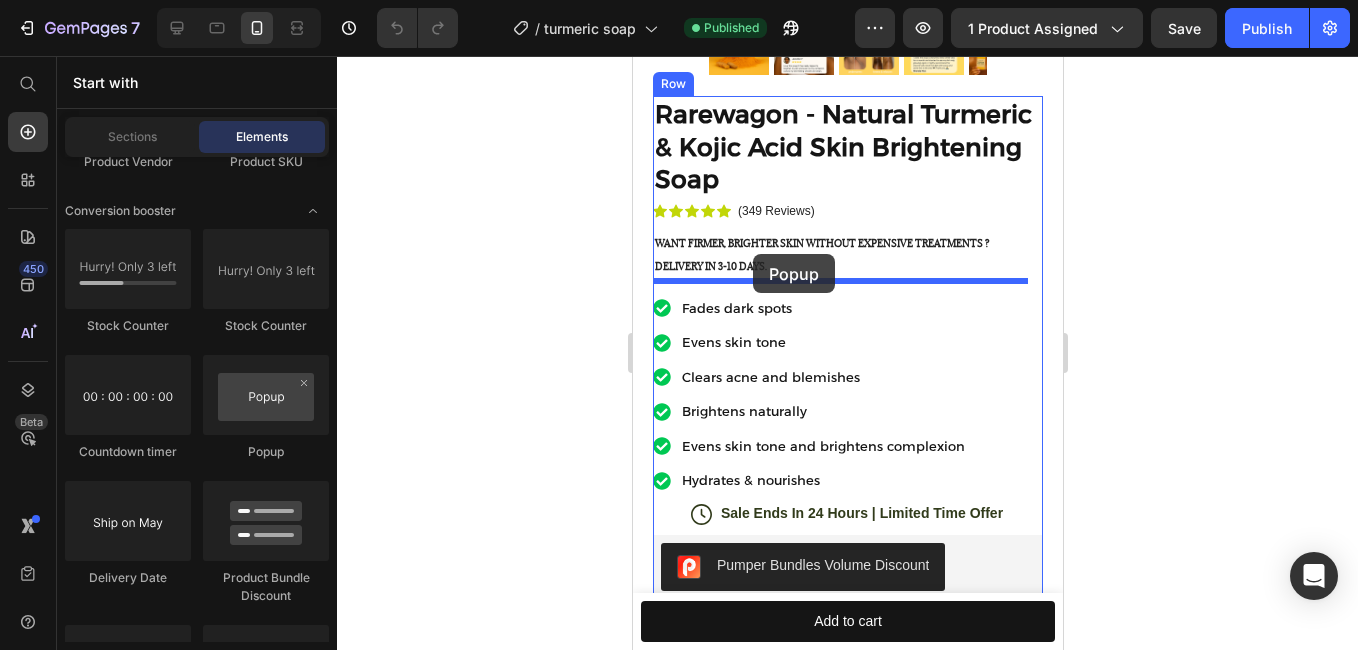 drag, startPoint x: 887, startPoint y: 476, endPoint x: 1150, endPoint y: 412, distance: 270.67508 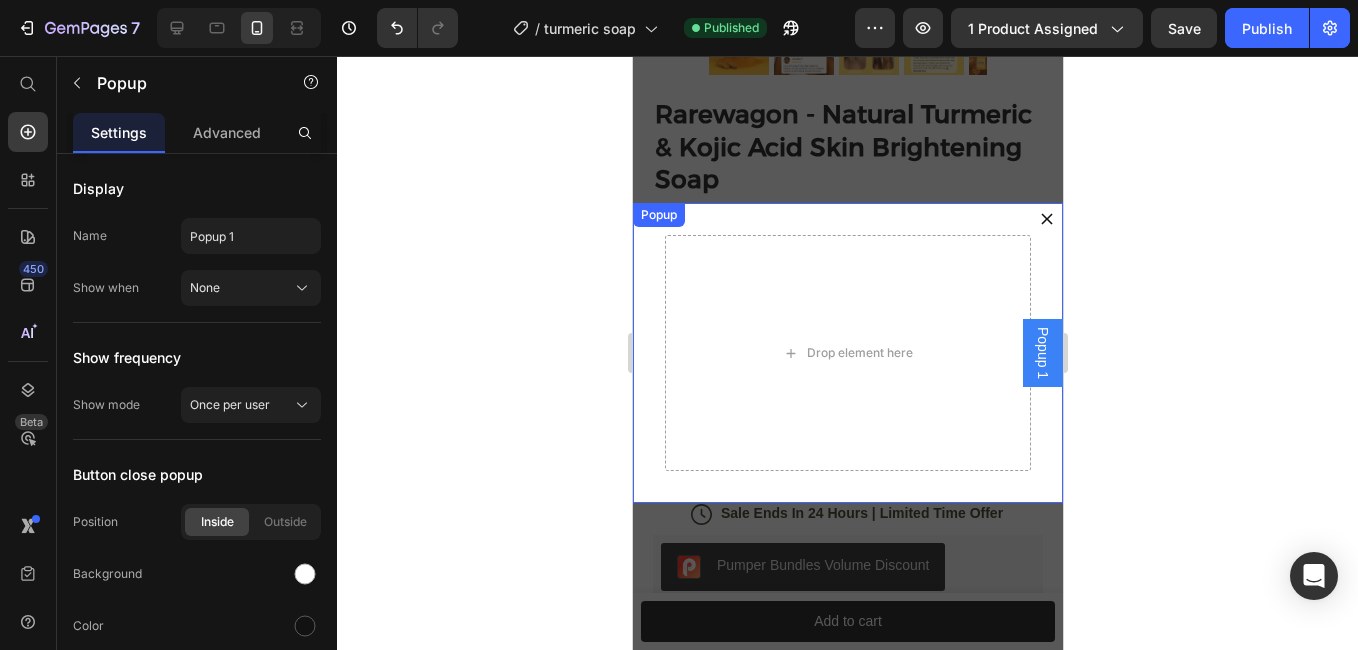 click on "Drop element here" at bounding box center (847, 353) 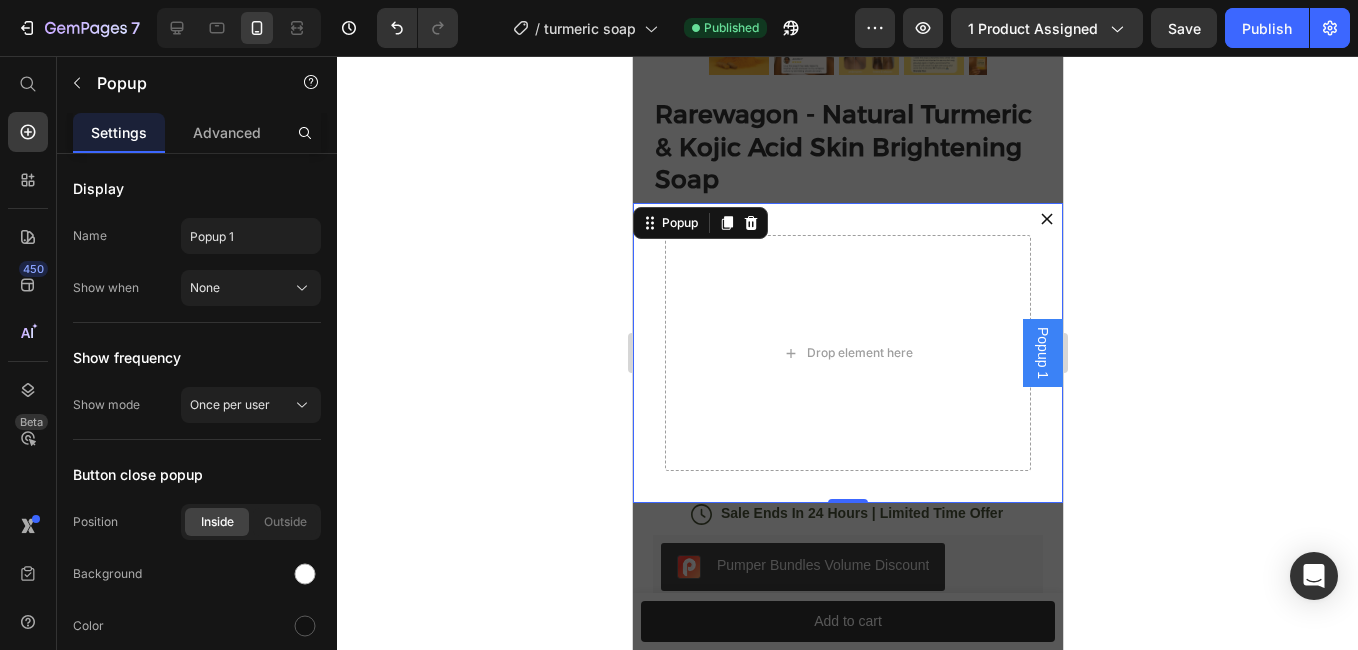 click 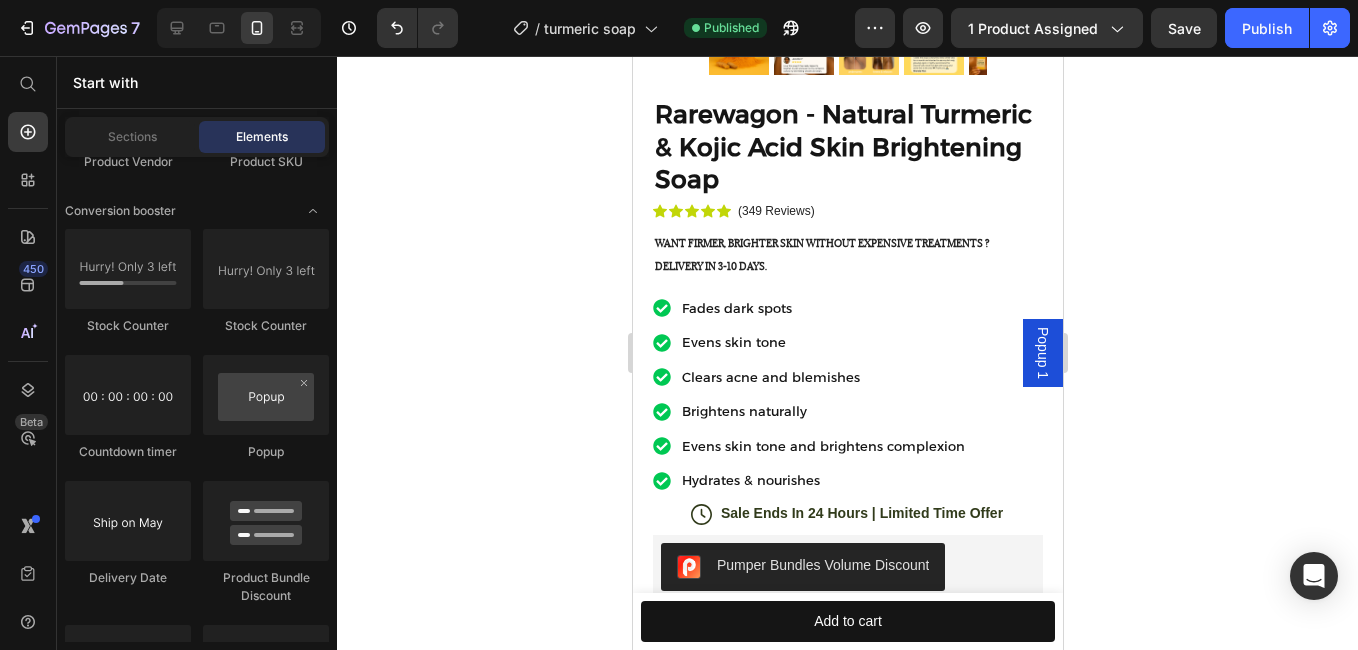 click on "Popup 1" at bounding box center [1042, 353] 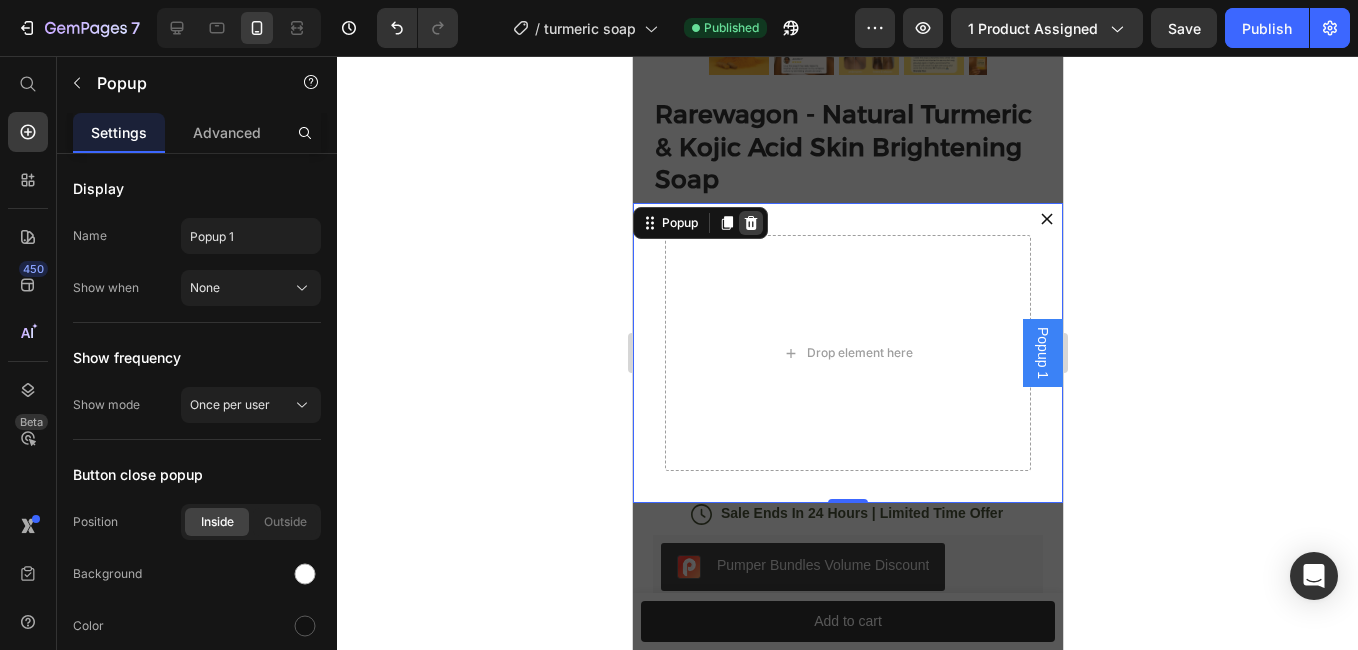 click 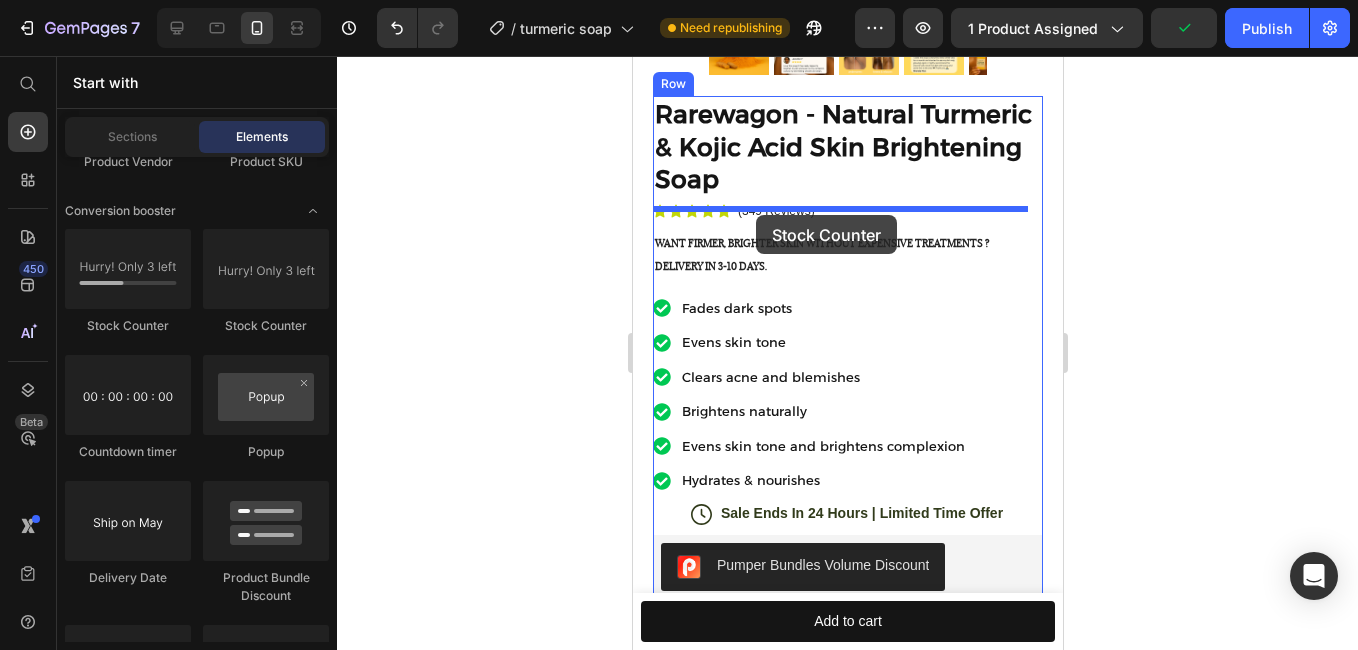 drag, startPoint x: 784, startPoint y: 335, endPoint x: 1230, endPoint y: 448, distance: 460.09238 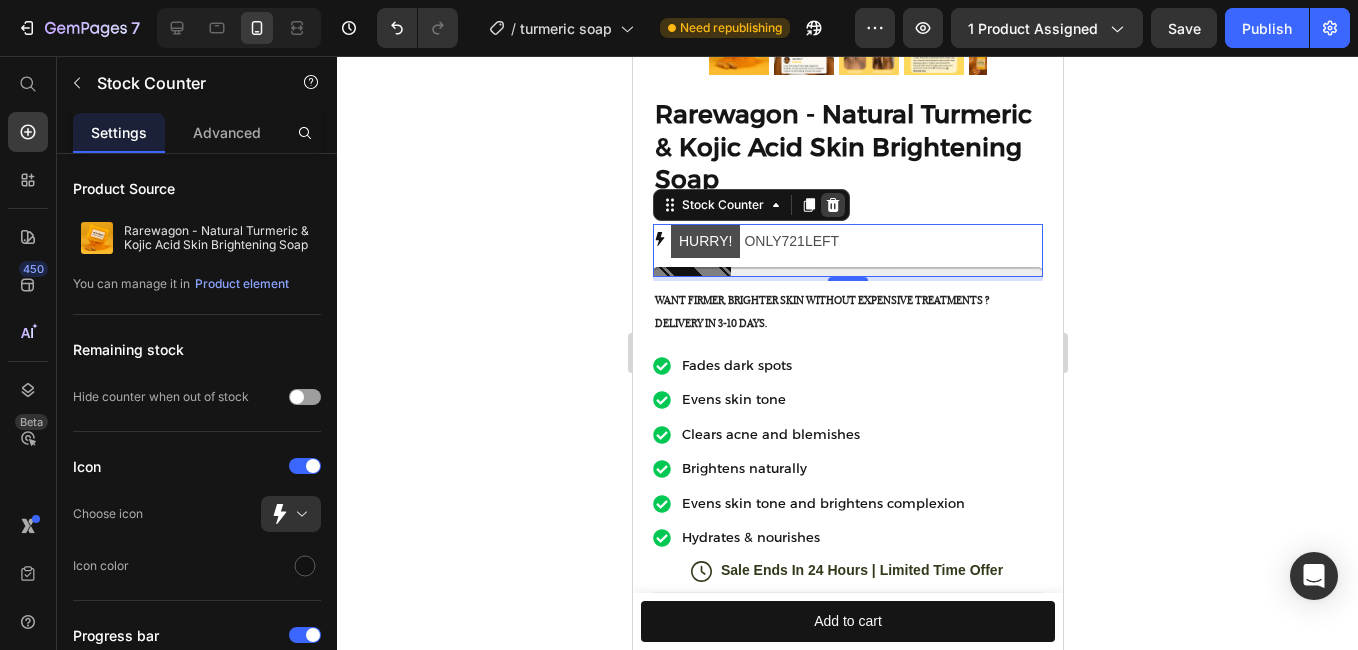 drag, startPoint x: 831, startPoint y: 193, endPoint x: 891, endPoint y: 369, distance: 185.94623 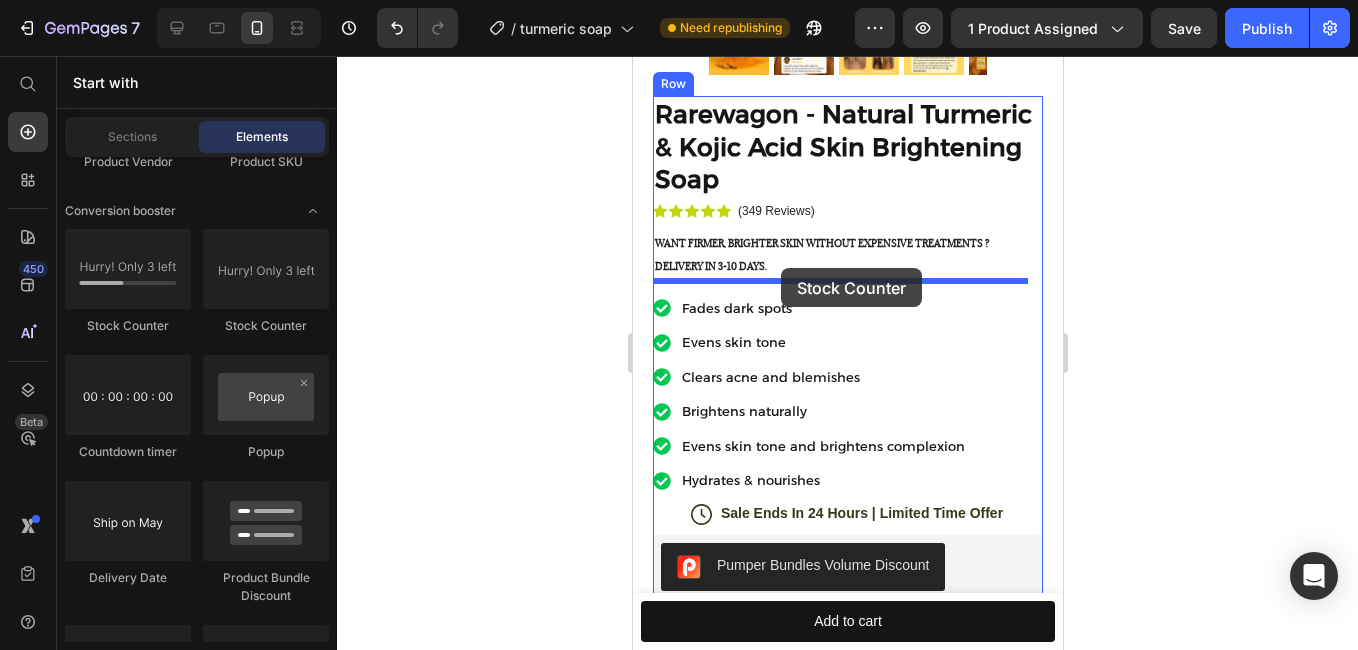 drag, startPoint x: 893, startPoint y: 351, endPoint x: 780, endPoint y: 268, distance: 140.20699 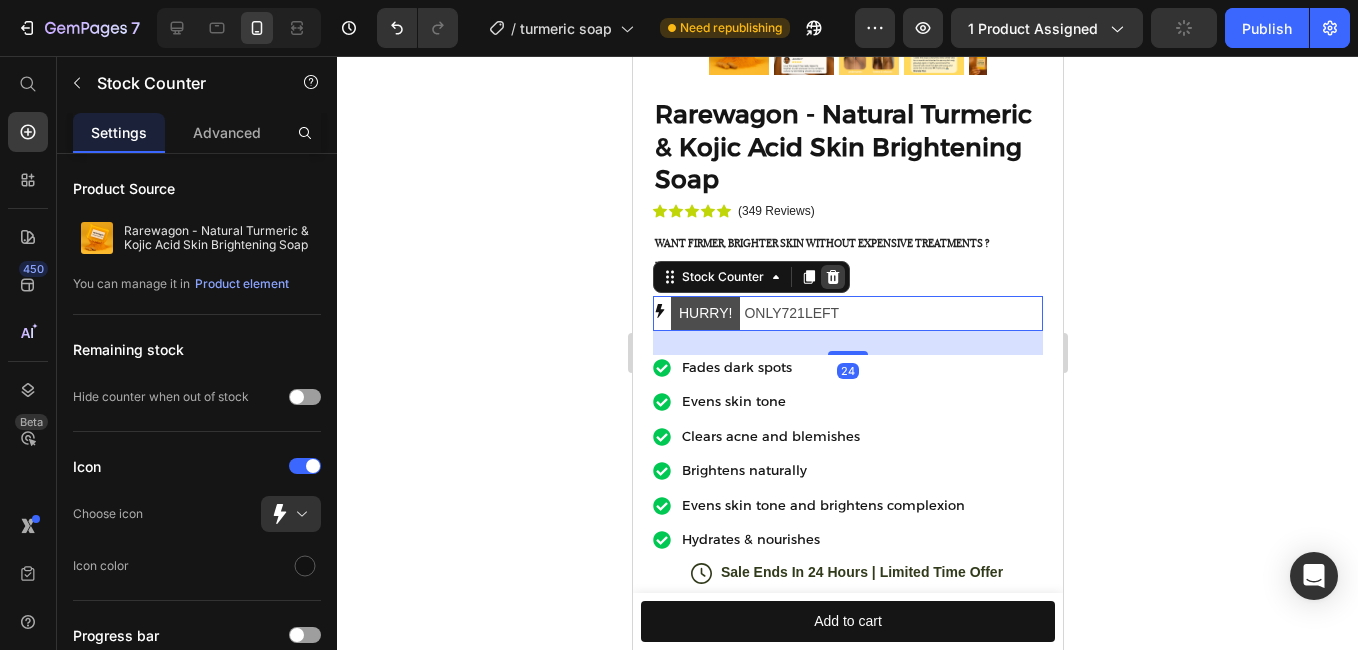 click 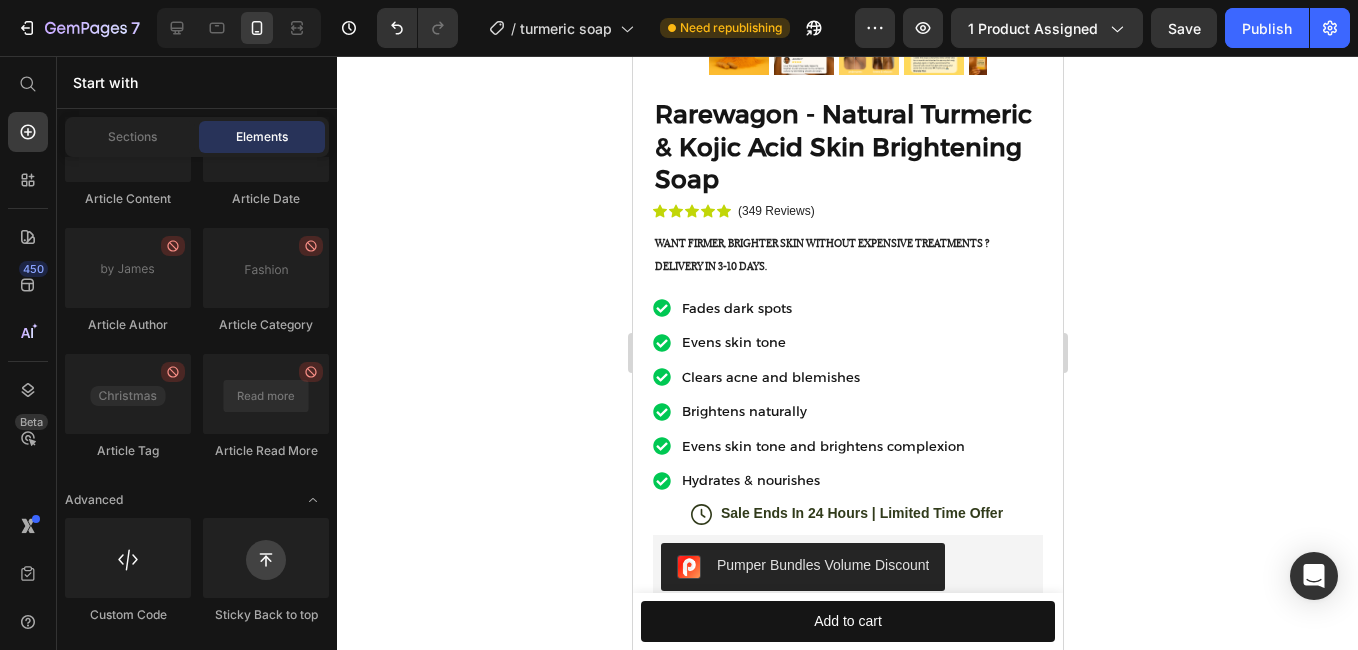scroll, scrollTop: 5099, scrollLeft: 0, axis: vertical 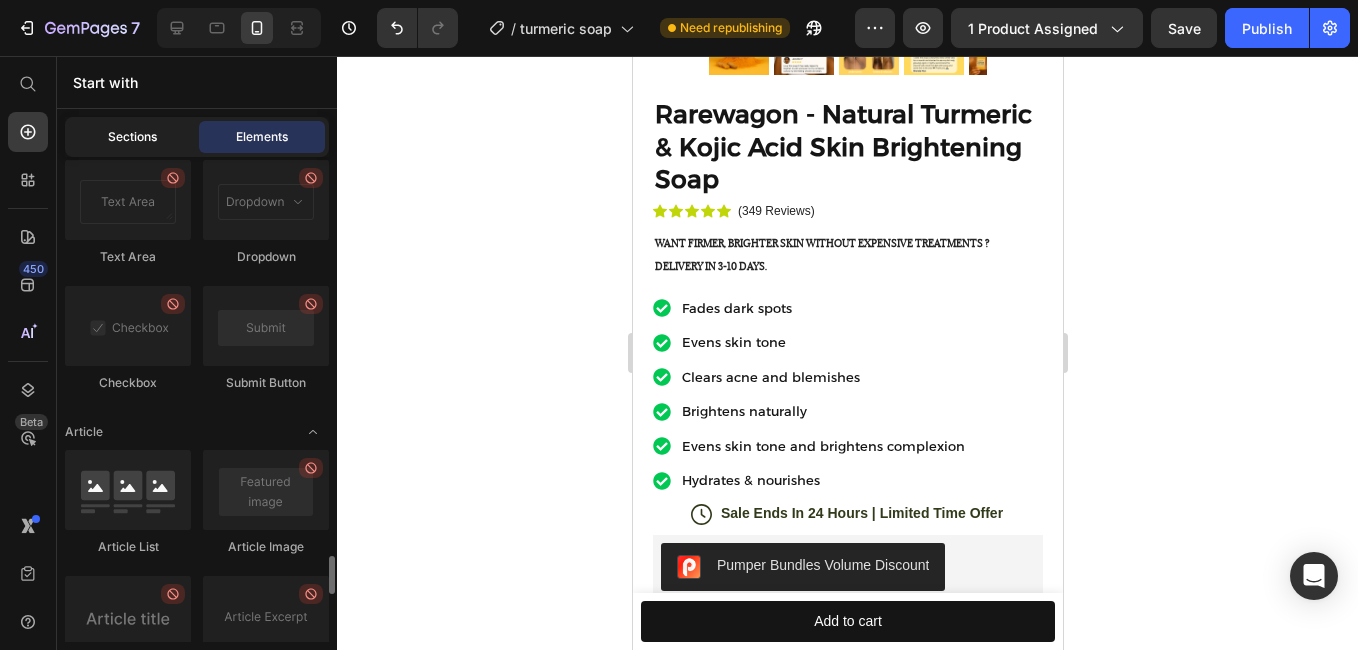 click on "Sections" at bounding box center [132, 137] 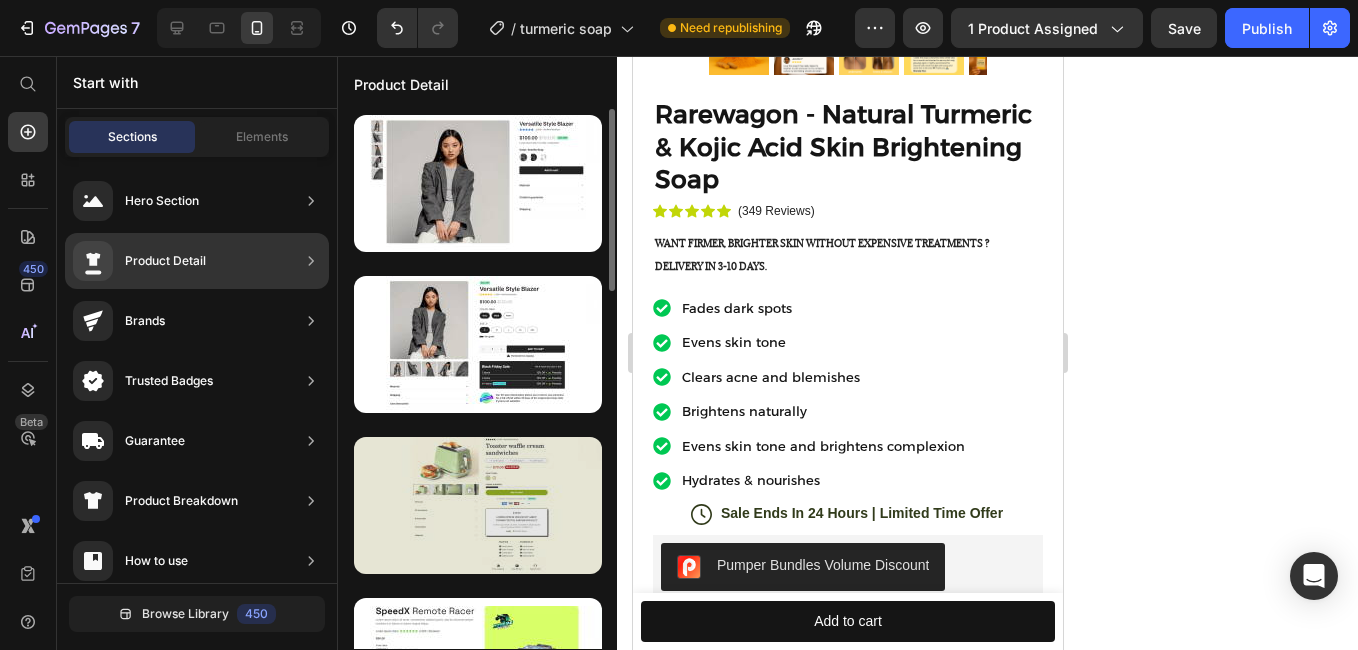 scroll, scrollTop: 300, scrollLeft: 0, axis: vertical 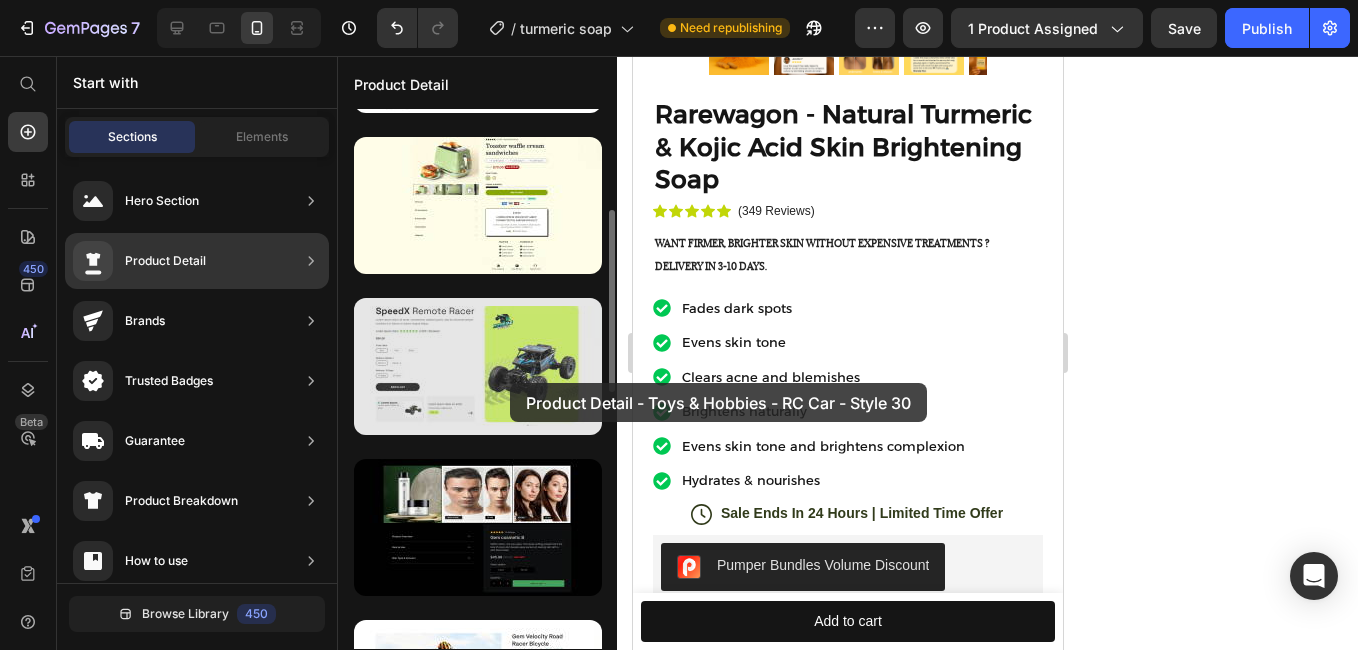 click at bounding box center [478, 366] 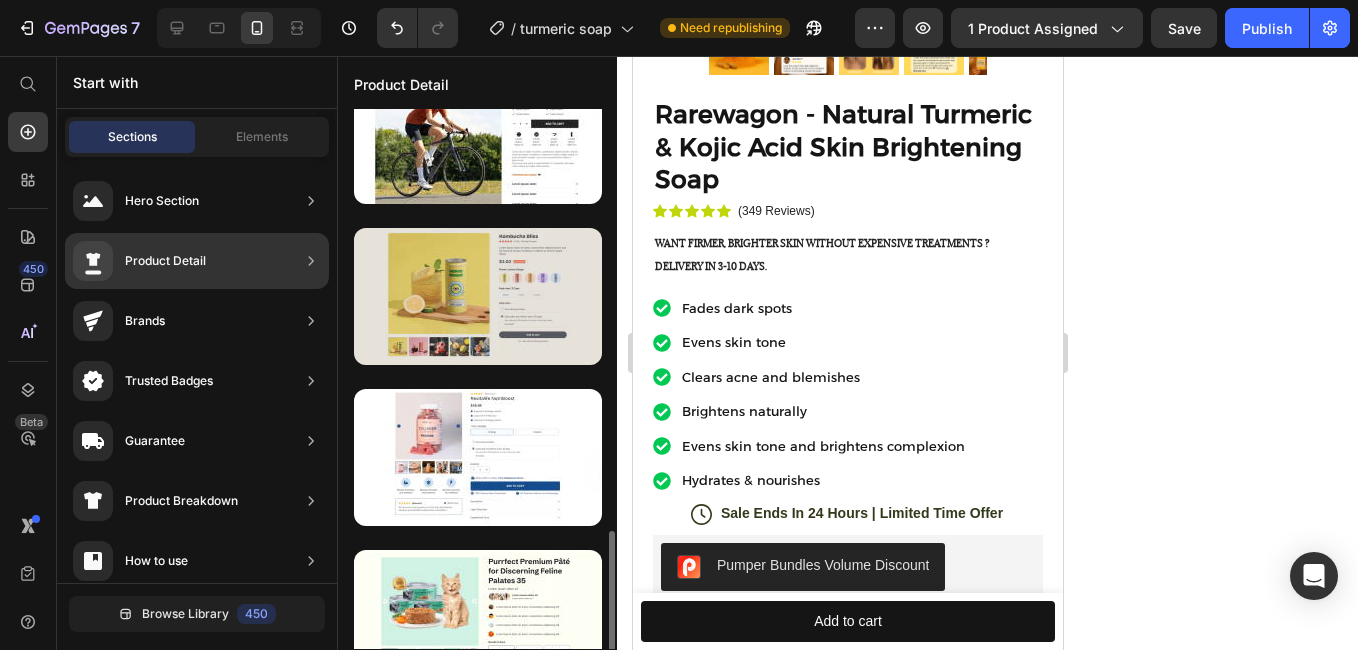 scroll, scrollTop: 1158, scrollLeft: 0, axis: vertical 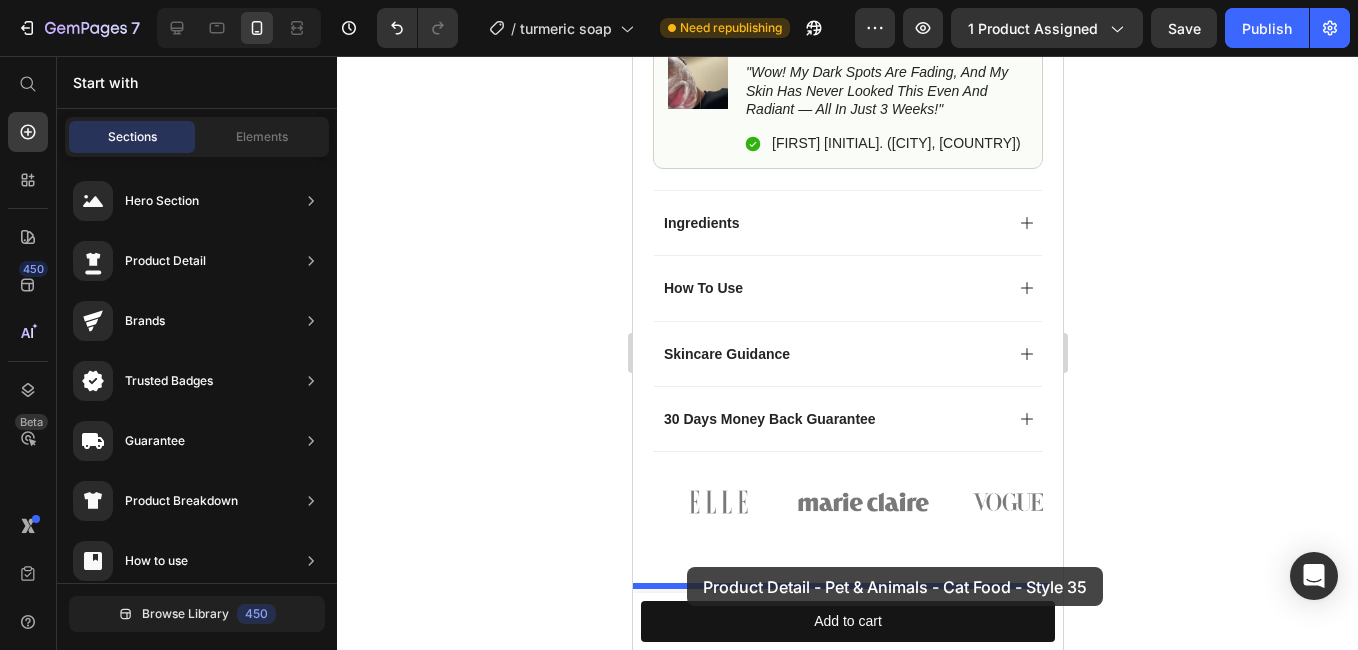 drag, startPoint x: 1095, startPoint y: 393, endPoint x: 686, endPoint y: 567, distance: 444.47385 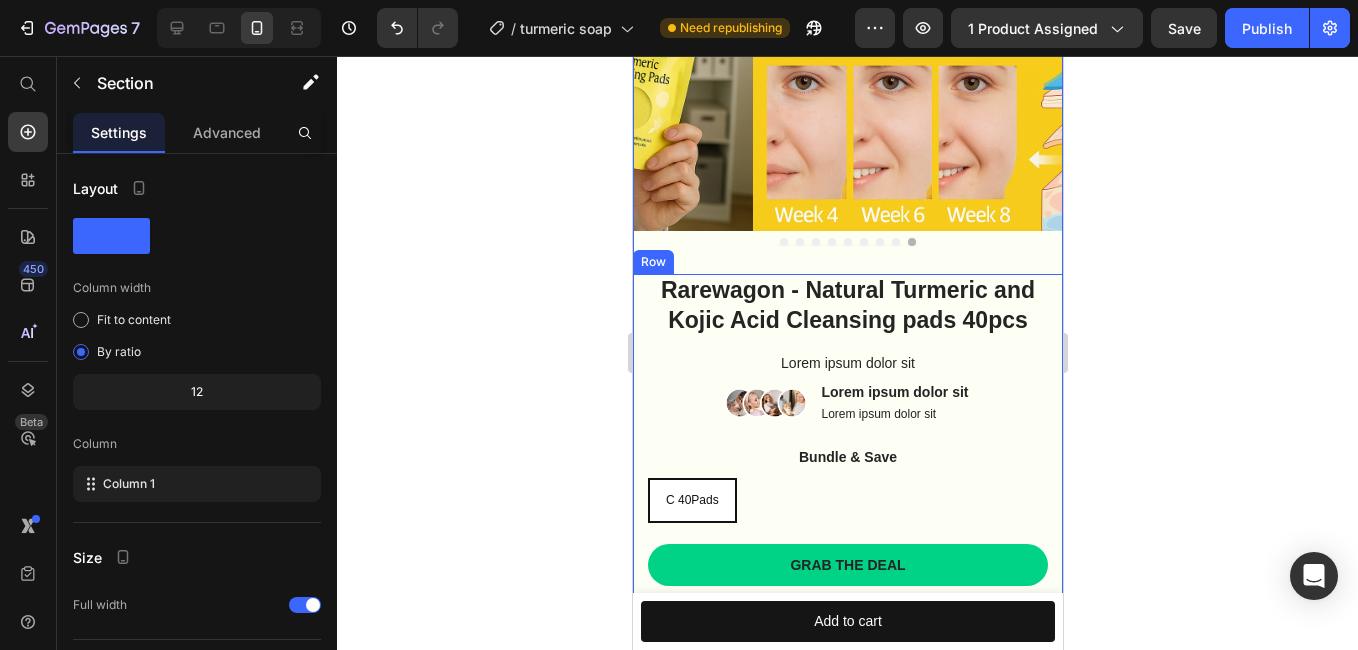 scroll, scrollTop: 2274, scrollLeft: 0, axis: vertical 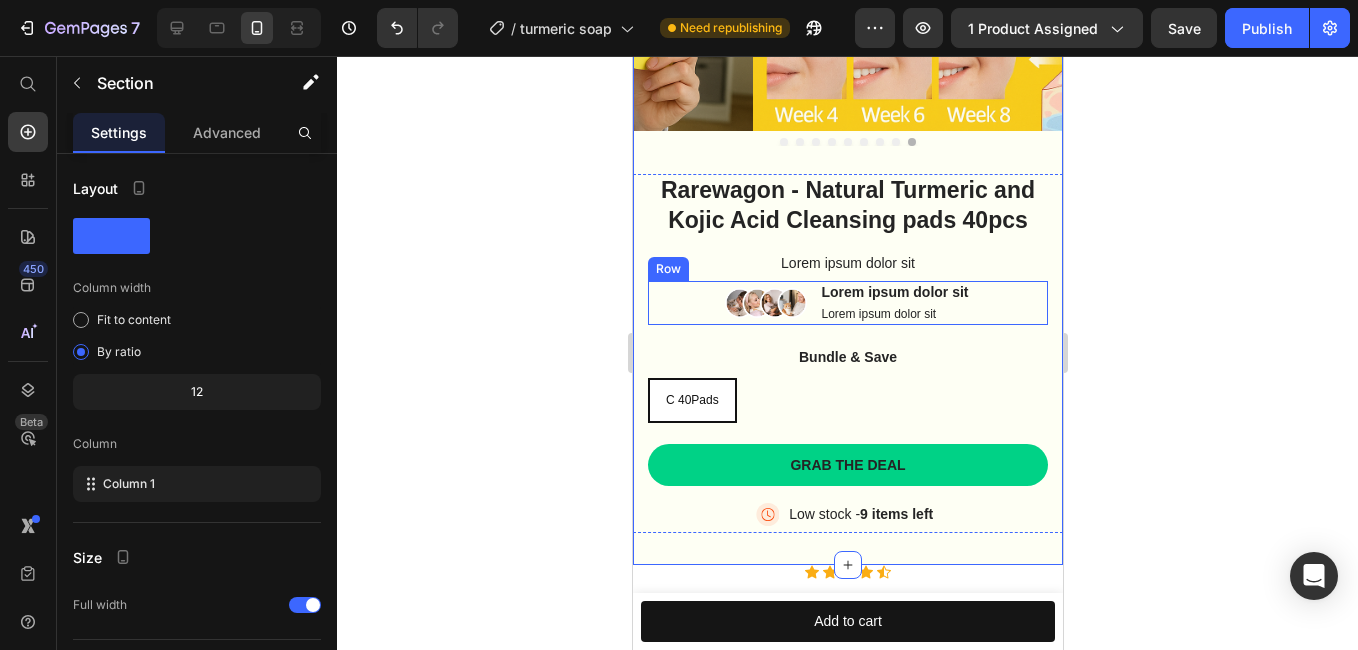 click on "Image Lorem ipsum dolor sit Text Block Lorem ipsum dolor sit Text Block Row" at bounding box center [847, 303] 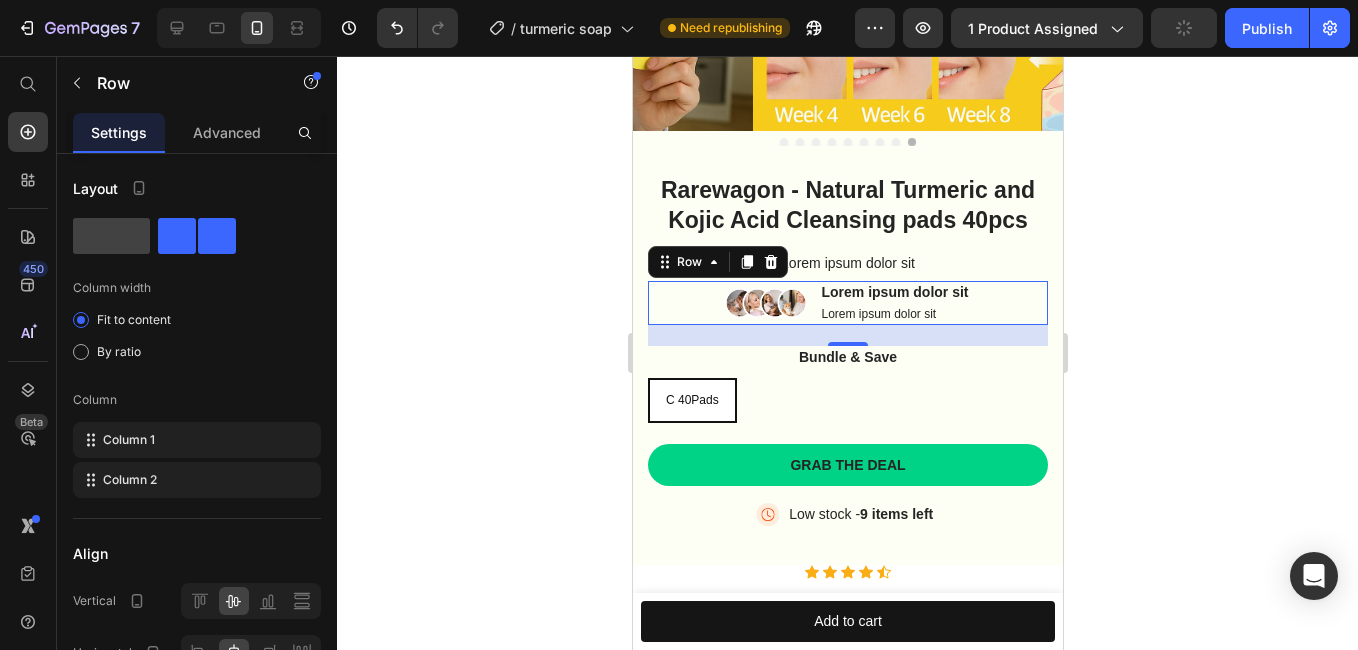 click on "Image Lorem ipsum dolor sit Text Block Lorem ipsum dolor sit Text Block Row   21" at bounding box center [847, 303] 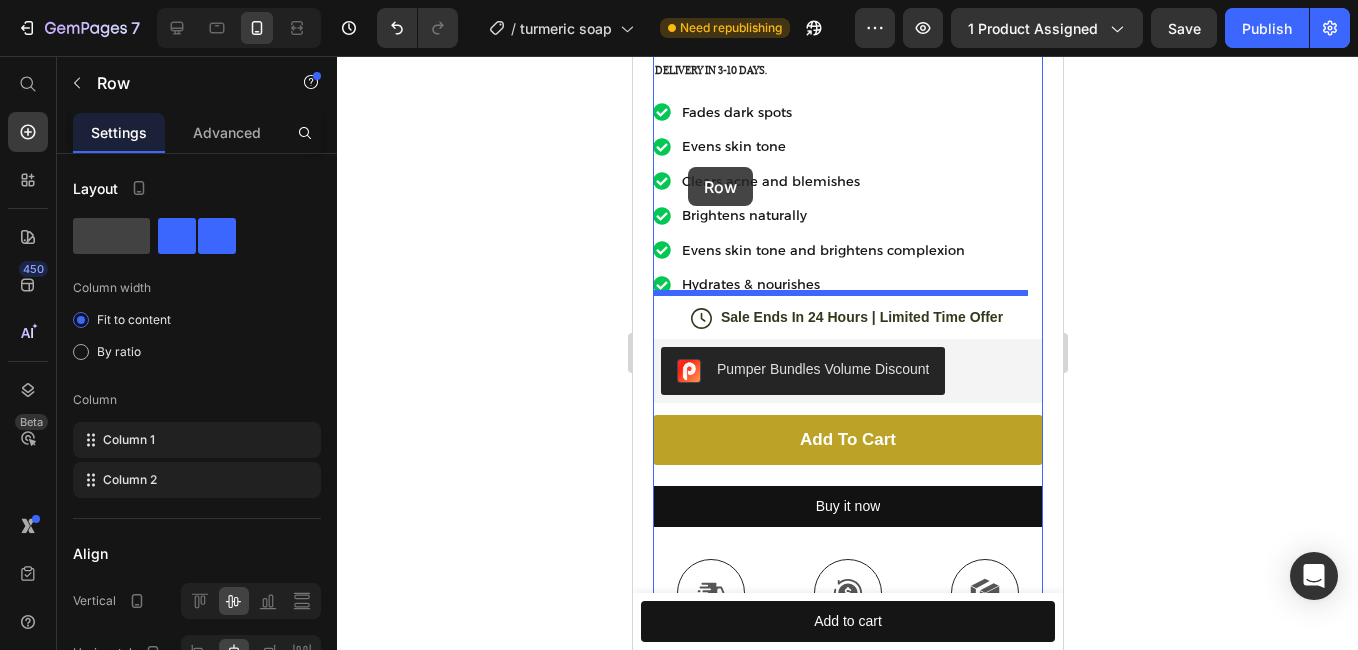 scroll, scrollTop: 725, scrollLeft: 0, axis: vertical 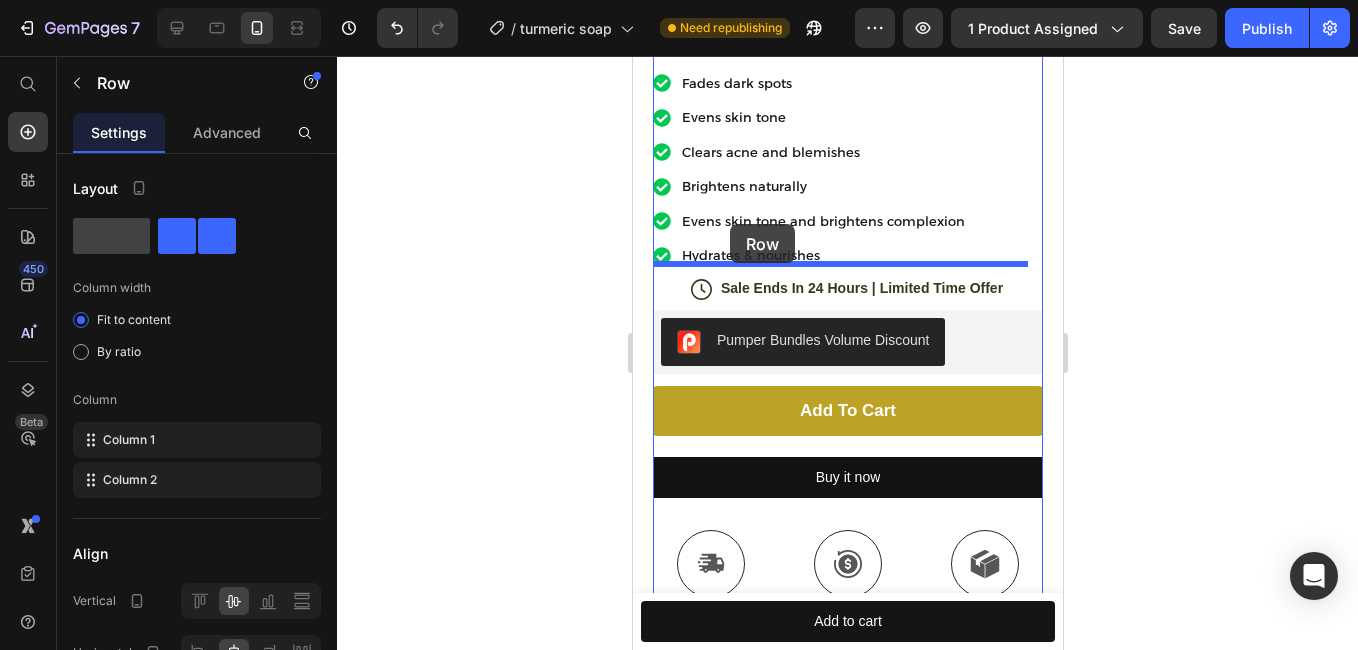 drag, startPoint x: 689, startPoint y: 233, endPoint x: 1731, endPoint y: 354, distance: 1049.002 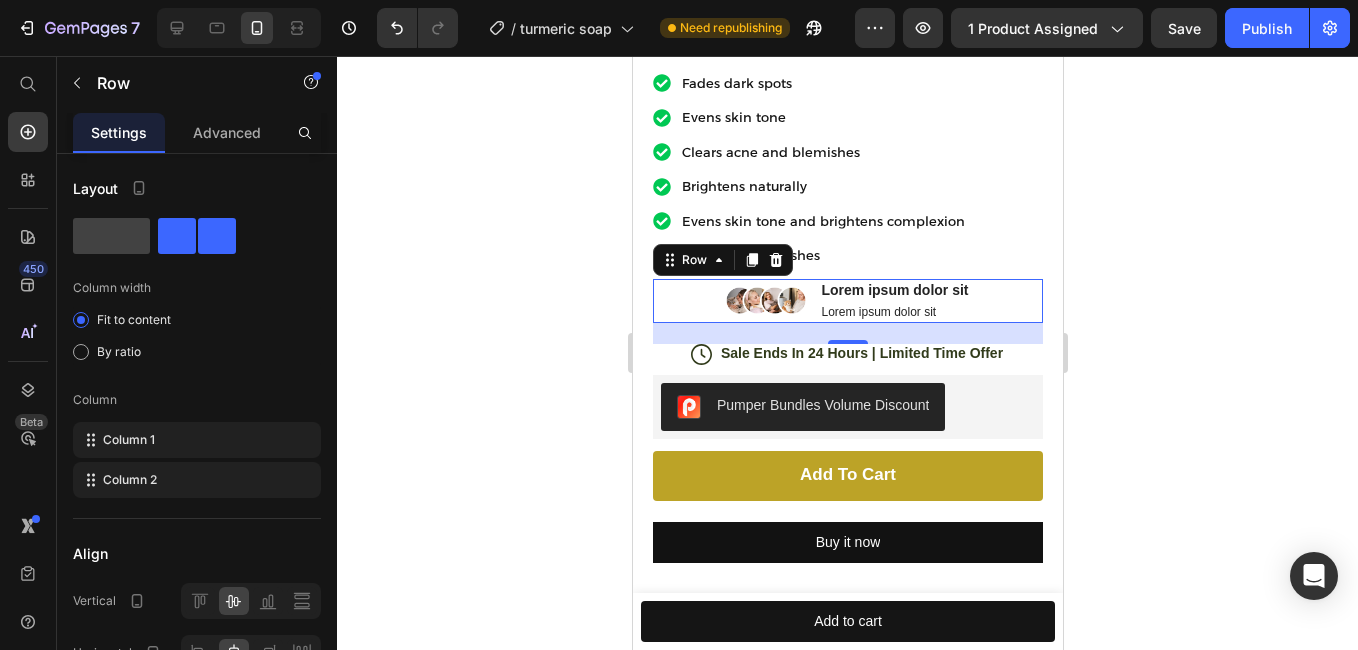 click 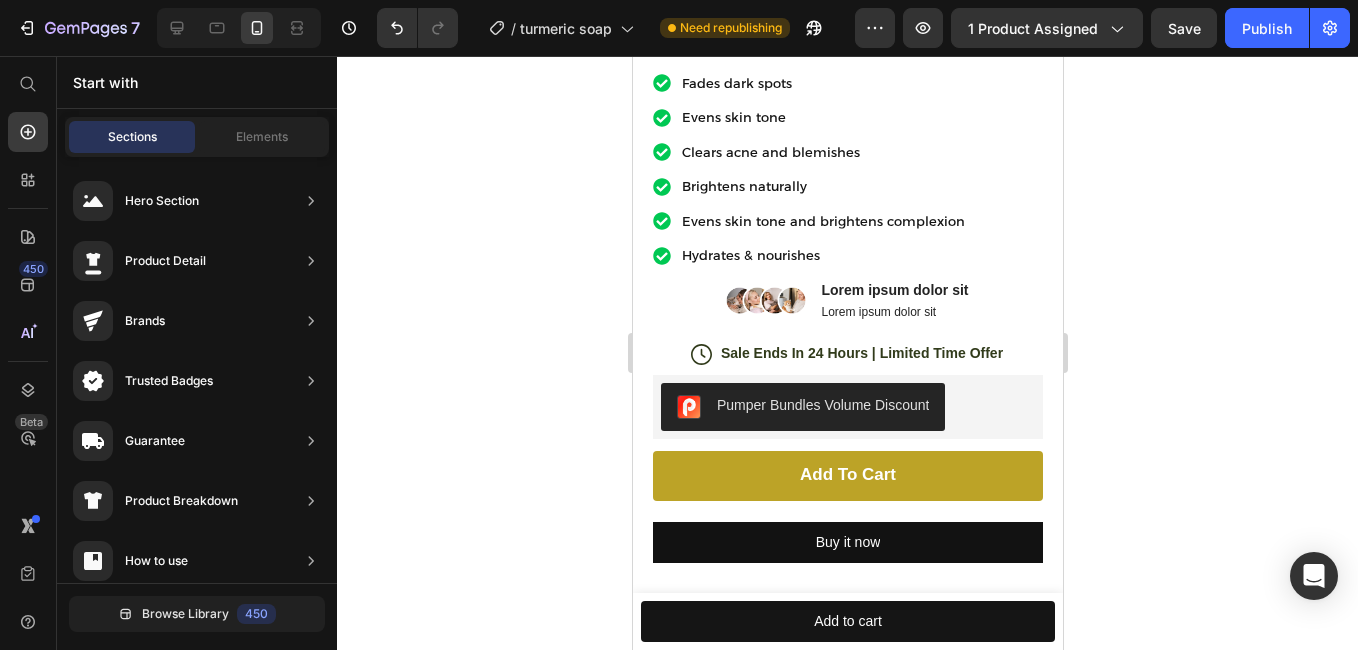scroll, scrollTop: 1725, scrollLeft: 0, axis: vertical 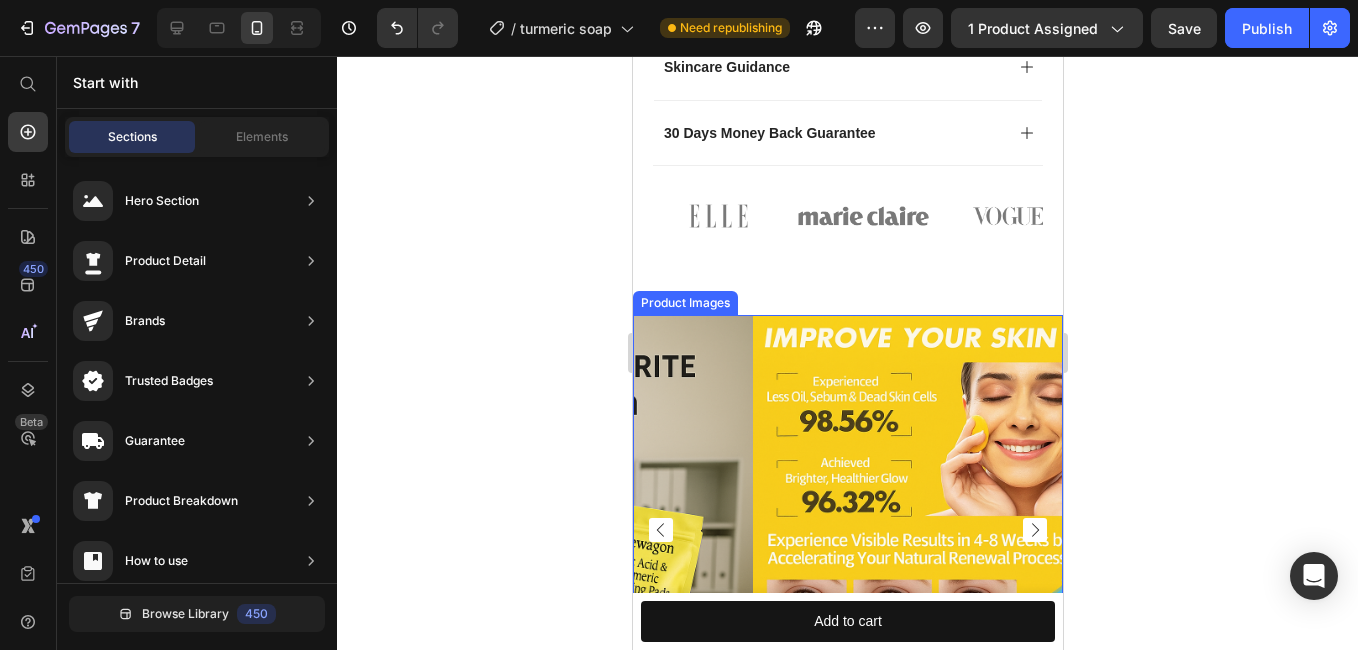 click at bounding box center (967, 530) 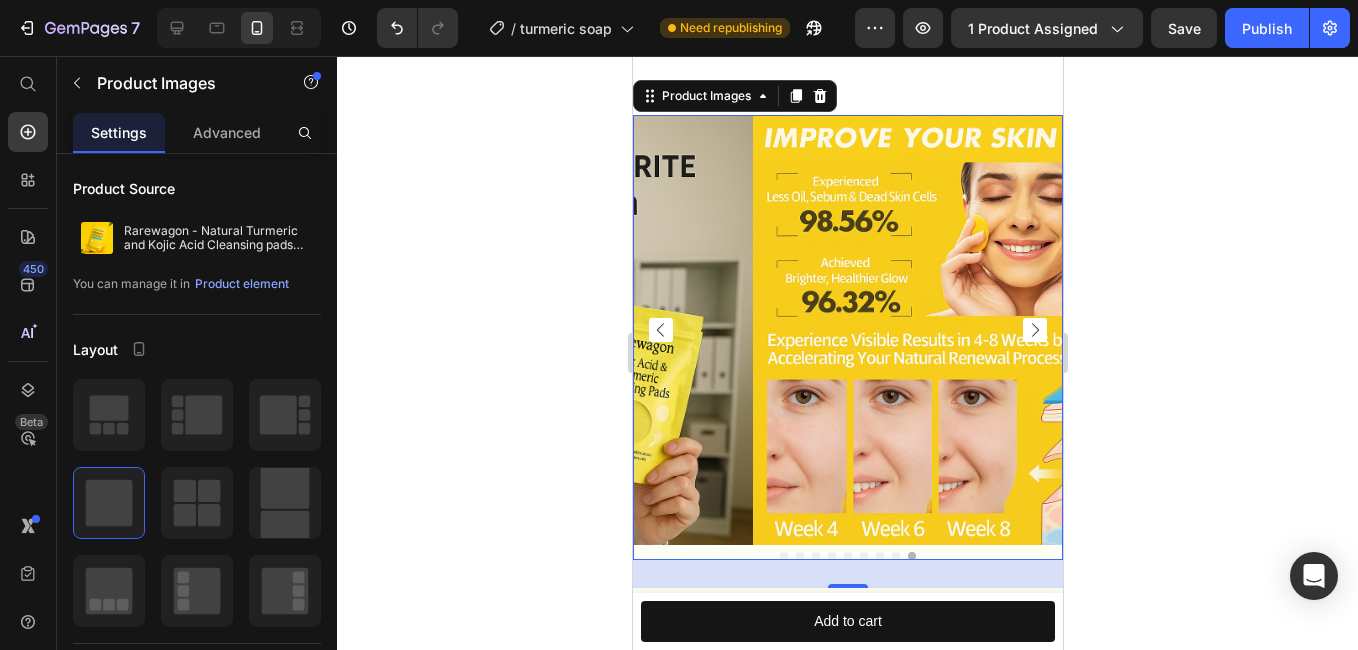 scroll, scrollTop: 2025, scrollLeft: 0, axis: vertical 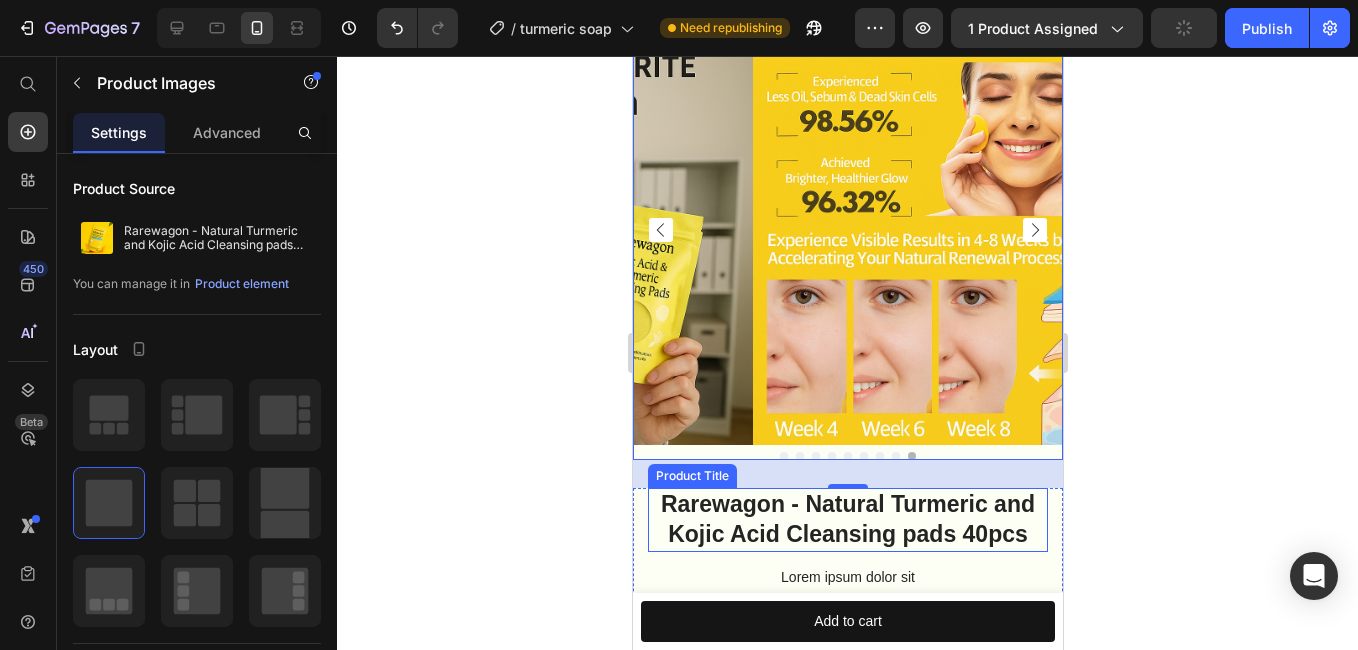 click on "Rarewagon - Natural Turmeric and Kojic Acid Cleansing pads 40pcs" at bounding box center (847, 520) 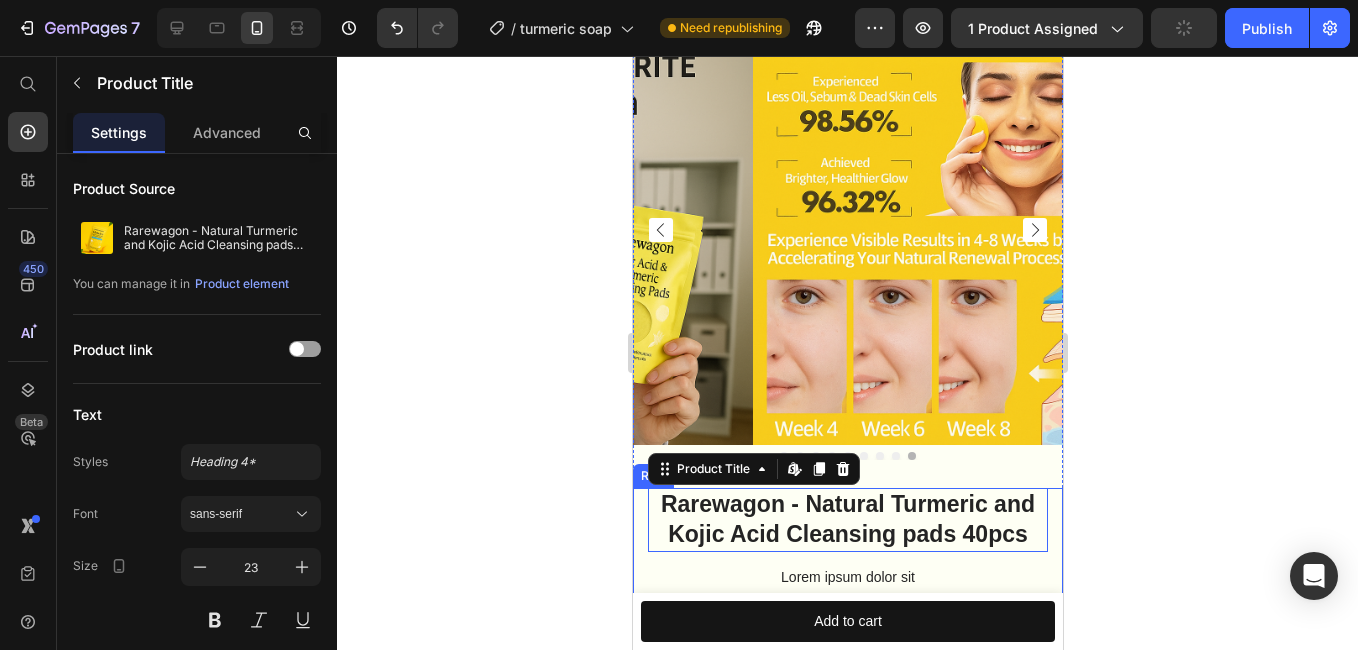 click on "Product Images" at bounding box center (847, 251) 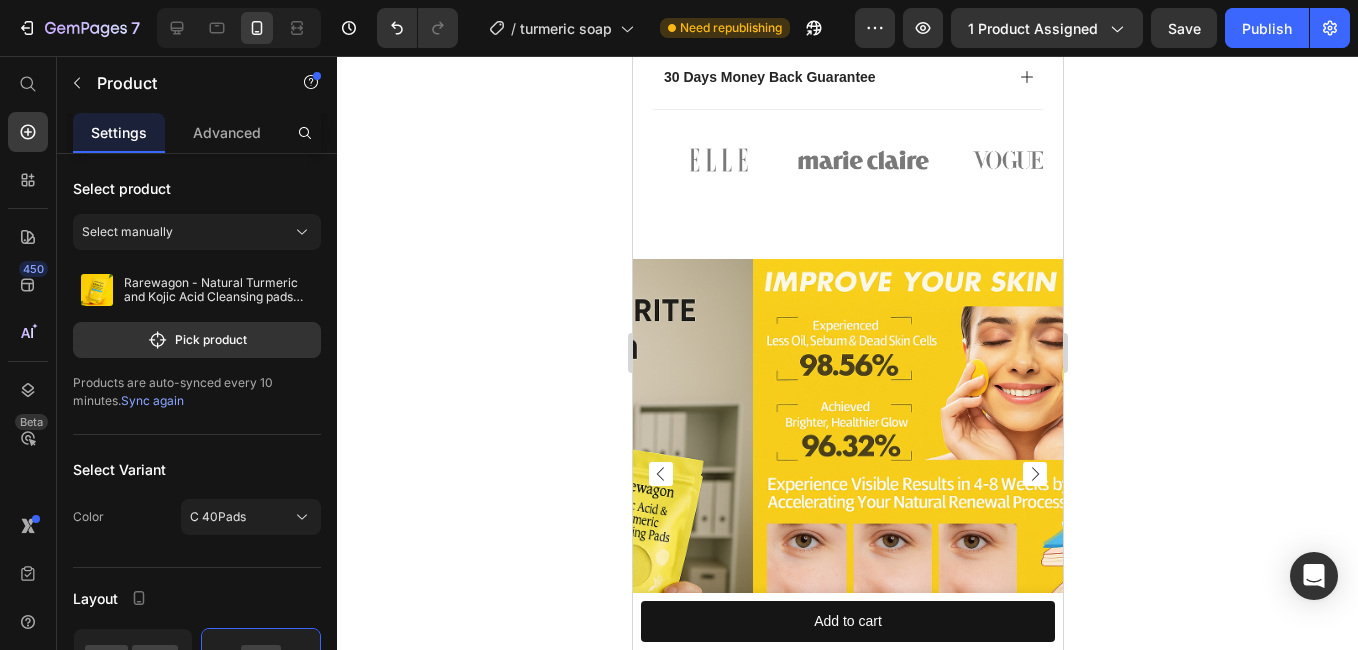 scroll, scrollTop: 1725, scrollLeft: 0, axis: vertical 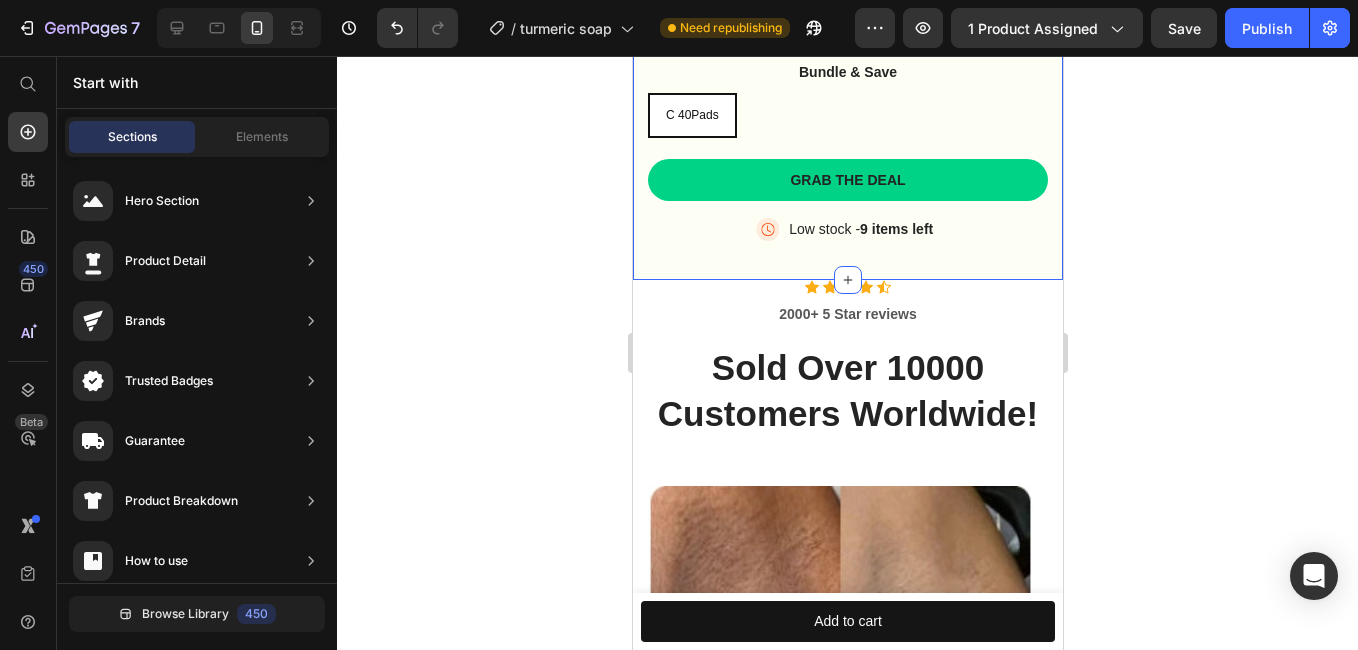 click on "Product Images Rarewagon - Natural Turmeric and Kojic Acid Cleansing pads 40pcs Product Title Lorem ipsum dolor sit Text Block Image Lorem ipsum dolor sit amet, consectetur adipiscing elit Text Block Image Lorem ipsum dolor sit amet, consectetur adipiscing elit Text Block Image Lorem ipsum dolor sit amet, consectetur adipiscing elit Text Block Image Lorem ipsum dolor sit amet, consectetur adipiscing elit Text Block Advanced List Bundle & Save Text Block C 40Pads C 40Pads C 40Pads Product Variants & Swatches Grab the deal Add to Cart Image Low stock -  9 items left Text Block Advanced List Row Product" at bounding box center [847, -119] 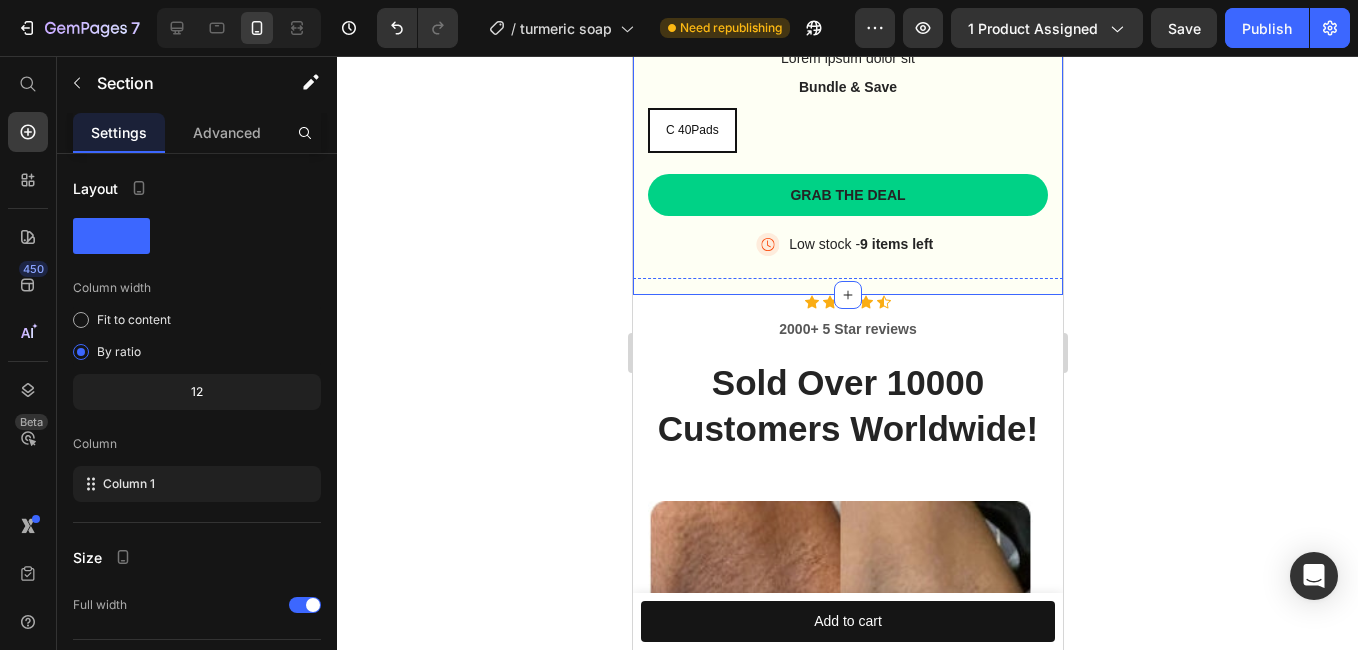 scroll, scrollTop: 1844, scrollLeft: 0, axis: vertical 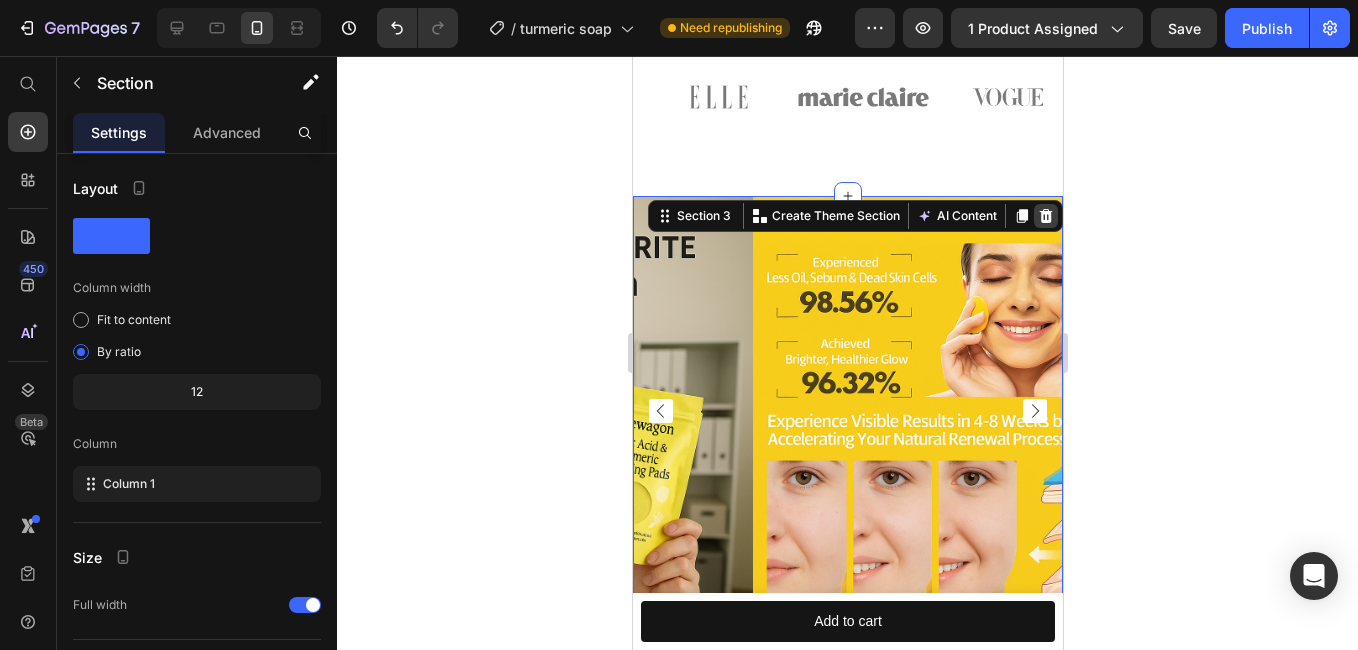 click 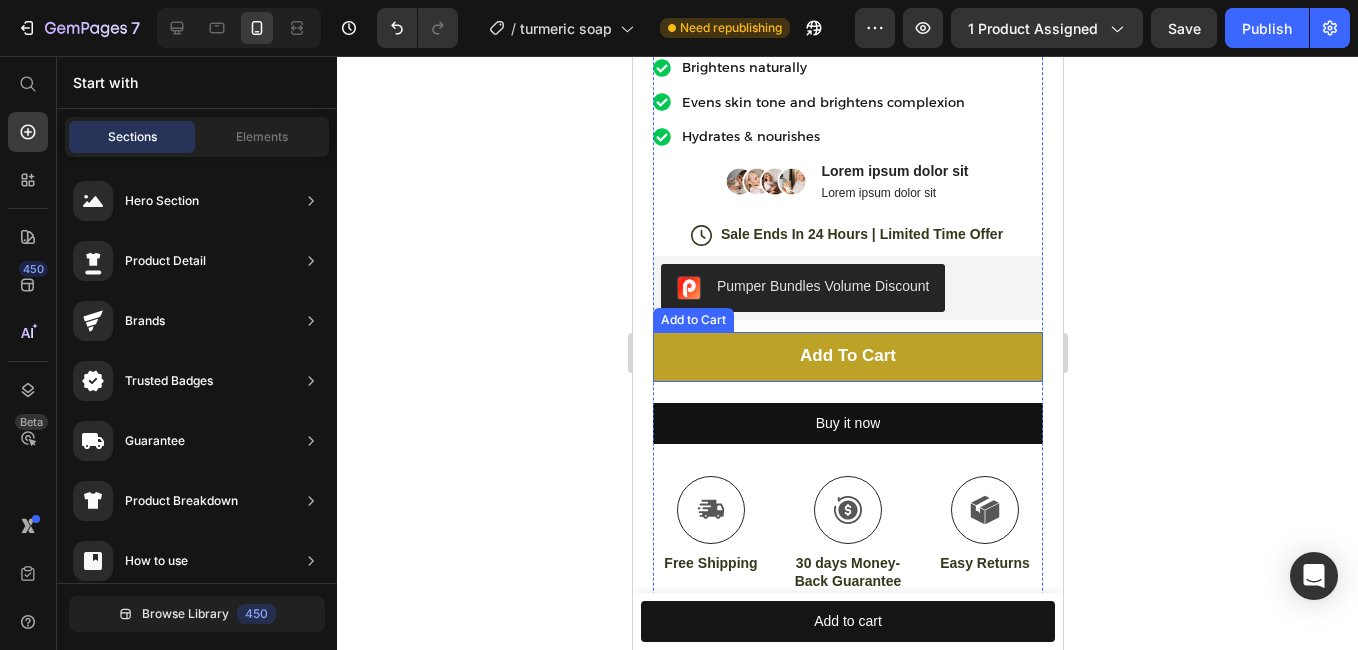 scroll, scrollTop: 744, scrollLeft: 0, axis: vertical 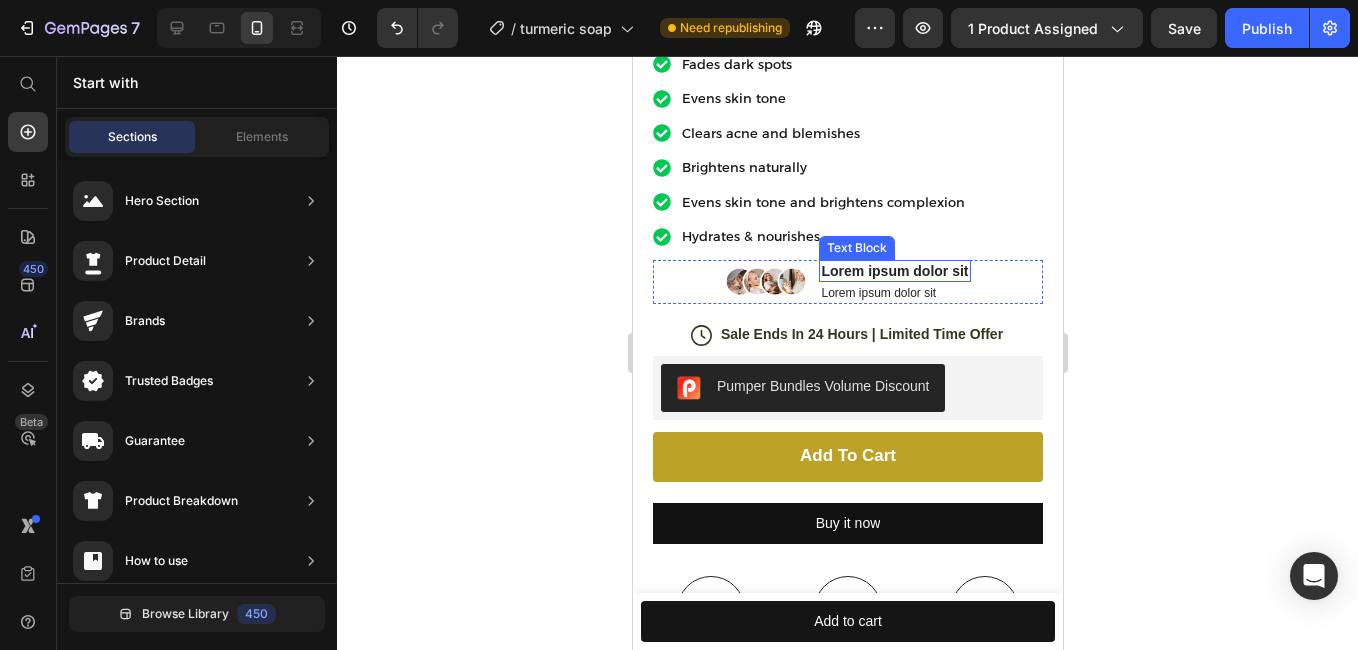 click on "Lorem ipsum dolor sit" at bounding box center (893, 271) 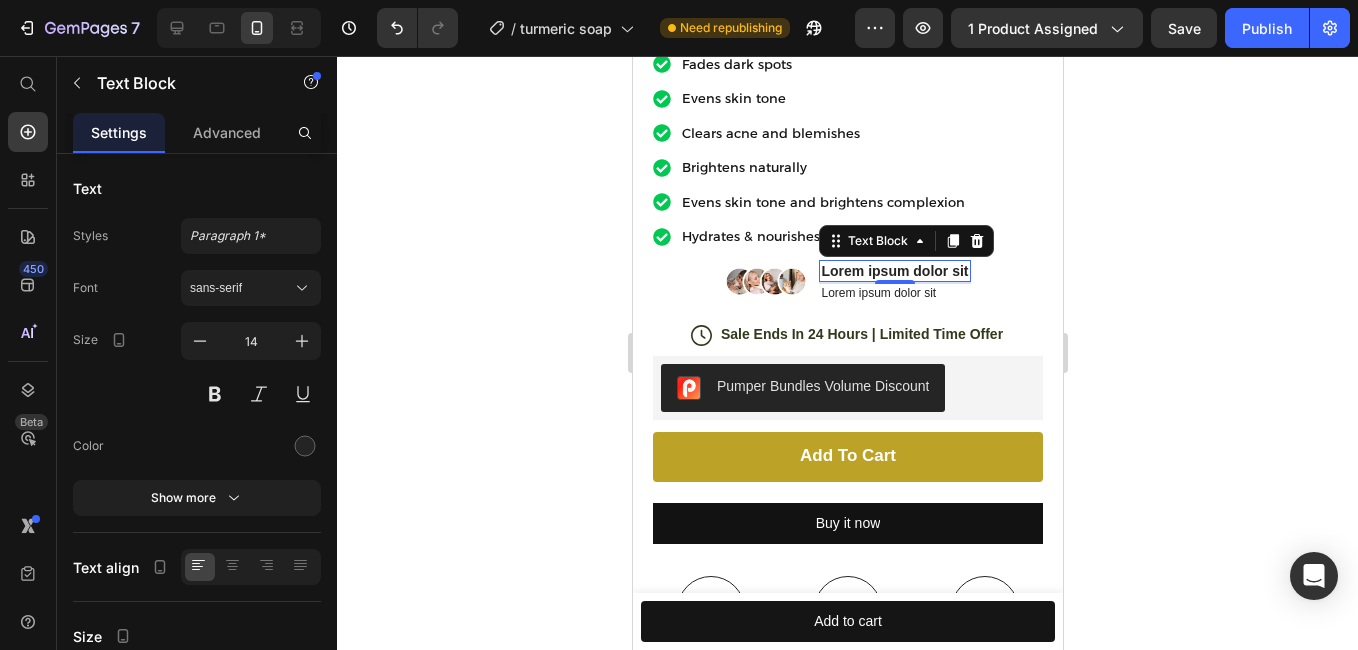 click on "Lorem ipsum dolor sit" at bounding box center (893, 271) 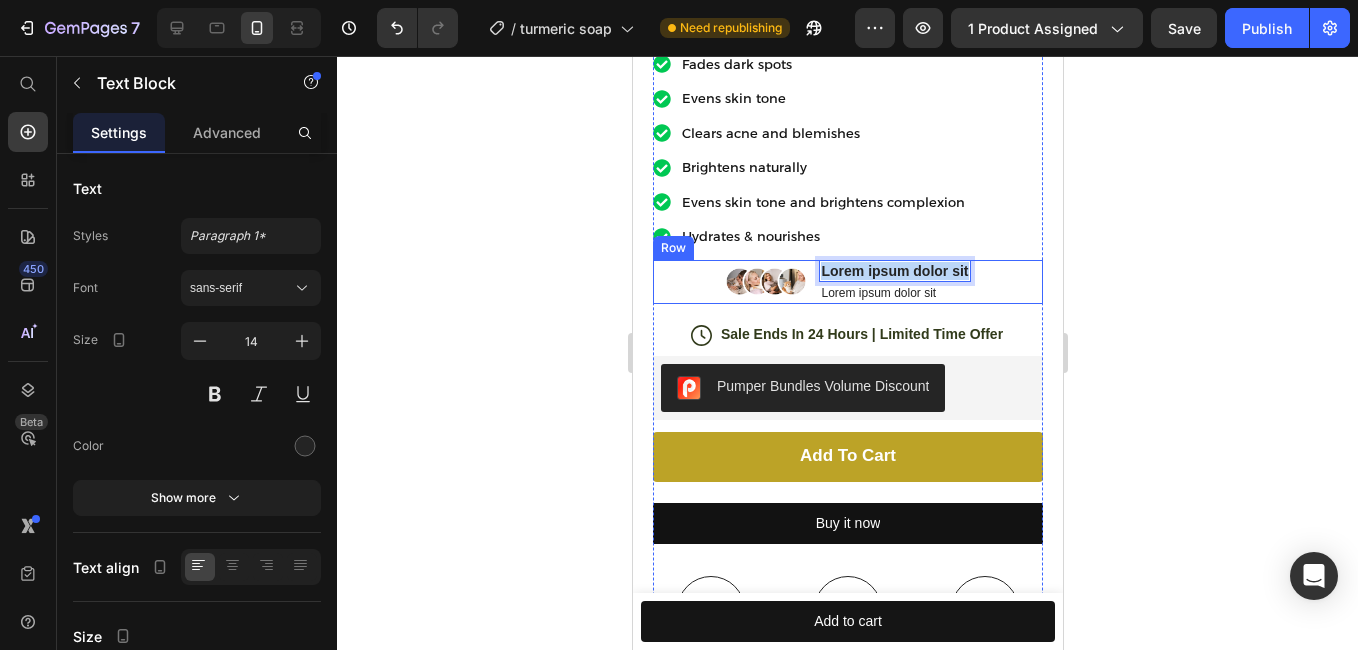 drag, startPoint x: 814, startPoint y: 251, endPoint x: 980, endPoint y: 252, distance: 166.003 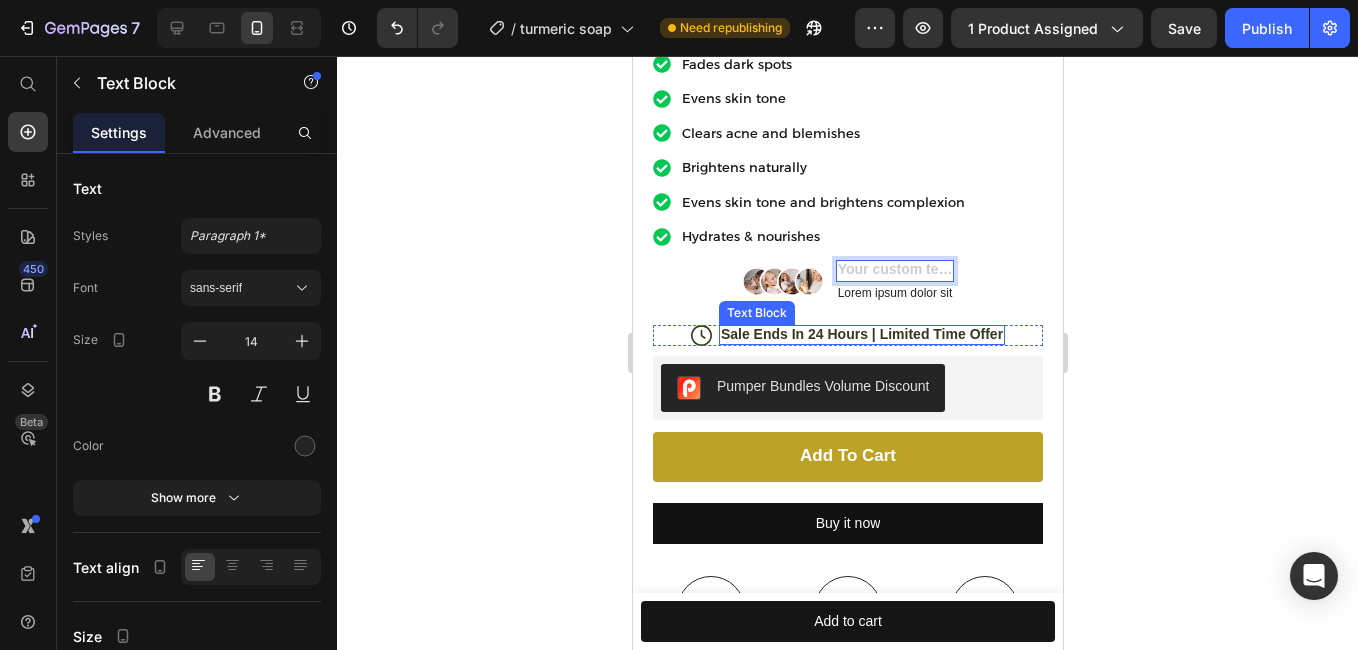 scroll, scrollTop: 742, scrollLeft: 0, axis: vertical 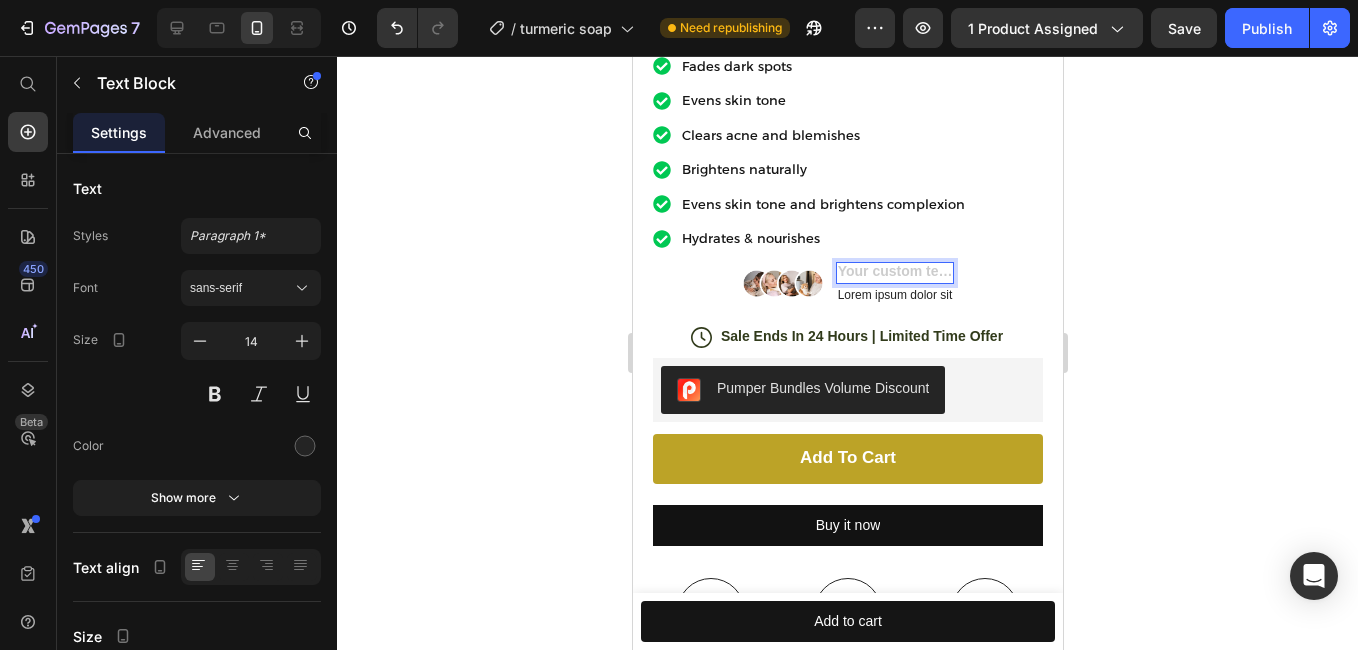click at bounding box center [894, 273] 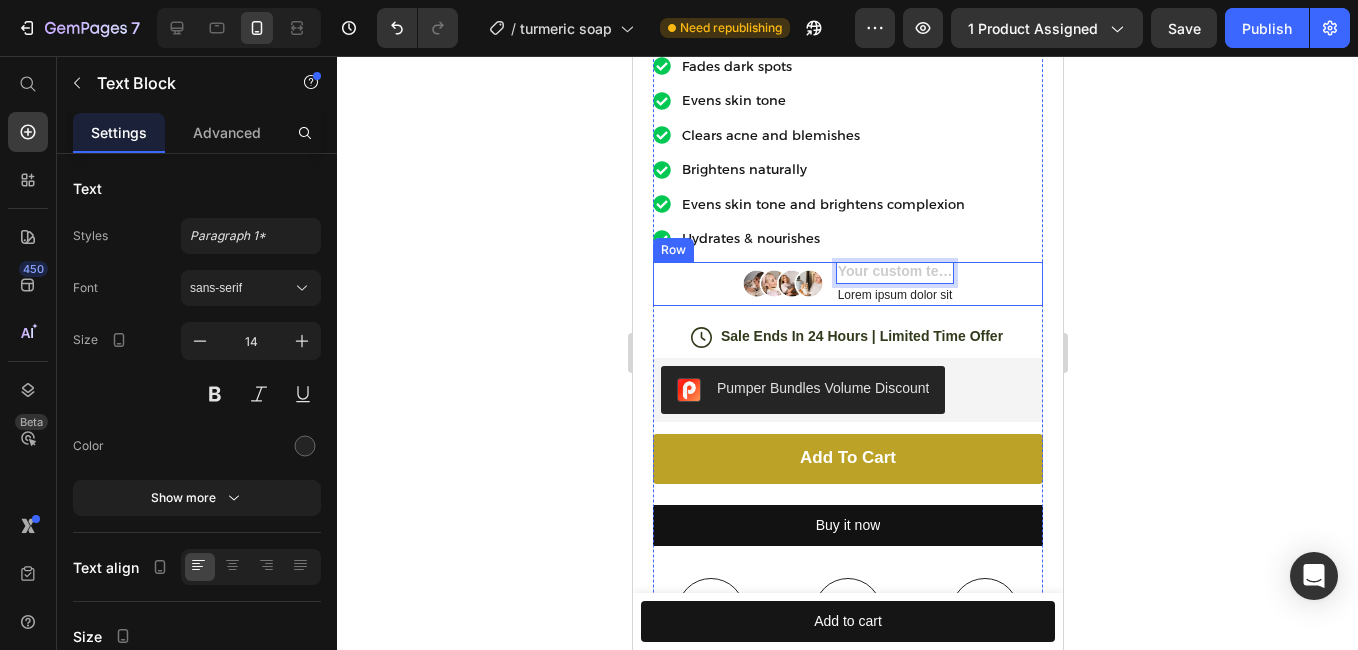click on "Image Text Block   2 Lorem ipsum dolor sit Text Block Row" at bounding box center [847, 284] 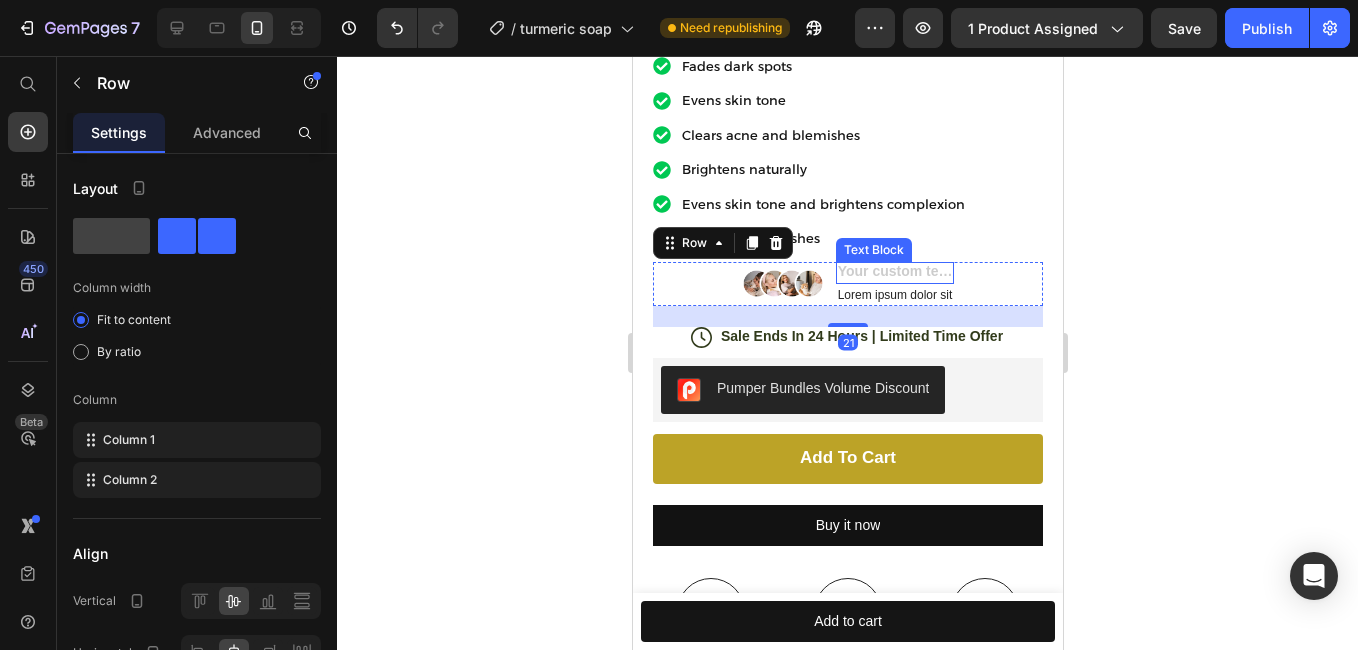 click at bounding box center [894, 273] 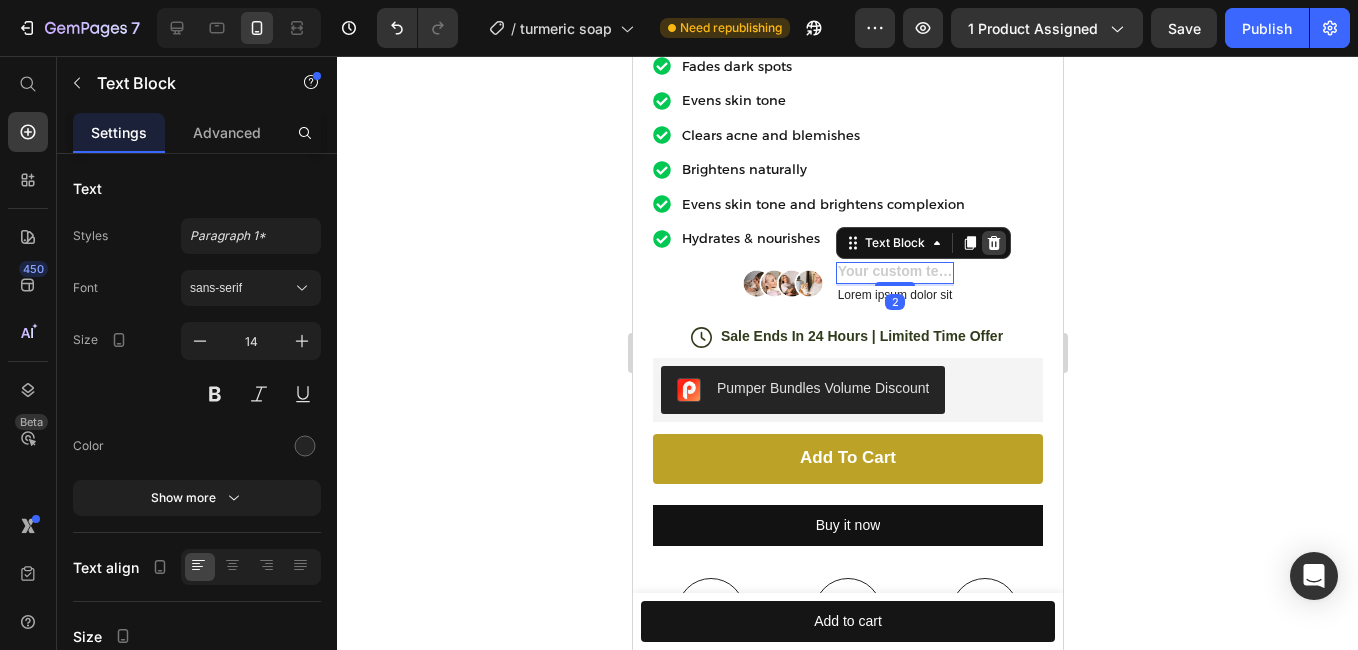 click 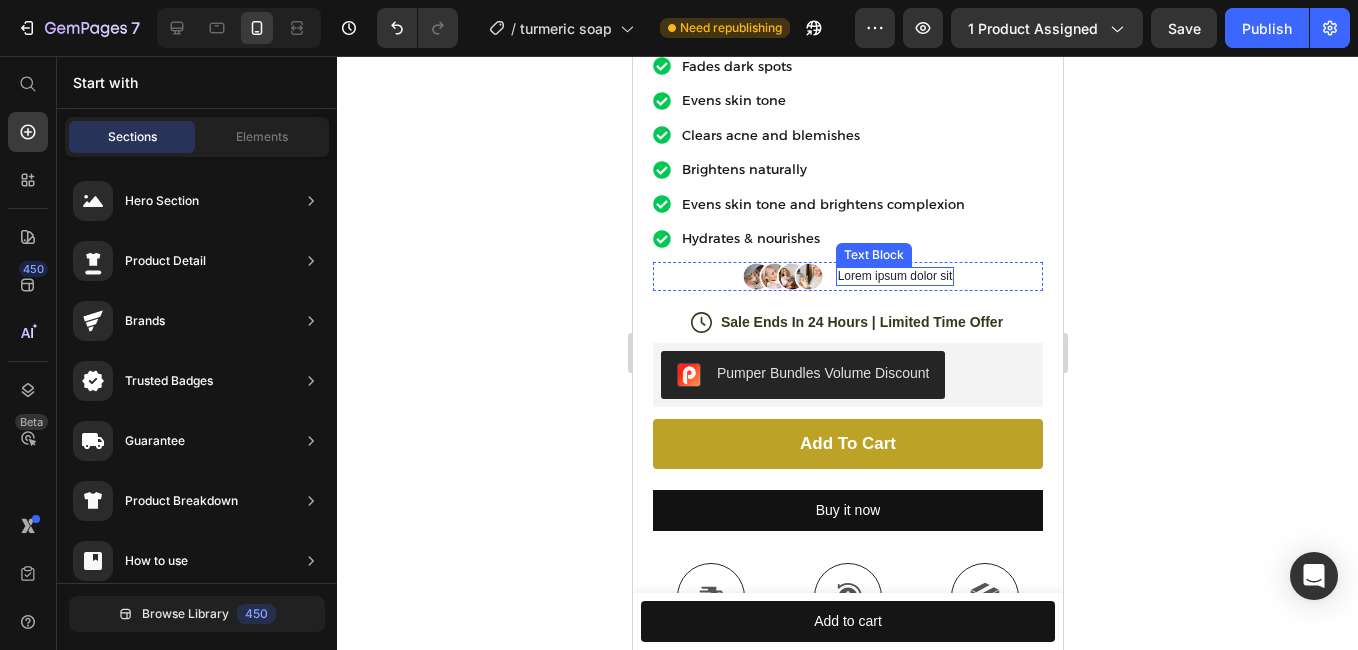 click on "Lorem ipsum dolor sit" at bounding box center (894, 277) 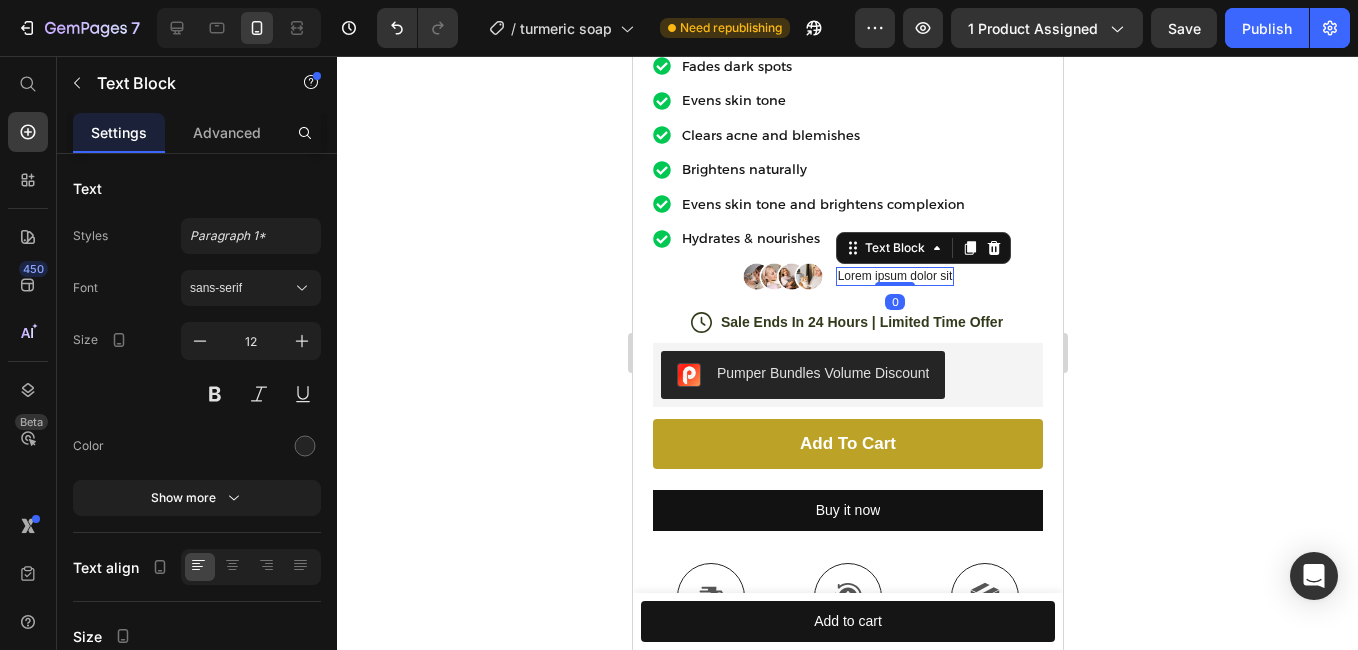 click on "Lorem ipsum dolor sit" at bounding box center [894, 277] 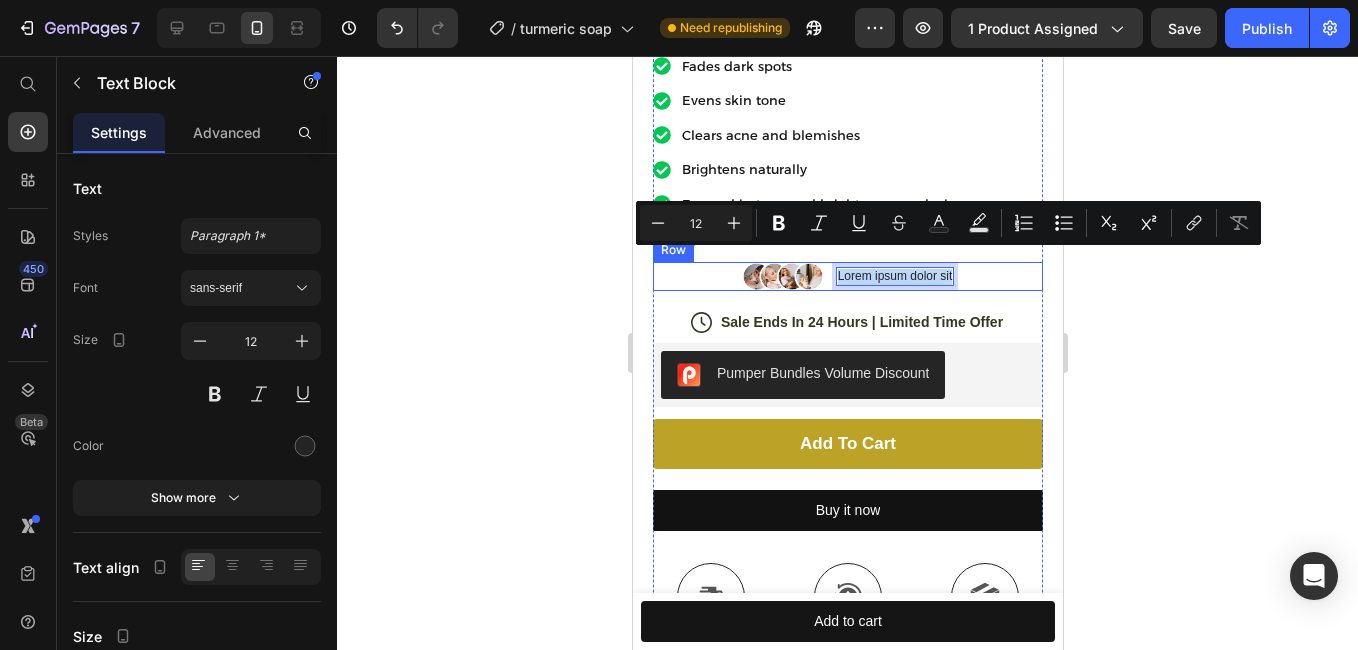 drag, startPoint x: 831, startPoint y: 259, endPoint x: 956, endPoint y: 255, distance: 125.06398 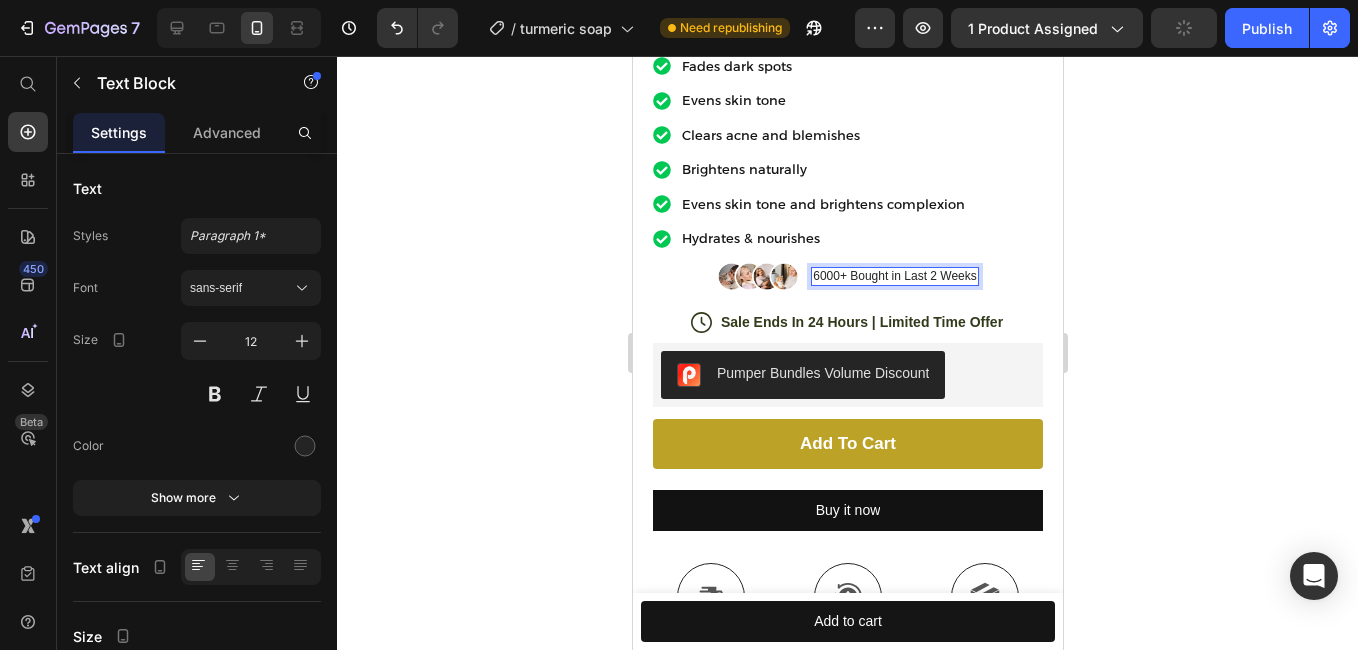 click on "Image 6000+ Bought in Last 2 Weeks Text Block   0 Row" at bounding box center (847, 277) 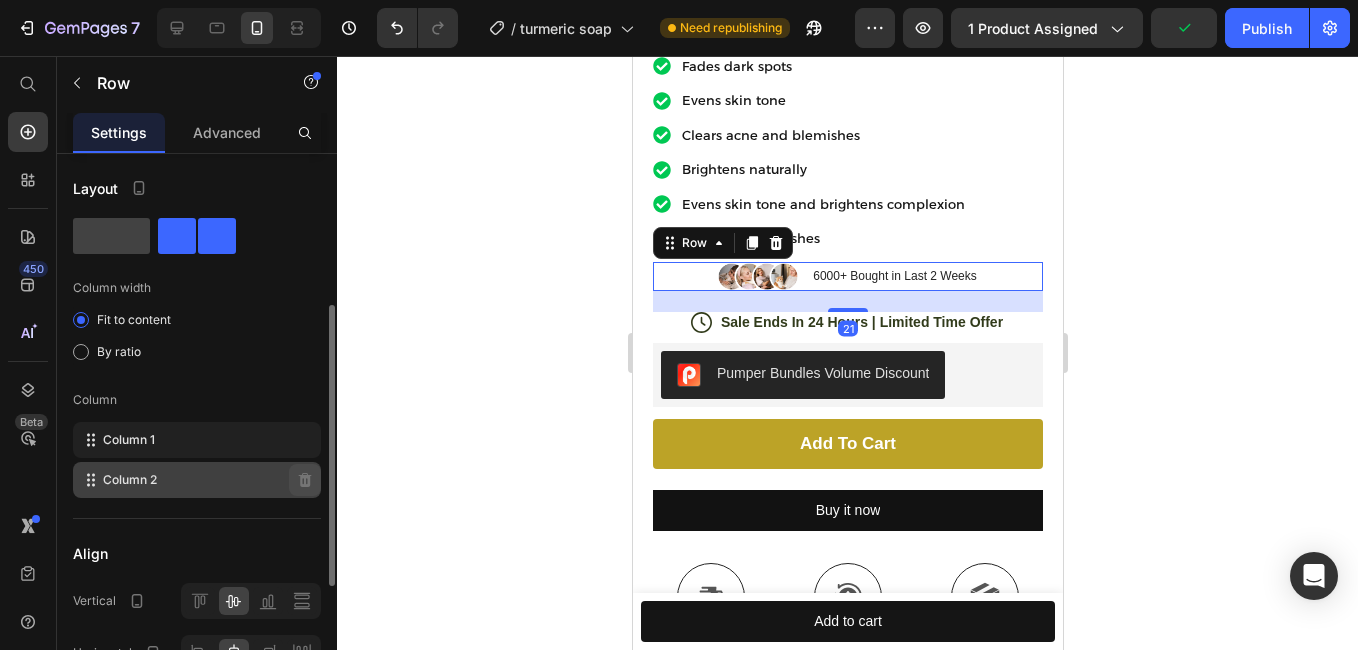 scroll, scrollTop: 100, scrollLeft: 0, axis: vertical 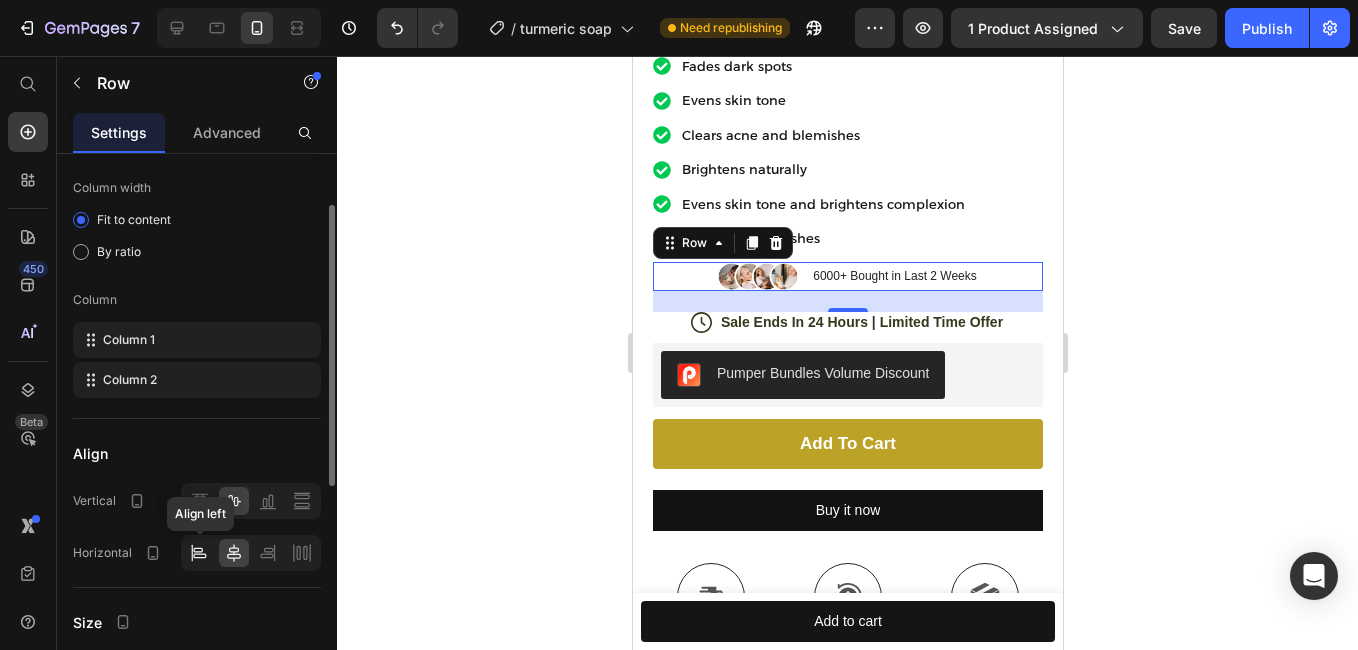 click 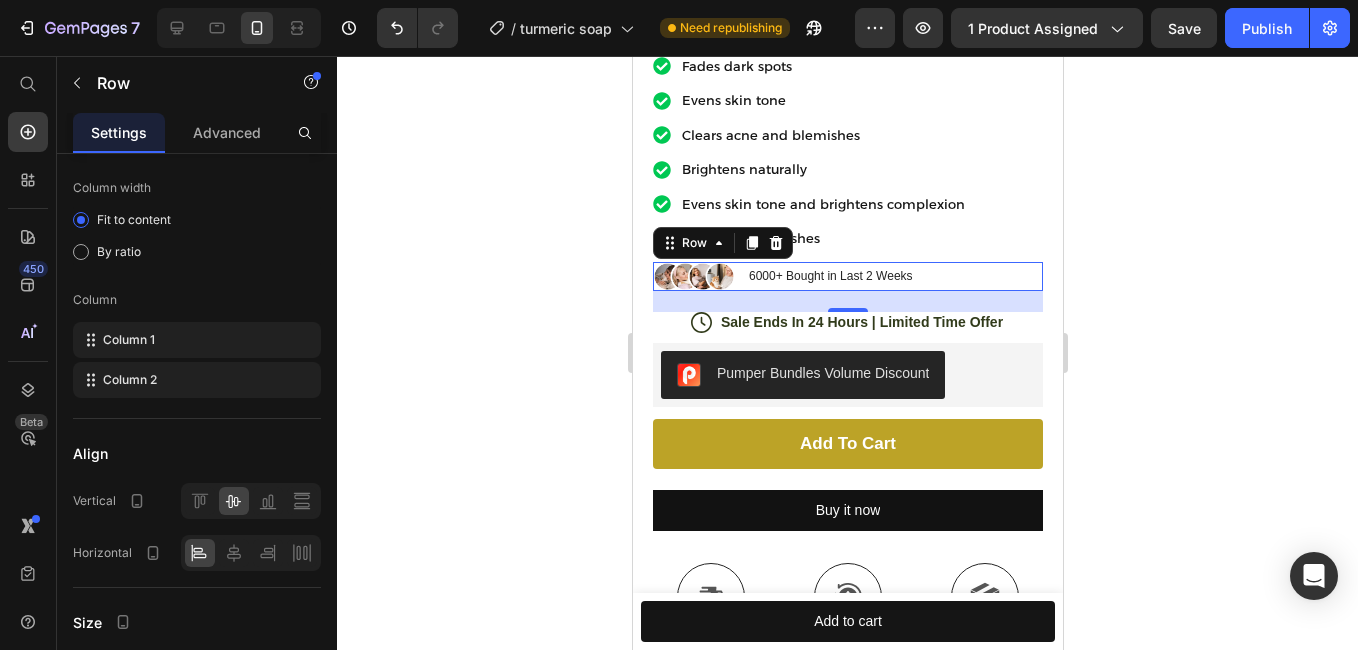 click 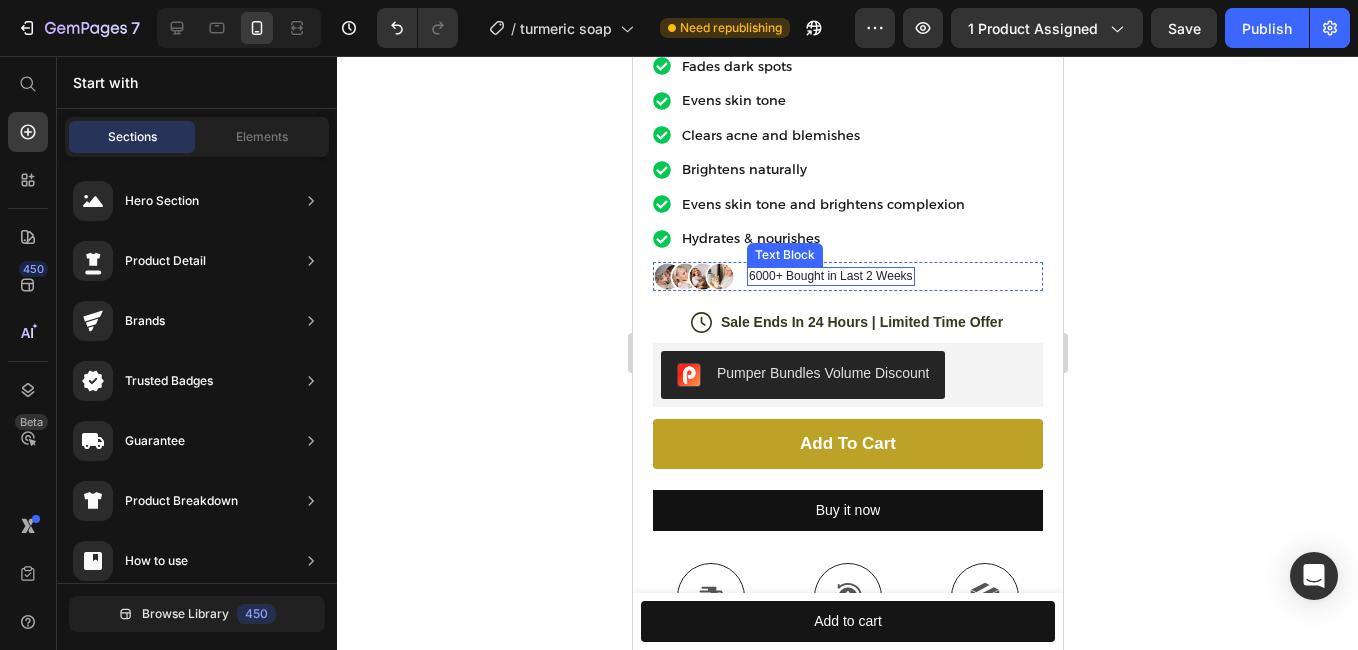 click on "6000+ Bought in Last 2 Weeks" at bounding box center [830, 277] 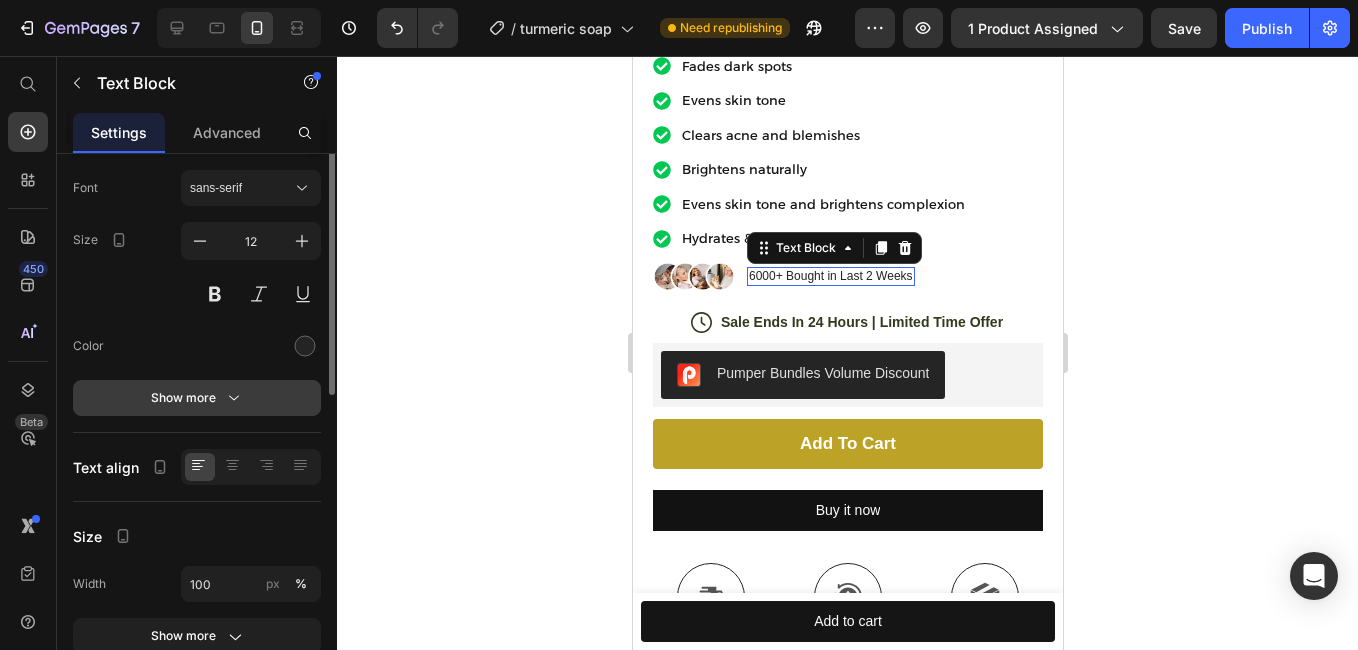 scroll, scrollTop: 0, scrollLeft: 0, axis: both 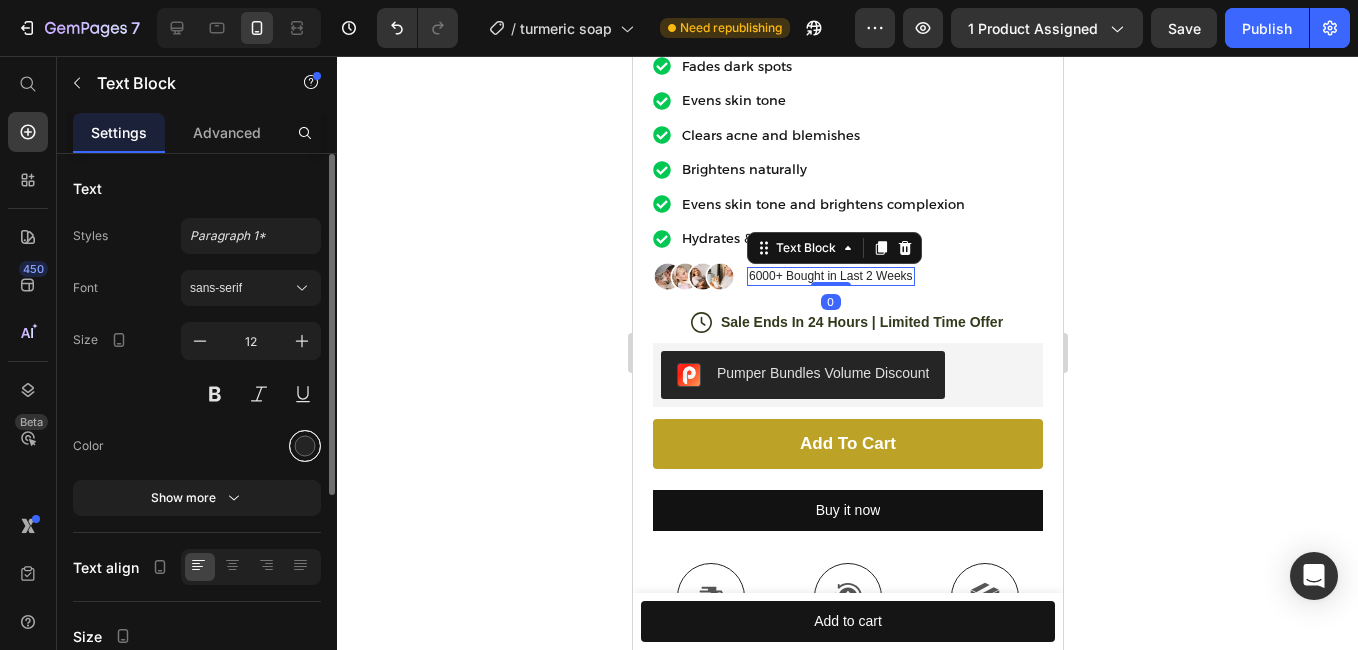 click at bounding box center (305, 446) 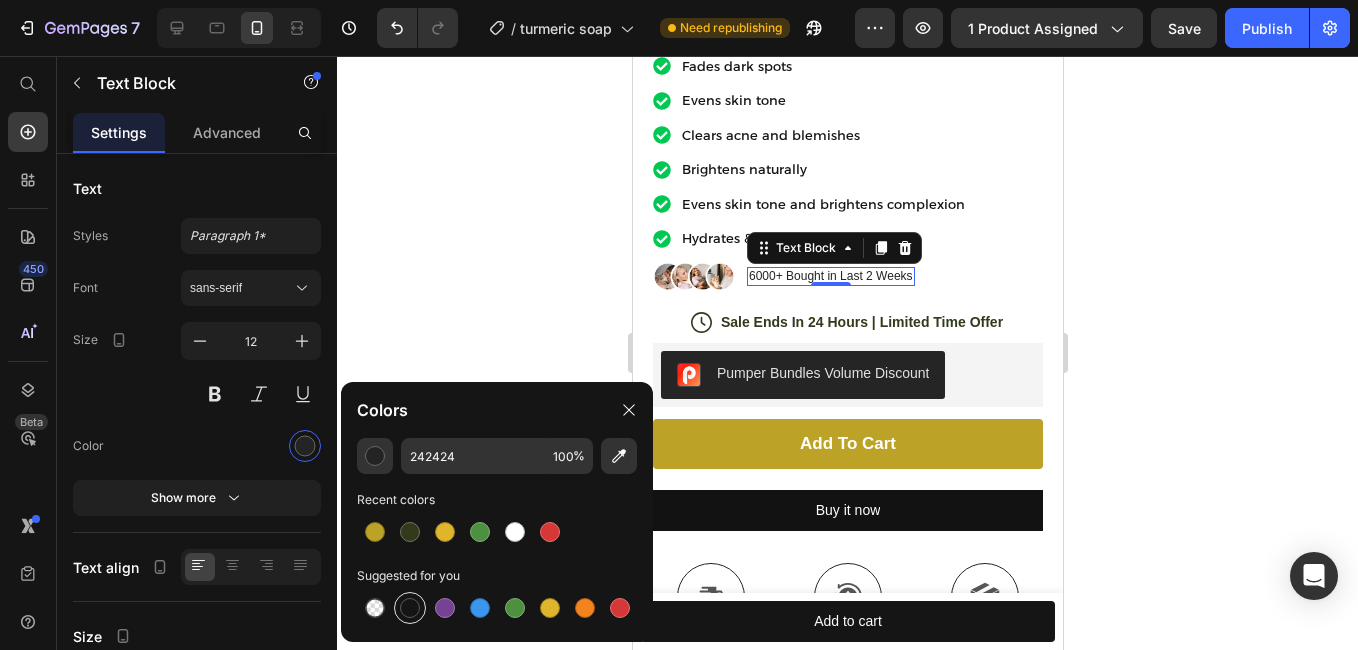 click at bounding box center (410, 608) 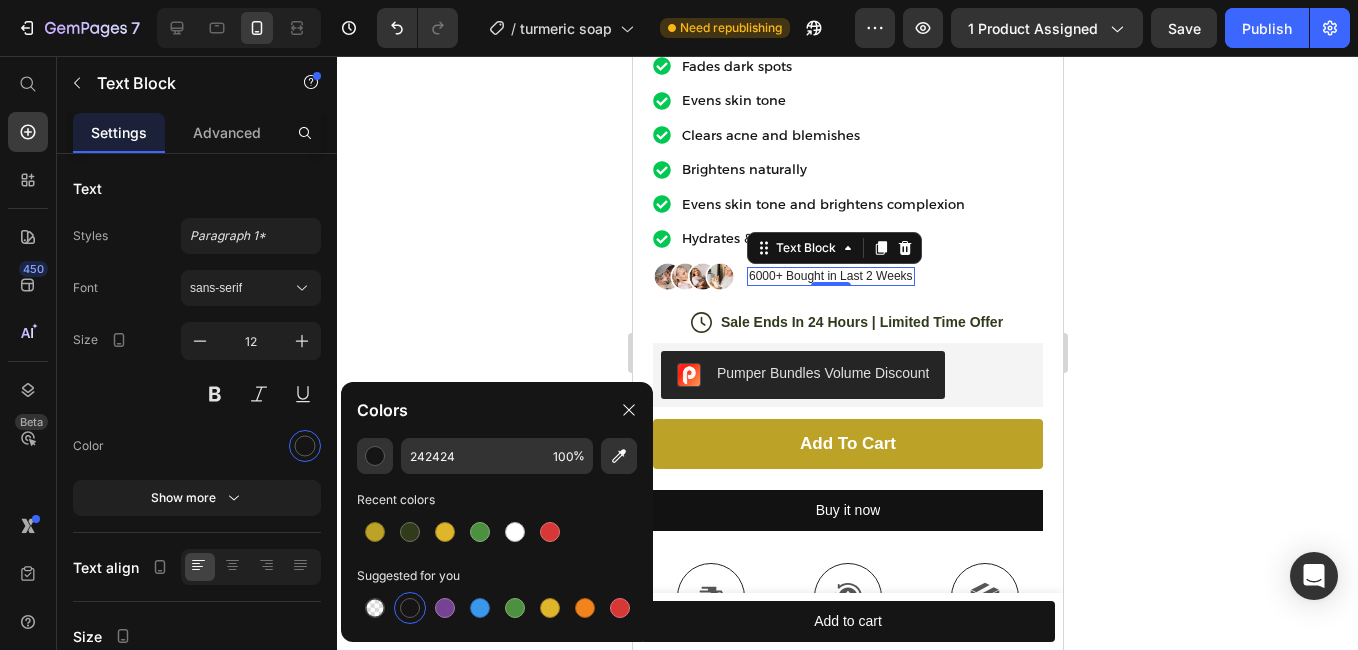 type on "151515" 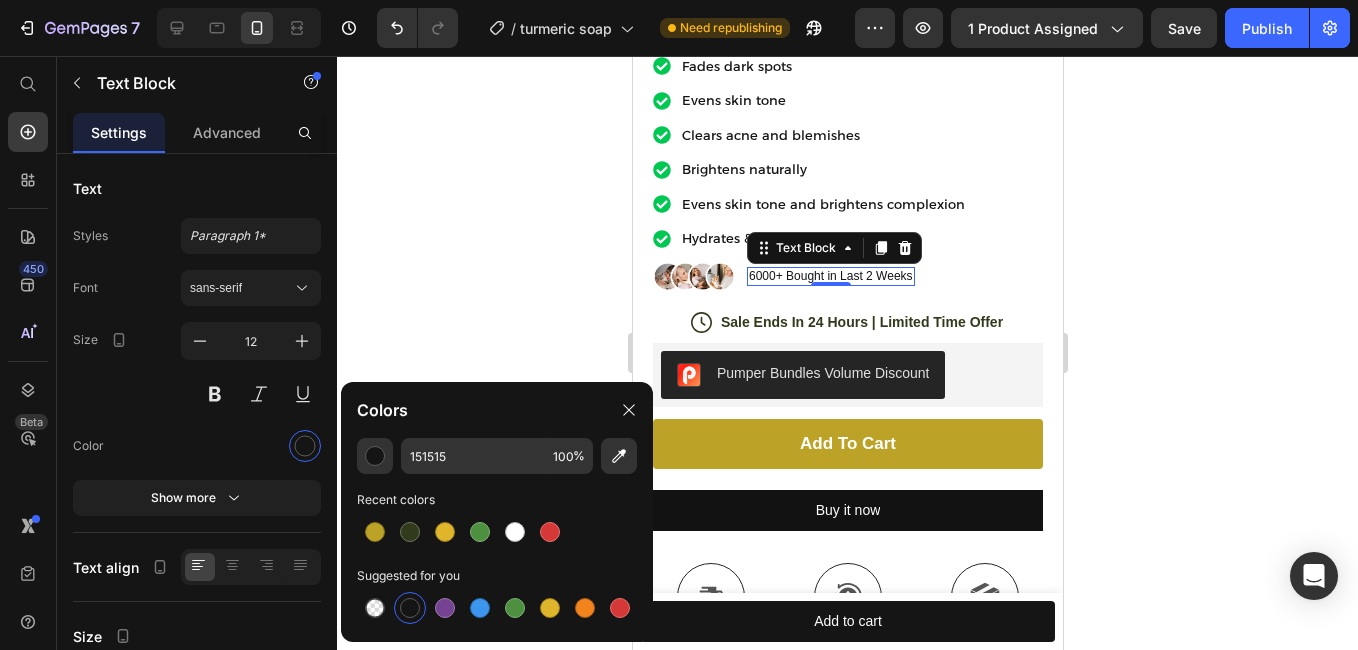 drag, startPoint x: 448, startPoint y: 205, endPoint x: 179, endPoint y: 155, distance: 273.6074 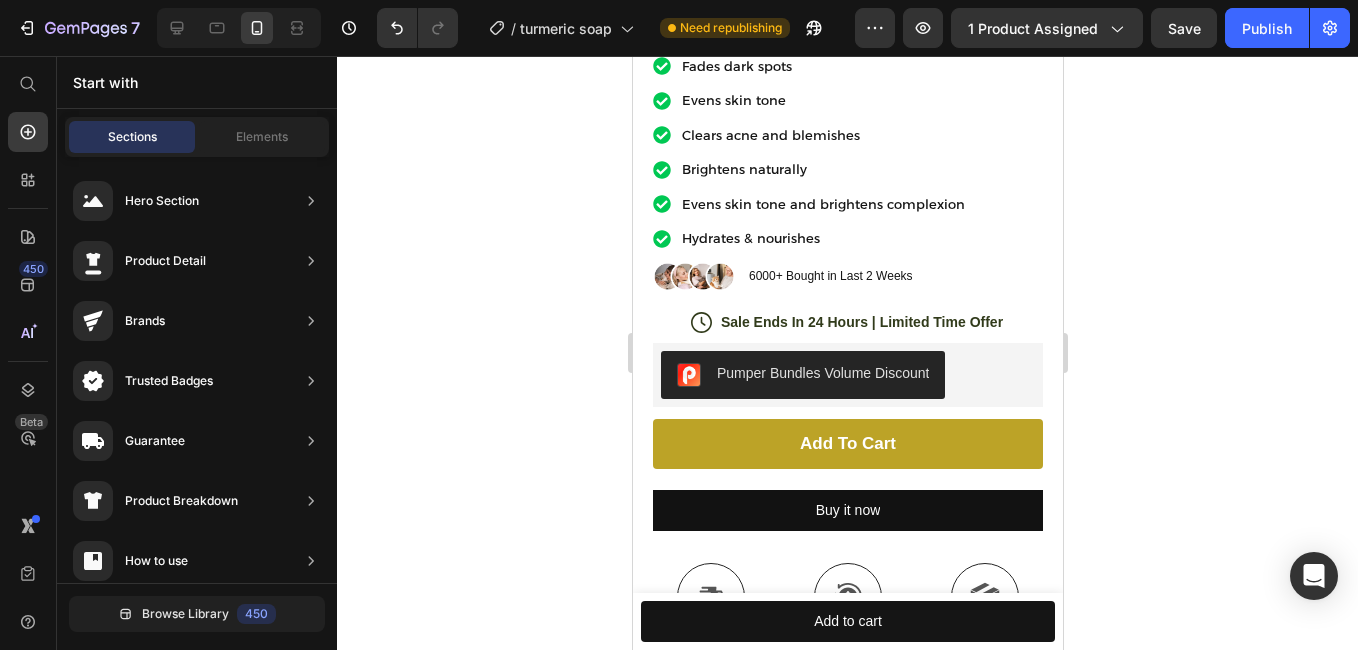 click 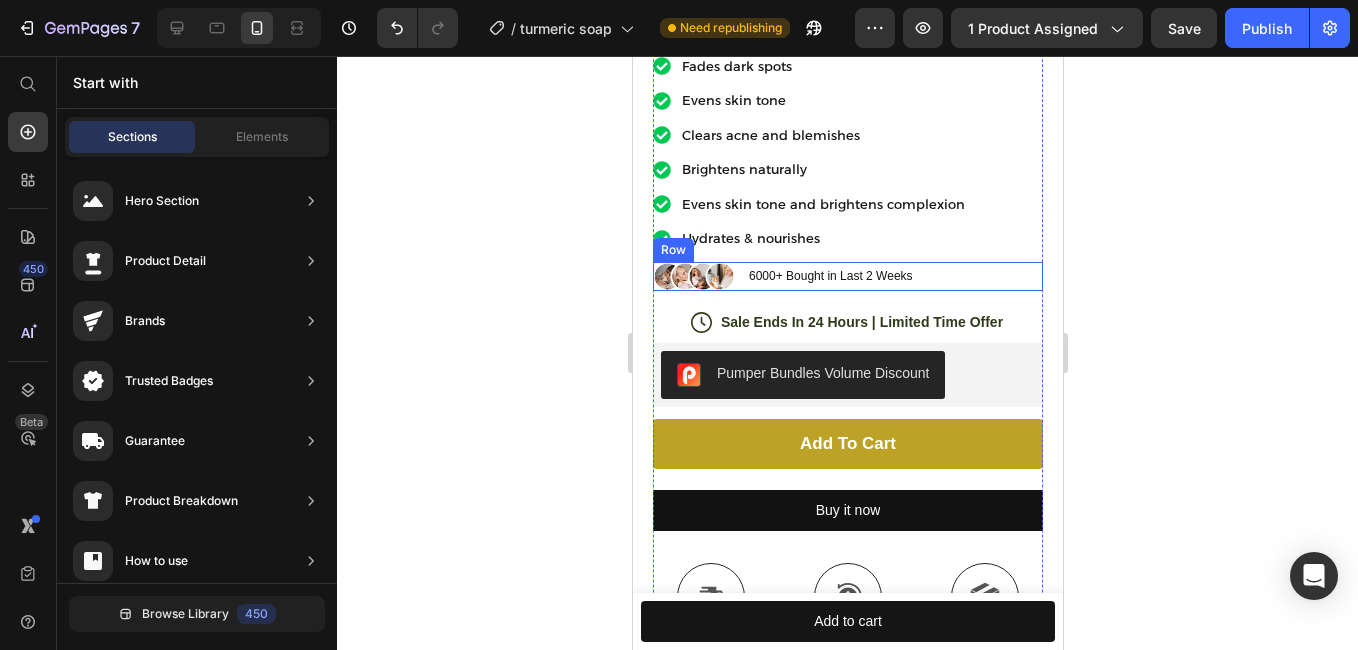 click on "Image 6000+ Bought in Last 2 Weeks Text Block Row" at bounding box center (847, 277) 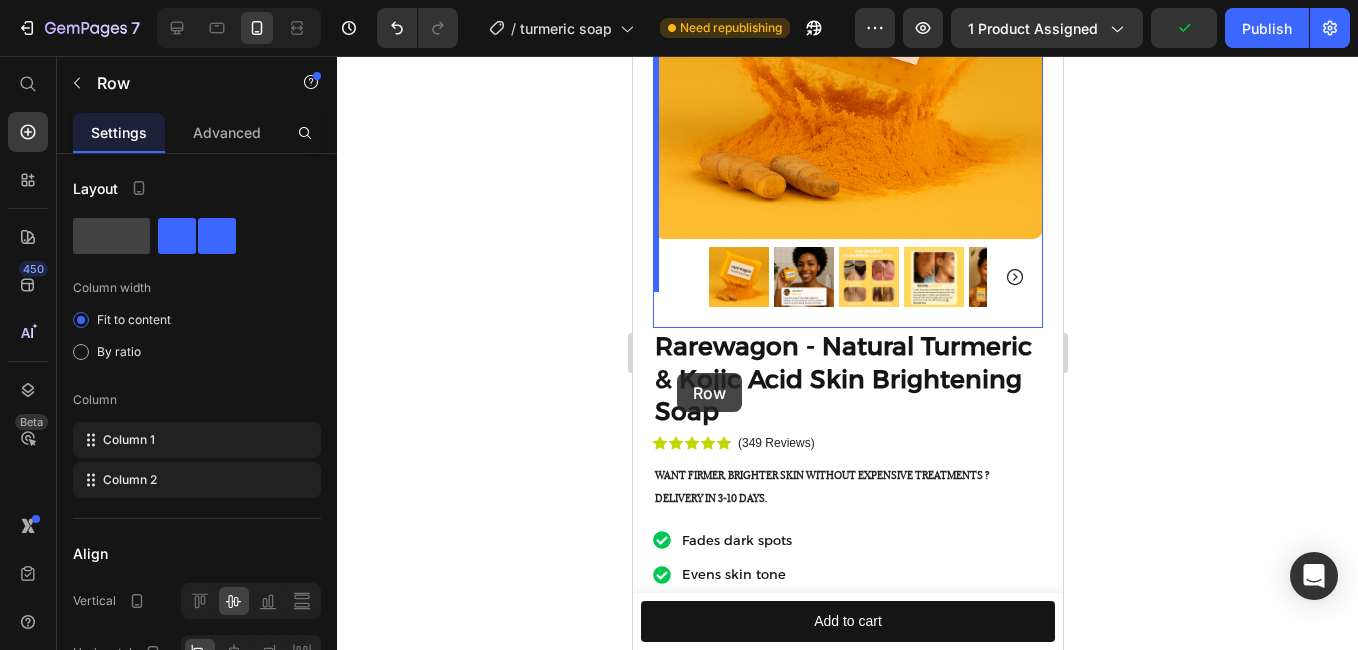 scroll, scrollTop: 214, scrollLeft: 0, axis: vertical 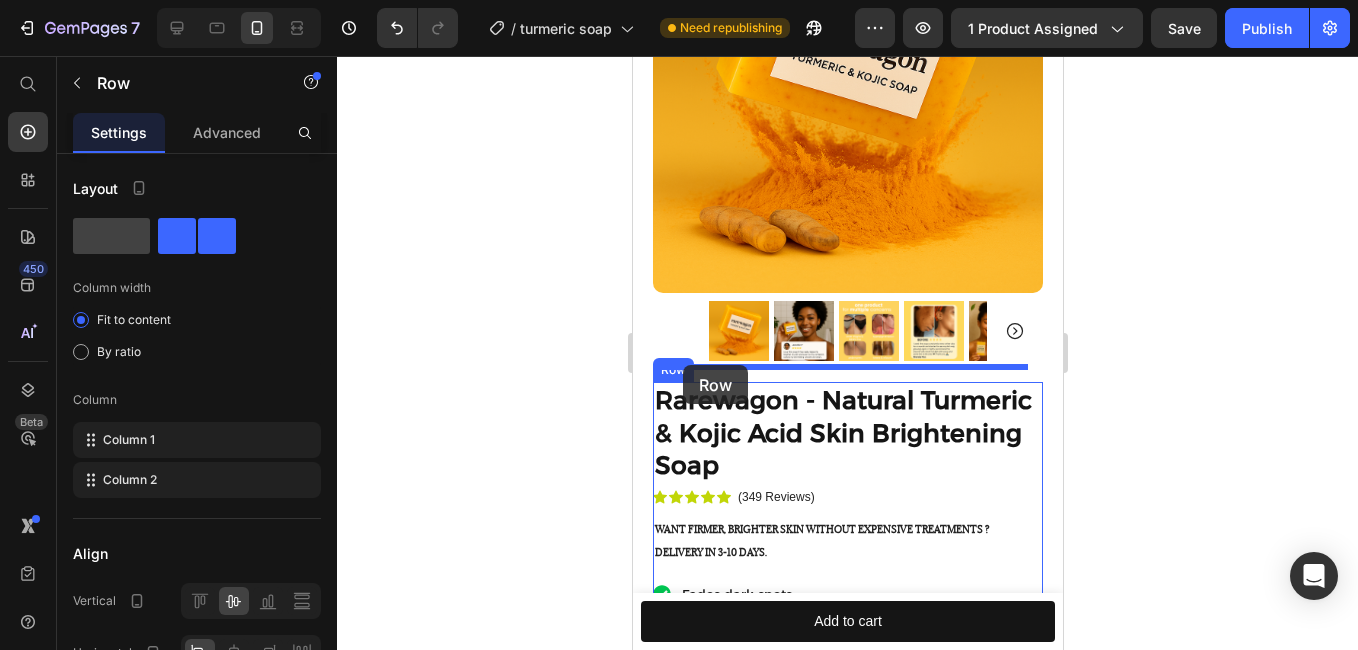 drag, startPoint x: 684, startPoint y: 234, endPoint x: 1878, endPoint y: 374, distance: 1202.1797 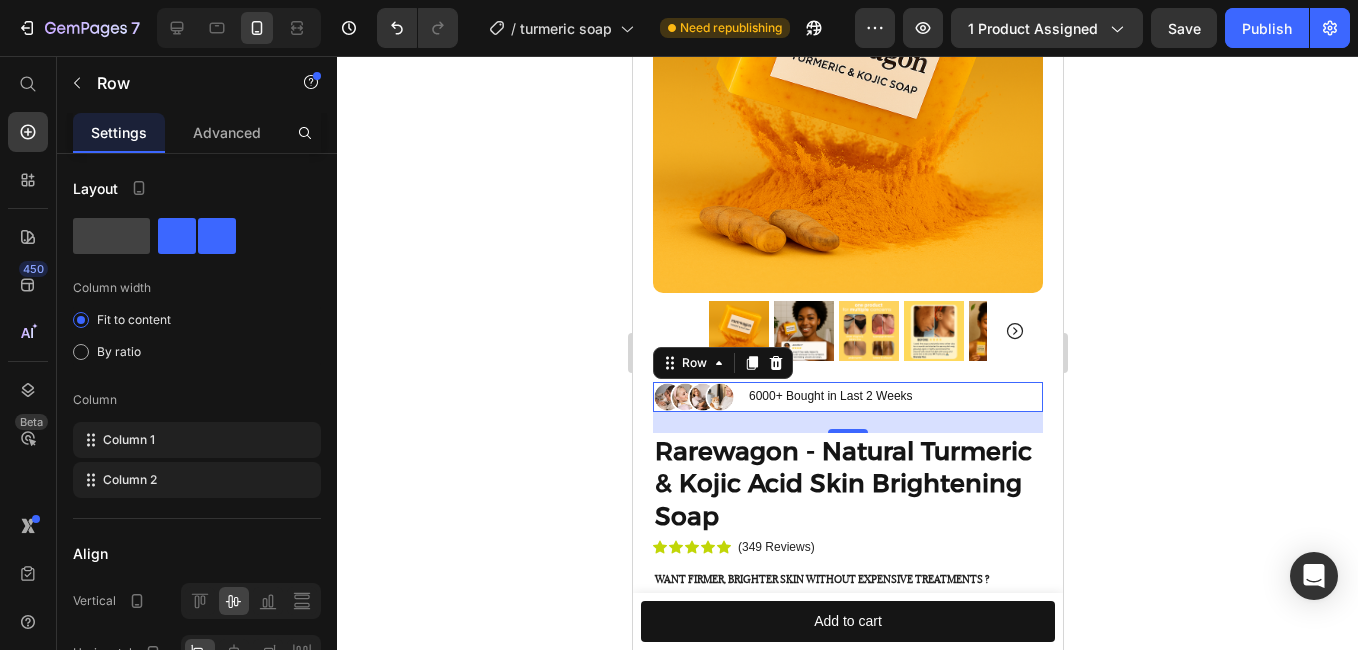 click 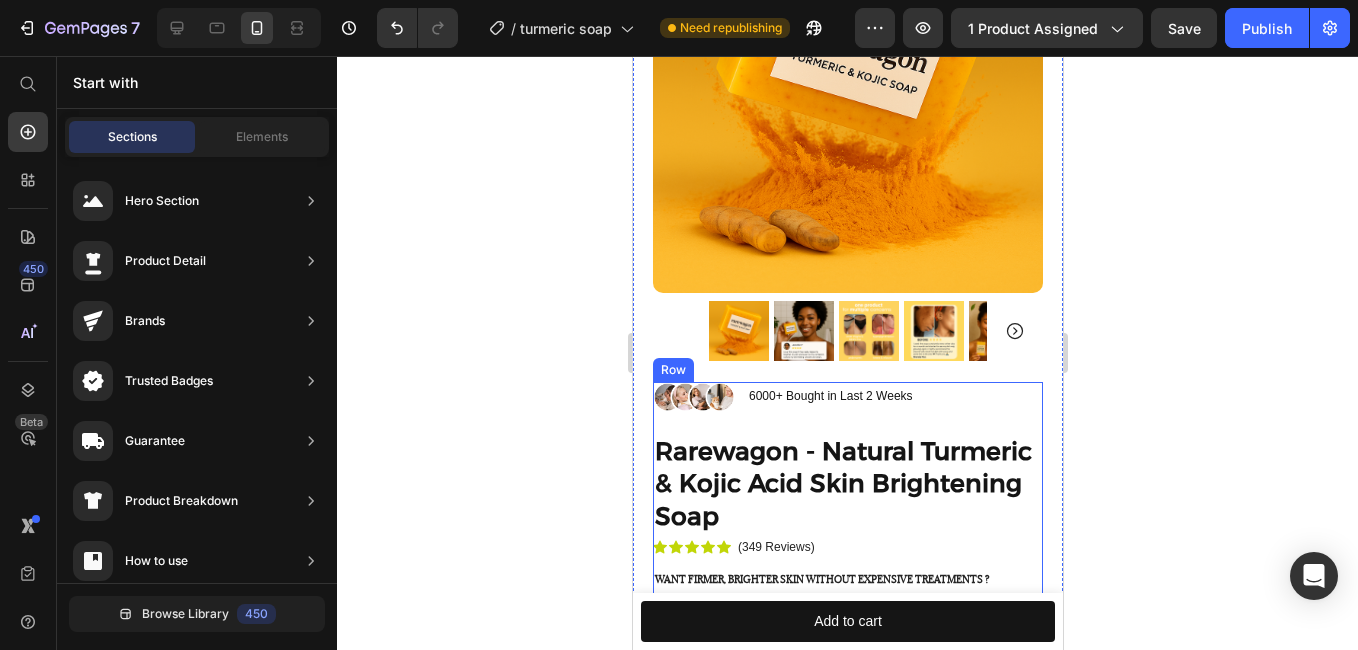 scroll, scrollTop: 314, scrollLeft: 0, axis: vertical 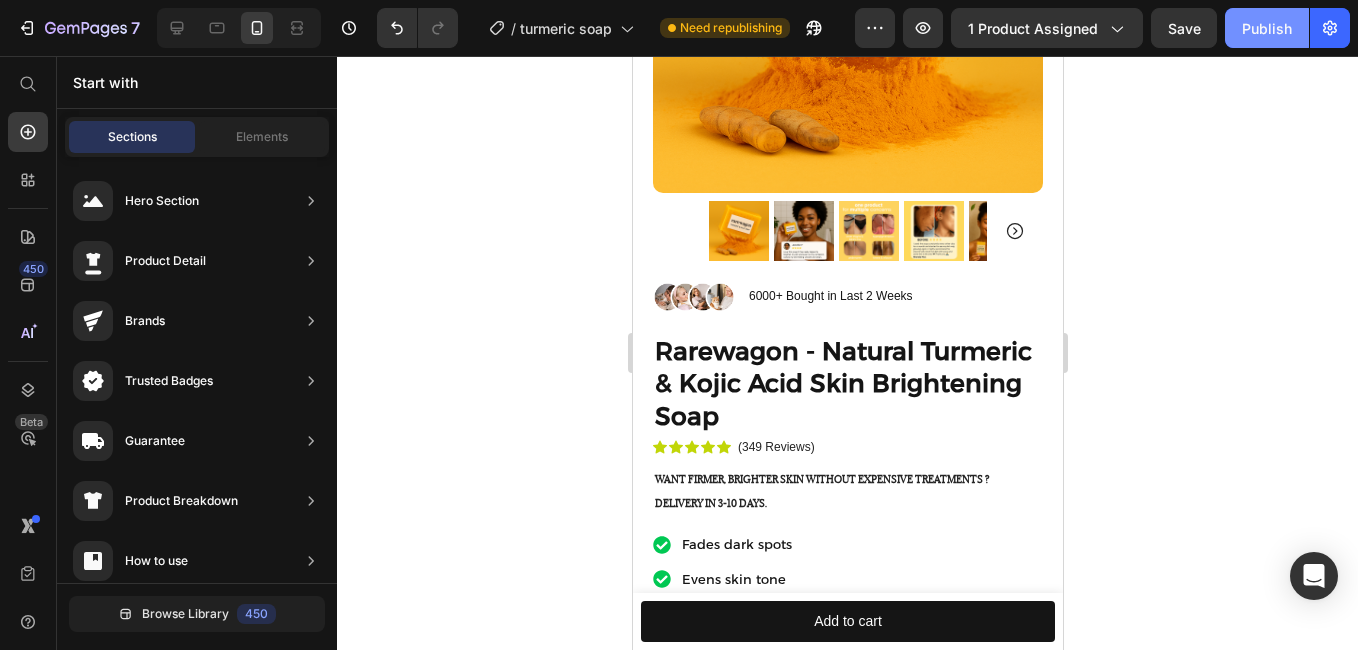 click on "Publish" at bounding box center (1267, 28) 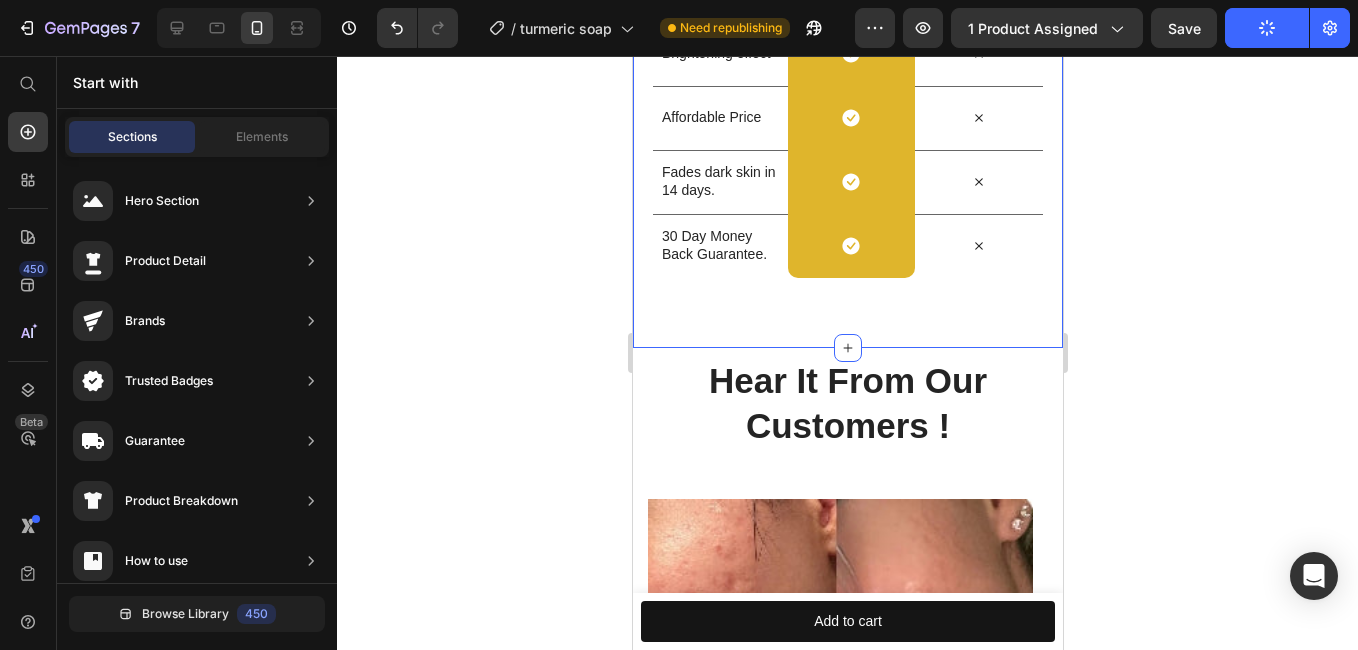 scroll, scrollTop: 2614, scrollLeft: 0, axis: vertical 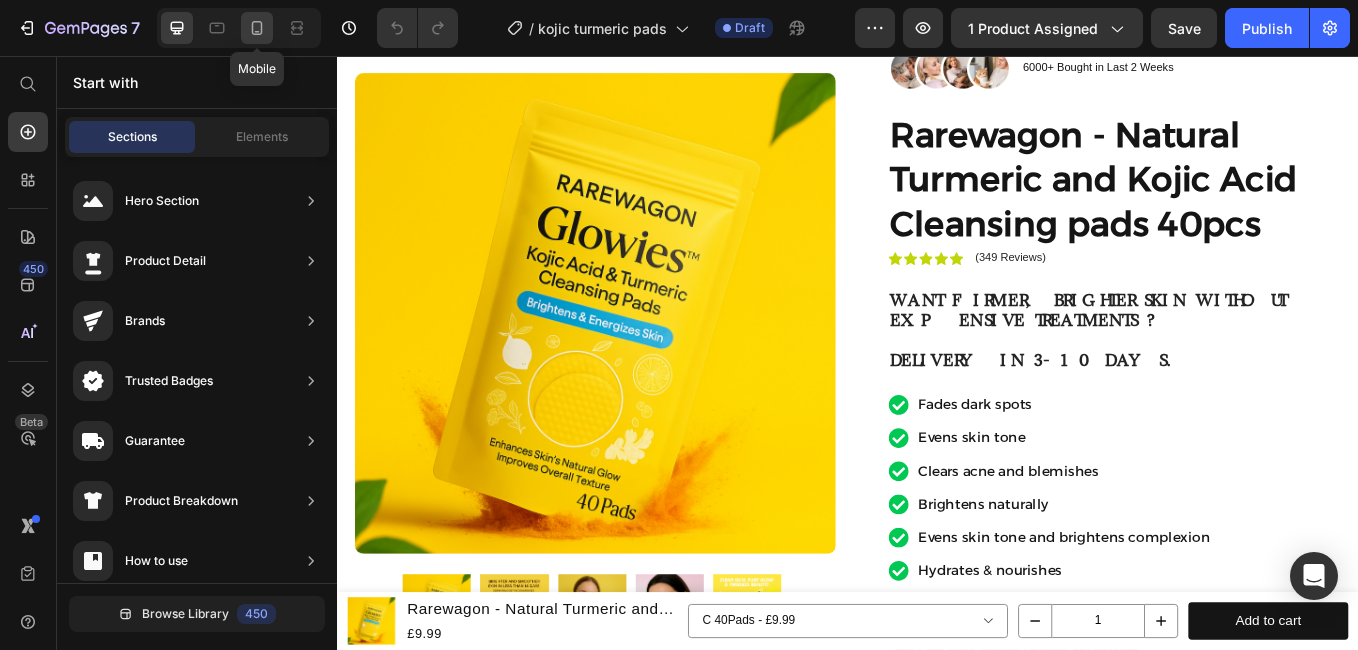 click 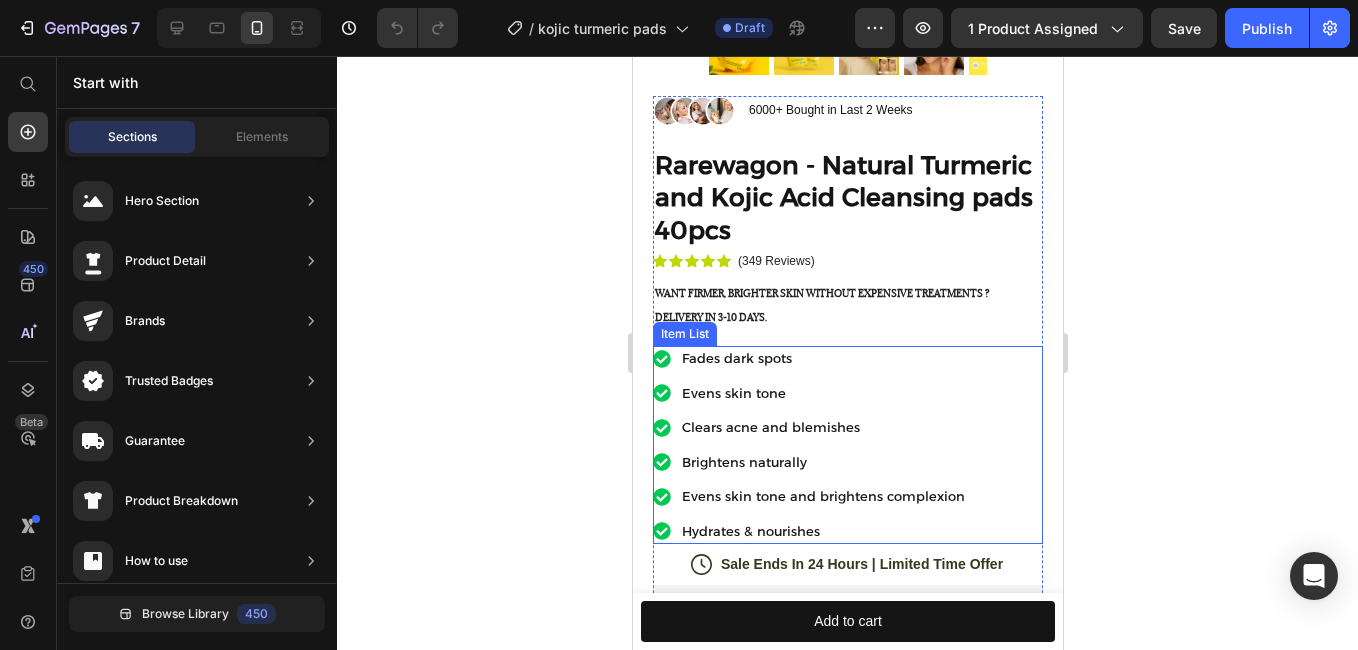scroll, scrollTop: 700, scrollLeft: 0, axis: vertical 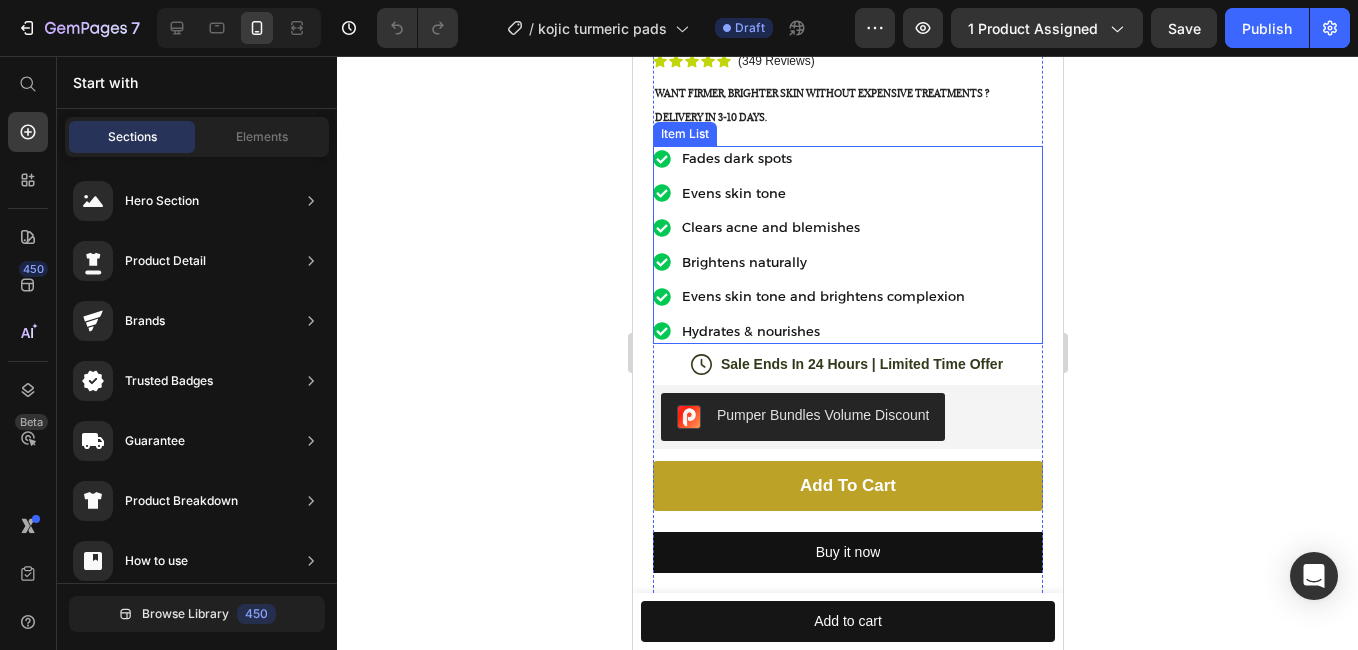 click on "Fades dark spots" at bounding box center (822, 159) 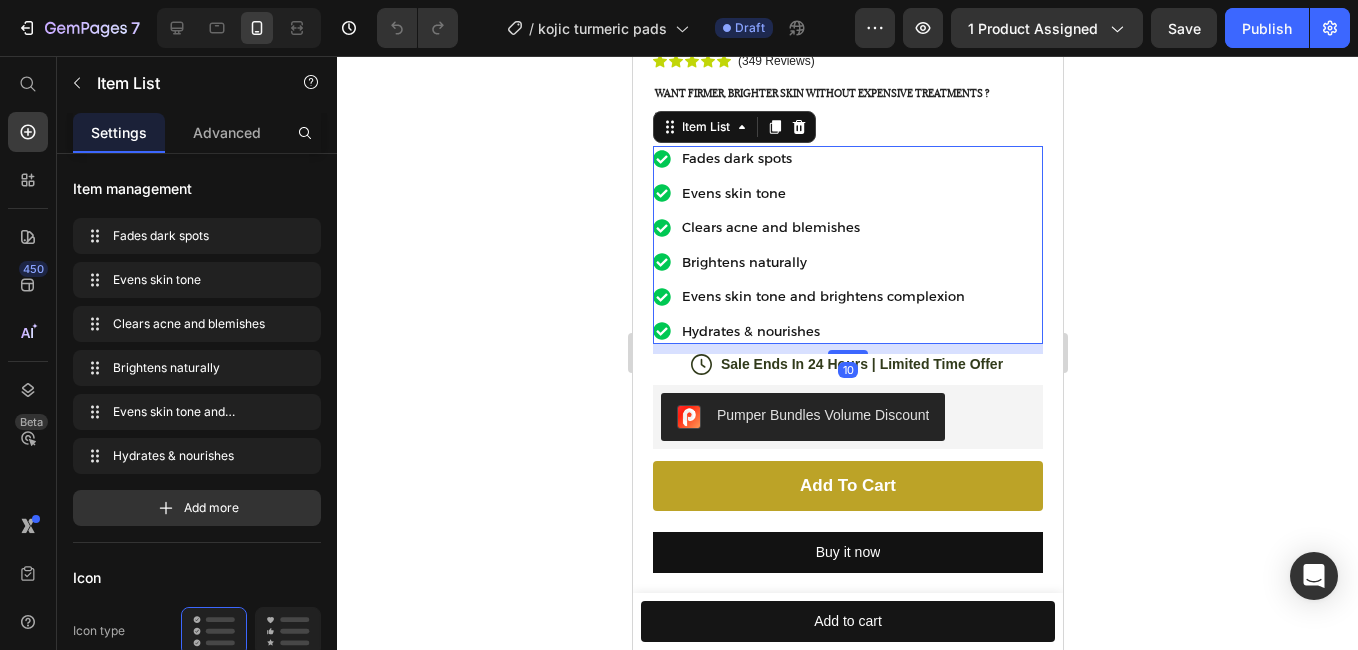 click on "Fades dark spots" at bounding box center [822, 159] 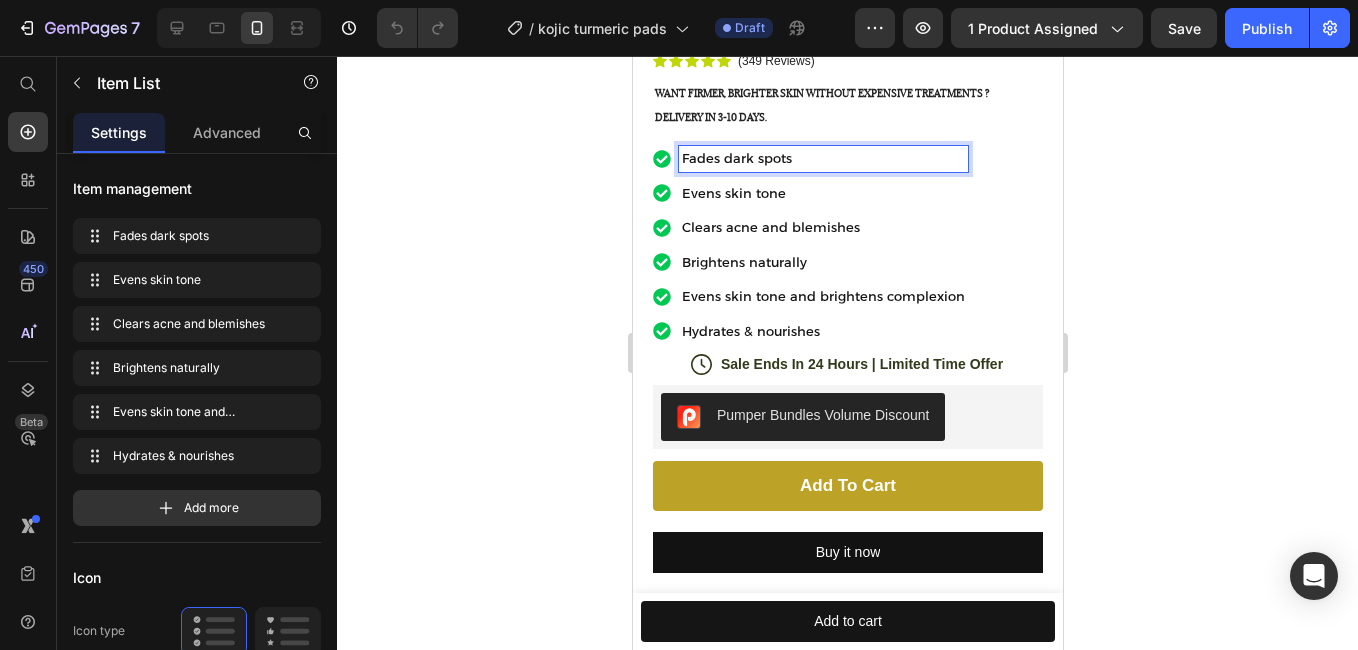 click on "Fades dark spots" at bounding box center (822, 159) 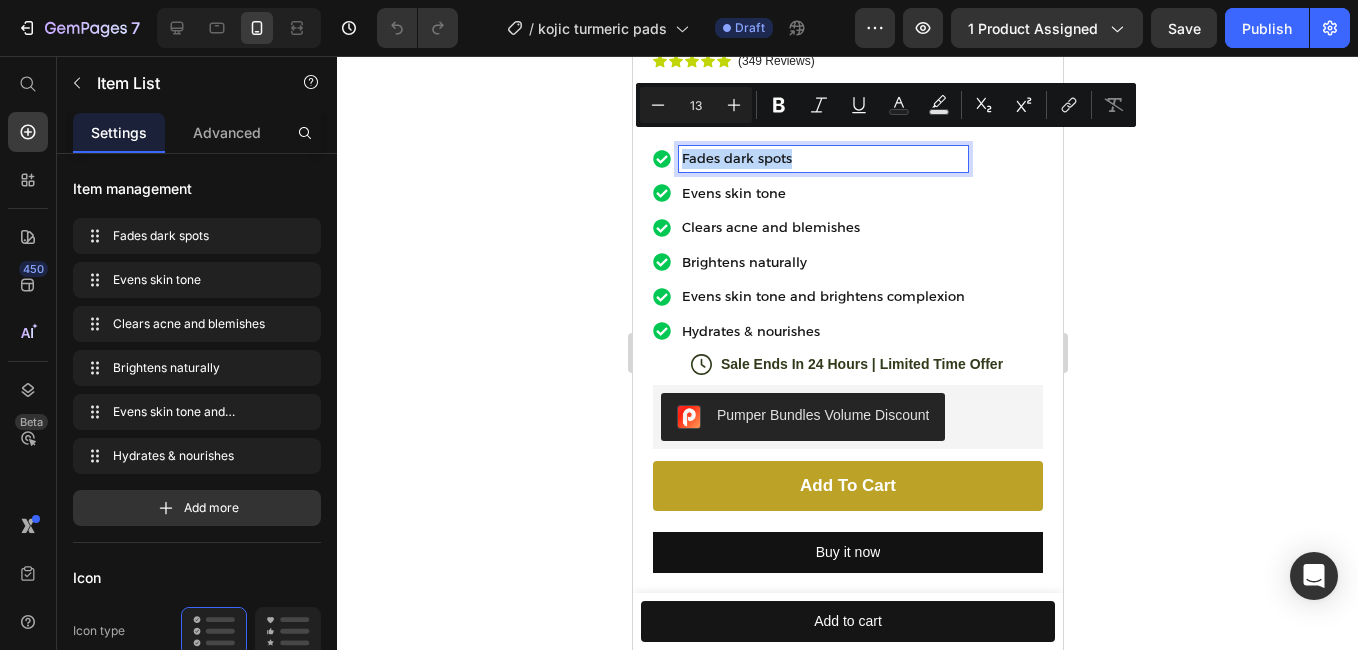 drag, startPoint x: 820, startPoint y: 148, endPoint x: 677, endPoint y: 135, distance: 143.58969 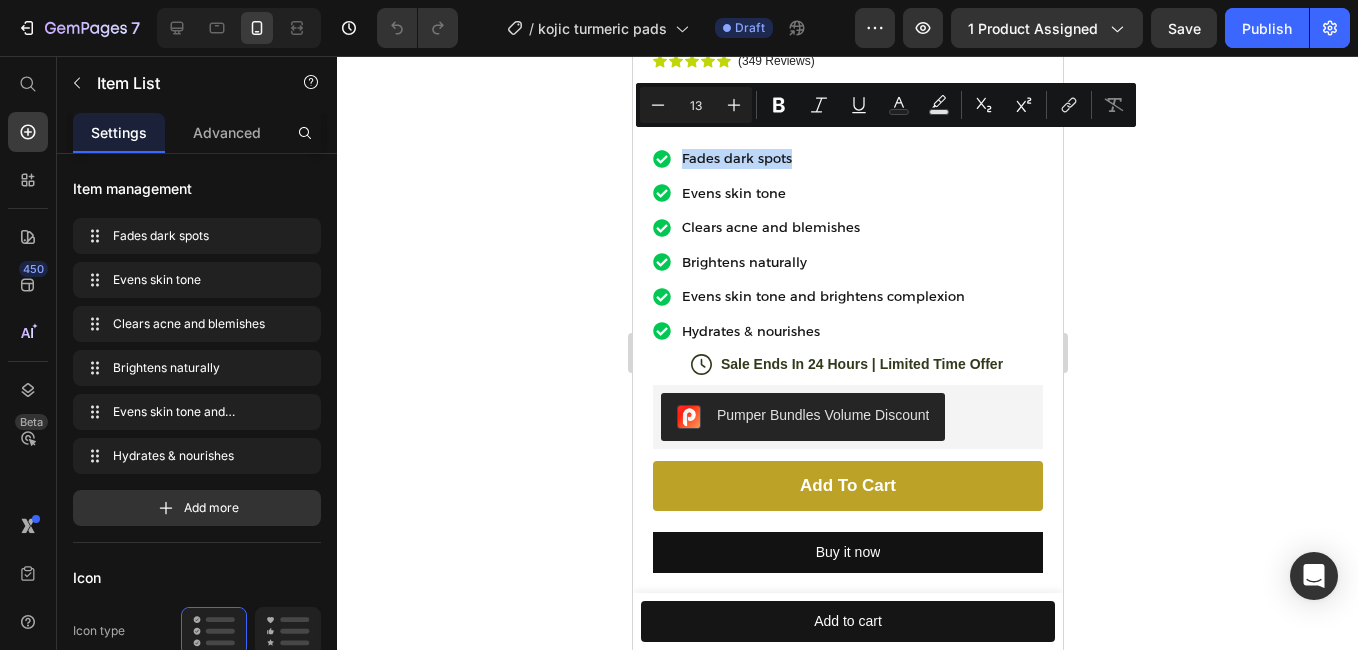 click on "Fades dark spots" at bounding box center [809, 159] 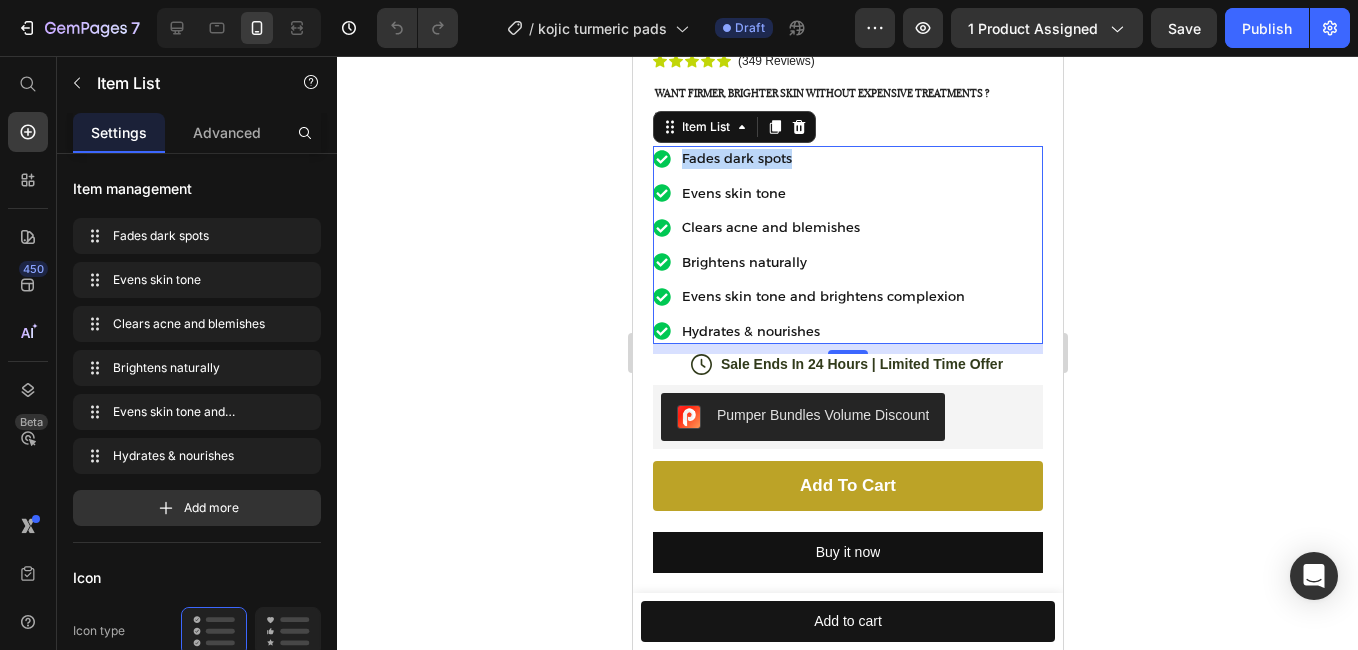 click 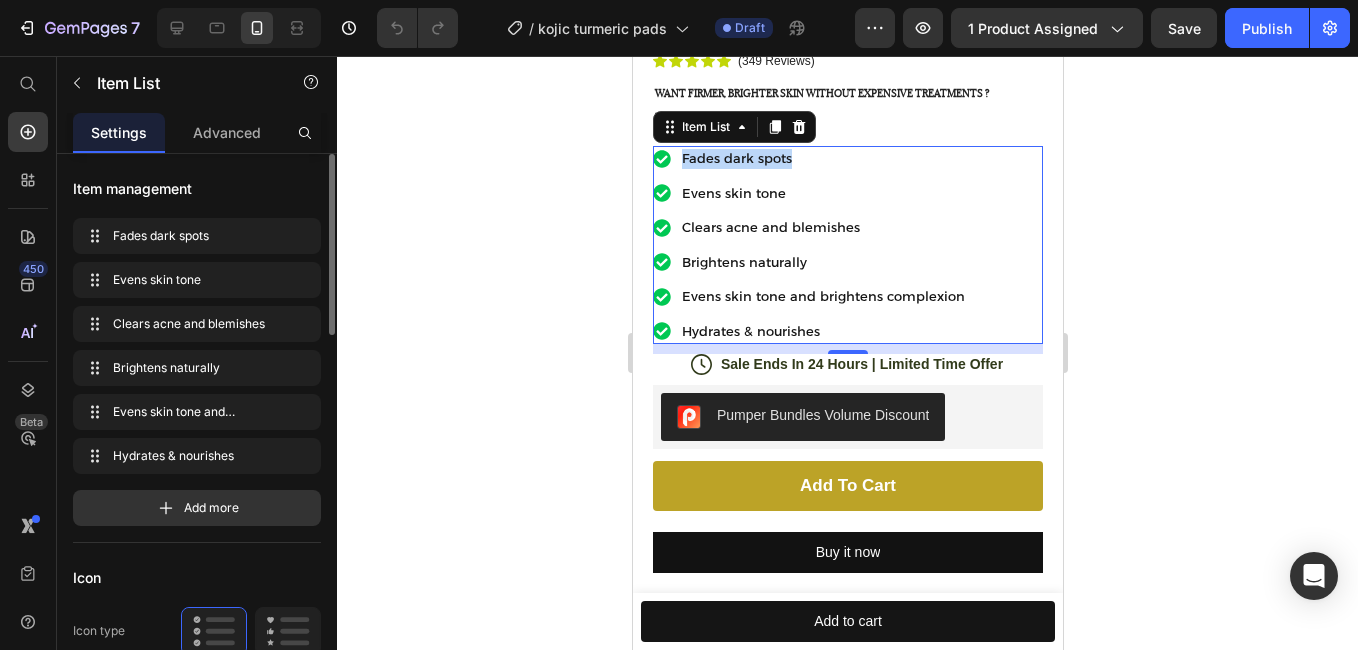 scroll, scrollTop: 400, scrollLeft: 0, axis: vertical 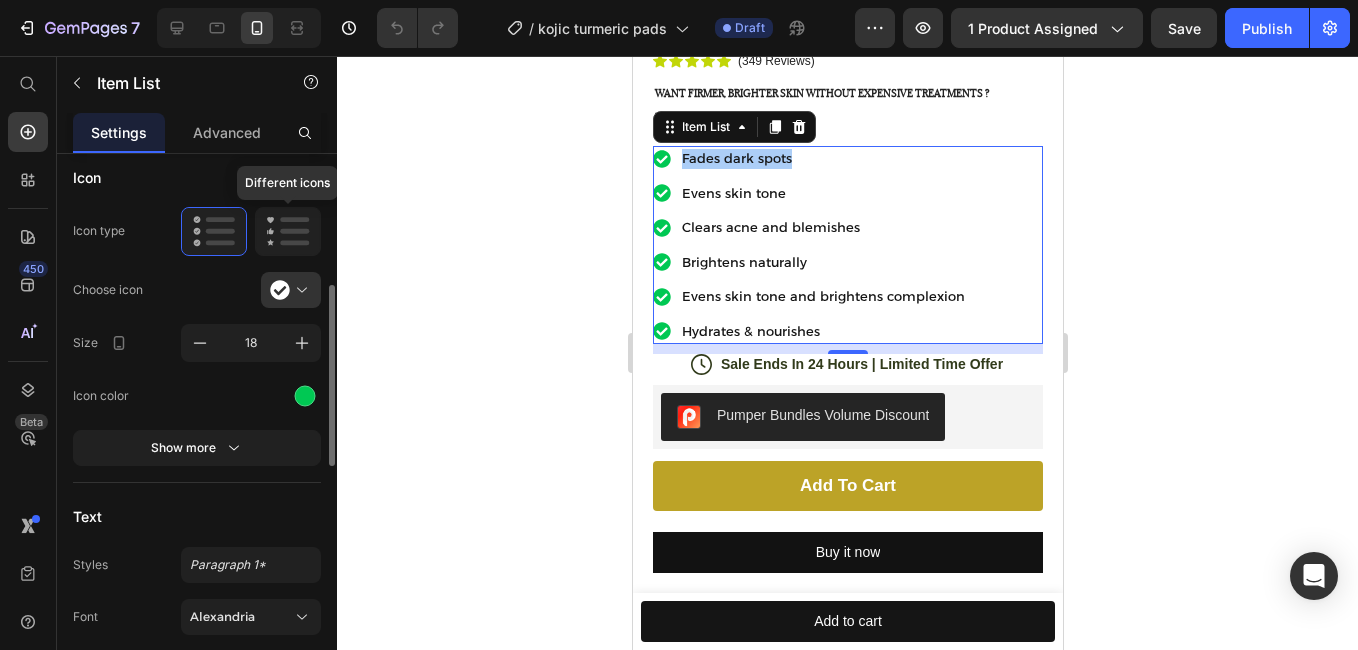 click 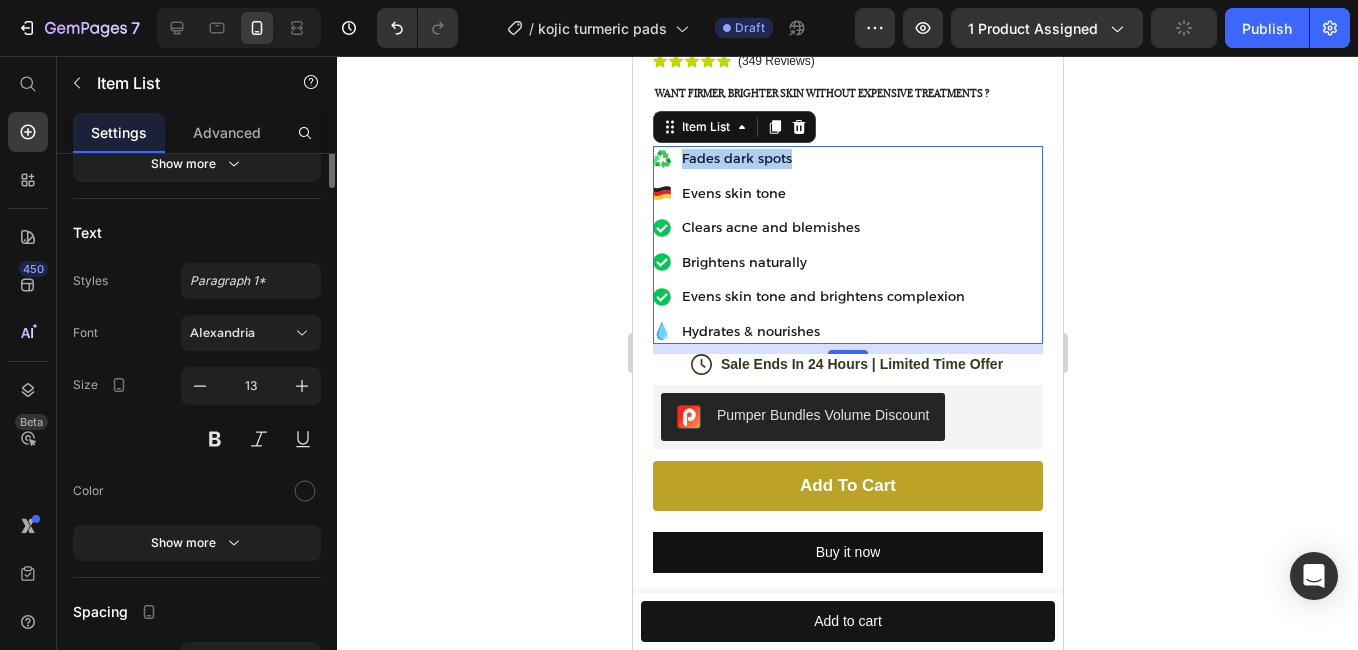 scroll, scrollTop: 500, scrollLeft: 0, axis: vertical 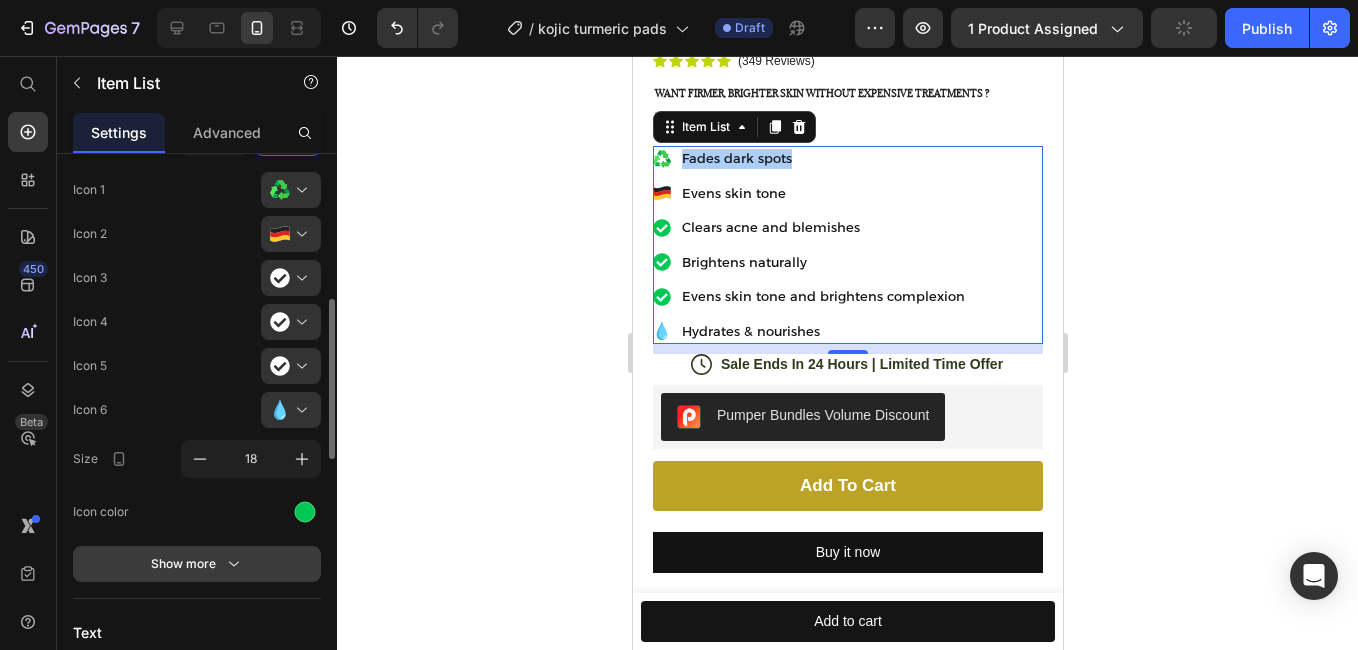 click on "Show more" at bounding box center (197, 564) 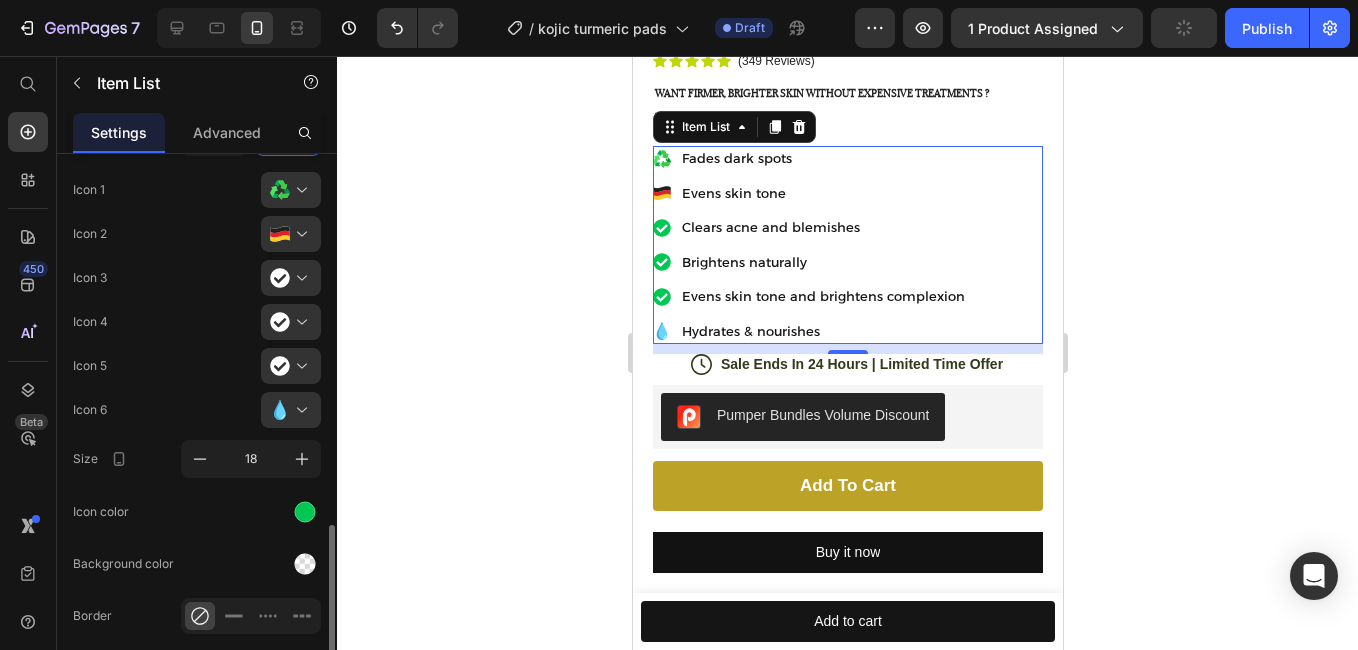 scroll, scrollTop: 700, scrollLeft: 0, axis: vertical 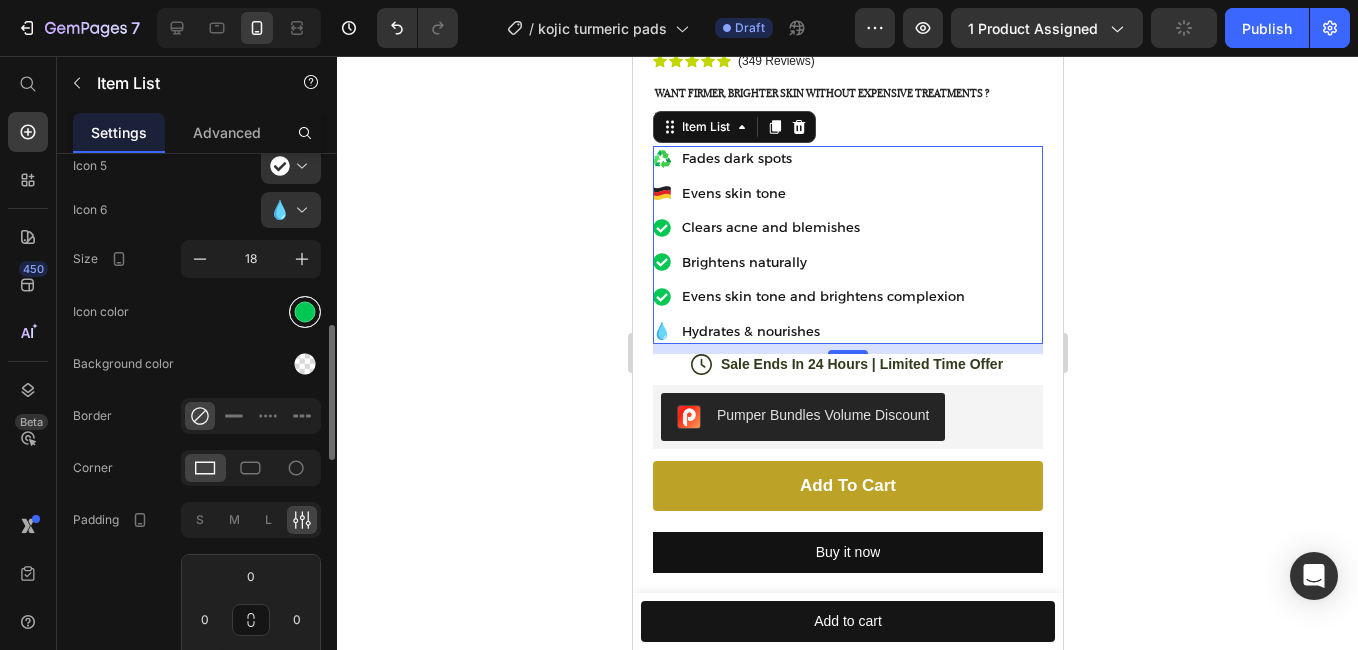 click at bounding box center (305, 312) 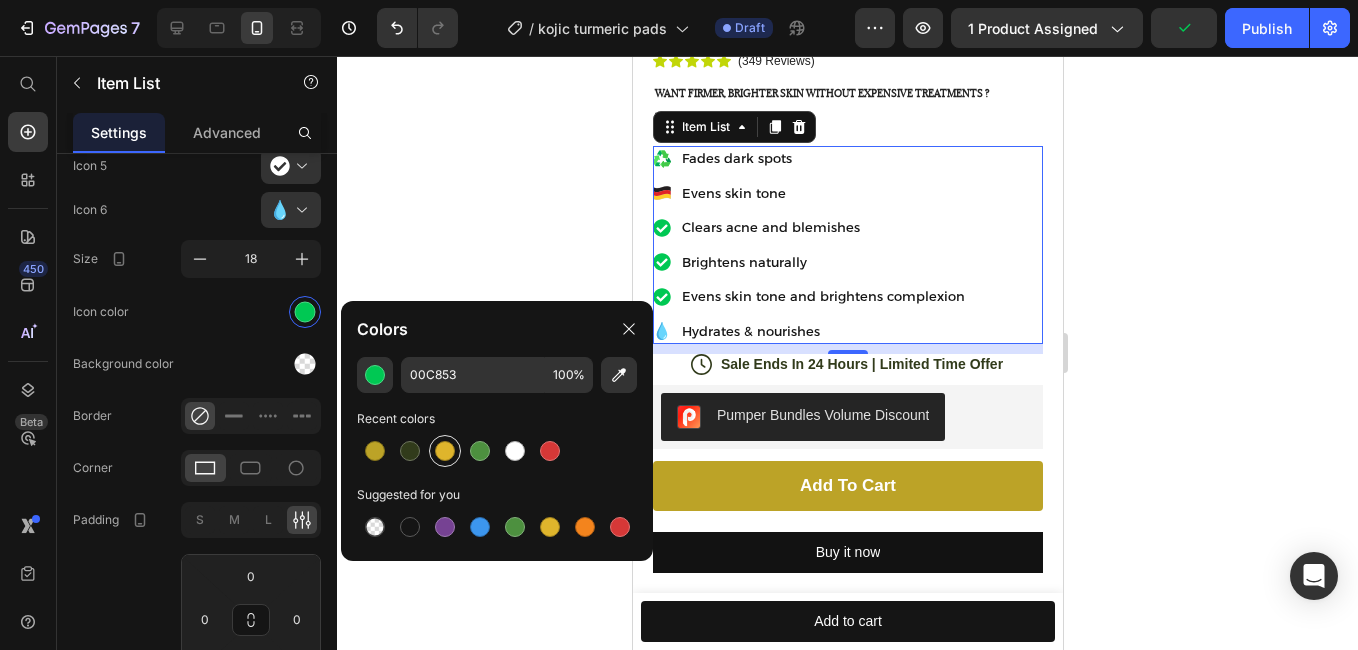 click at bounding box center (445, 451) 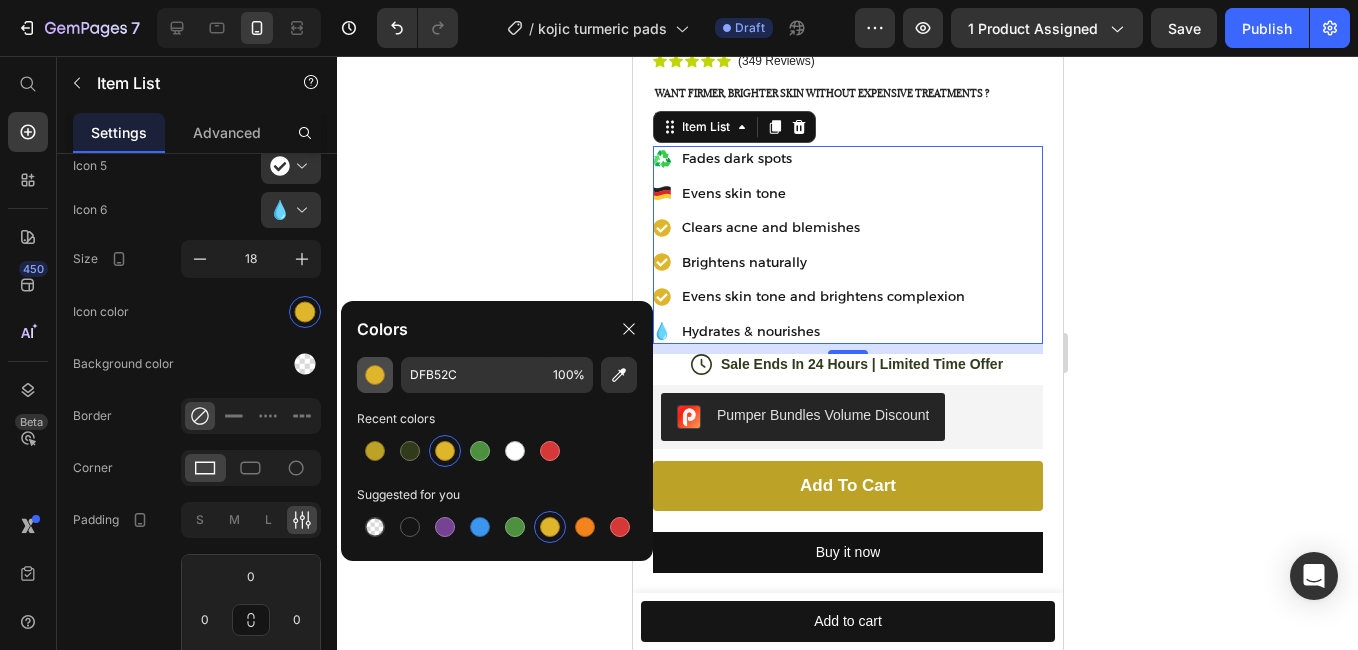click at bounding box center [375, 375] 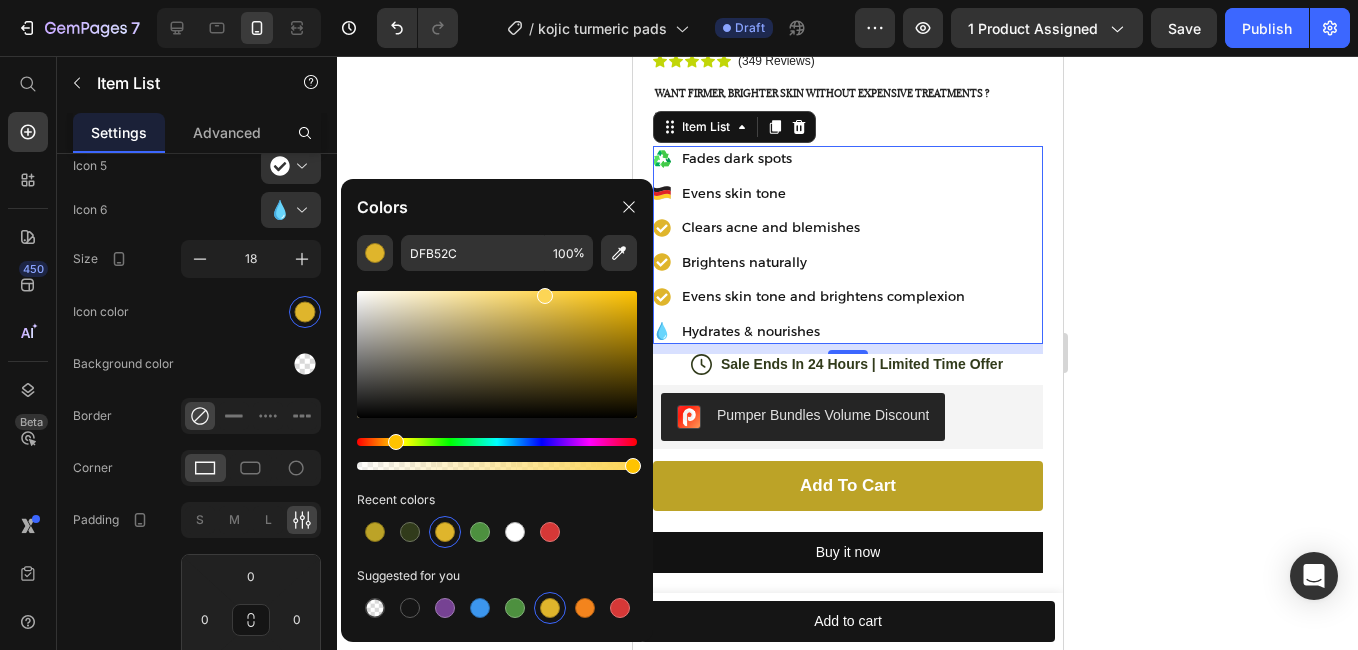 drag, startPoint x: 584, startPoint y: 316, endPoint x: 543, endPoint y: 292, distance: 47.507893 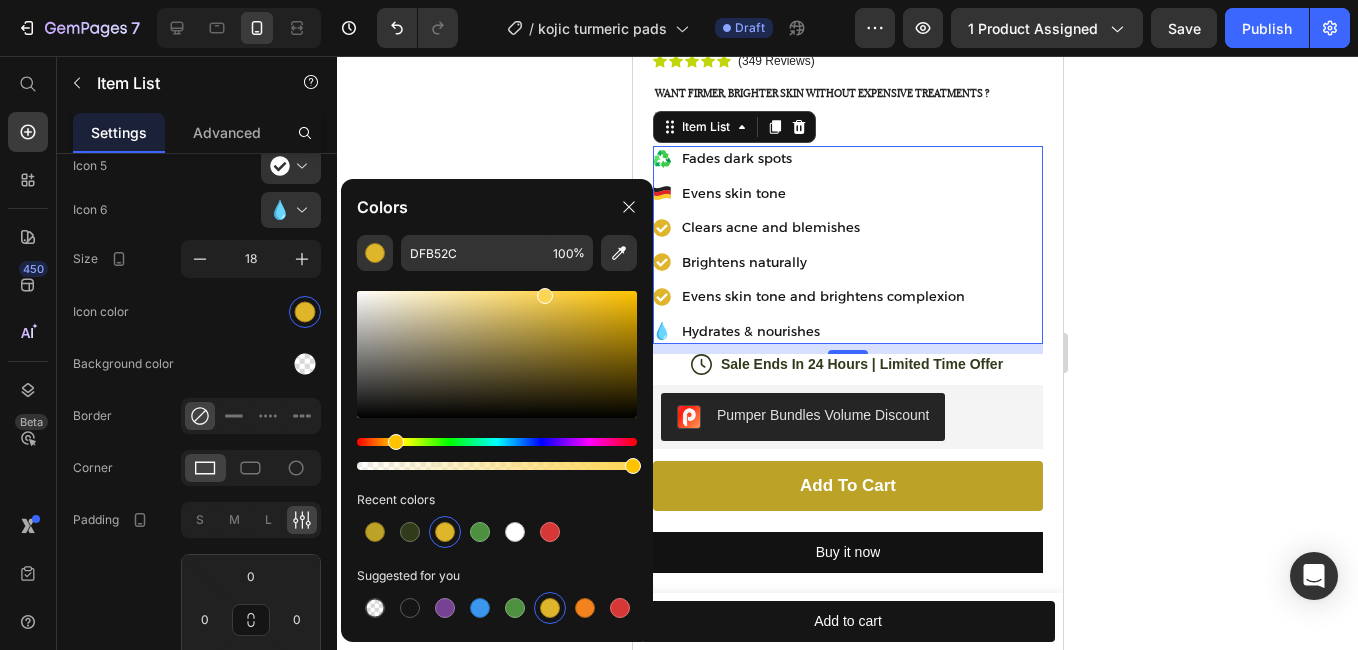 click at bounding box center [545, 296] 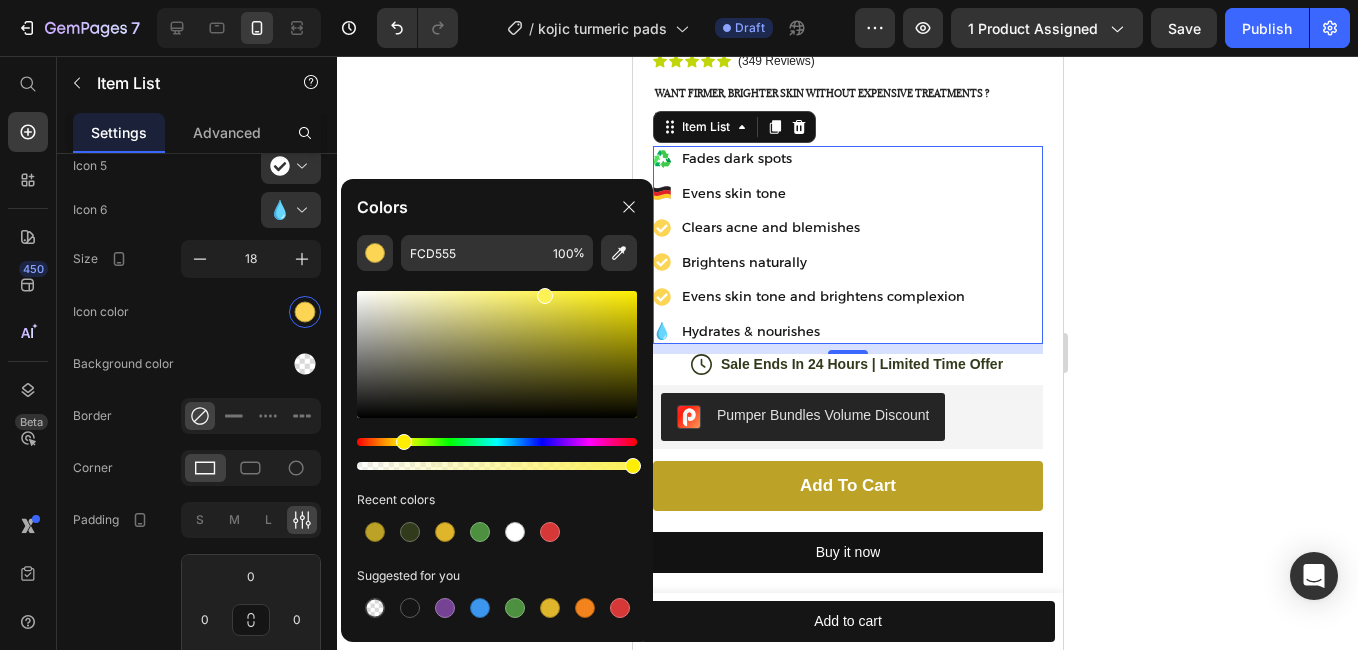 drag, startPoint x: 395, startPoint y: 443, endPoint x: 399, endPoint y: 383, distance: 60.133186 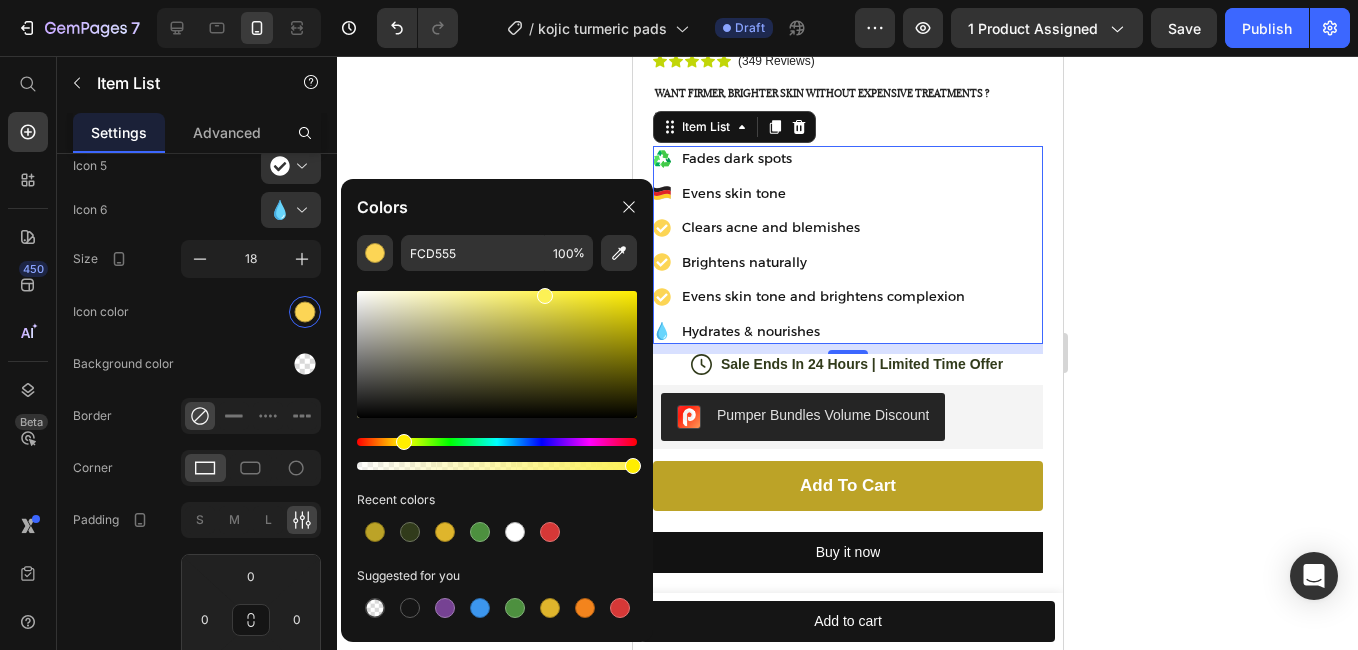 click at bounding box center [404, 442] 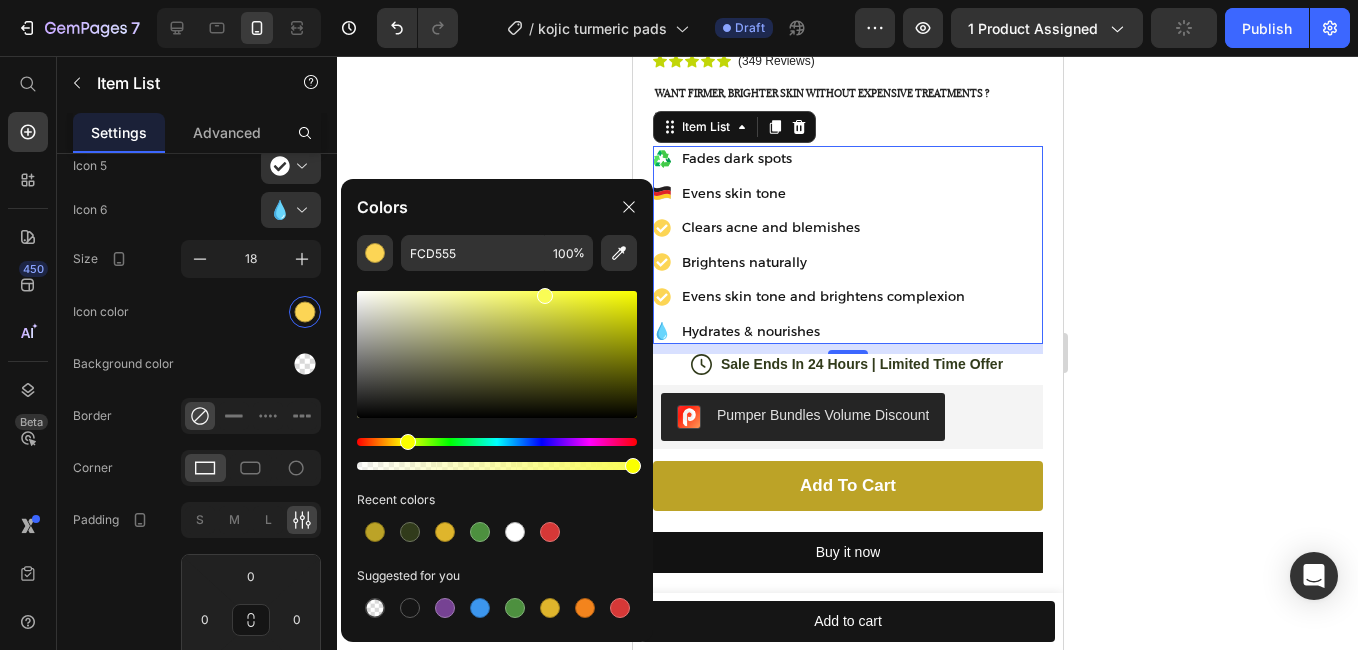 type on "F9FC55" 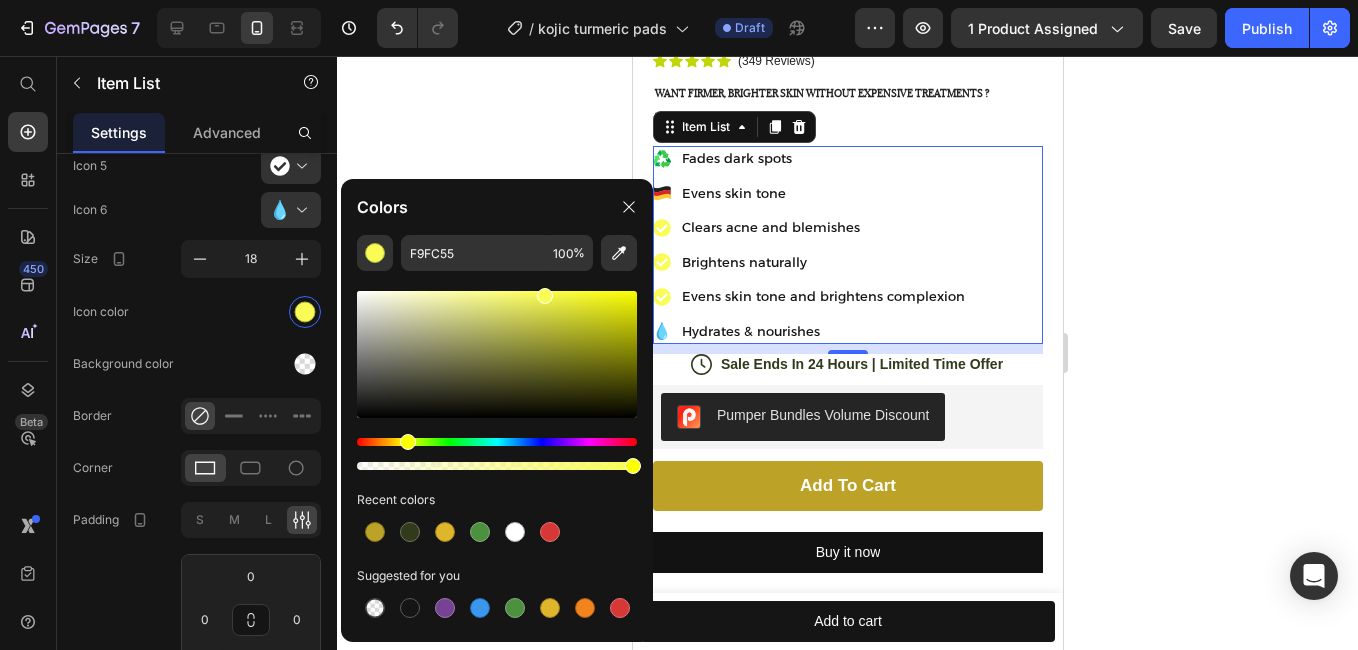 click 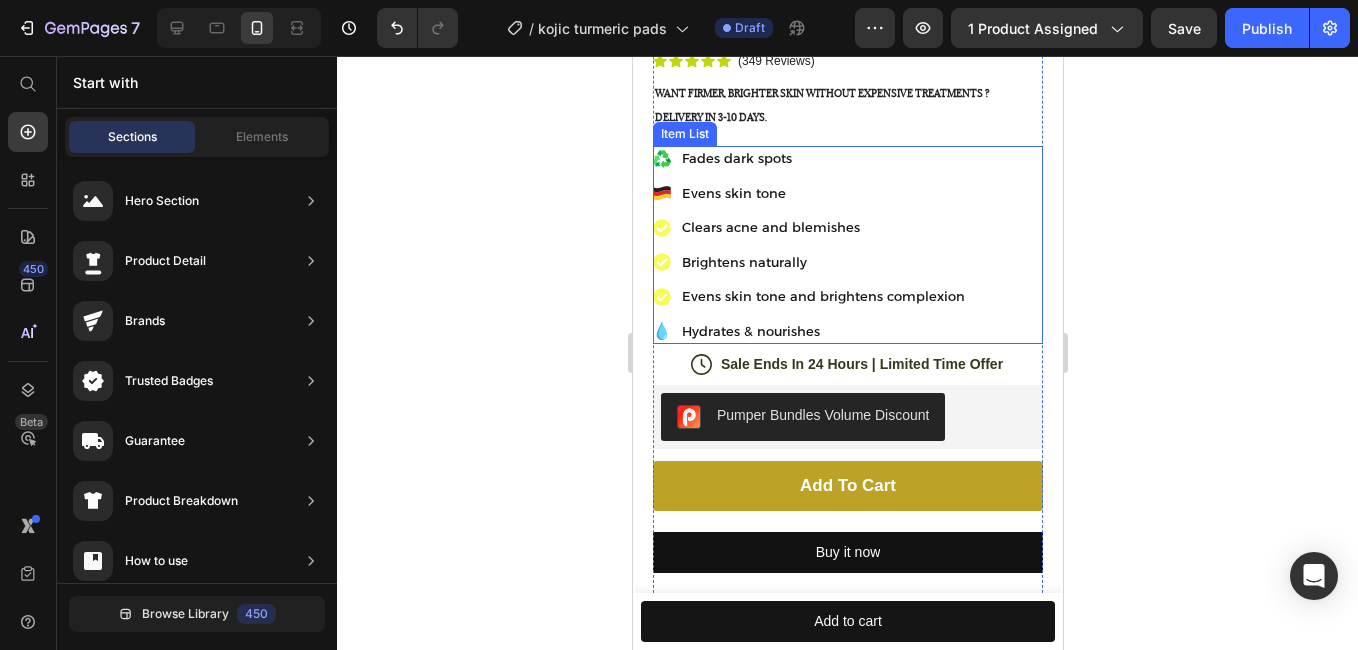 click on "Fades dark spots
Evens skin tone Clears acne and blemishes Brightens naturally Evens skin tone and brightens complexion
Hydrates & nourishes" at bounding box center [809, 245] 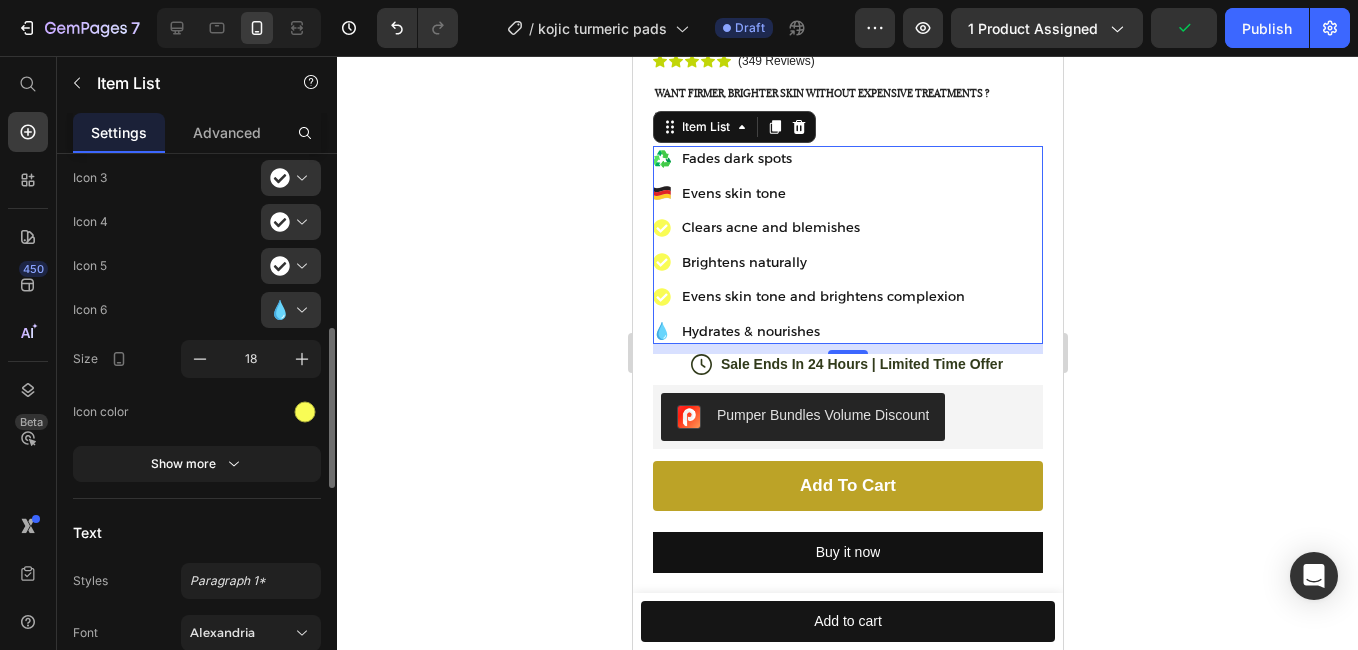 scroll, scrollTop: 400, scrollLeft: 0, axis: vertical 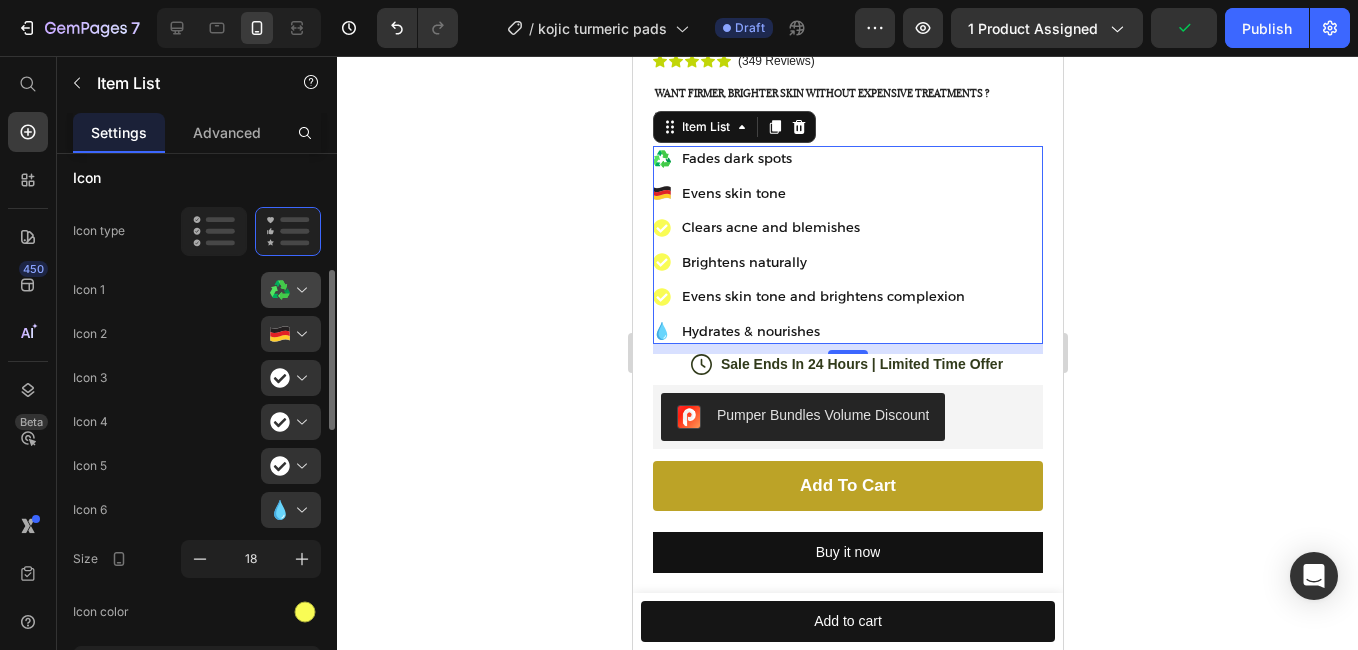click at bounding box center (299, 290) 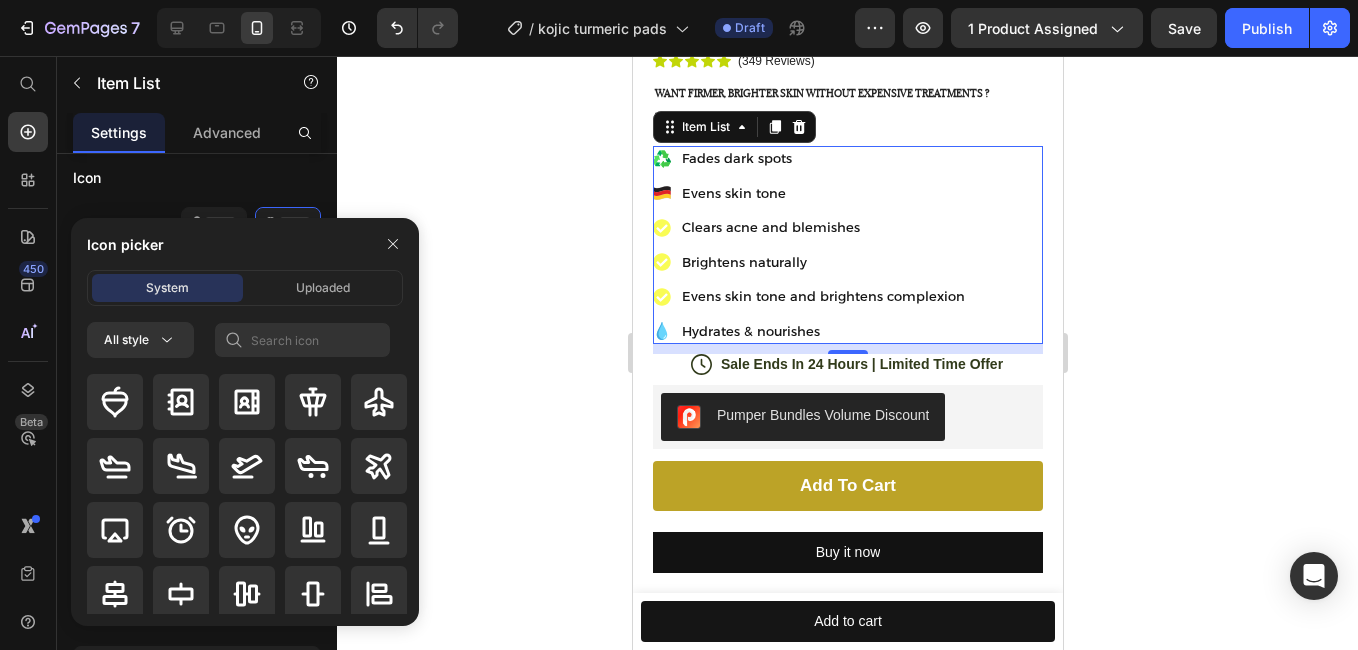 click at bounding box center [393, 244] 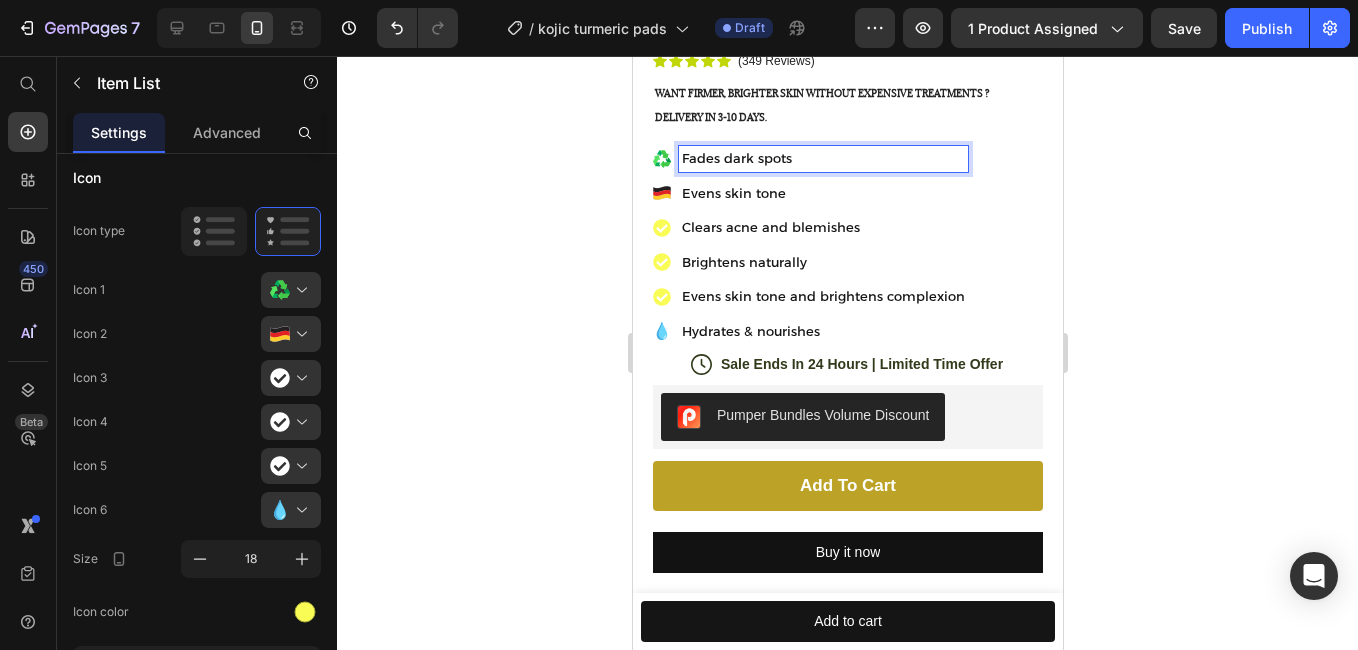 click on "Fades dark spots" at bounding box center (822, 159) 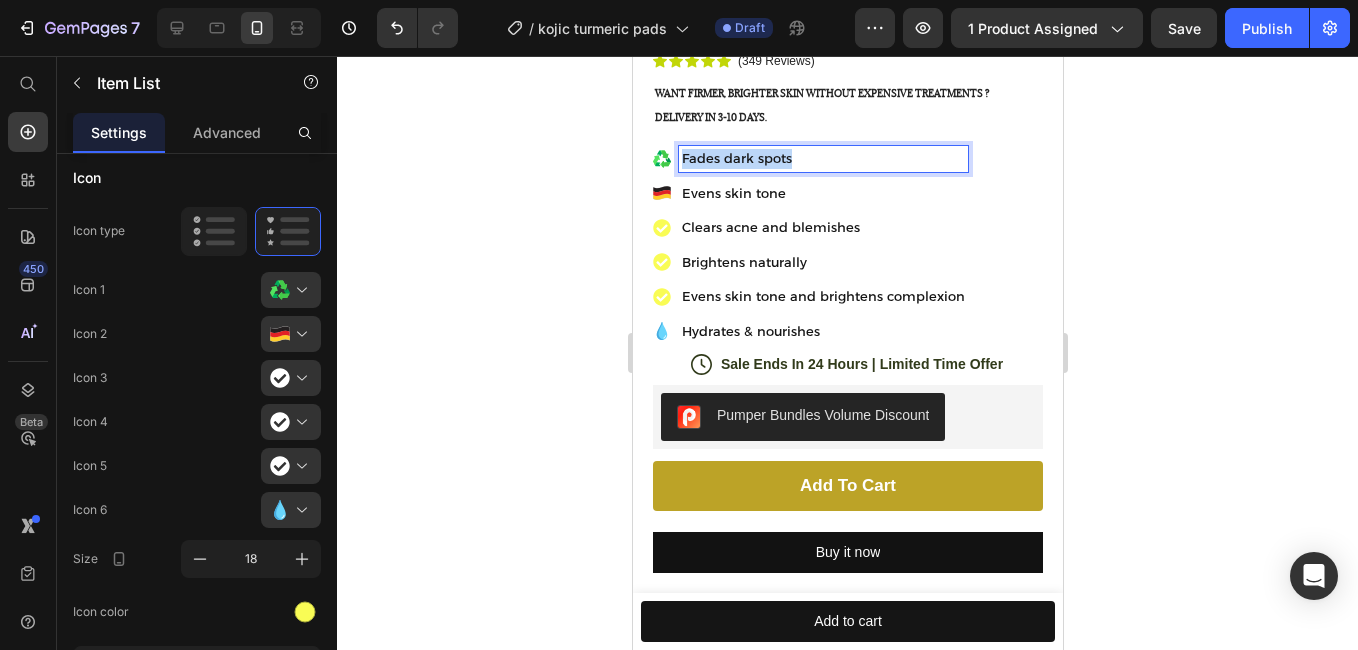 drag, startPoint x: 828, startPoint y: 144, endPoint x: 669, endPoint y: 149, distance: 159.0786 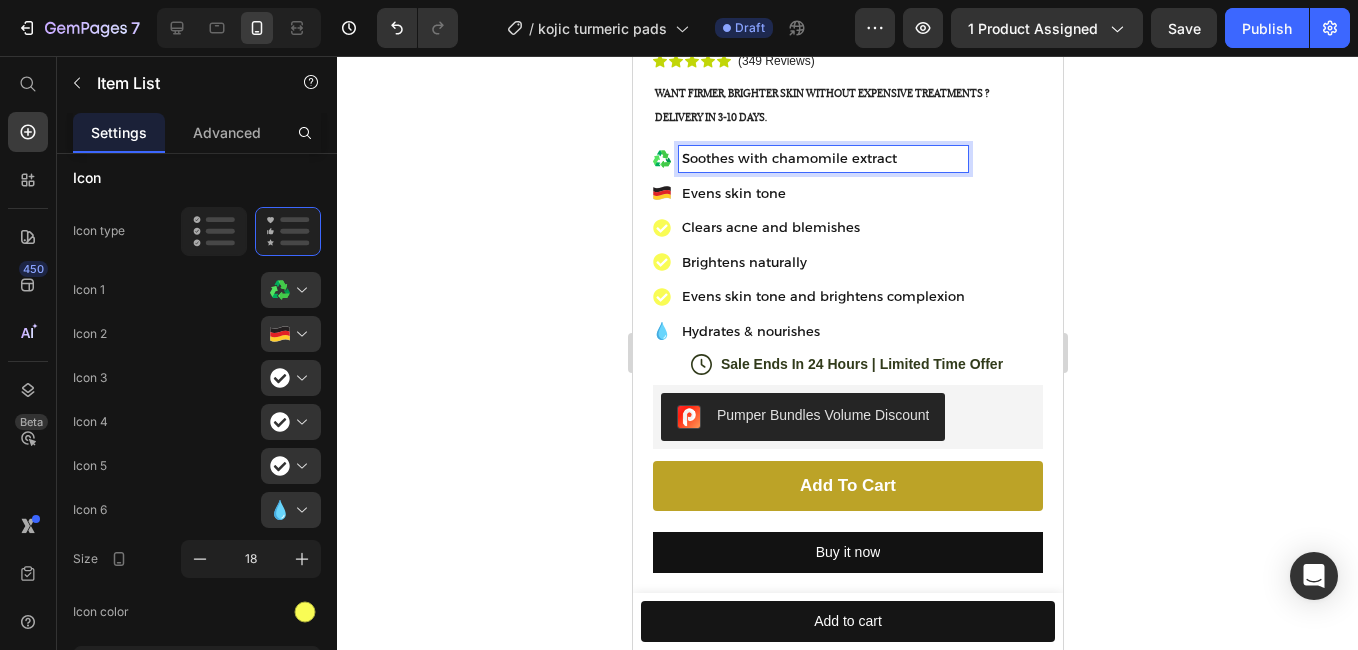 click on "Hydrates & nourishes" at bounding box center [822, 332] 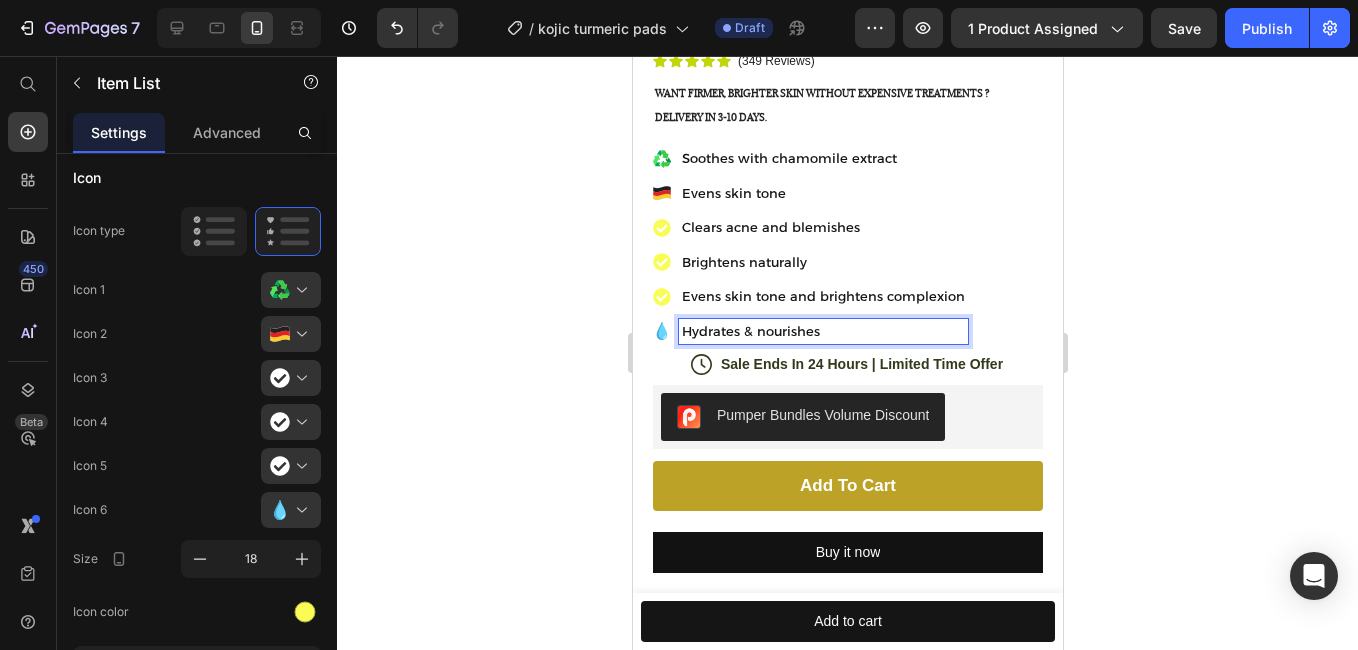 click on "Hydrates & nourishes" at bounding box center (822, 332) 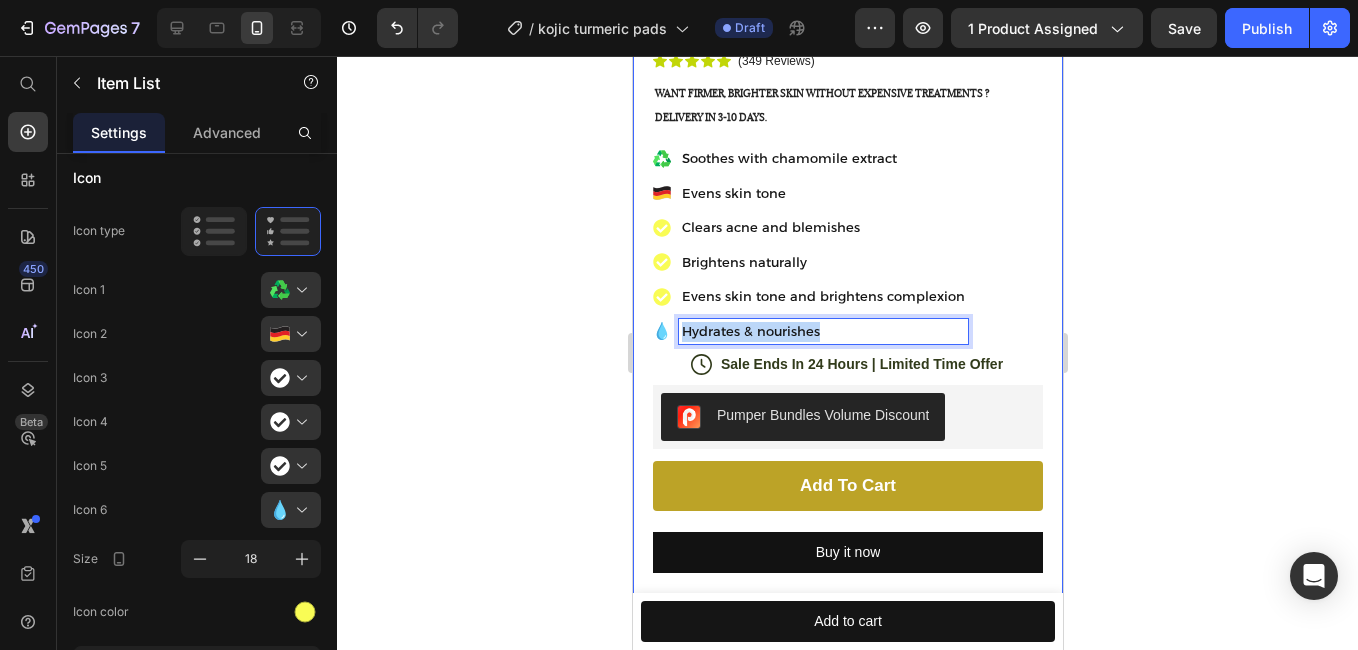drag, startPoint x: 870, startPoint y: 308, endPoint x: 649, endPoint y: 305, distance: 221.02036 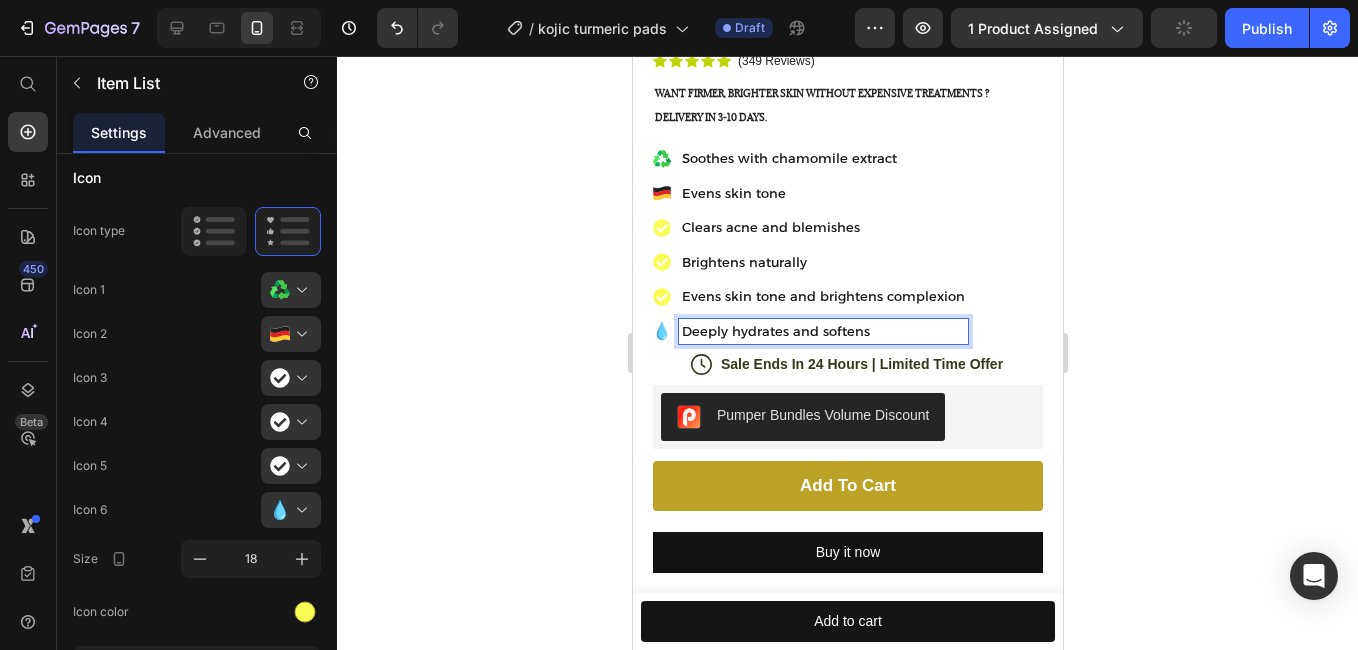 click on "Evens skin tone and brightens complexion" at bounding box center (822, 297) 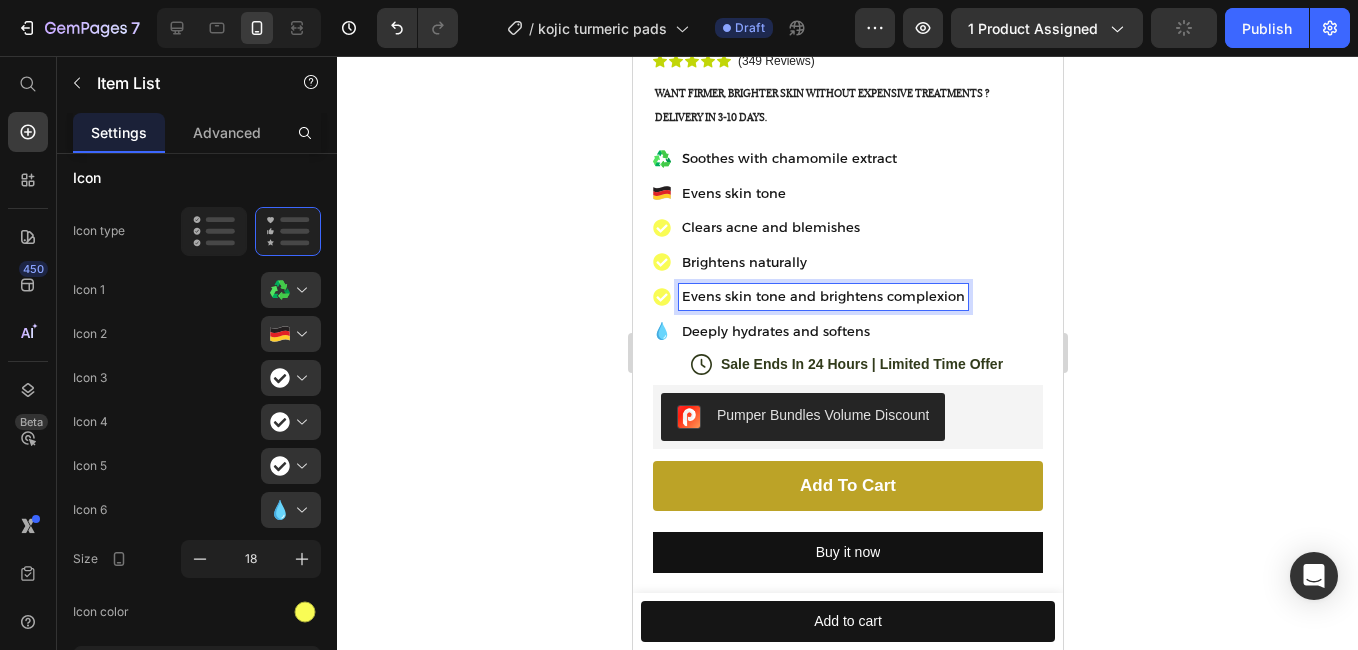 click on "Brightens naturally" at bounding box center [822, 263] 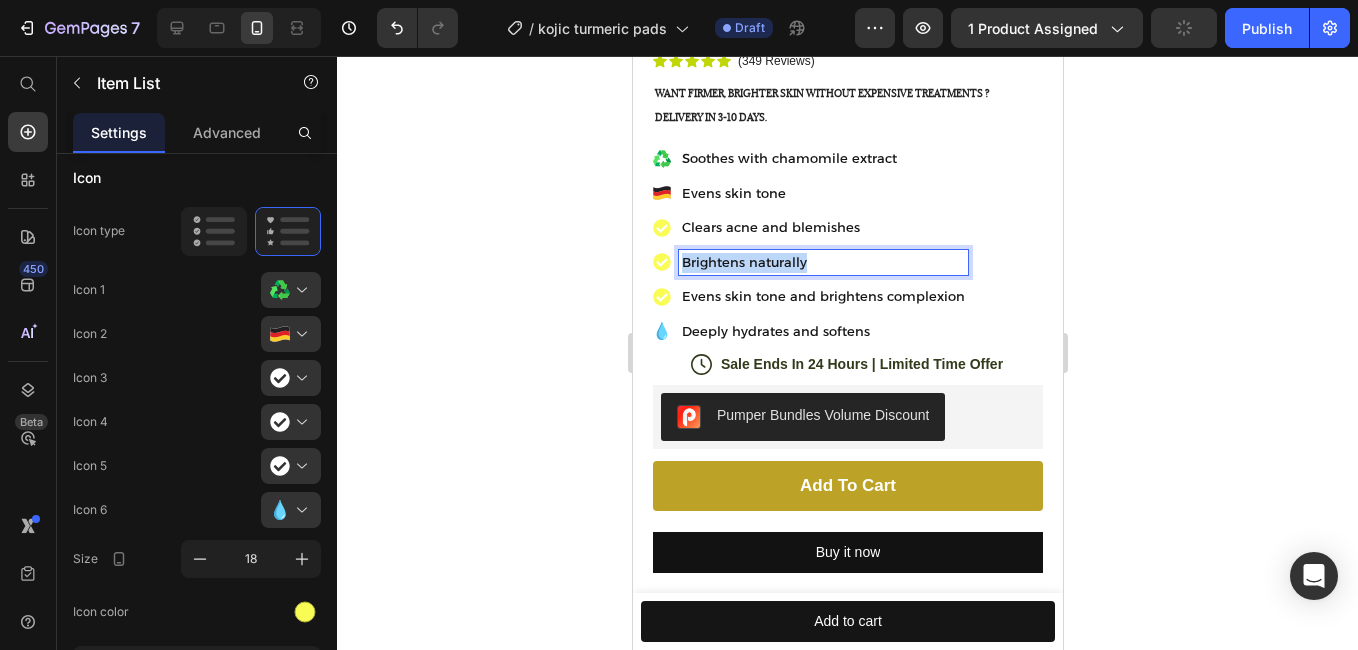 drag, startPoint x: 836, startPoint y: 248, endPoint x: 685, endPoint y: 247, distance: 151.00331 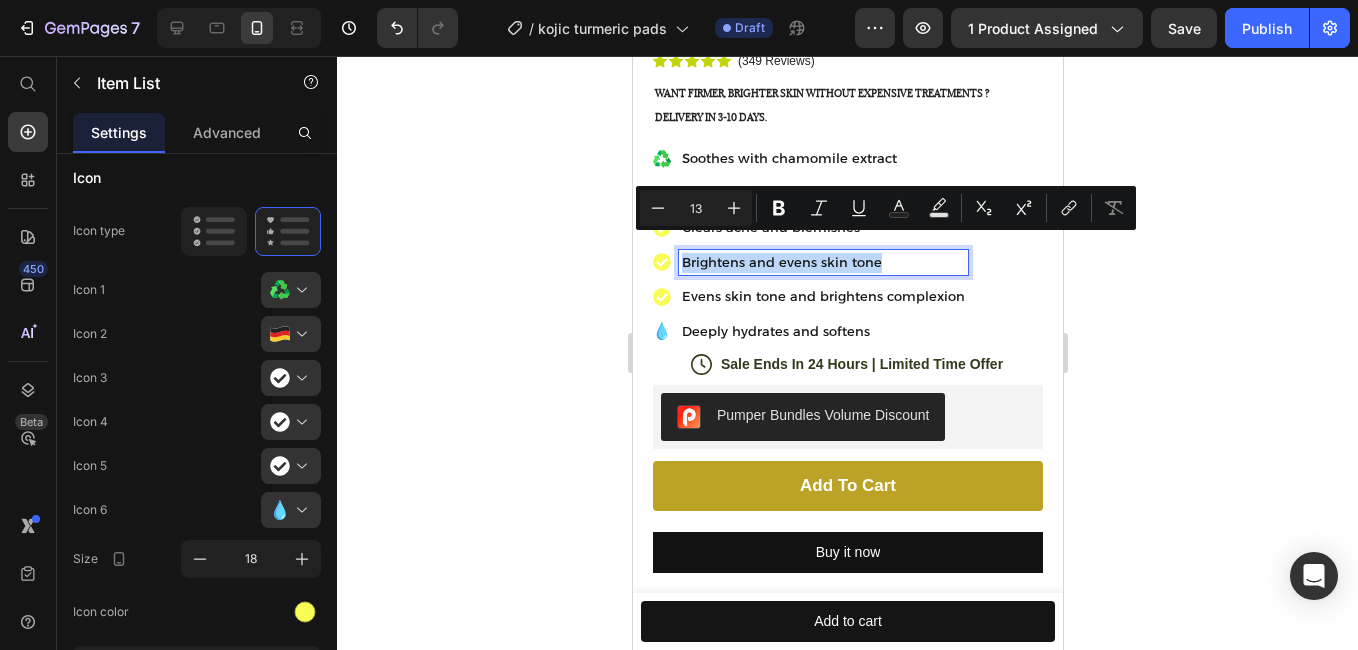 click on "iPhone 15 Pro Max  ( 430 px) iPhone 13 Mini iPhone 13 Pro iPhone 11 Pro Max iPhone 15 Pro Max Pixel 7 Galaxy S8+ Galaxy S20 Ultra iPad Mini iPad Air iPad Pro Header
Product Images Rarewagon - Natural Turmeric and Kojic Acid Cleansing pads 40pcs Product Title £9.99 Product Price Row C 40Pads - £9.99  Product Variants & Swatches 1 Product Quantity Add to cart Product Cart Button Row Product Sticky
Product Images Image Icon Icon Icon Icon Icon Icon List “This skin cream is a game-changer! It has transformed my dry, lackluster skin into a hydrated and radiant complexion. I love how it absorbs quickly and leaves no greasy residue. Highly recommend” Text Block
Icon Hannah N. (Houston, USA) Text Block Row Row Row Image 6000+ Bought in Last 2 Weeks Text Block Row Rarewagon - Natural Turmeric and Kojic Acid Cleansing pads 40pcs Product Title Icon Icon Icon Icon Icon Icon List (349 Reviews) Text Block Row     Delivery in 3-10 days. Text Block" at bounding box center (847, 3336) 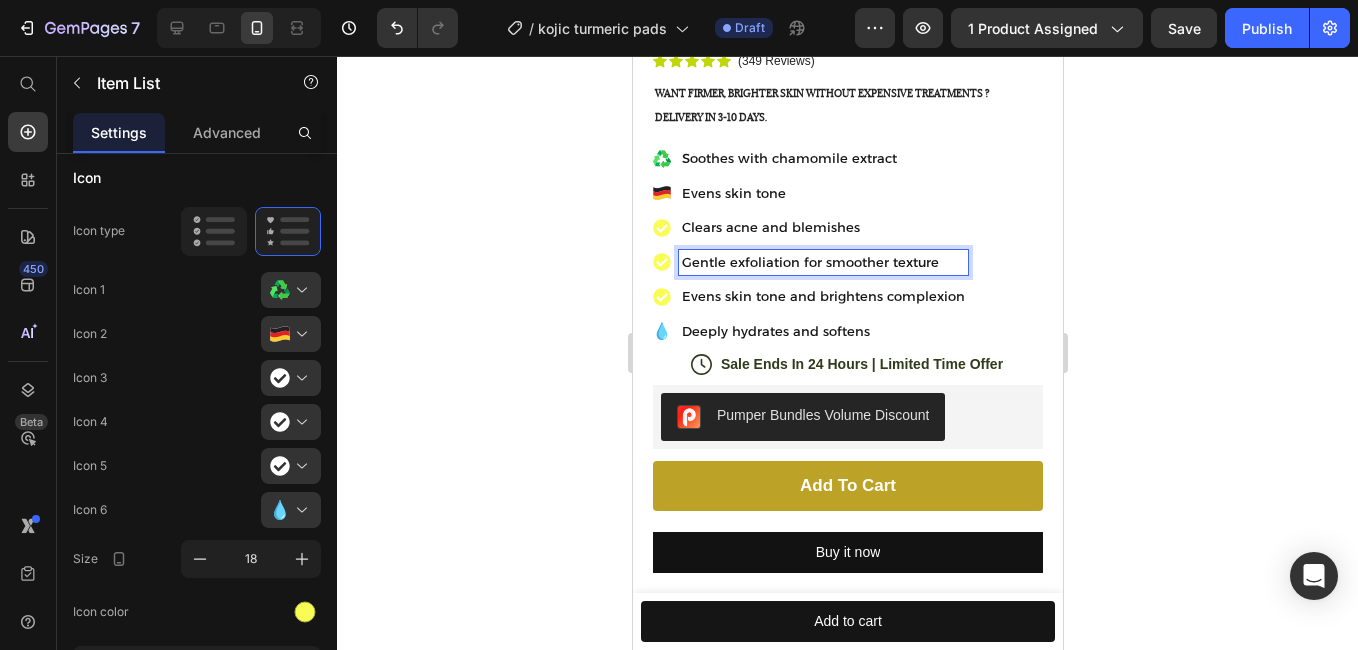 click on "Clears acne and blemishes" at bounding box center [822, 228] 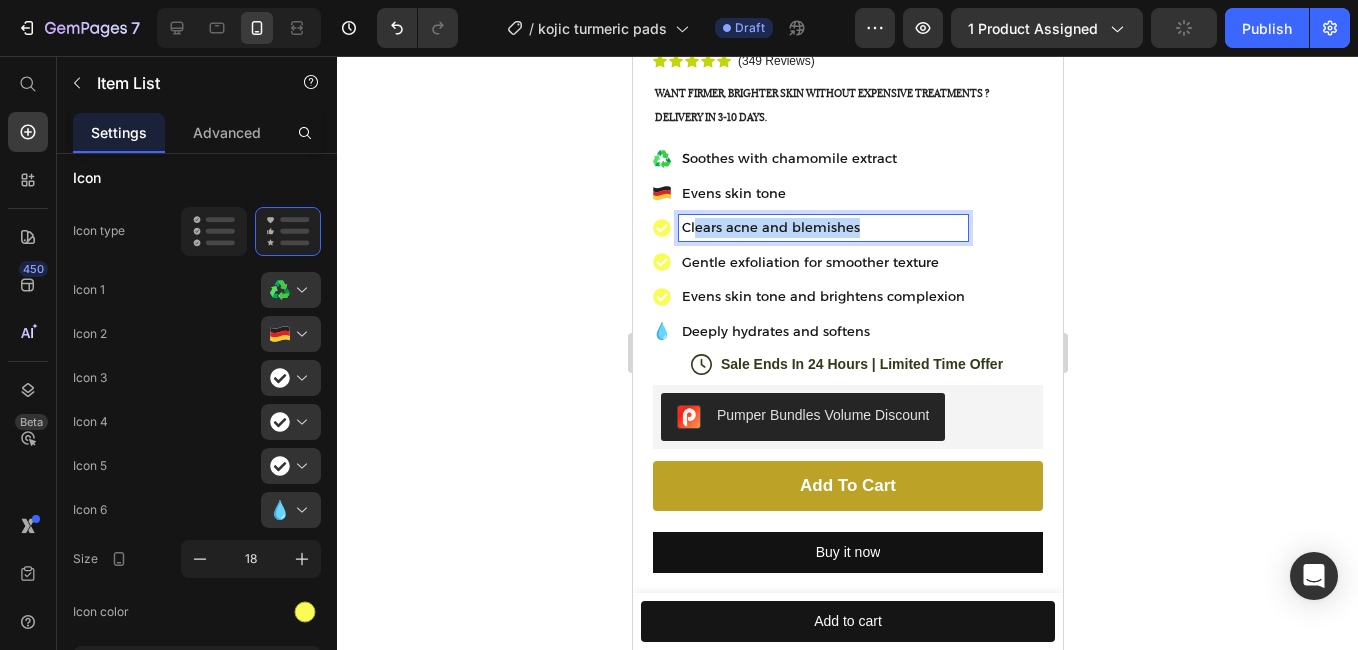 click on "Clears acne and blemishes" at bounding box center (822, 228) 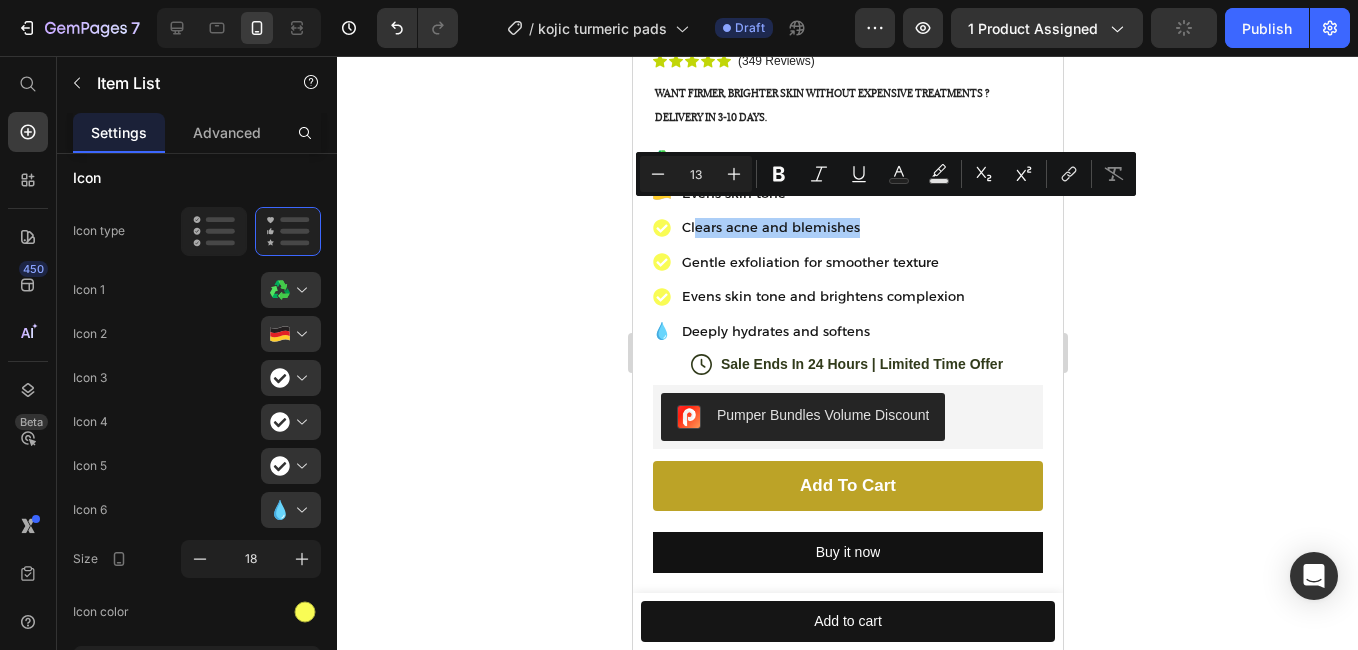 click 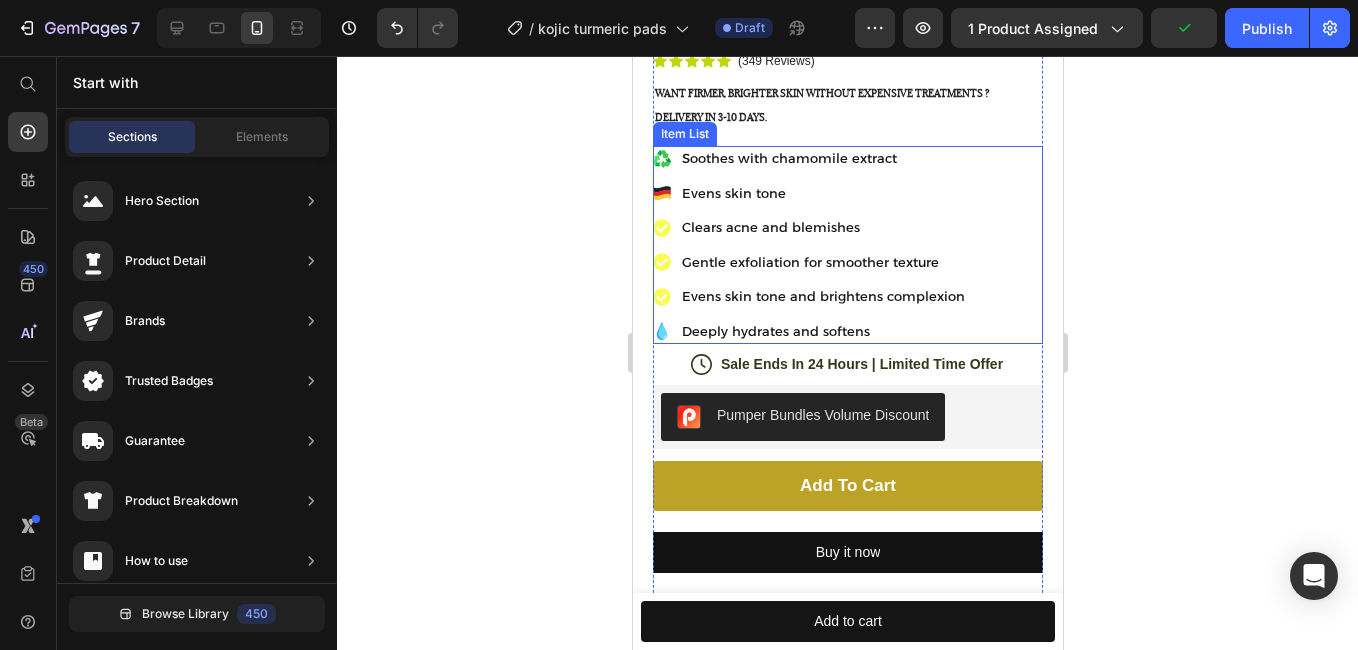 click on "Evens skin tone" at bounding box center (822, 194) 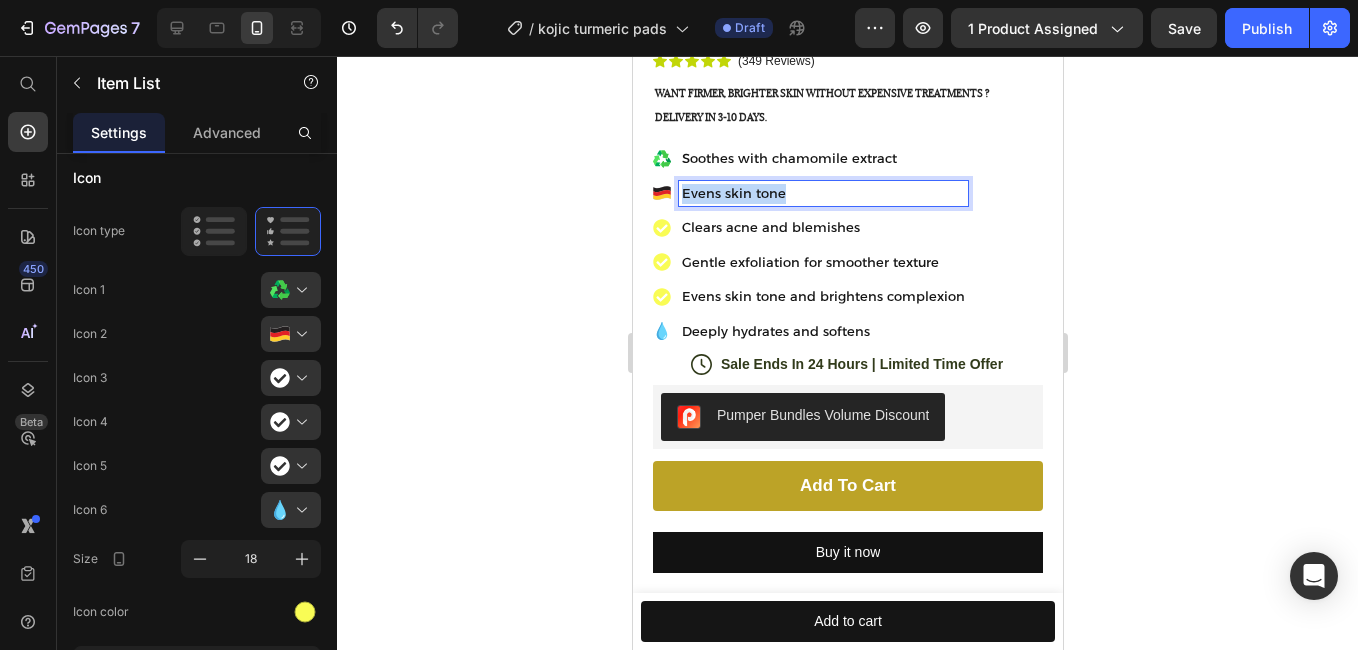 drag, startPoint x: 786, startPoint y: 184, endPoint x: 660, endPoint y: 189, distance: 126.09917 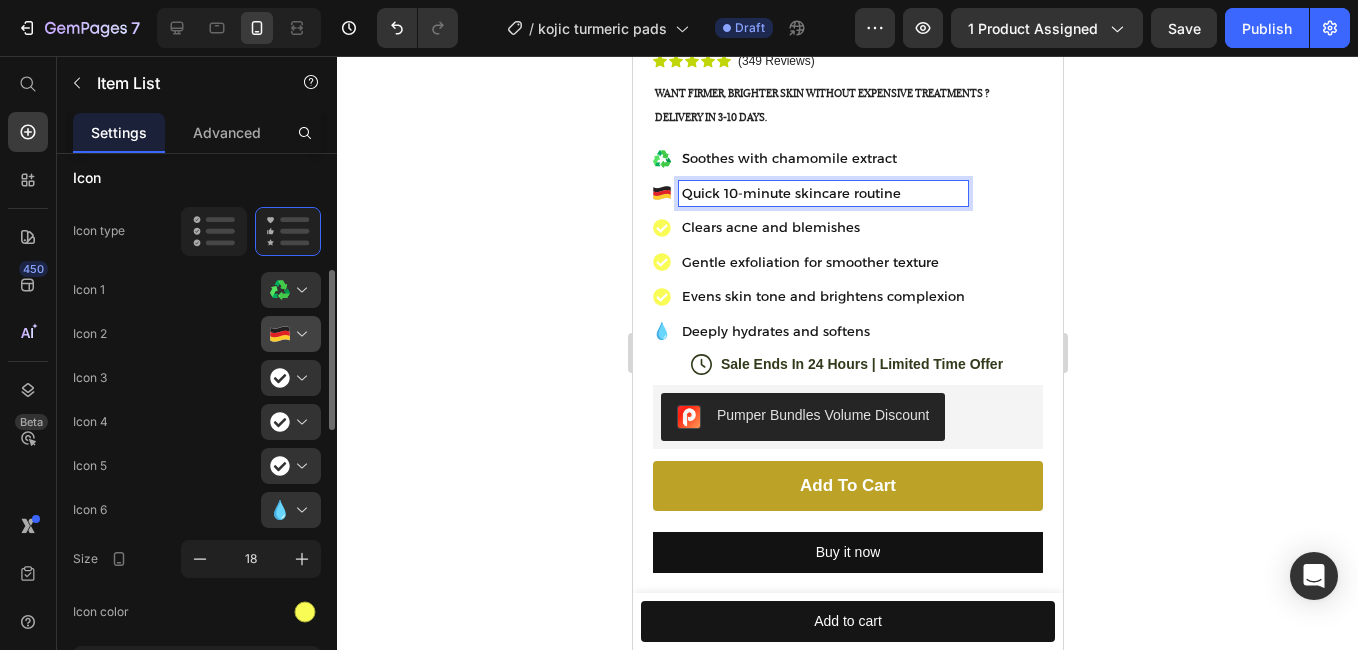 click at bounding box center (299, 334) 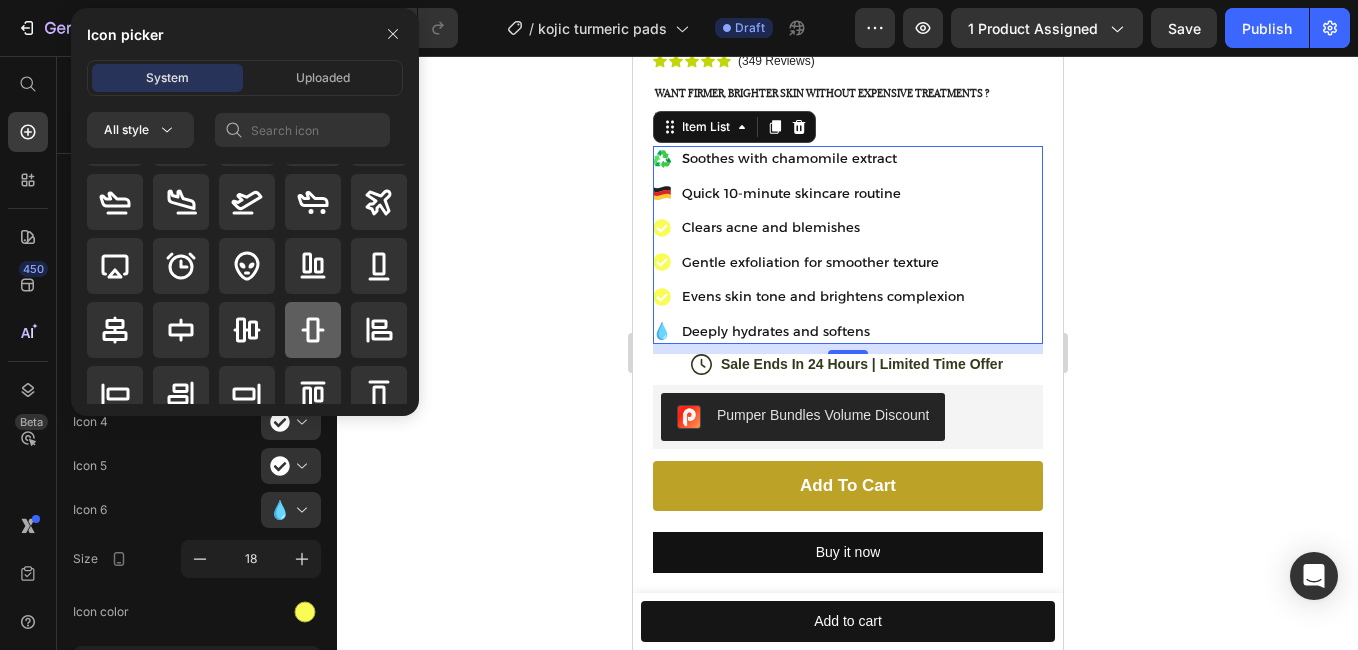 scroll, scrollTop: 100, scrollLeft: 0, axis: vertical 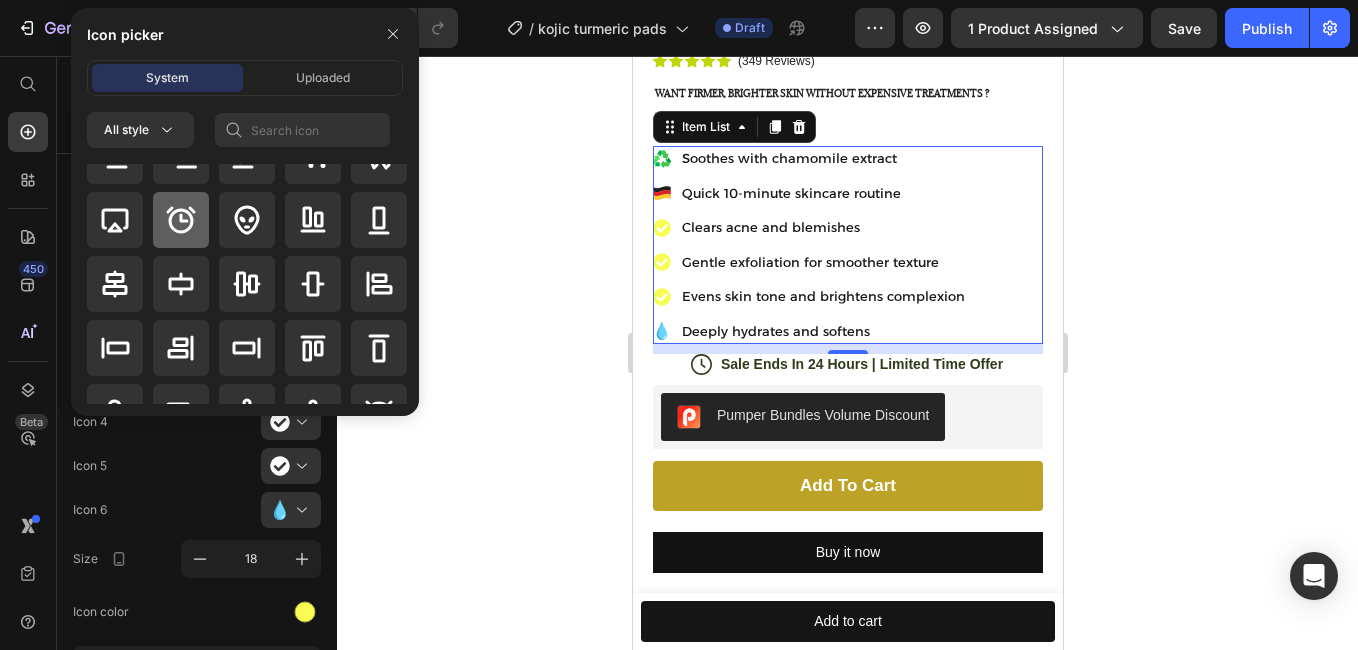 click 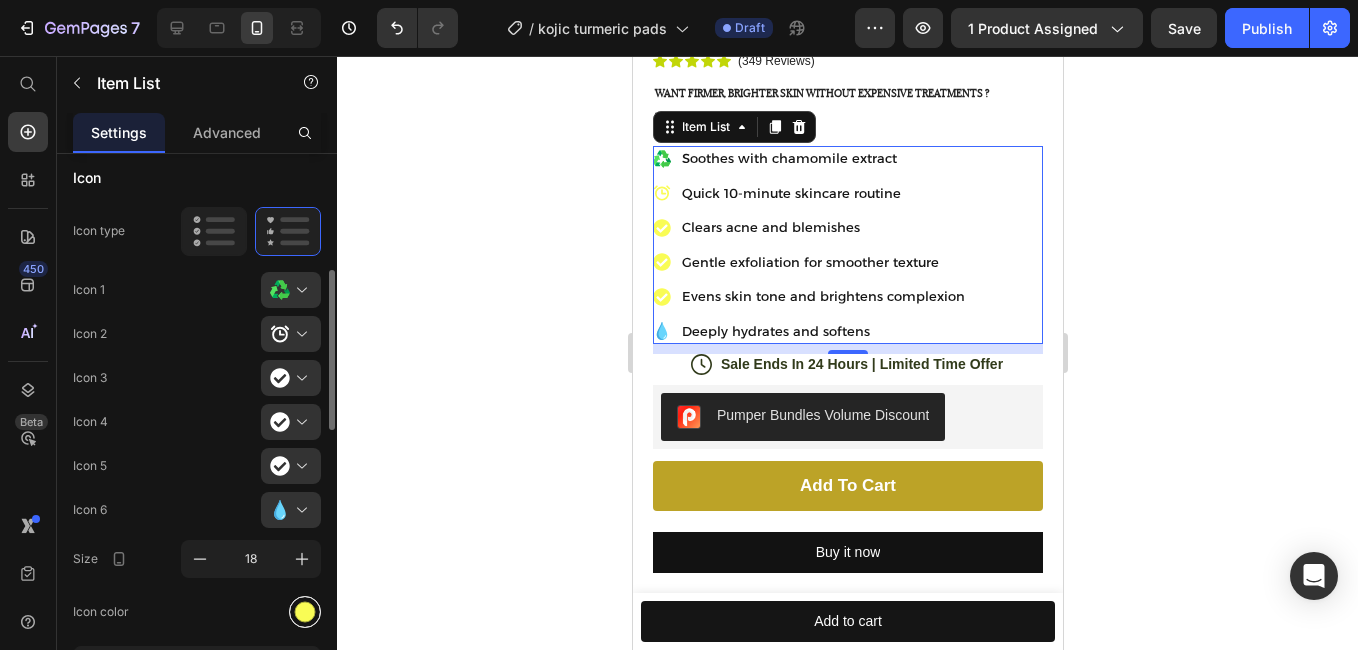 click at bounding box center (305, 611) 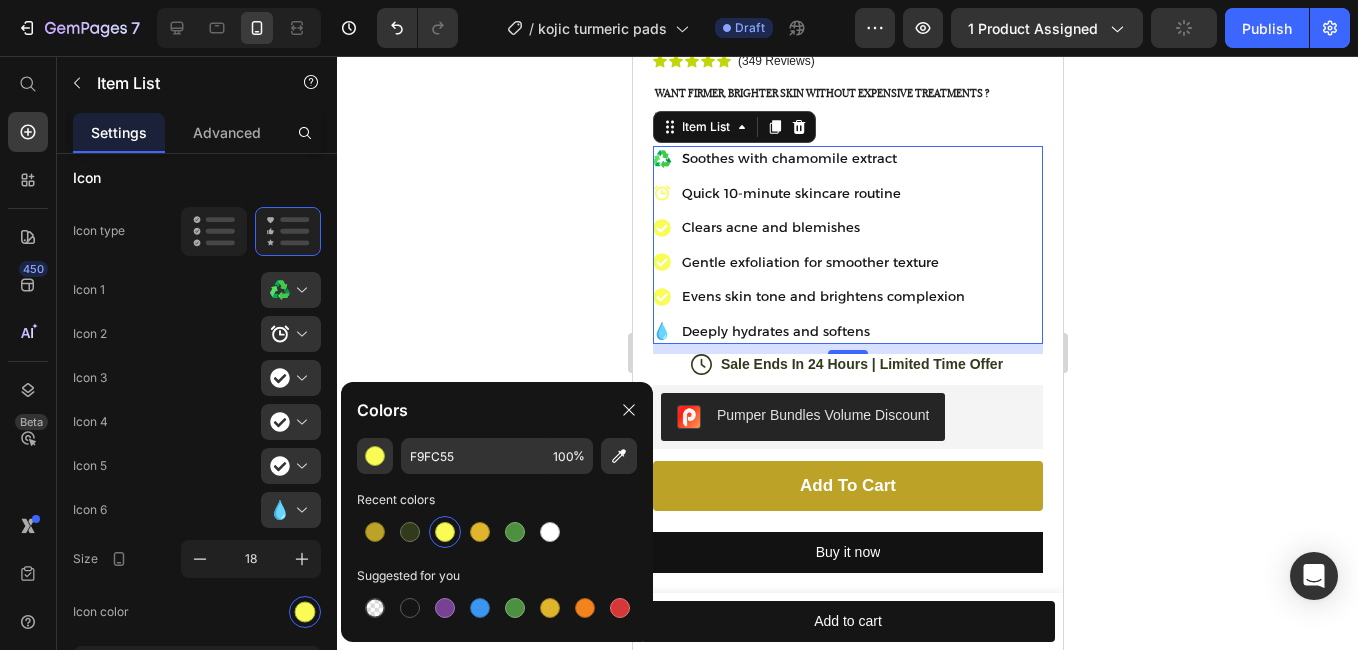 click 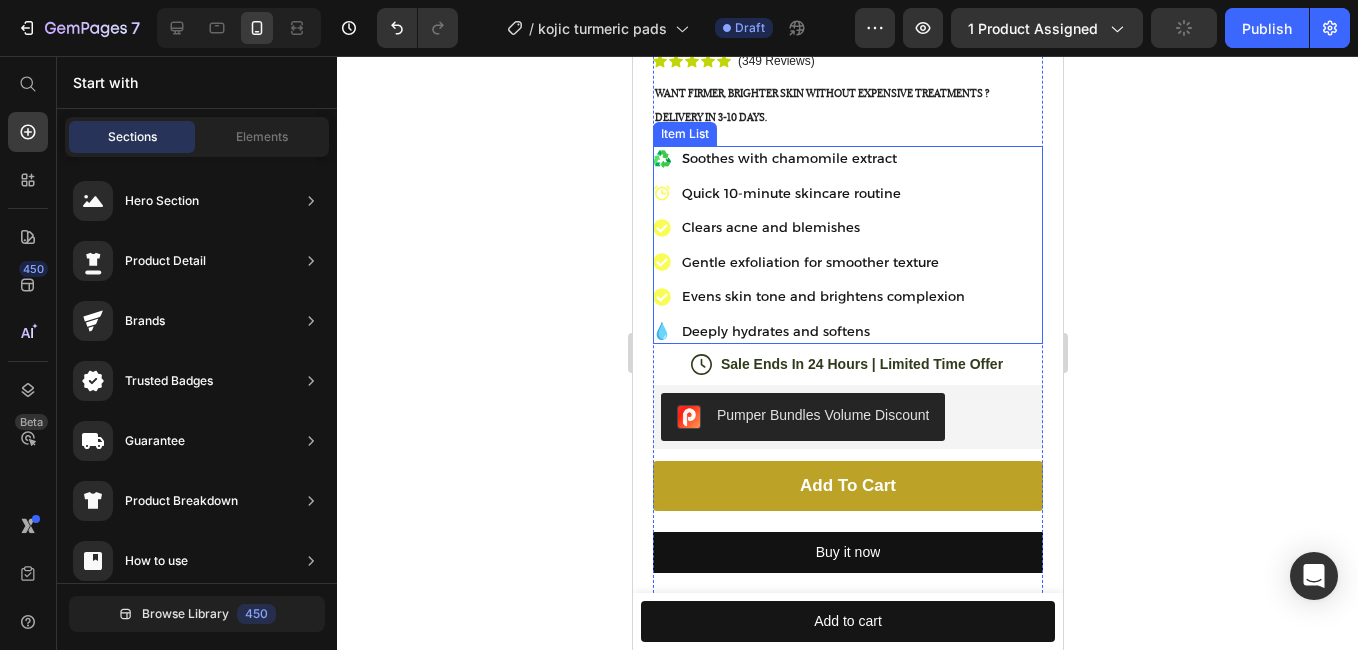 drag, startPoint x: 920, startPoint y: 377, endPoint x: 990, endPoint y: 255, distance: 140.65561 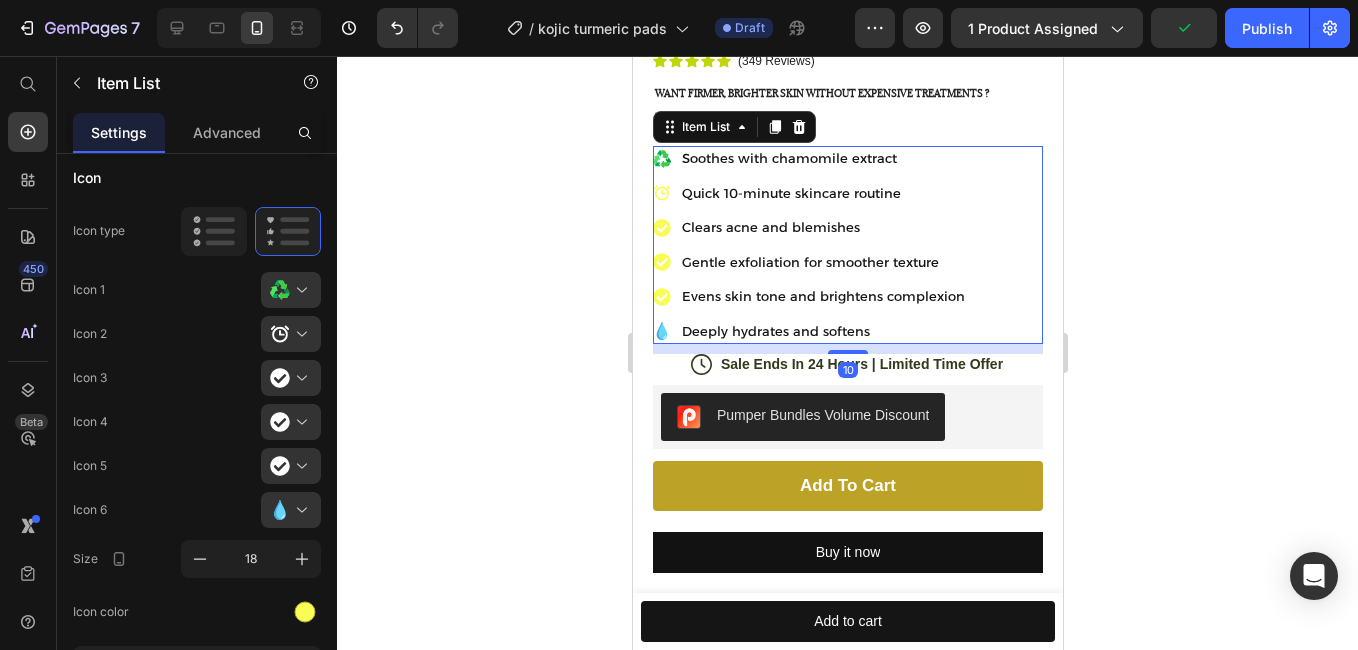 scroll, scrollTop: 0, scrollLeft: 0, axis: both 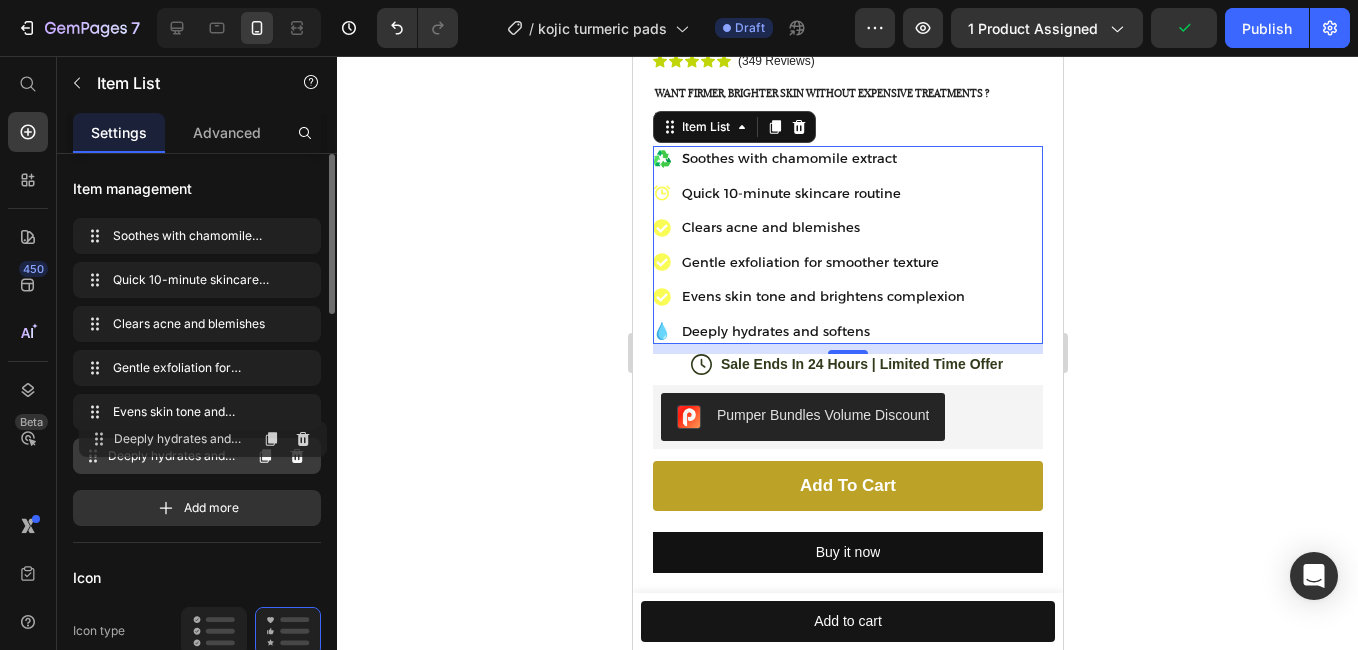 type 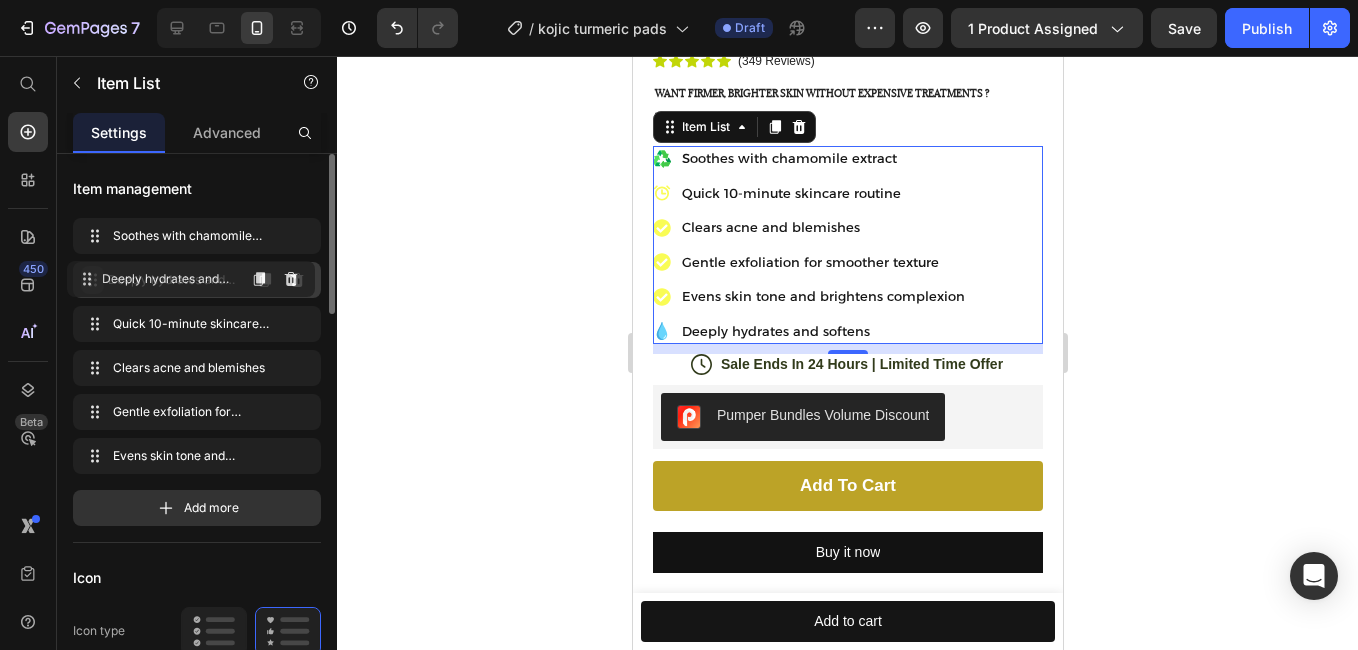 drag, startPoint x: 89, startPoint y: 455, endPoint x: 83, endPoint y: 278, distance: 177.10167 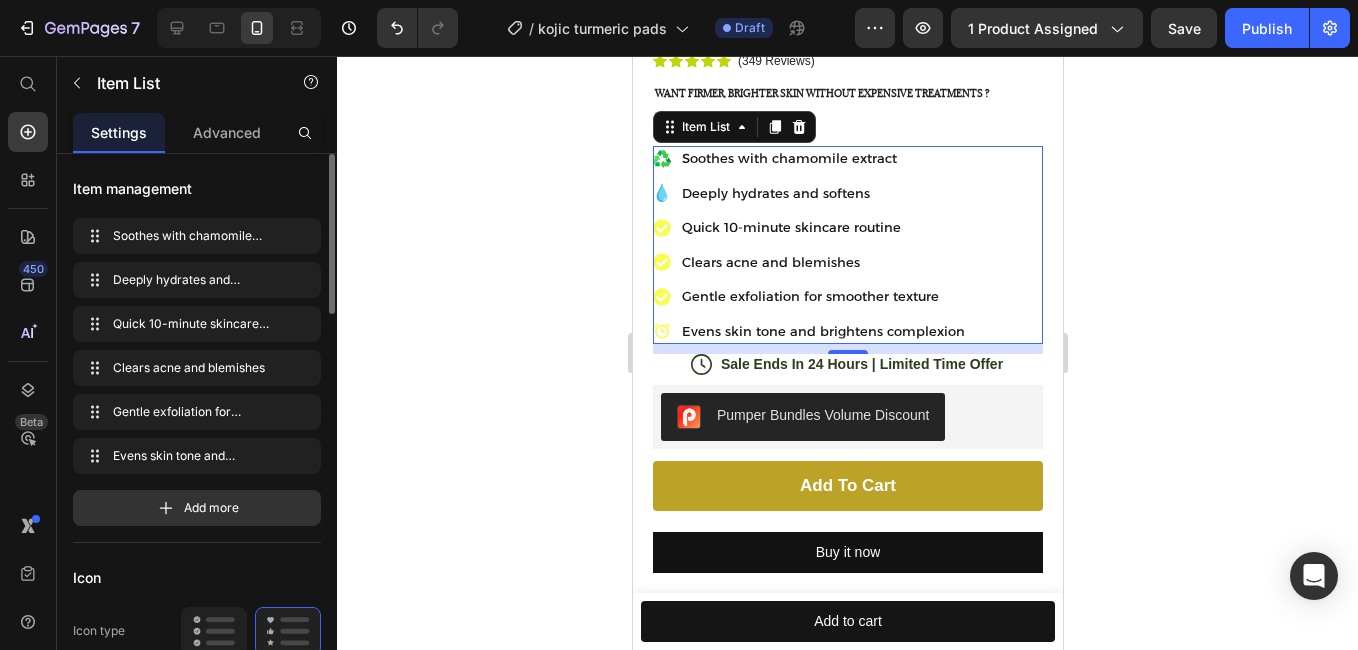 click 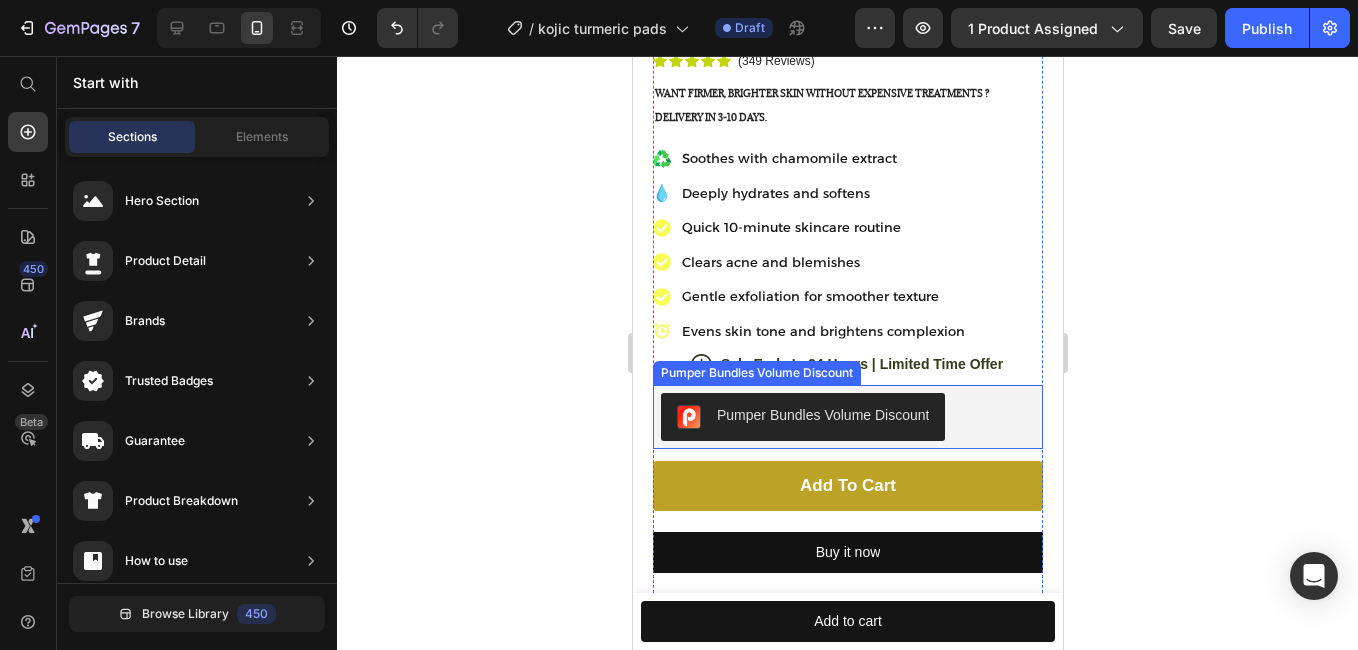 click on "Pumper Bundles Volume Discount" at bounding box center [847, 417] 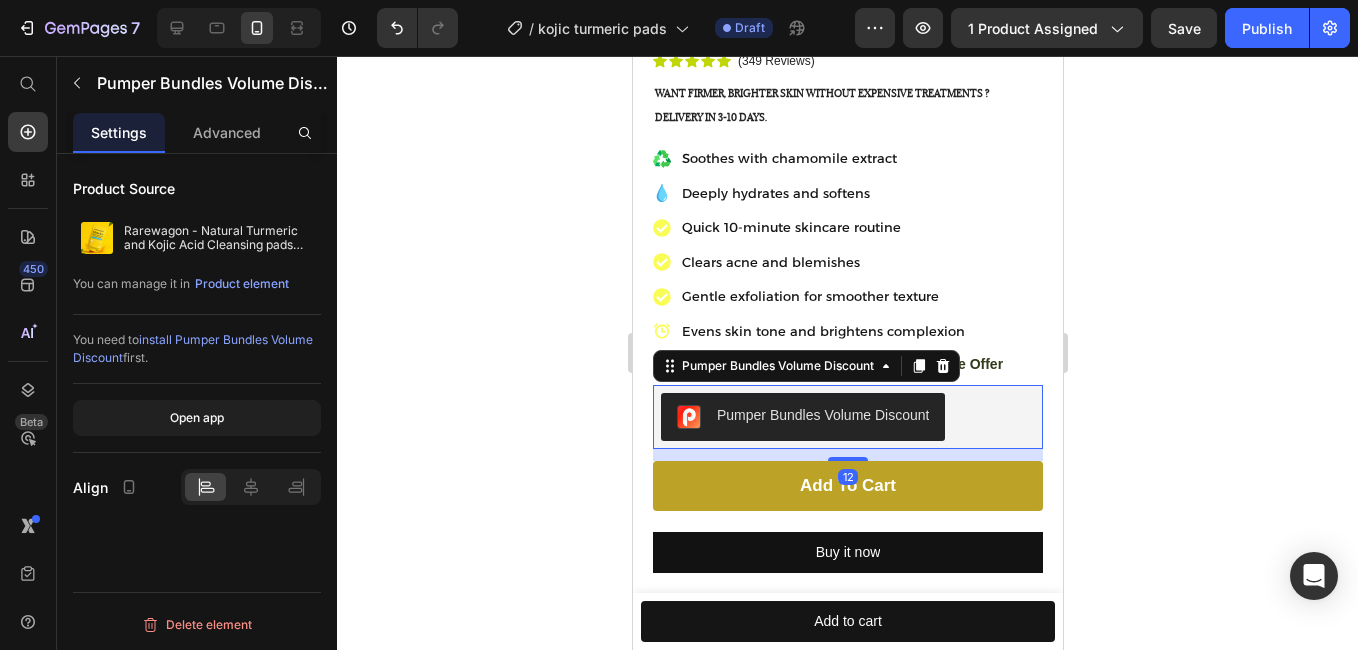 click 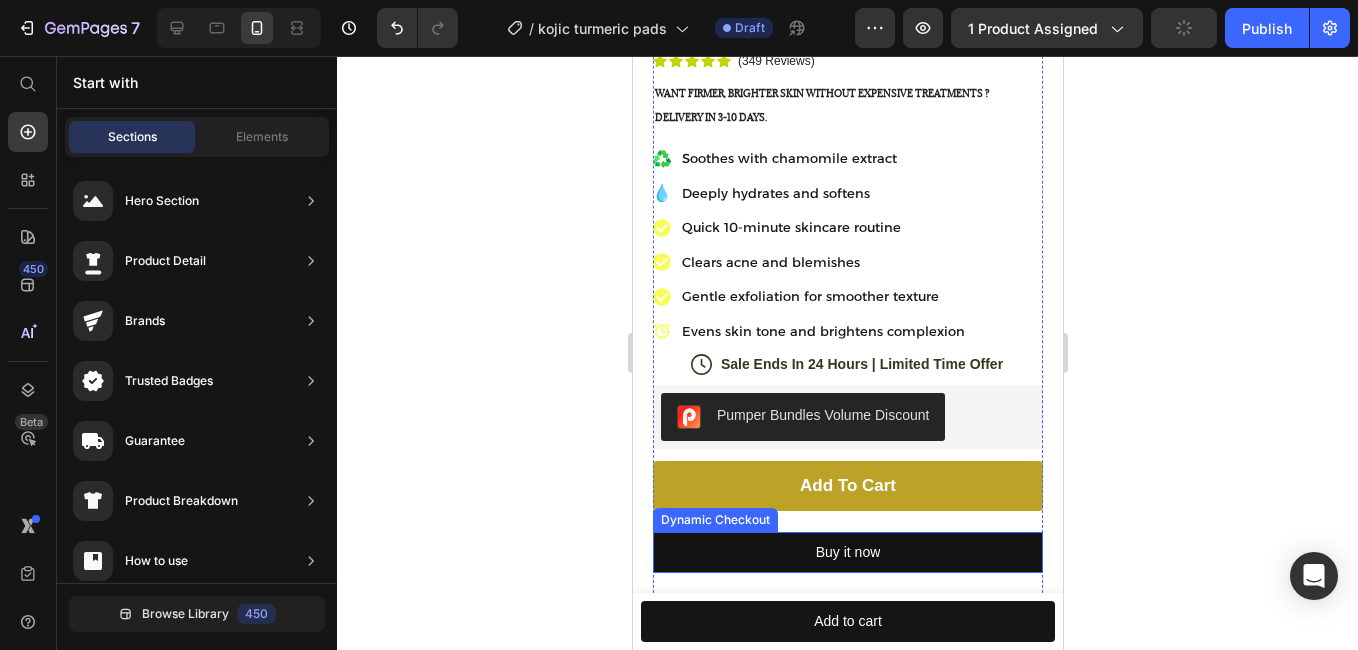 scroll, scrollTop: 1000, scrollLeft: 0, axis: vertical 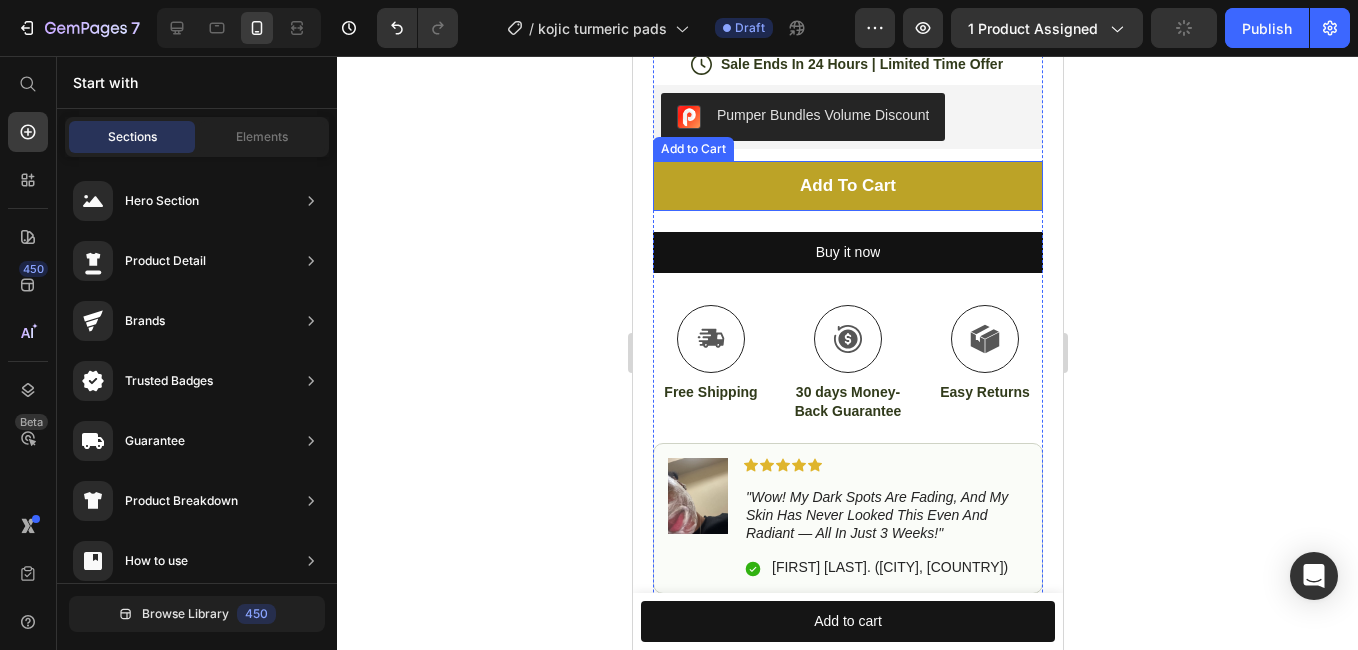 drag, startPoint x: 974, startPoint y: 177, endPoint x: 986, endPoint y: 182, distance: 13 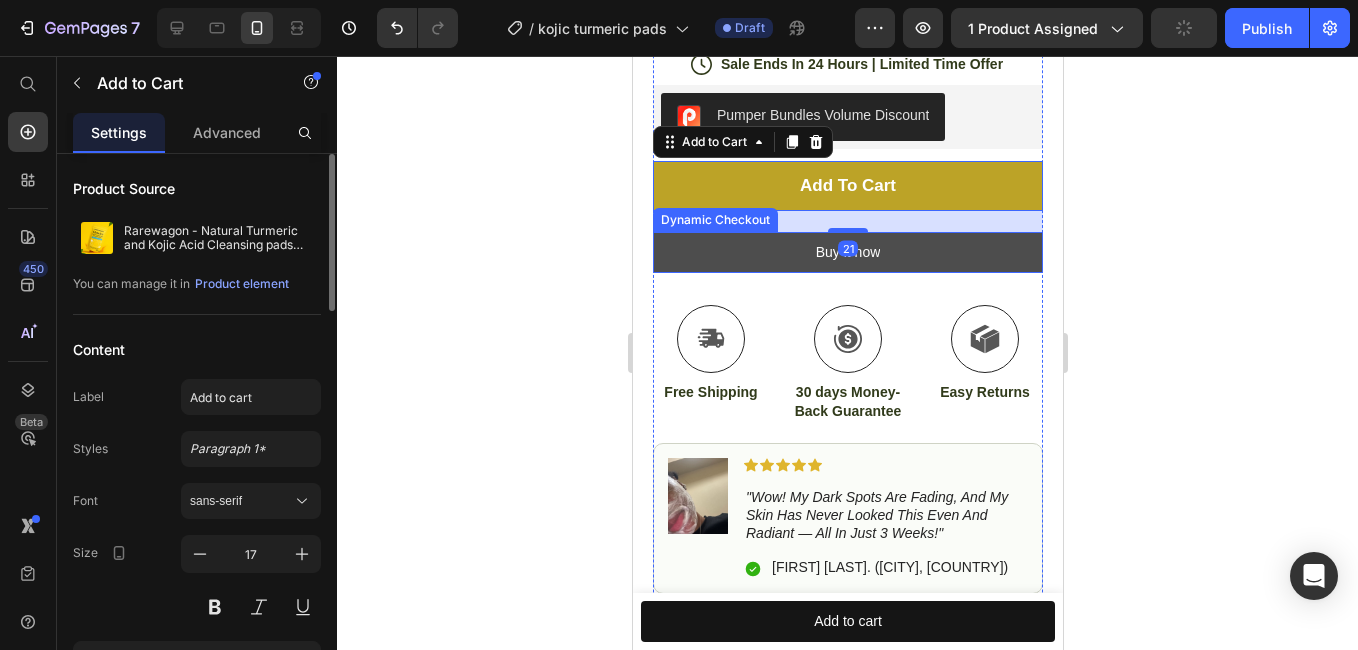 click on "Buy it now" at bounding box center (847, 252) 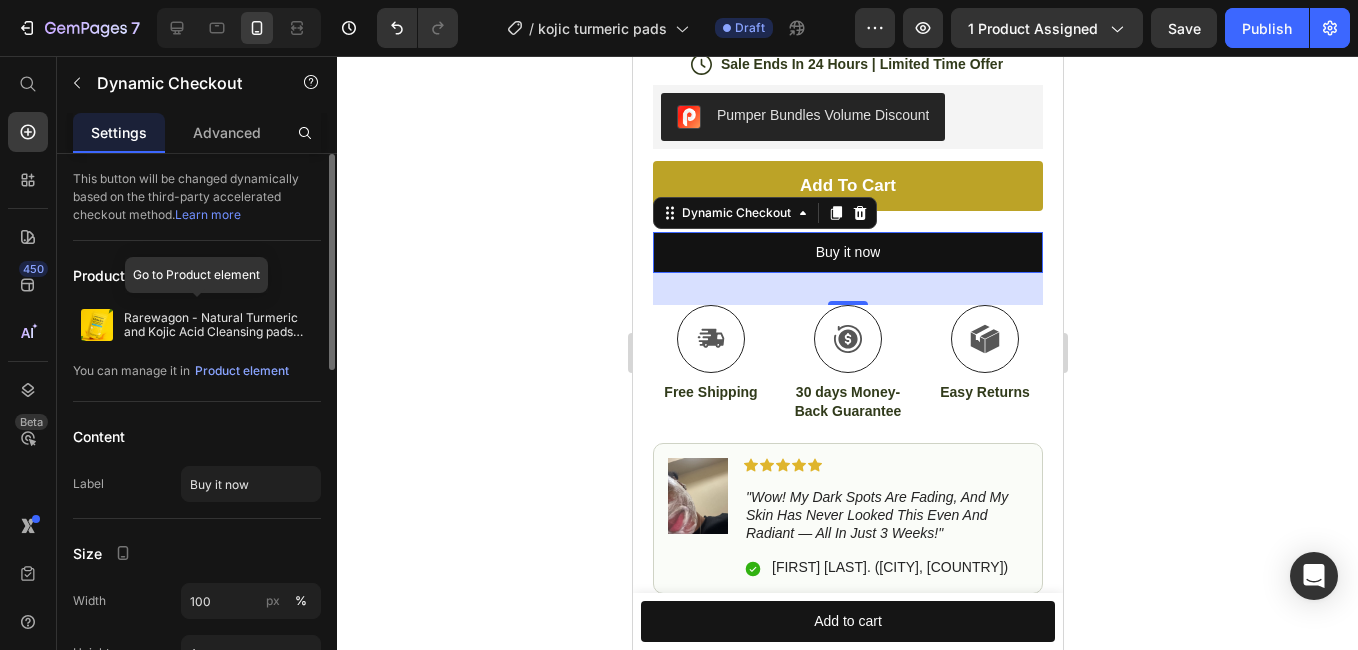 scroll, scrollTop: 300, scrollLeft: 0, axis: vertical 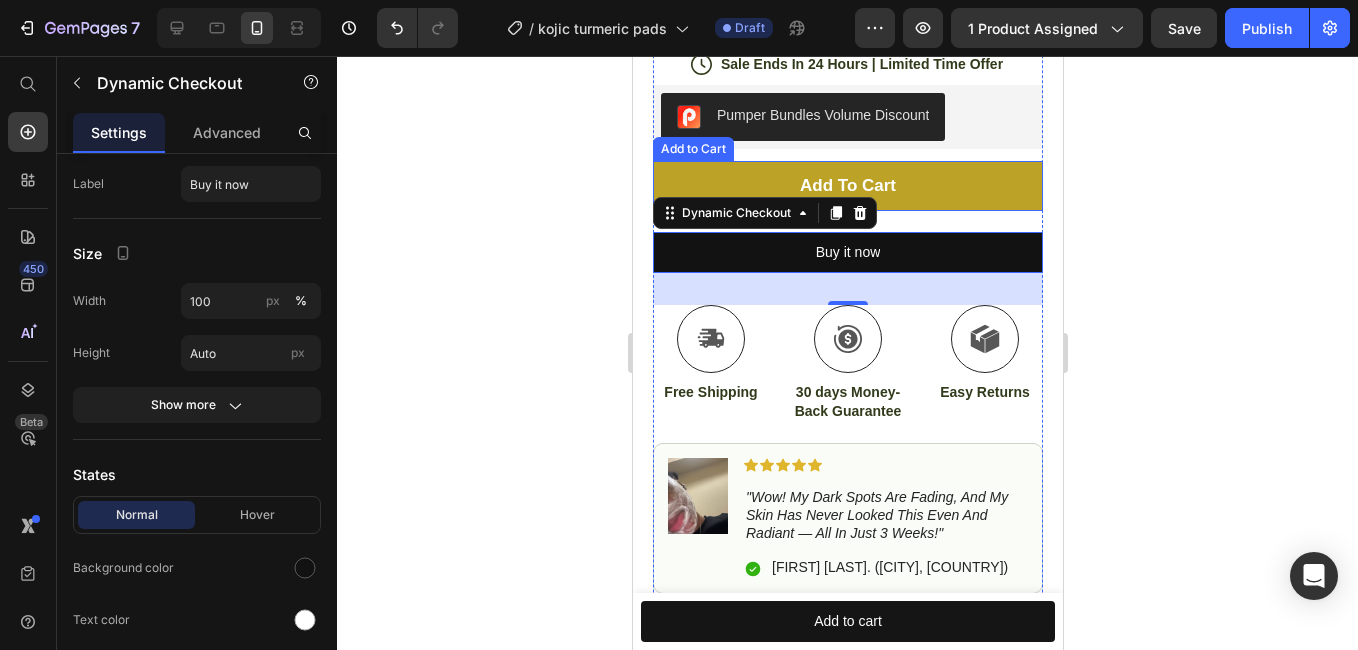 click on "add to cart" at bounding box center (847, 186) 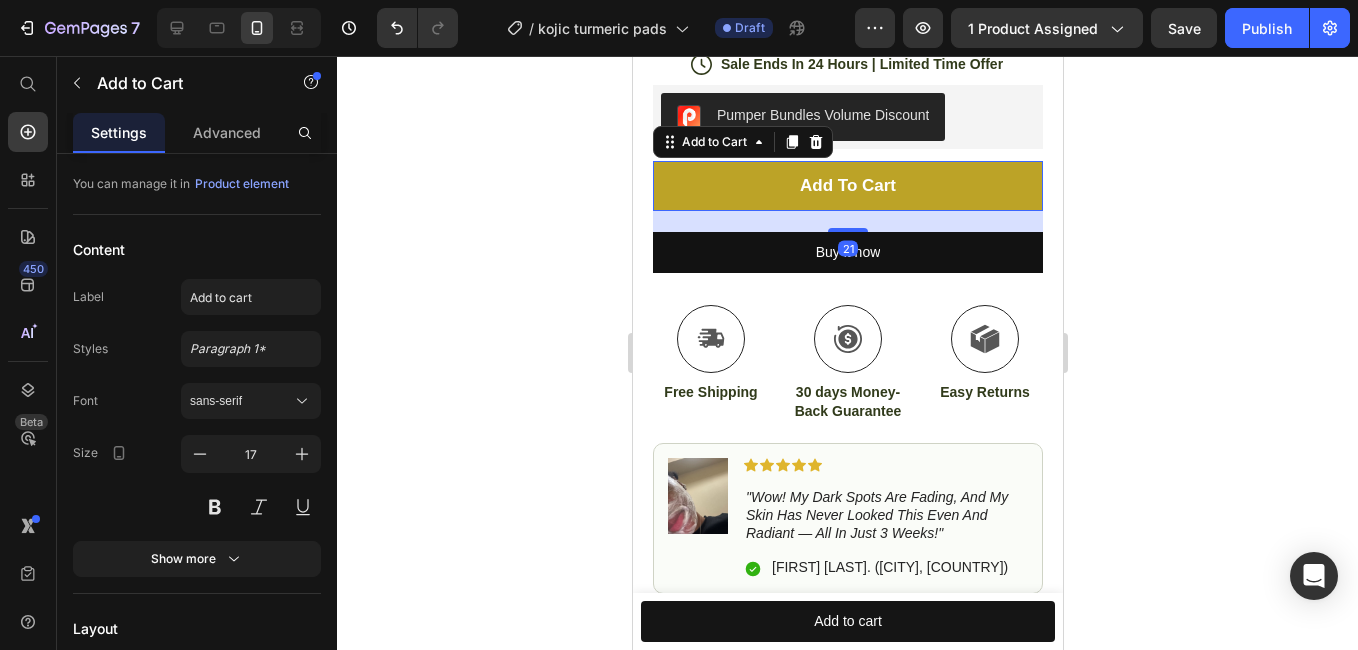 scroll, scrollTop: 500, scrollLeft: 0, axis: vertical 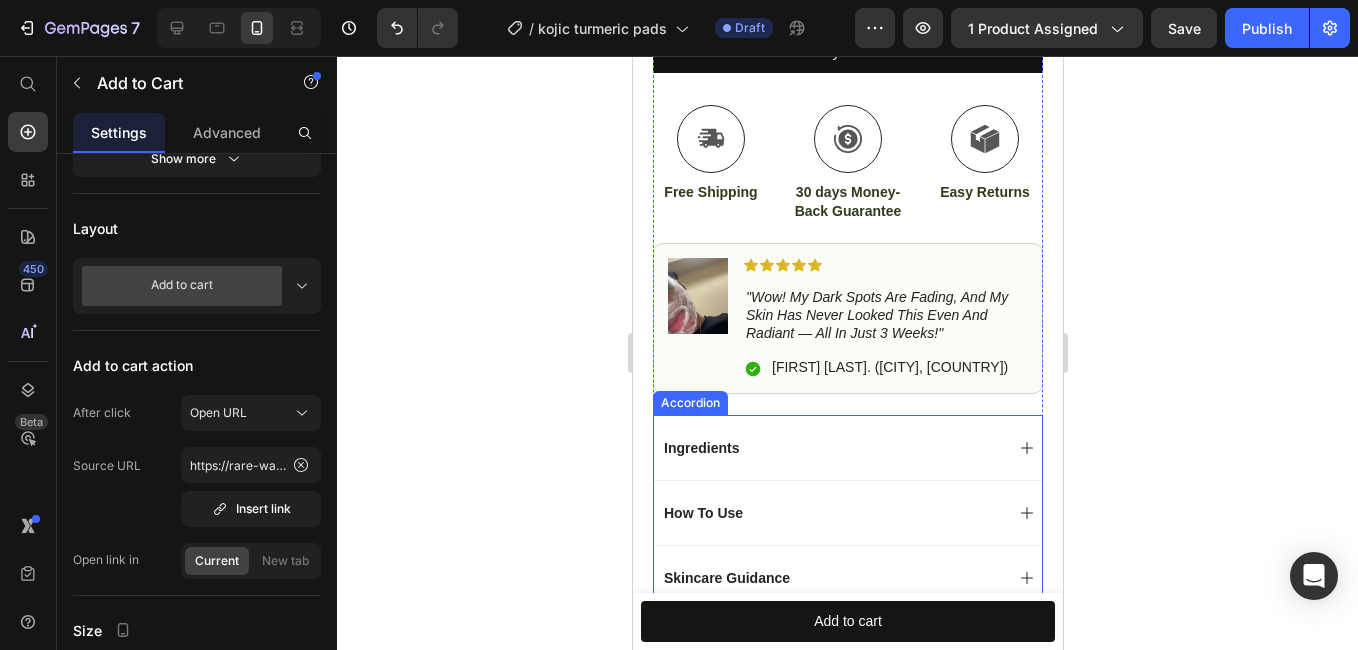 click on "Ingredients" at bounding box center (700, 448) 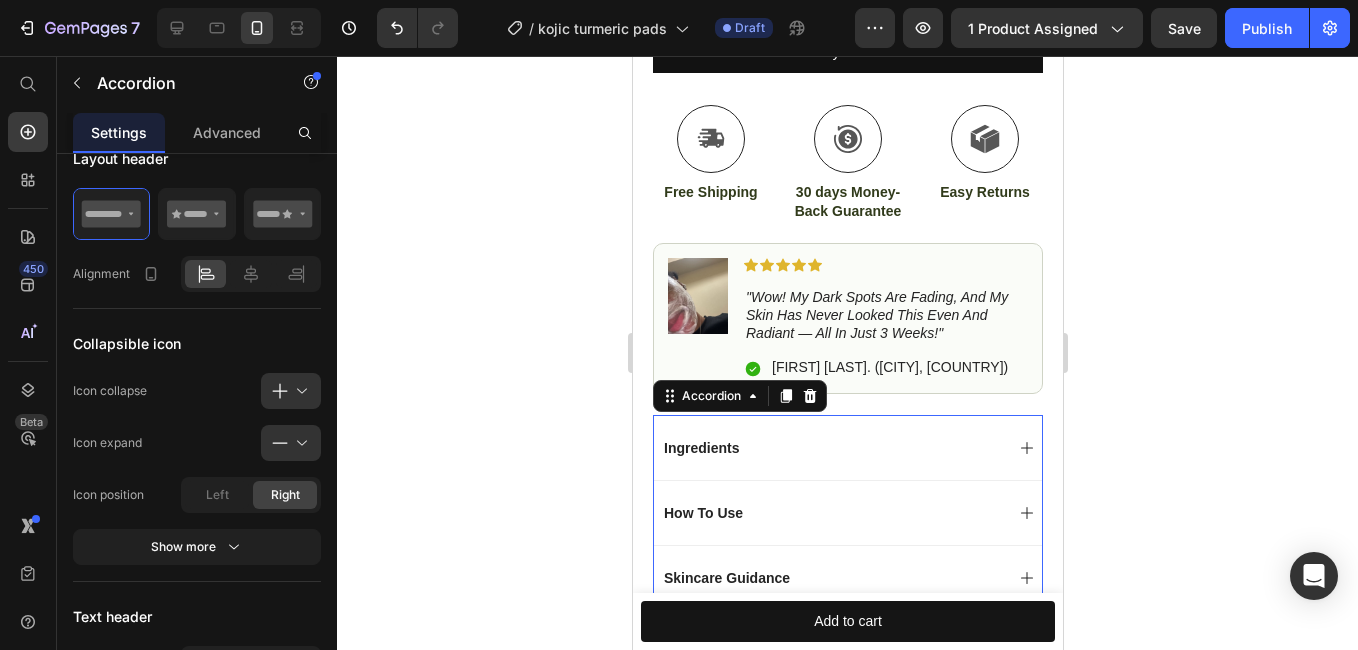click on "How To Use" at bounding box center (702, 513) 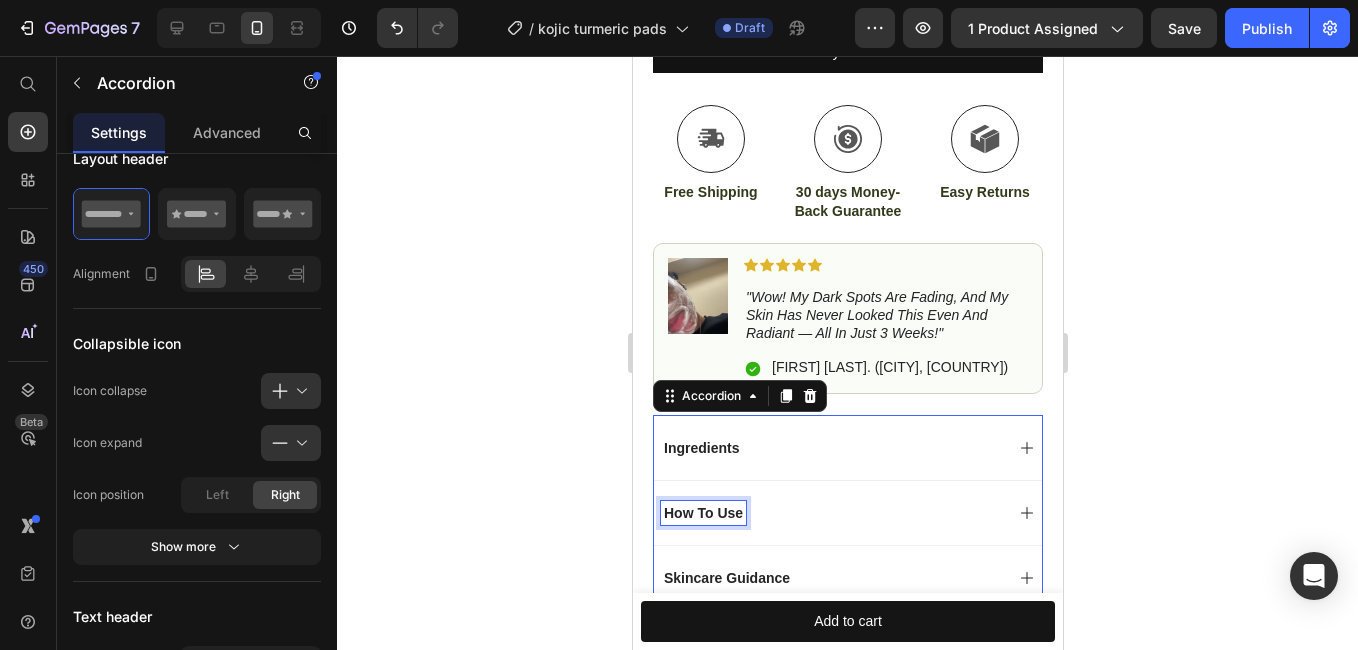 scroll, scrollTop: 0, scrollLeft: 0, axis: both 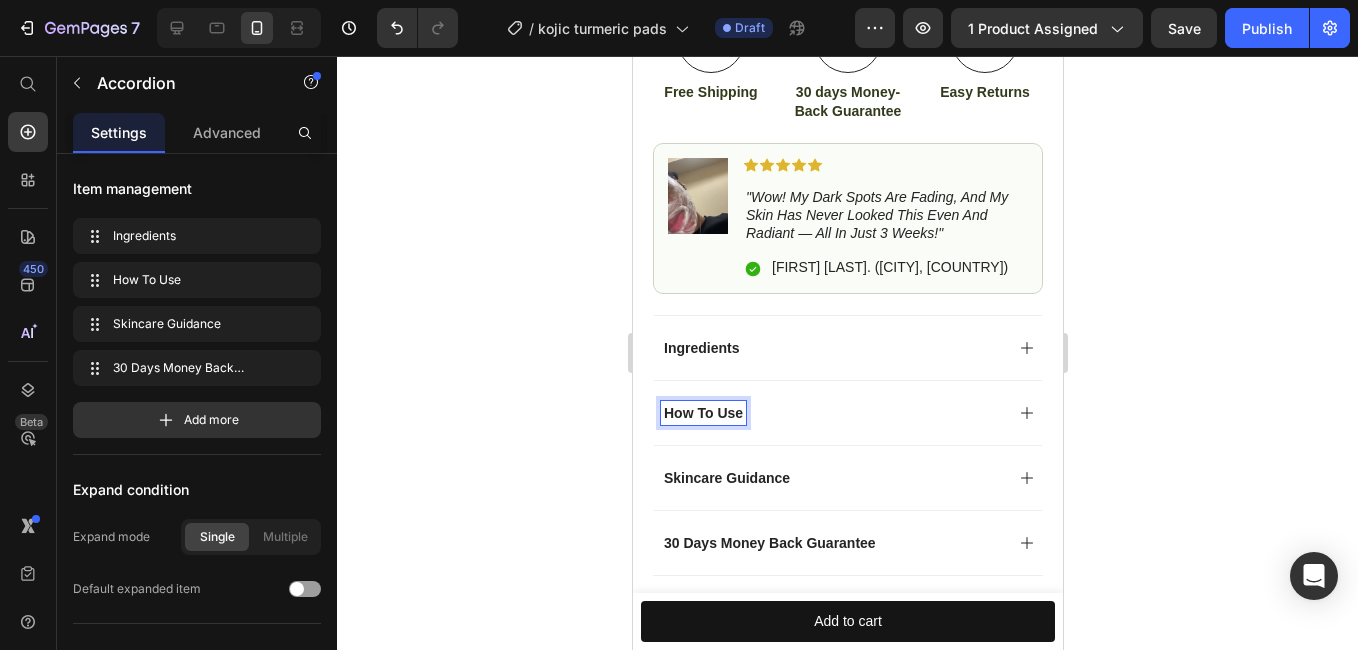 click on "Skincare Guidance" at bounding box center [726, 478] 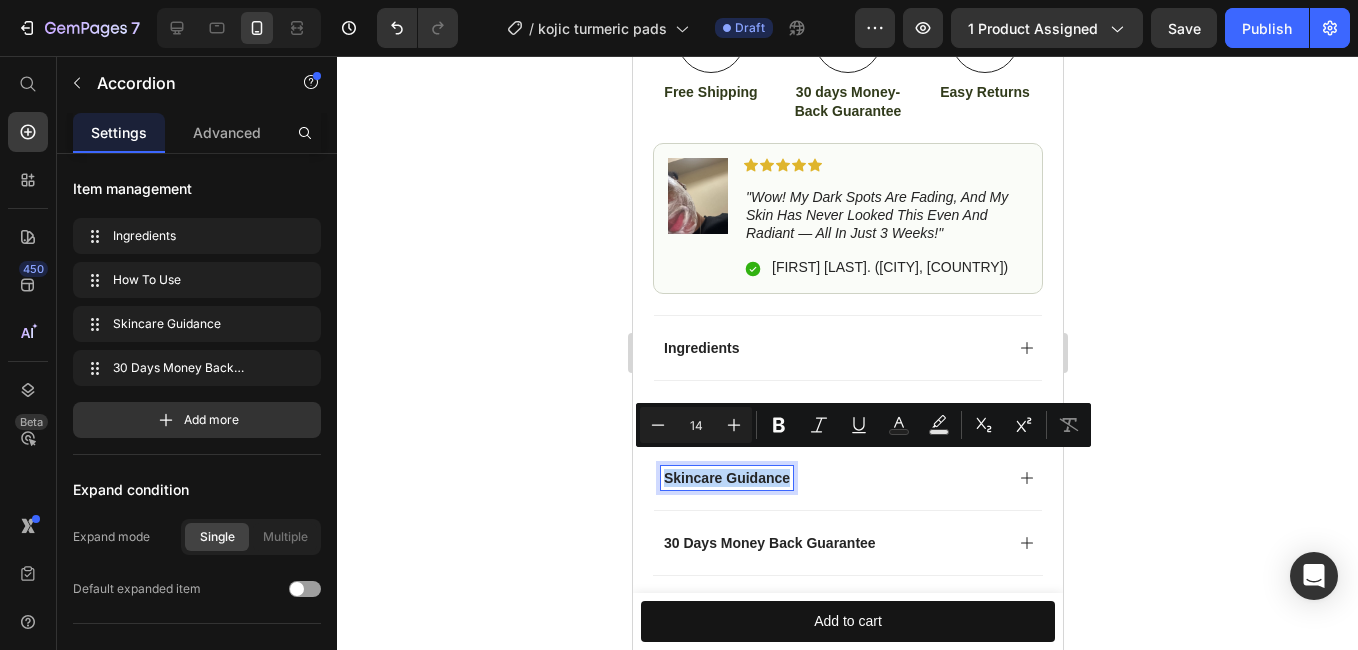 drag, startPoint x: 666, startPoint y: 465, endPoint x: 804, endPoint y: 467, distance: 138.0145 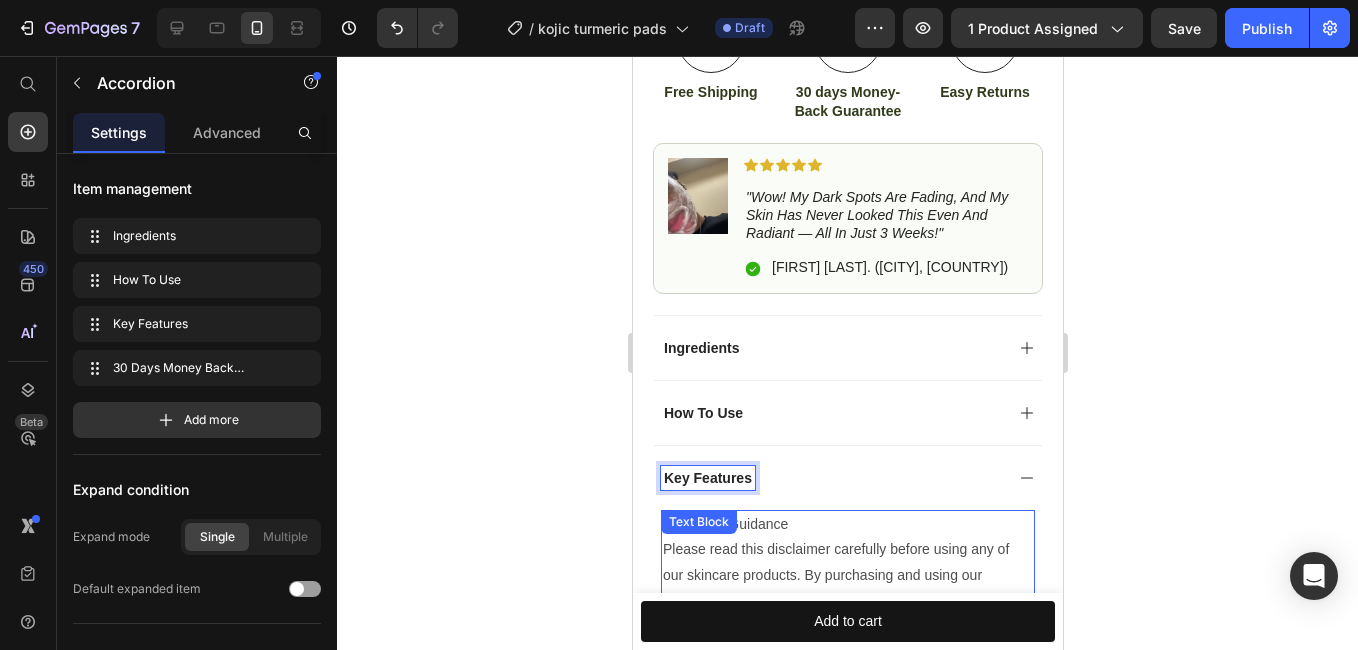 scroll, scrollTop: 1400, scrollLeft: 0, axis: vertical 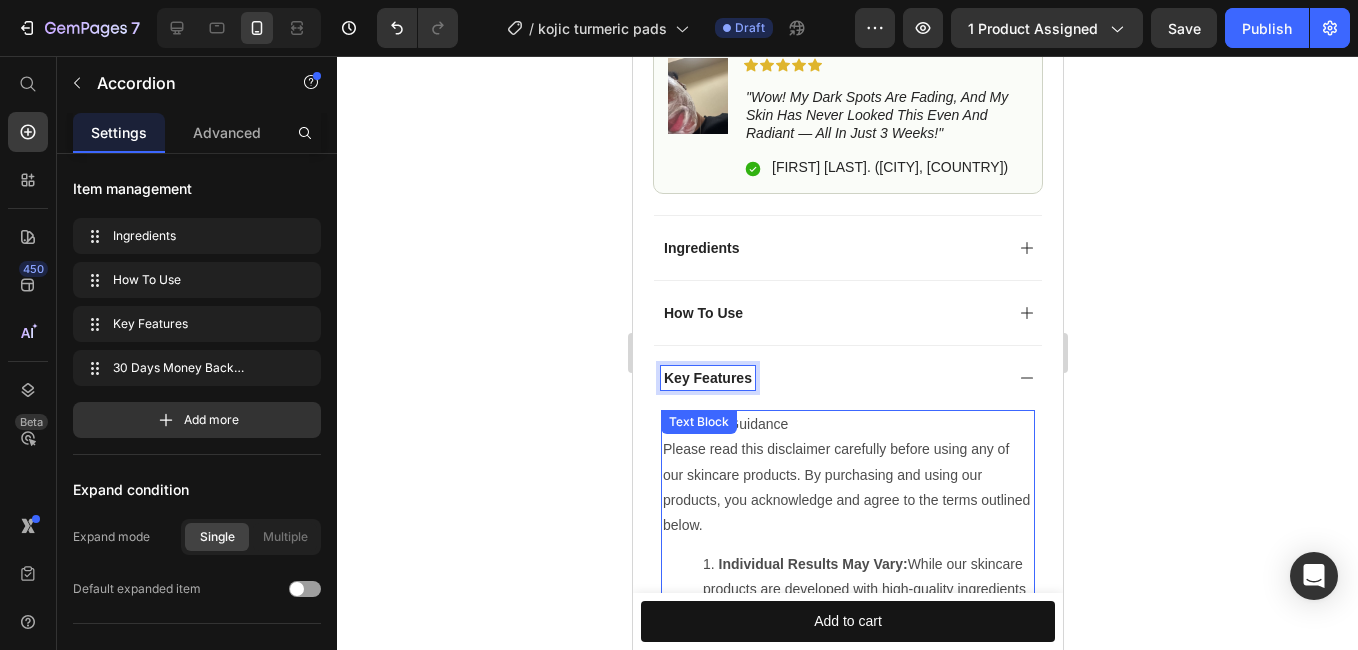 click on "Please read this disclaimer carefully before using any of our skincare products. By purchasing and using our products, you acknowledge and agree to the terms outlined below." at bounding box center (847, 487) 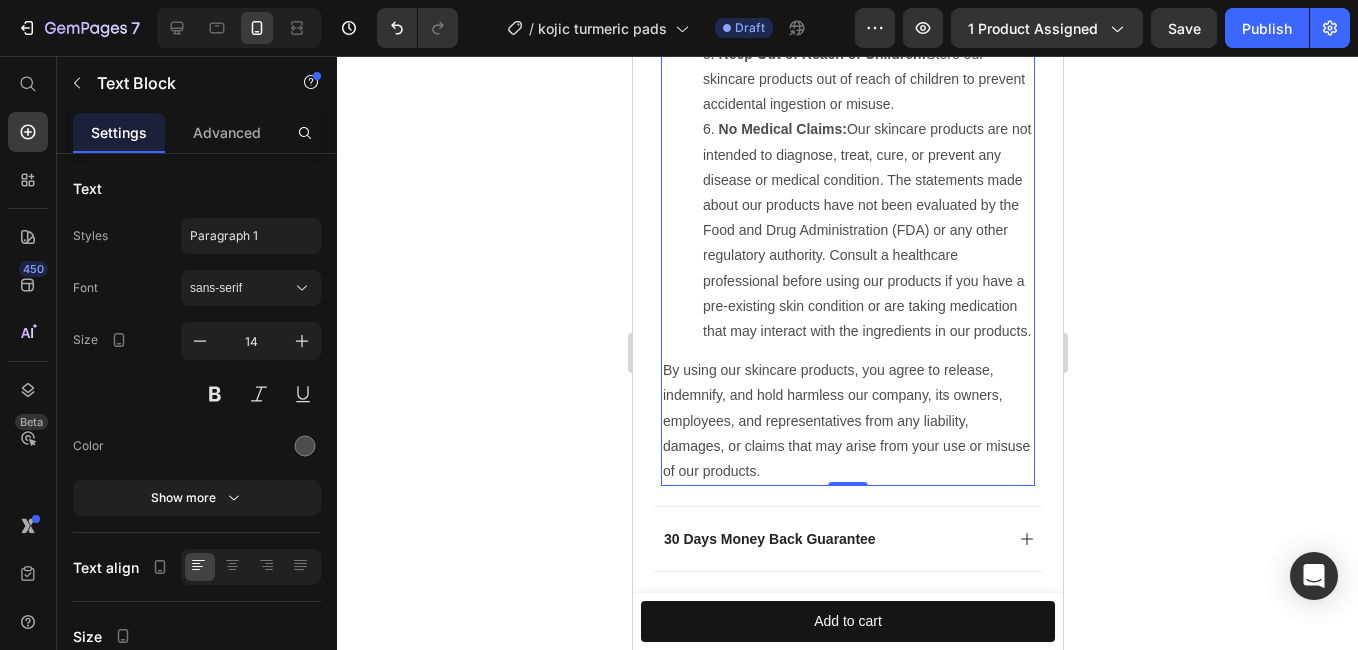 scroll, scrollTop: 2600, scrollLeft: 0, axis: vertical 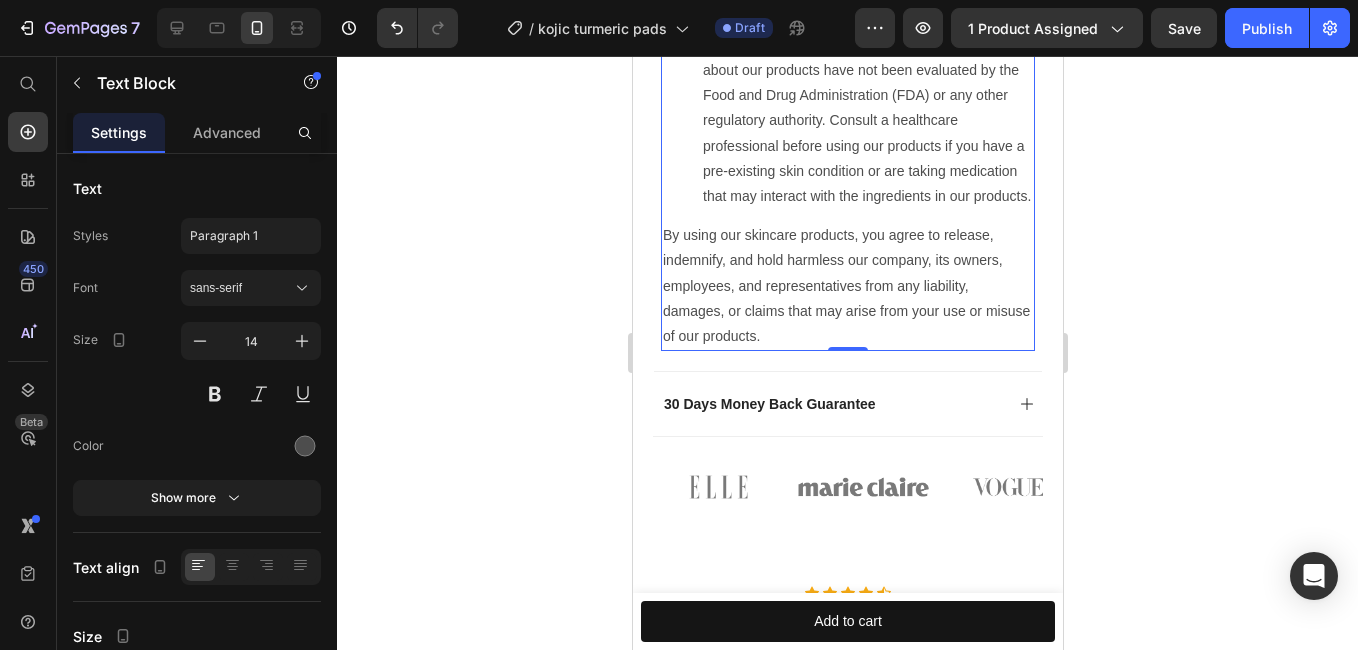 click on "By using our skincare products, you agree to release, indemnify, and hold harmless our company, its owners, employees, and representatives from any liability, damages, or claims that may arise from your use or misuse of our products." at bounding box center (847, 286) 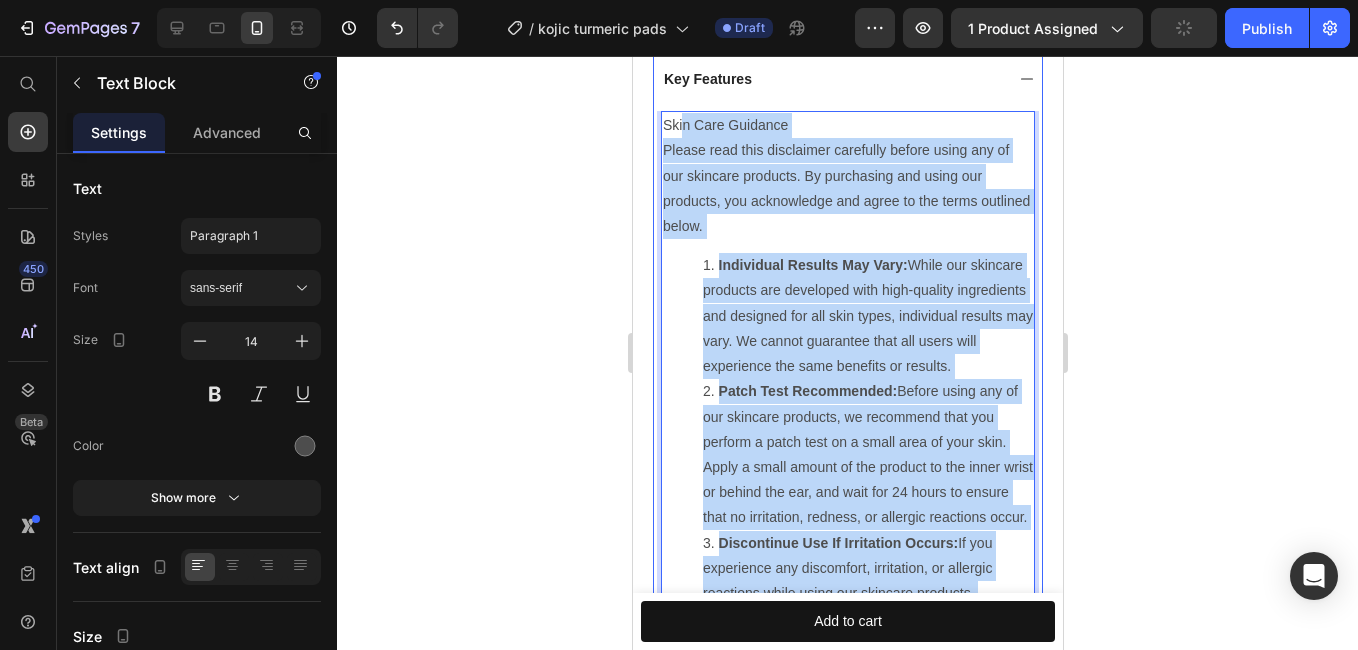 scroll, scrollTop: 1653, scrollLeft: 0, axis: vertical 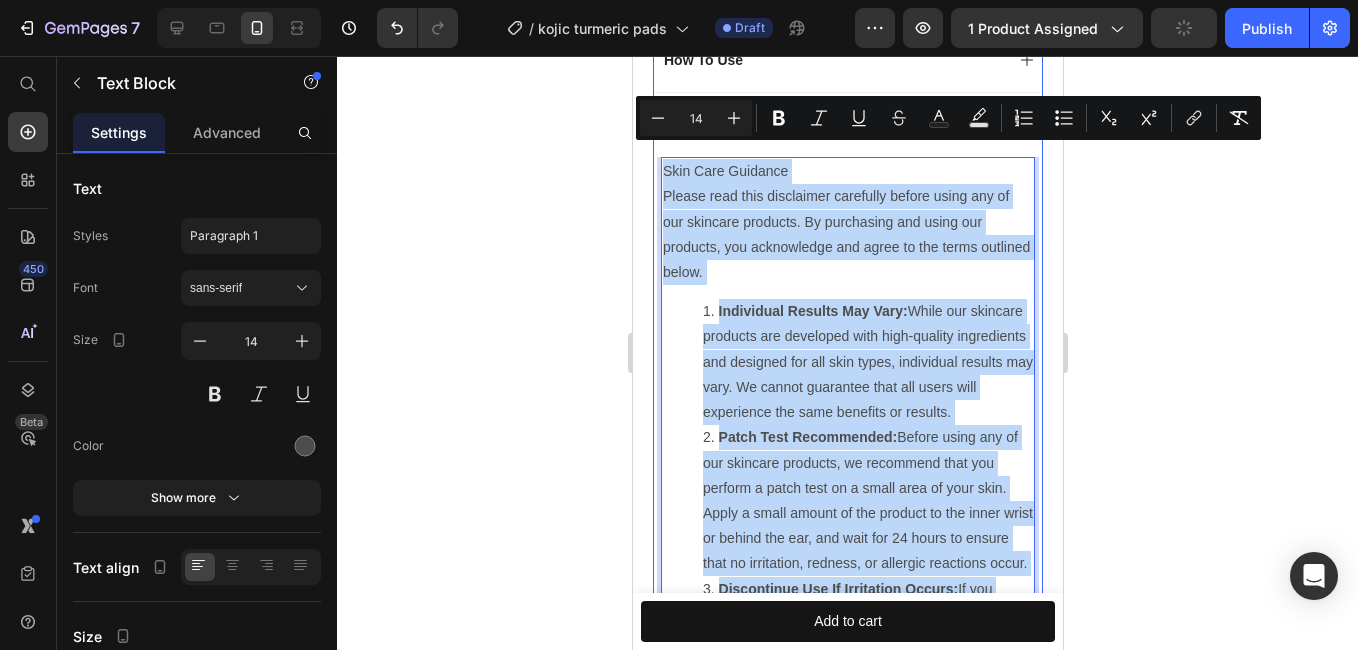 drag, startPoint x: 853, startPoint y: 444, endPoint x: 654, endPoint y: 154, distance: 351.71152 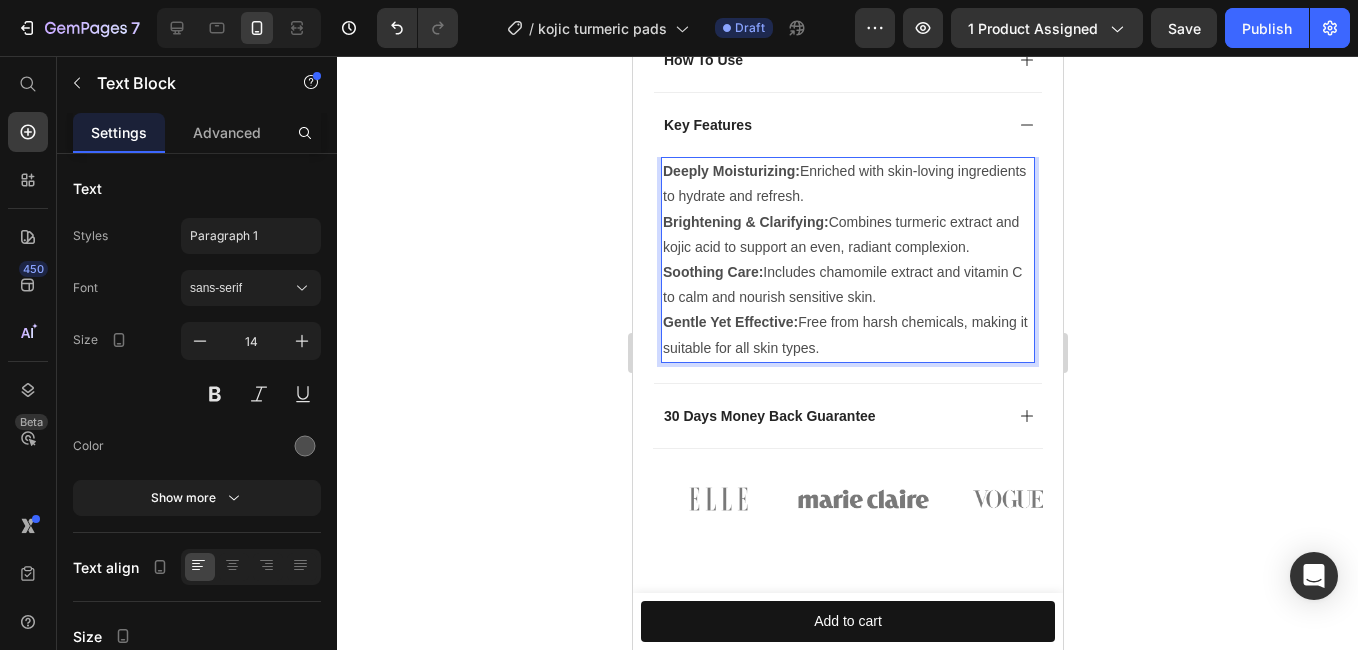 click on "Deeply Moisturizing:  Enriched with skin-loving ingredients to hydrate and refresh." at bounding box center [847, 184] 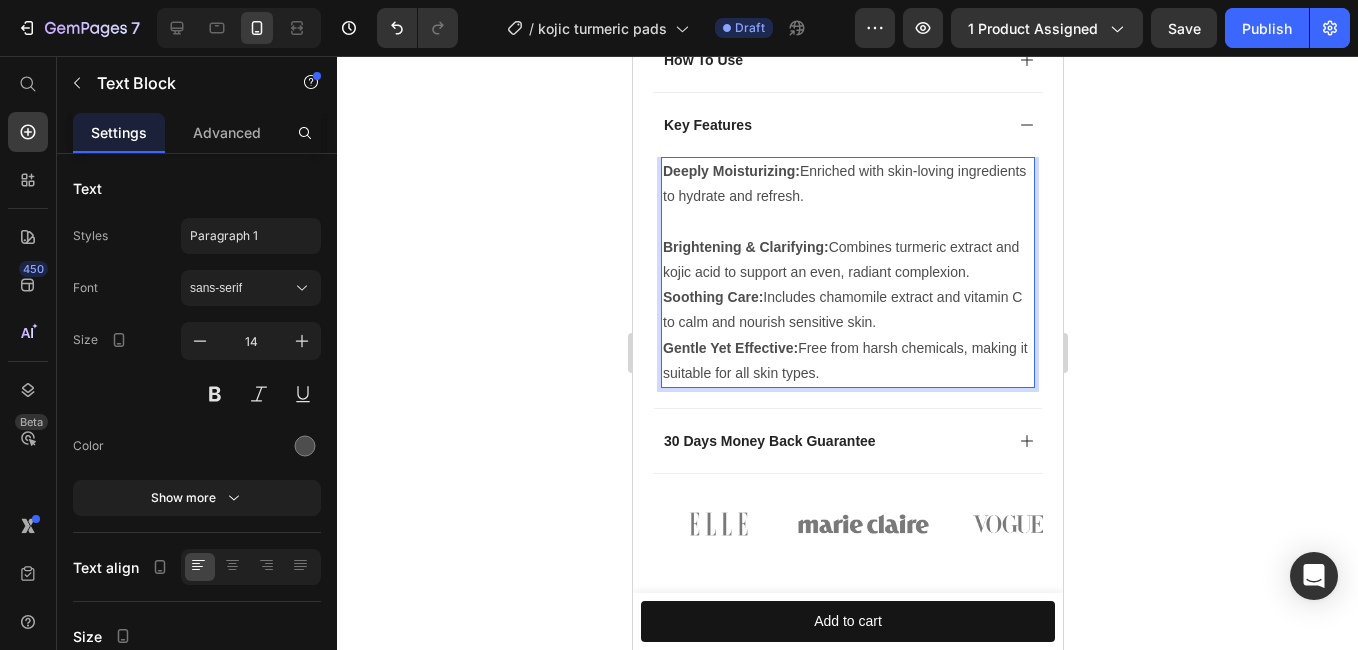 click on "Brightening & Clarifying:  Combines turmeric extract and kojic acid to support an even, radiant complexion." at bounding box center [847, 260] 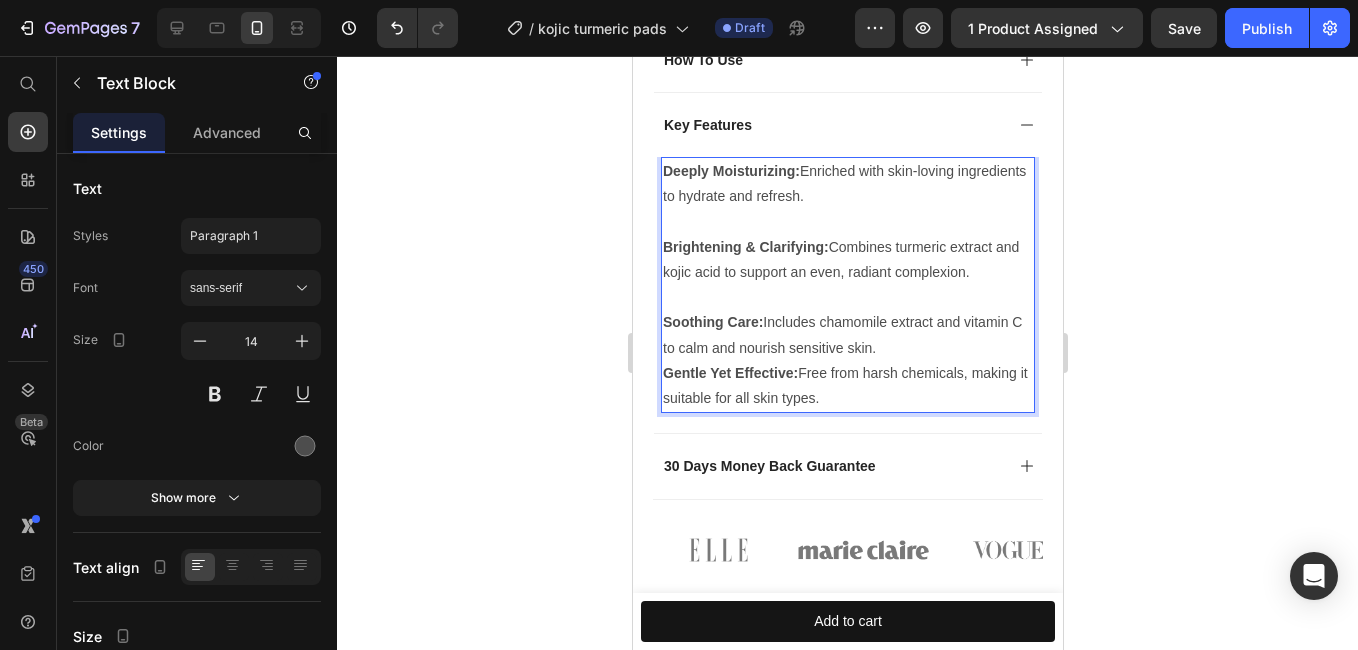 click on "Soothing Care:  Includes chamomile extract and vitamin C to calm and nourish sensitive skin." at bounding box center (847, 335) 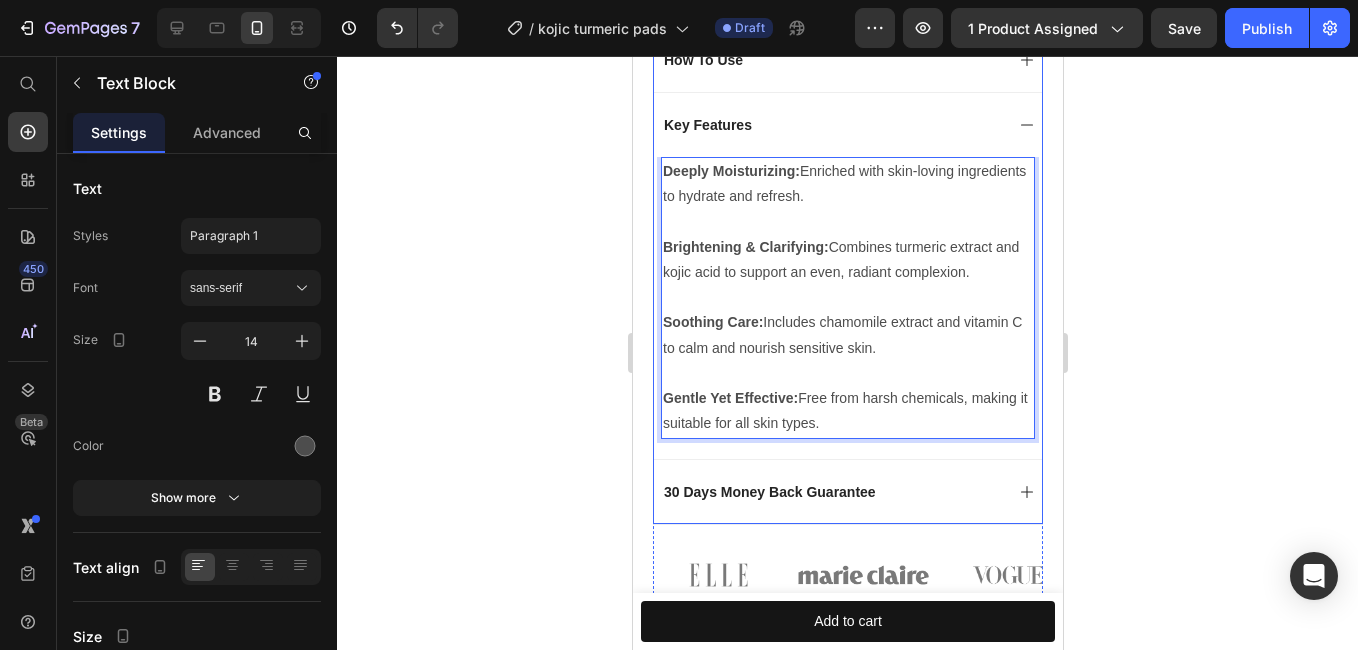 click 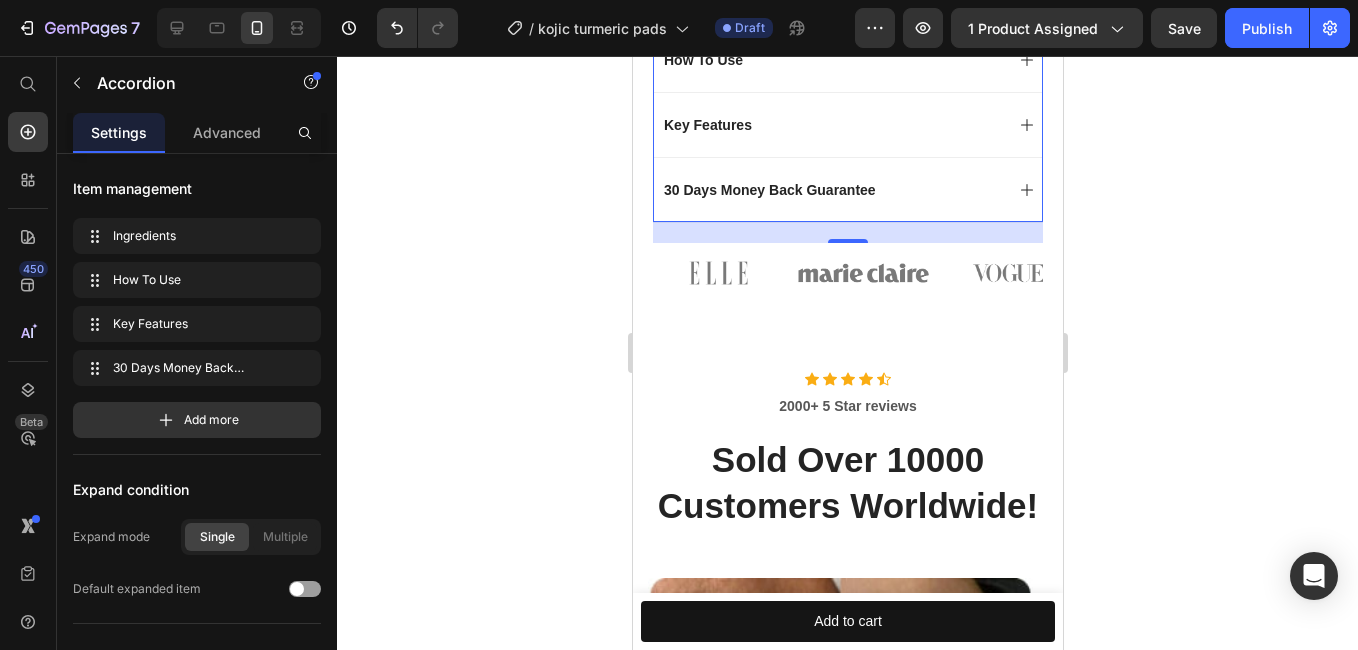scroll, scrollTop: 1553, scrollLeft: 0, axis: vertical 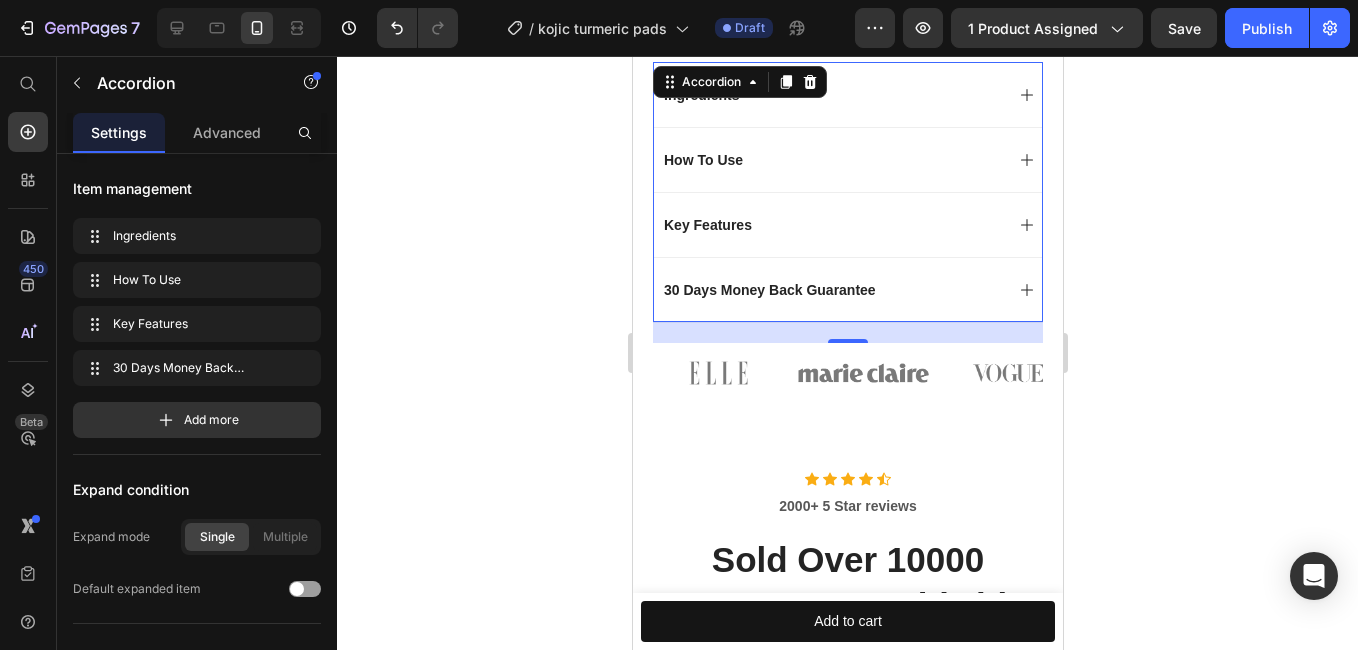 click on "How To Use" at bounding box center [847, 159] 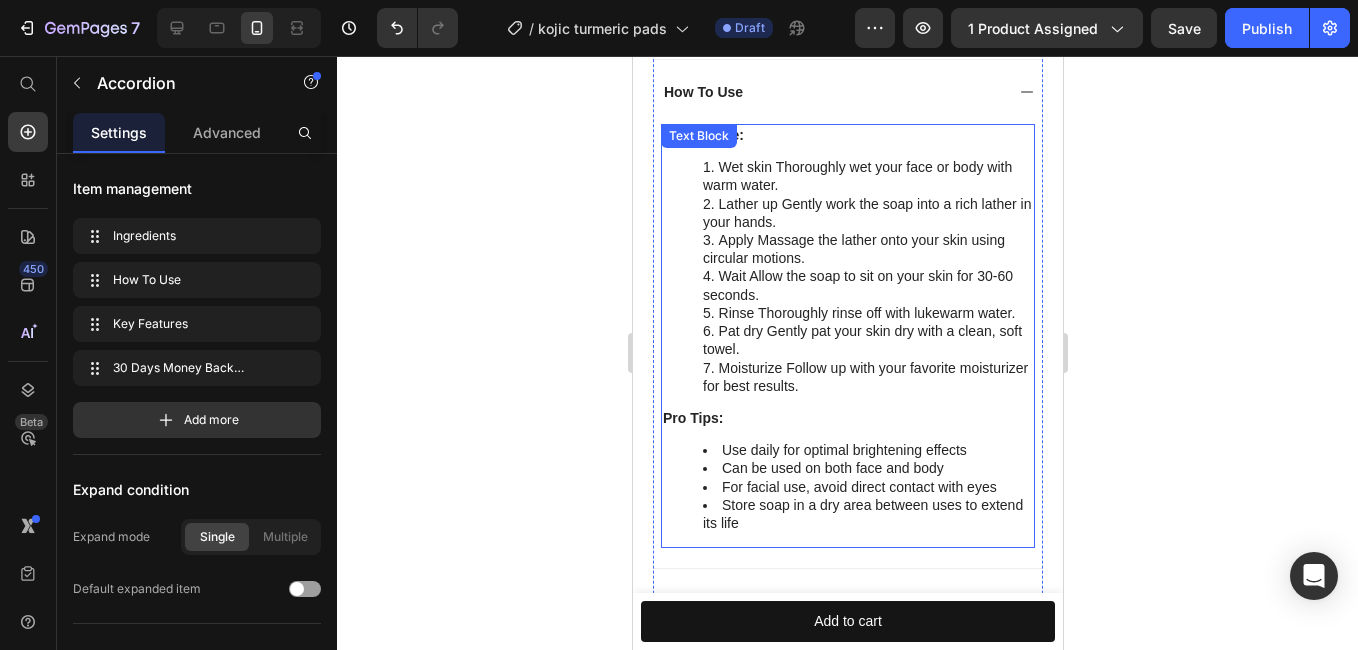scroll, scrollTop: 1653, scrollLeft: 0, axis: vertical 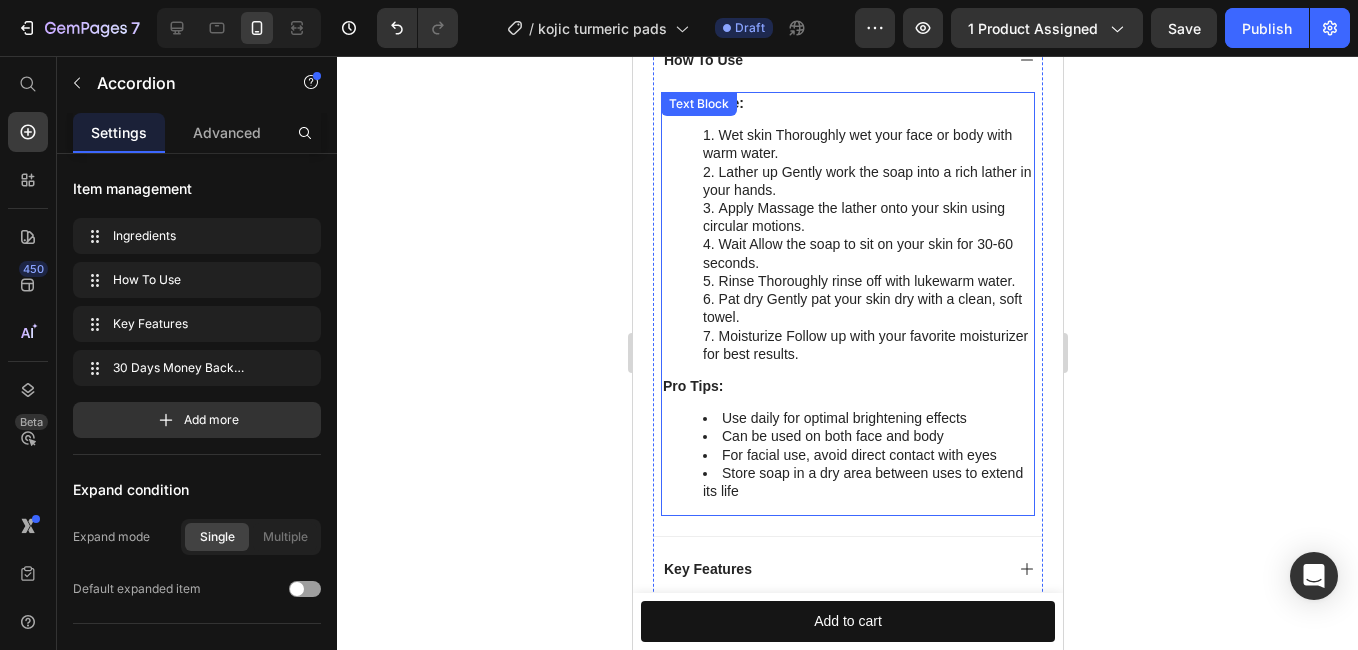 click on "Moisturize Follow up with your favorite moisturizer for best results." at bounding box center [867, 345] 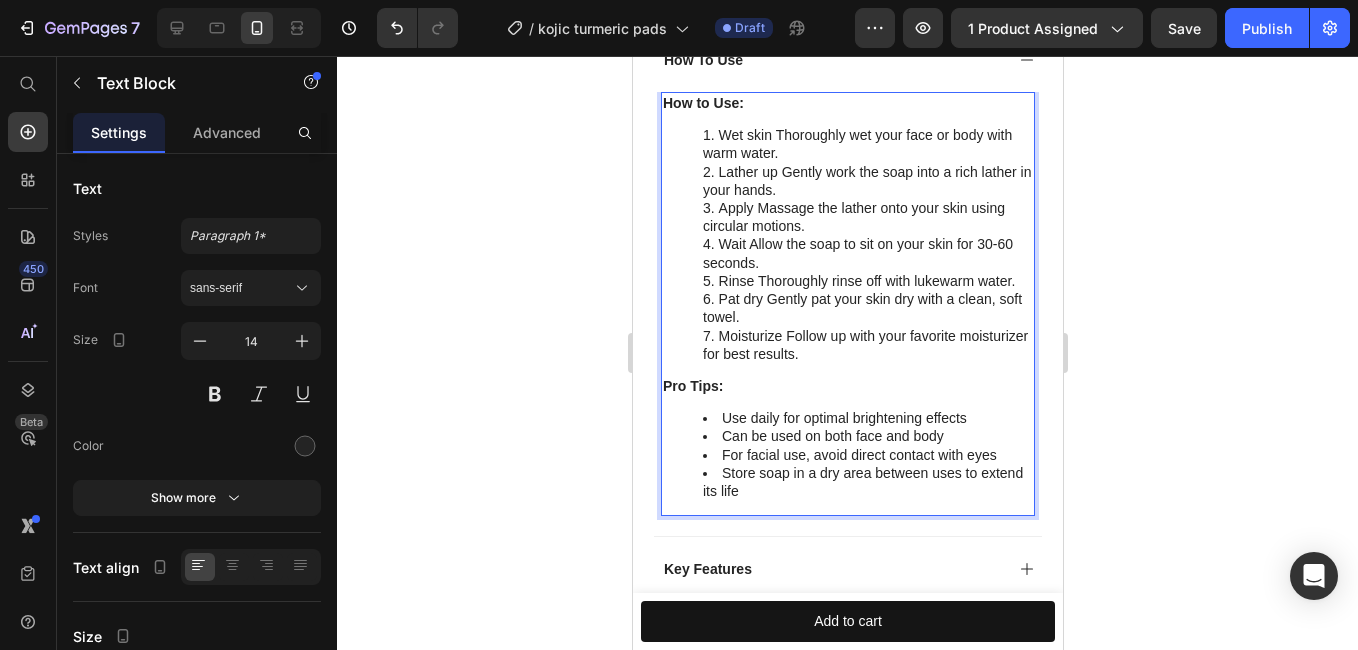 click on "Moisturize Follow up with your favorite moisturizer for best results." at bounding box center (867, 345) 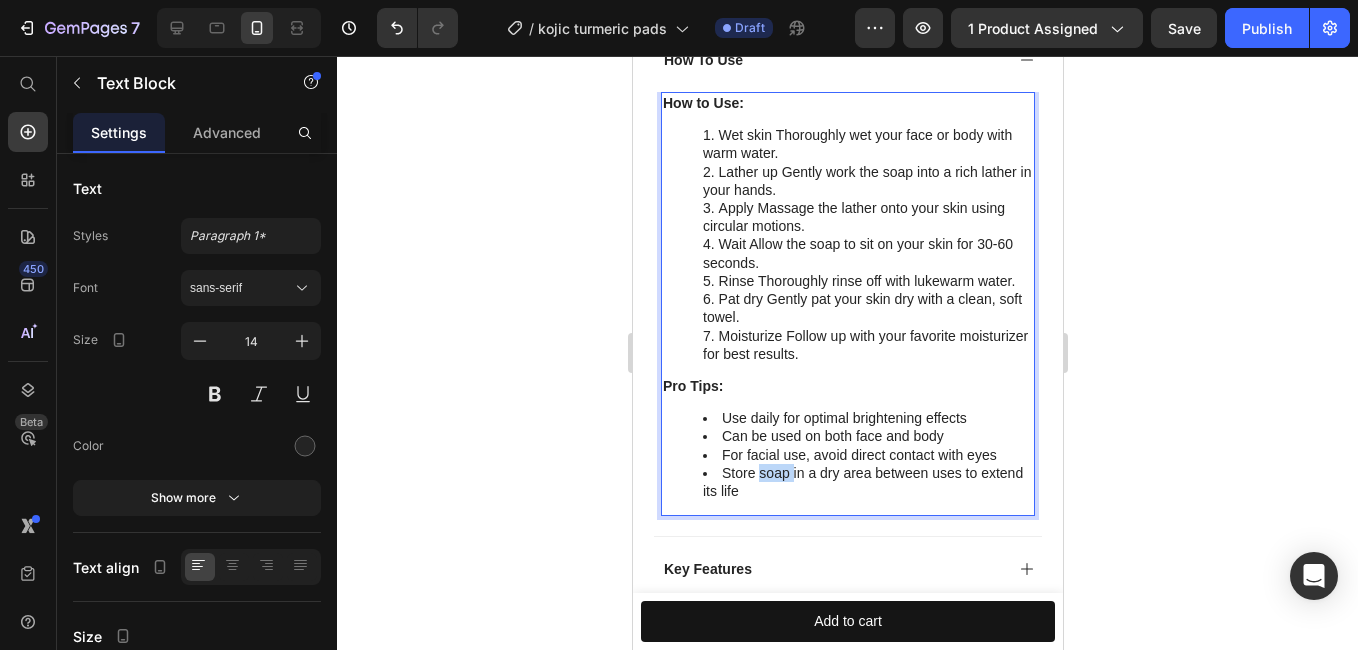click on "Store soap in a dry area between uses to extend its life" at bounding box center (867, 482) 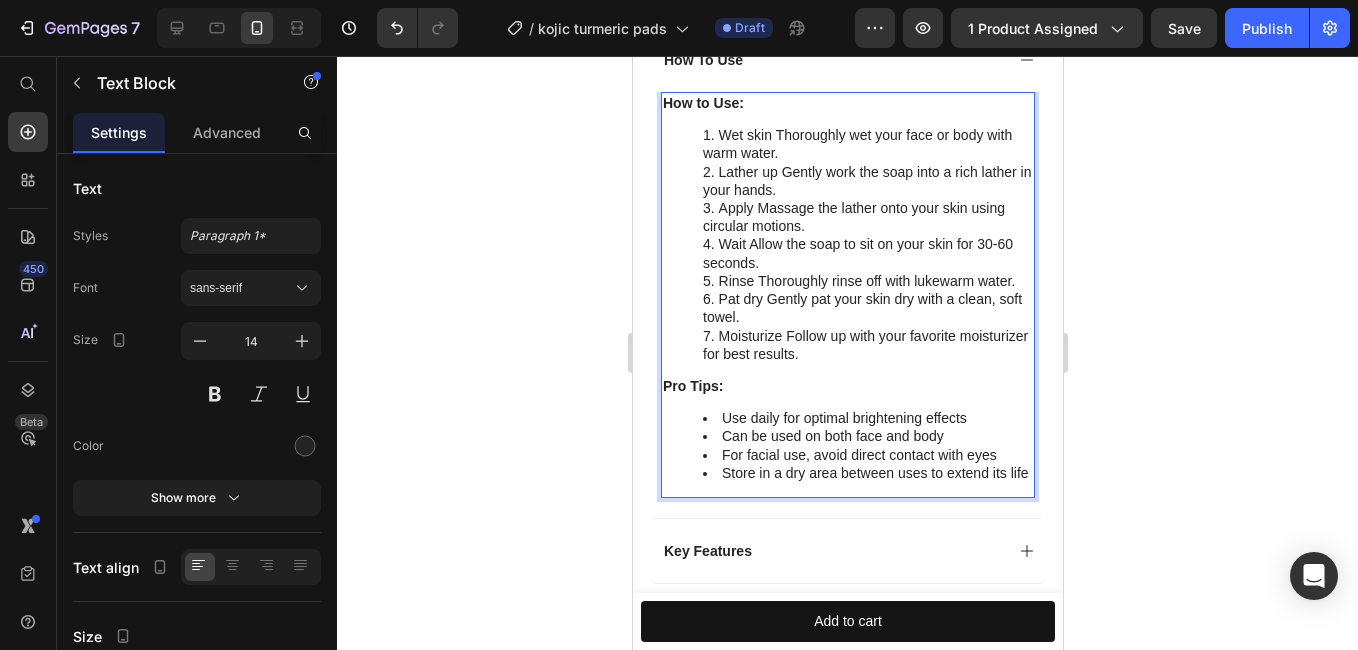 click on "Moisturize Follow up with your favorite moisturizer for best results." at bounding box center [867, 345] 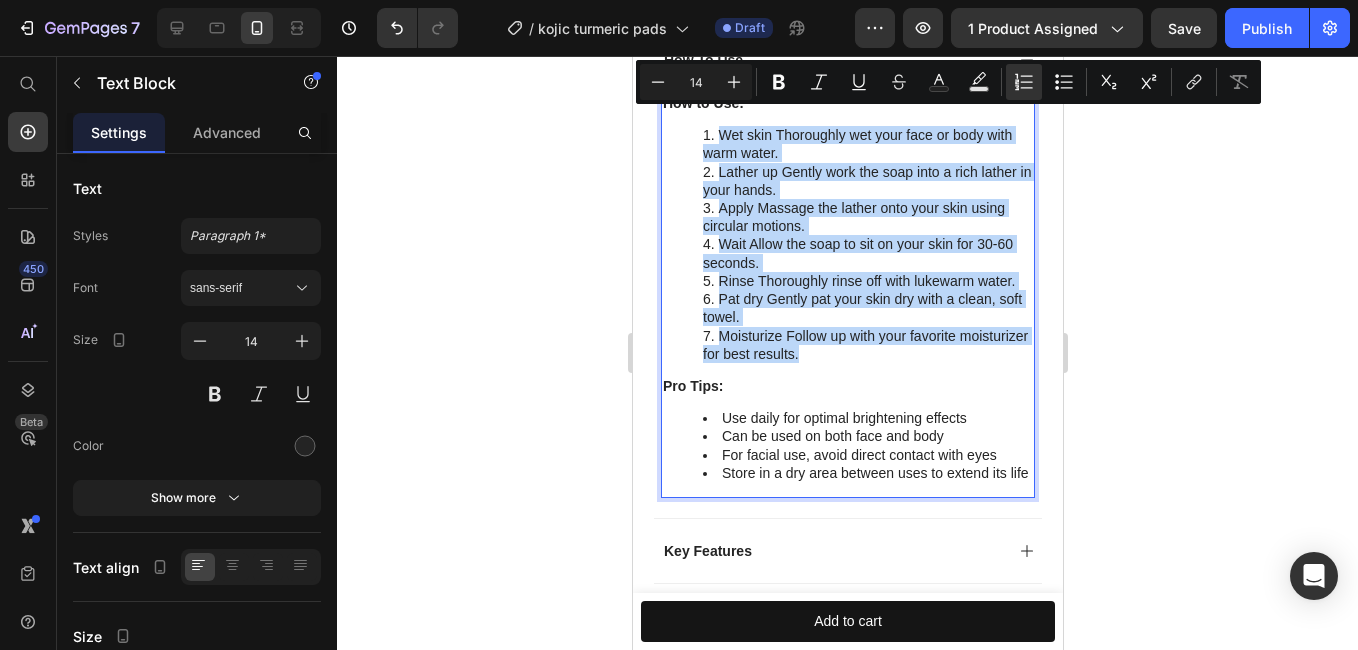 drag, startPoint x: 909, startPoint y: 336, endPoint x: 698, endPoint y: 122, distance: 300.52786 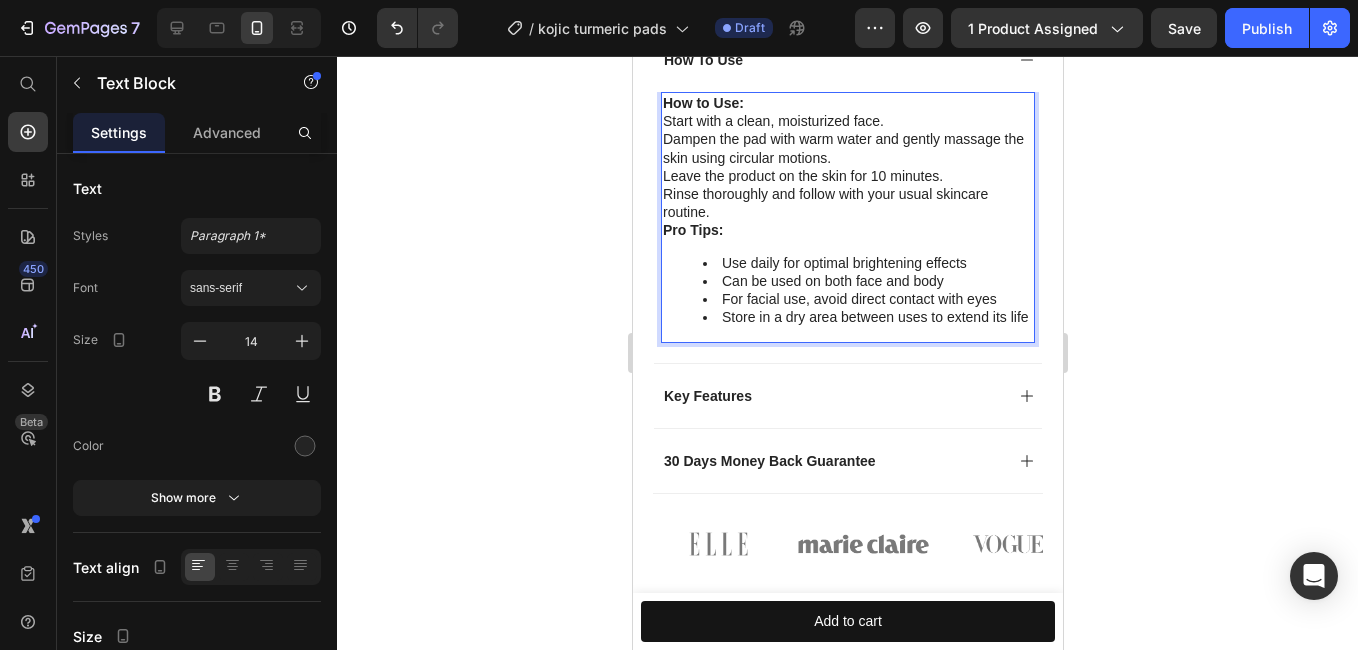 click on "Start with a clean, moisturized face." at bounding box center (847, 121) 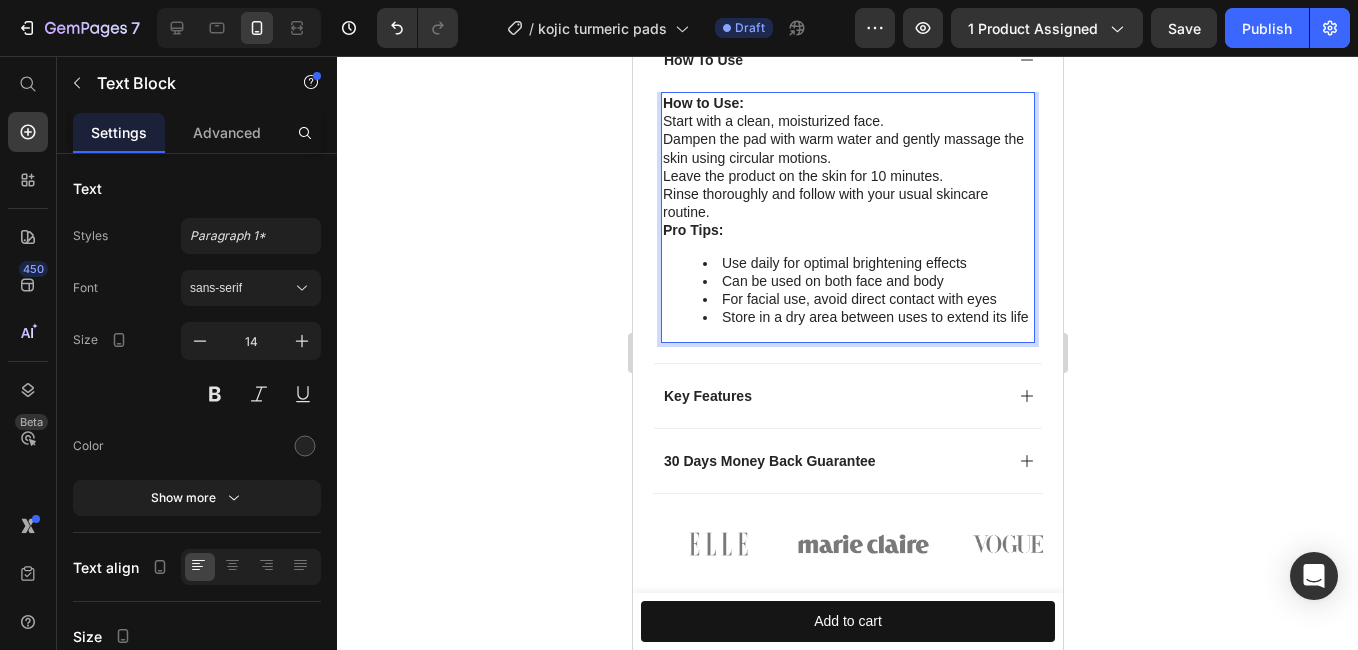 click on "Start with a clean, moisturized face." at bounding box center [847, 121] 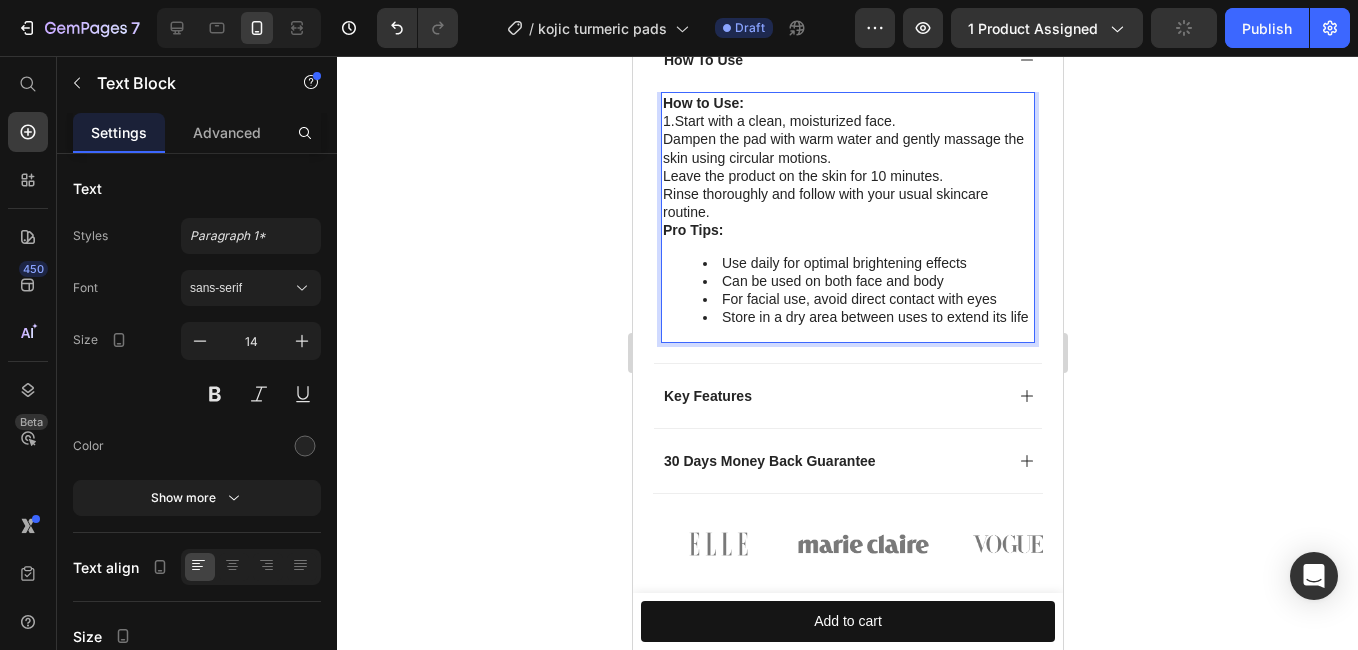 click on "1.Start with a clean, moisturized face." at bounding box center (847, 121) 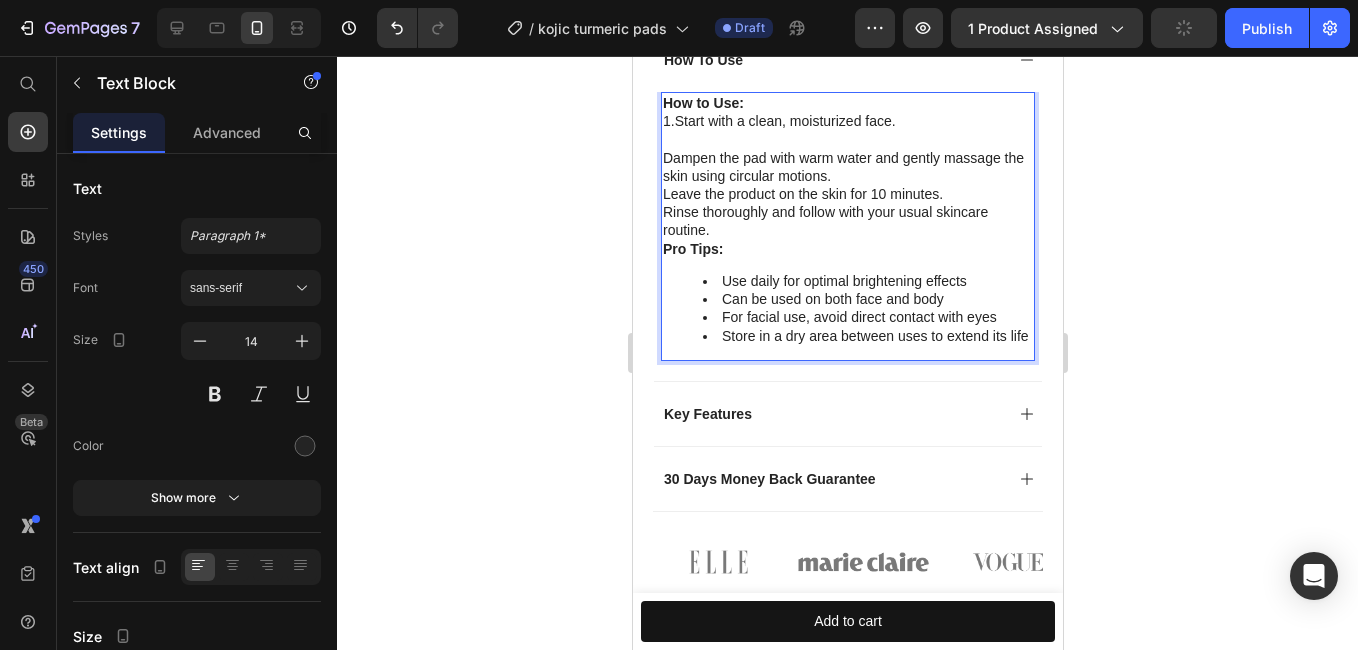 click on "Dampen the pad with warm water and gently massage the skin using circular motions." at bounding box center [847, 167] 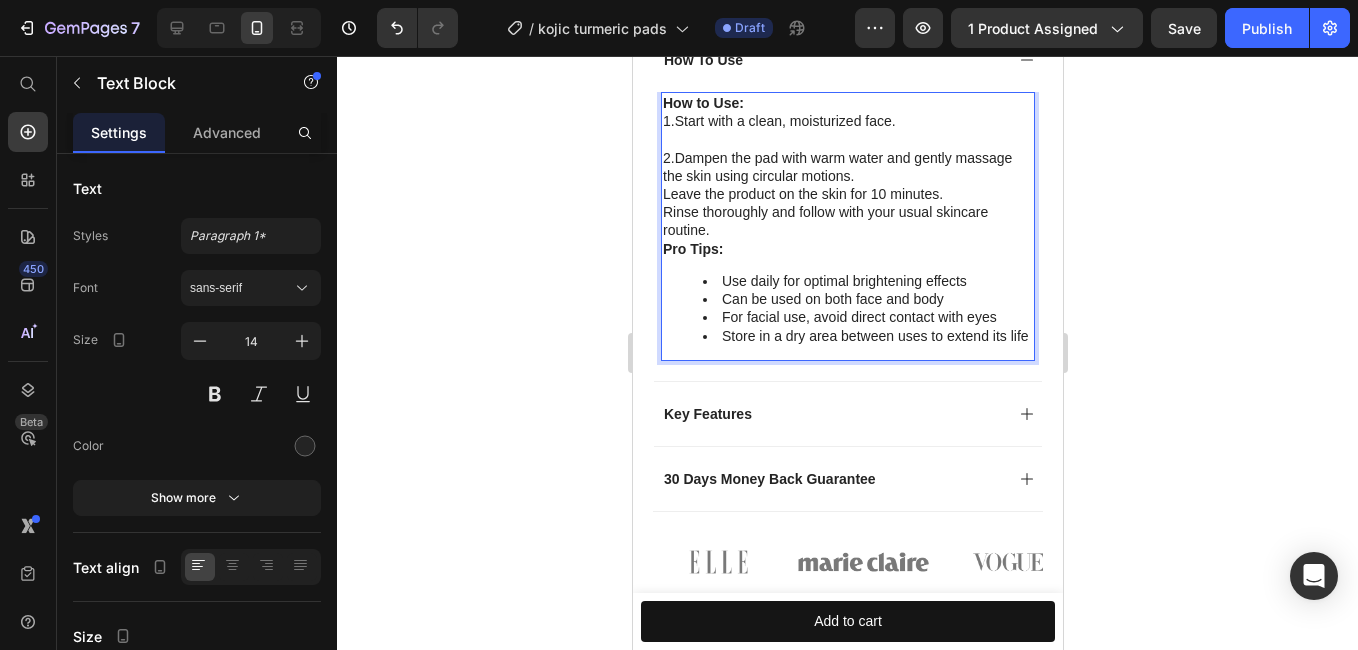 click on "2.Dampen the pad with warm water and gently massage the skin using circular motions." at bounding box center (847, 167) 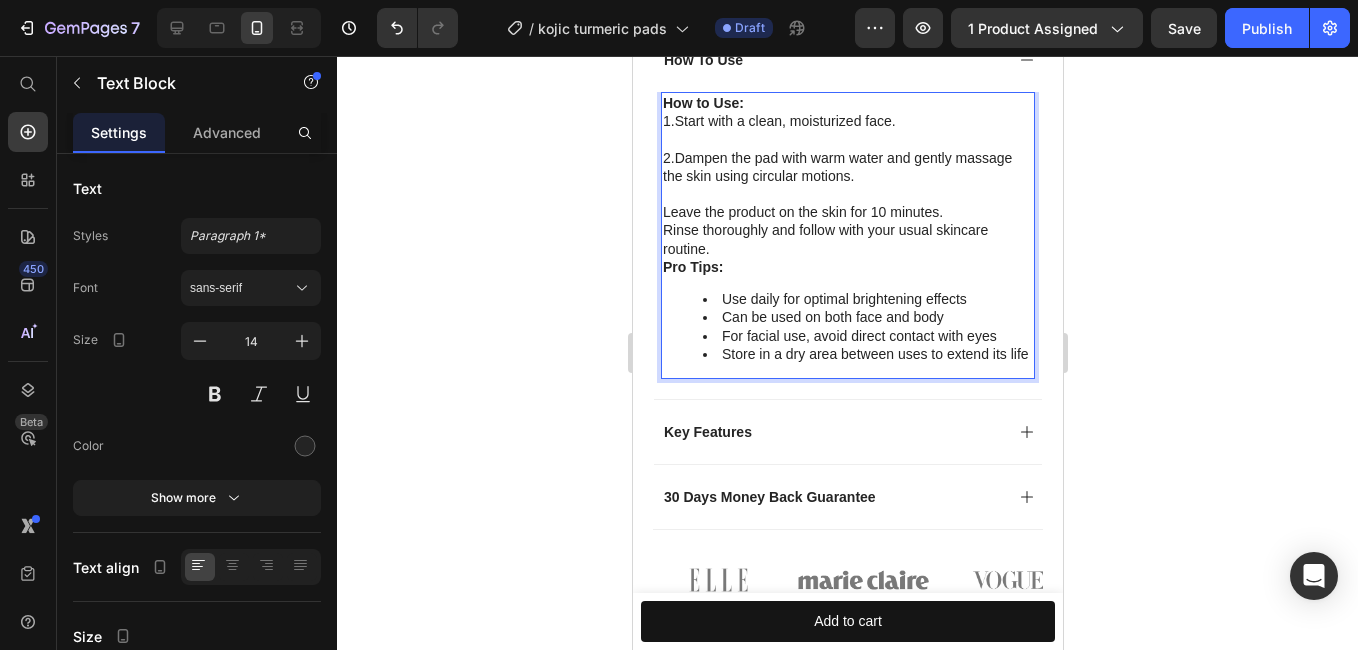 click on "How to Use: 1.Start with a clean, moisturized face. 2.Dampen the pad with warm water and gently massage the skin using circular motions. Leave the product on the skin for 10 minutes. Rinse thoroughly and follow with your usual skincare routine. Pro Tips: Use daily for optimal brightening effects Can be used on both face and body For facial use, avoid direct contact with eyes Store in a dry area between uses to extend its life" at bounding box center (847, 235) 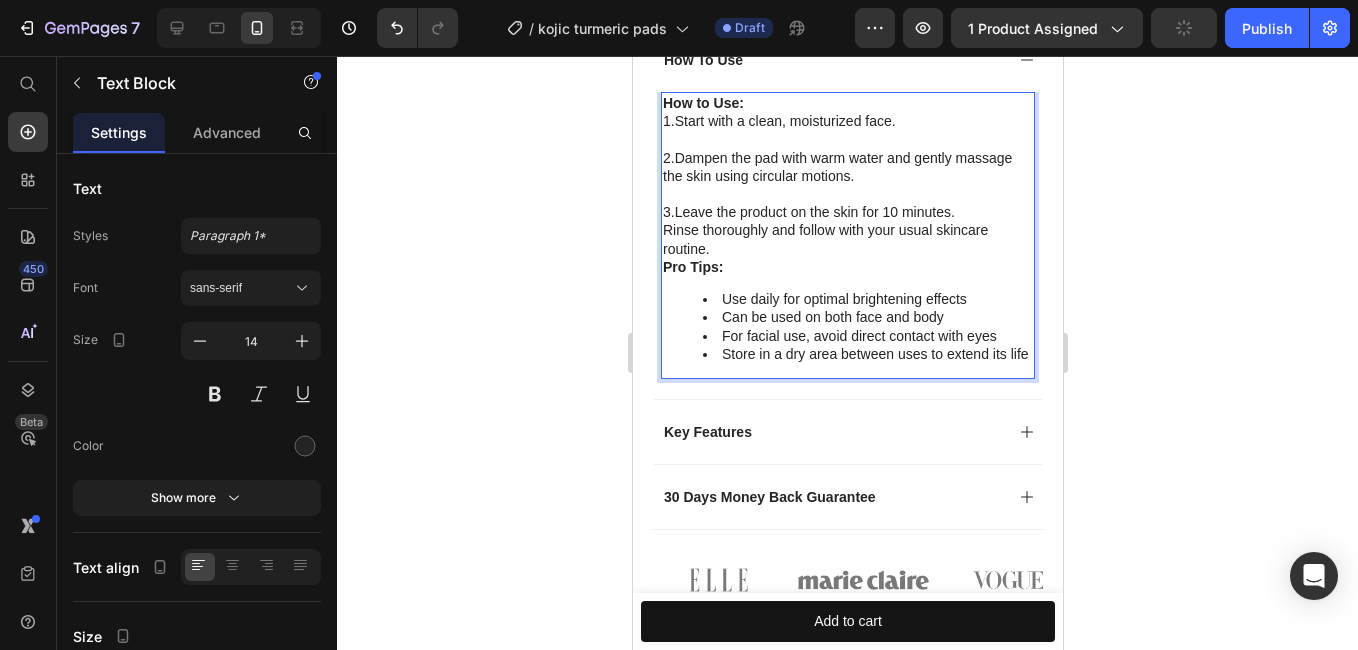 click on "3.Leave the product on the skin for 10 minutes." at bounding box center [847, 212] 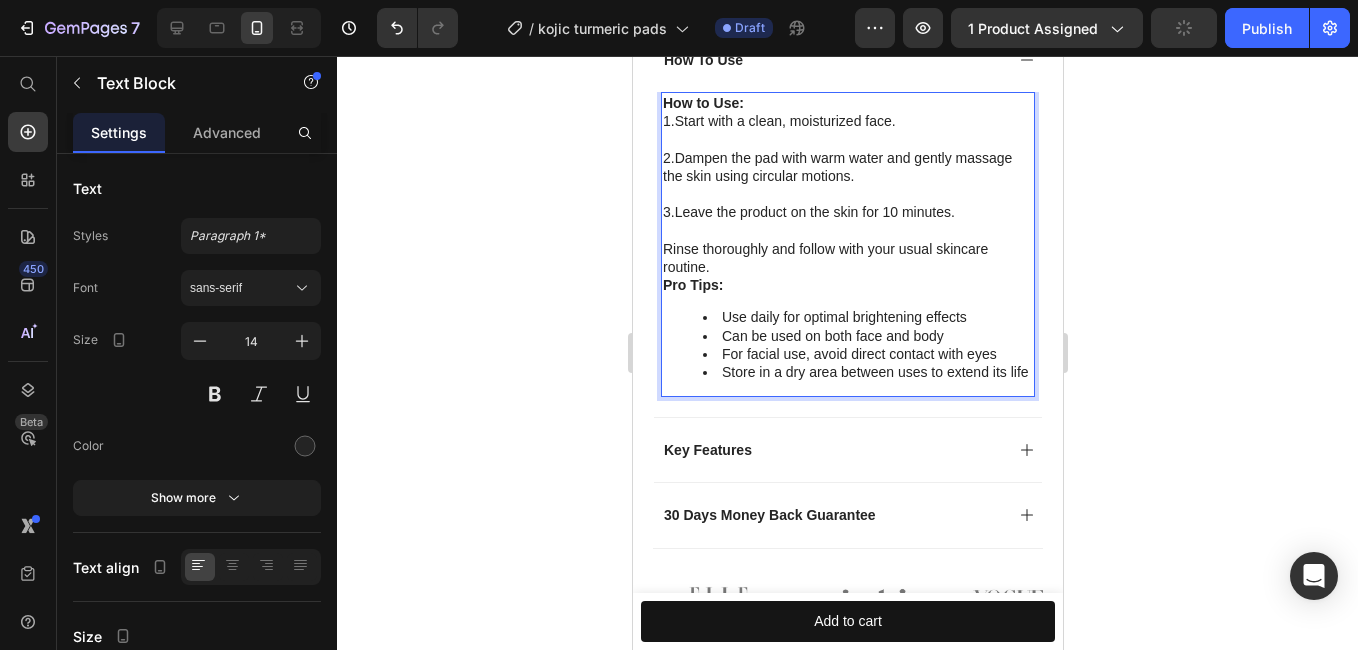 click on "Rinse thoroughly and follow with your usual skincare routine." at bounding box center [847, 258] 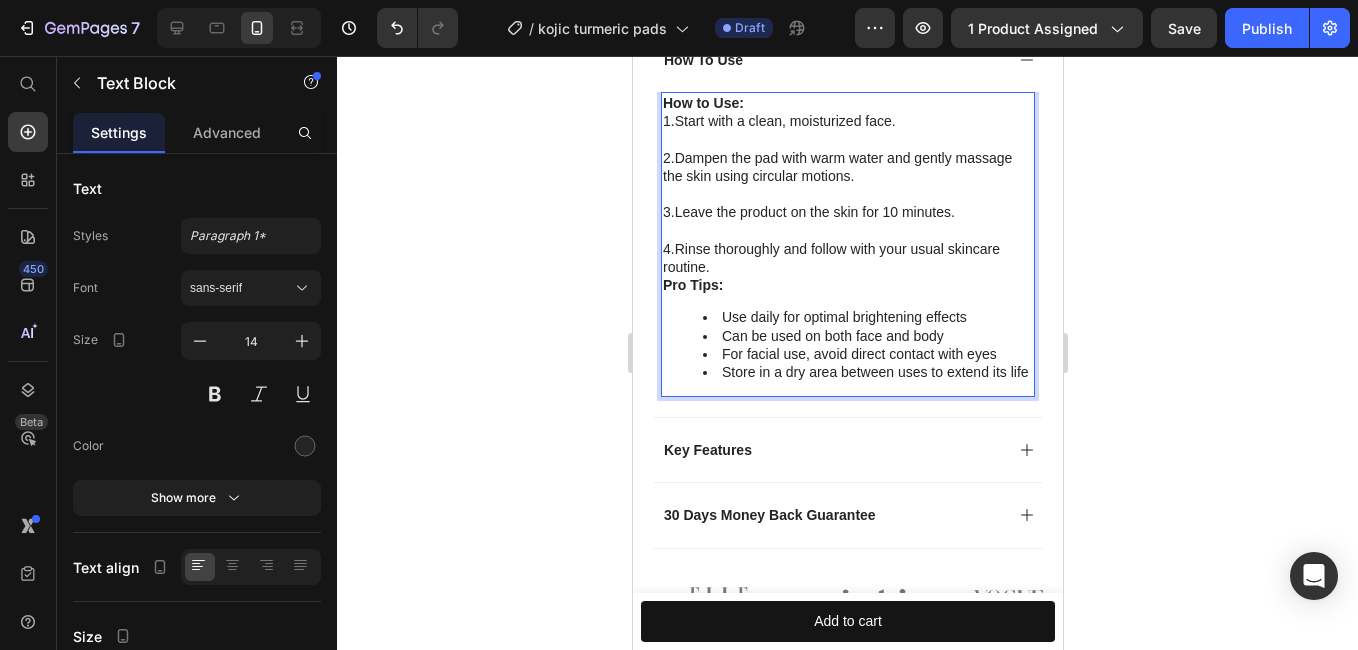 click on "4.Rinse thoroughly and follow with your usual skincare routine." at bounding box center [847, 258] 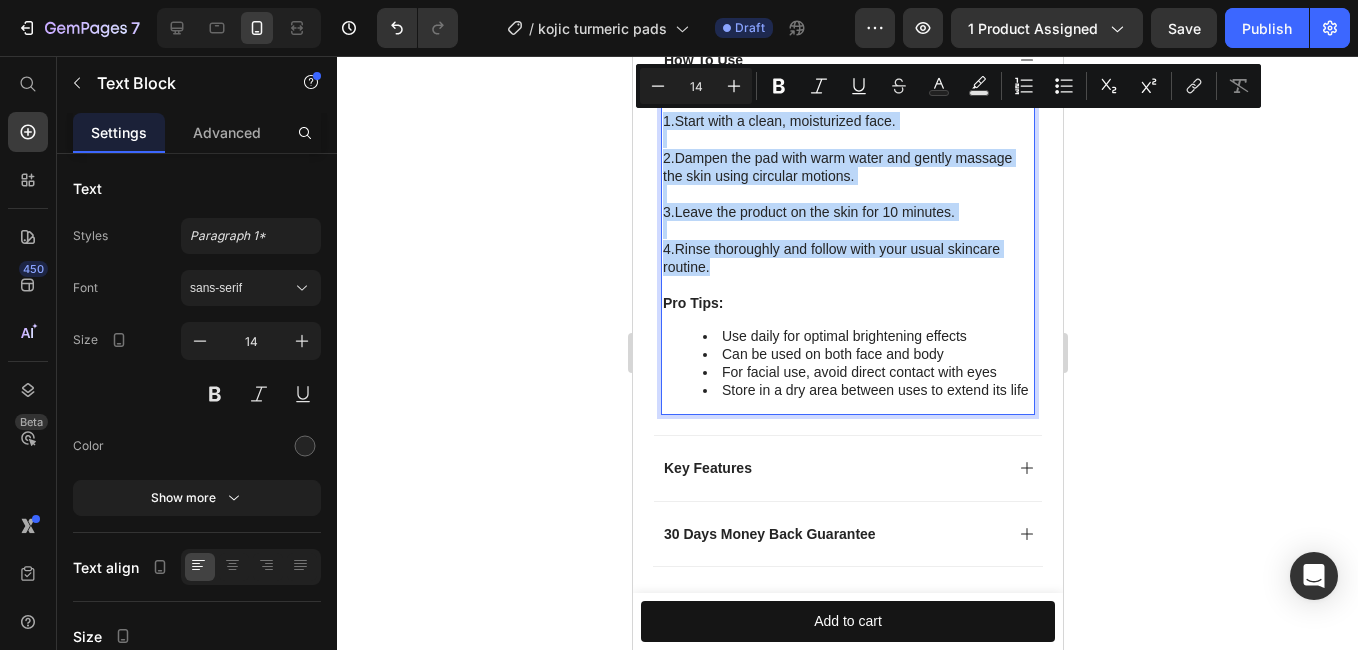 drag, startPoint x: 735, startPoint y: 250, endPoint x: 1304, endPoint y: 161, distance: 575.9184 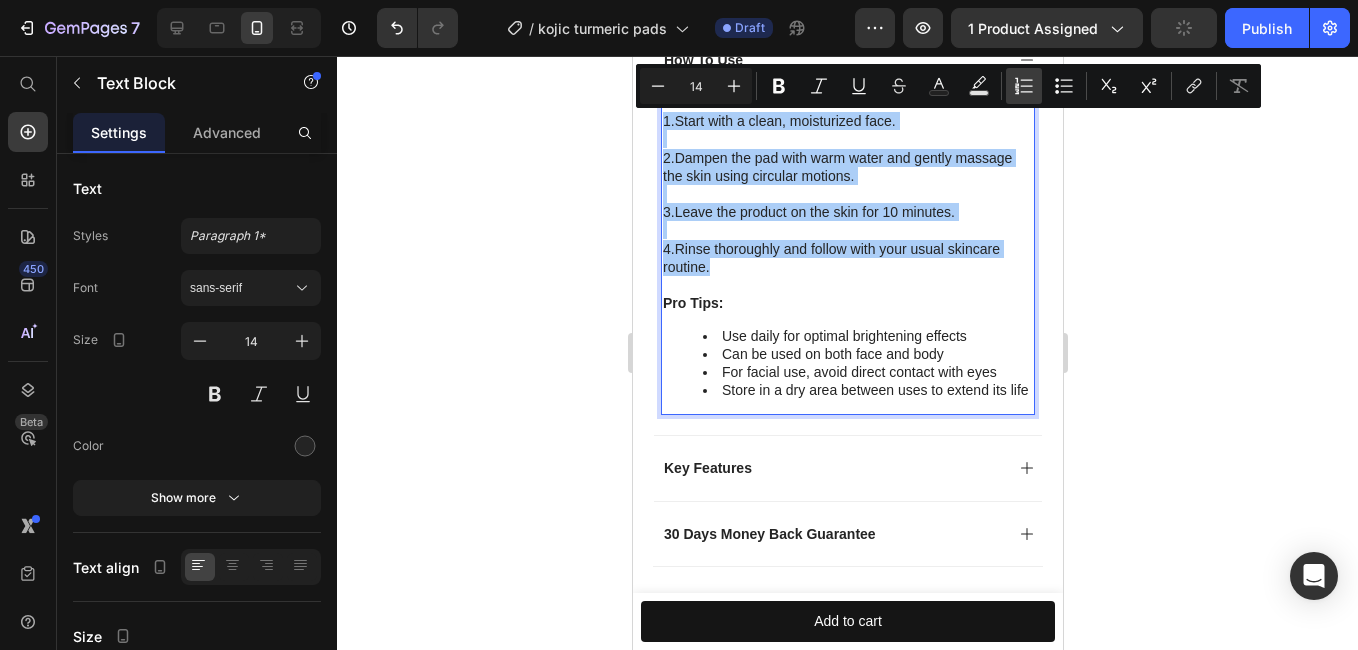 click 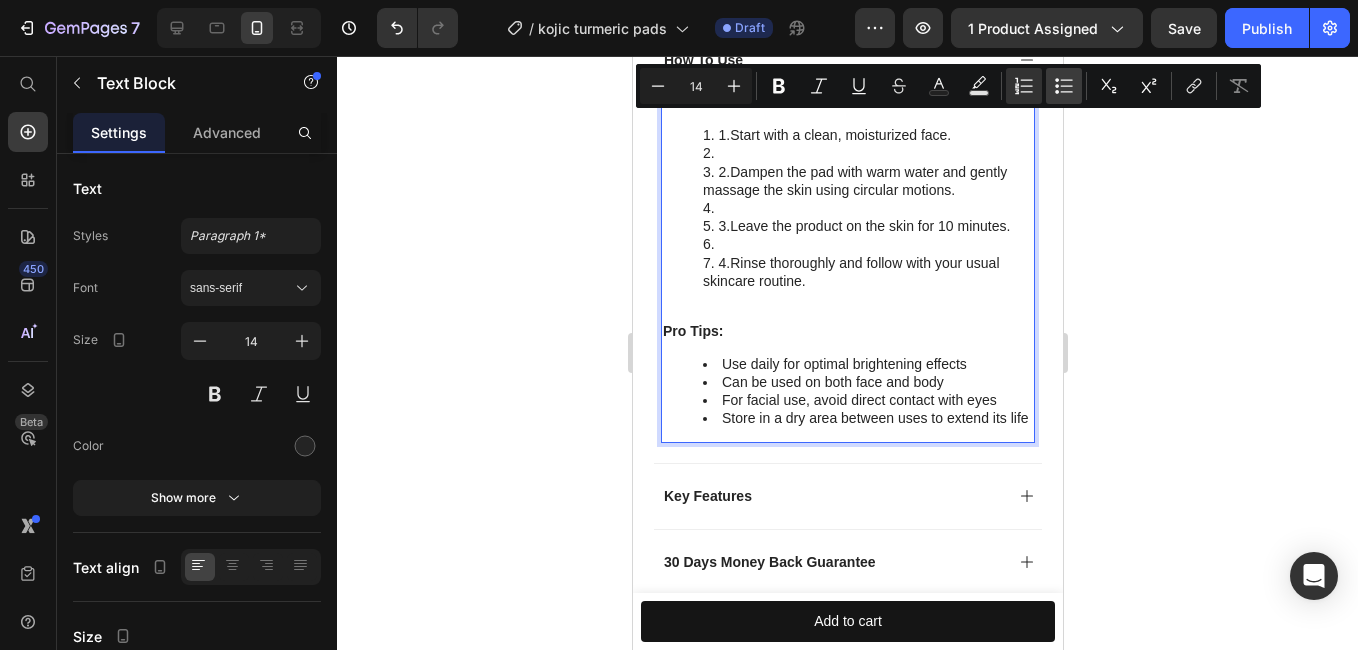 click on "Bulleted List" at bounding box center (1064, 86) 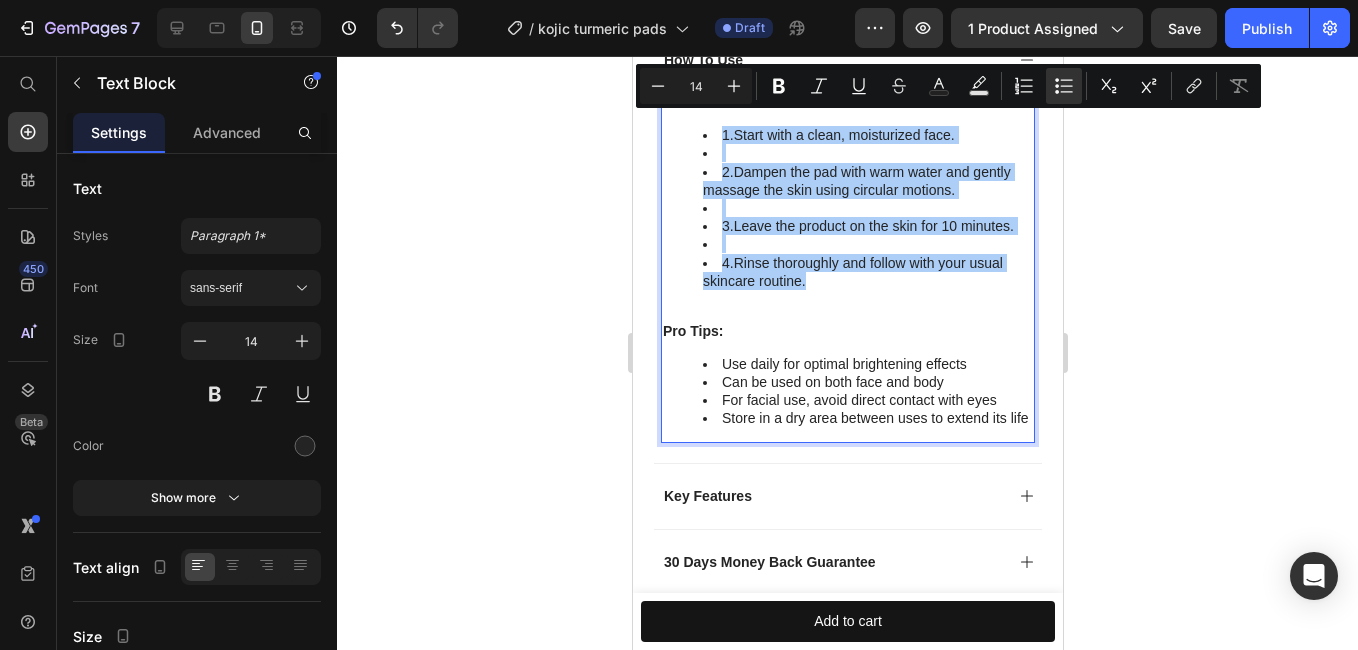 click 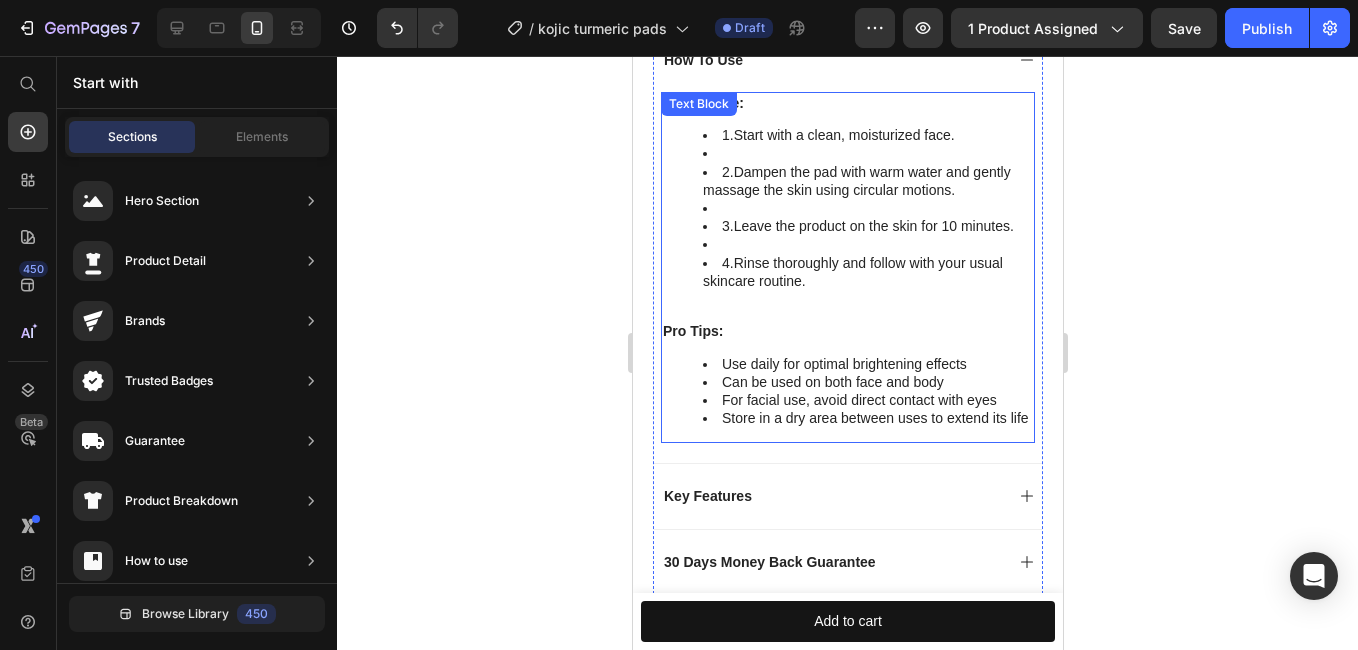 click on "4.Rinse thoroughly and follow with your usual skincare routine." at bounding box center (867, 272) 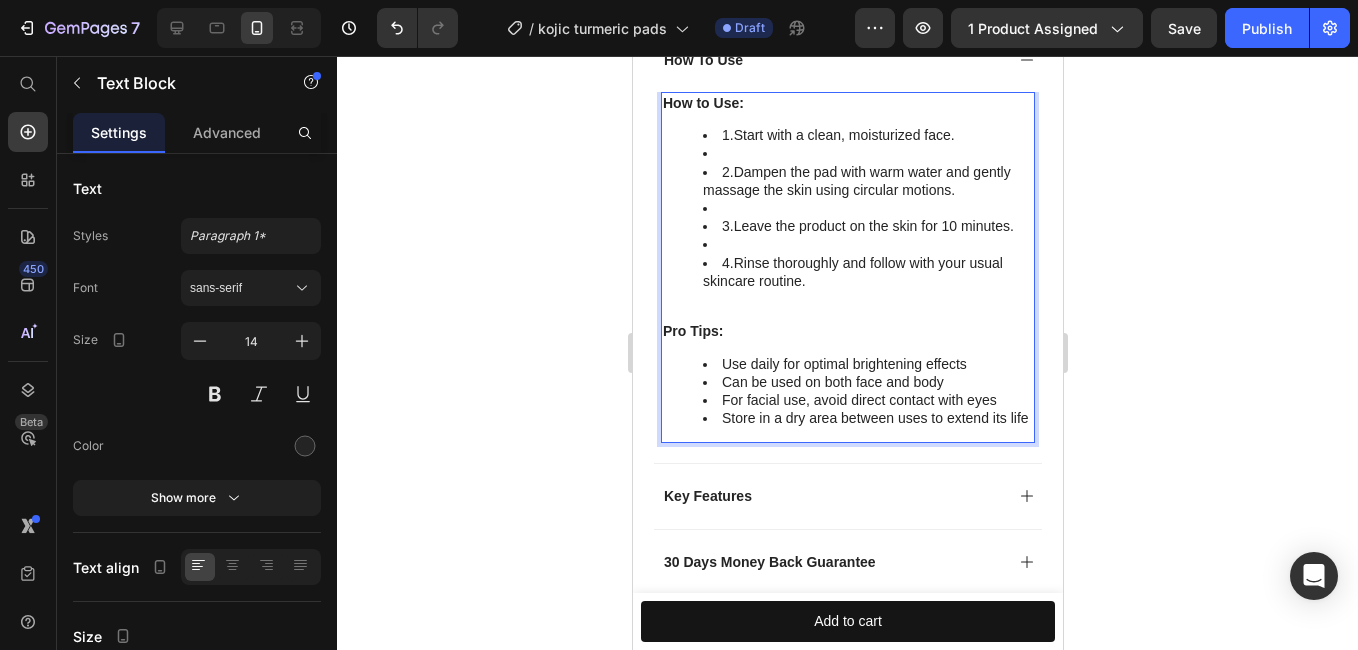 click on "4.Rinse thoroughly and follow with your usual skincare routine." at bounding box center (867, 272) 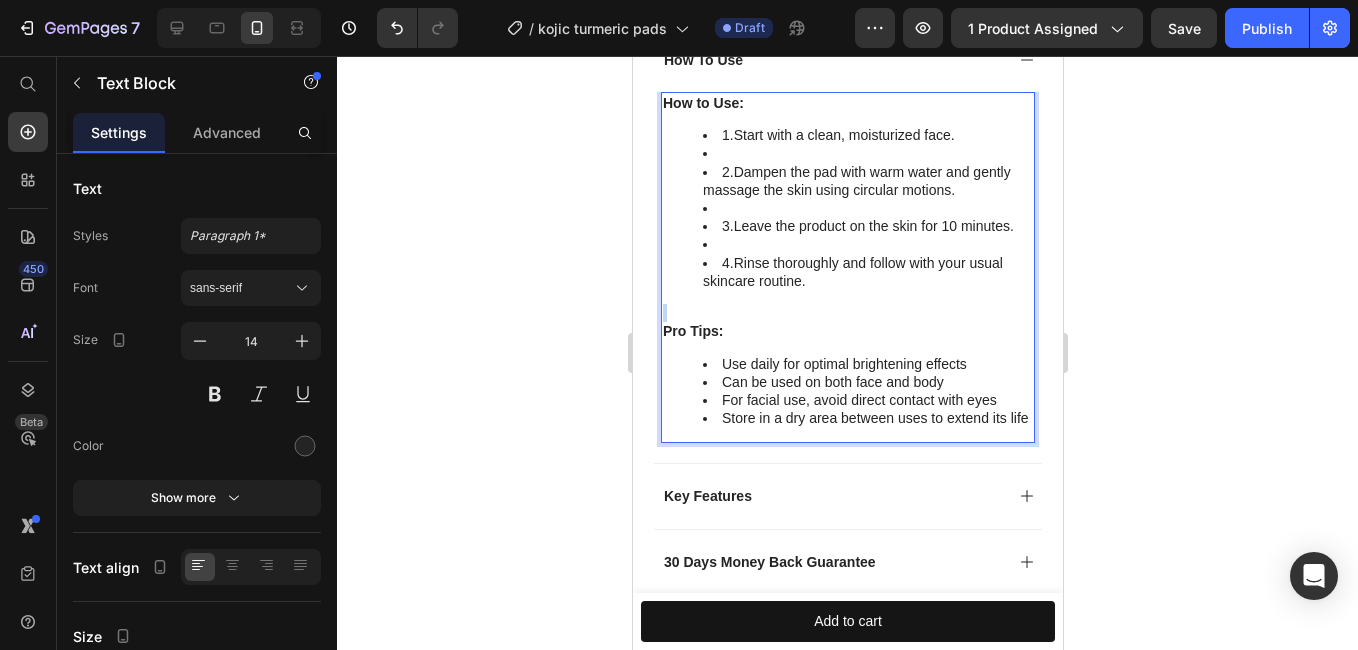 drag, startPoint x: 824, startPoint y: 259, endPoint x: 717, endPoint y: 136, distance: 163.0276 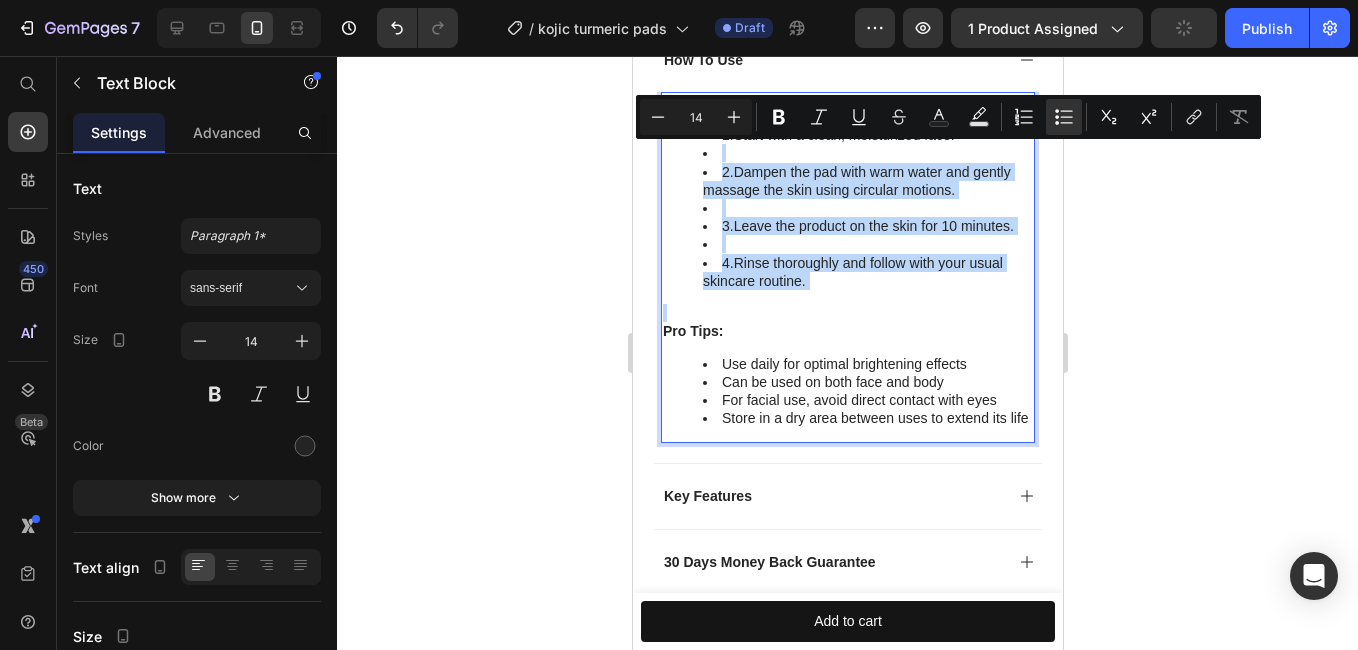 click on "4.Rinse thoroughly and follow with your usual skincare routine." at bounding box center (867, 272) 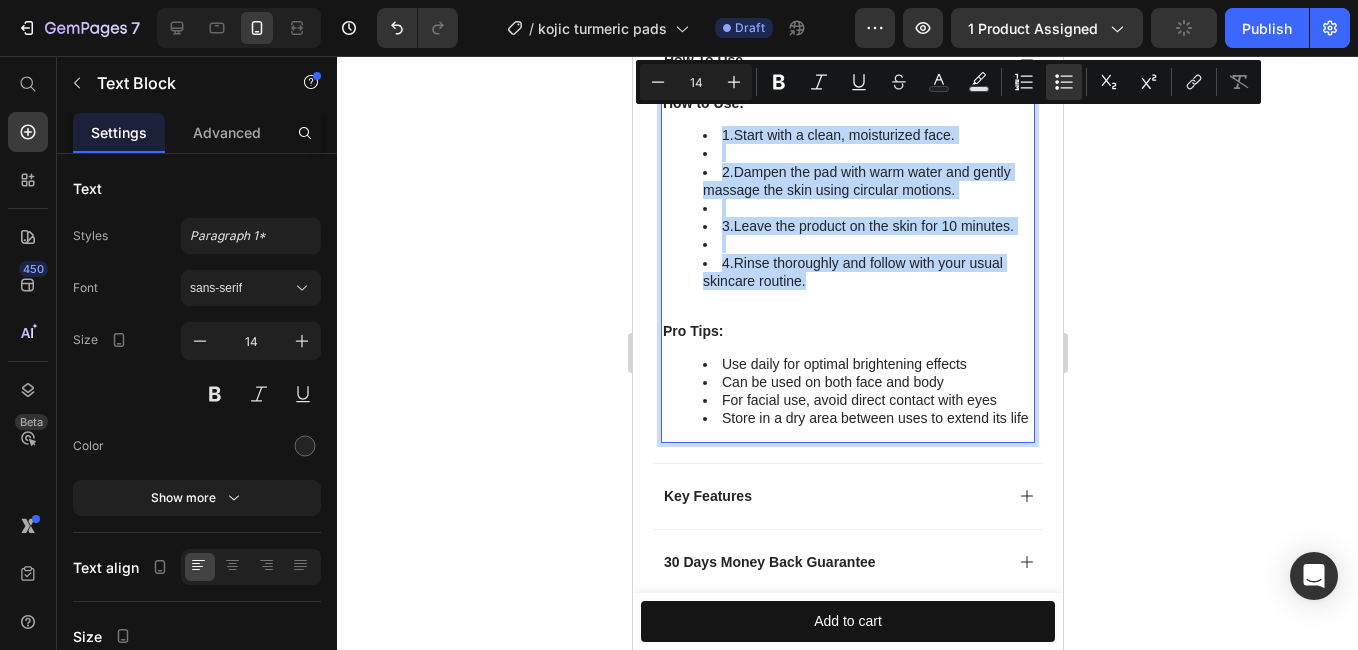 drag, startPoint x: 835, startPoint y: 262, endPoint x: 691, endPoint y: 124, distance: 199.44925 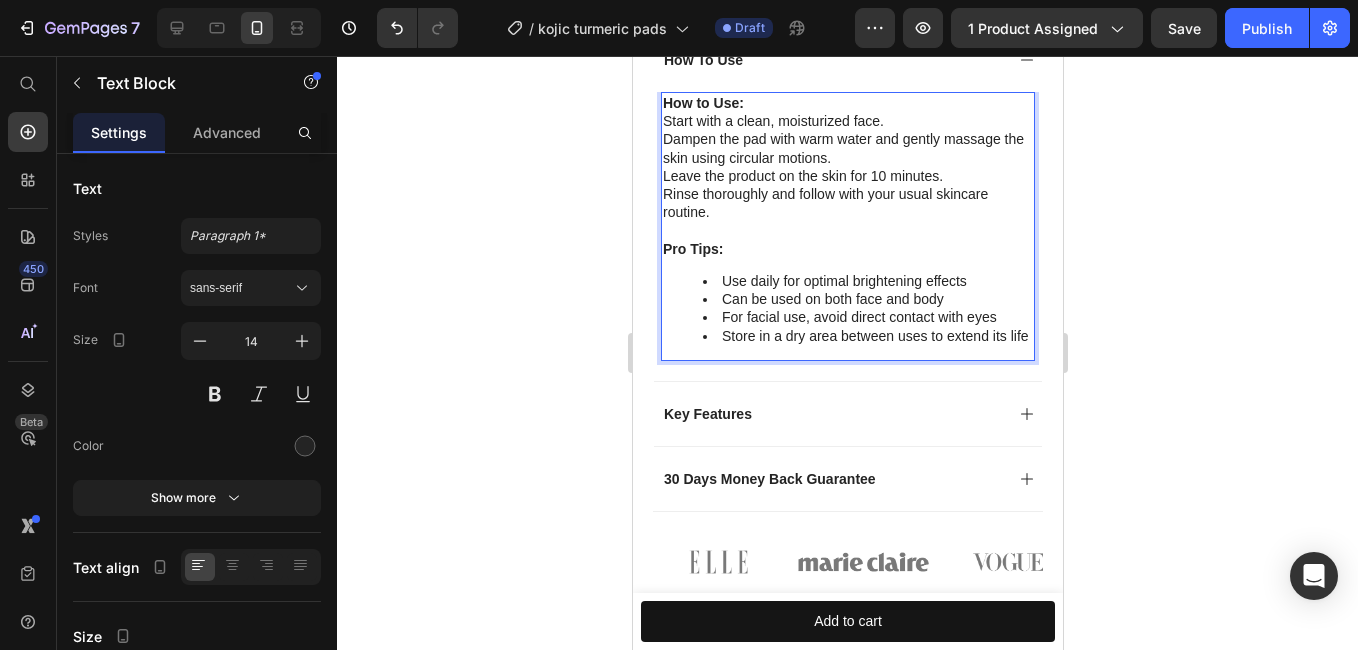 drag, startPoint x: 803, startPoint y: 143, endPoint x: 791, endPoint y: 152, distance: 15 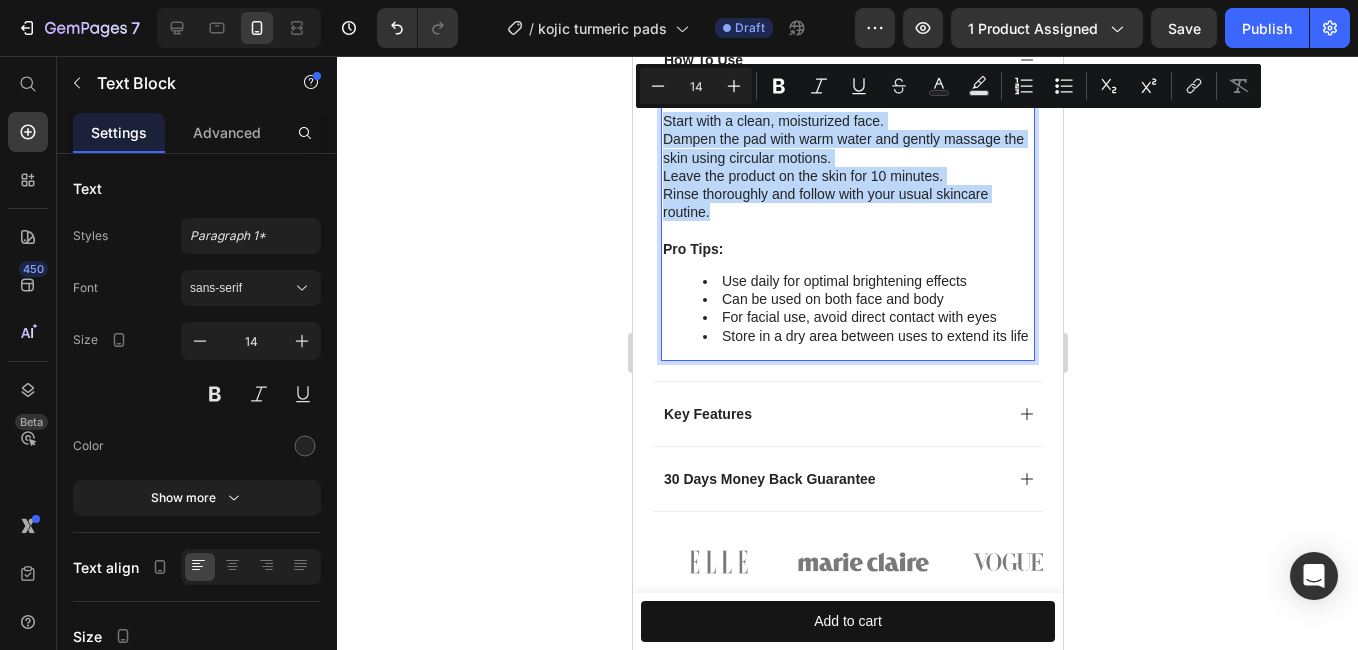 drag, startPoint x: 727, startPoint y: 190, endPoint x: 666, endPoint y: 110, distance: 100.60318 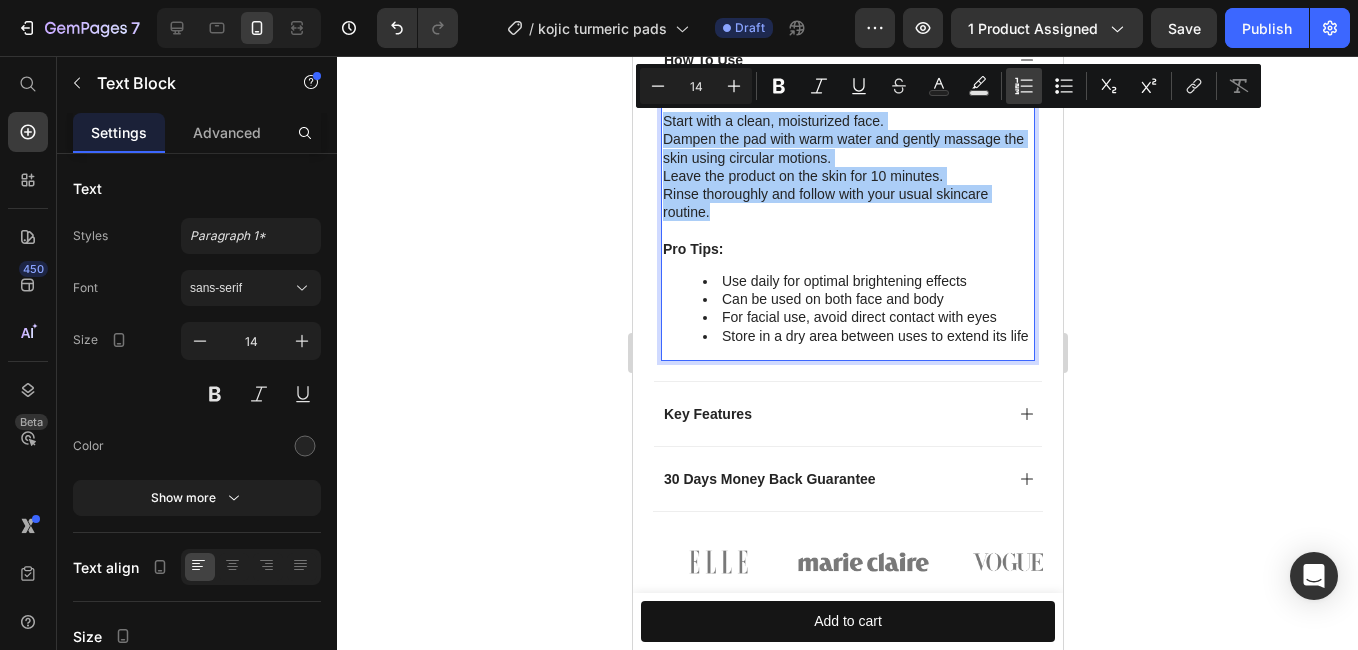 click 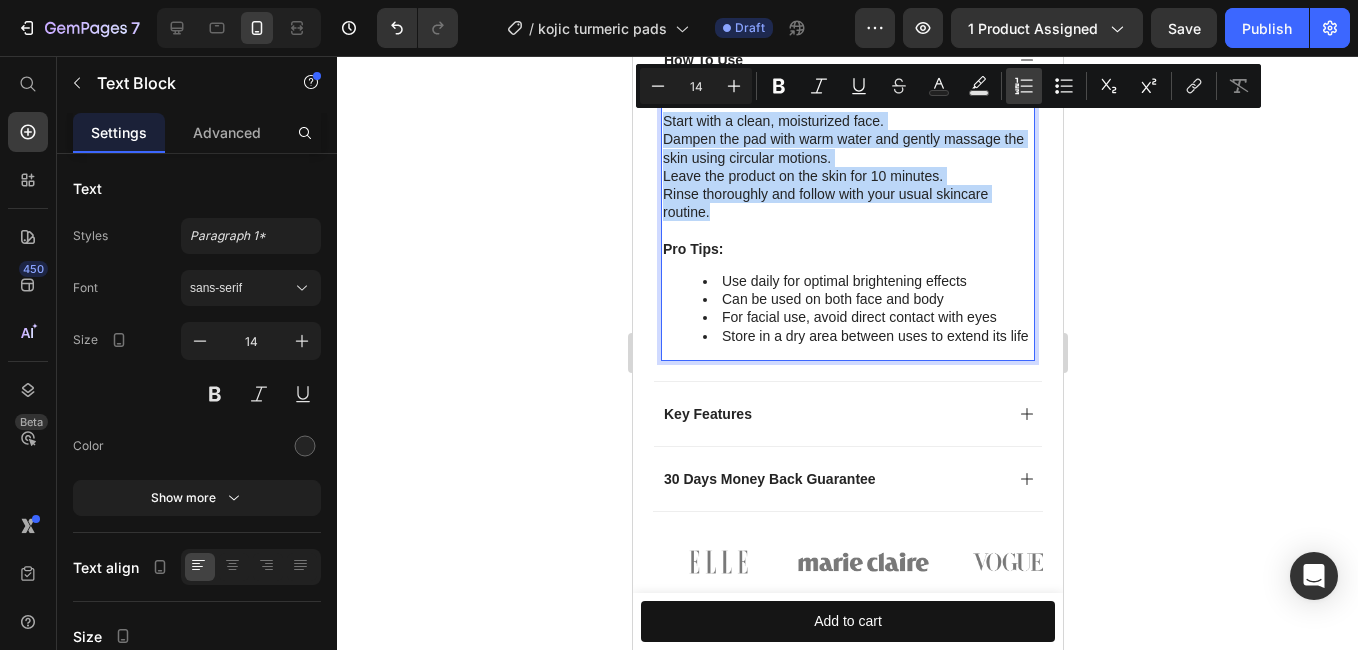 type on "14" 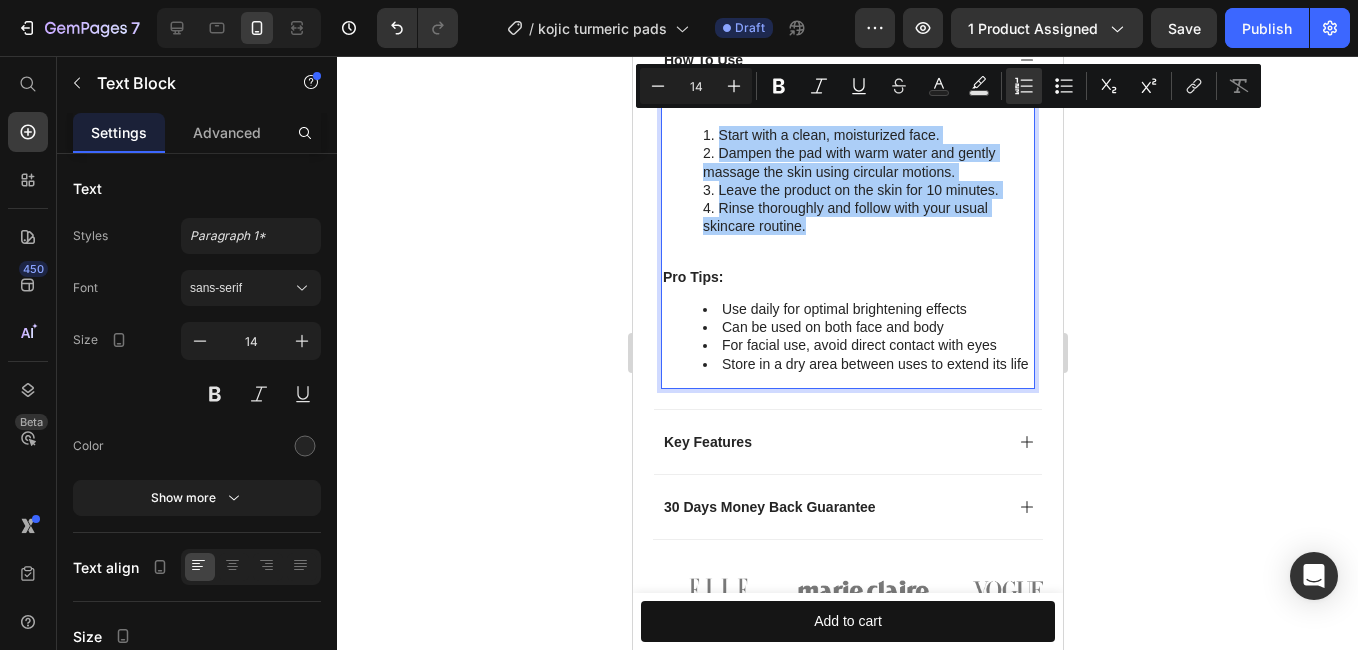 click 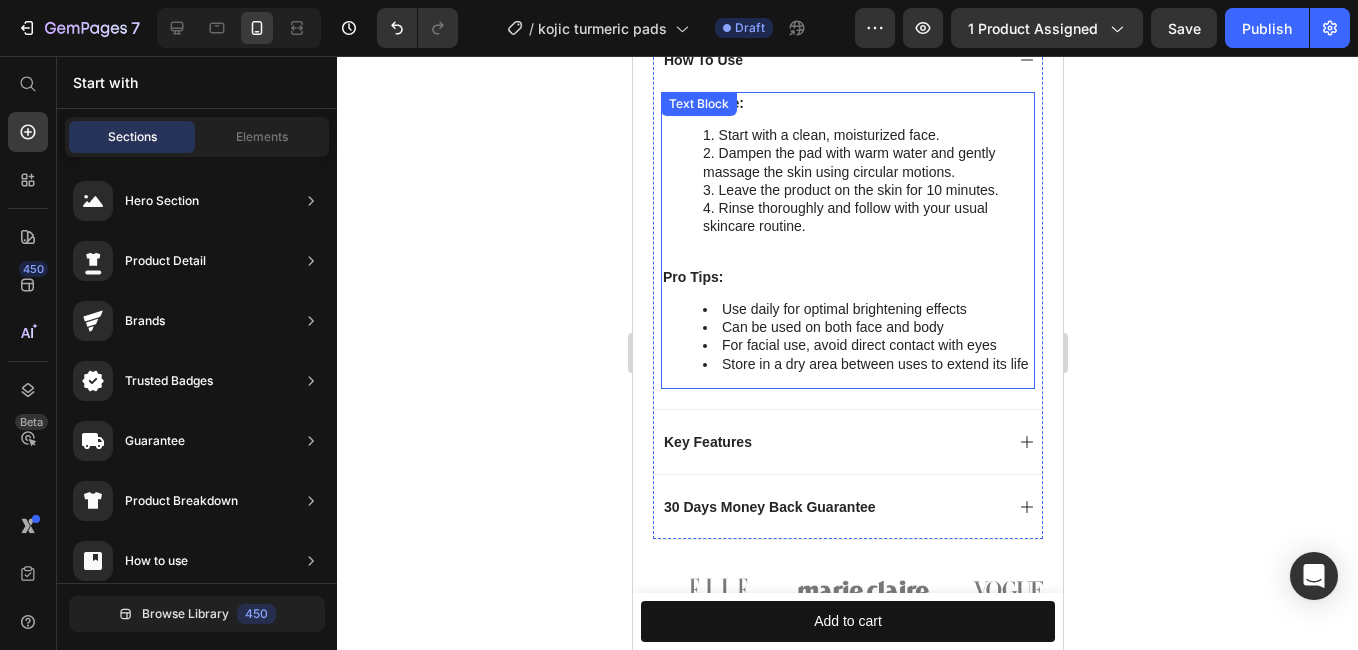 click on "Start with a clean, moisturized face." at bounding box center (867, 135) 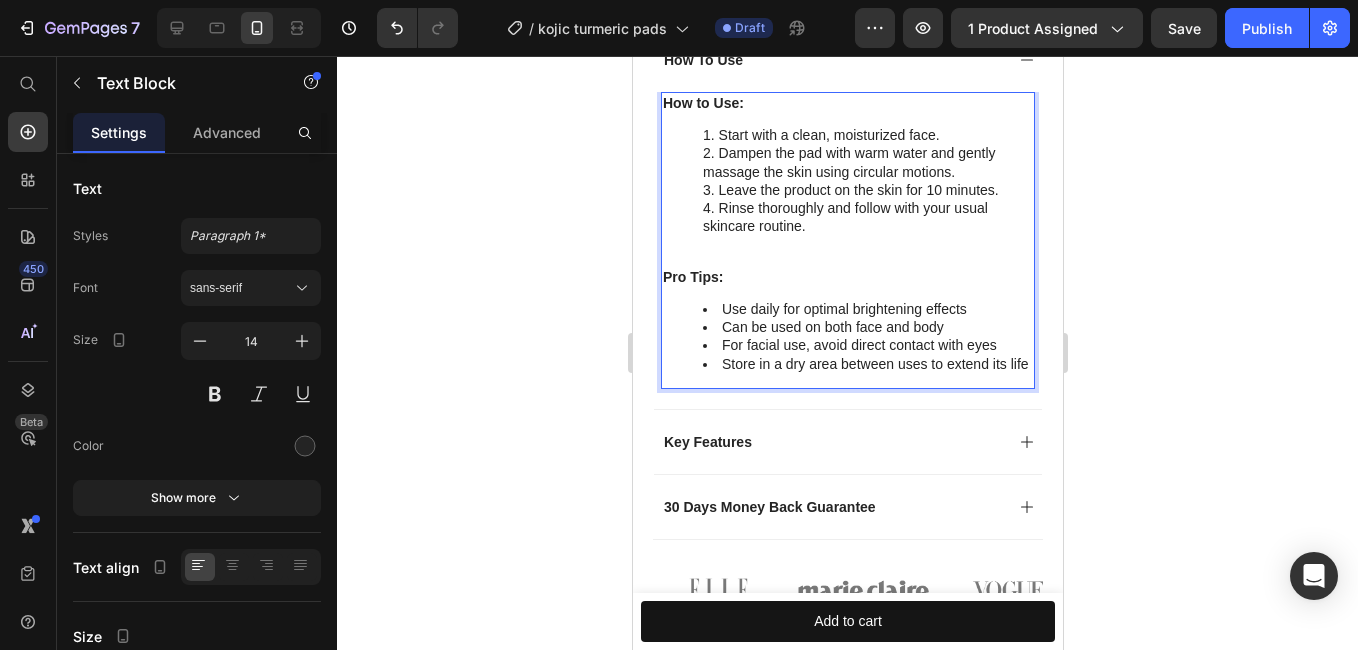 click on "Start with a clean, moisturized face." at bounding box center [867, 135] 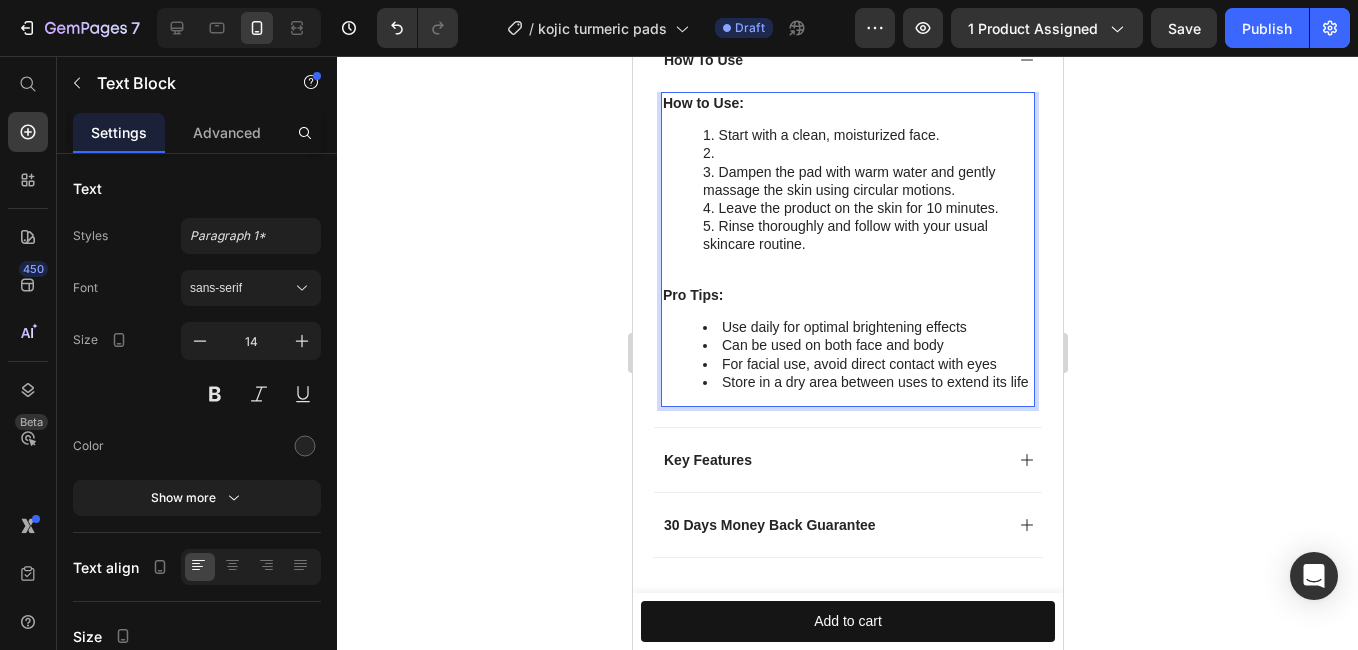 click at bounding box center [867, 153] 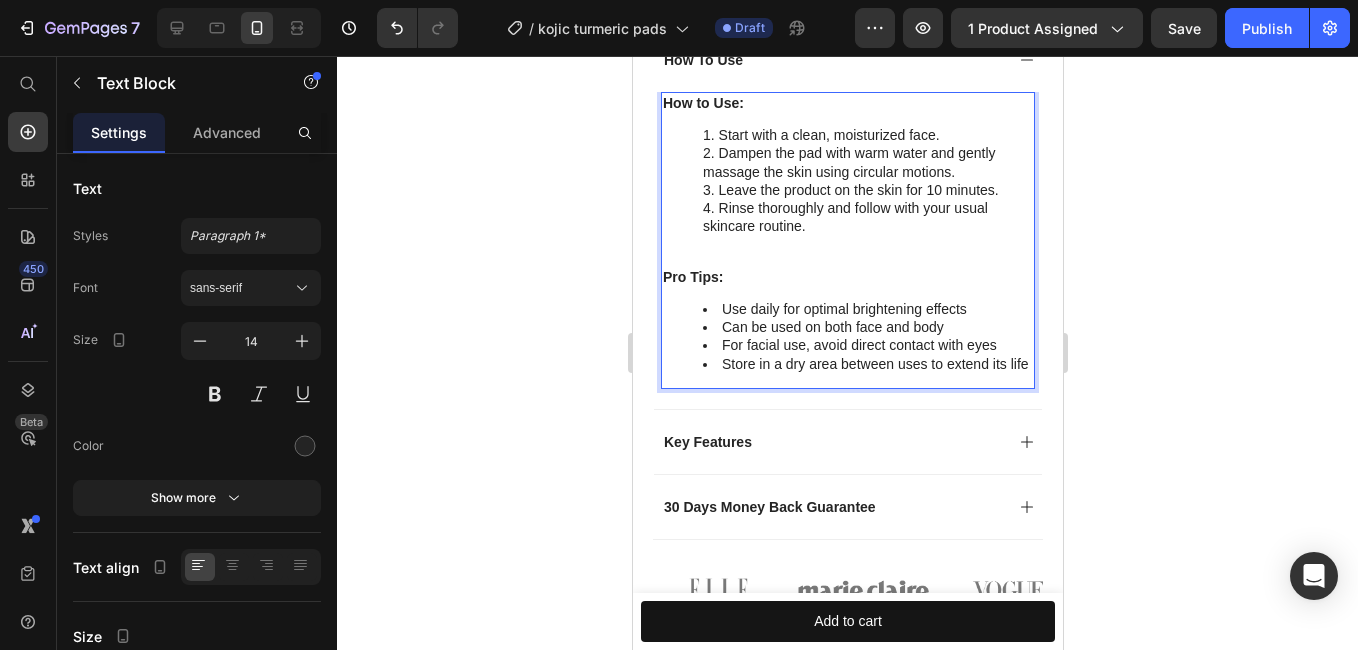 drag, startPoint x: 712, startPoint y: 109, endPoint x: 845, endPoint y: 232, distance: 181.1574 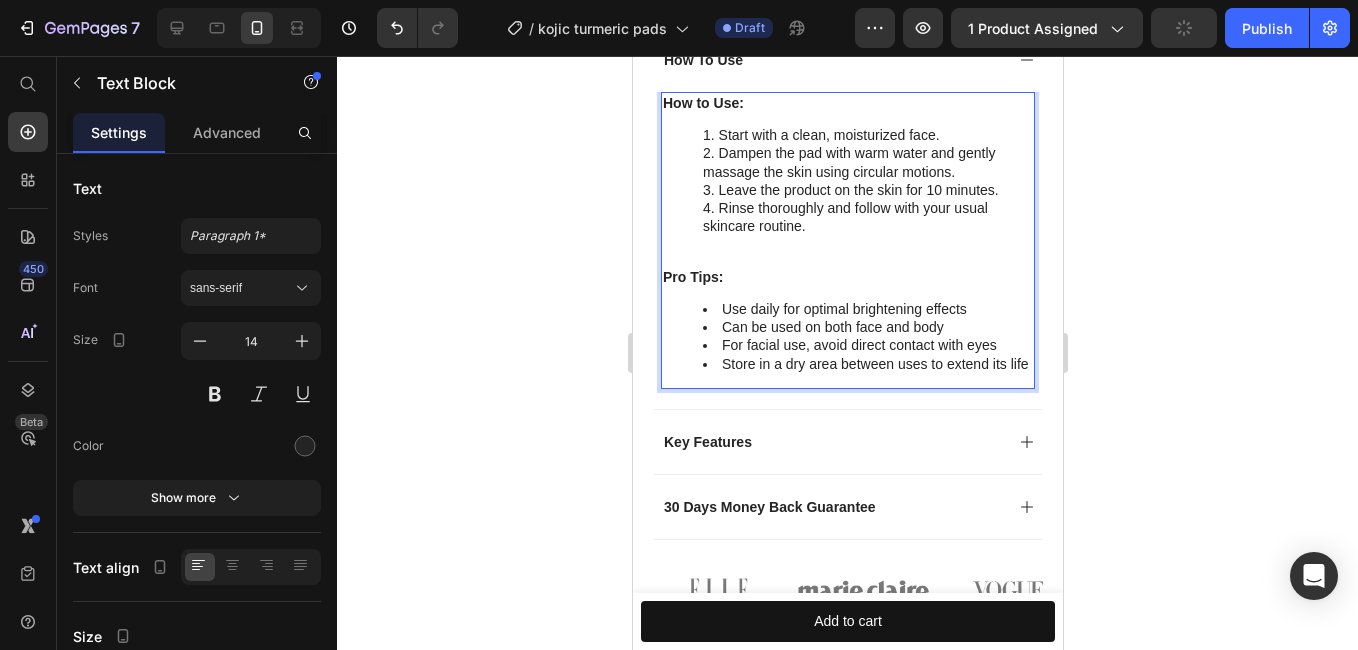 click 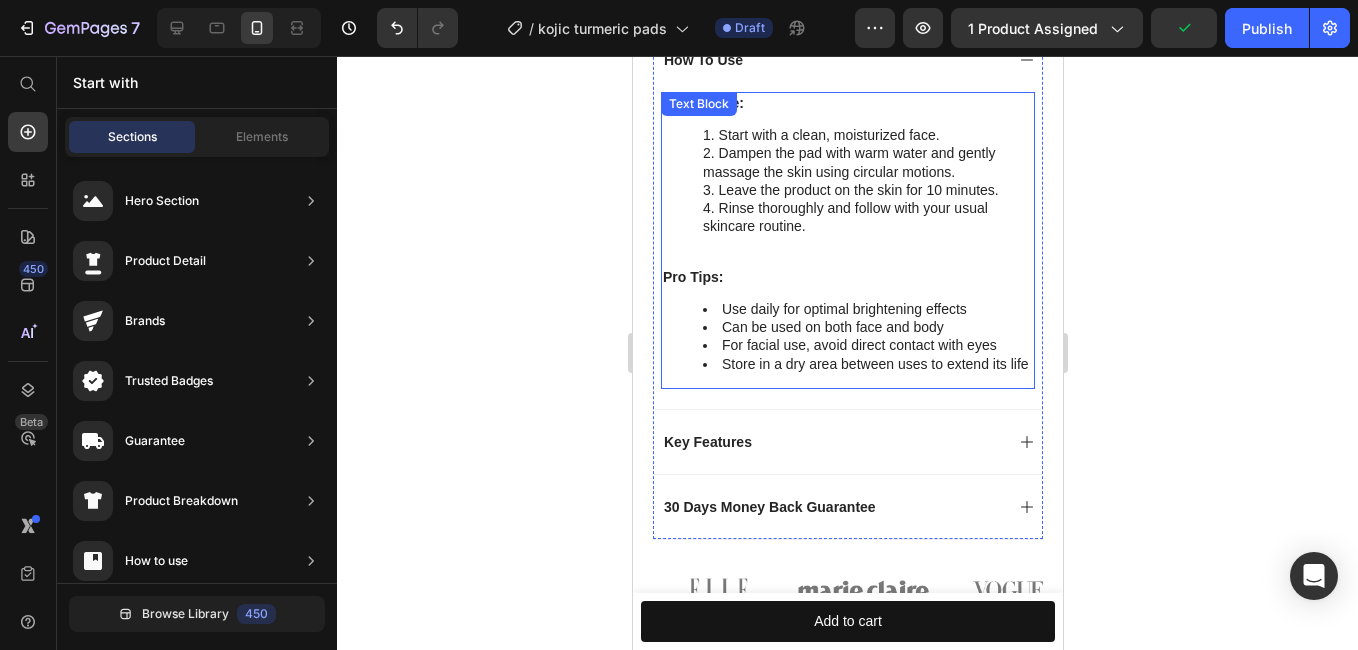scroll, scrollTop: 1453, scrollLeft: 0, axis: vertical 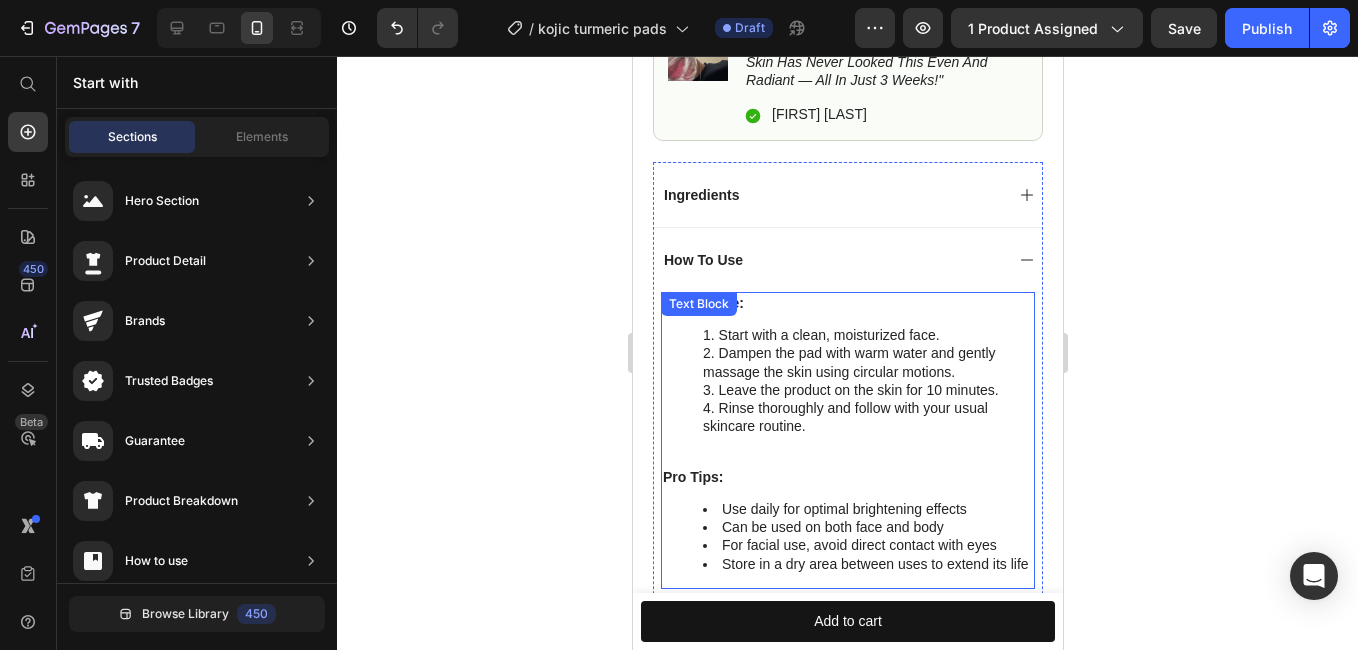 click on "How to Use:" at bounding box center [847, 303] 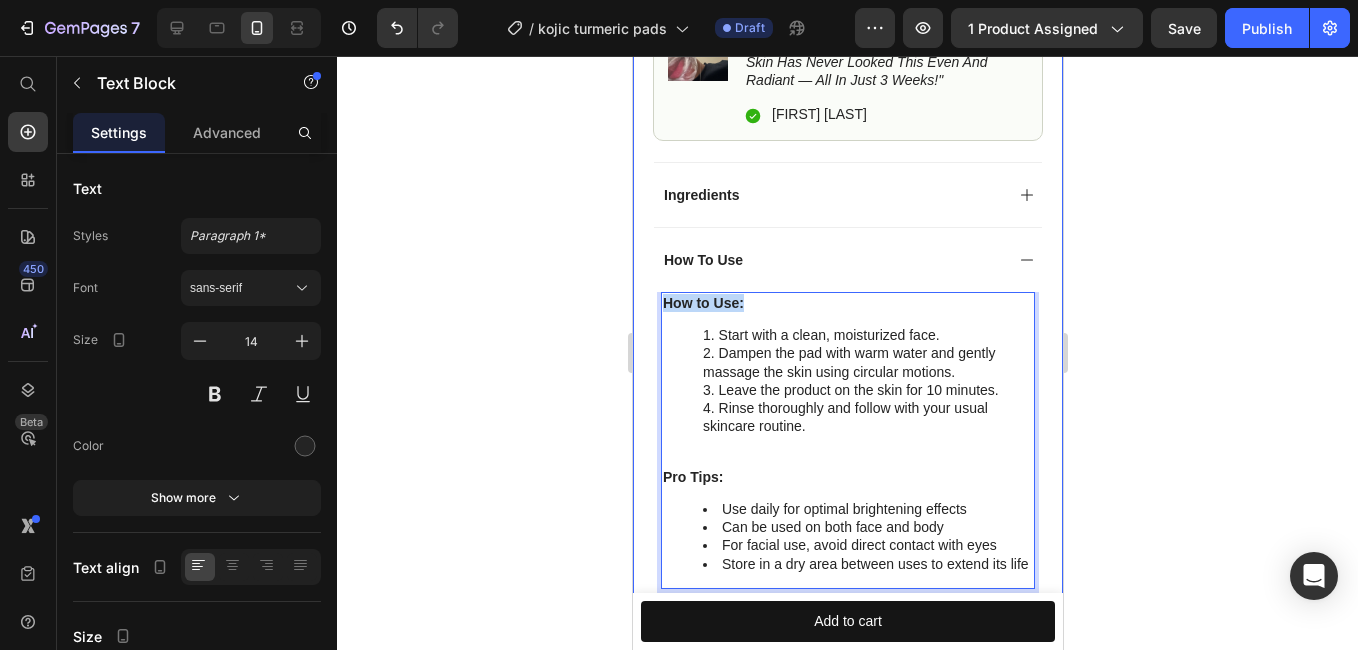drag, startPoint x: 837, startPoint y: 284, endPoint x: 632, endPoint y: 288, distance: 205.03902 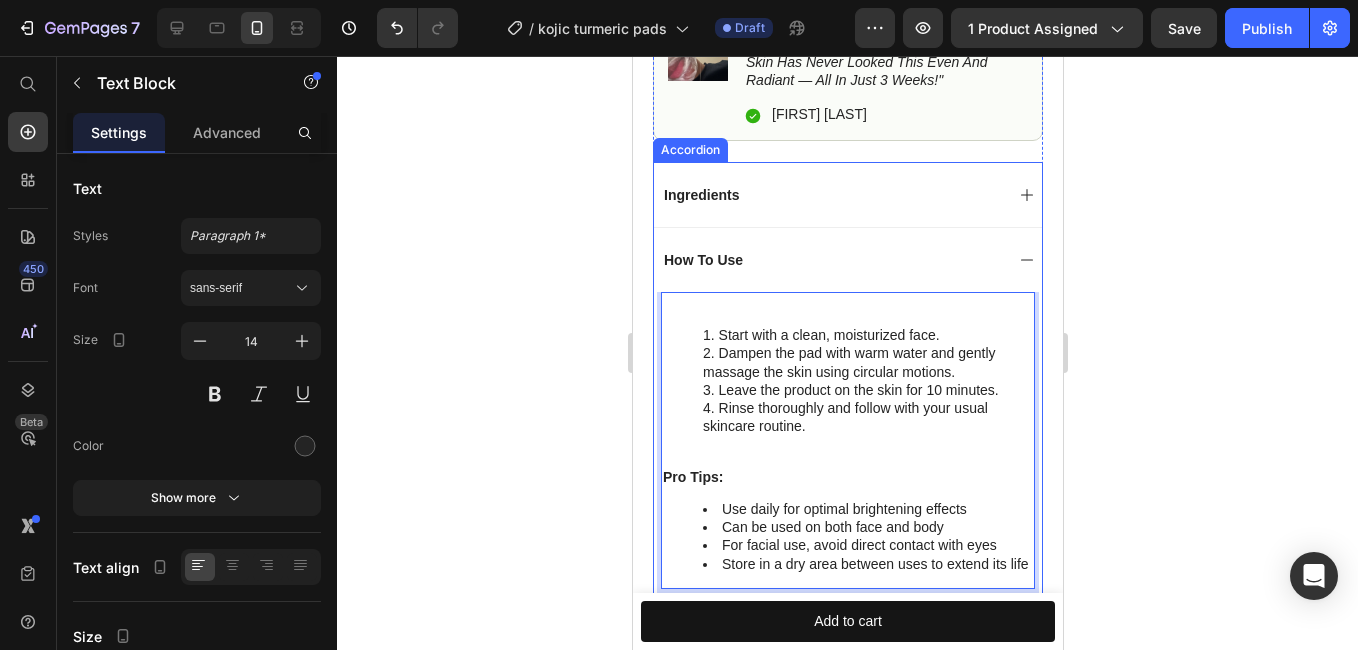 drag, startPoint x: 1011, startPoint y: 245, endPoint x: 1050, endPoint y: 342, distance: 104.54664 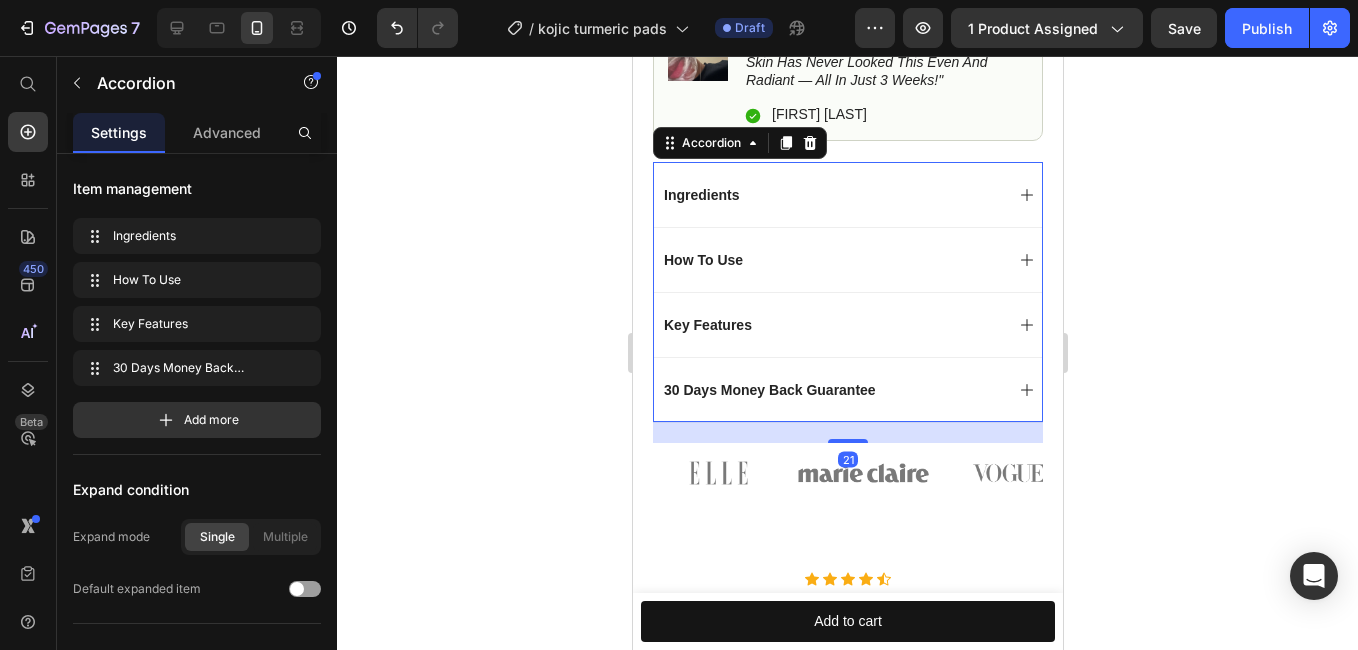 click on "Ingredients" at bounding box center (847, 194) 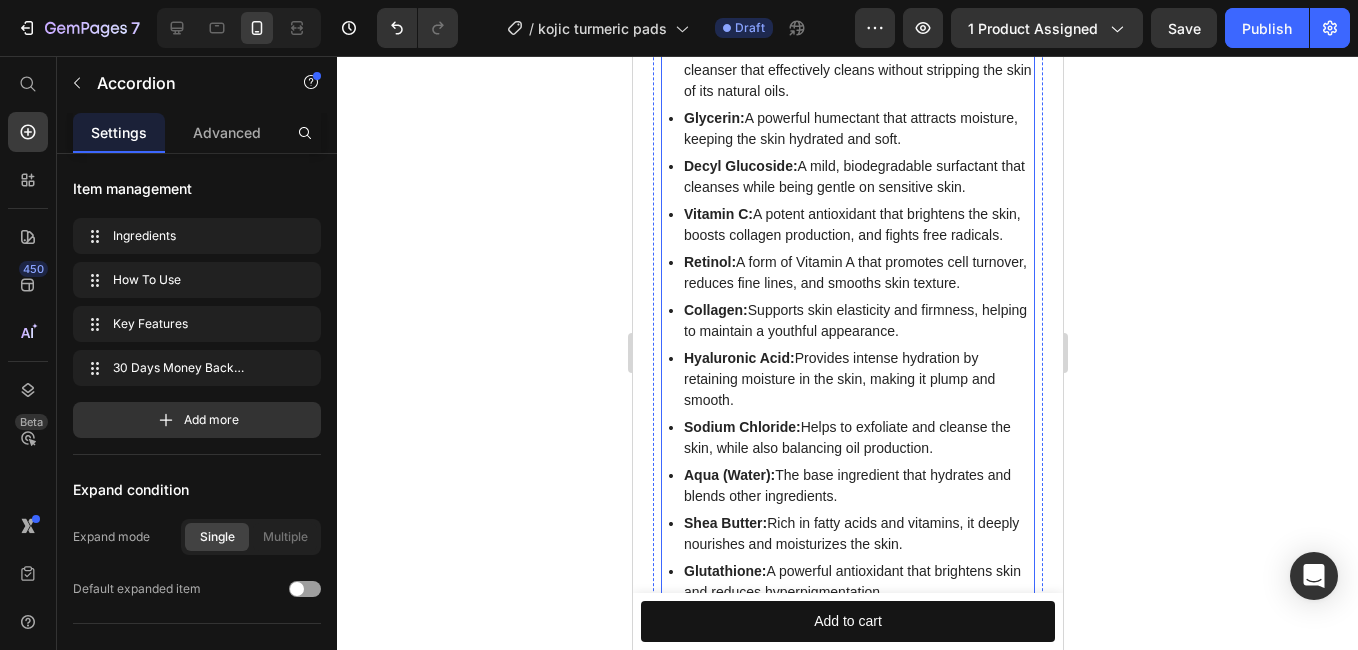 scroll, scrollTop: 1553, scrollLeft: 0, axis: vertical 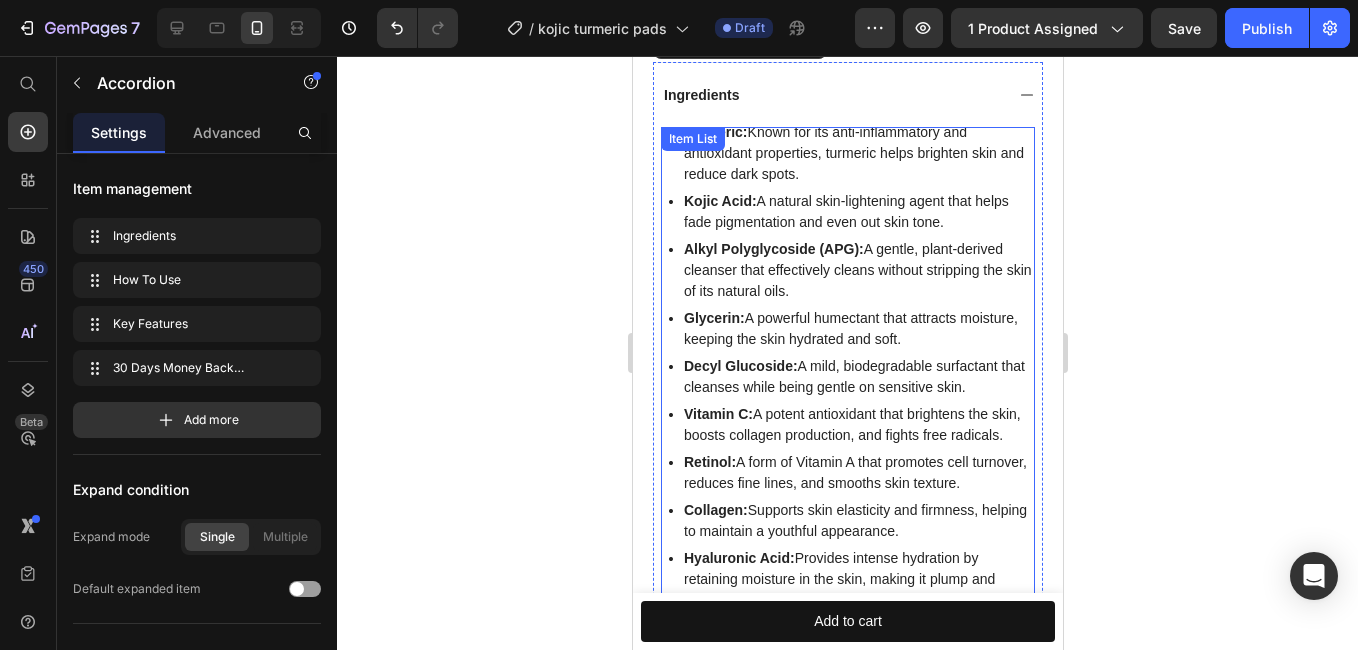 click on "Turmeric:  Known for its anti-inflammatory and antioxidant properties, turmeric helps brighten skin and reduce dark spots." at bounding box center [857, 153] 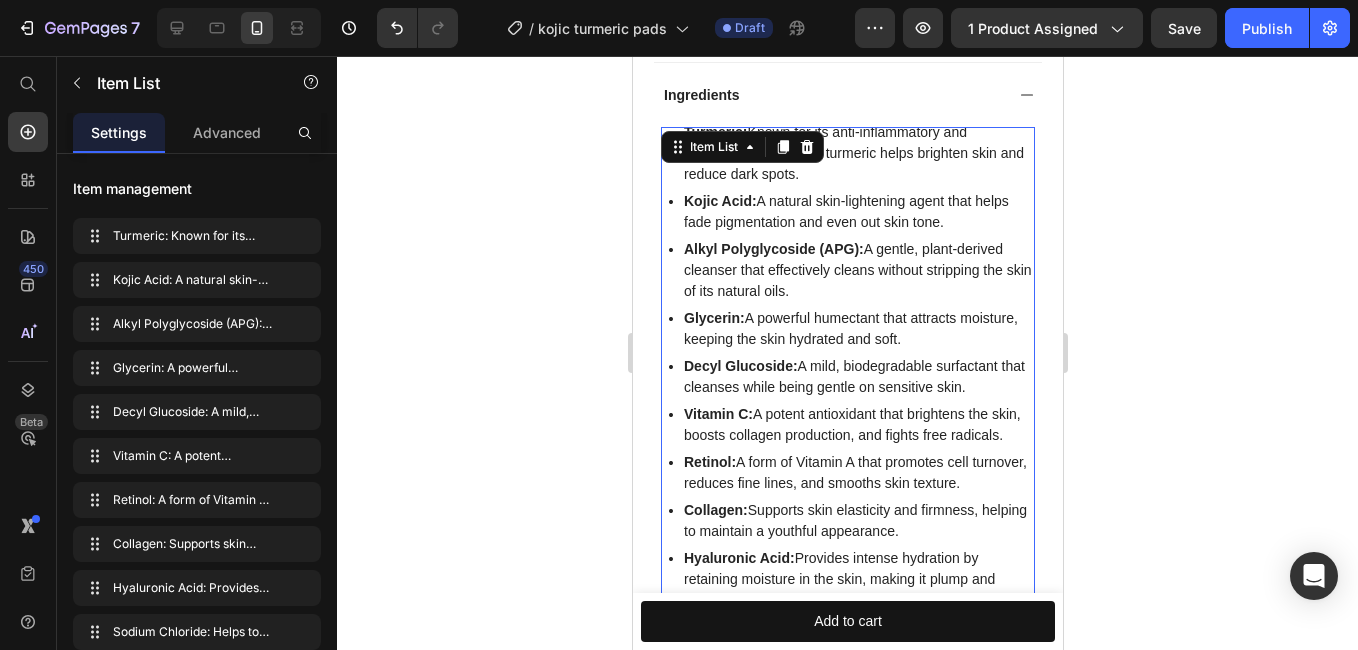 click on "Turmeric:  Known for its anti-inflammatory and antioxidant properties, turmeric helps brighten skin and reduce dark spots." at bounding box center [857, 153] 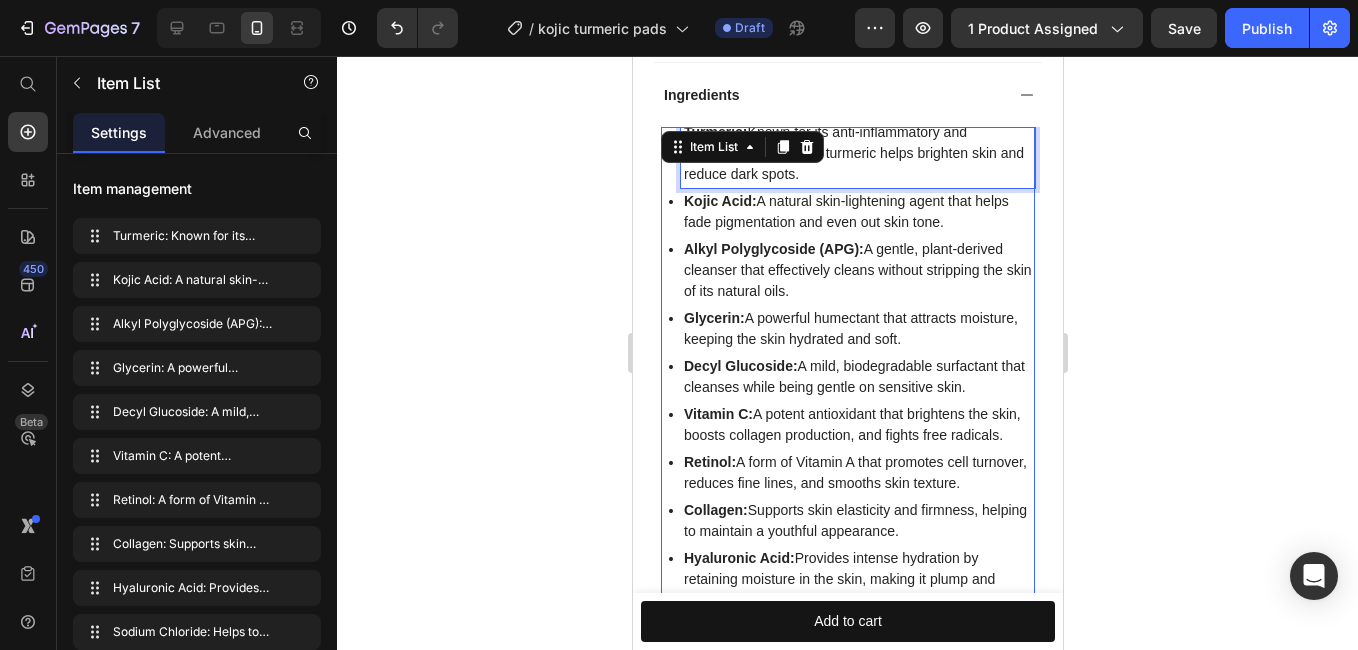 click on "Turmeric:  Known for its anti-inflammatory and antioxidant properties, turmeric helps brighten skin and reduce dark spots." at bounding box center [857, 153] 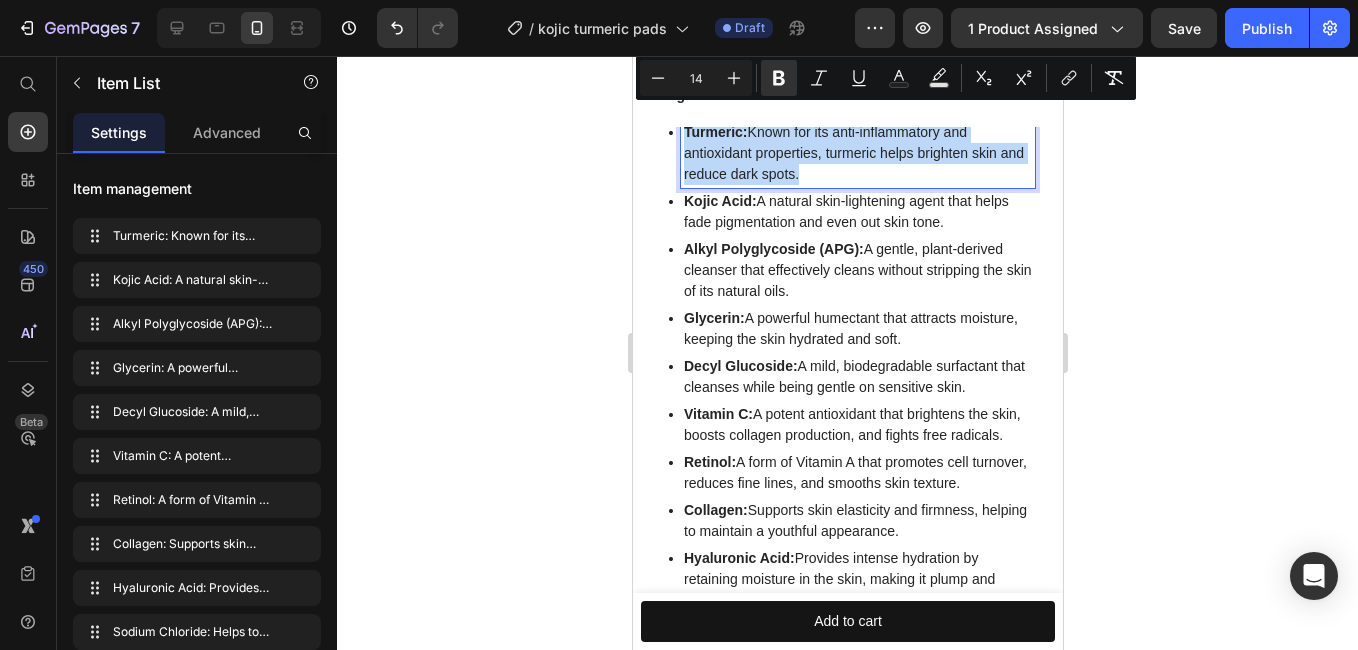 drag, startPoint x: 866, startPoint y: 158, endPoint x: 667, endPoint y: 122, distance: 202.23007 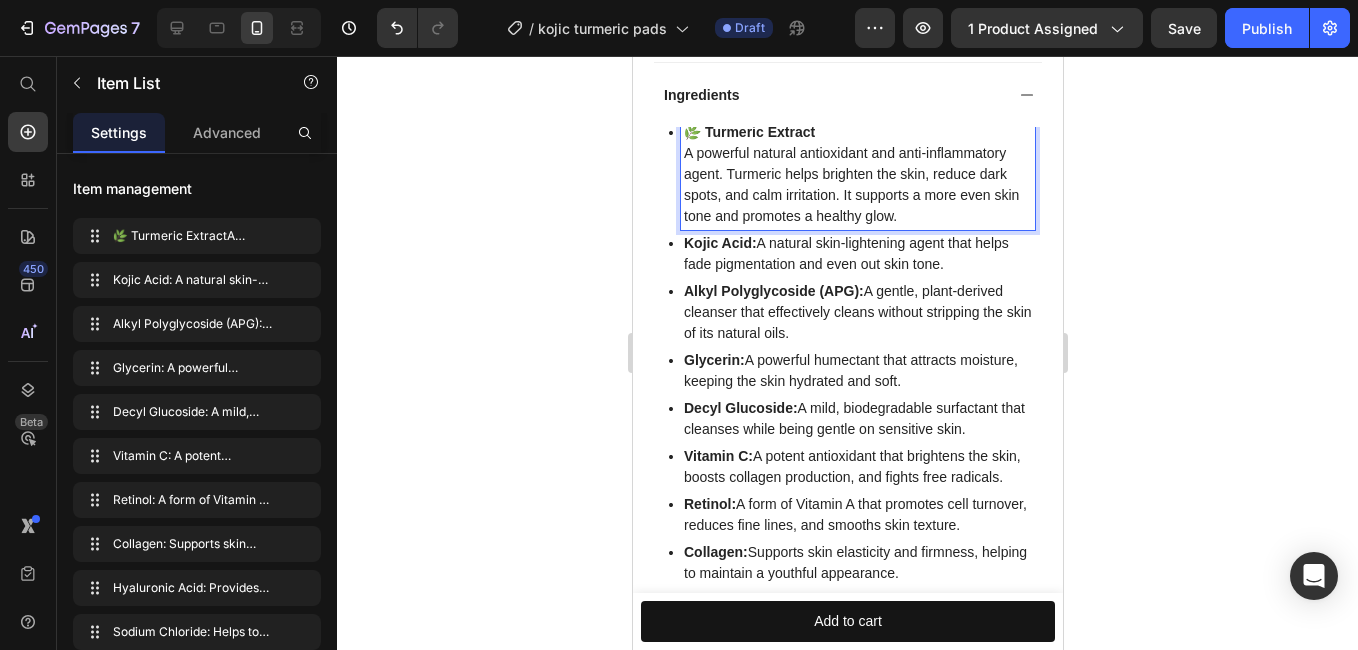 click on "Kojic Acid:  A natural skin-lightening agent that helps fade pigmentation and even out skin tone." at bounding box center [857, 254] 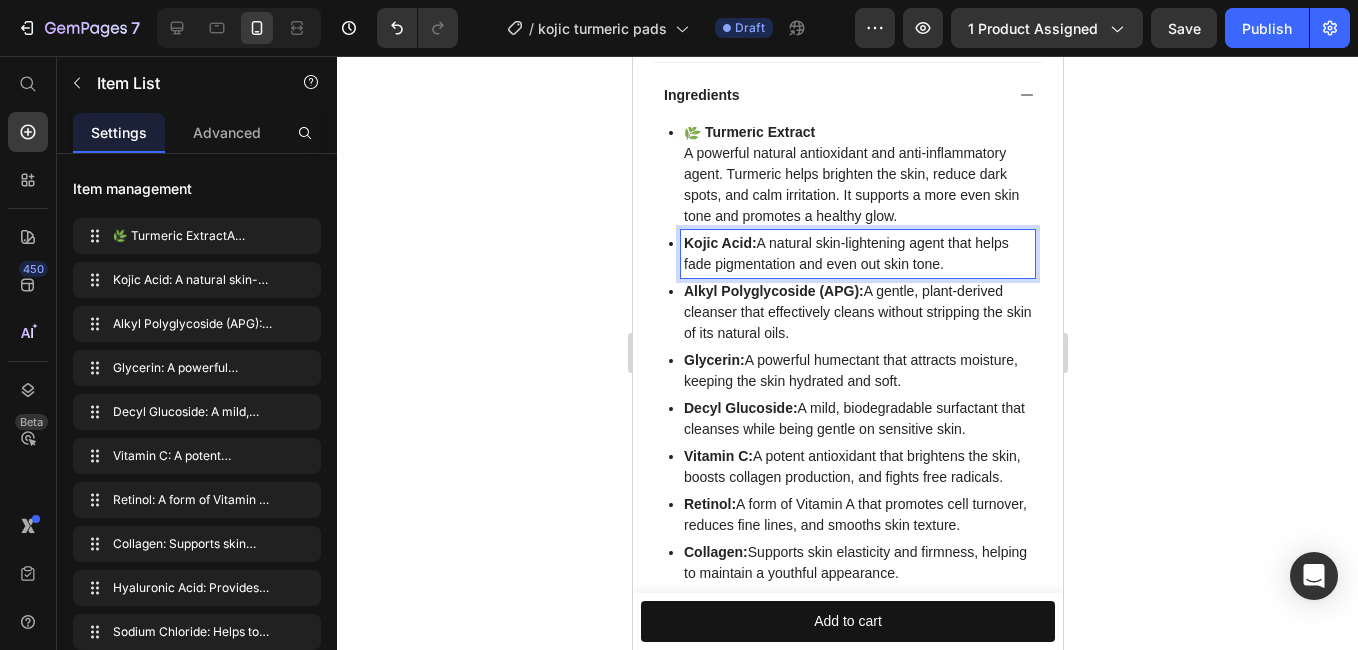 click on "Kojic Acid:  A natural skin-lightening agent that helps fade pigmentation and even out skin tone." at bounding box center (857, 254) 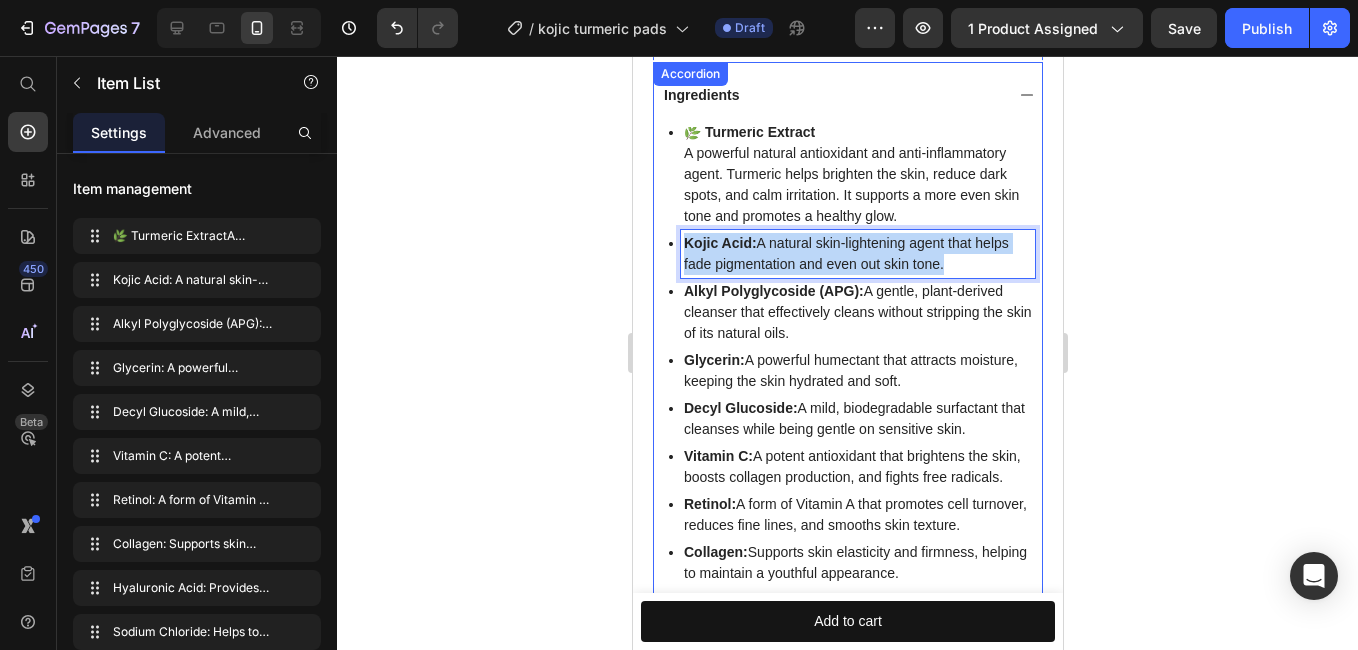 drag, startPoint x: 951, startPoint y: 250, endPoint x: 657, endPoint y: 221, distance: 295.42682 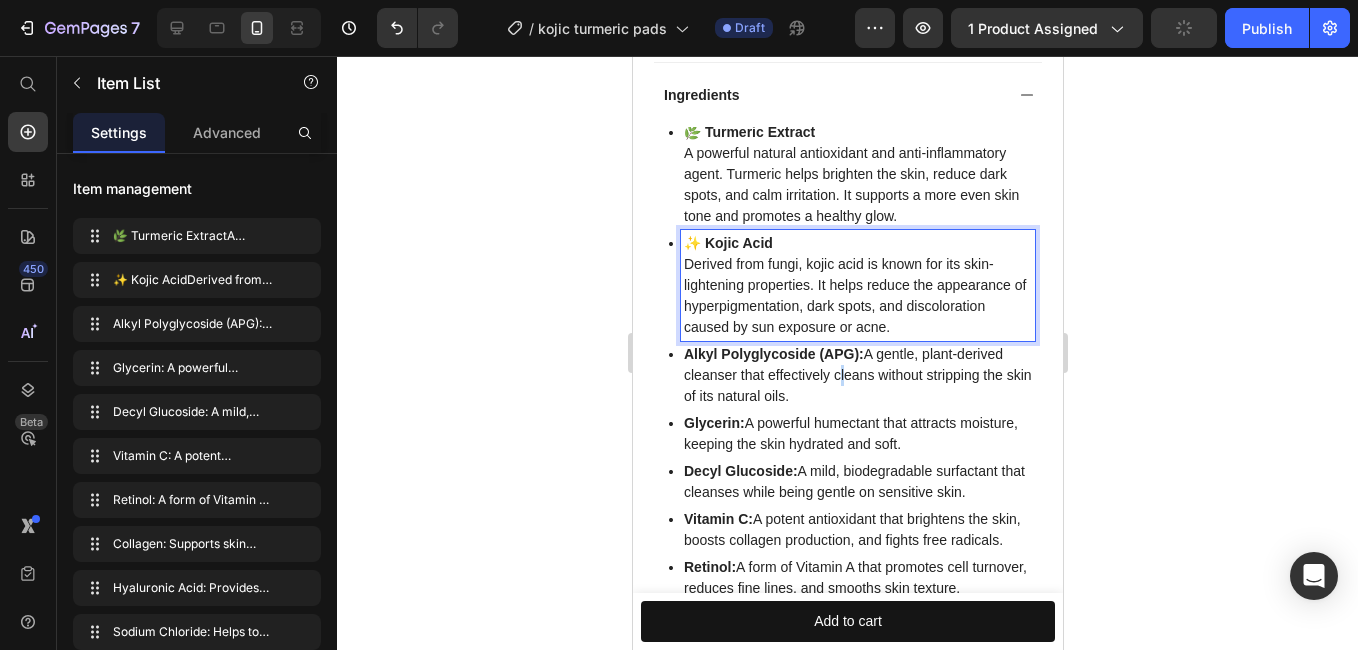 click on "Alkyl Polyglycoside (APG):  A gentle, plant-derived cleanser that effectively cleans without stripping the skin of its natural oils." at bounding box center (857, 375) 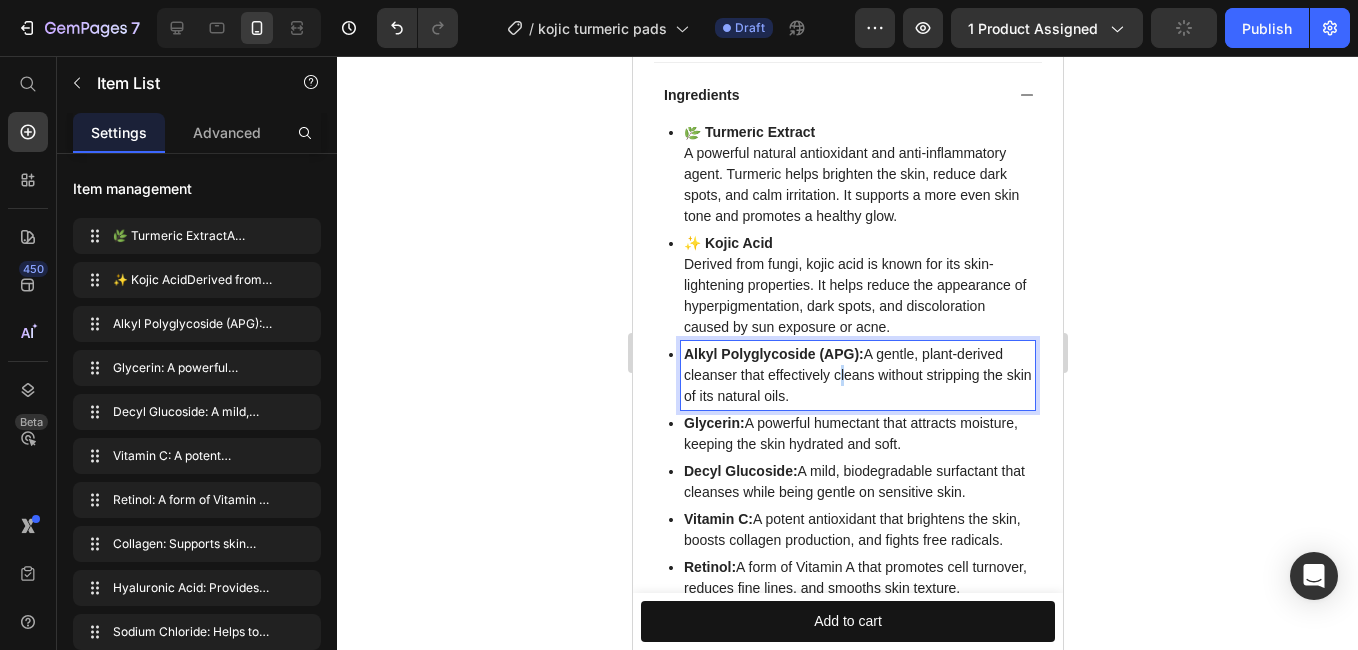 click on "Alkyl Polyglycoside (APG):  A gentle, plant-derived cleanser that effectively cleans without stripping the skin of its natural oils." at bounding box center (857, 375) 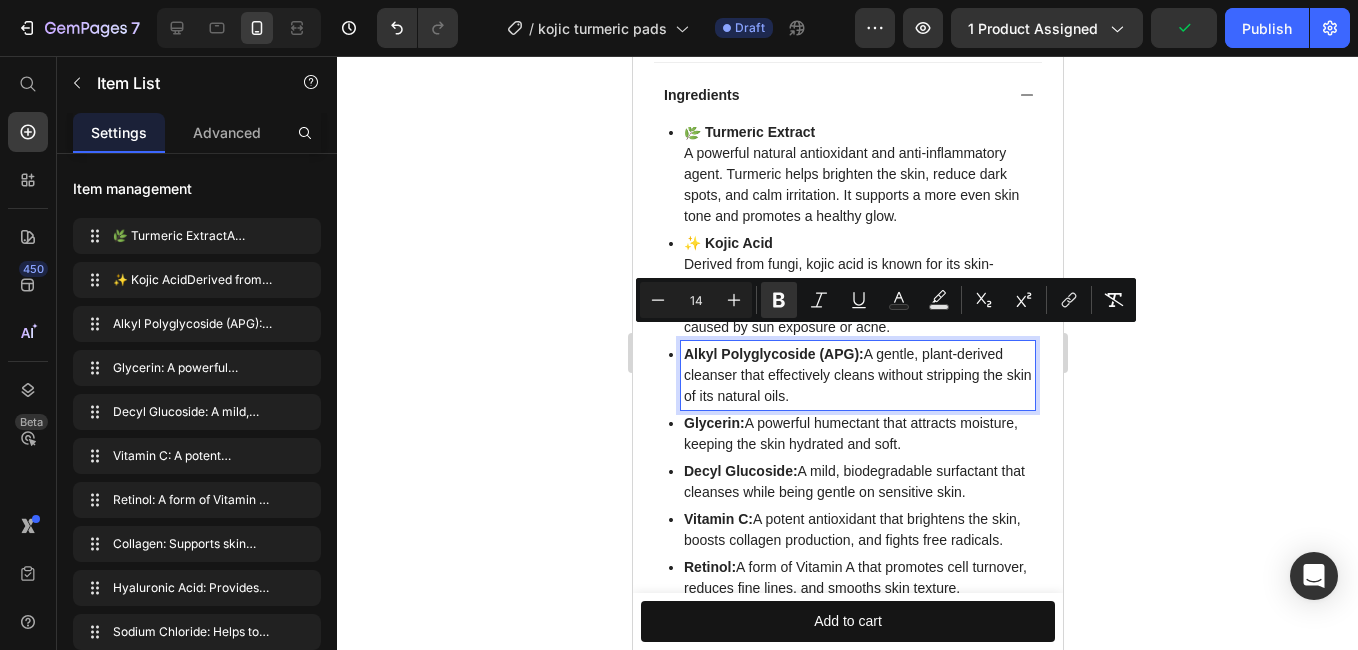 drag, startPoint x: 827, startPoint y: 382, endPoint x: 678, endPoint y: 321, distance: 161.00311 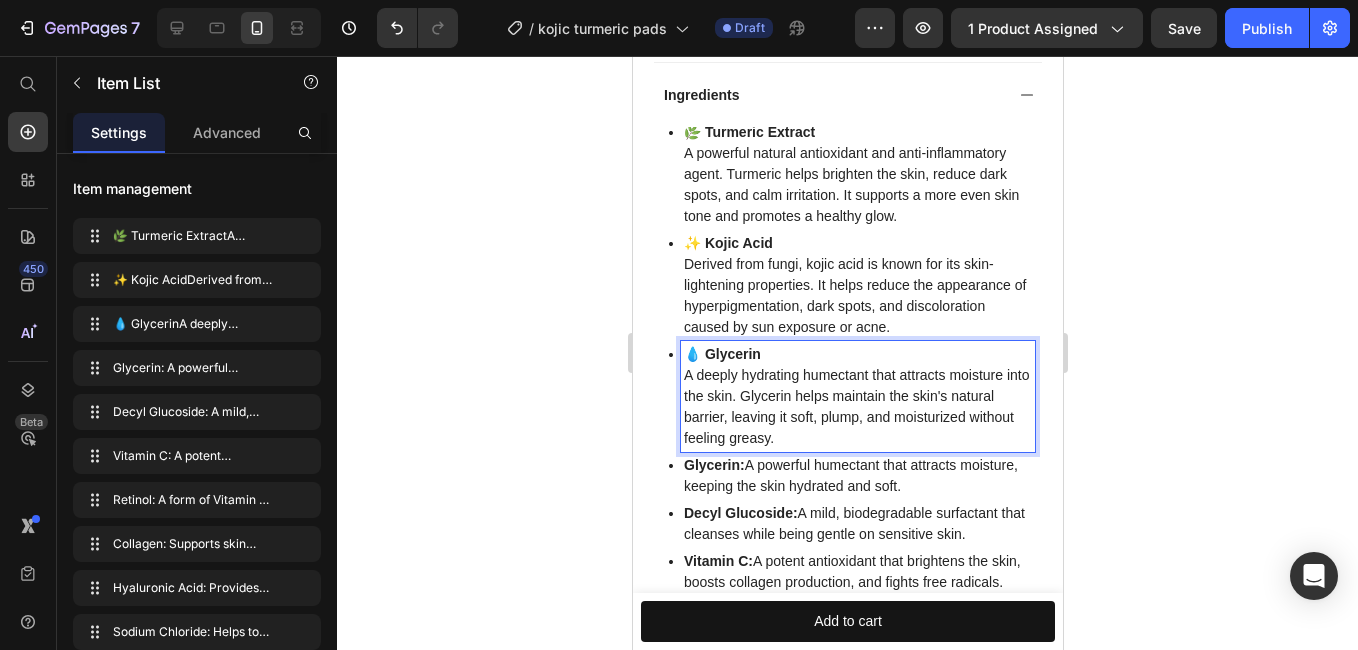 scroll, scrollTop: 1653, scrollLeft: 0, axis: vertical 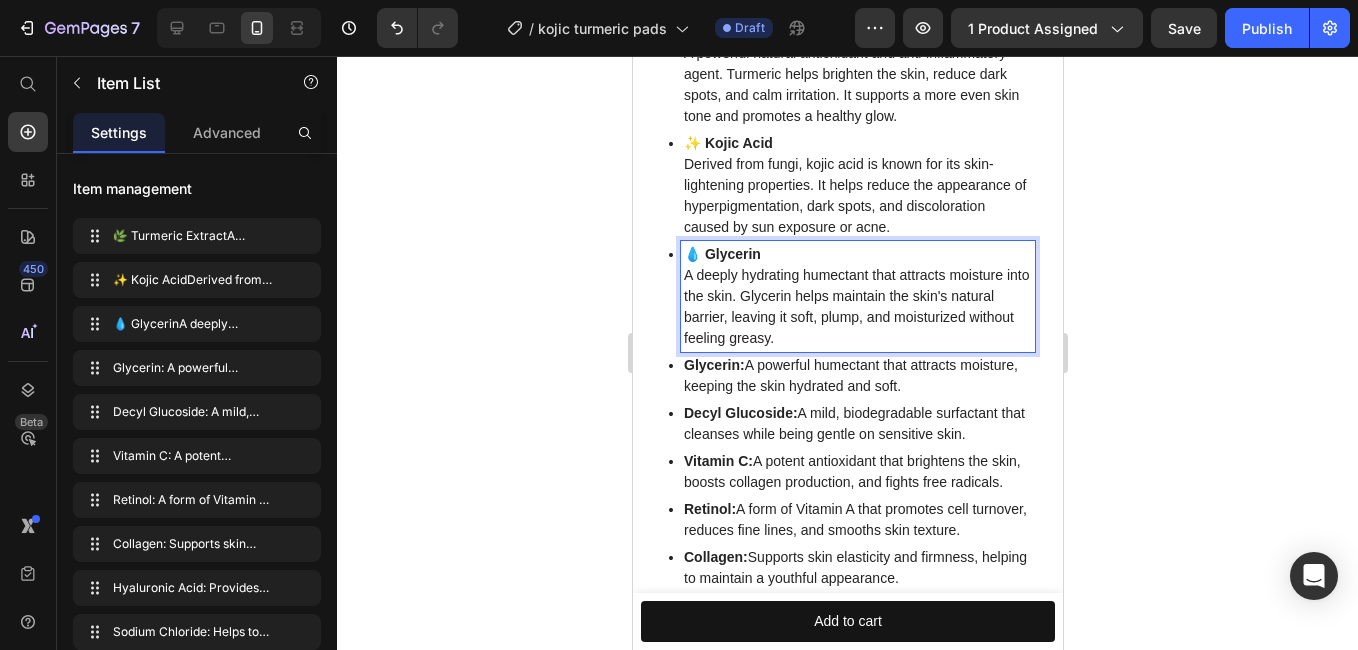 click on "Glycerin:  A powerful humectant that attracts moisture, keeping the skin hydrated and soft." at bounding box center (857, 376) 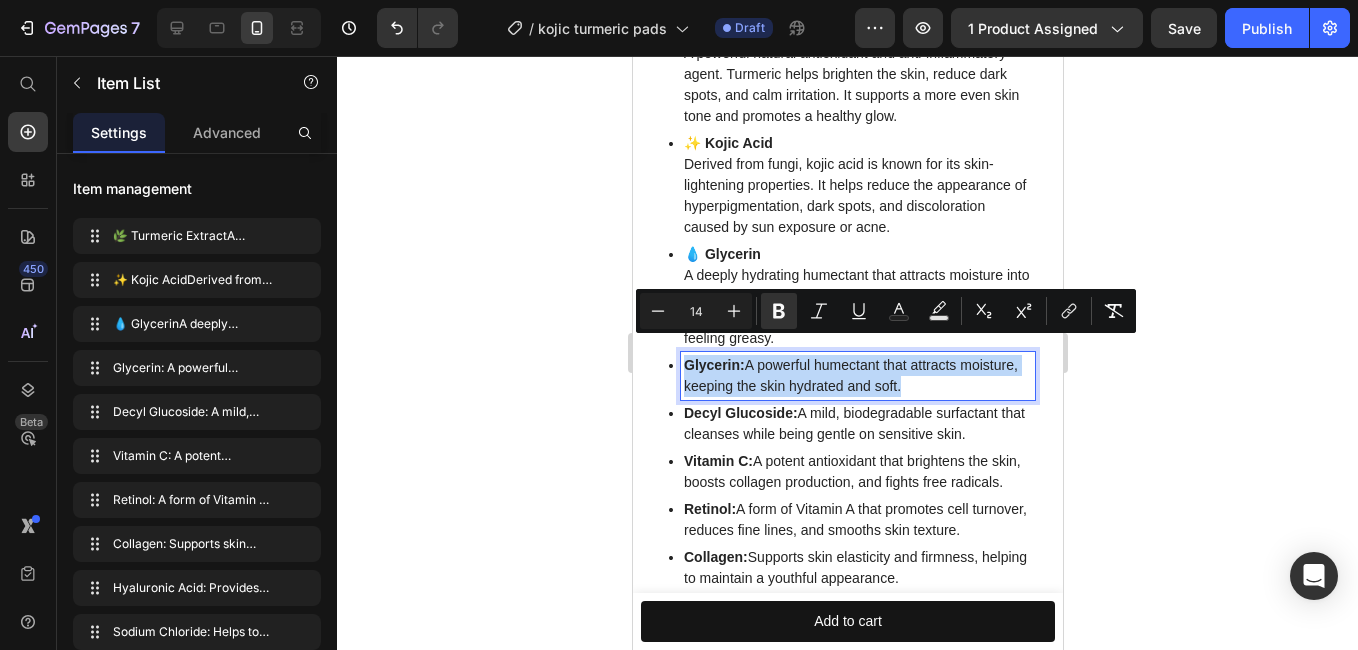 drag, startPoint x: 983, startPoint y: 365, endPoint x: 667, endPoint y: 343, distance: 316.7649 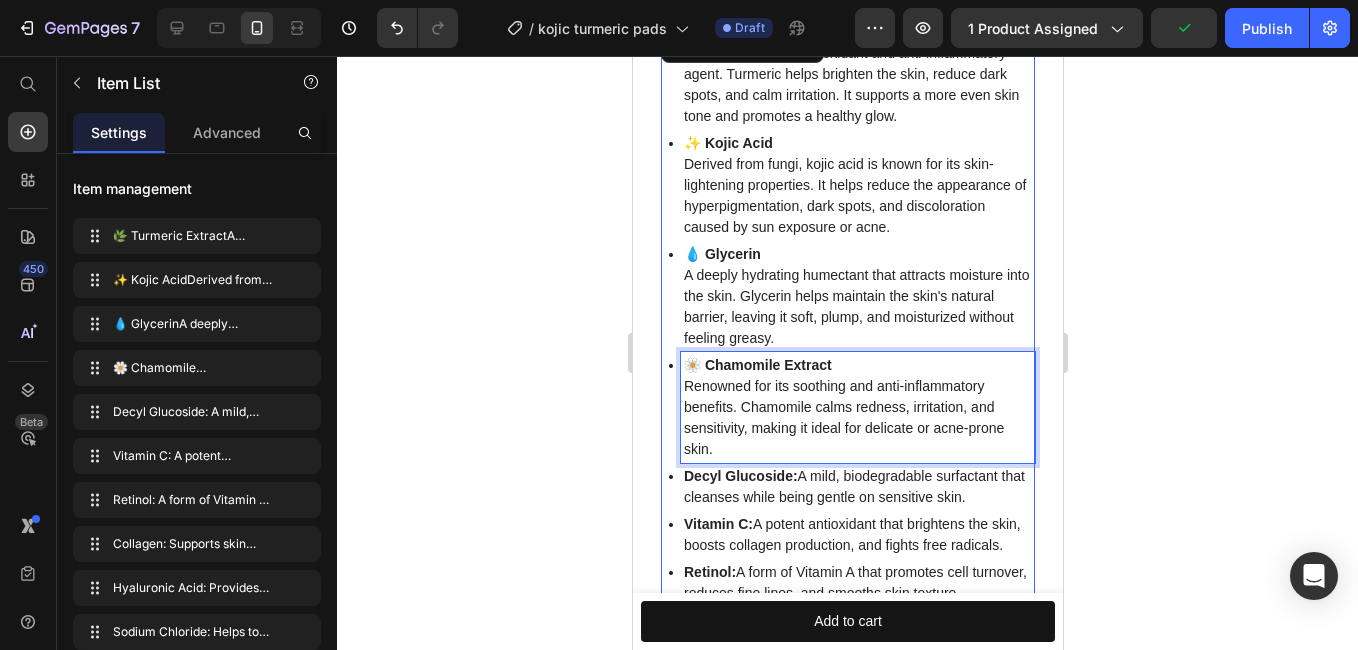 scroll, scrollTop: 1753, scrollLeft: 0, axis: vertical 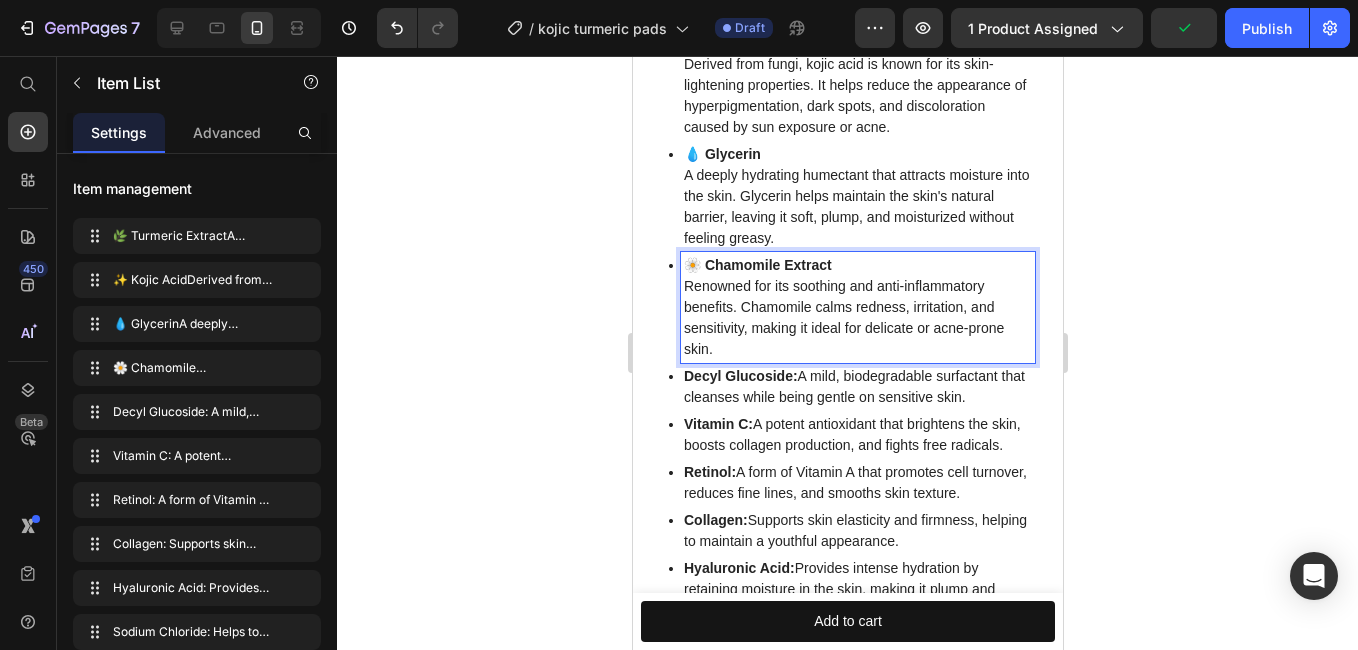 click on "Decyl Glucoside:  A mild, biodegradable surfactant that cleanses while being gentle on sensitive skin." at bounding box center [857, 387] 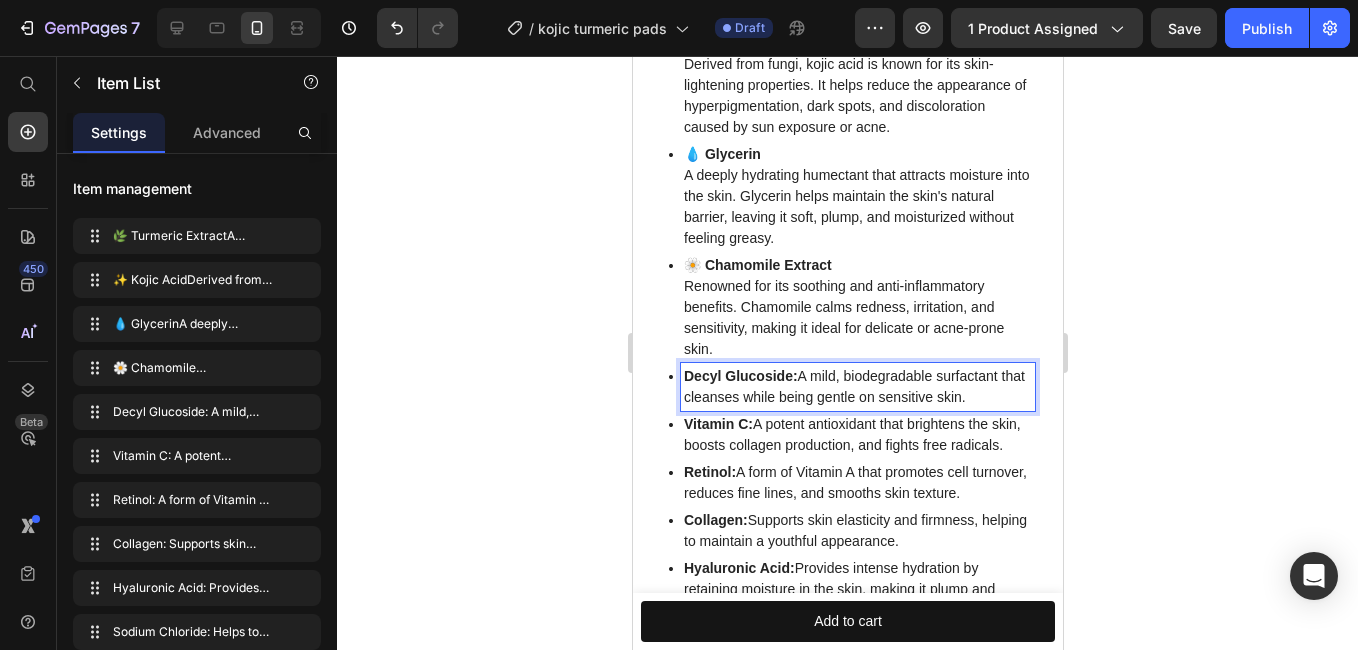 click on "Decyl Glucoside:  A mild, biodegradable surfactant that cleanses while being gentle on sensitive skin." at bounding box center [857, 387] 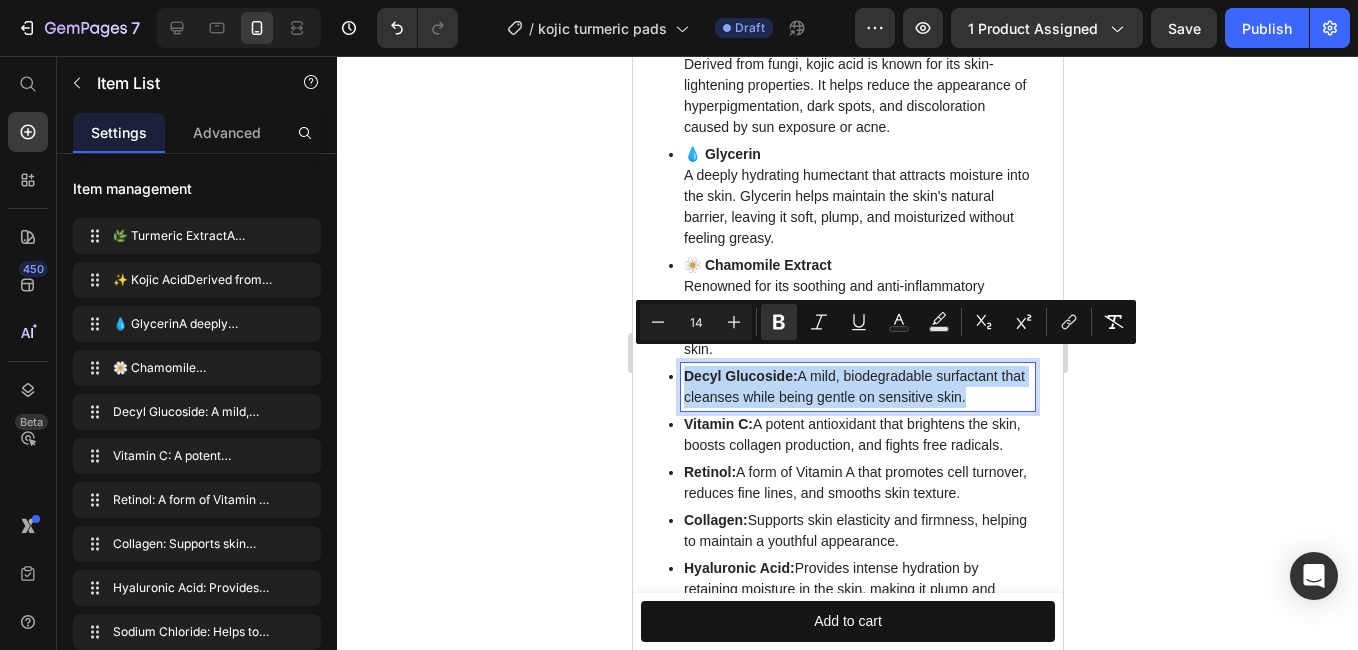 drag, startPoint x: 1003, startPoint y: 380, endPoint x: 677, endPoint y: 362, distance: 326.49655 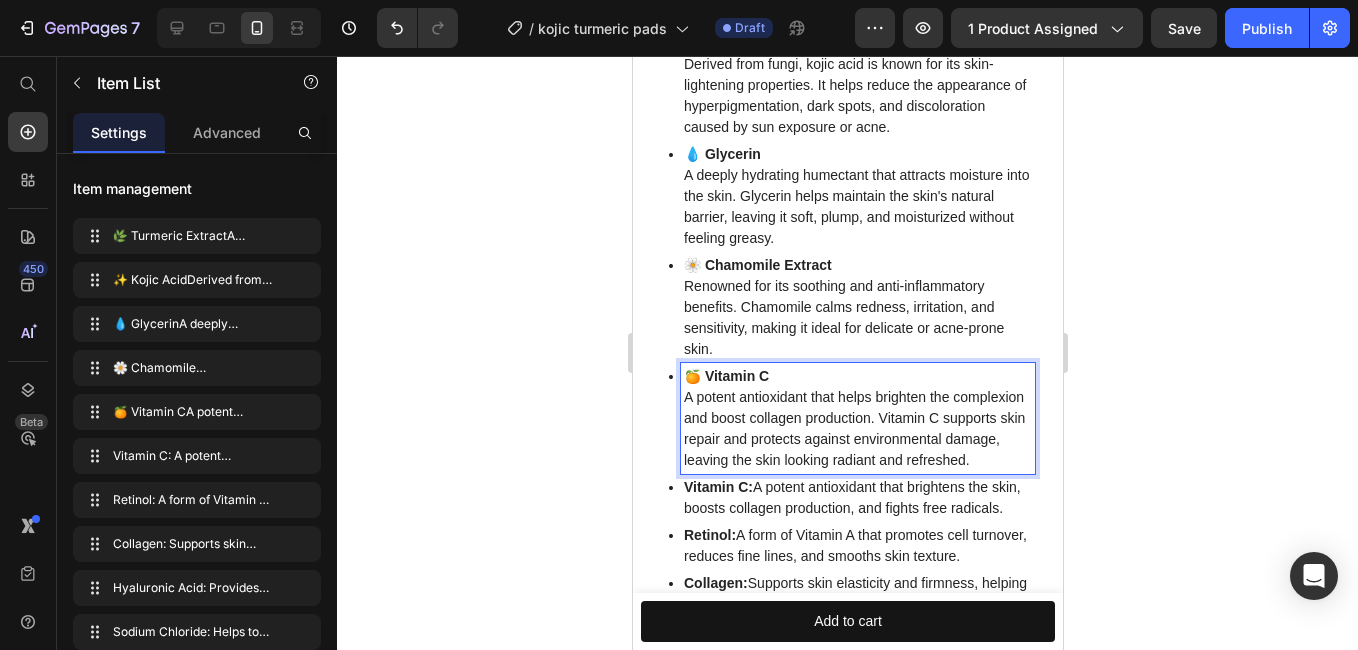 click on "Vitamin C:  A potent antioxidant that brightens the skin, boosts collagen production, and fights free radicals." at bounding box center (857, 498) 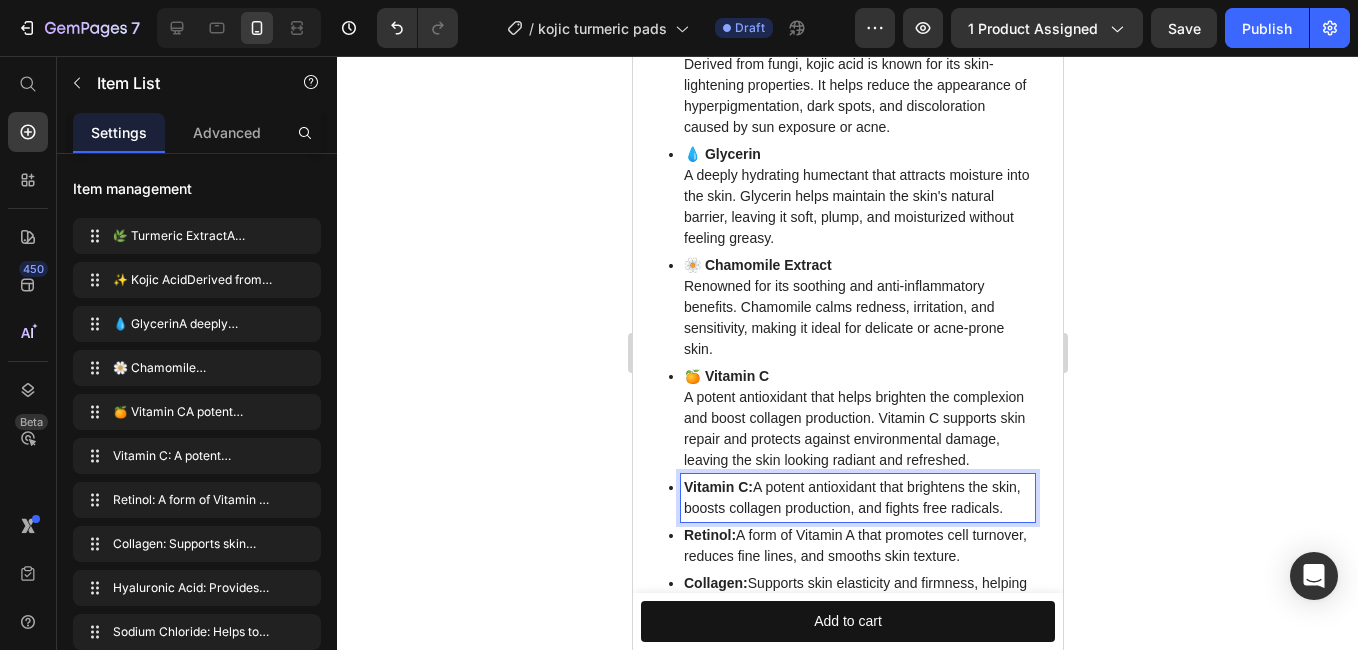 click on "Vitamin C:  A potent antioxidant that brightens the skin, boosts collagen production, and fights free radicals." at bounding box center (857, 498) 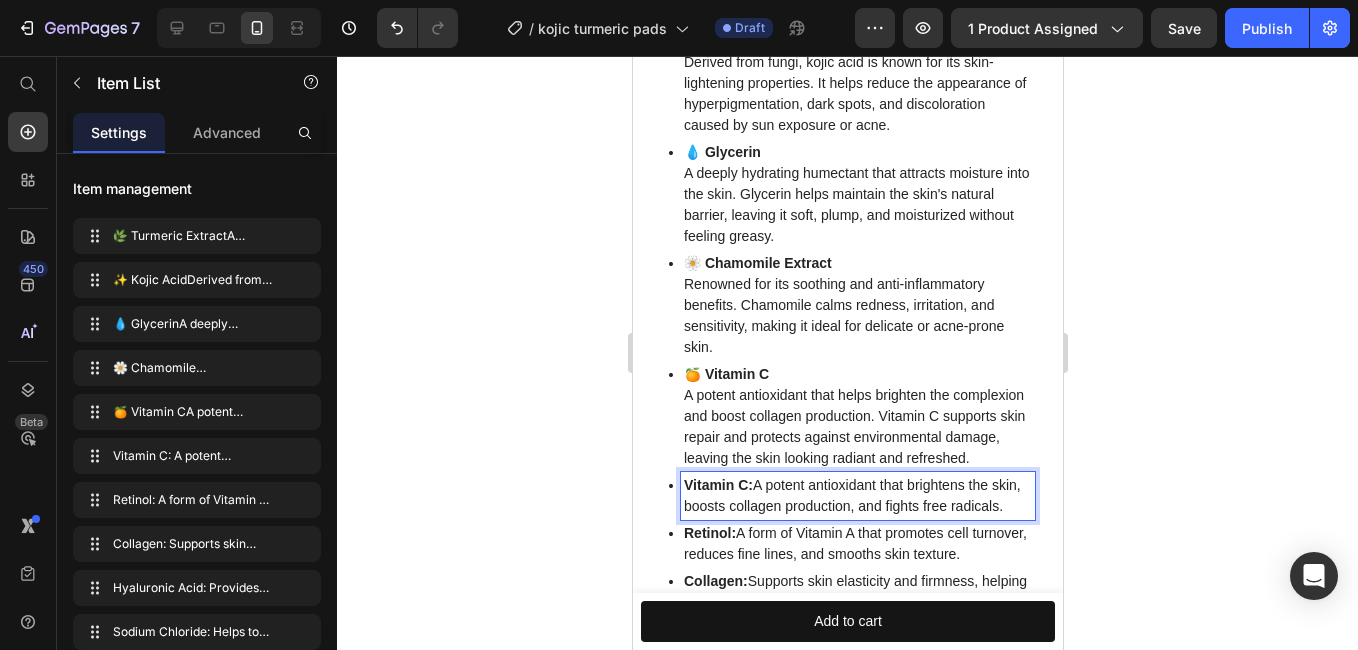 scroll, scrollTop: 1853, scrollLeft: 0, axis: vertical 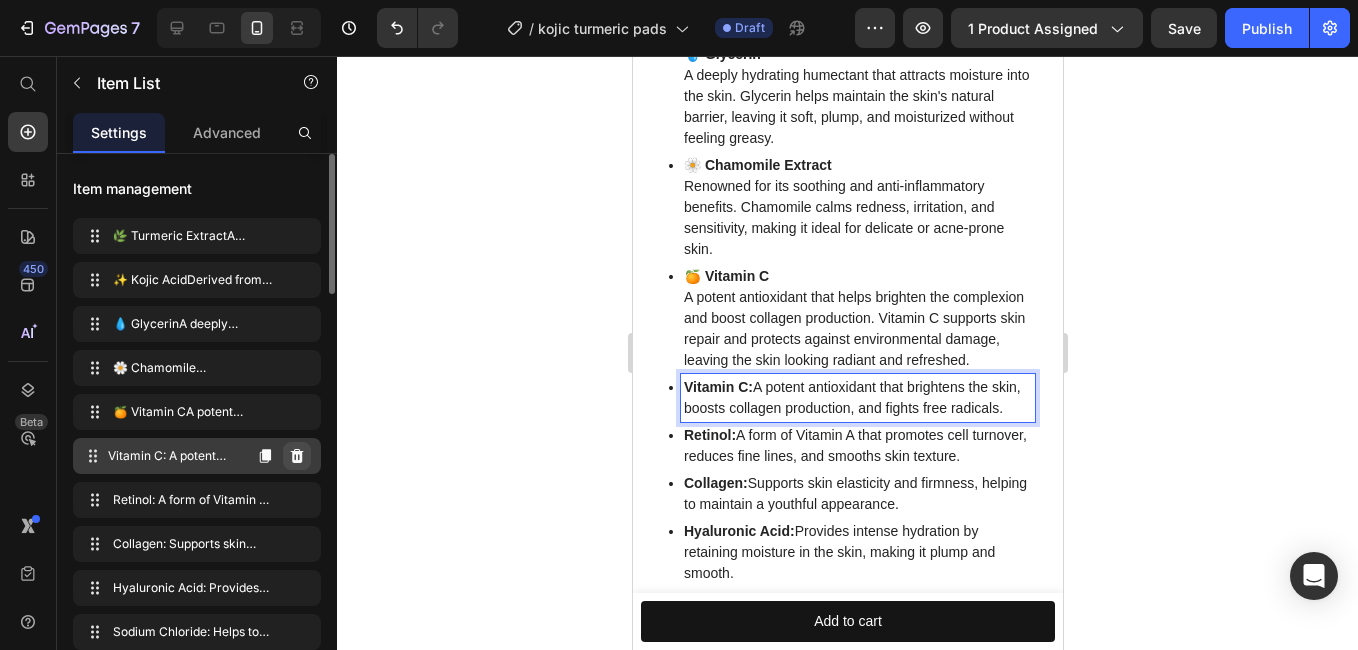 click 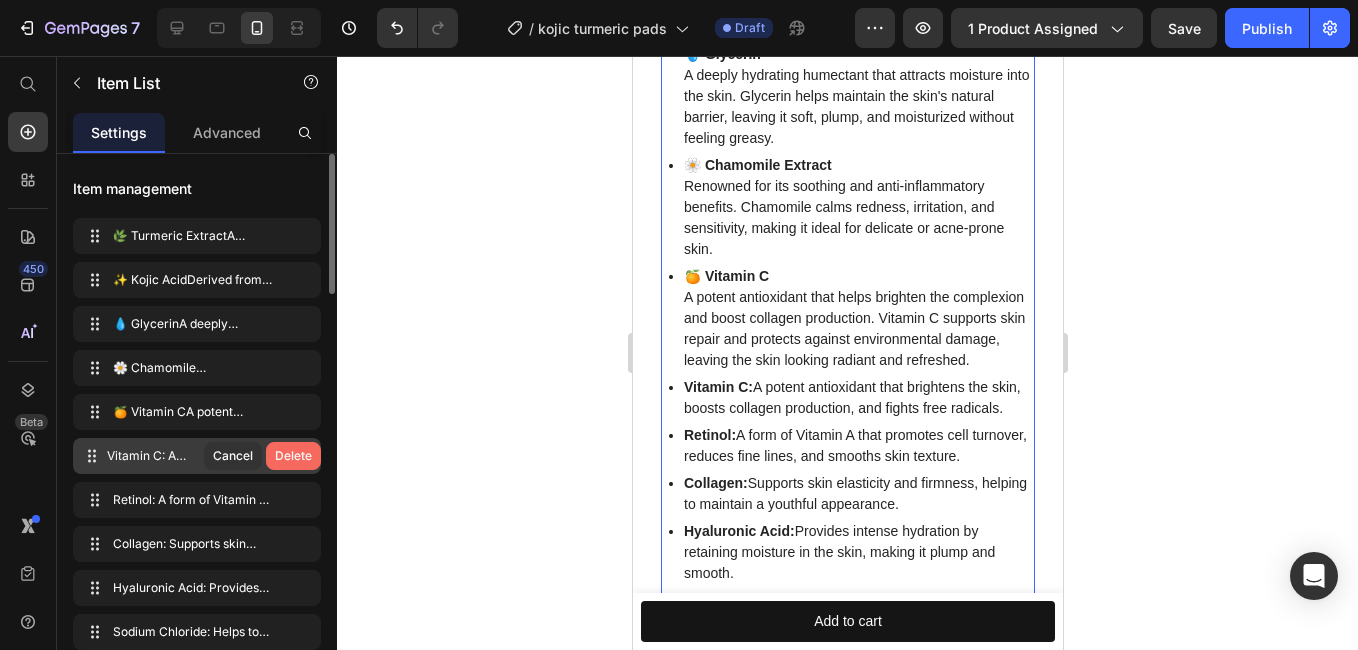 click on "Delete" at bounding box center (293, 456) 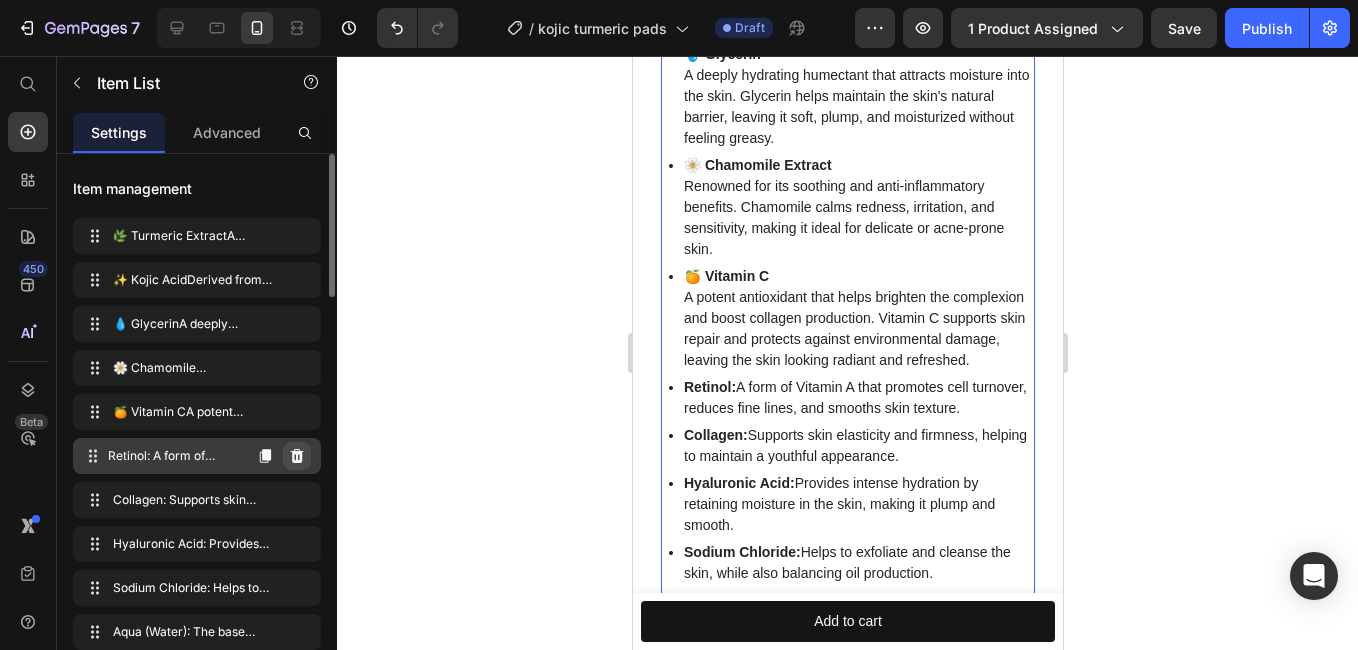 click 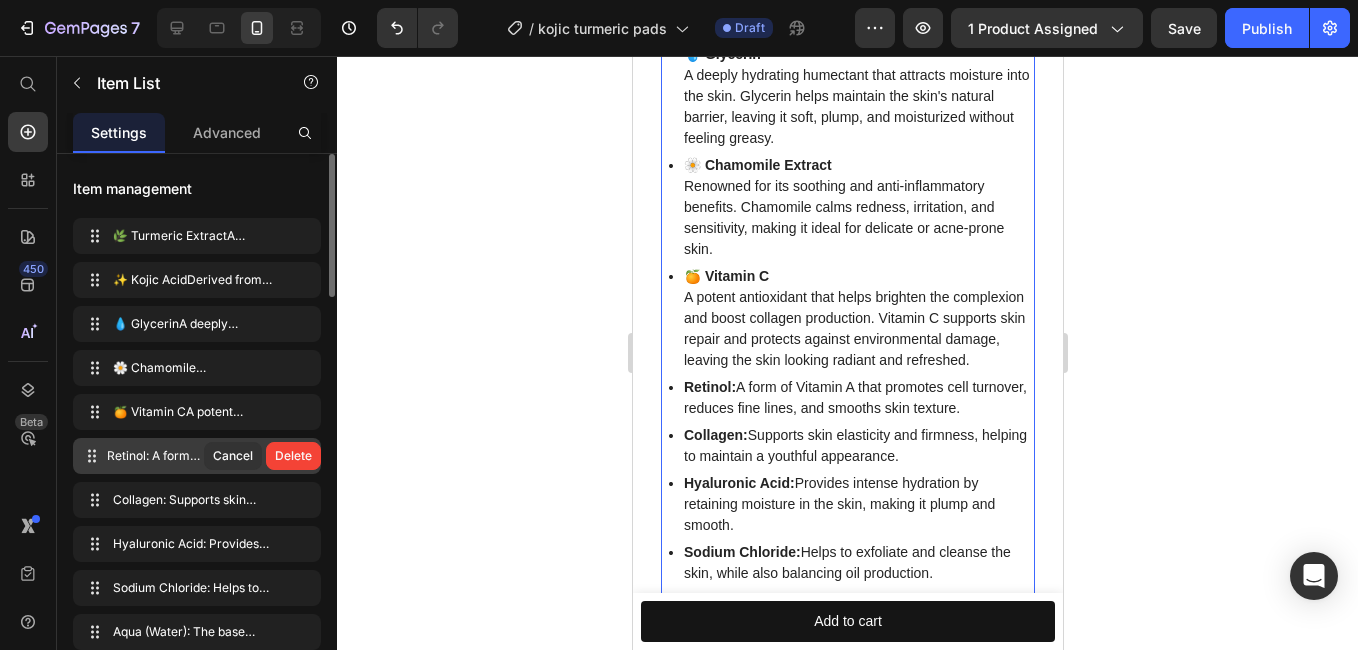 click on "Delete" at bounding box center (293, 456) 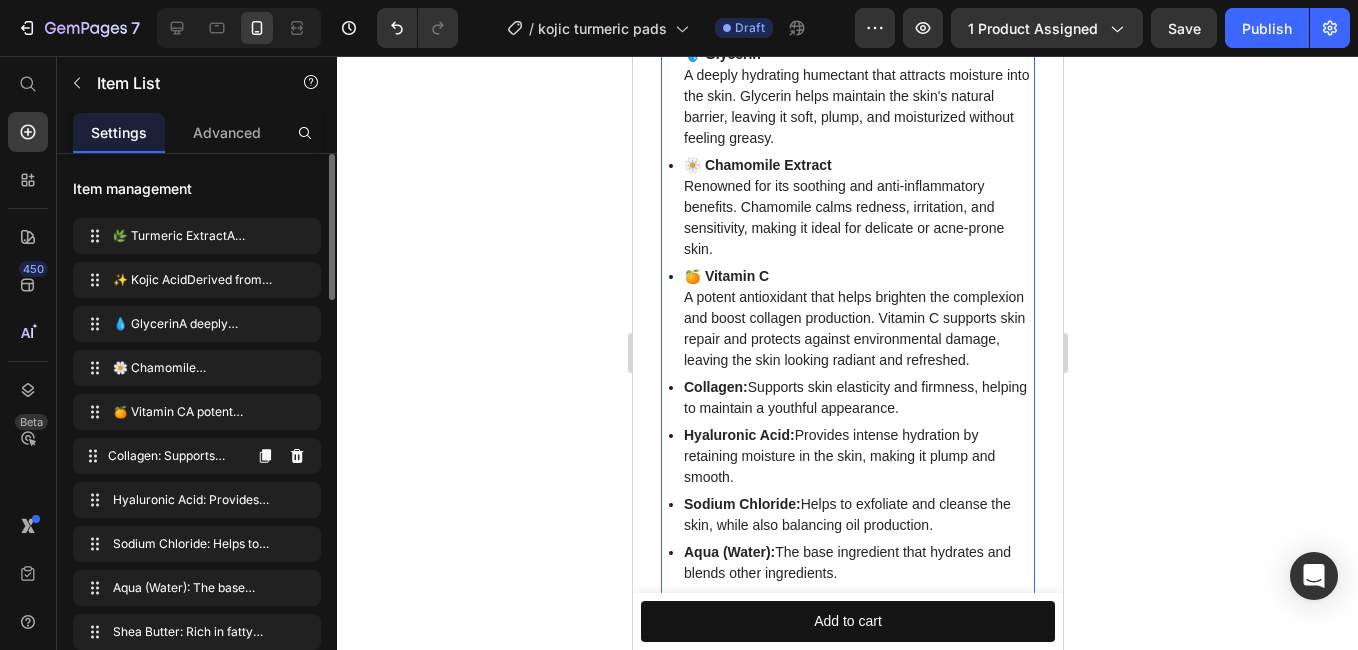 click 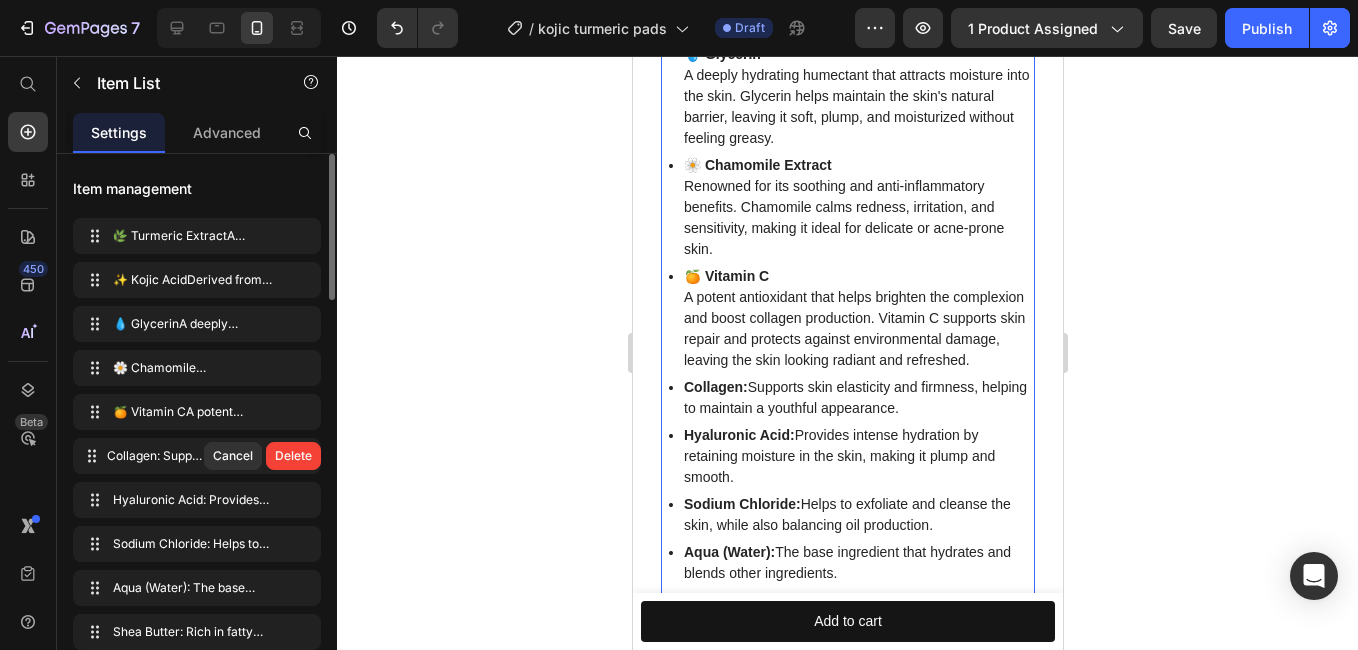 click on "Delete" at bounding box center (293, 456) 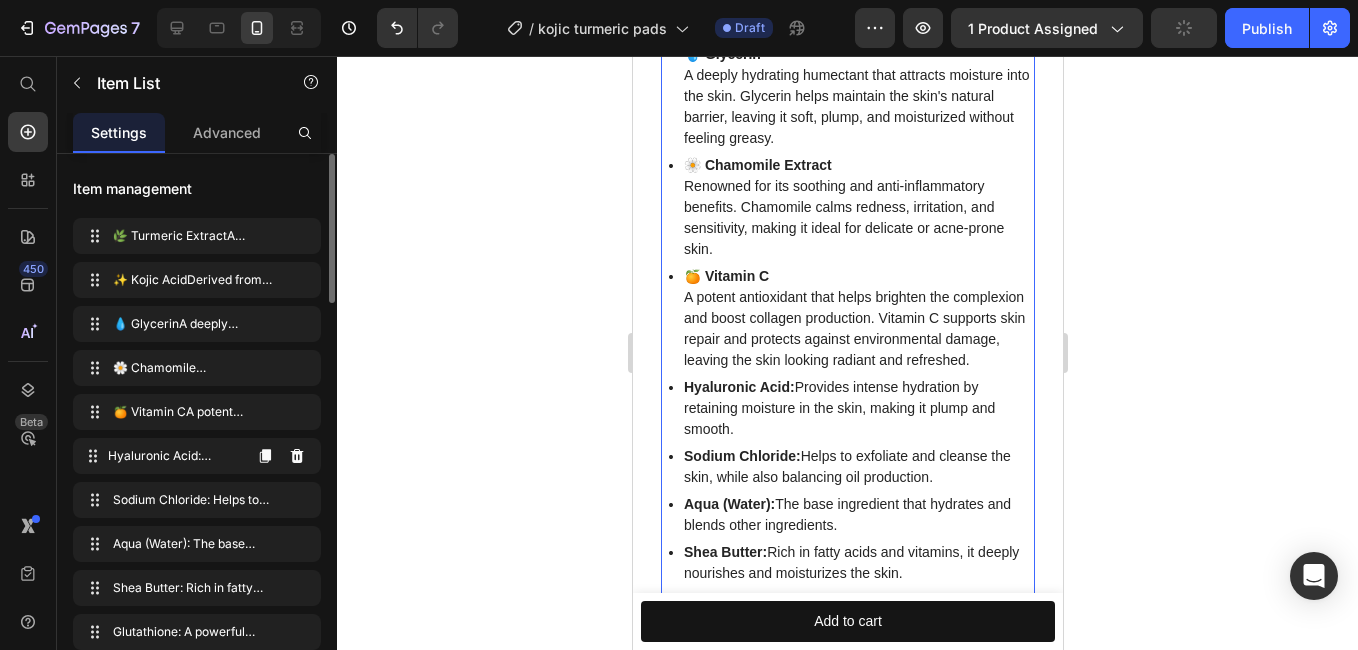 click 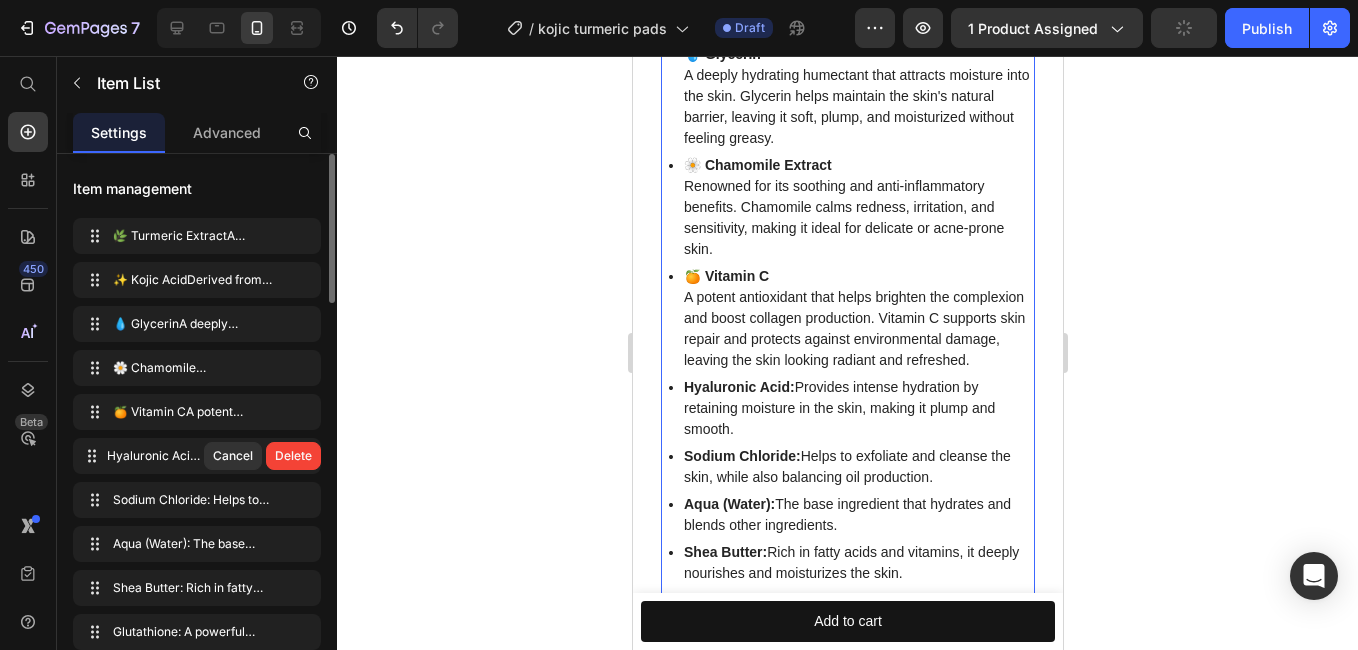 click on "Delete" at bounding box center [293, 456] 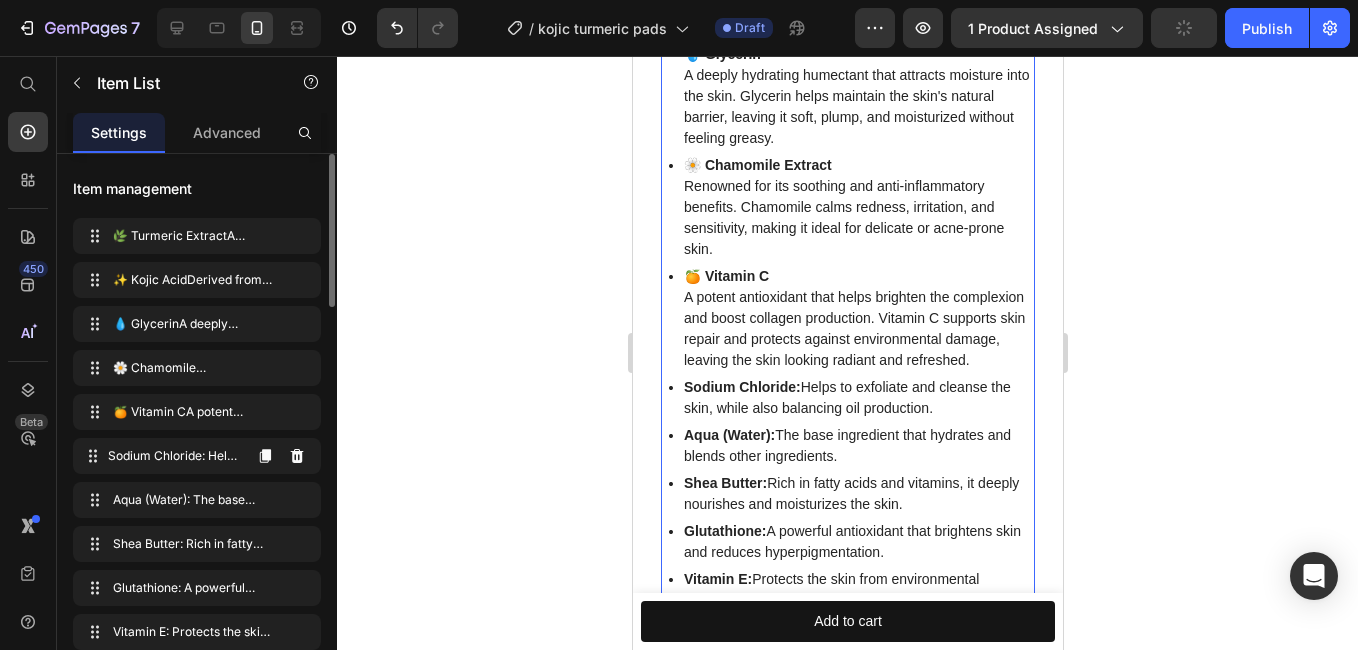 click 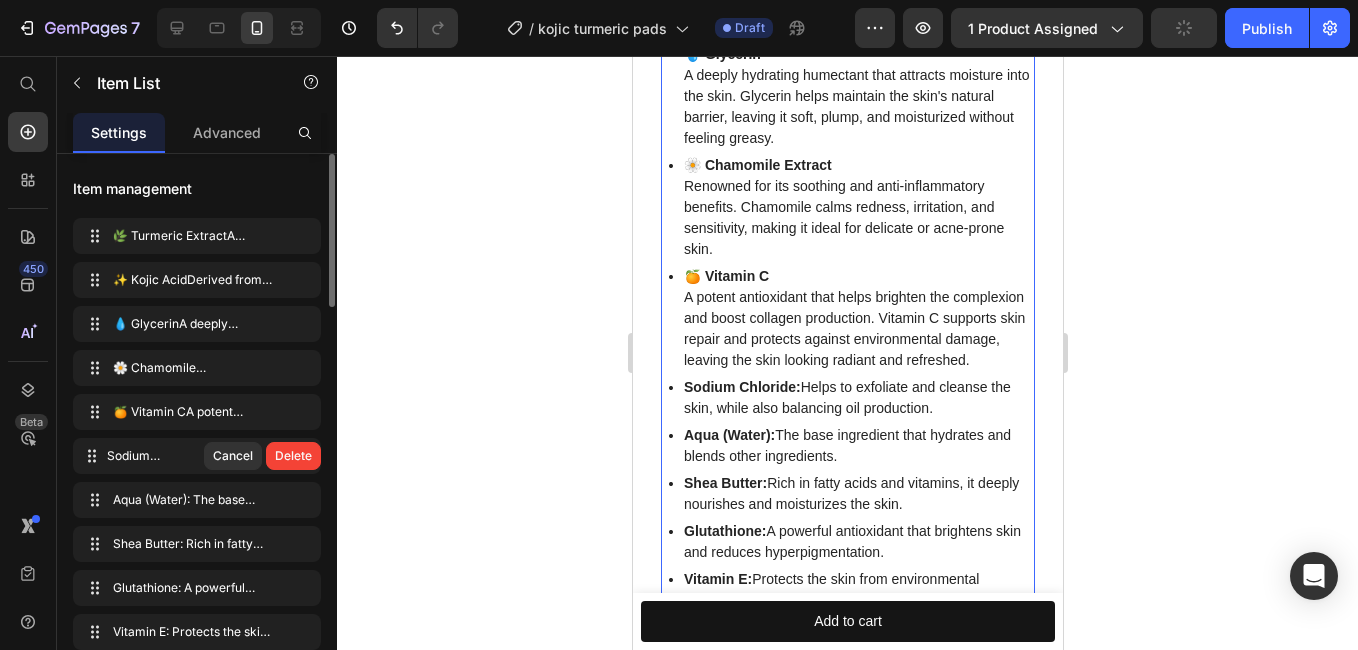 click on "Delete" at bounding box center (293, 456) 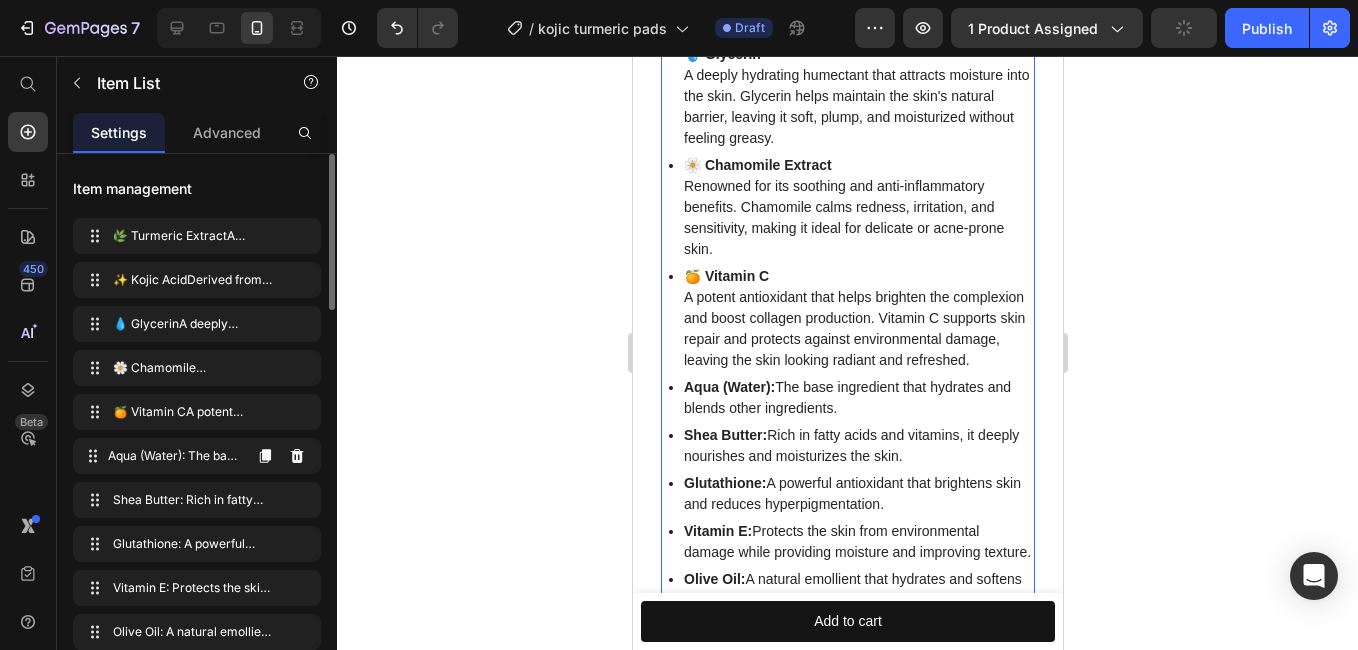 click 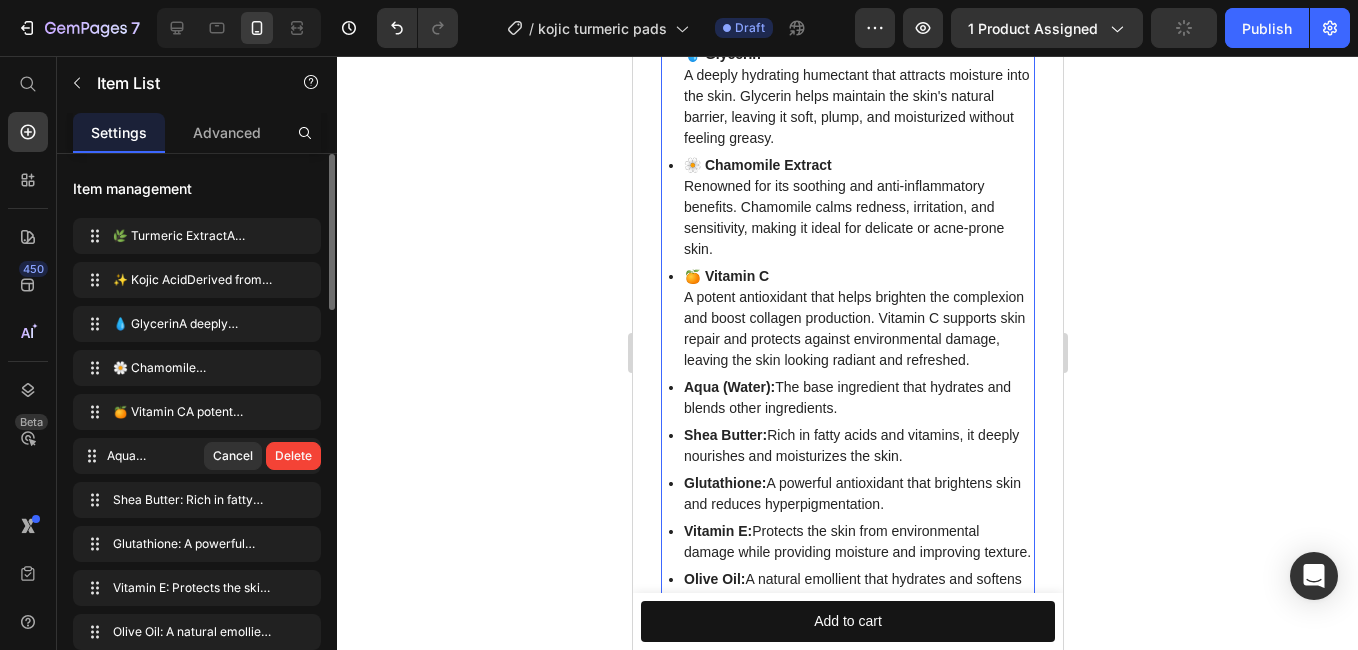 click on "Delete" at bounding box center (293, 456) 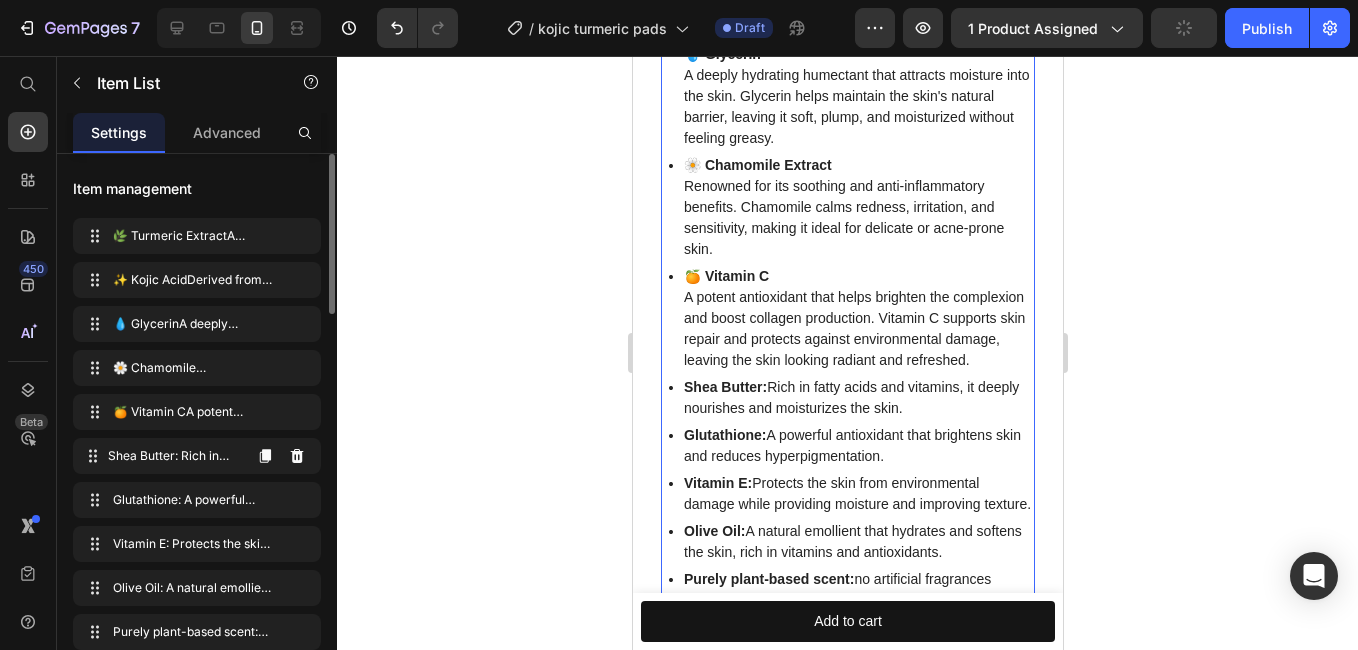 click 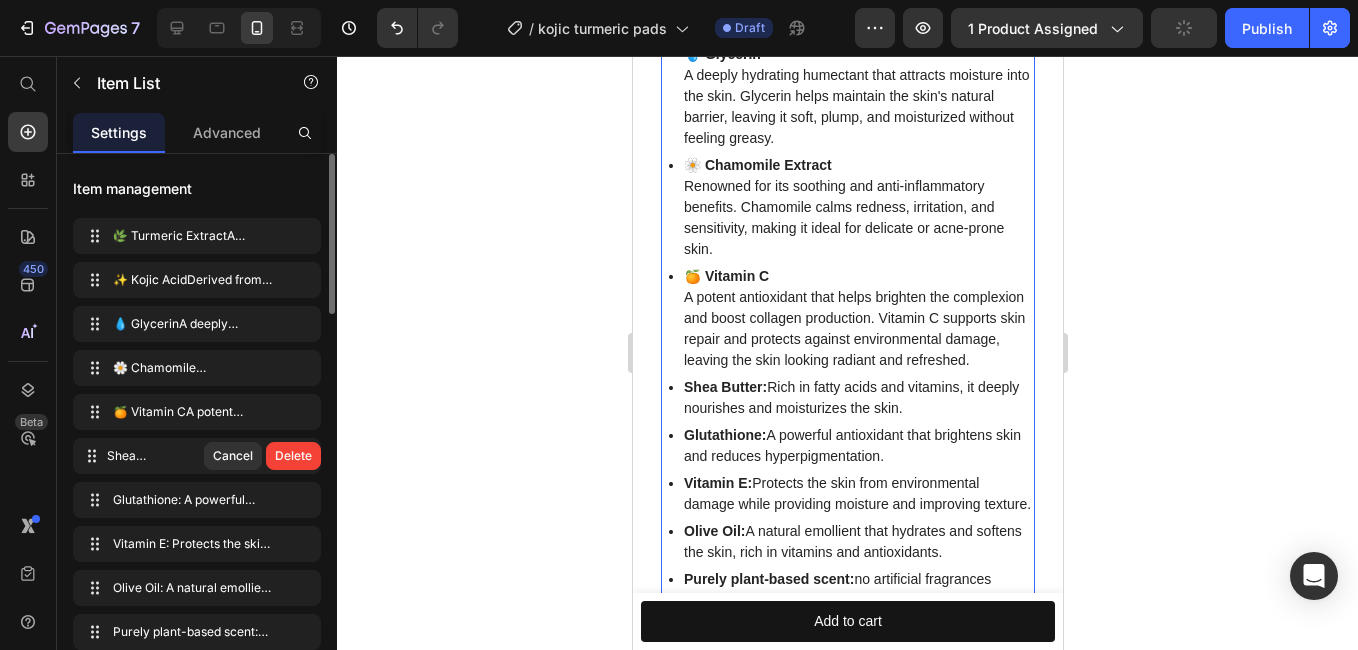 click on "Delete" at bounding box center (293, 456) 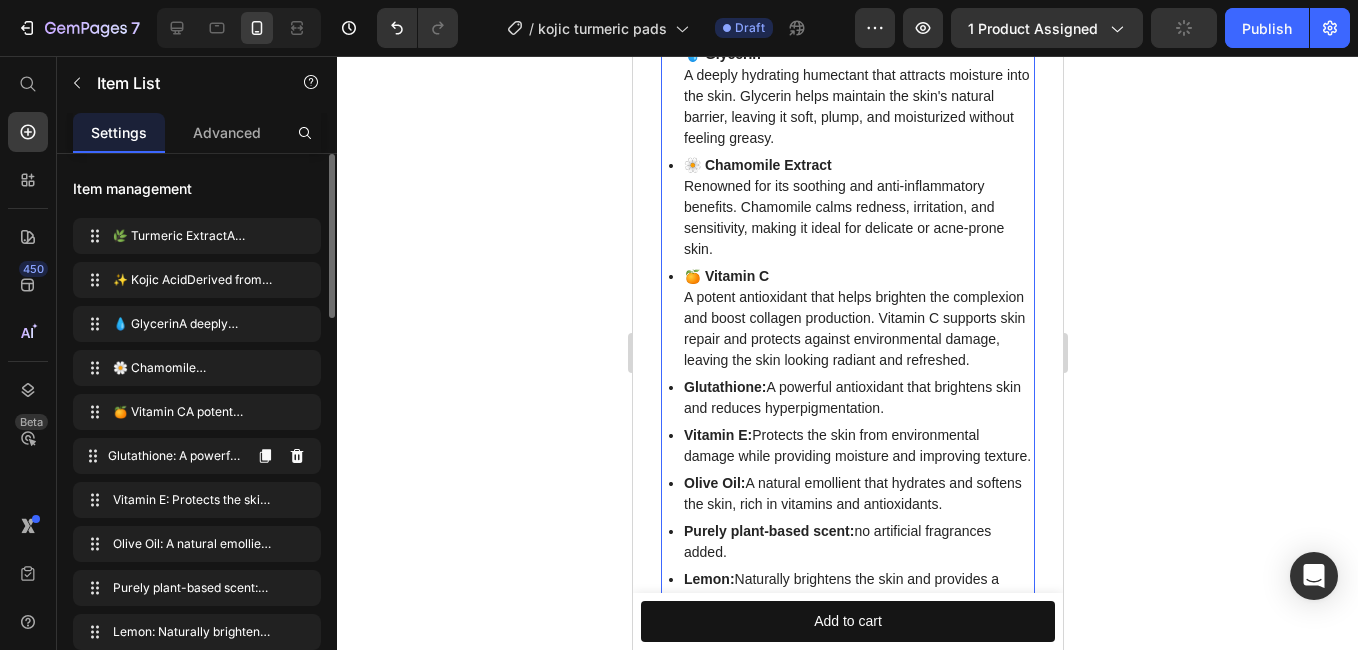 click 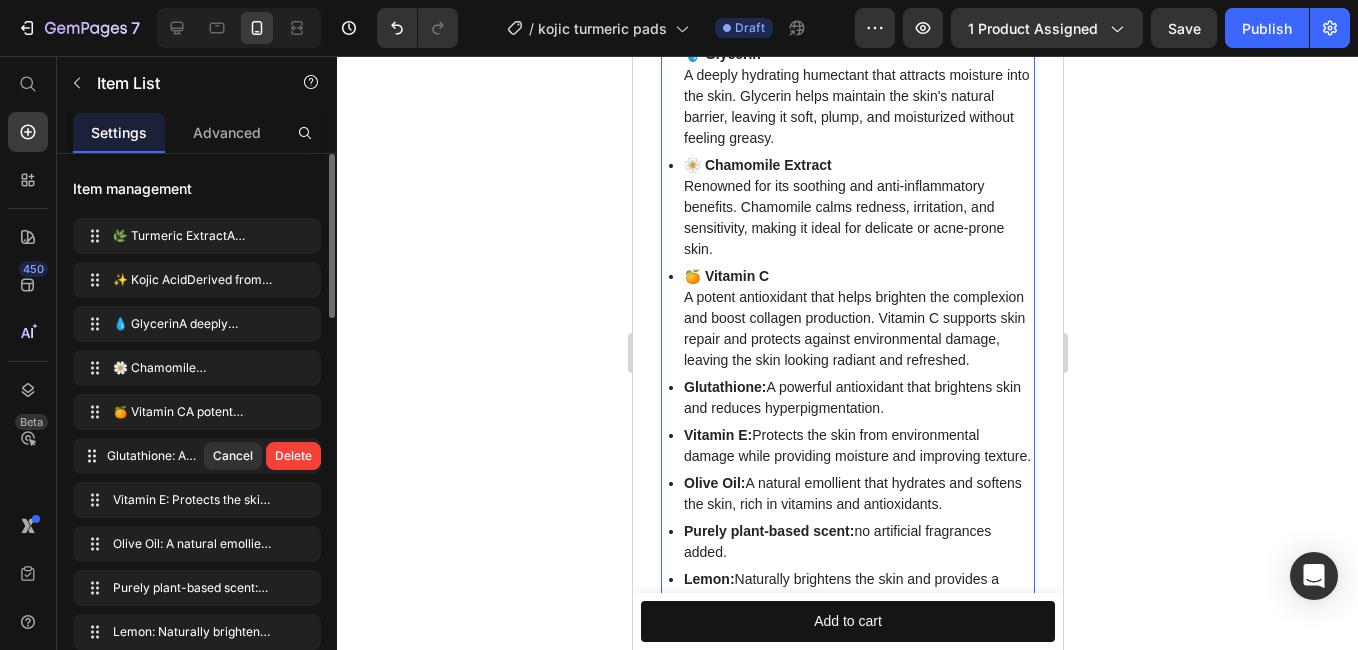 click on "Delete" at bounding box center (293, 456) 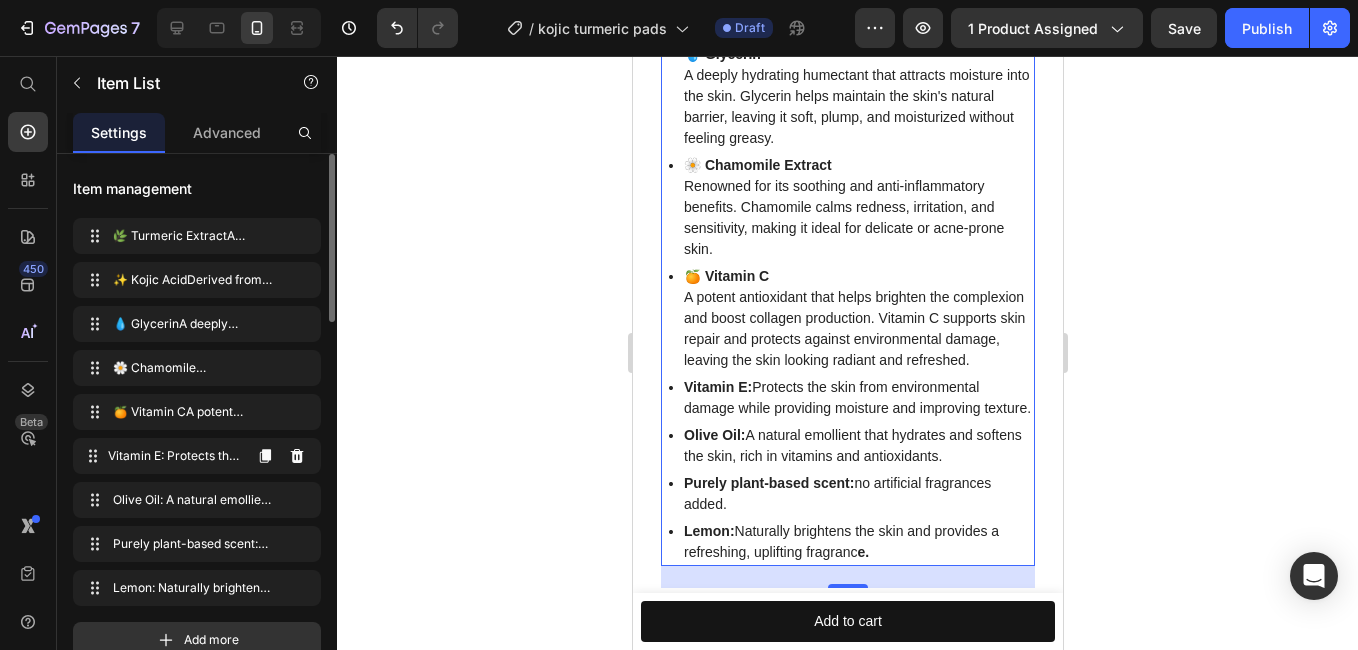 click 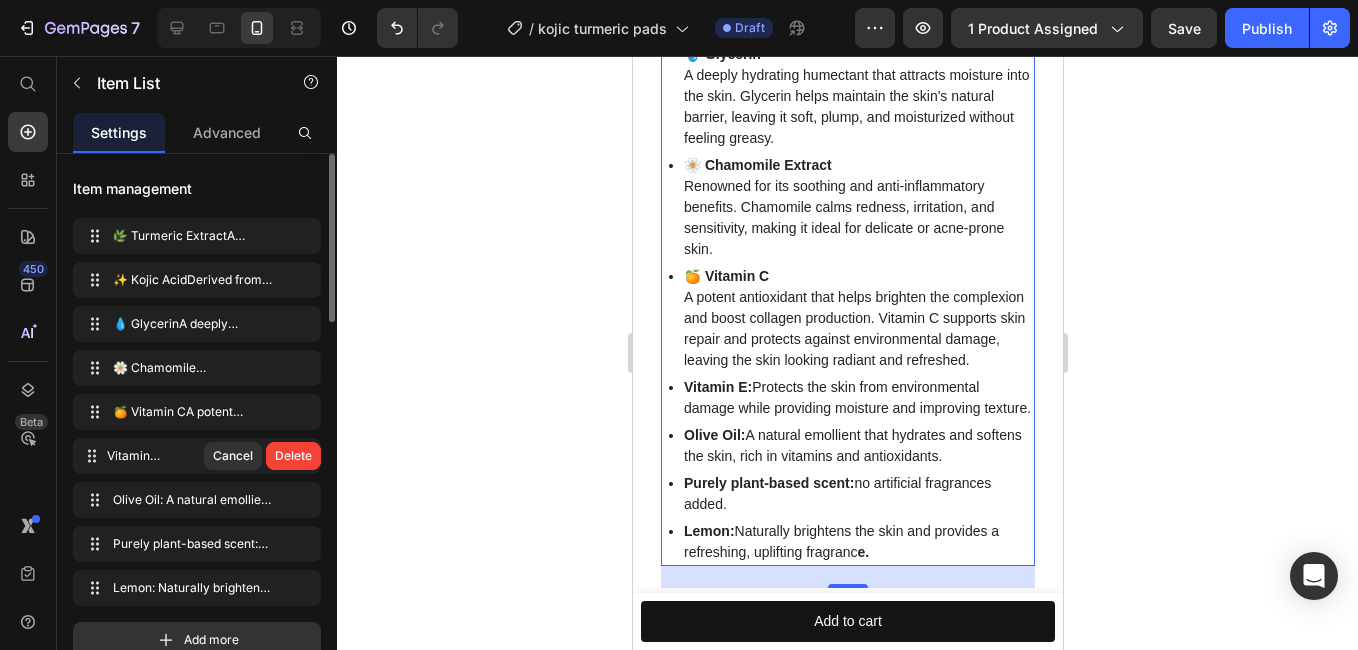 click on "Delete" at bounding box center (293, 456) 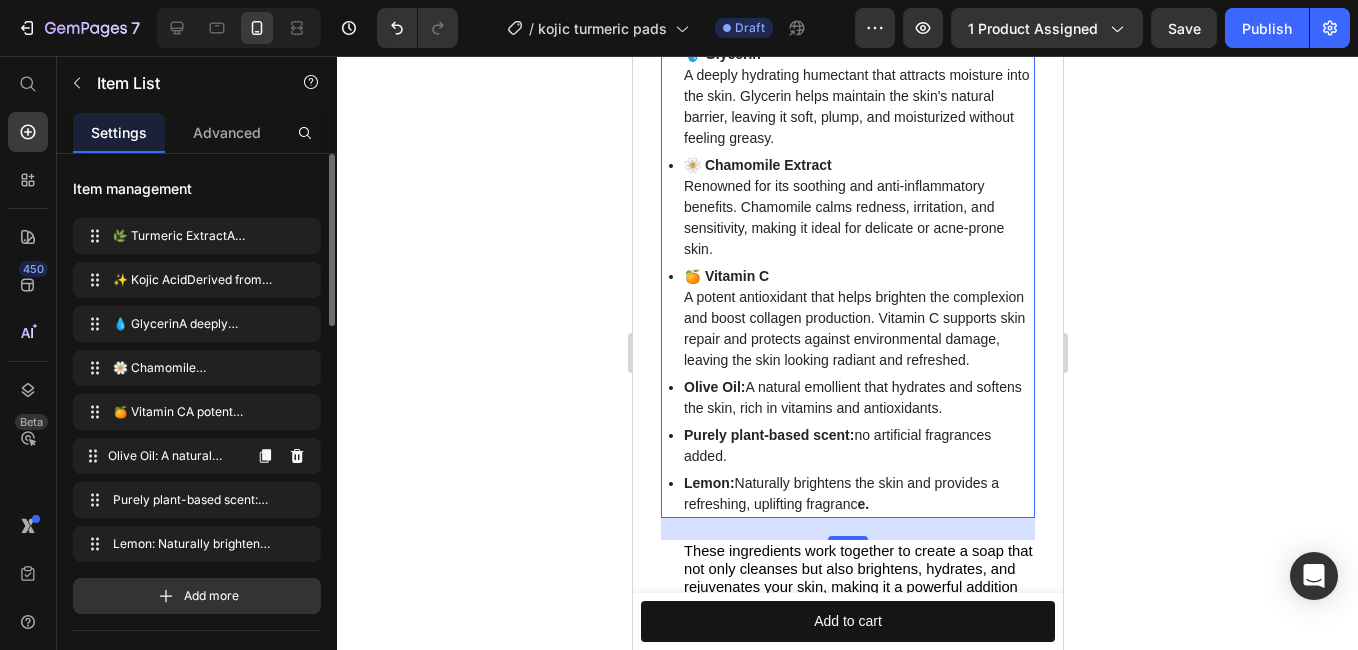 click 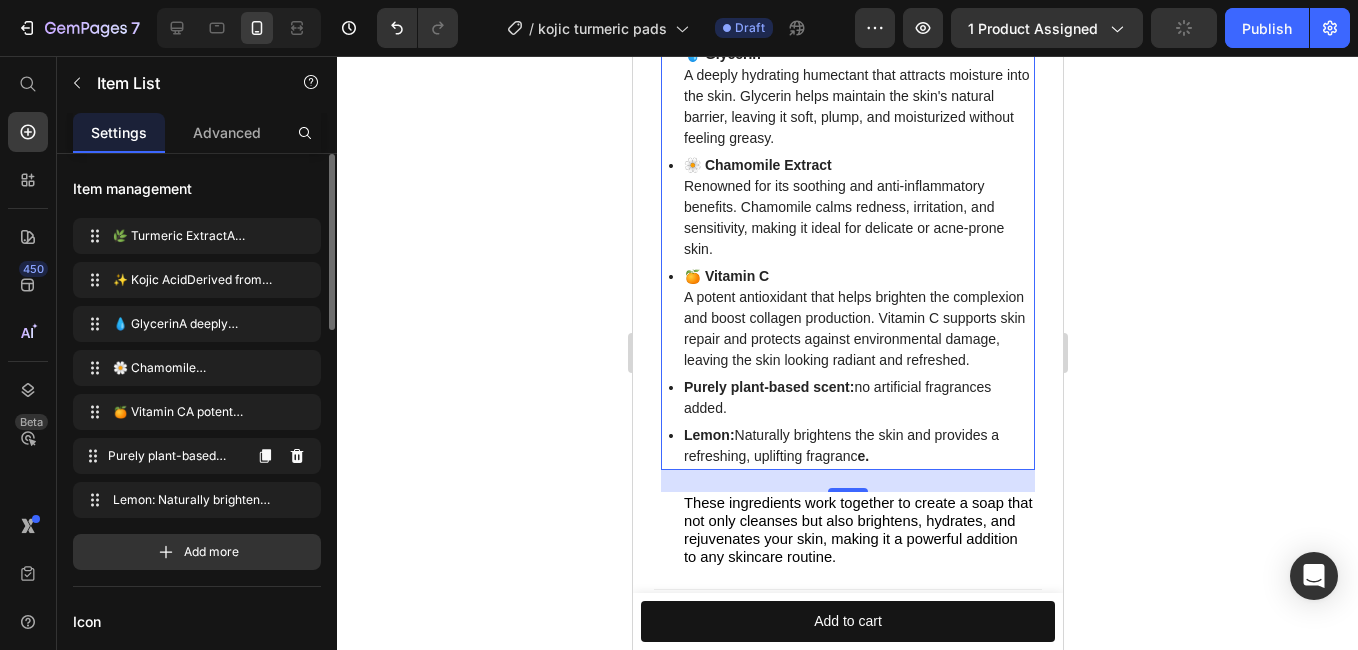 click 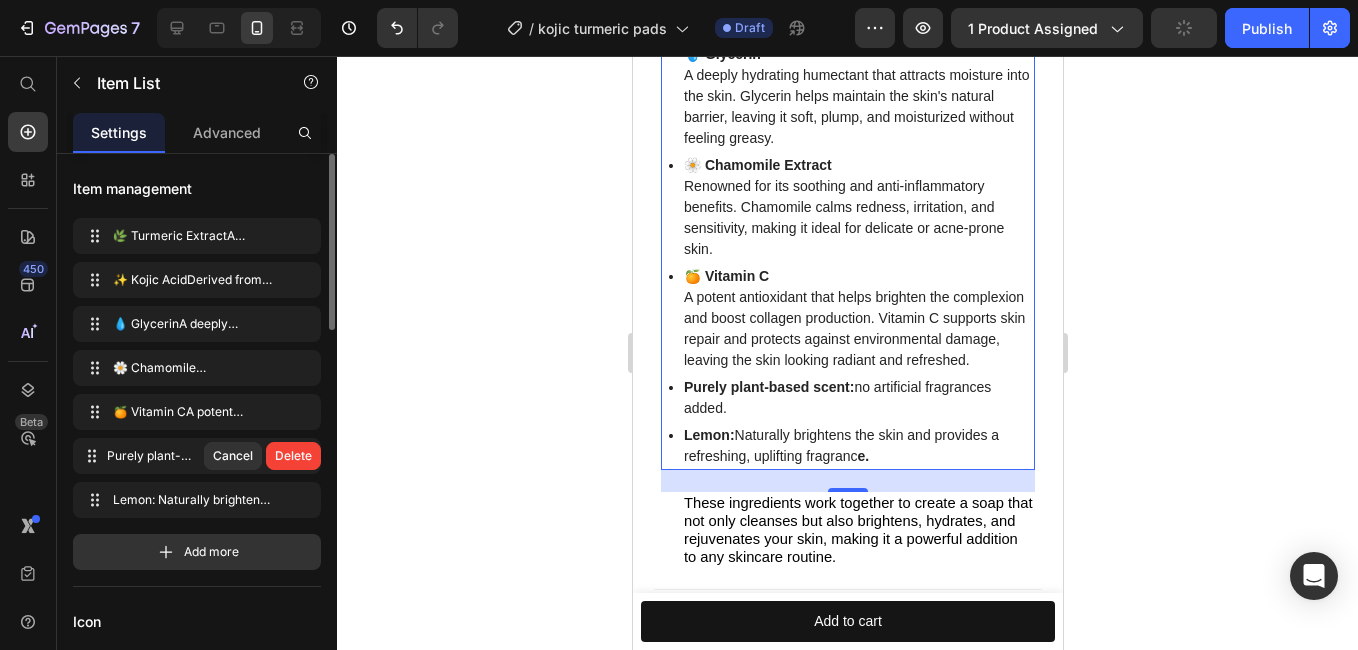 click on "Delete" at bounding box center [293, 456] 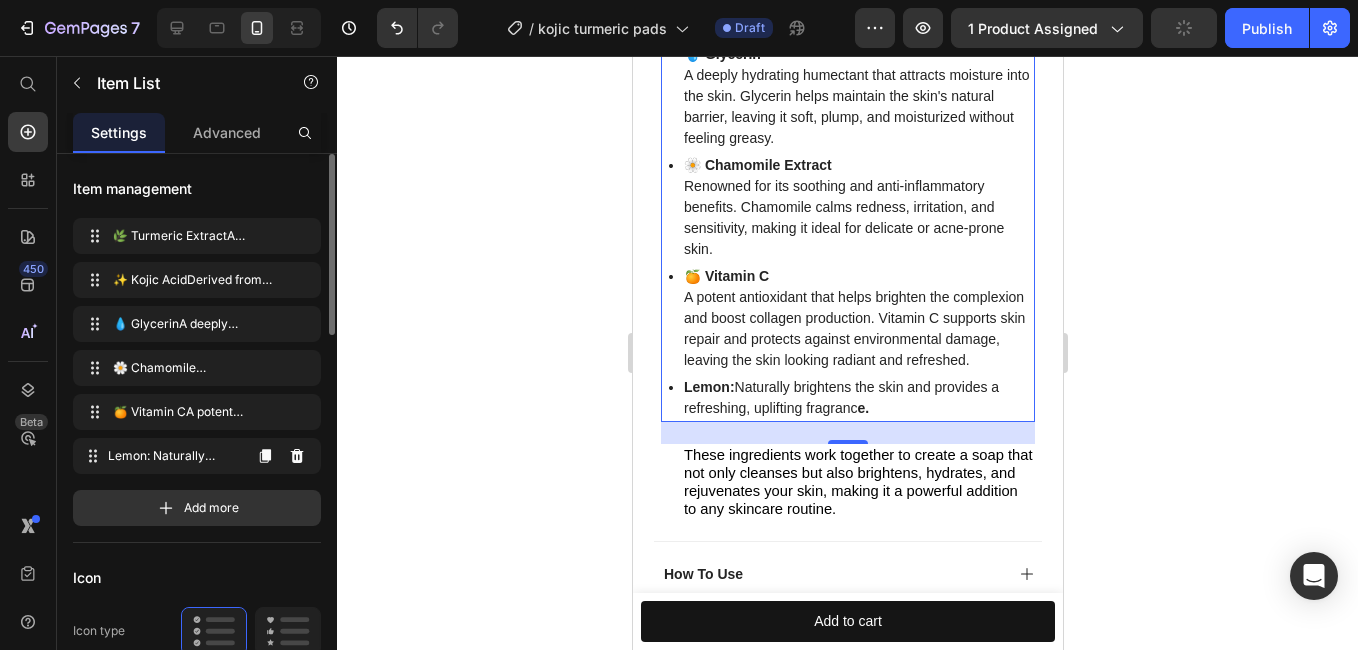 click 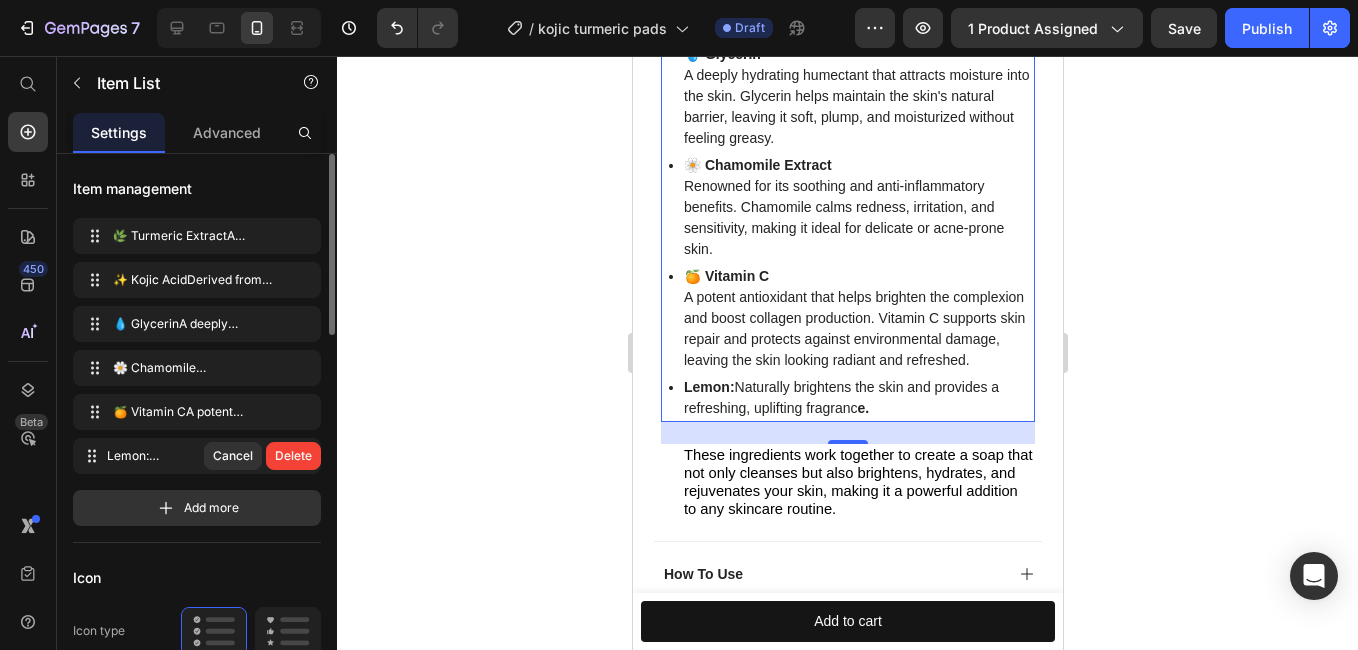 click on "Delete" at bounding box center (293, 456) 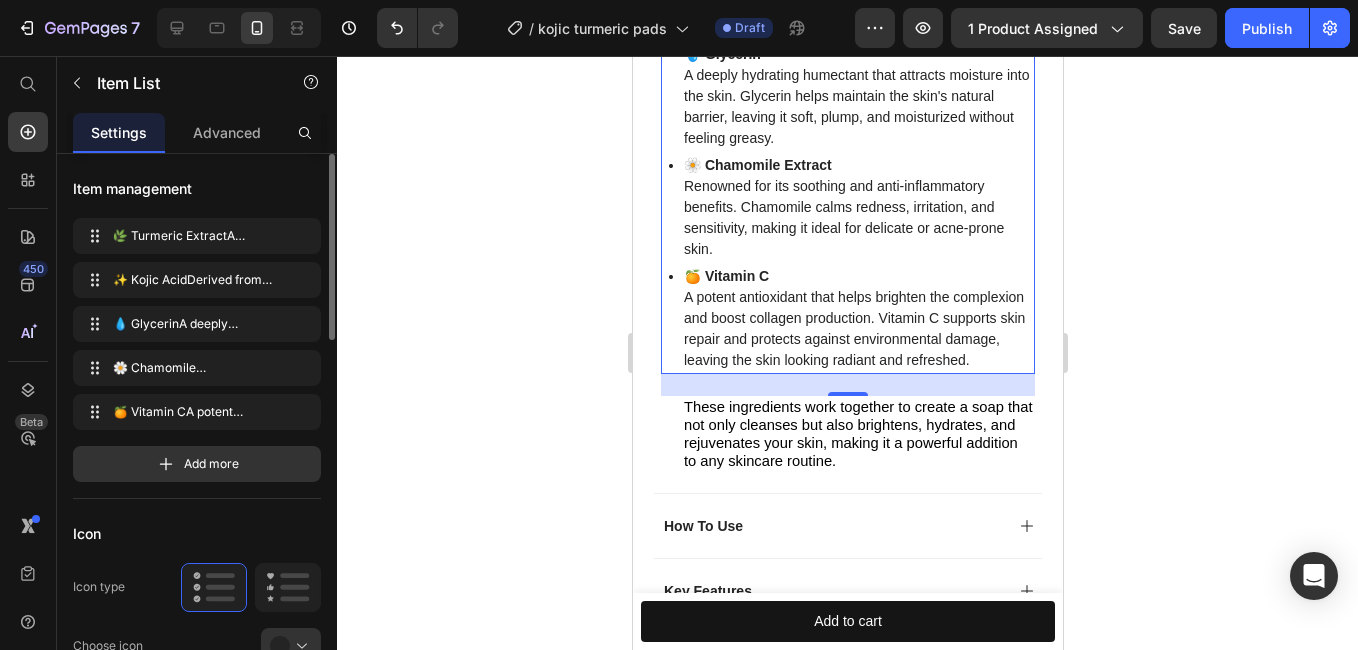 click 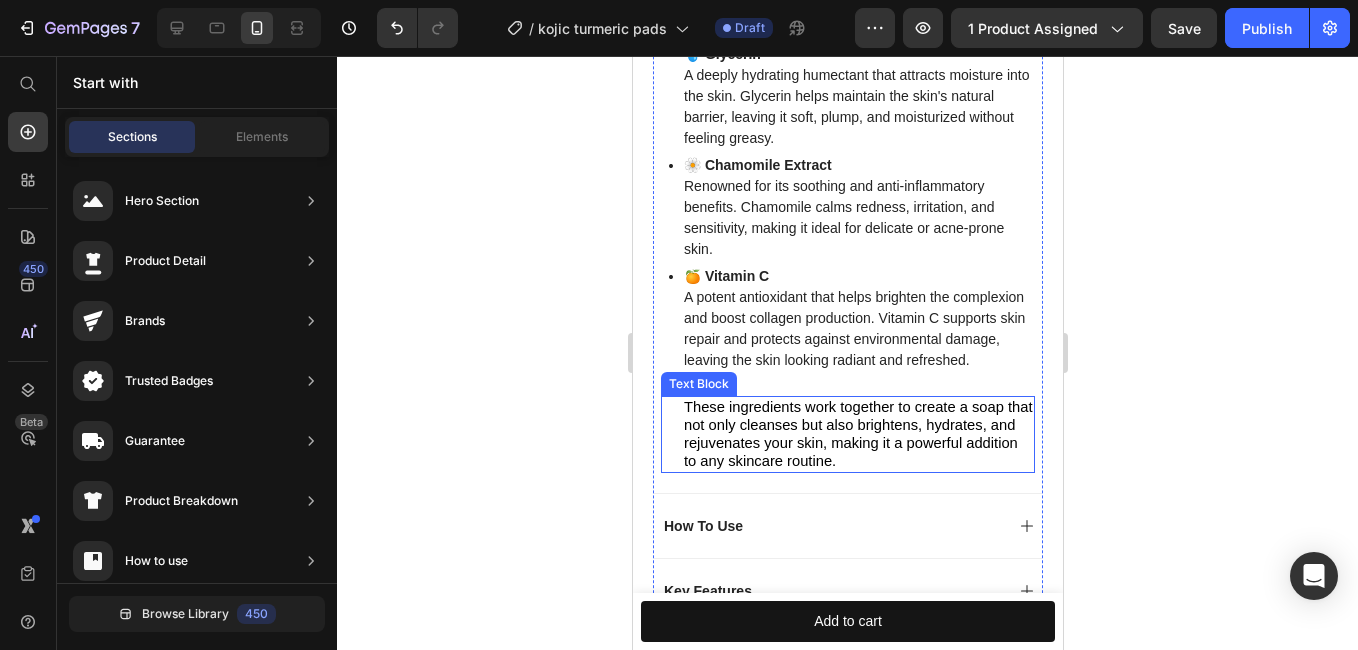 click on "These ingredients work together to create a soap that not only cleanses but also brightens, hydrates, and rejuvenates your skin, making it a powerful addition to any skincare routine." at bounding box center [857, 434] 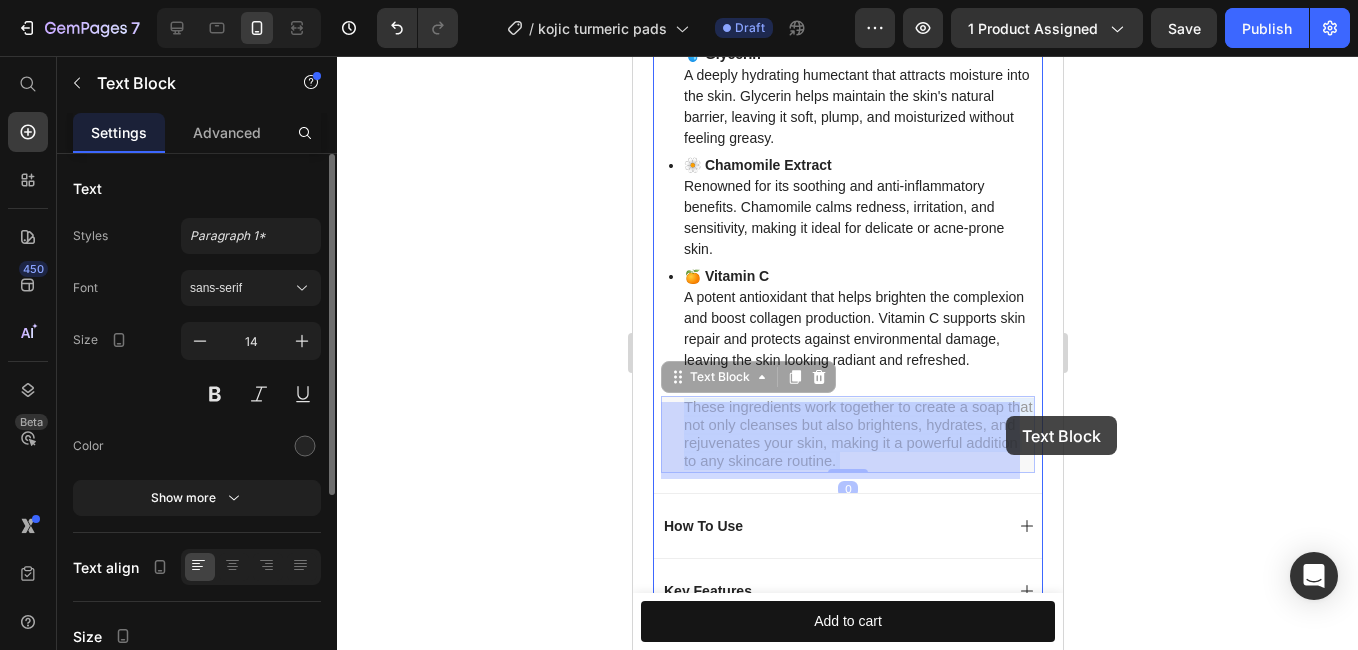 drag, startPoint x: 977, startPoint y: 412, endPoint x: 1005, endPoint y: 416, distance: 28.284271 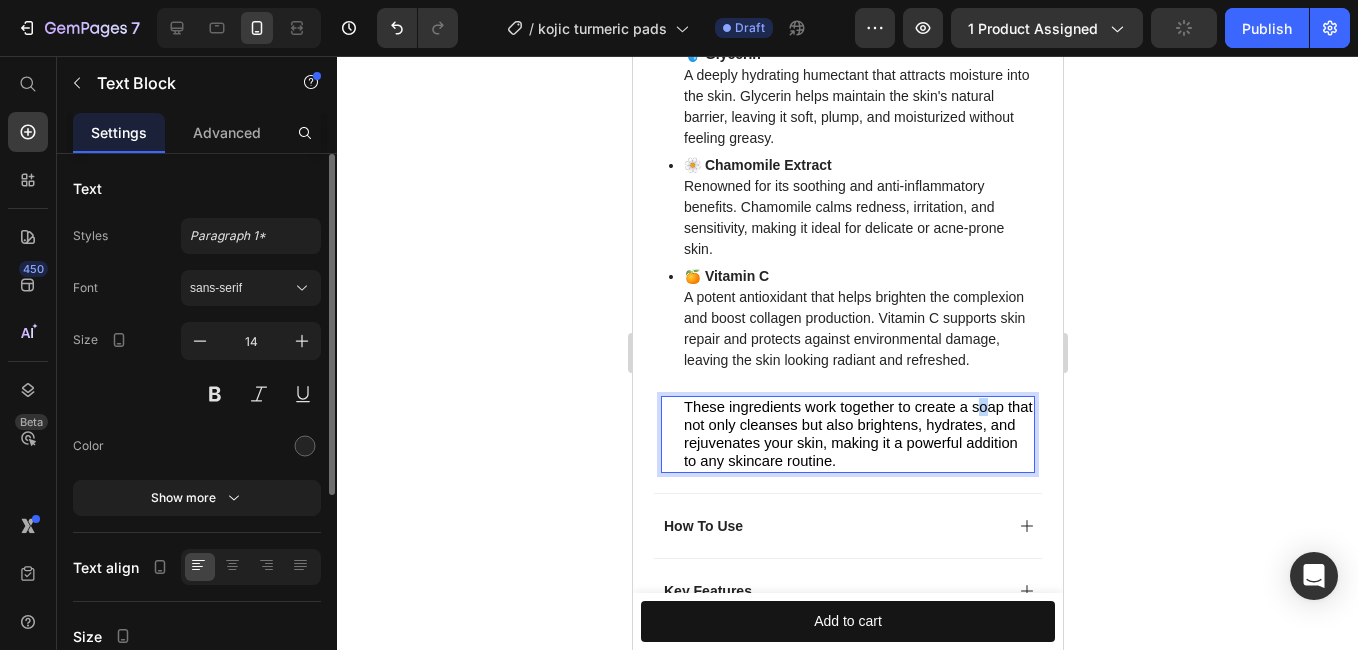 click on "These ingredients work together to create a soap that not only cleanses but also brightens, hydrates, and rejuvenates your skin, making it a powerful addition to any skincare routine." at bounding box center (857, 434) 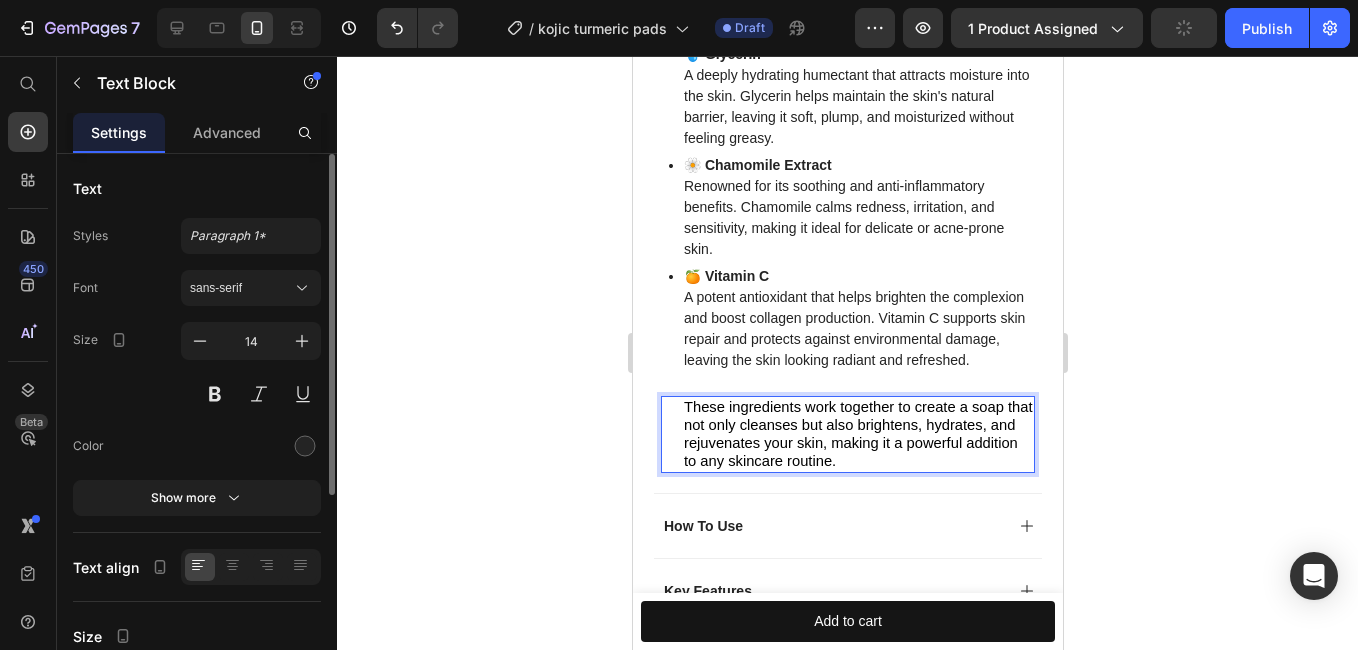 click on "These ingredients work together to create a soap that not only cleanses but also brightens, hydrates, and rejuvenates your skin, making it a powerful addition to any skincare routine." at bounding box center (857, 434) 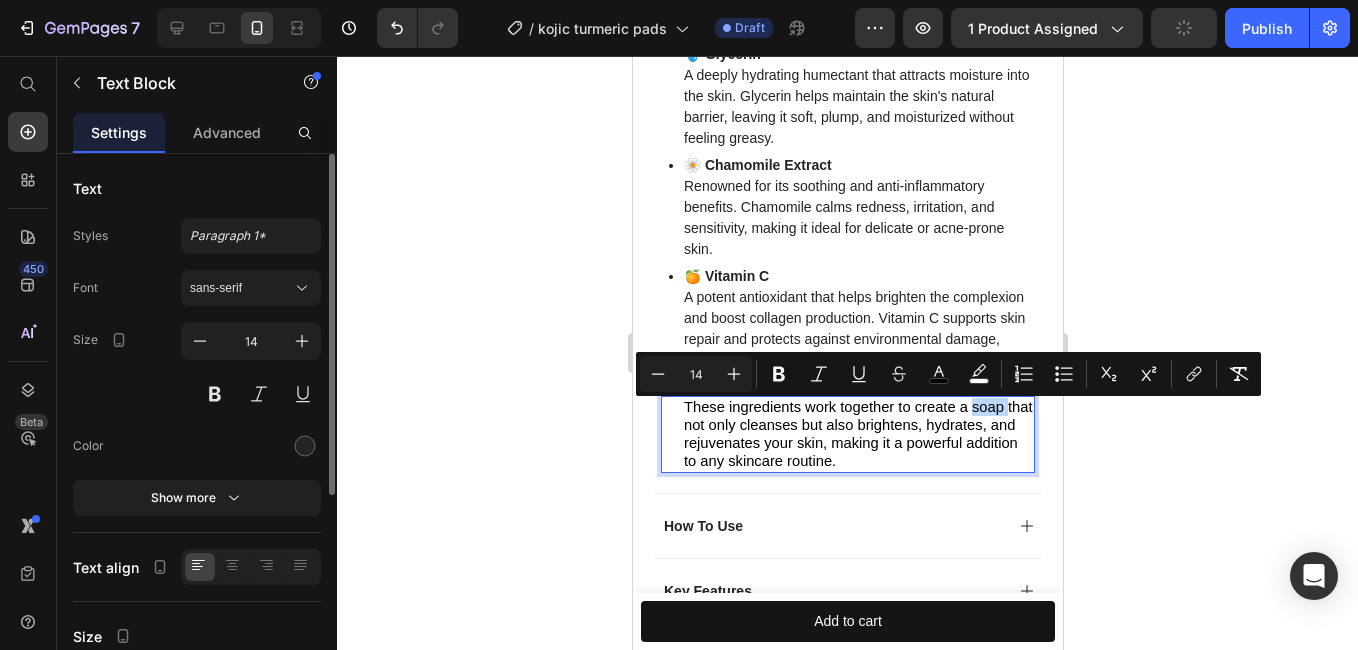 drag, startPoint x: 1002, startPoint y: 413, endPoint x: 981, endPoint y: 411, distance: 21.095022 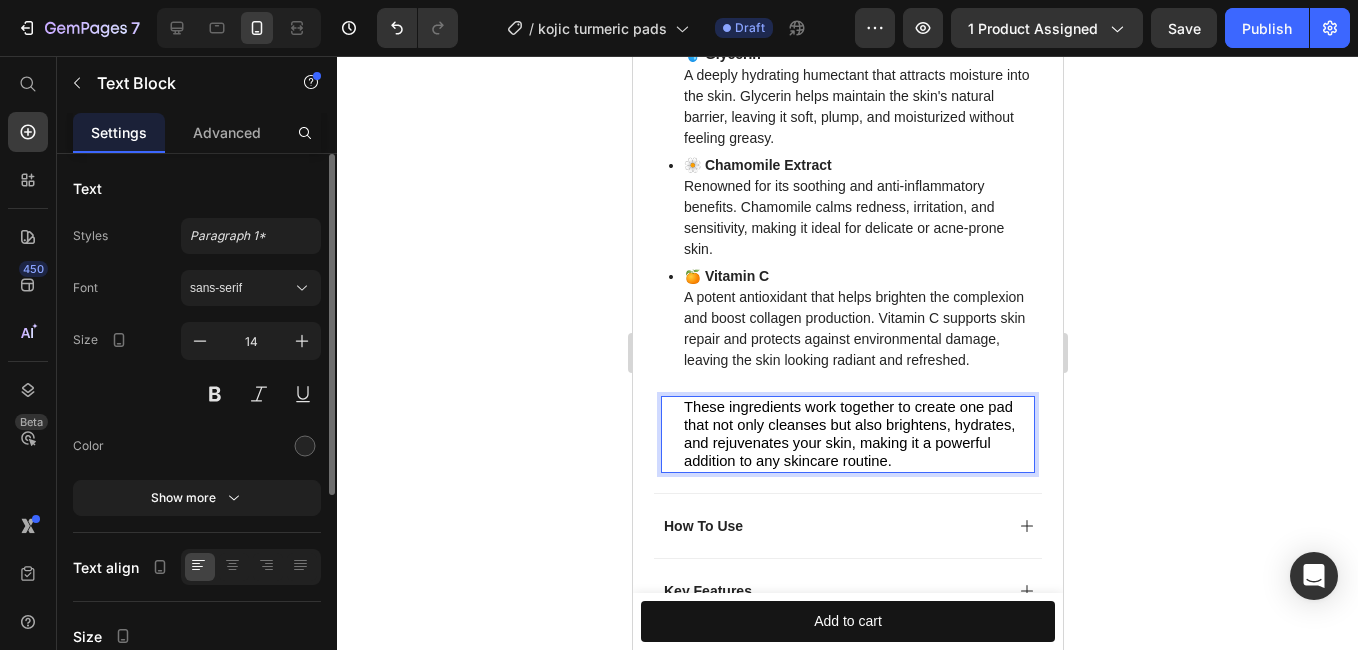click 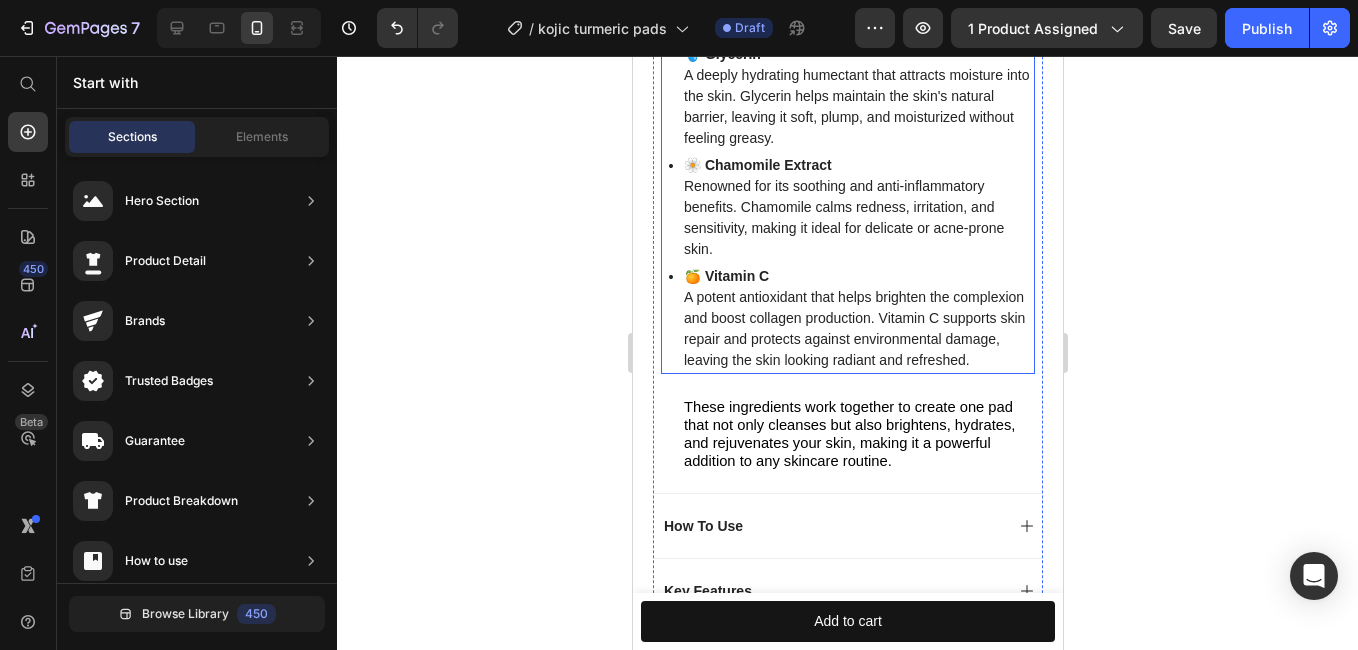 scroll, scrollTop: 1553, scrollLeft: 0, axis: vertical 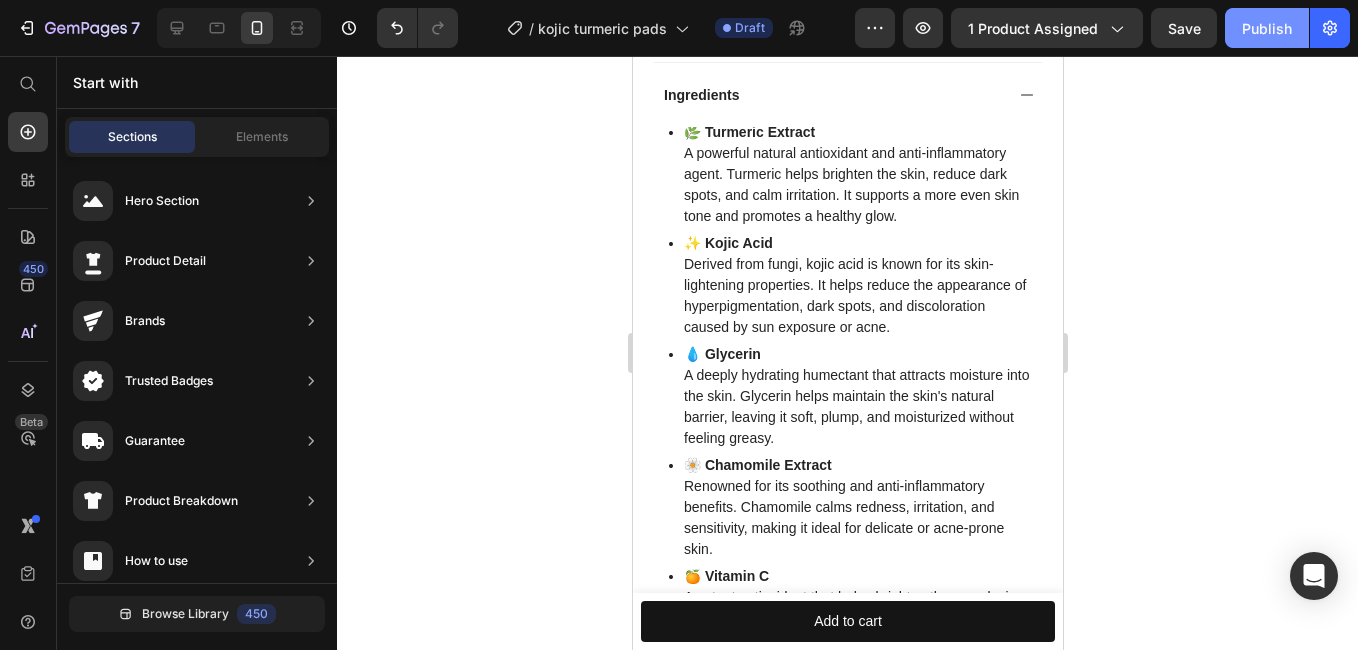 drag, startPoint x: 1255, startPoint y: 27, endPoint x: 417, endPoint y: 81, distance: 839.73804 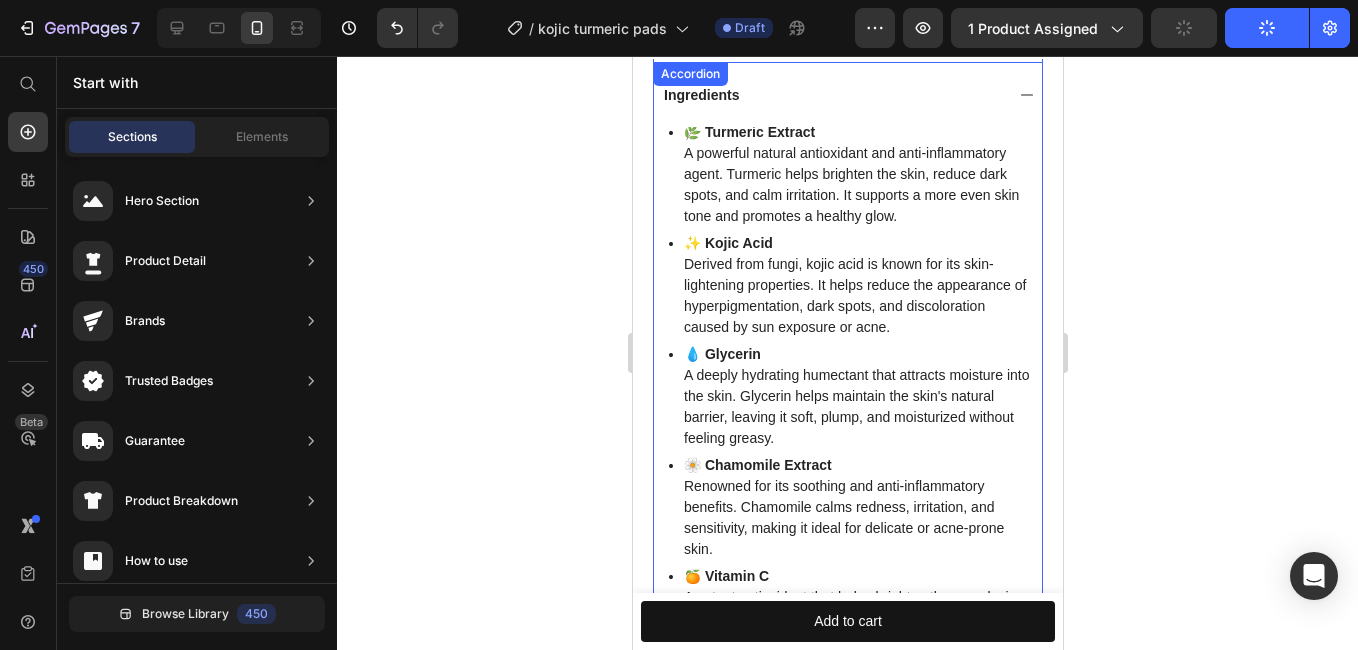 click 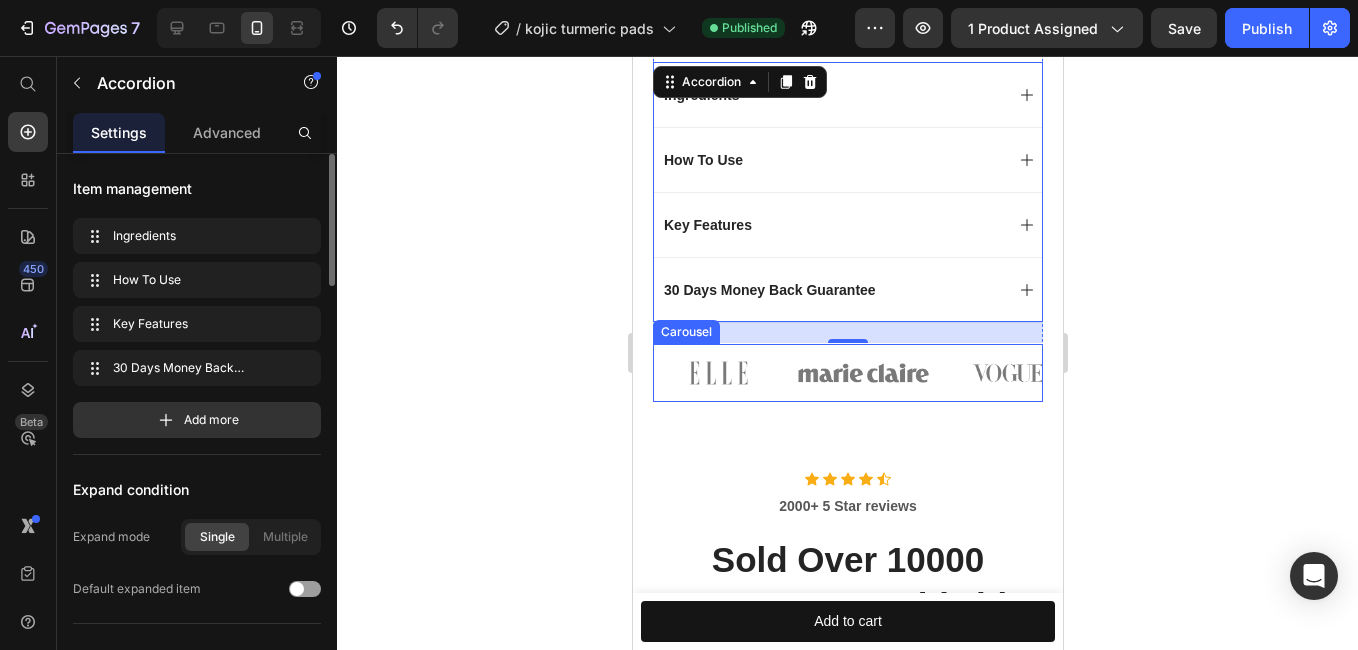 click on "Image Image Image Image Image" at bounding box center [847, 373] 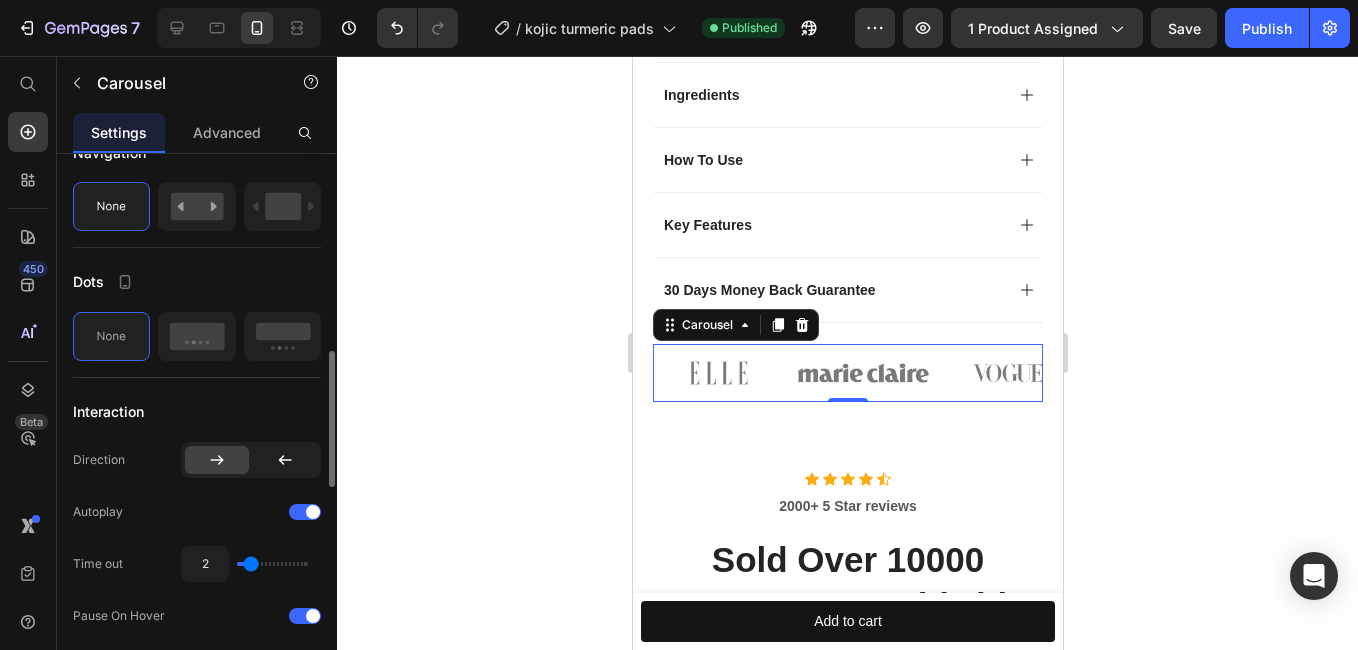 scroll, scrollTop: 1000, scrollLeft: 0, axis: vertical 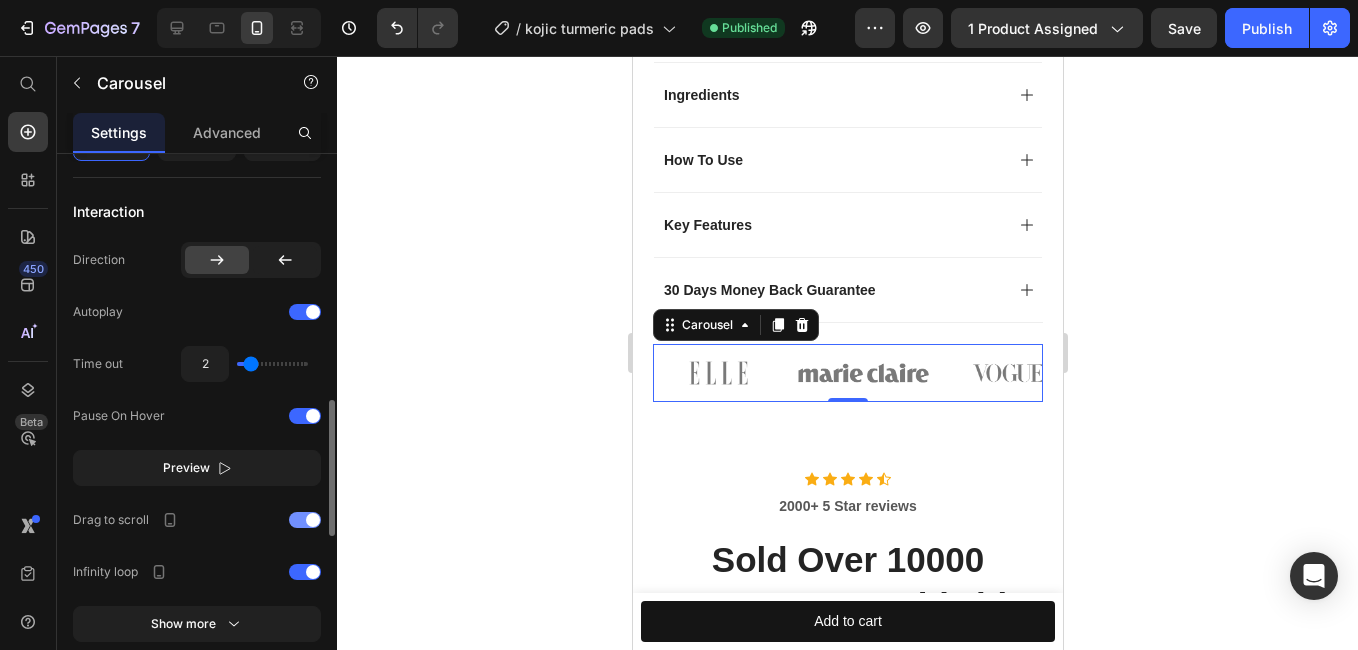 click at bounding box center (313, 520) 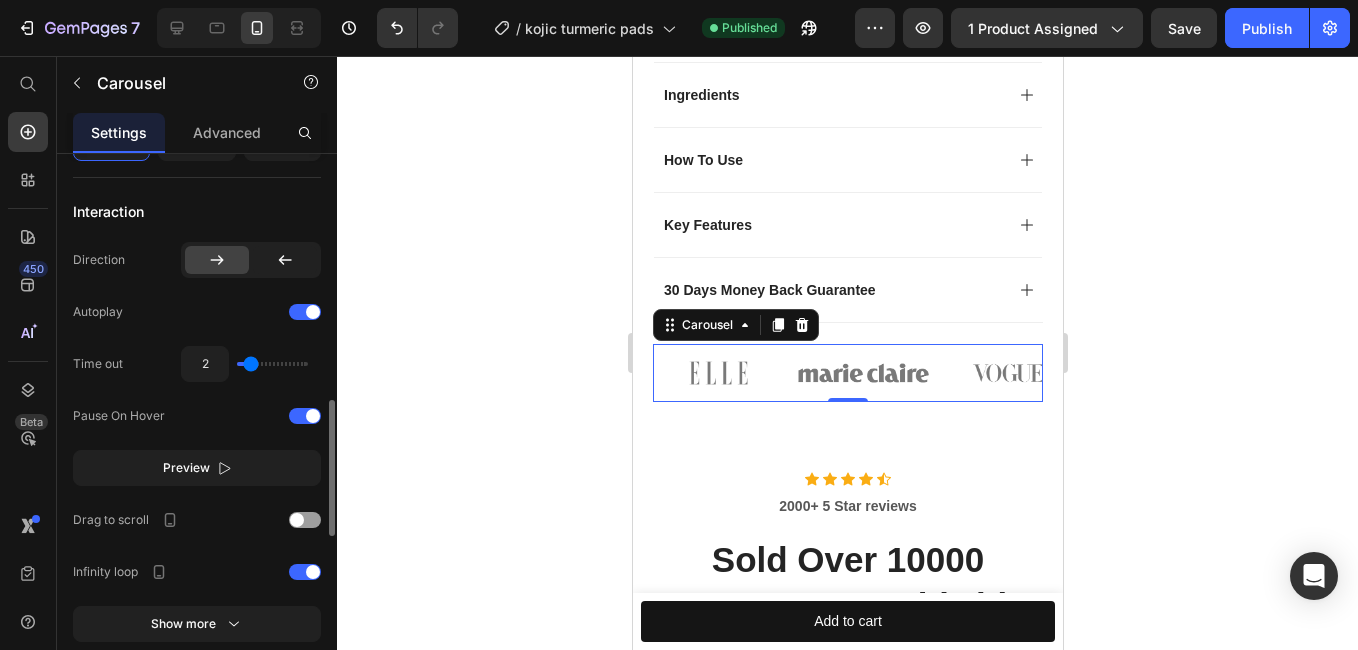 type on "5.6" 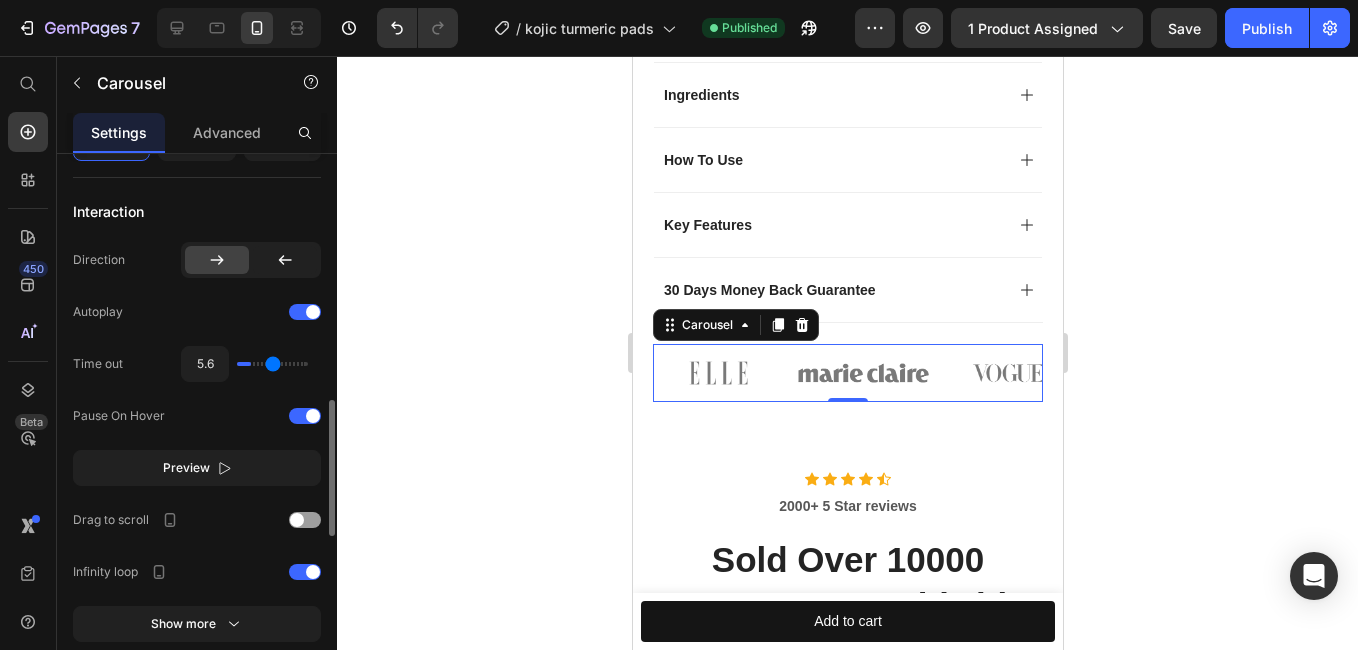 click at bounding box center [272, 364] 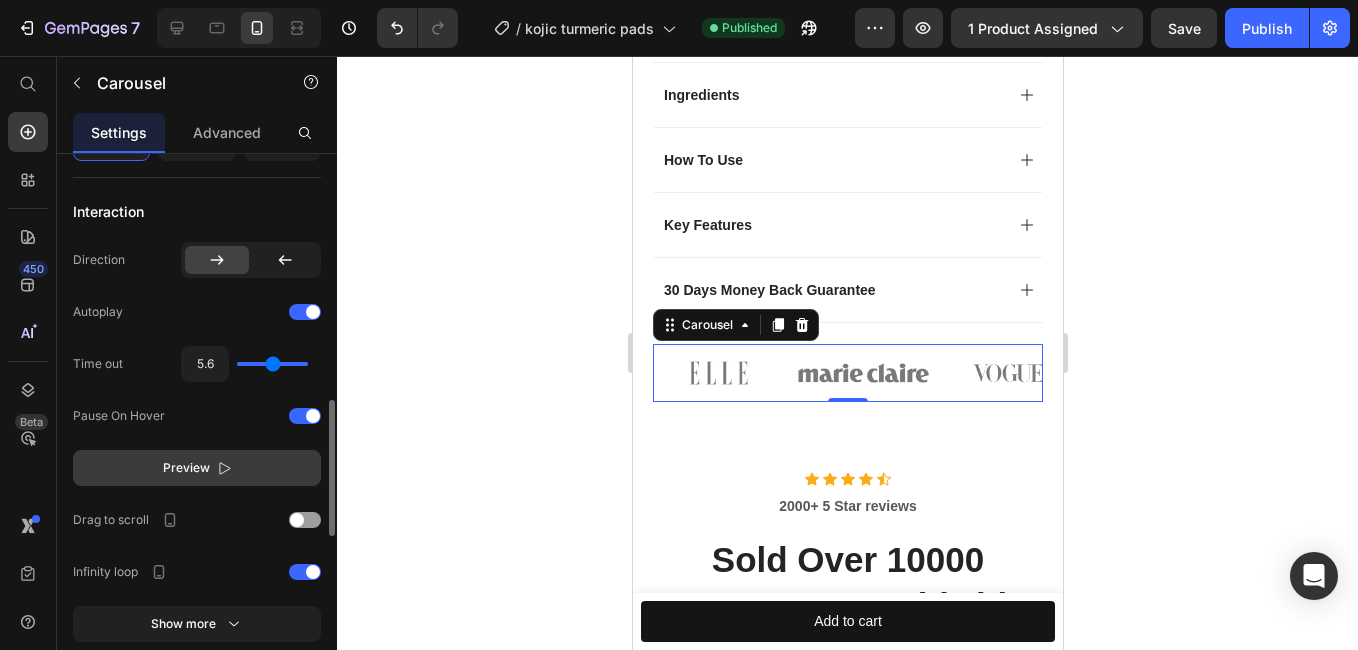 click 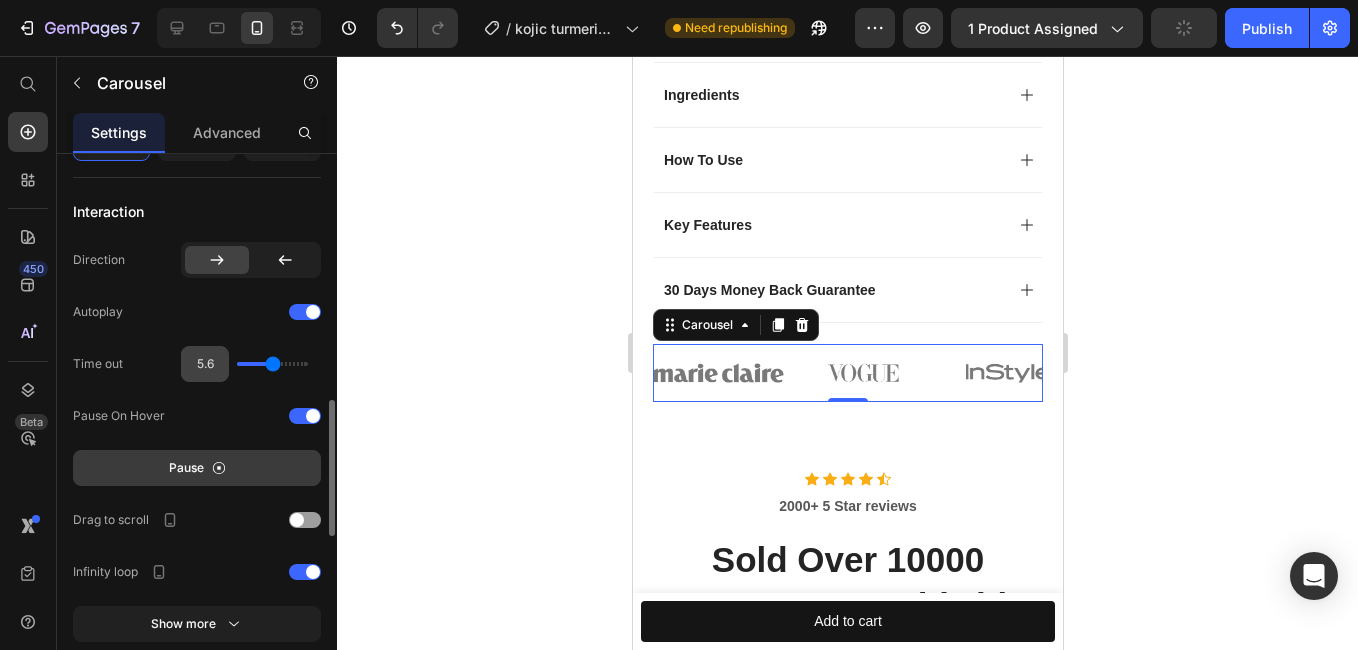 drag, startPoint x: 268, startPoint y: 363, endPoint x: 200, endPoint y: 373, distance: 68.73136 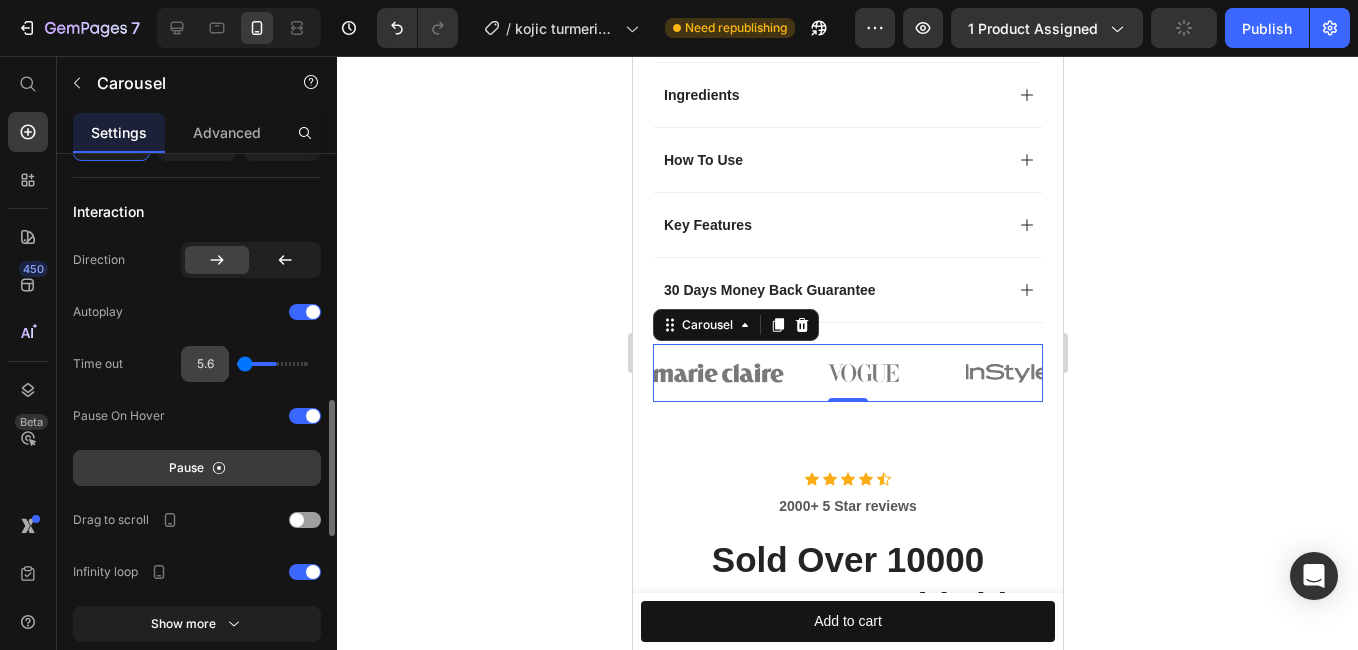 click at bounding box center (272, 364) 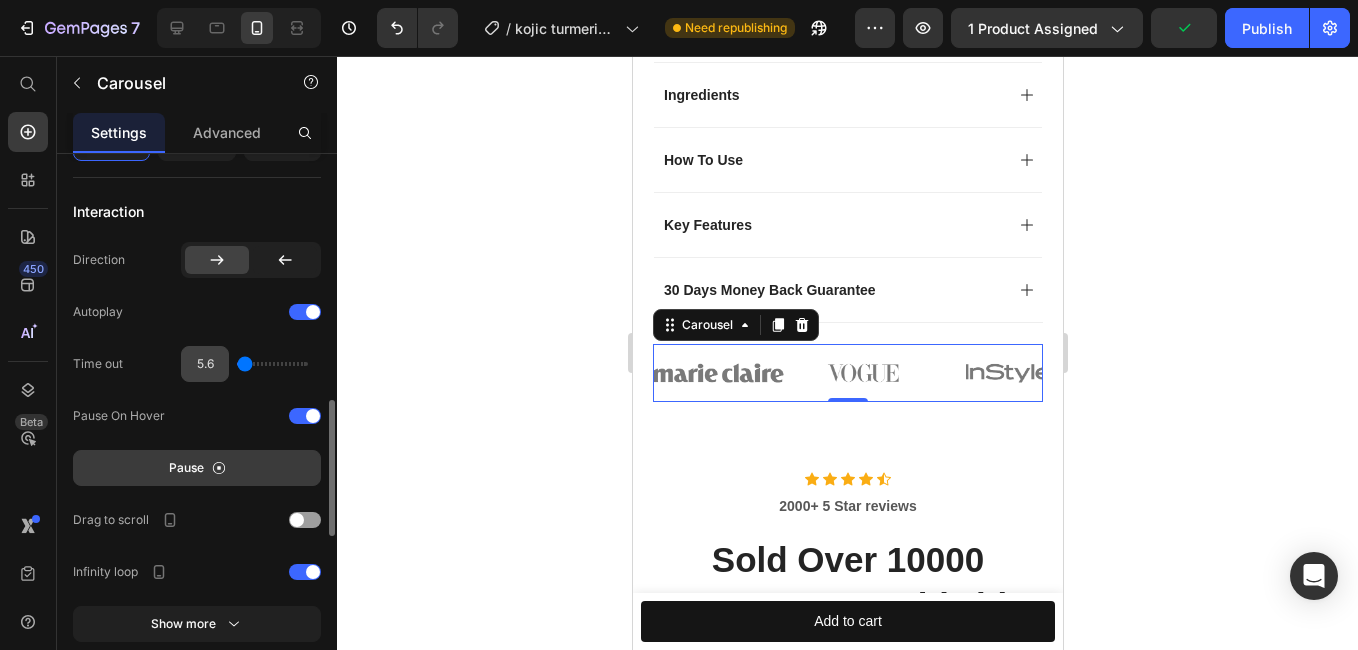 type on "1" 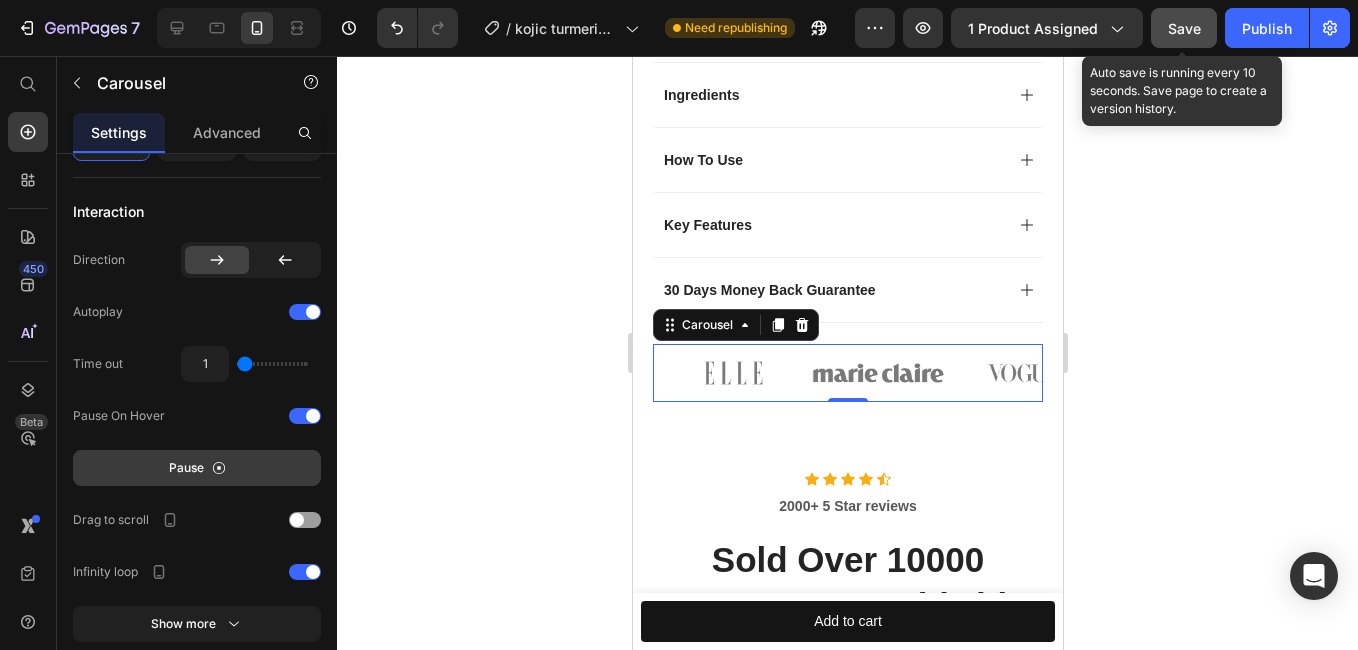 click on "Save" 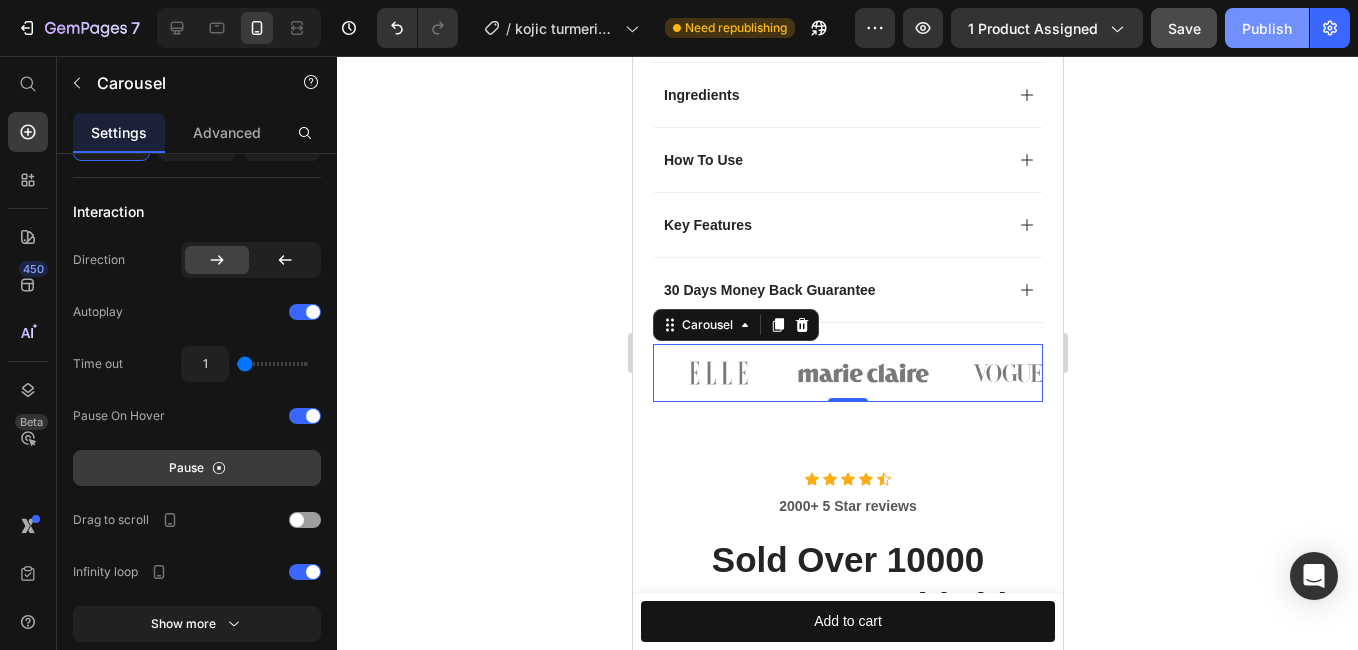 click on "Publish" at bounding box center (1267, 28) 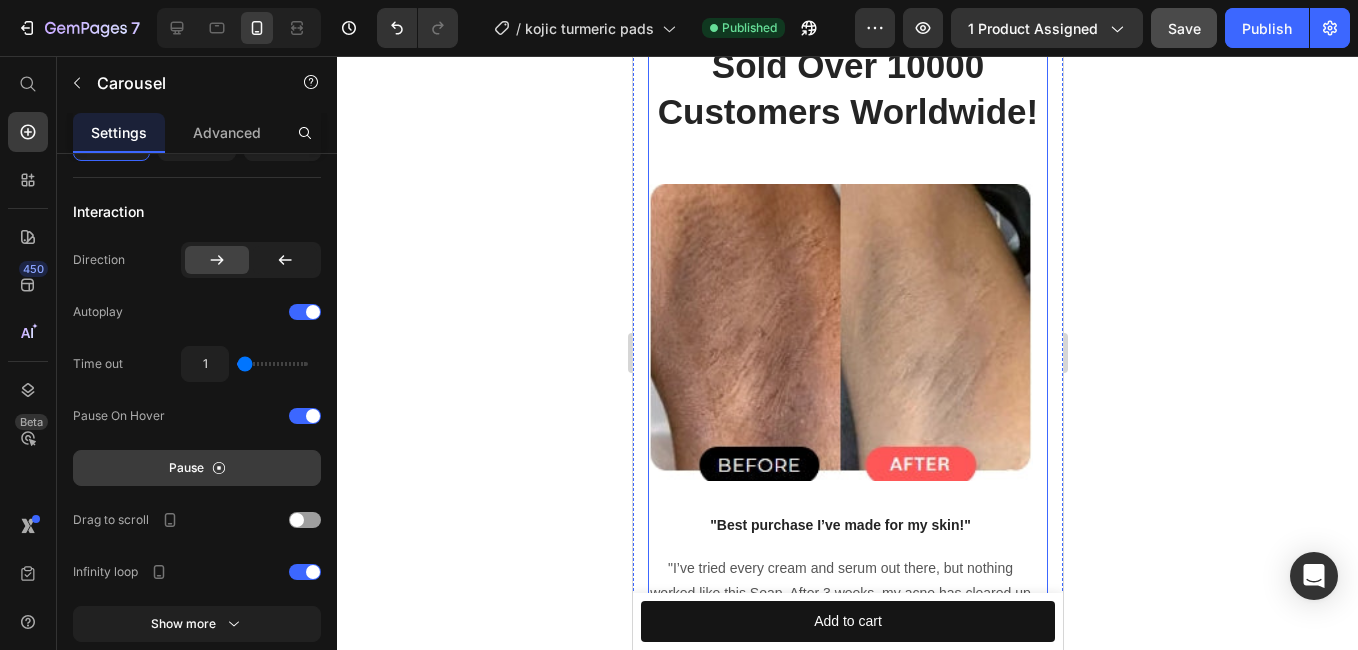 scroll, scrollTop: 2053, scrollLeft: 0, axis: vertical 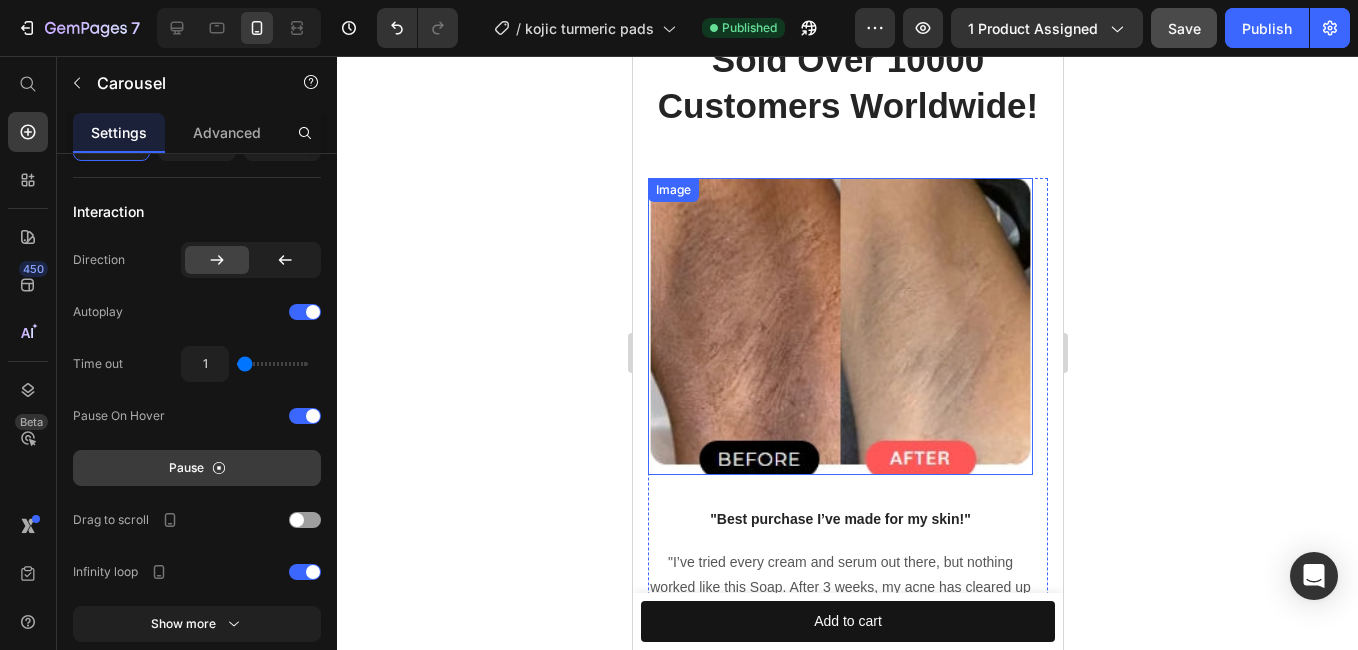 click at bounding box center [839, 326] 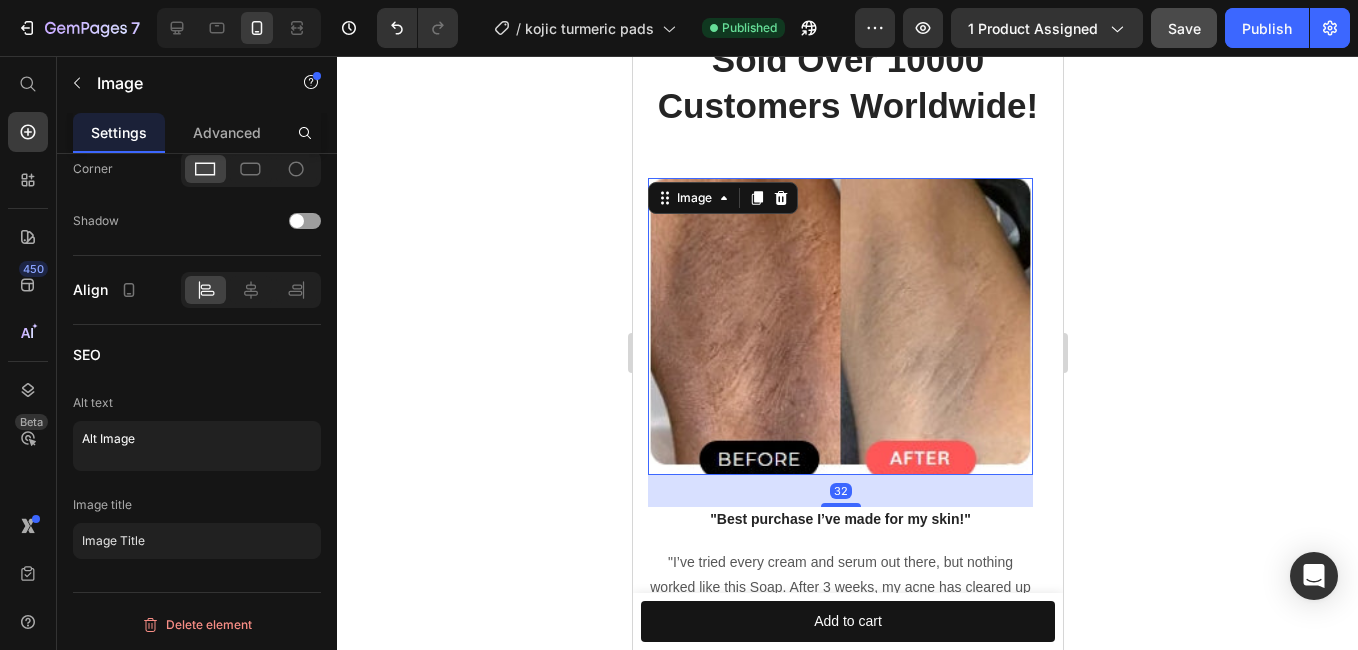 scroll, scrollTop: 0, scrollLeft: 0, axis: both 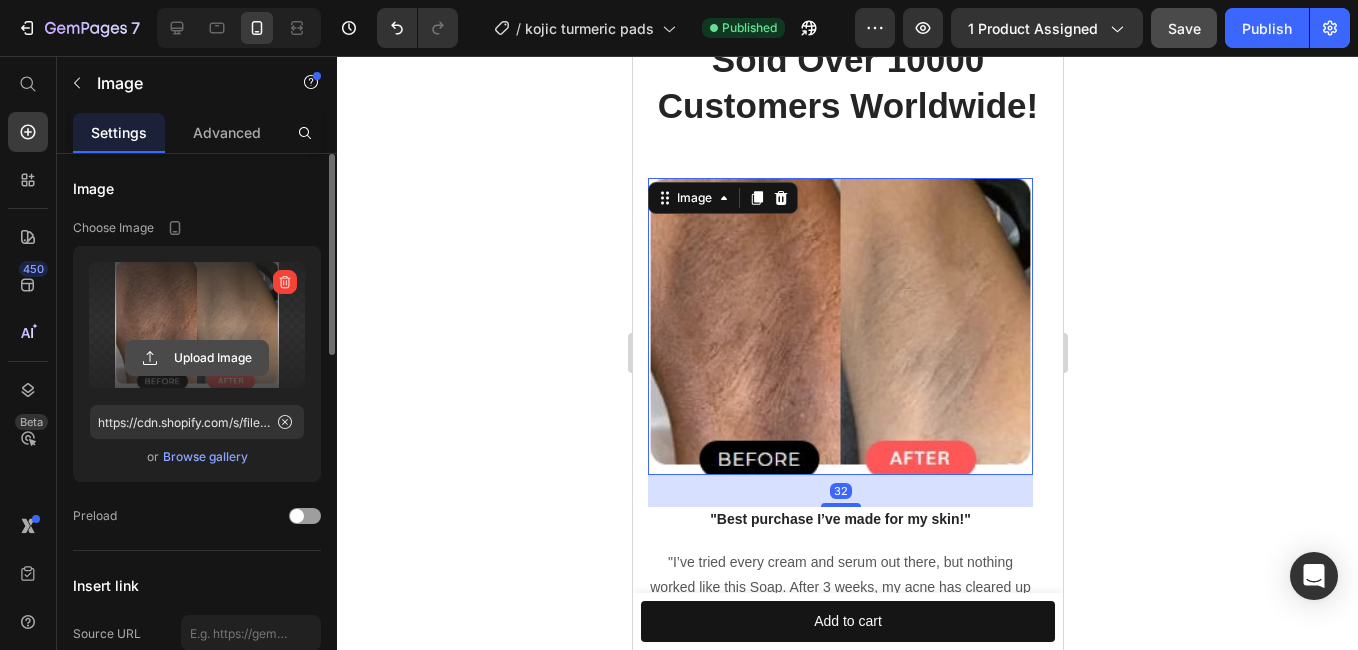 click 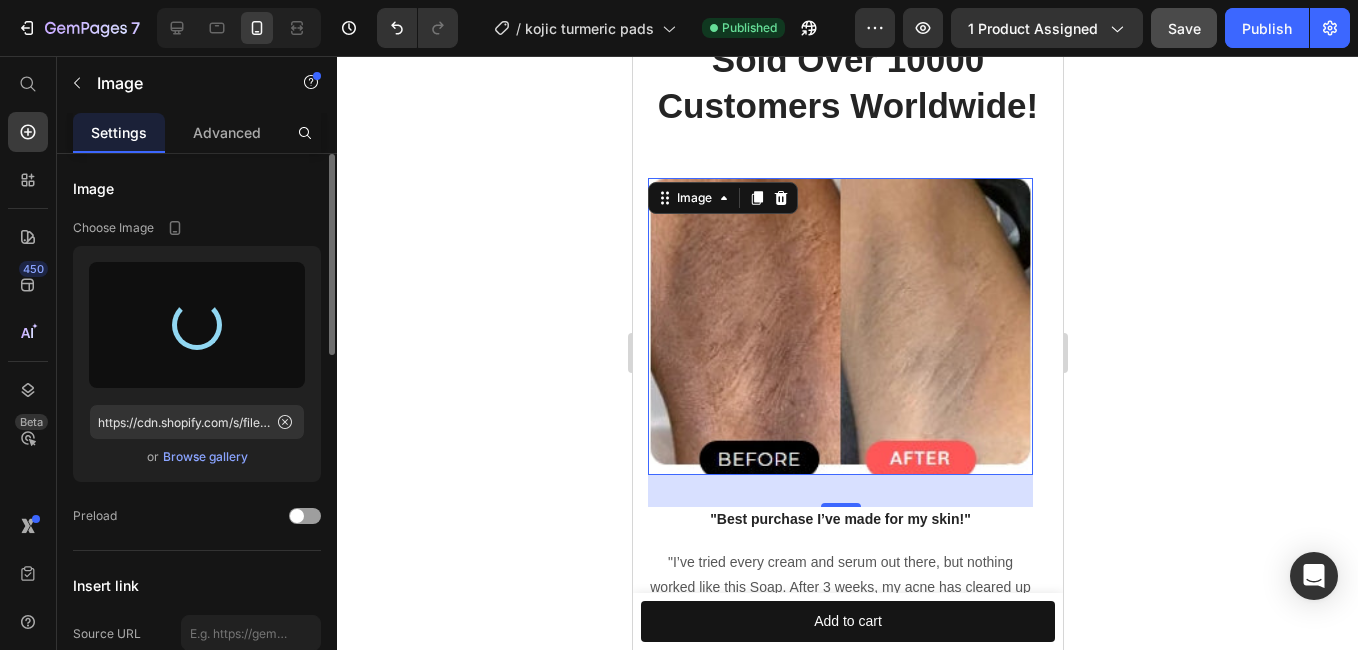 scroll, scrollTop: 2153, scrollLeft: 0, axis: vertical 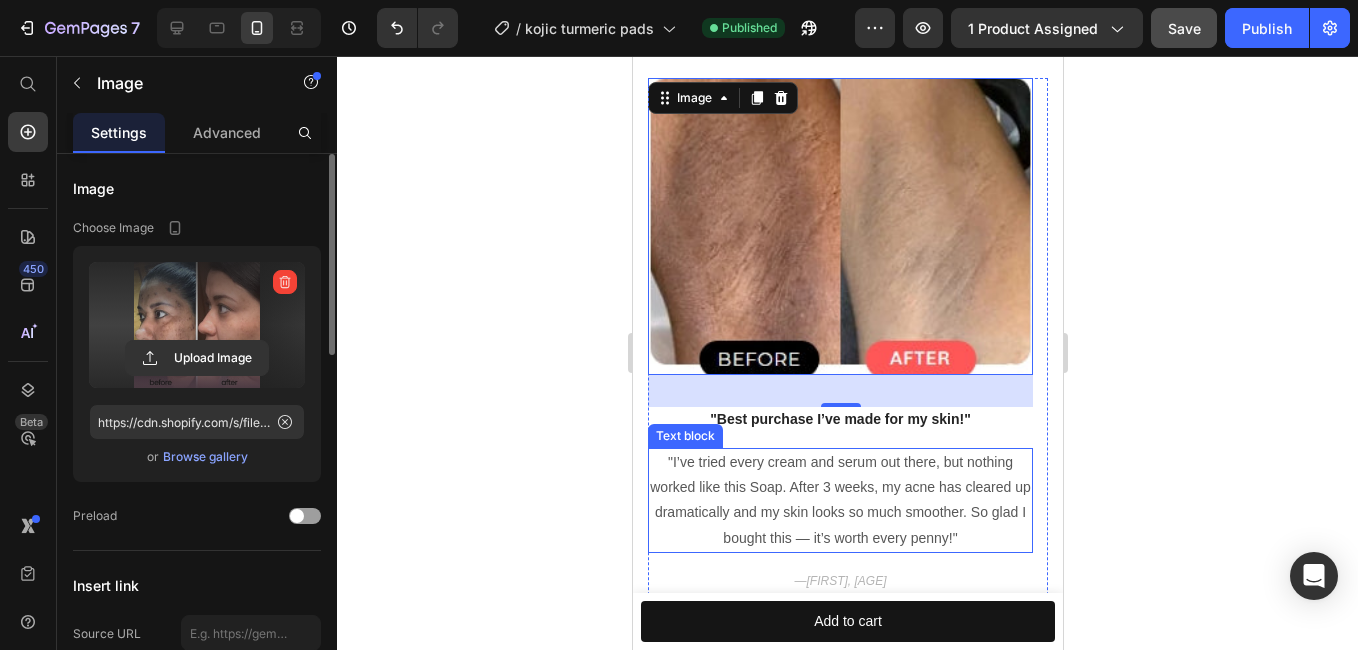 type on "https://cdn.shopify.com/s/files/1/0892/9299/6938/files/gempages_565868756069253951-f2dadfa2-7646-48c1-886a-bcbe9615e34a.jpg" 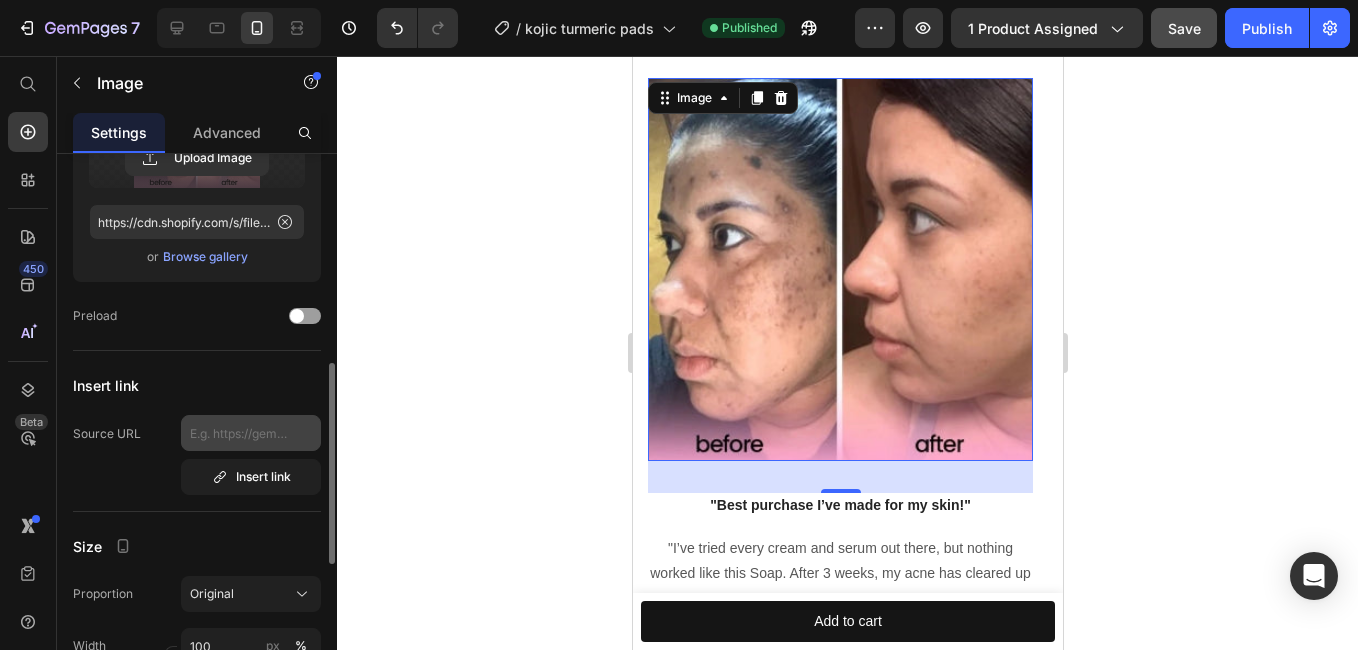 scroll, scrollTop: 400, scrollLeft: 0, axis: vertical 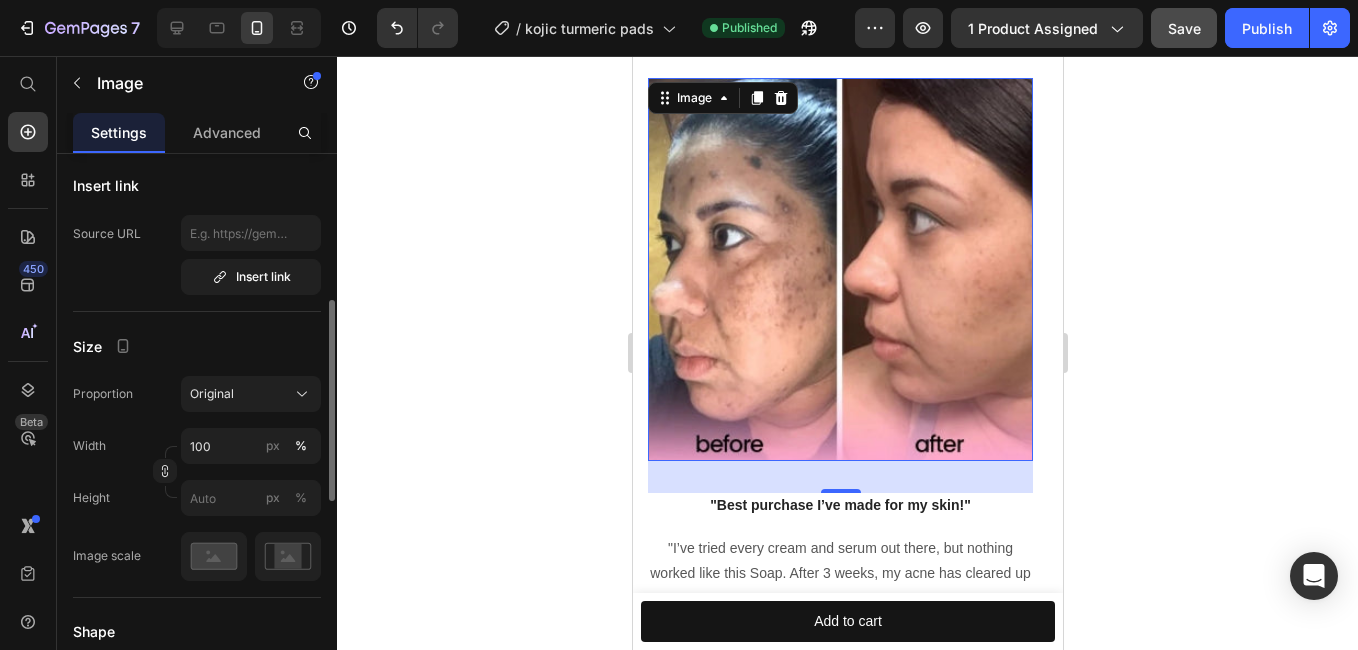 click on "Proportion Original Width 100 px % Height px %" at bounding box center (197, 446) 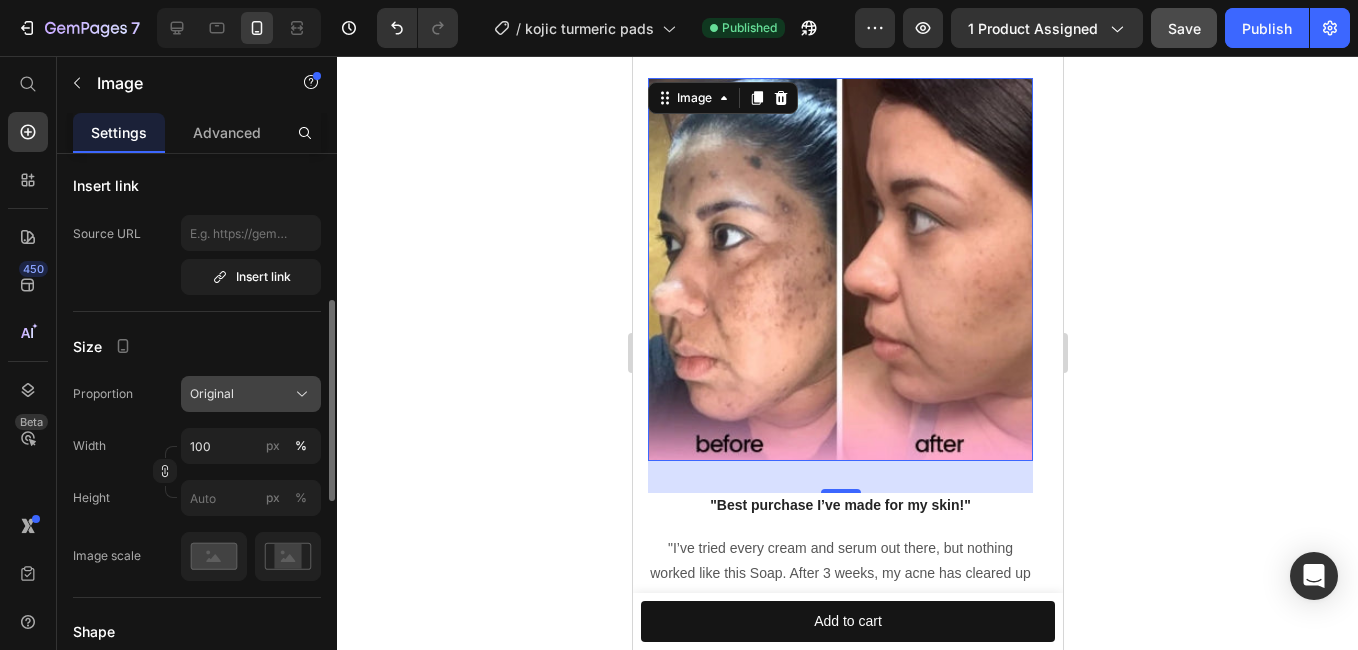 click on "Original" at bounding box center (251, 394) 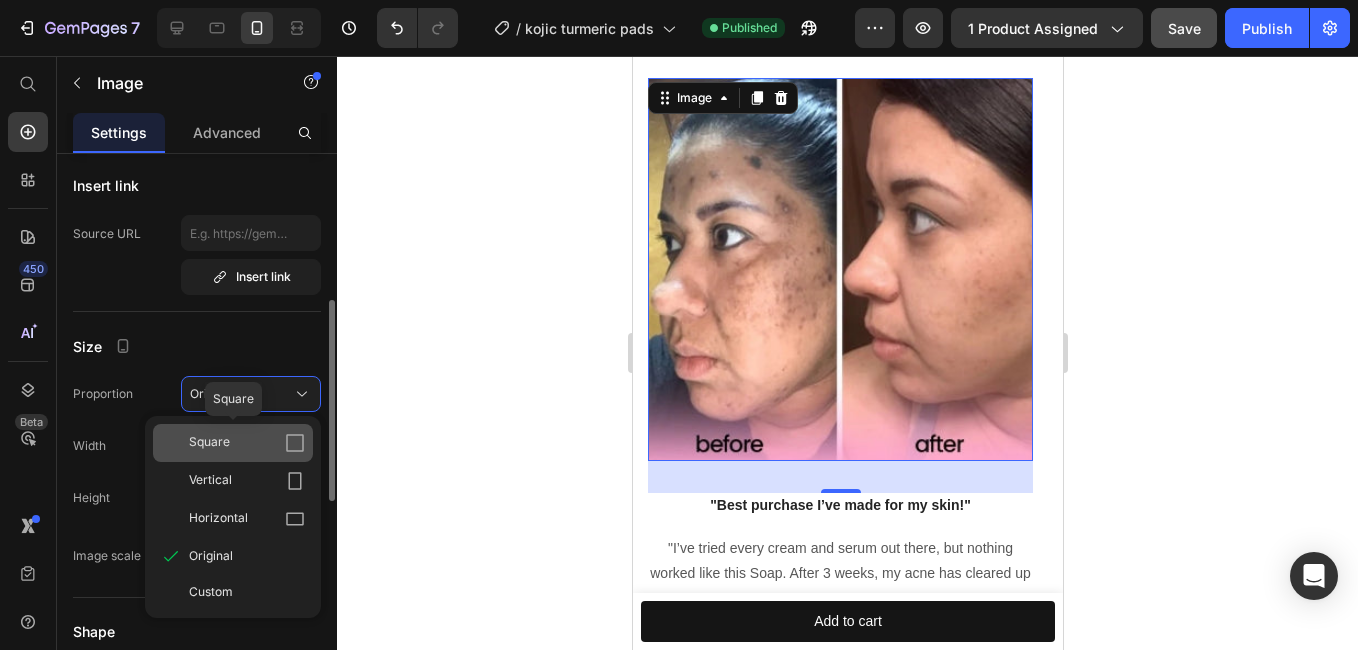 click on "Square" at bounding box center (247, 443) 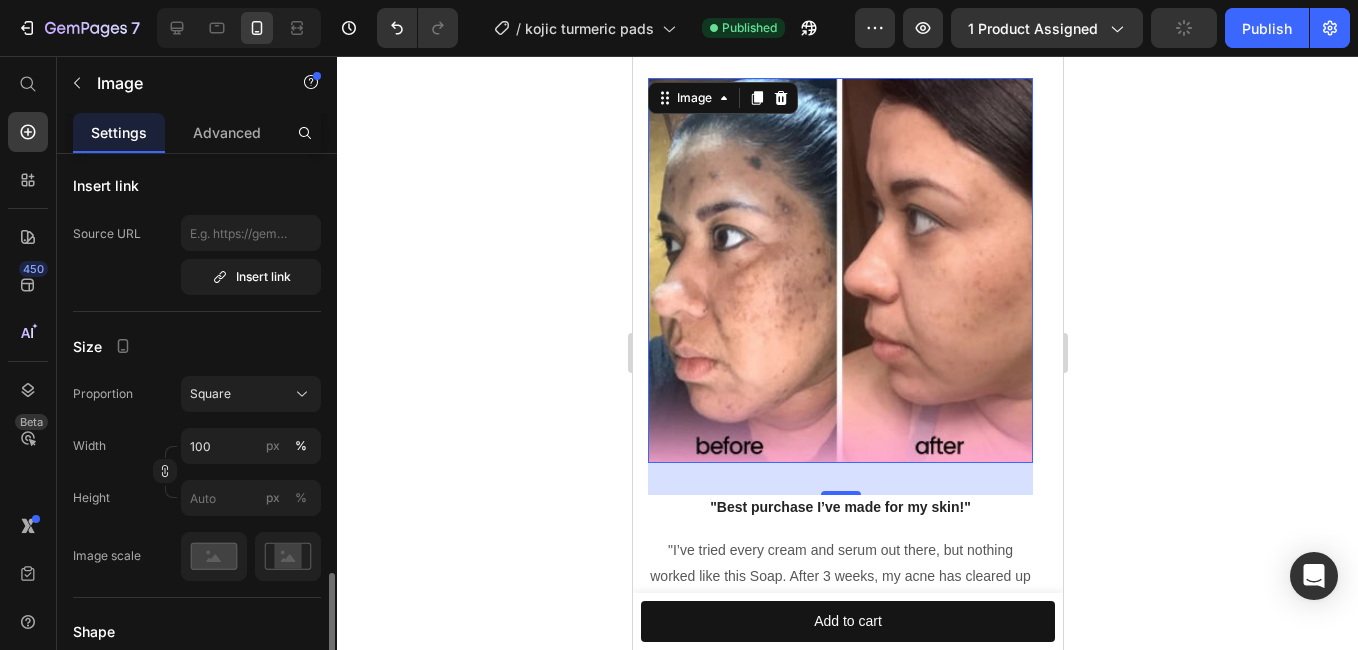 scroll, scrollTop: 600, scrollLeft: 0, axis: vertical 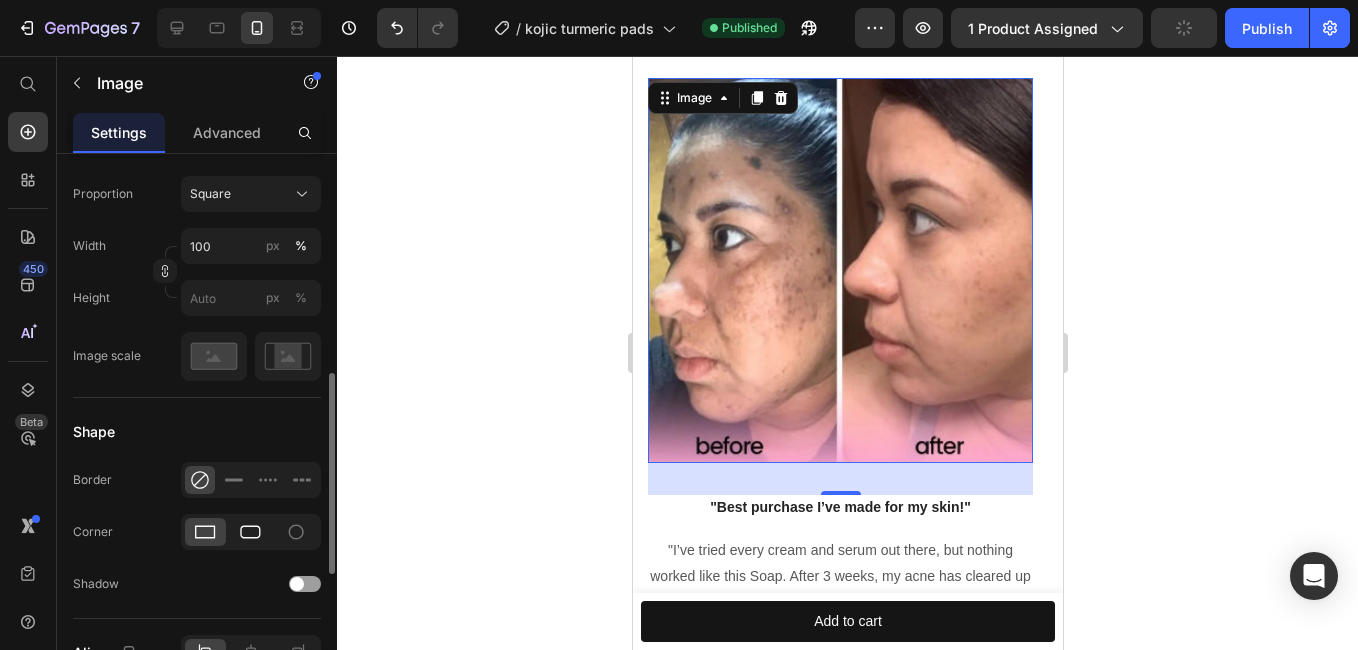 click 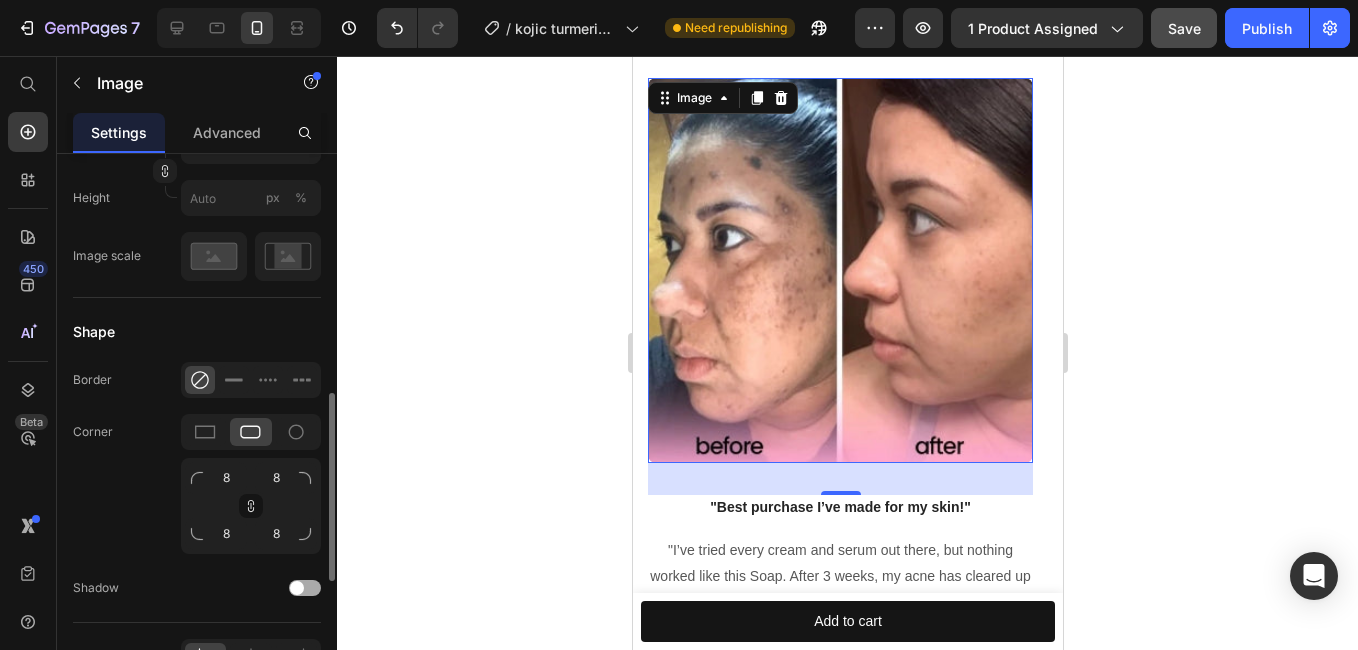 scroll, scrollTop: 800, scrollLeft: 0, axis: vertical 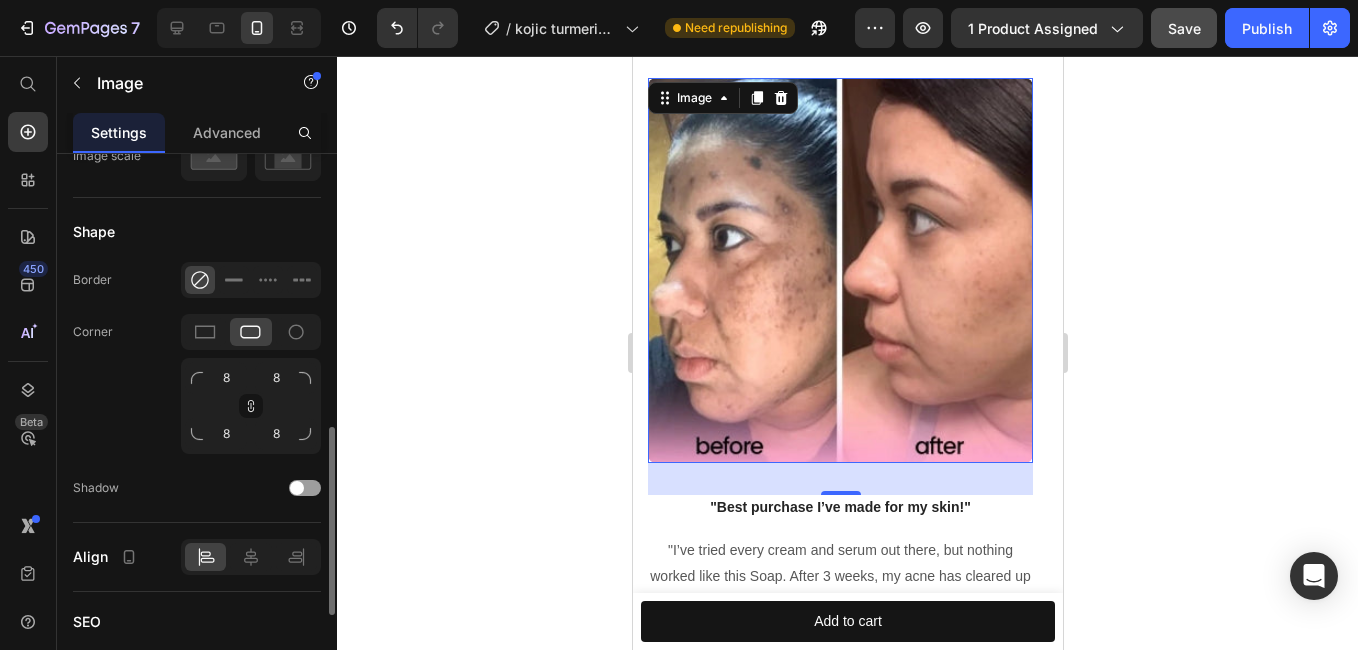 click 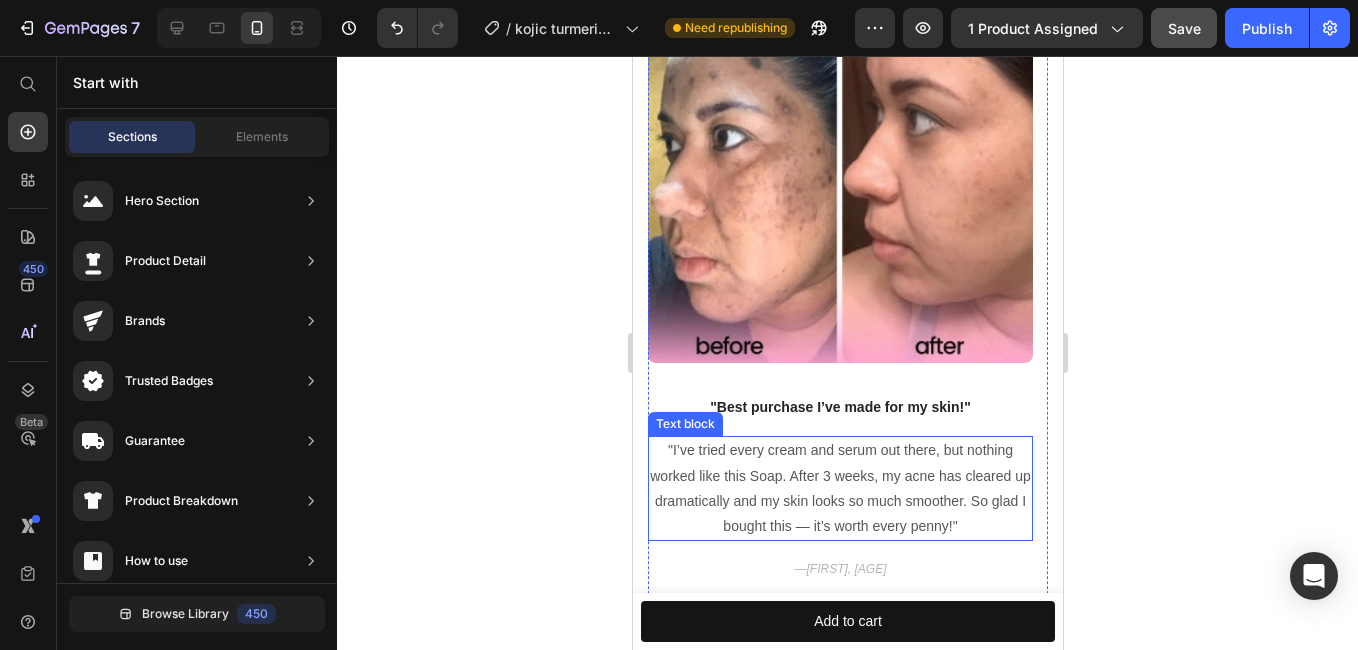 scroll, scrollTop: 2353, scrollLeft: 0, axis: vertical 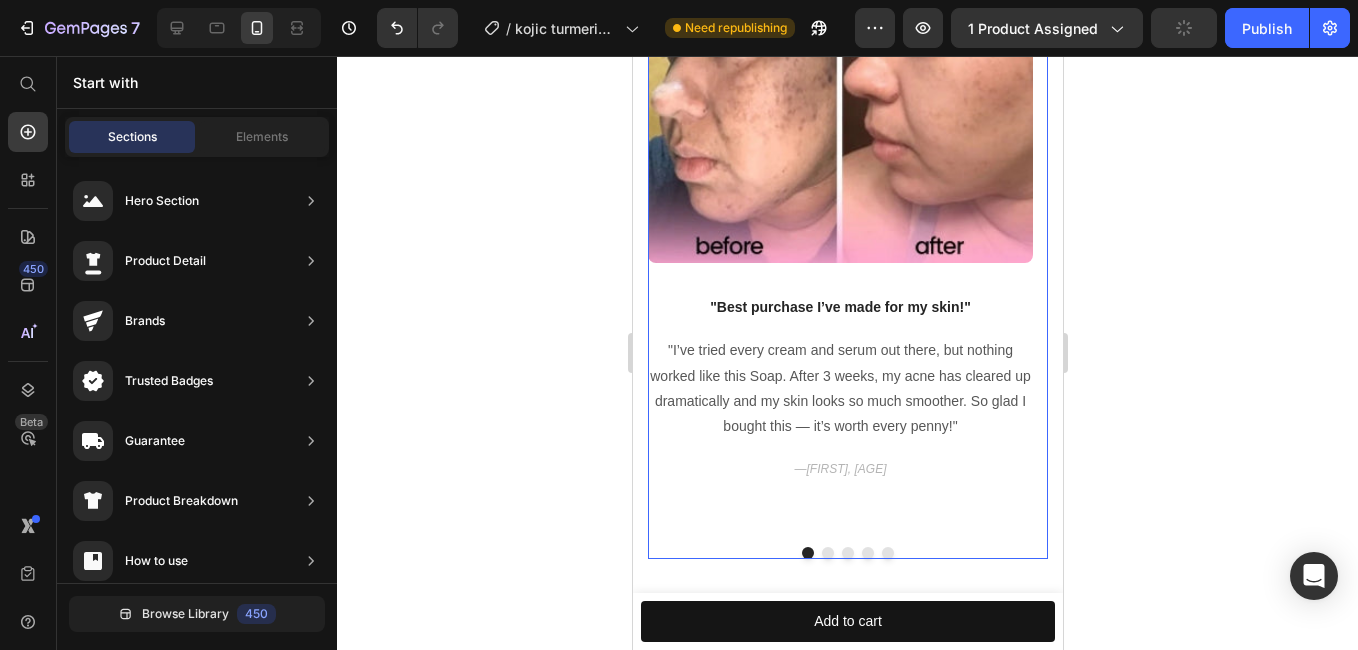 click at bounding box center (827, 553) 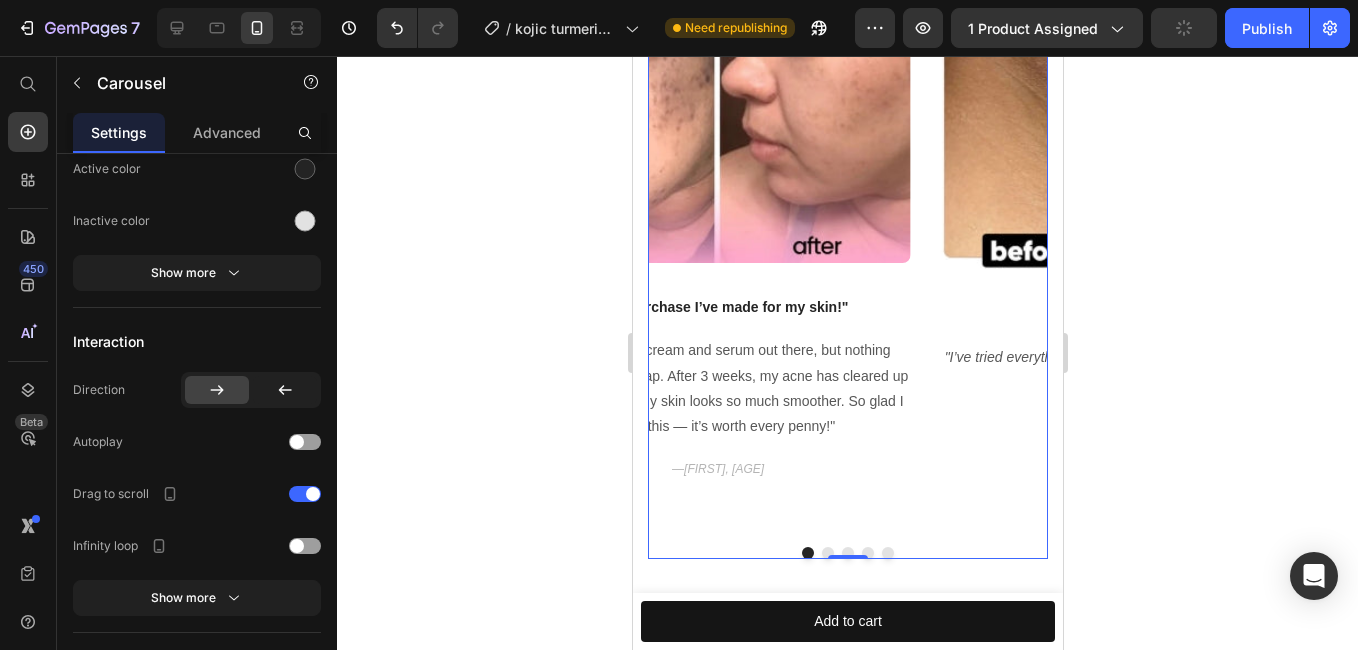 scroll, scrollTop: 0, scrollLeft: 0, axis: both 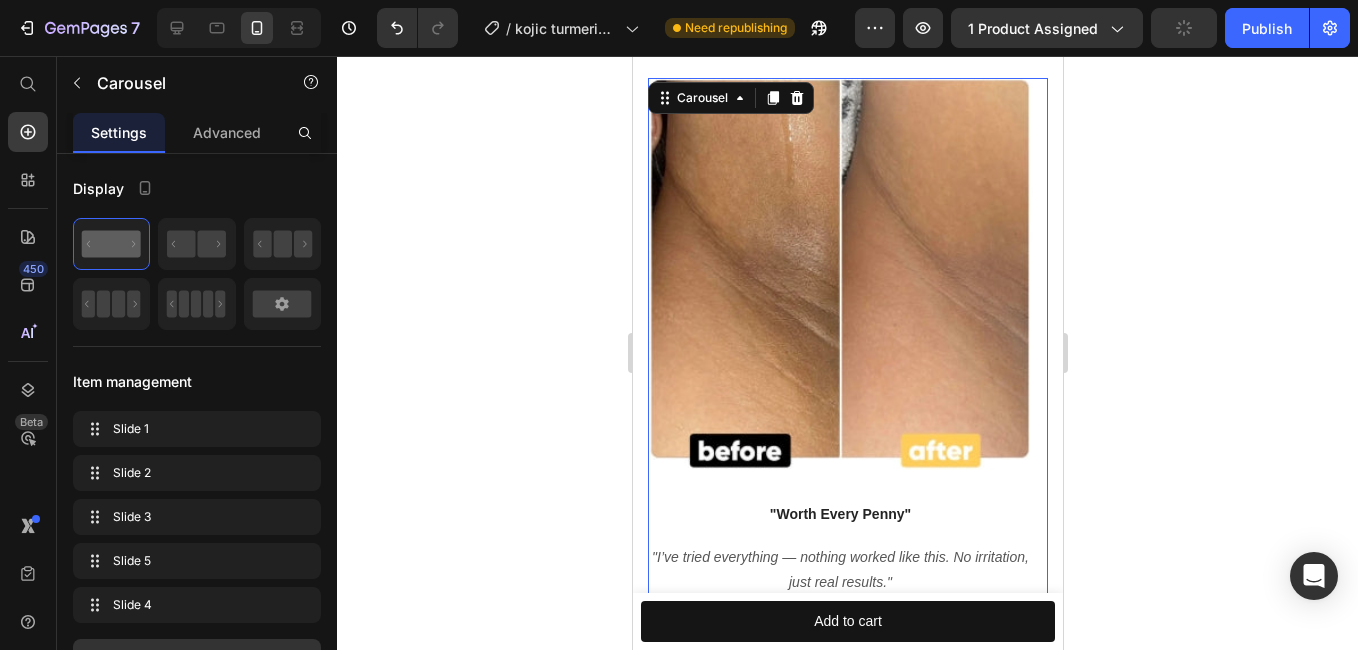 click at bounding box center [839, 274] 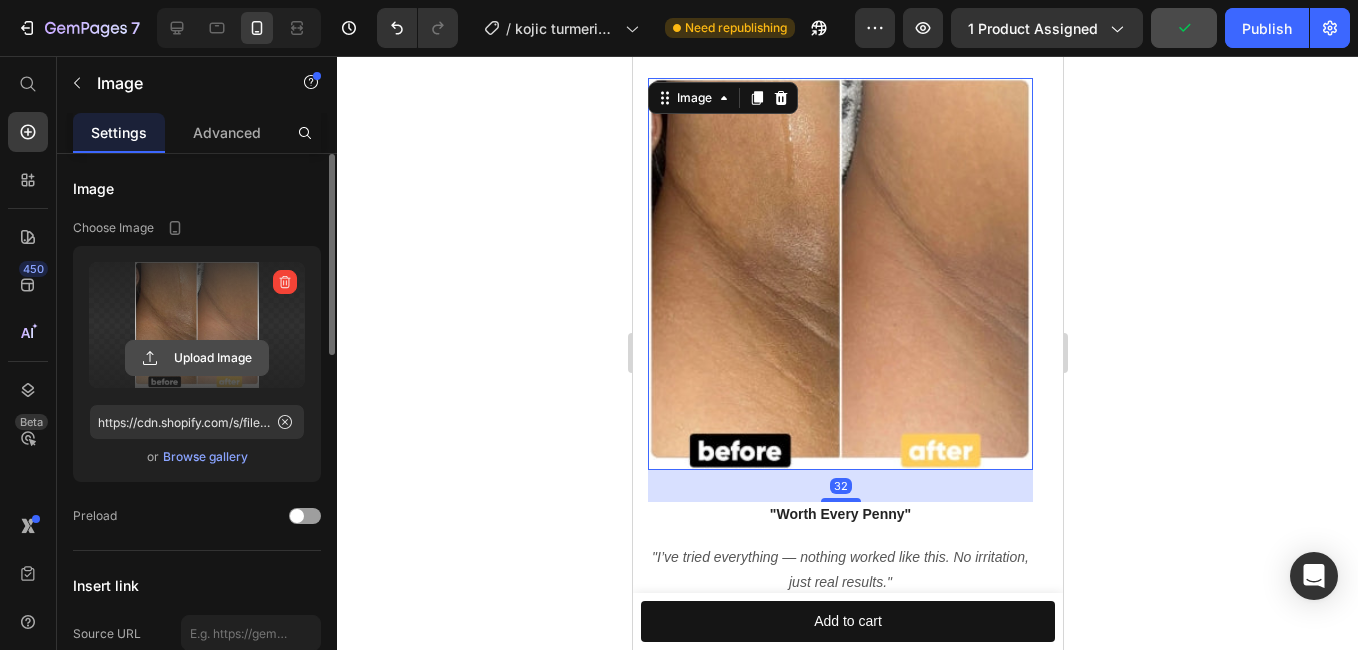 click 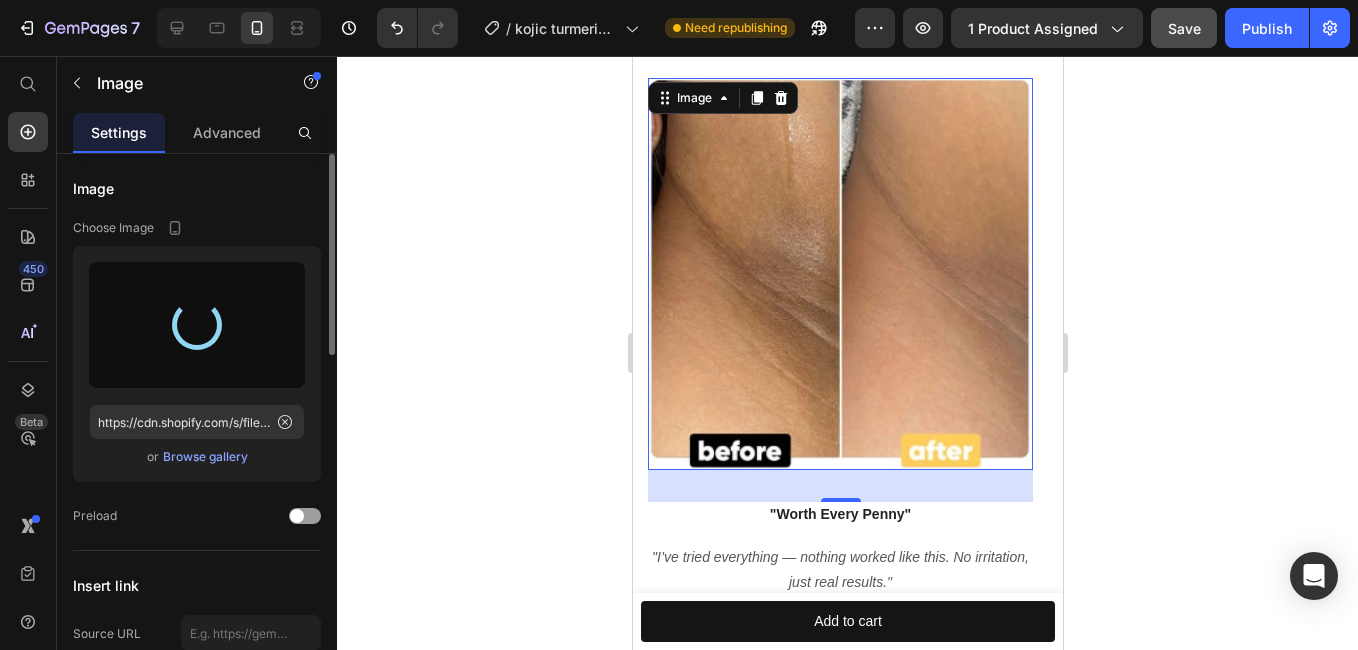 type on "https://cdn.shopify.com/s/files/1/0892/9299/6938/files/gempages_565868756069253951-e718deb9-3d63-4532-a6bb-443f0ef083f1.jpg" 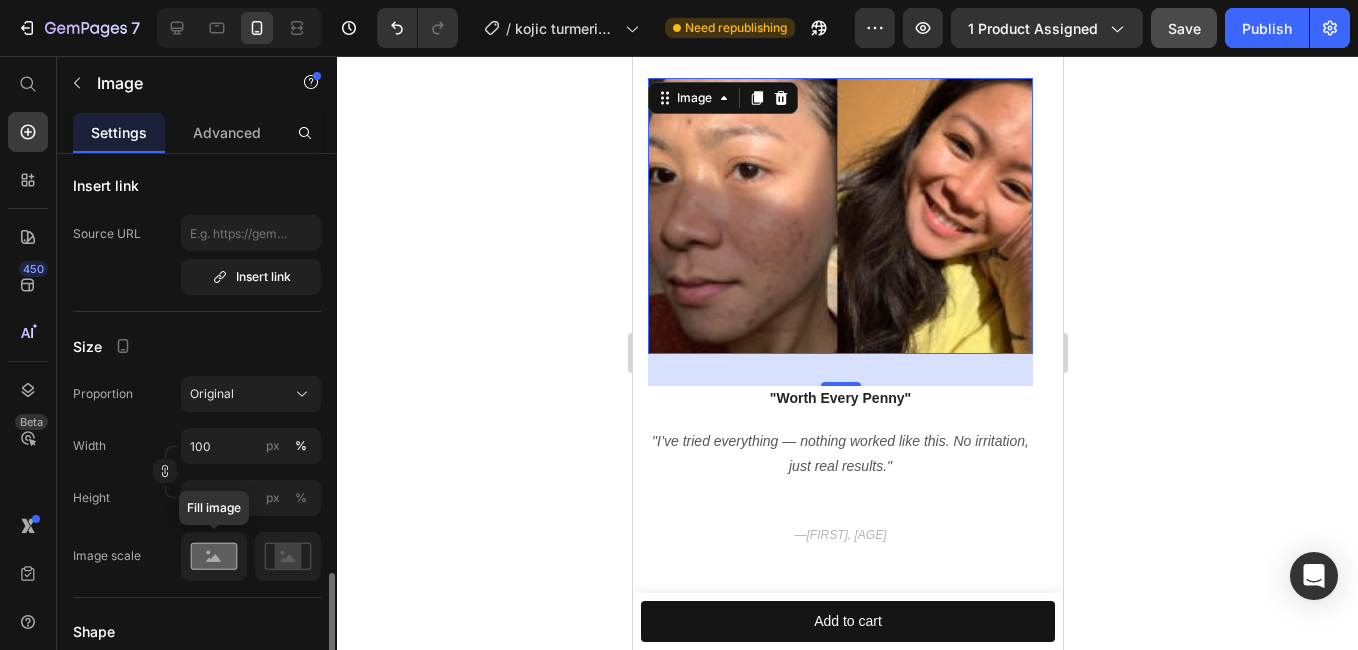 scroll, scrollTop: 600, scrollLeft: 0, axis: vertical 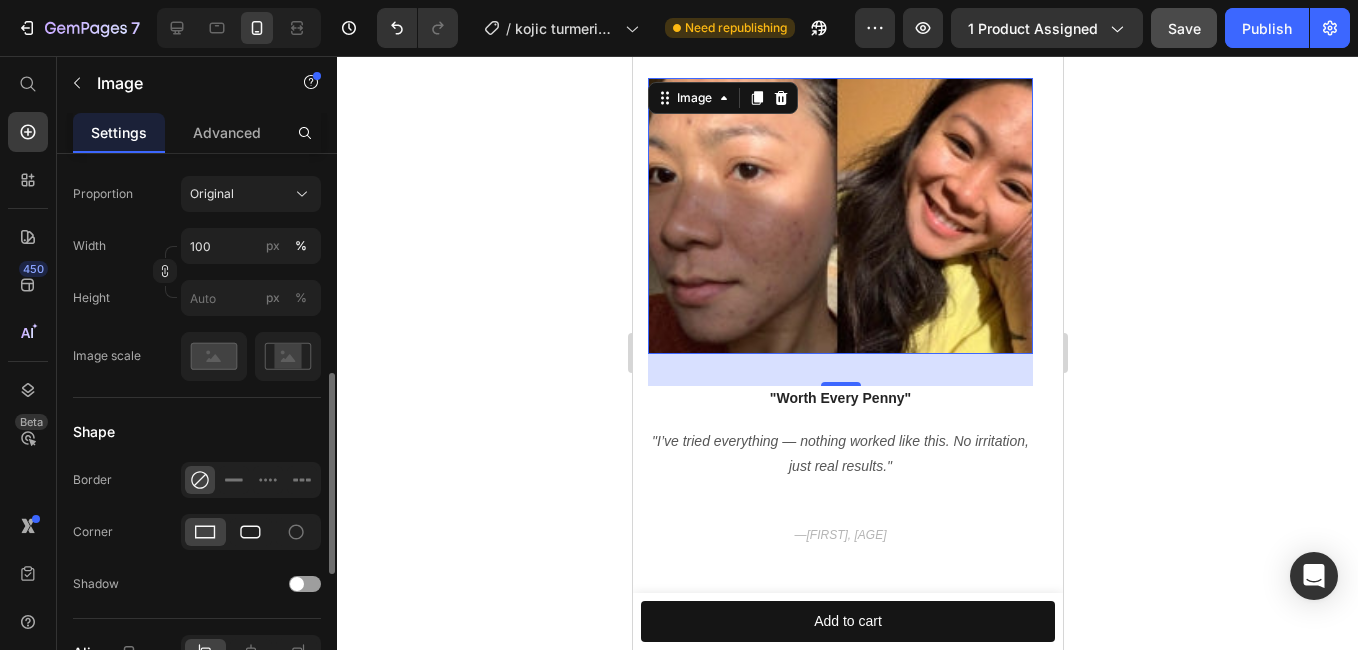 click 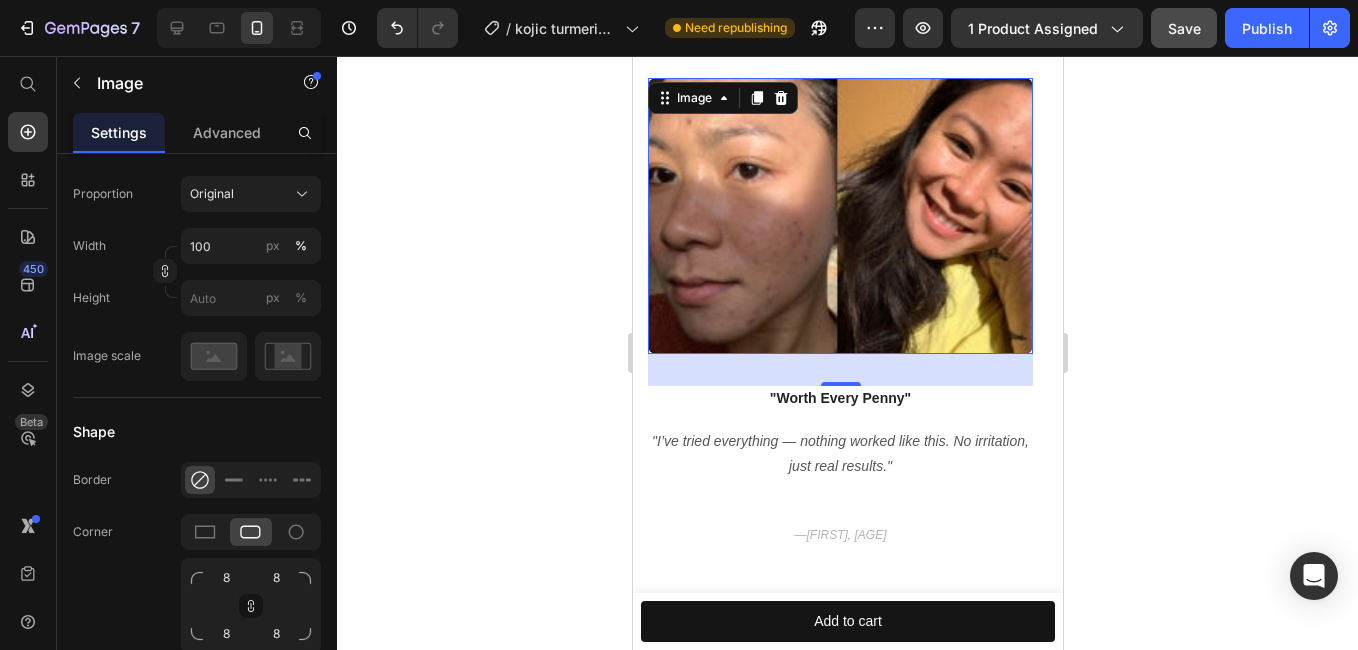 click 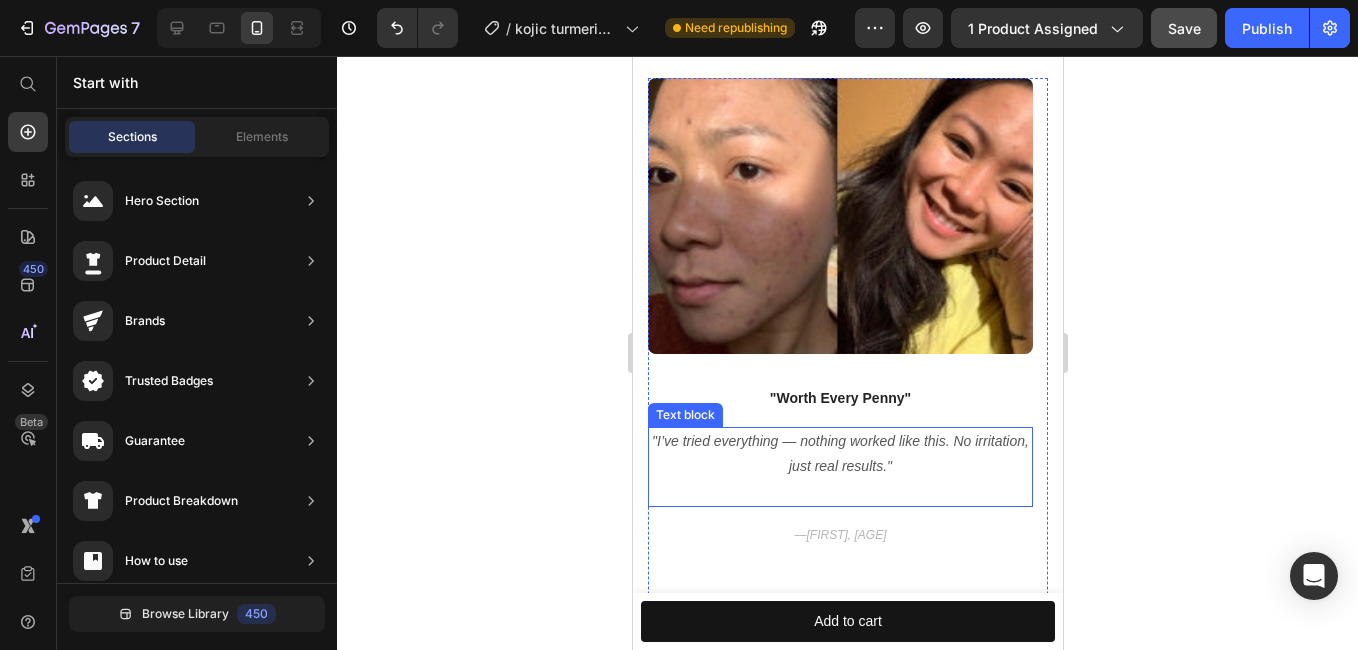 scroll, scrollTop: 2353, scrollLeft: 0, axis: vertical 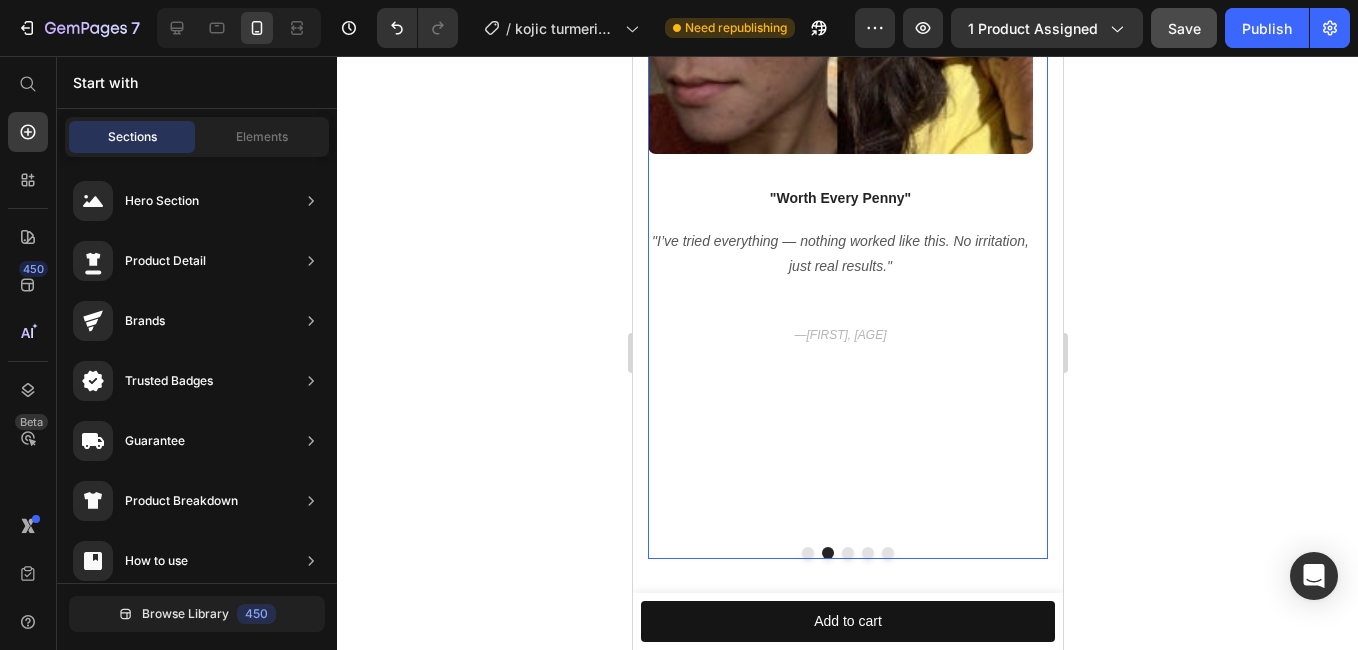 click at bounding box center (847, 553) 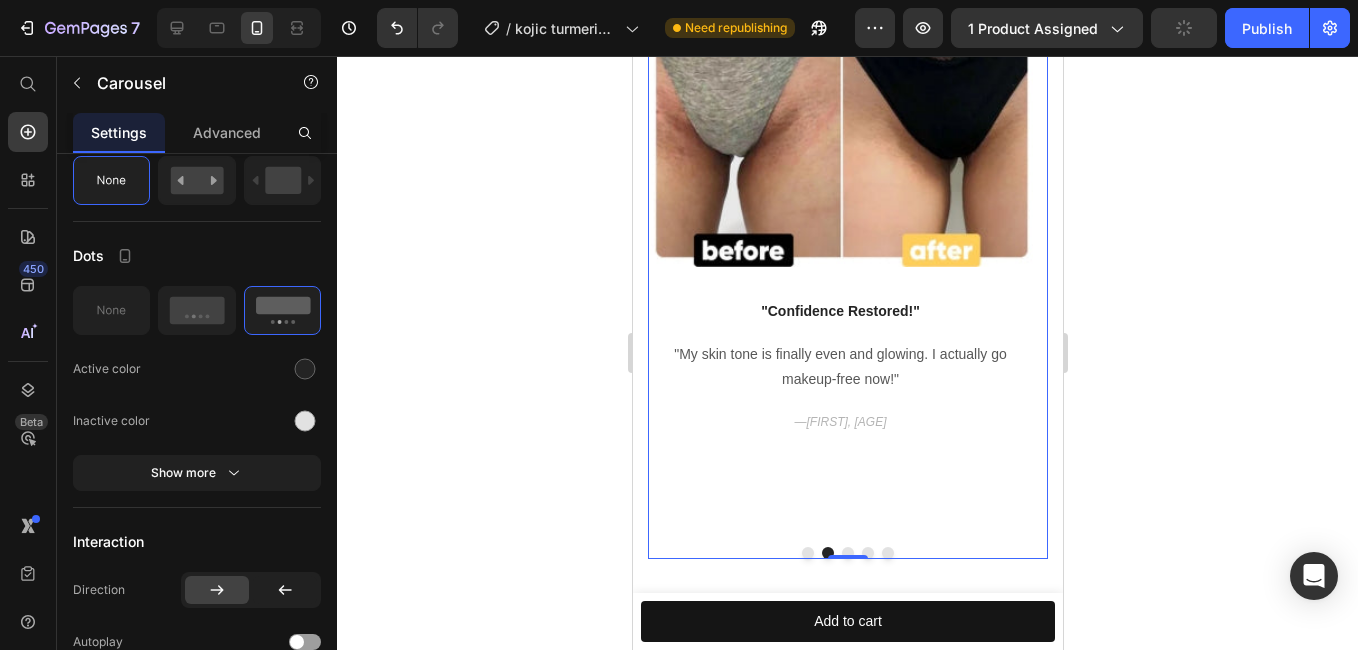 scroll, scrollTop: 2153, scrollLeft: 0, axis: vertical 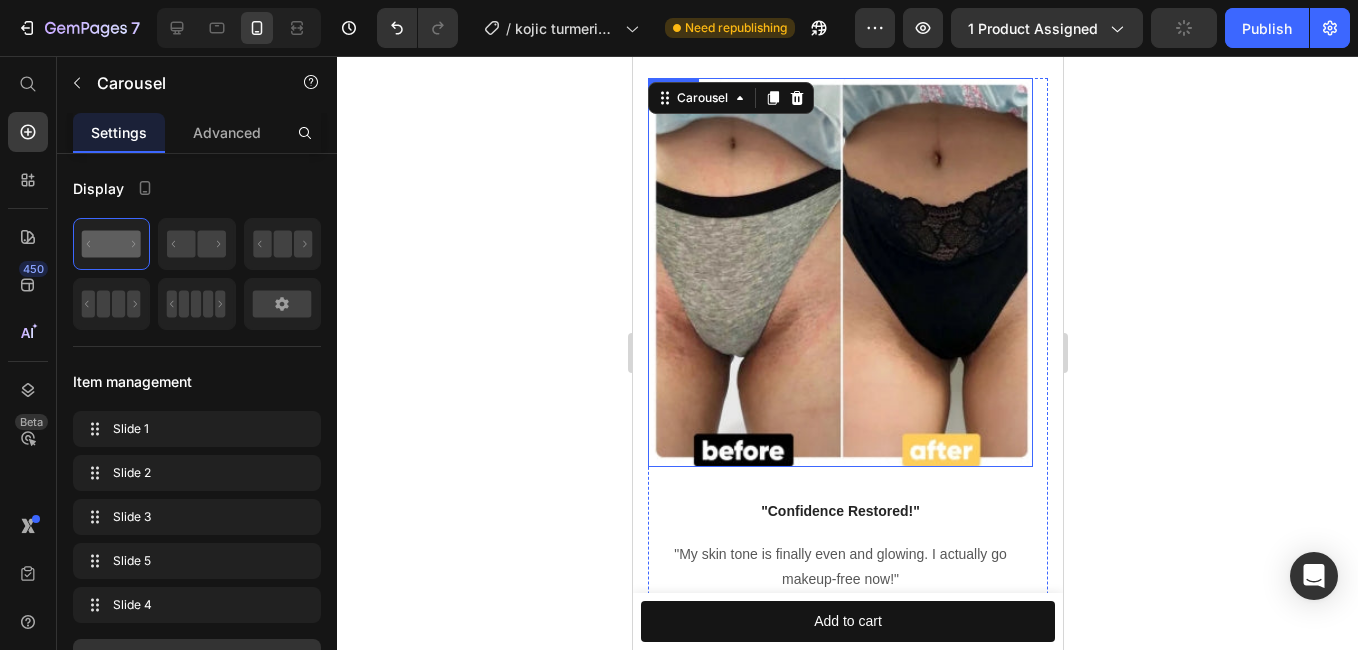click at bounding box center [839, 272] 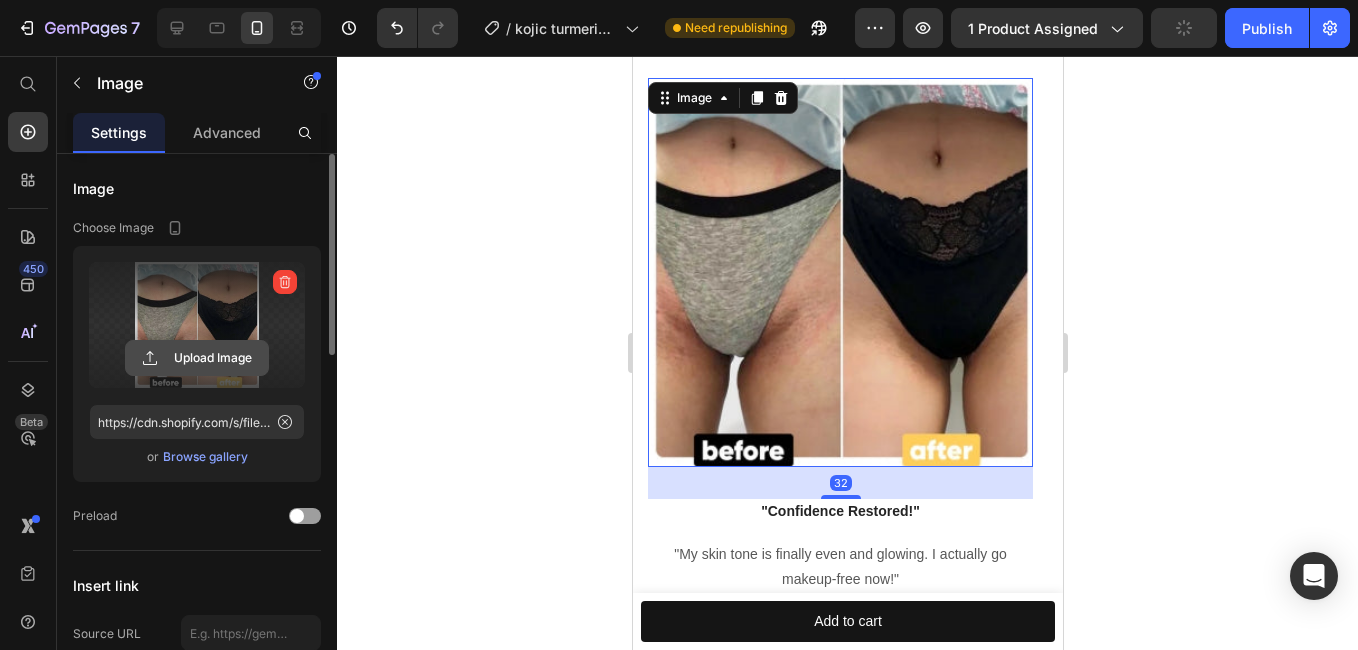 click on "Upload Image" at bounding box center [197, 358] 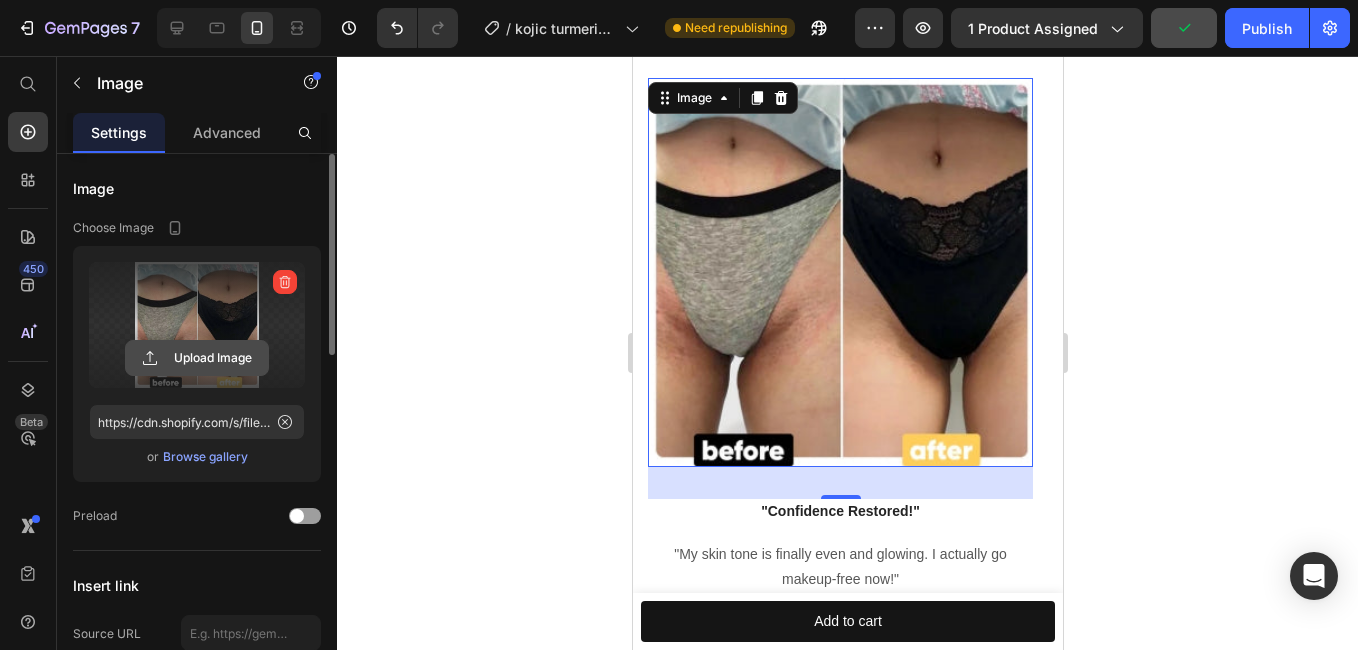 click 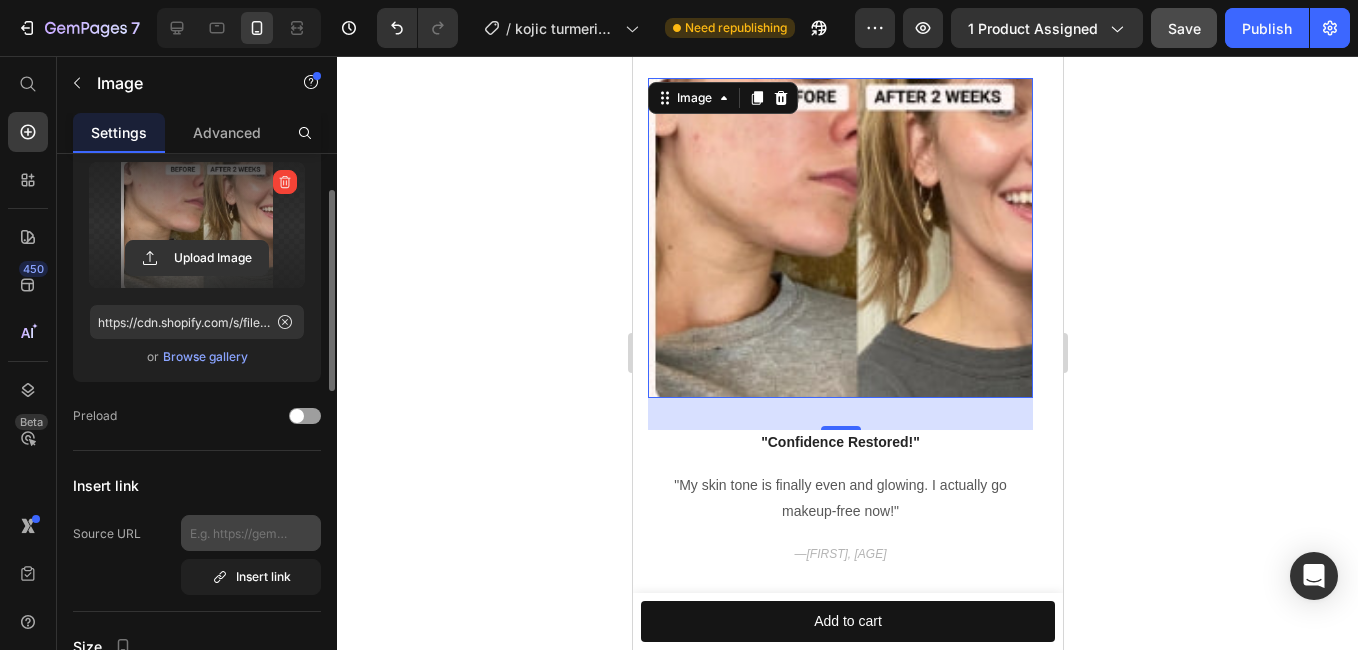 scroll, scrollTop: 300, scrollLeft: 0, axis: vertical 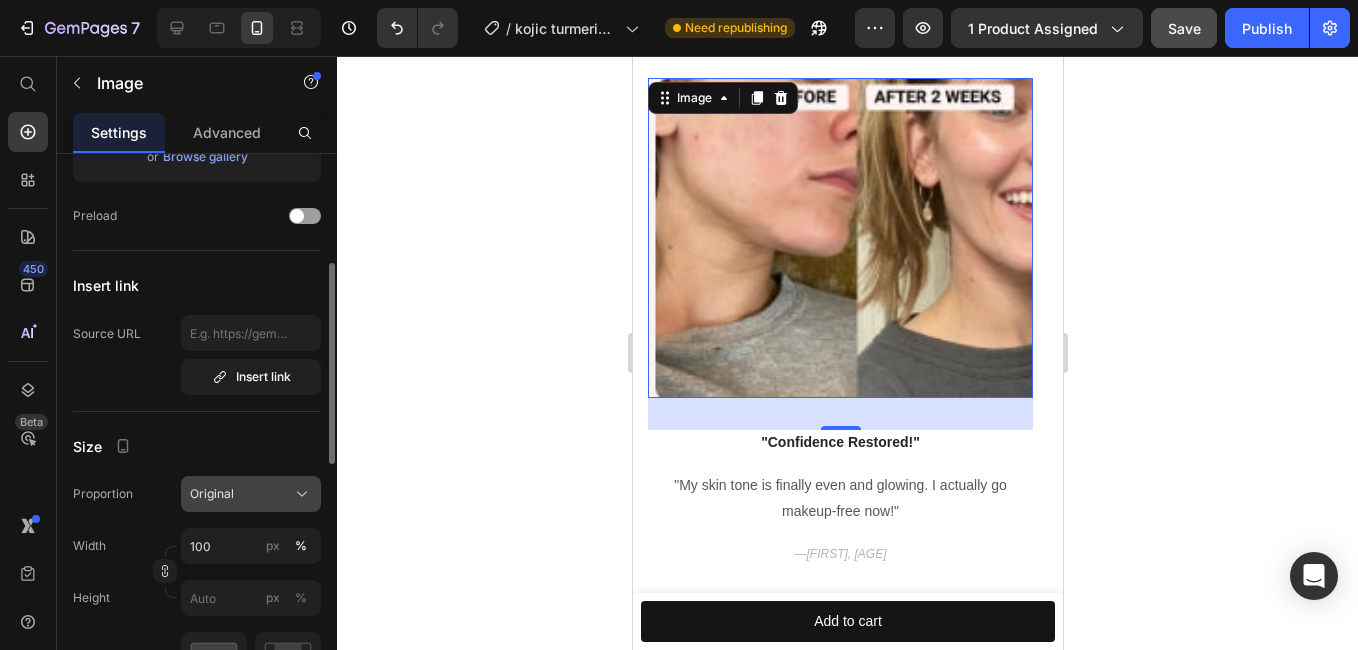 click on "Original" 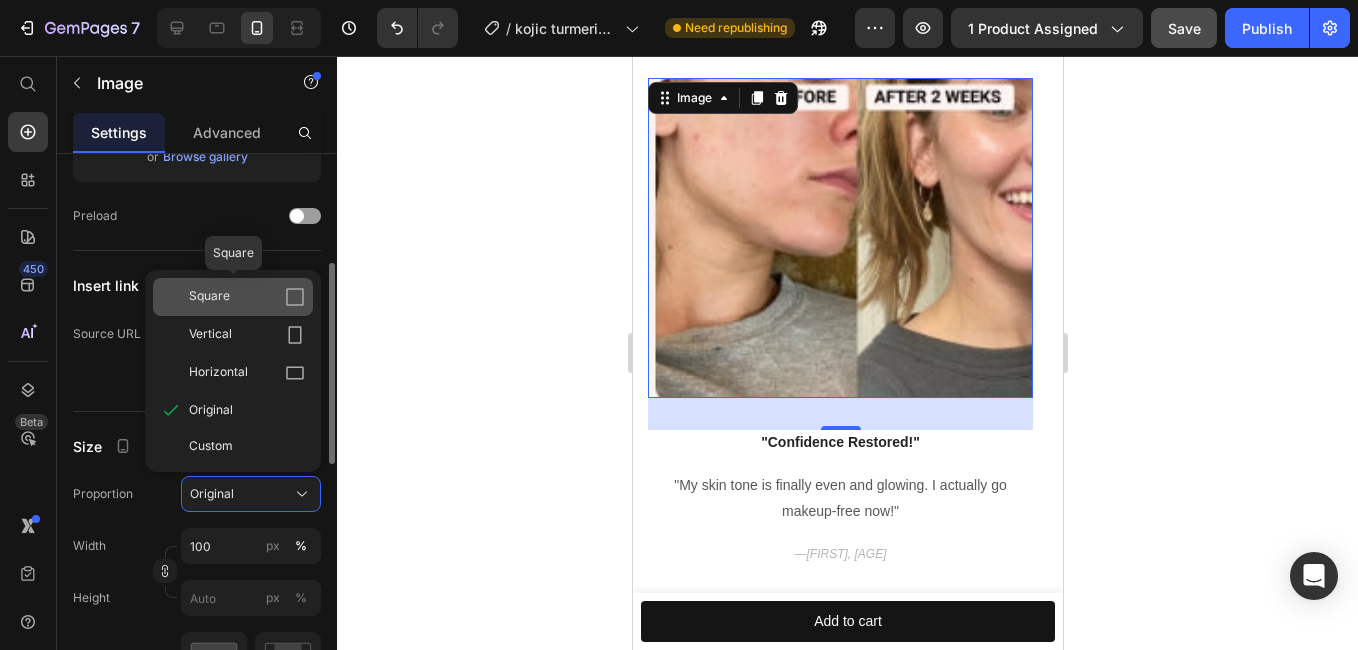 click on "Square" at bounding box center (247, 297) 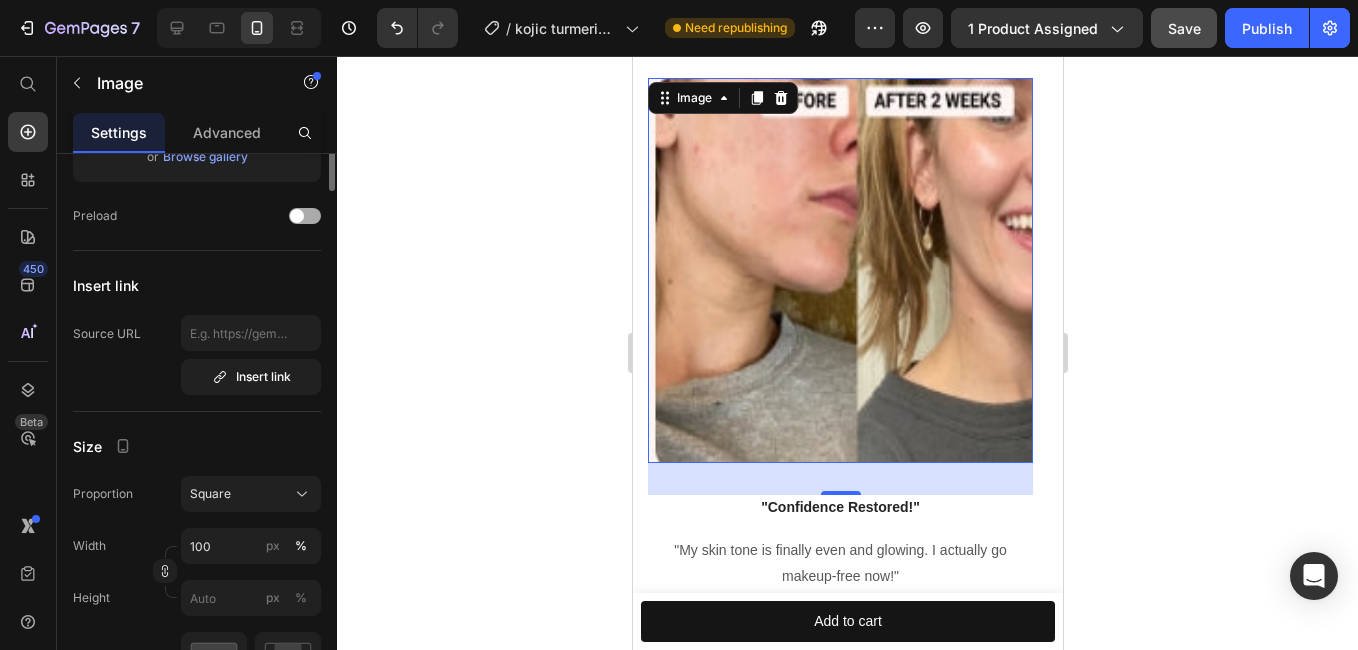 scroll, scrollTop: 0, scrollLeft: 0, axis: both 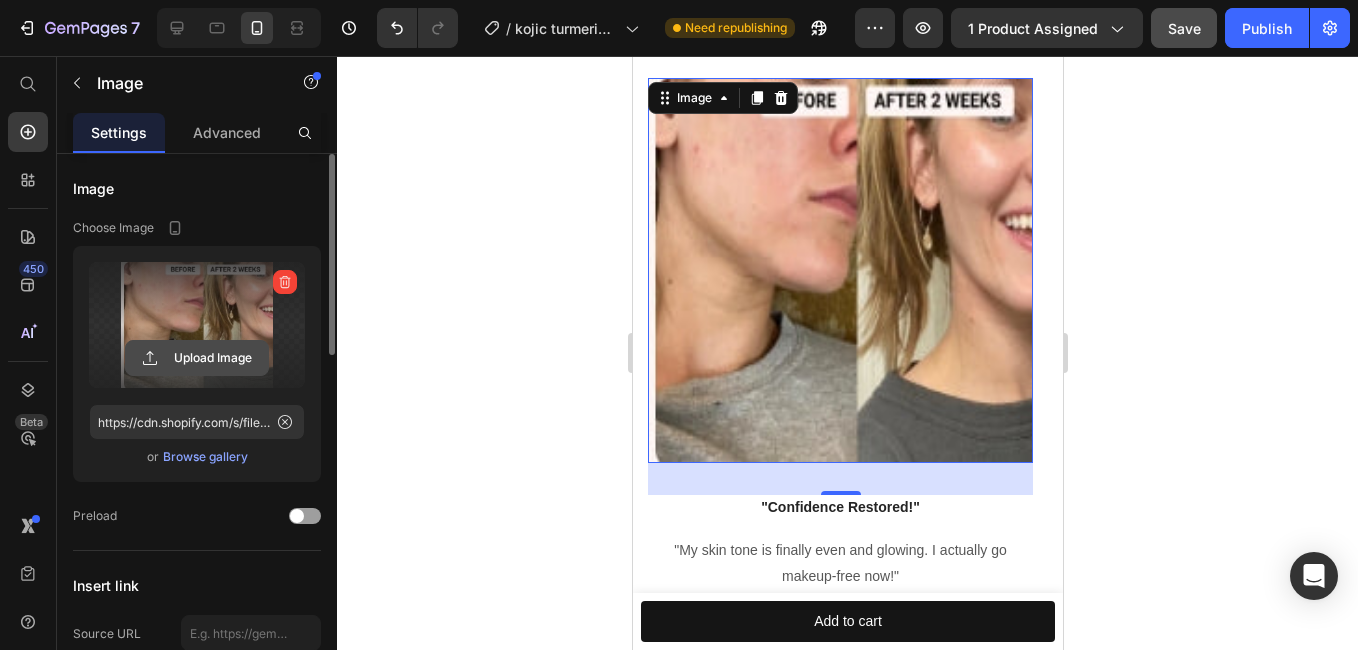 click 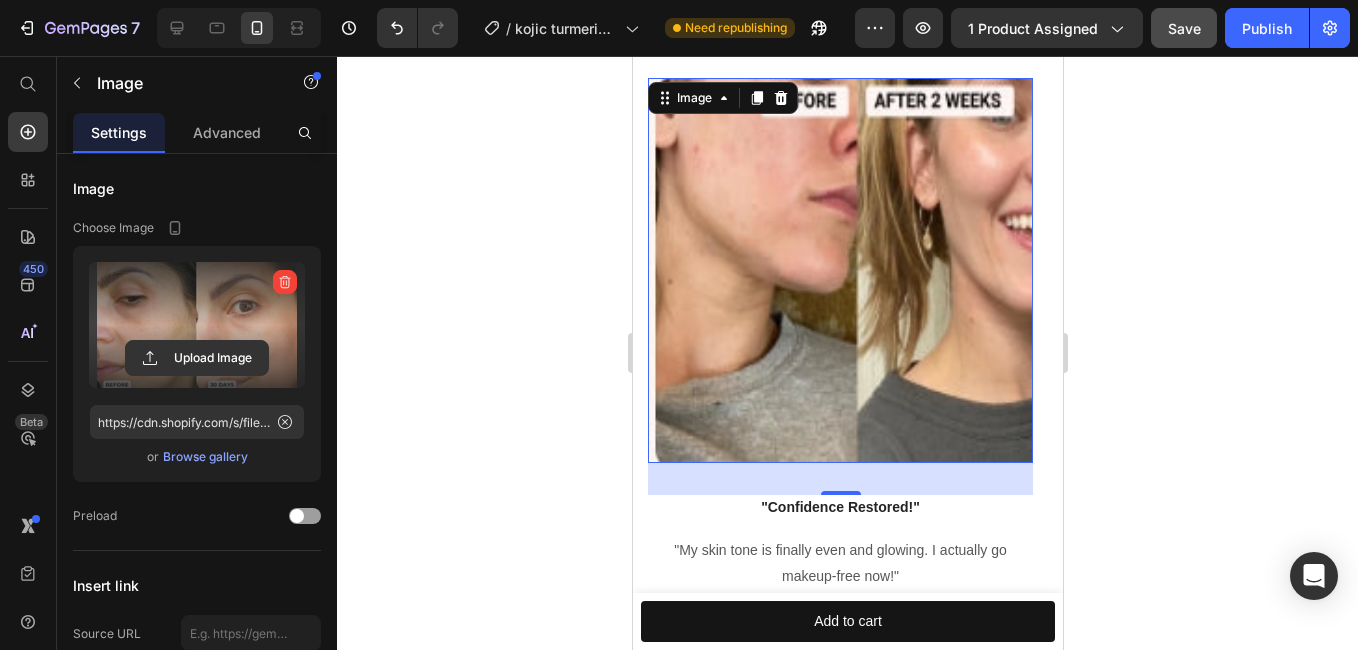 type on "https://cdn.shopify.com/s/files/1/0892/9299/6938/files/gempages_565868756069253951-b3d31038-a731-40c1-aa87-90273d96b816.jpg" 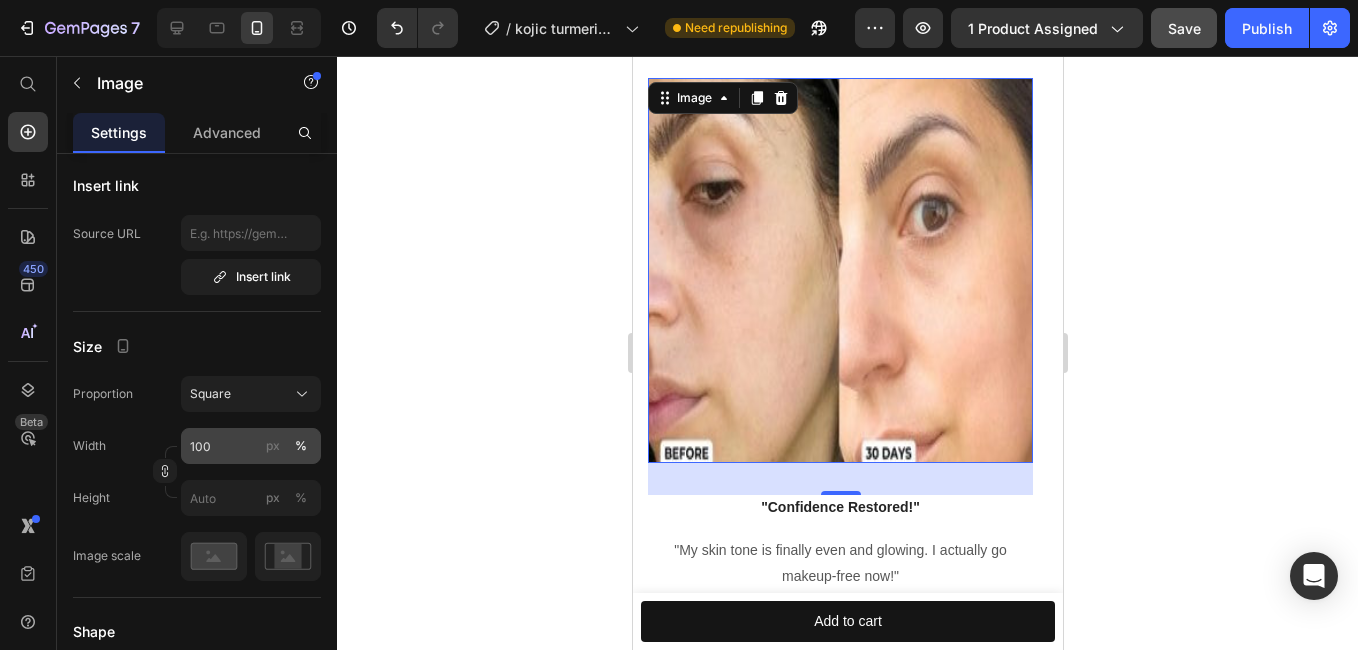 scroll, scrollTop: 500, scrollLeft: 0, axis: vertical 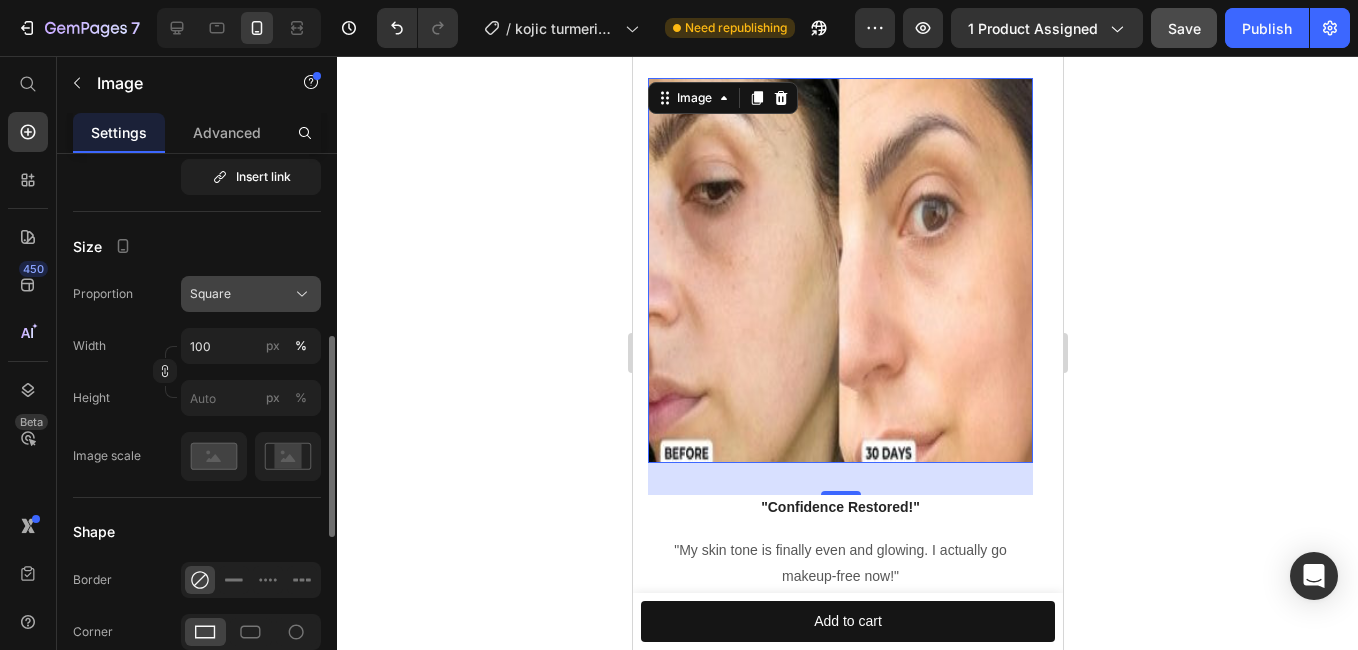 click on "Square" 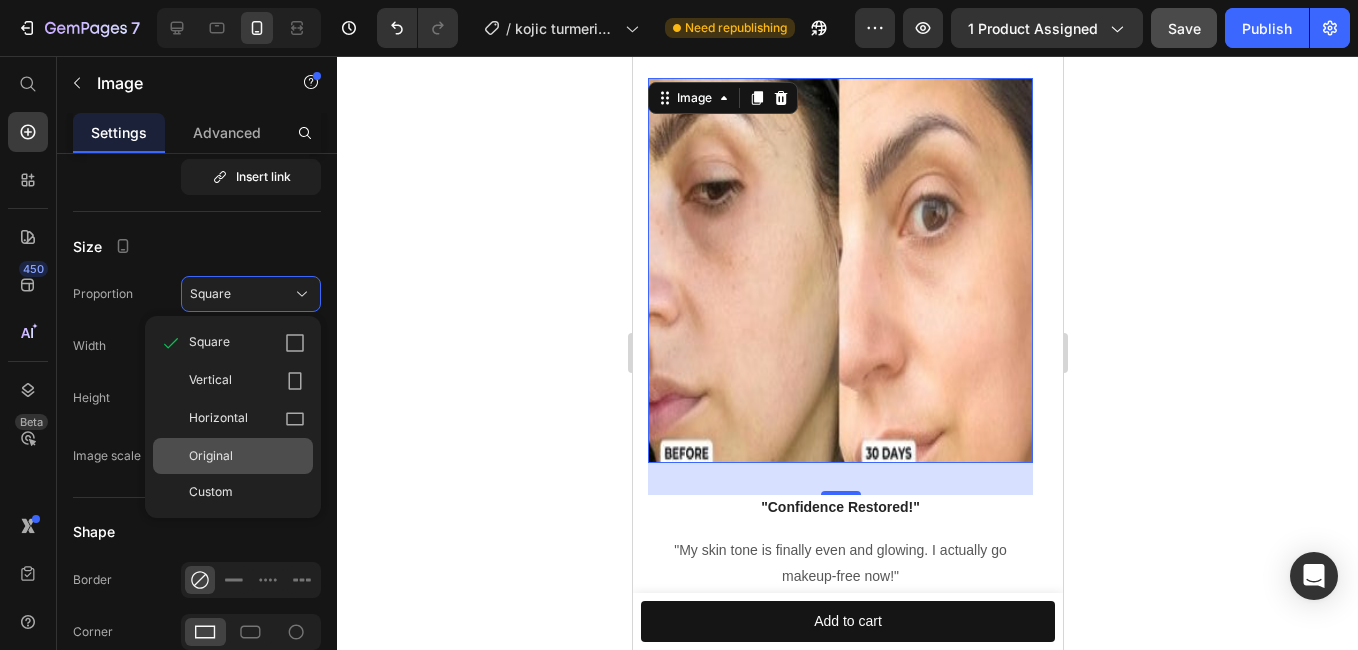 click on "Original" at bounding box center (211, 456) 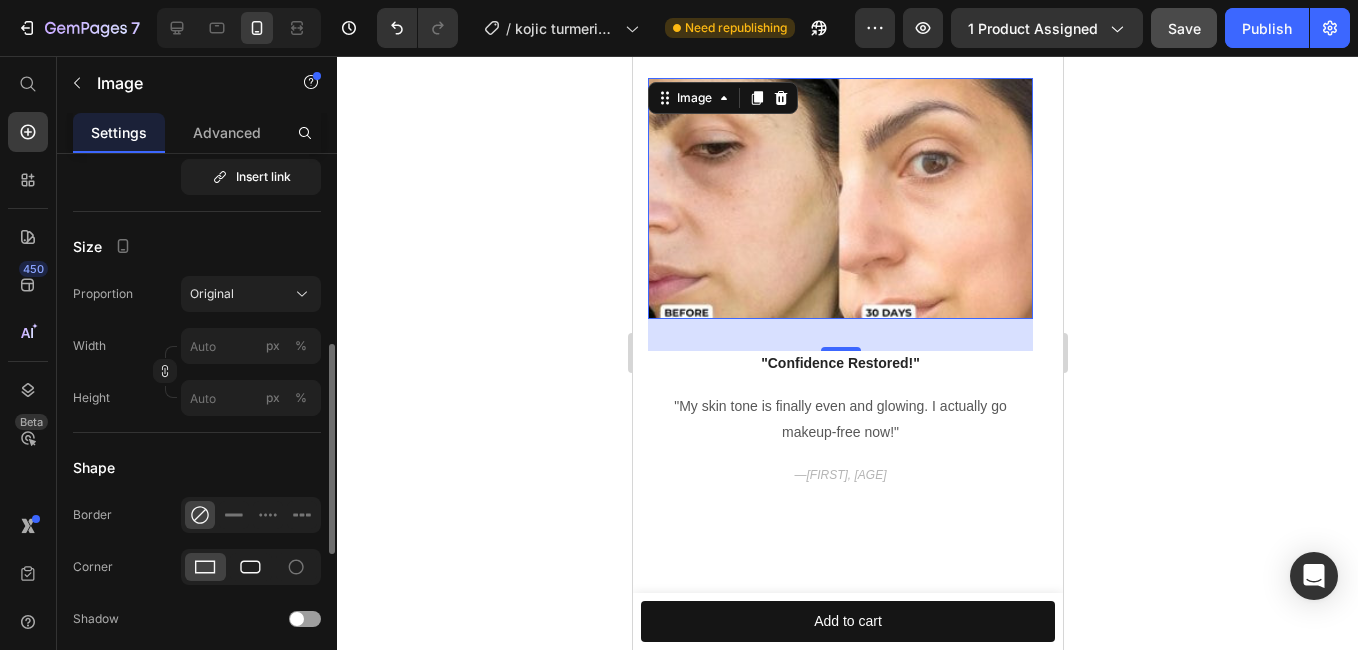 click 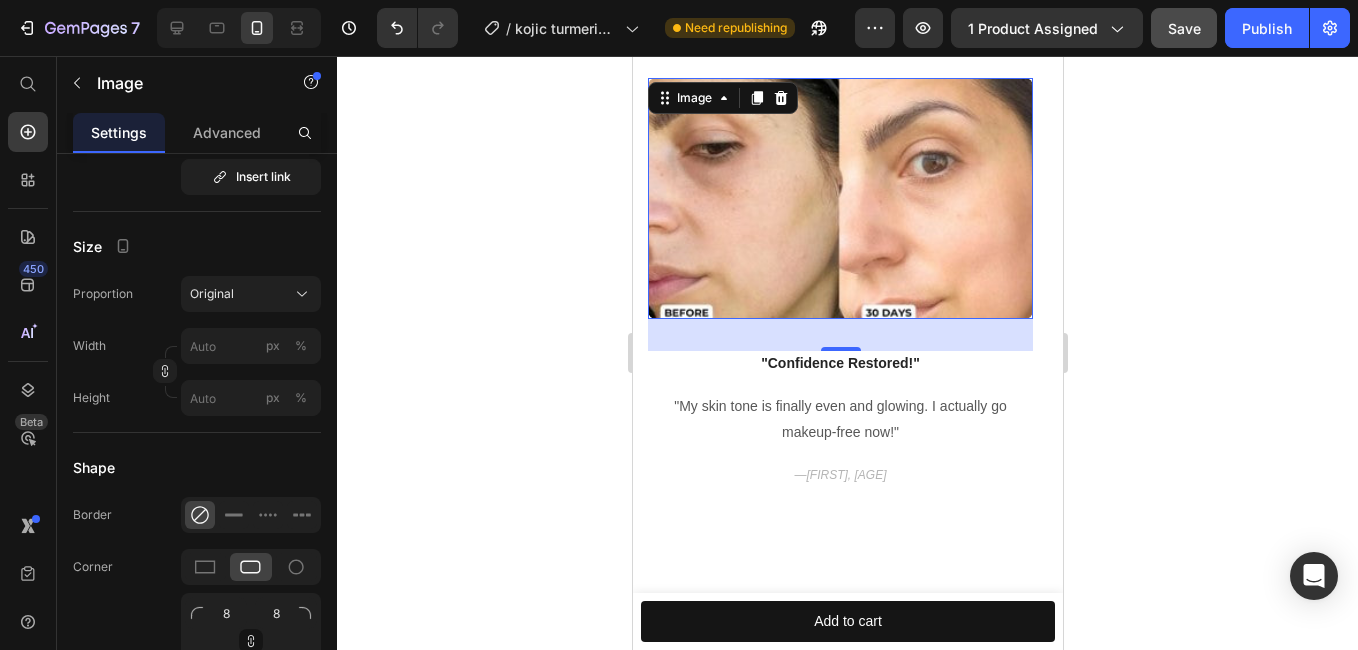 click 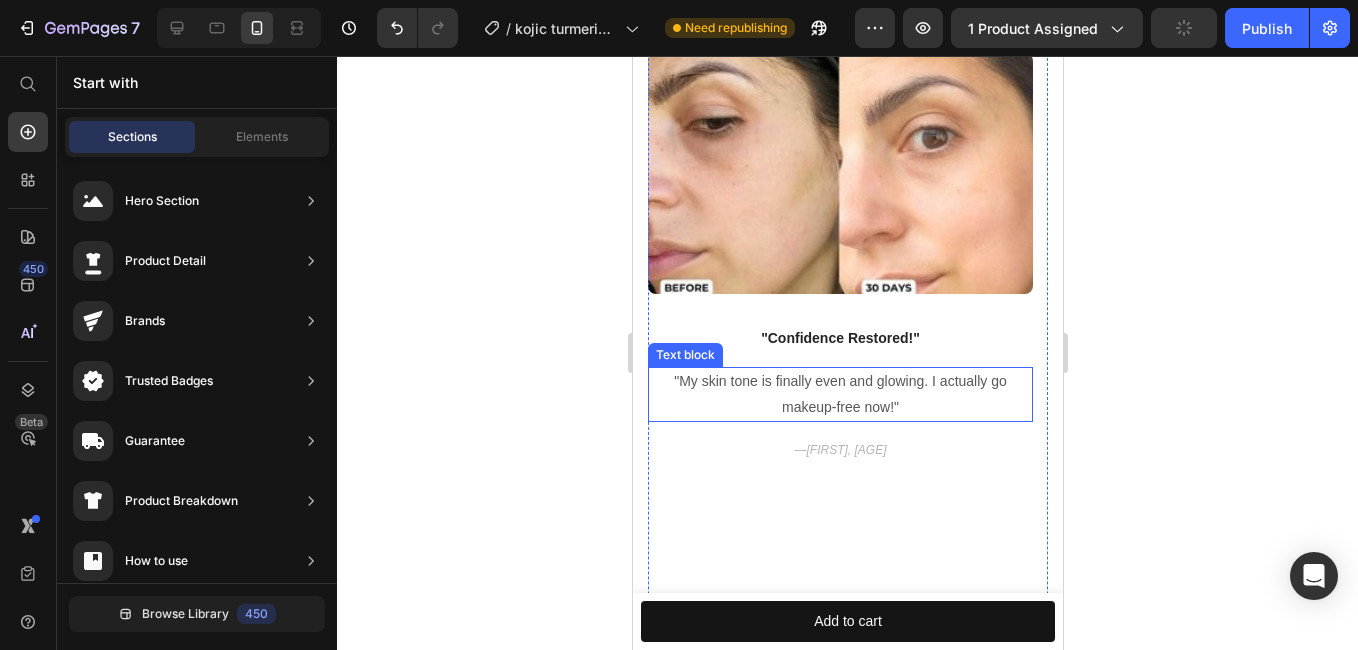 scroll, scrollTop: 2253, scrollLeft: 0, axis: vertical 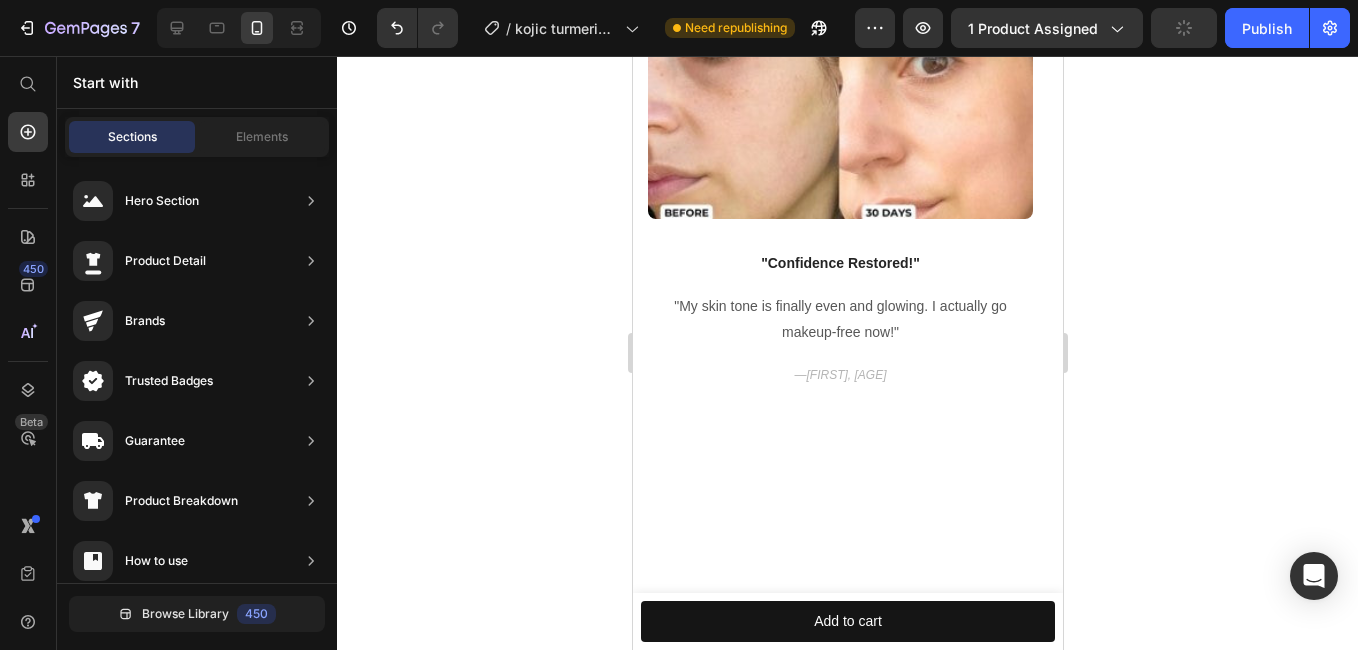 click on "Rarewagon VS Others Heading Row
Rarewagon Heading Row Others Text Block Row Developed by skin care experts. Text Block
Icon Row
Icon Row Professional grade results. Text Block
Icon Row
Icon Row Brightening effect Text Block
Icon Row
Icon Row Affordable Price Text Block
Icon Row
Icon Row Fades dark skin in 14 days. Text Block
Icon Row
Icon Row 30 Day Money Back Guarantee. Text Block
Icon Row
Icon Row Section 4" at bounding box center [847, 1001] 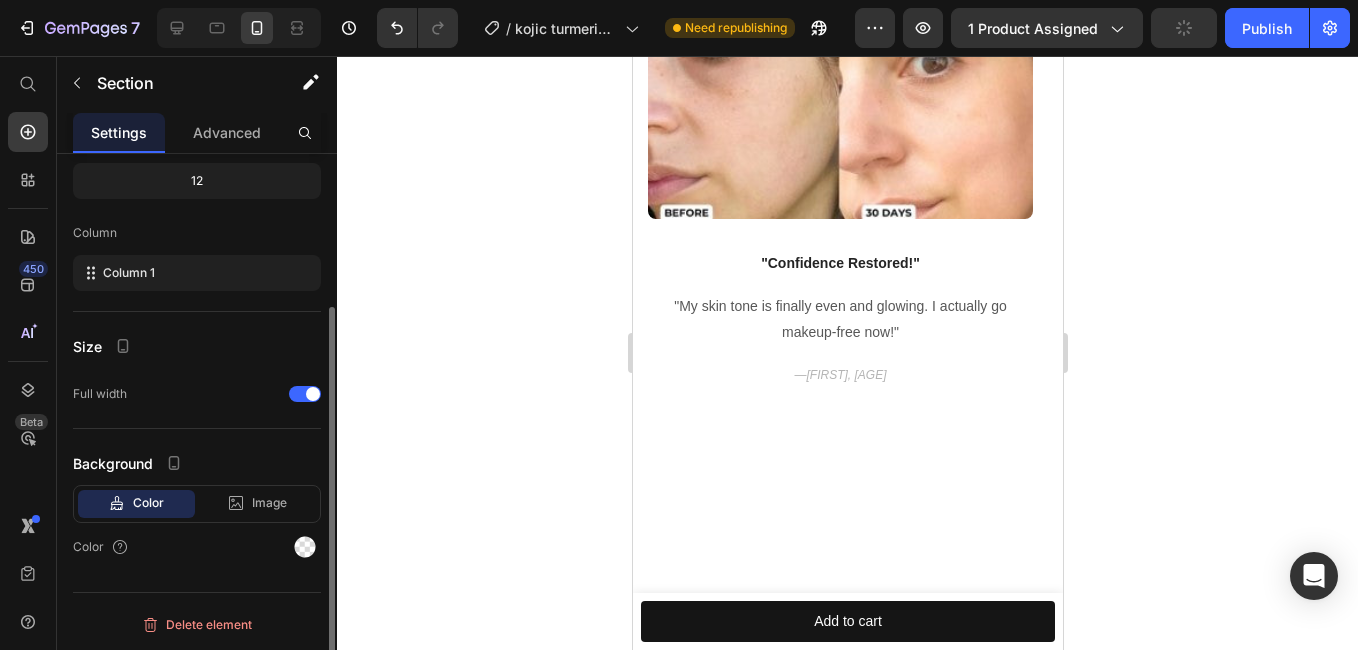 scroll, scrollTop: 2453, scrollLeft: 0, axis: vertical 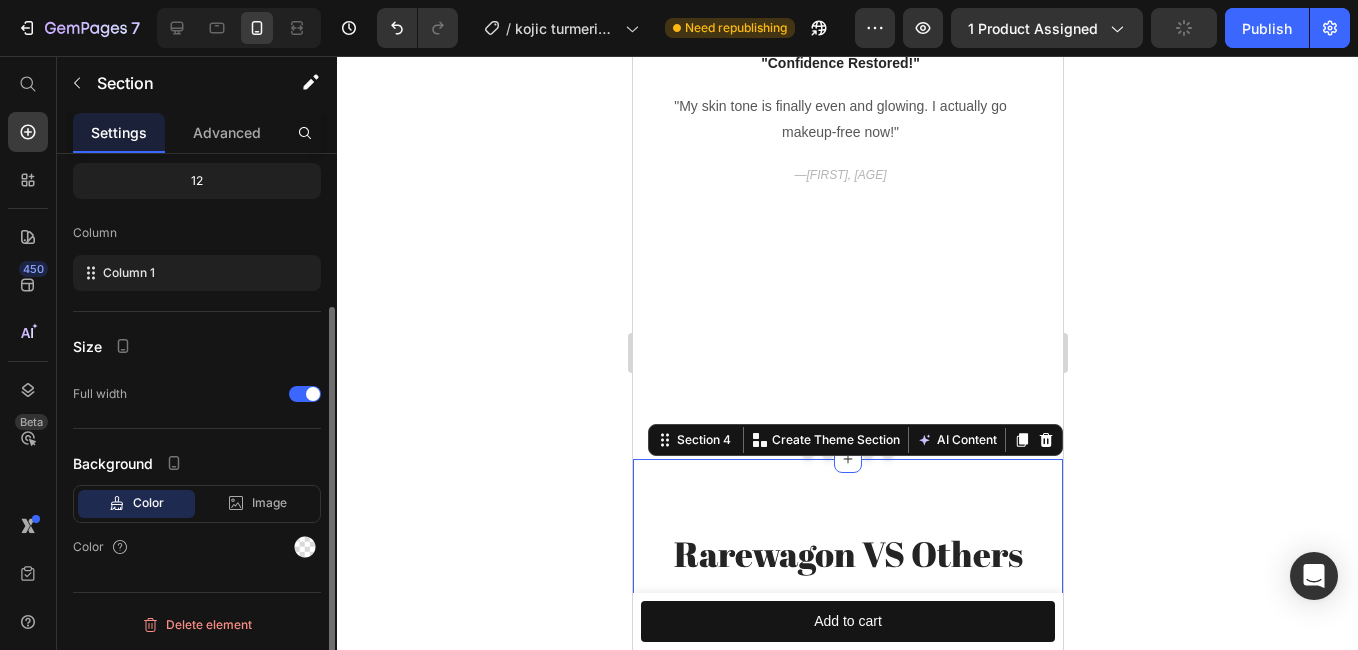 click 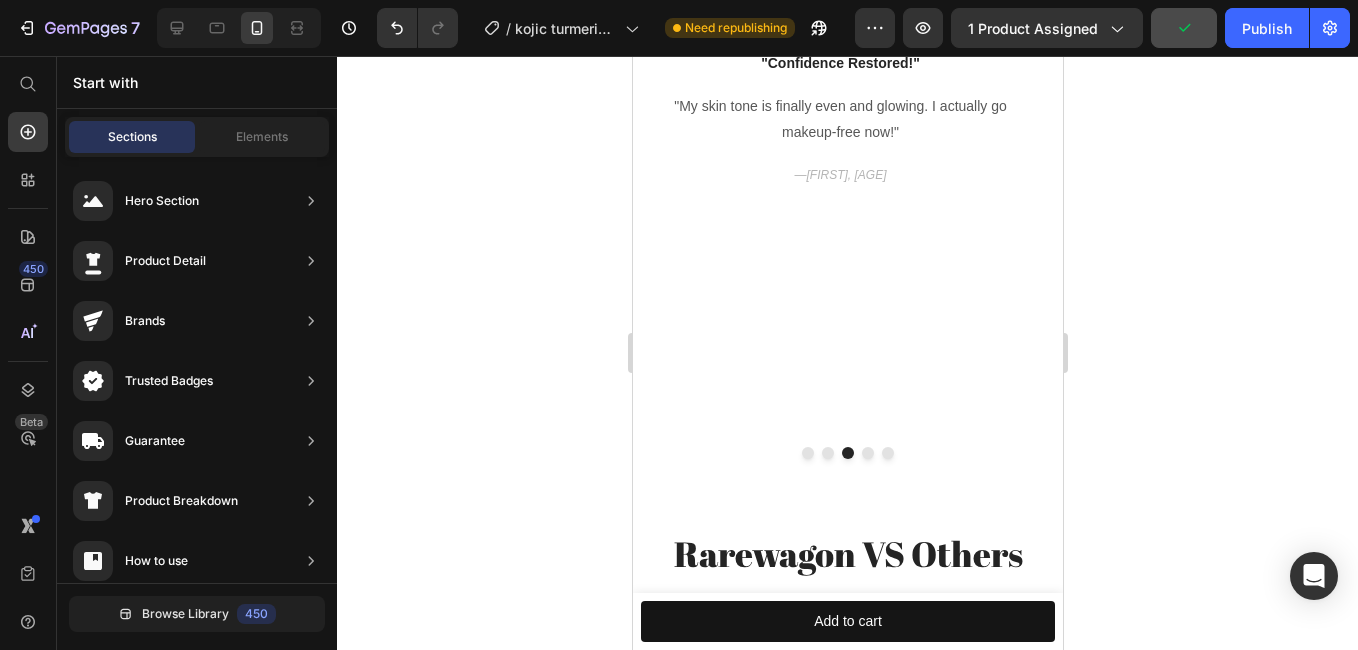 scroll, scrollTop: 0, scrollLeft: 0, axis: both 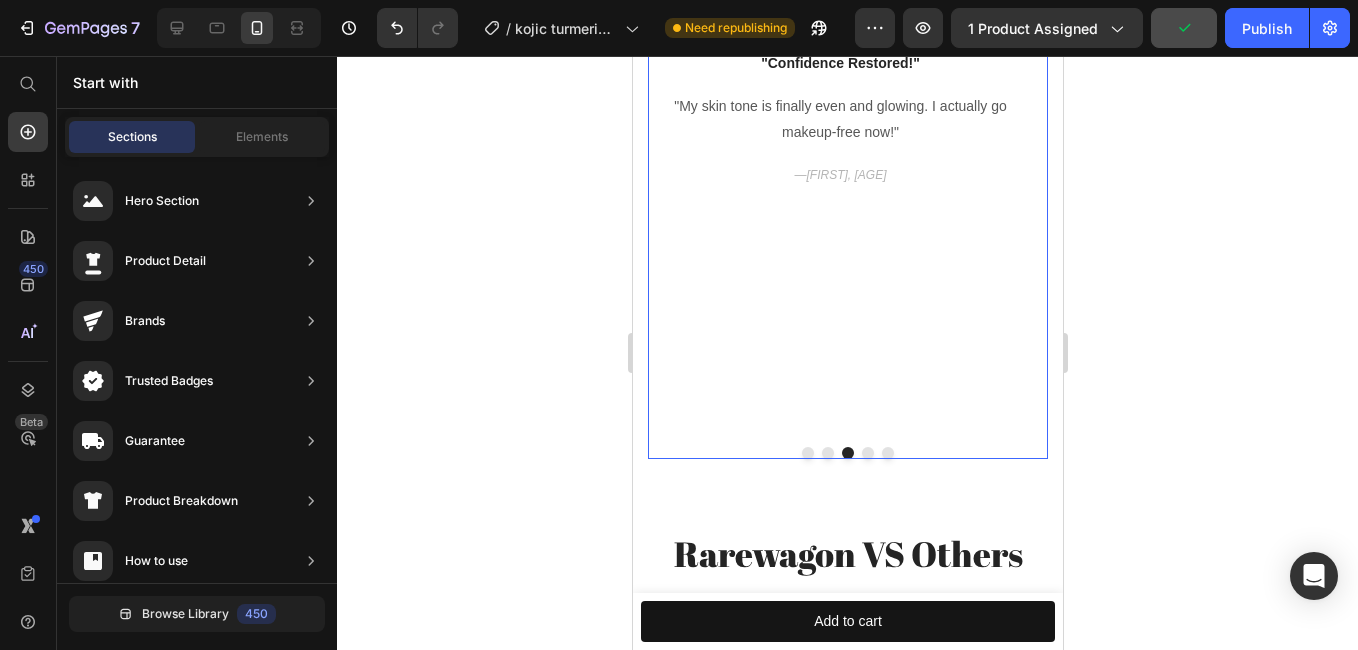 click at bounding box center (847, 453) 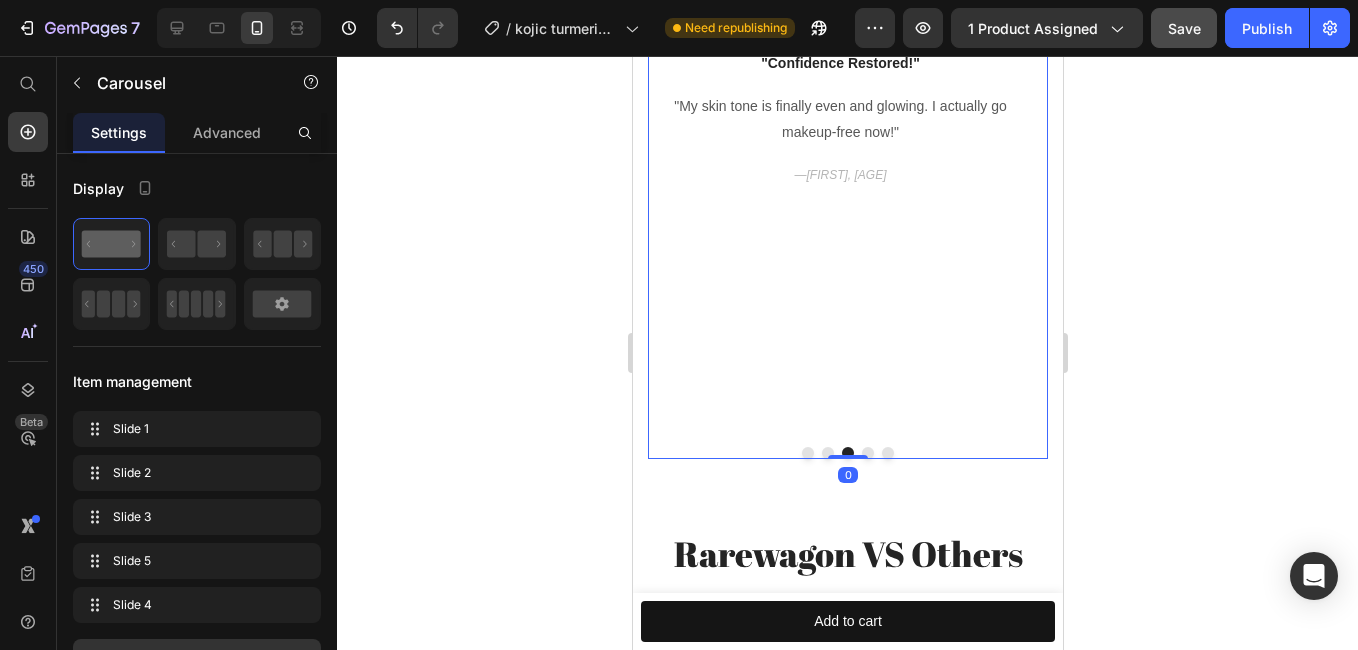 click at bounding box center (867, 453) 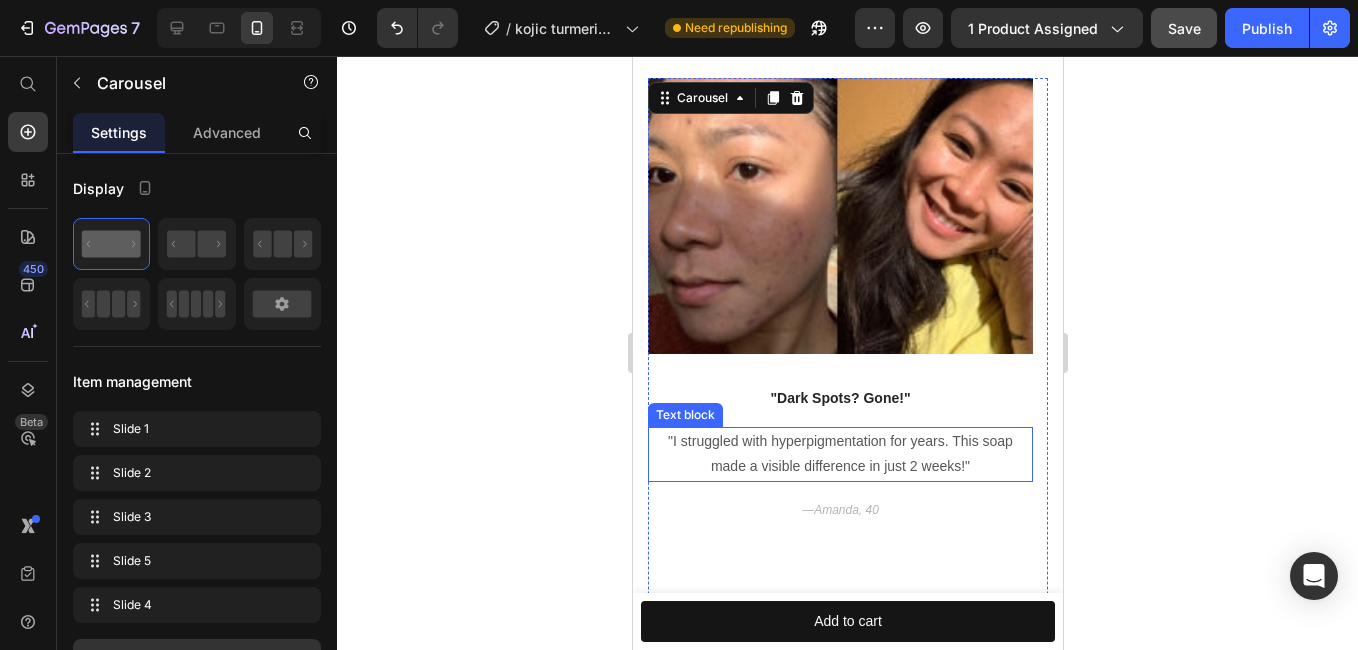 scroll, scrollTop: 2053, scrollLeft: 0, axis: vertical 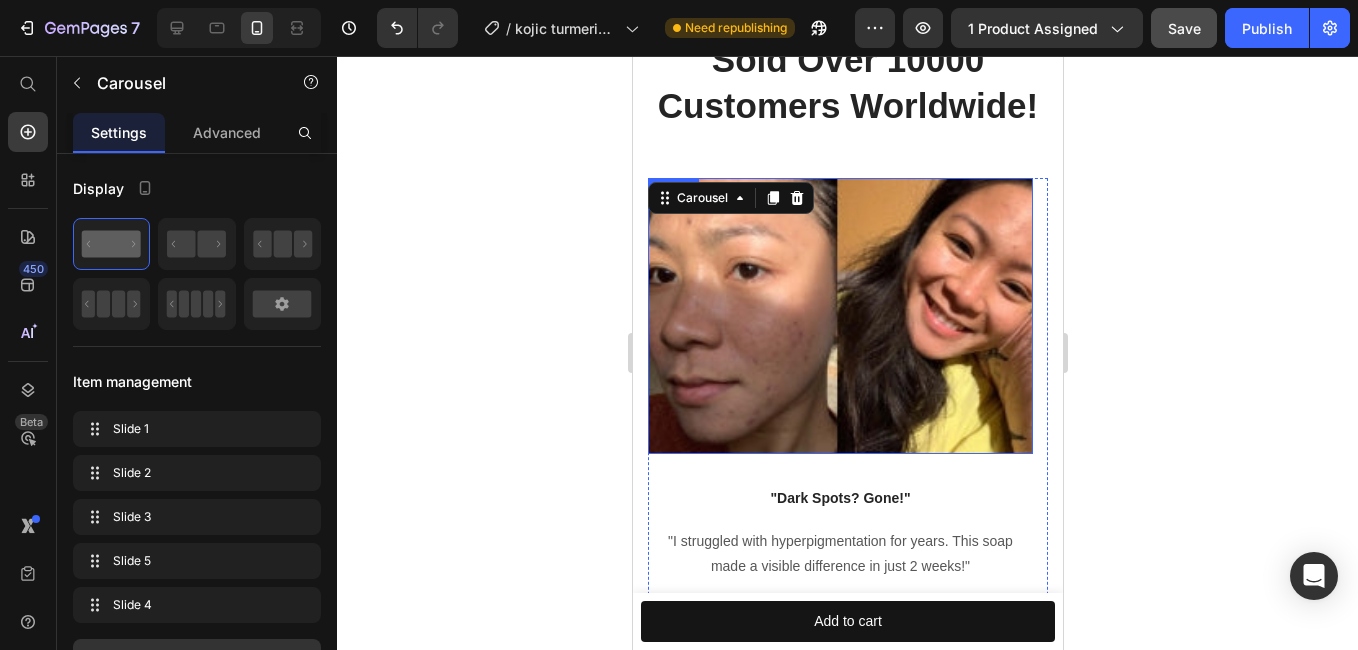 click at bounding box center (839, 316) 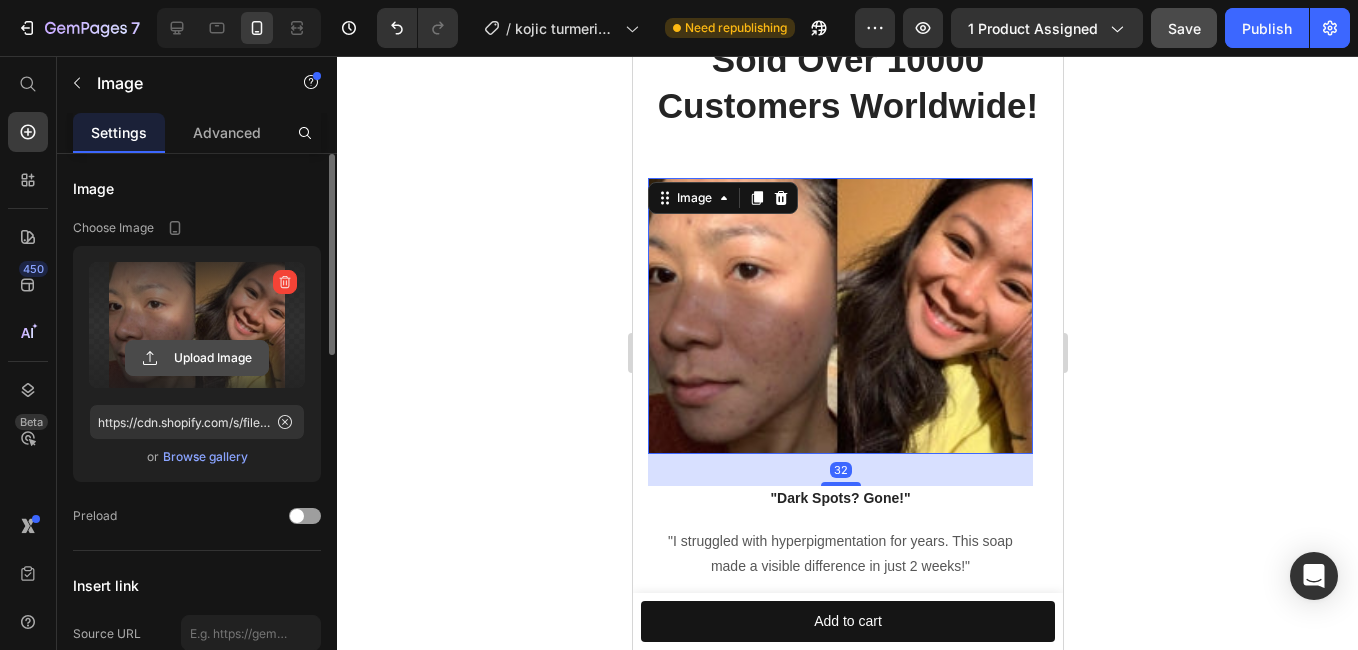 click 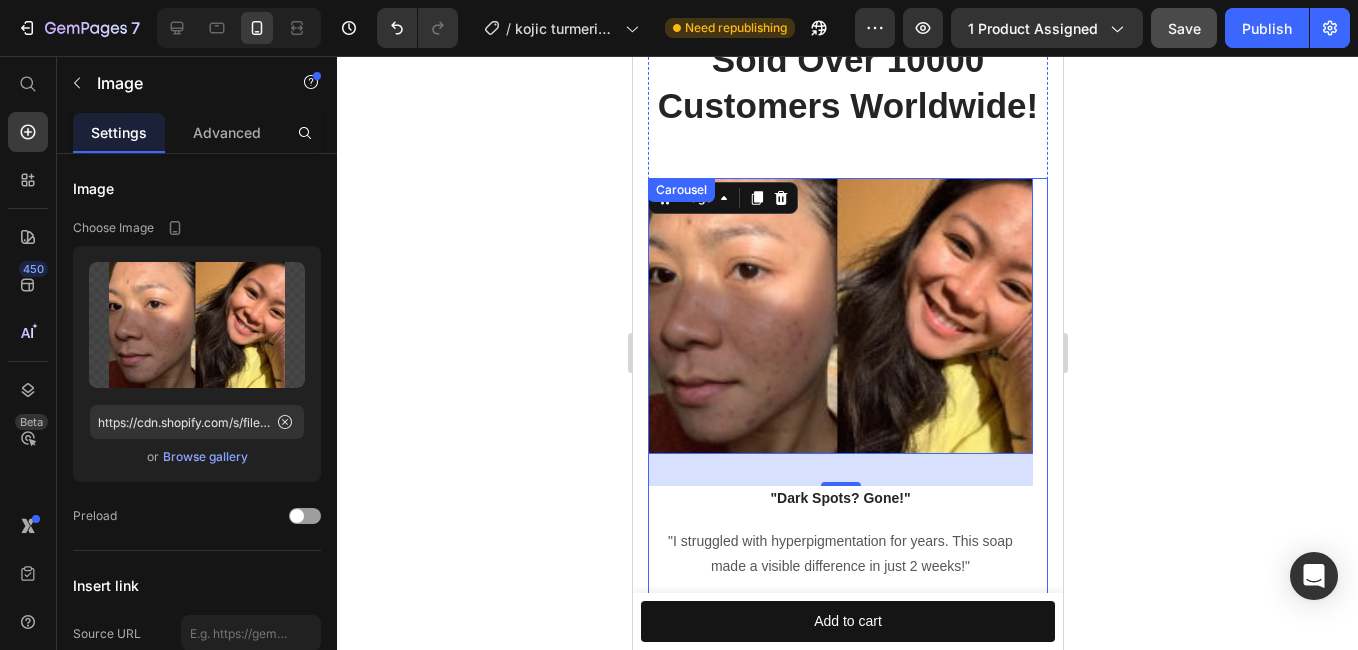 scroll, scrollTop: 2453, scrollLeft: 0, axis: vertical 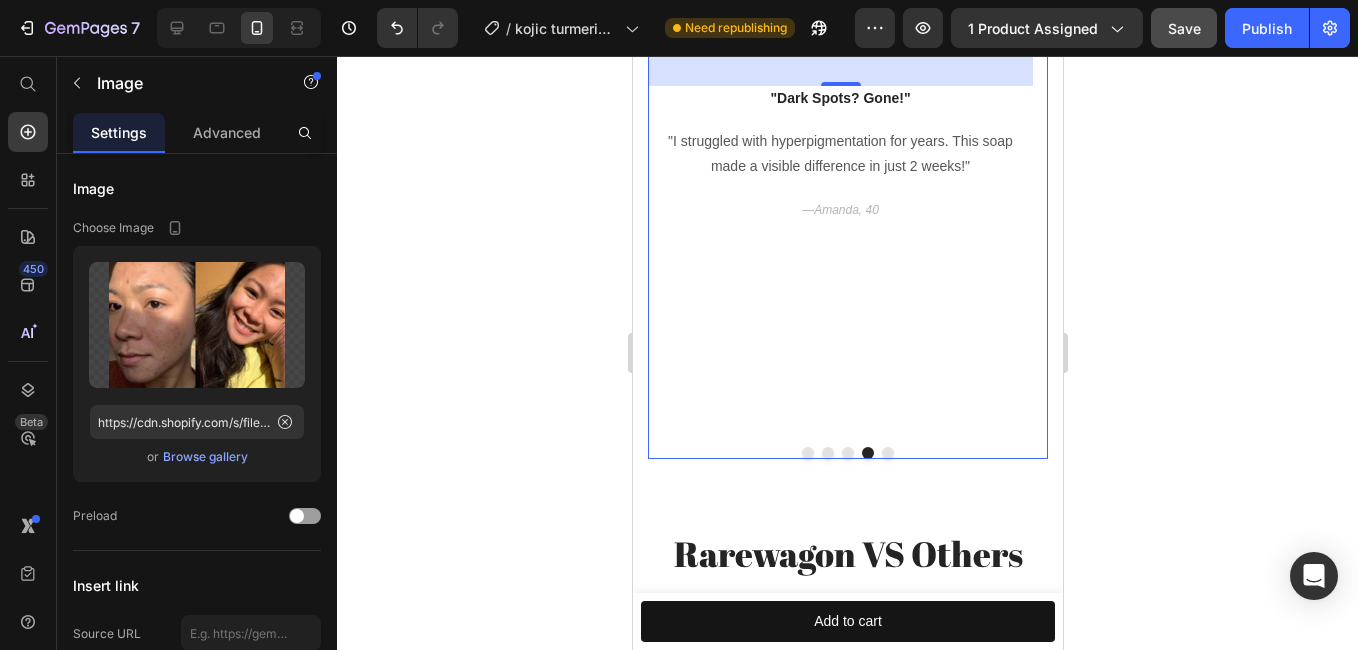 click at bounding box center (887, 453) 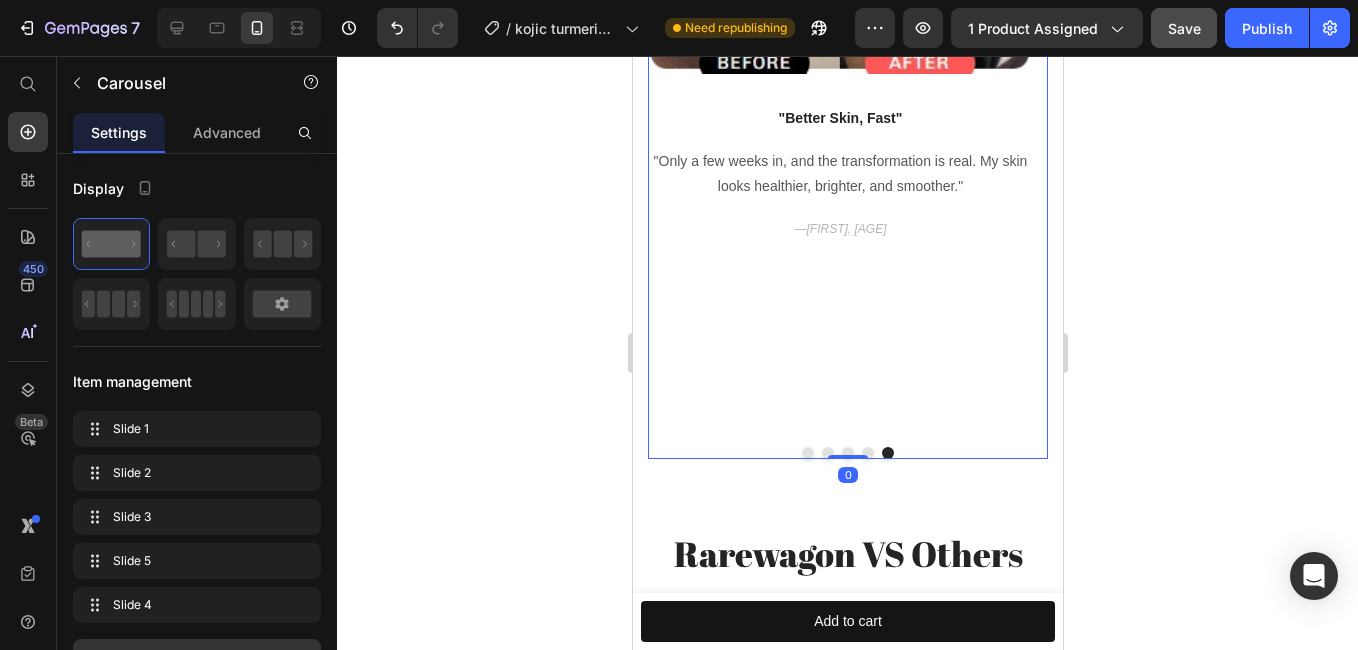 scroll, scrollTop: 2253, scrollLeft: 0, axis: vertical 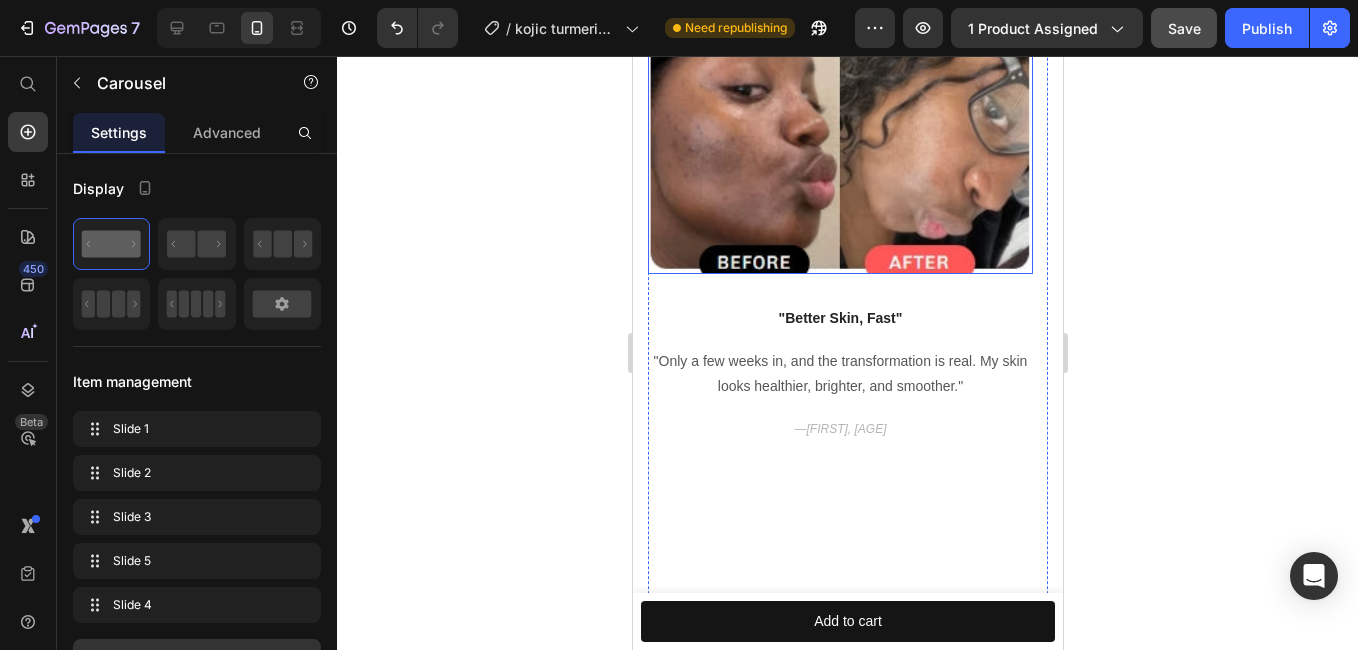 click at bounding box center (839, 126) 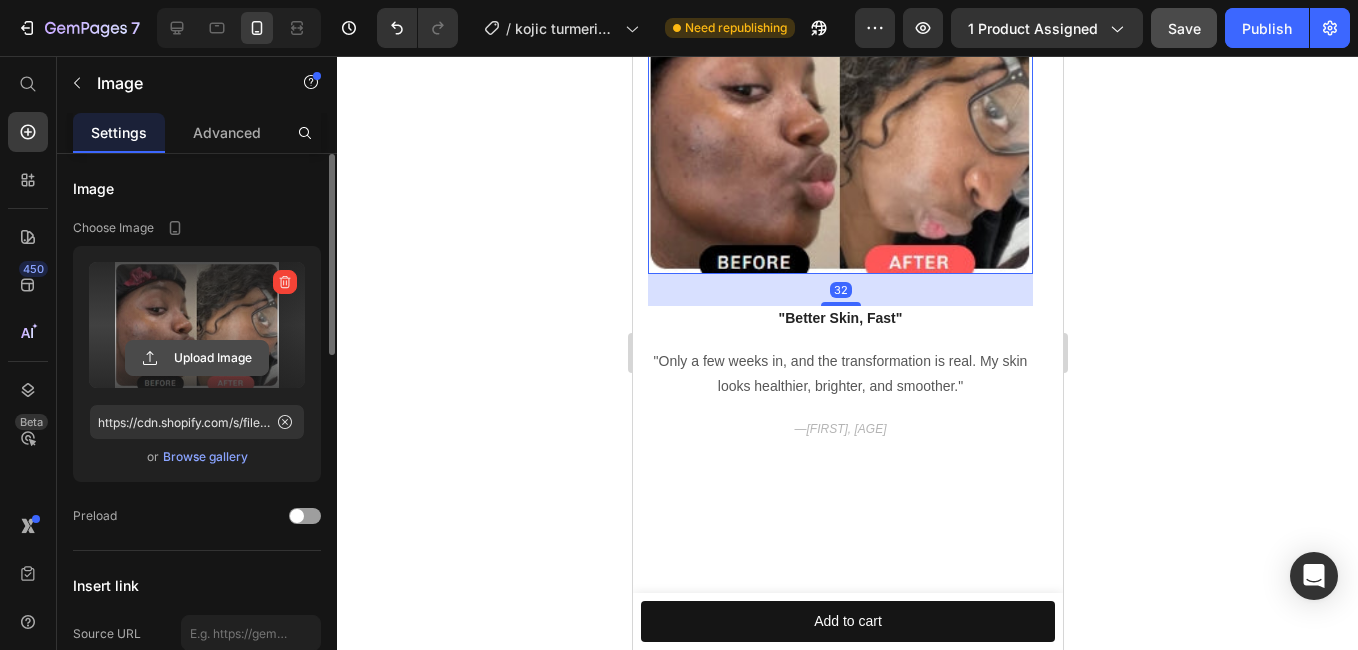 click 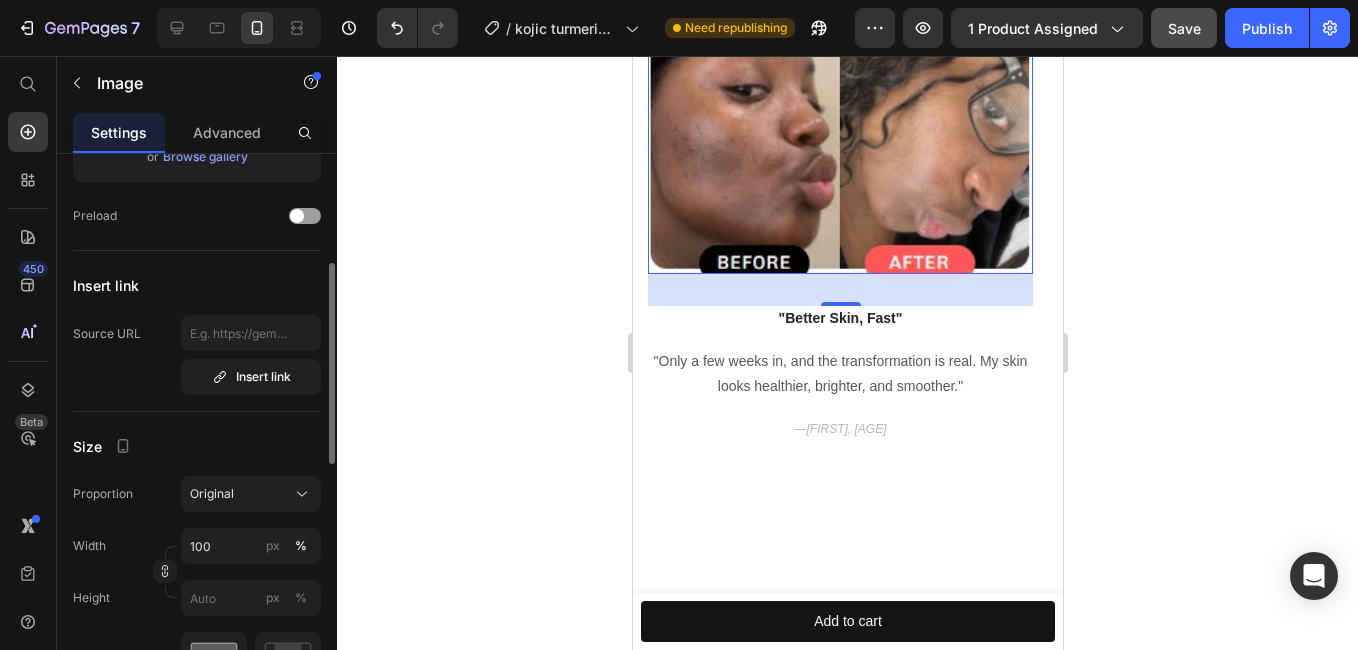 scroll, scrollTop: 500, scrollLeft: 0, axis: vertical 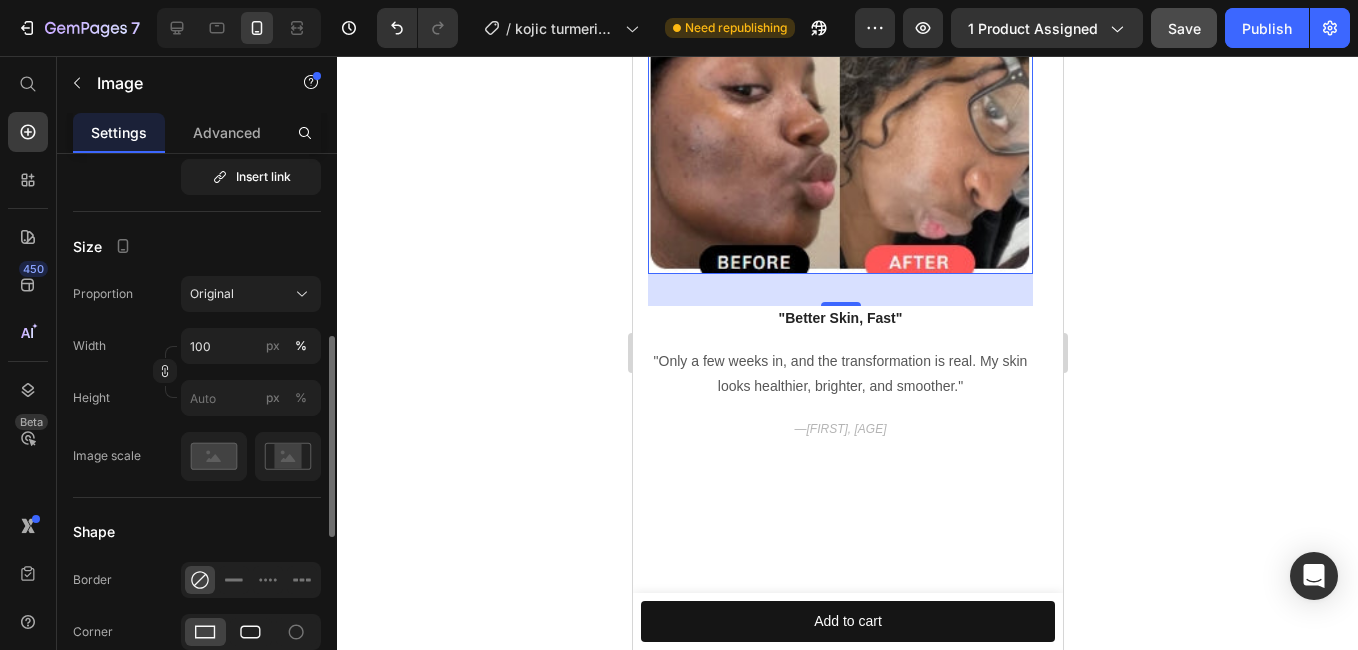 type on "https://cdn.shopify.com/s/files/1/0892/9299/6938/files/gempages_565868756069253951-ae762dd7-637b-417b-8350-c1a61b9dd526.jpg" 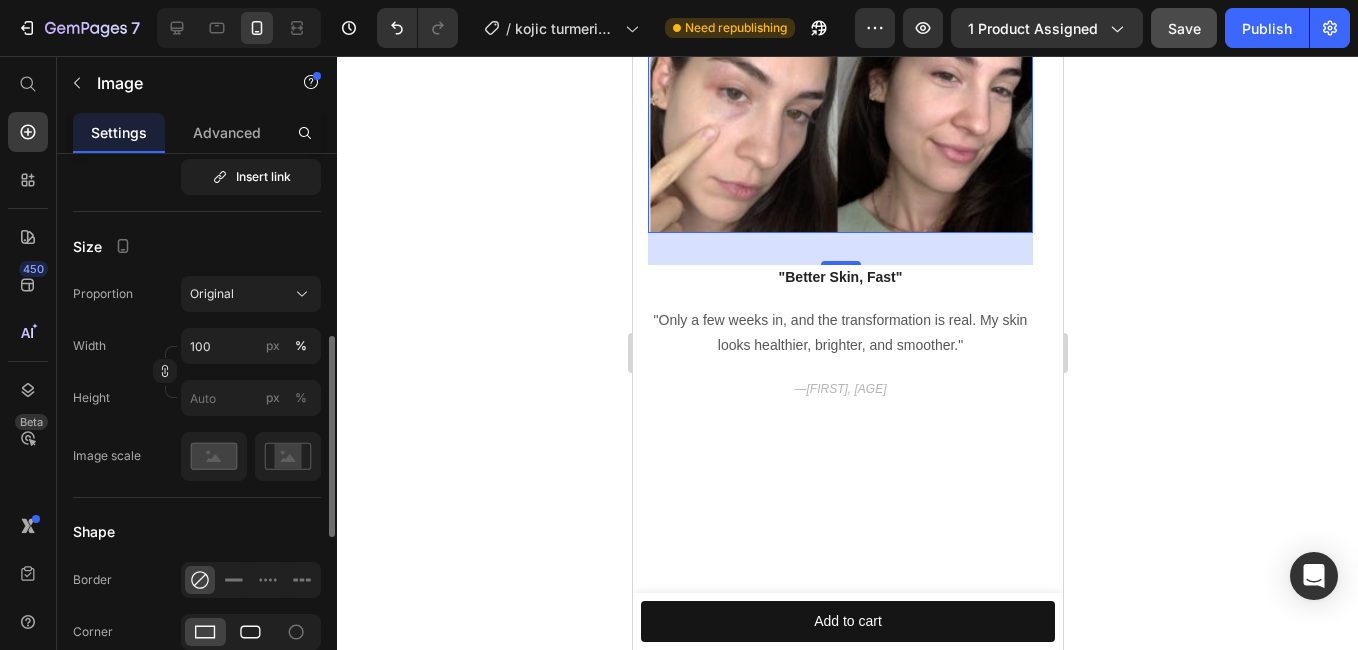 click 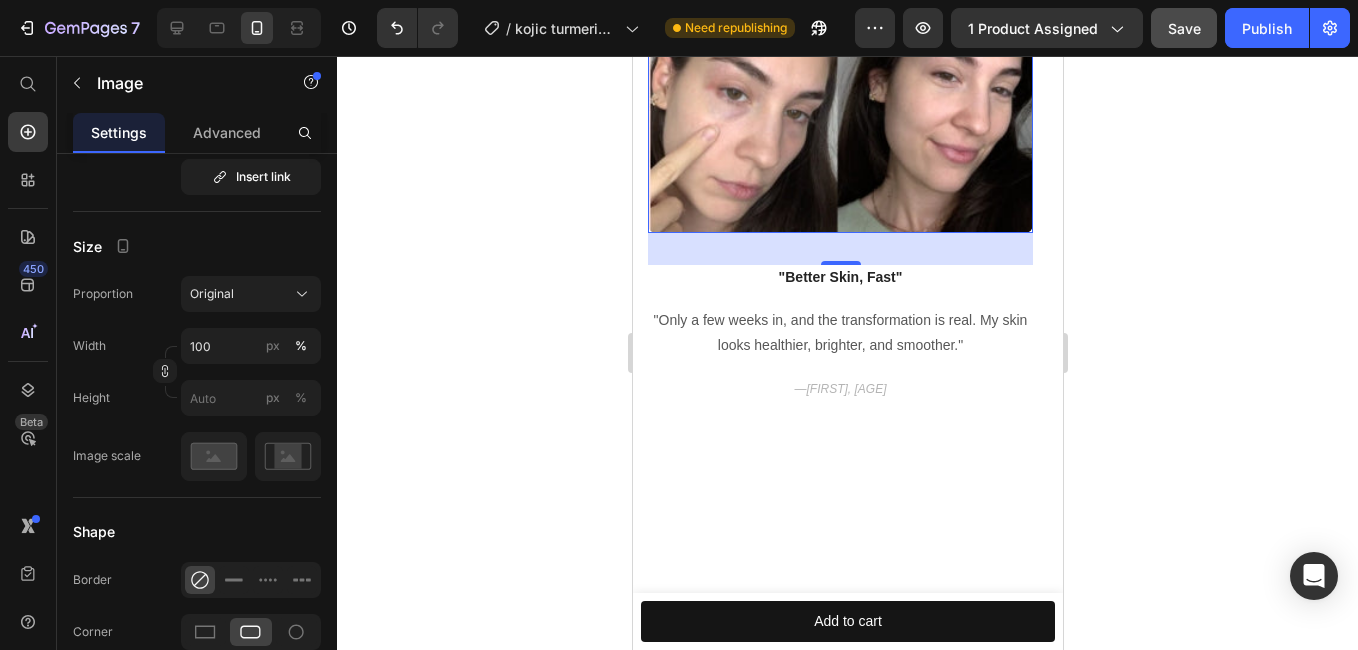 click 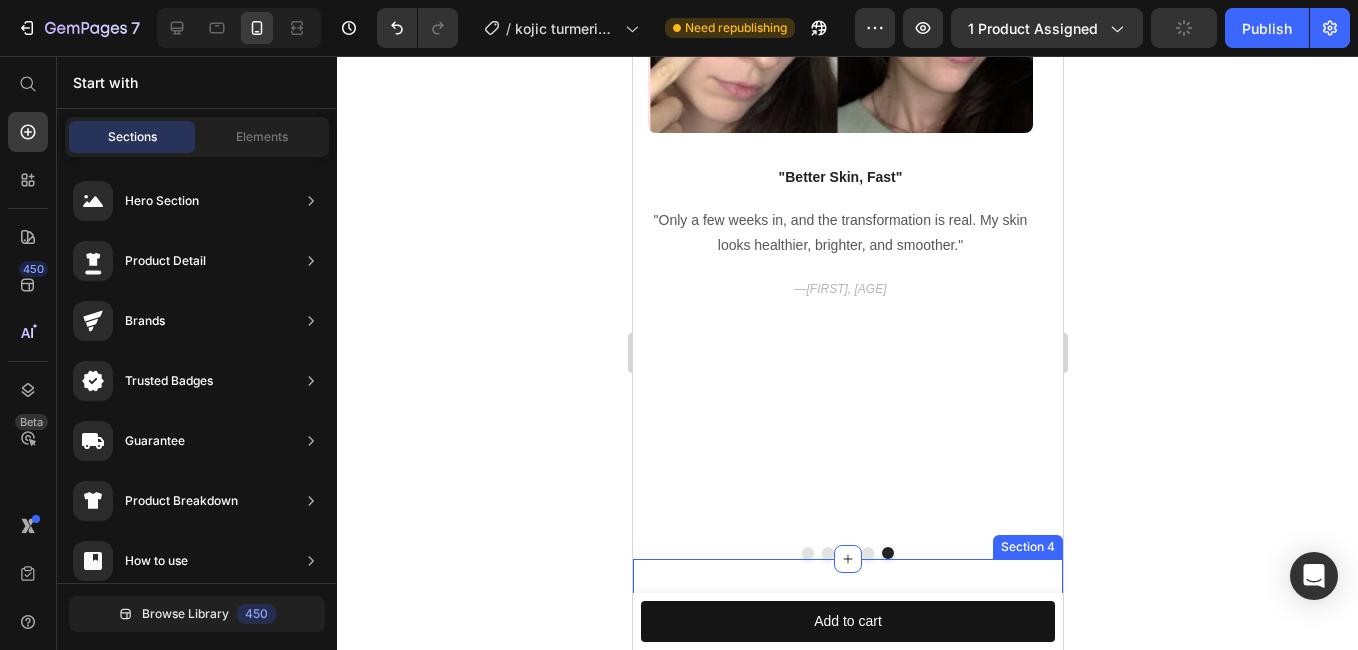 scroll, scrollTop: 2453, scrollLeft: 0, axis: vertical 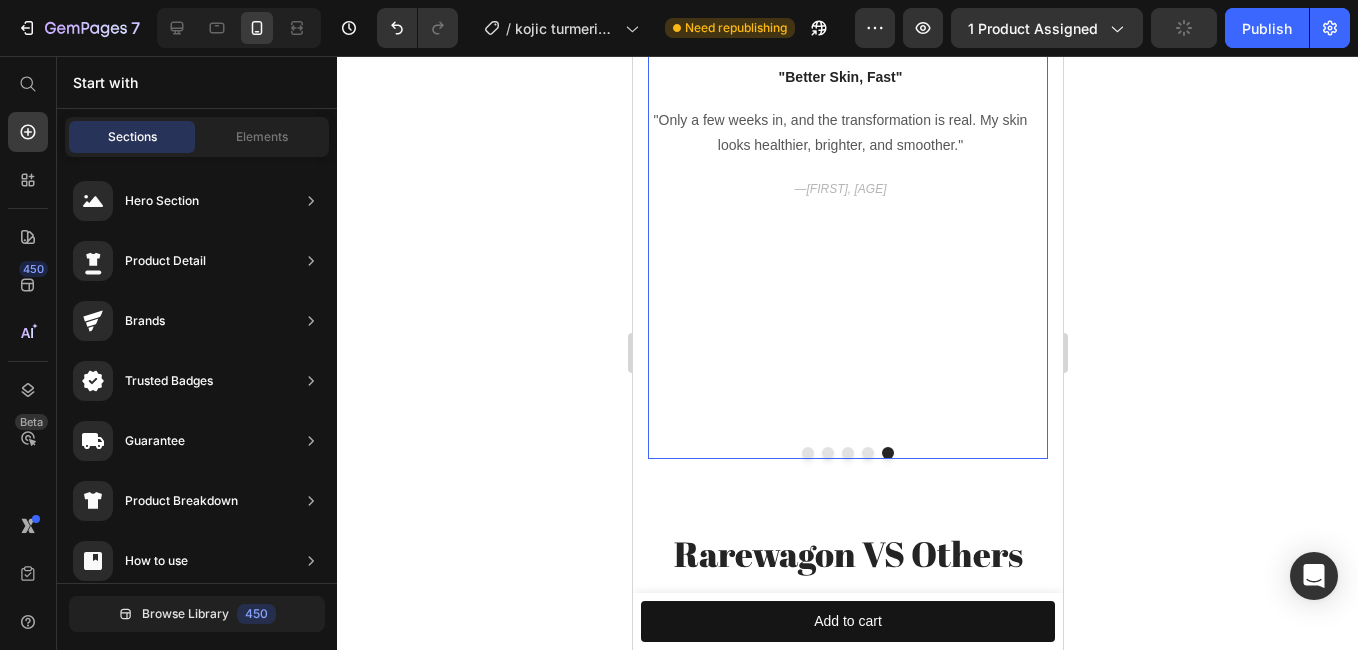 click at bounding box center [827, 453] 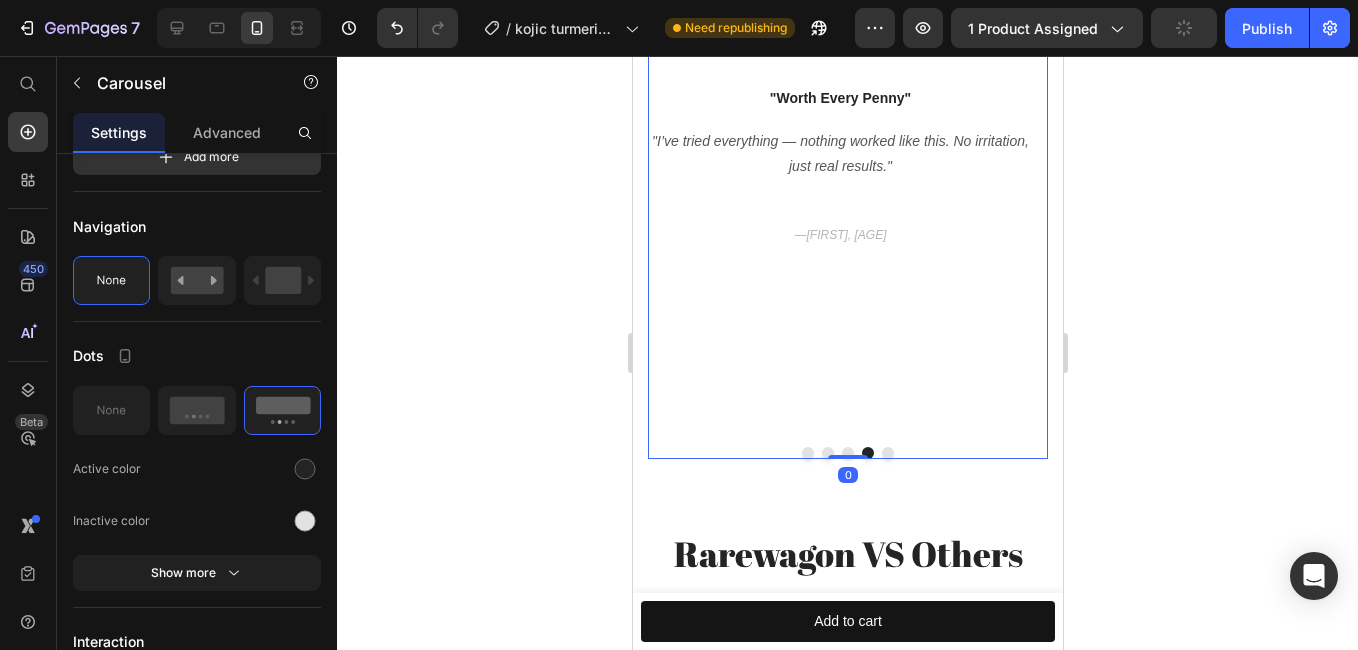 scroll, scrollTop: 0, scrollLeft: 0, axis: both 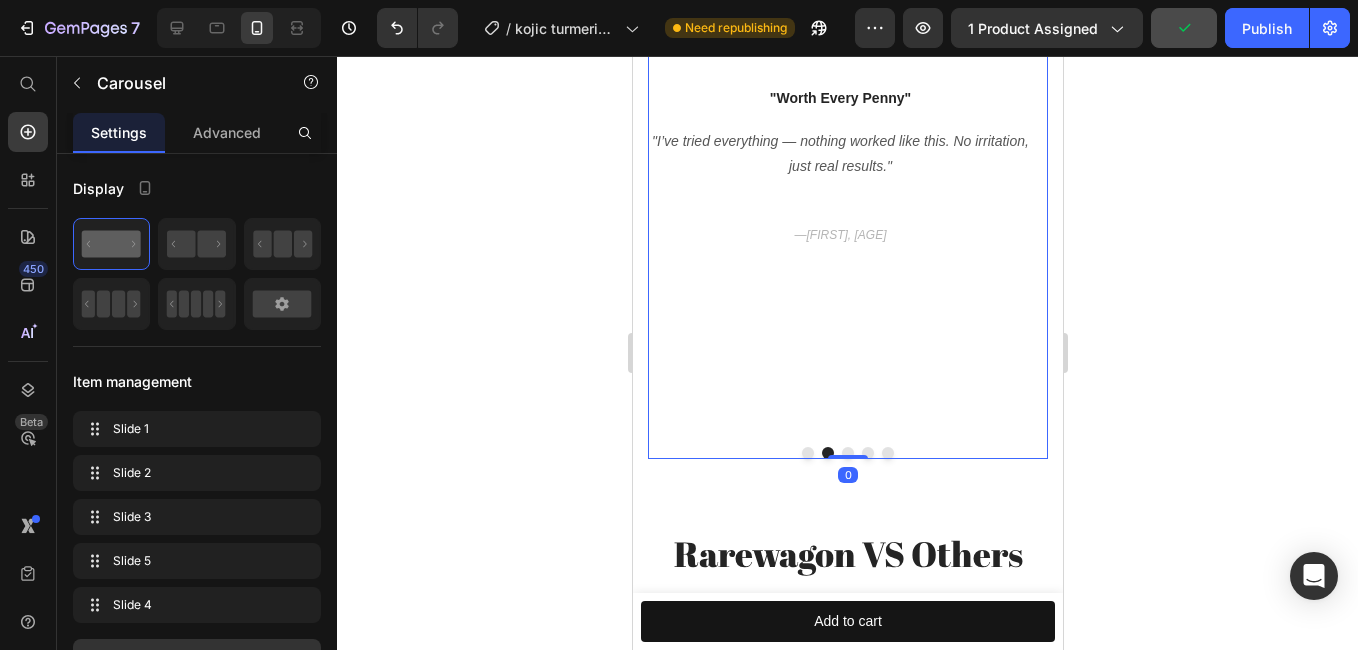 click at bounding box center [827, 453] 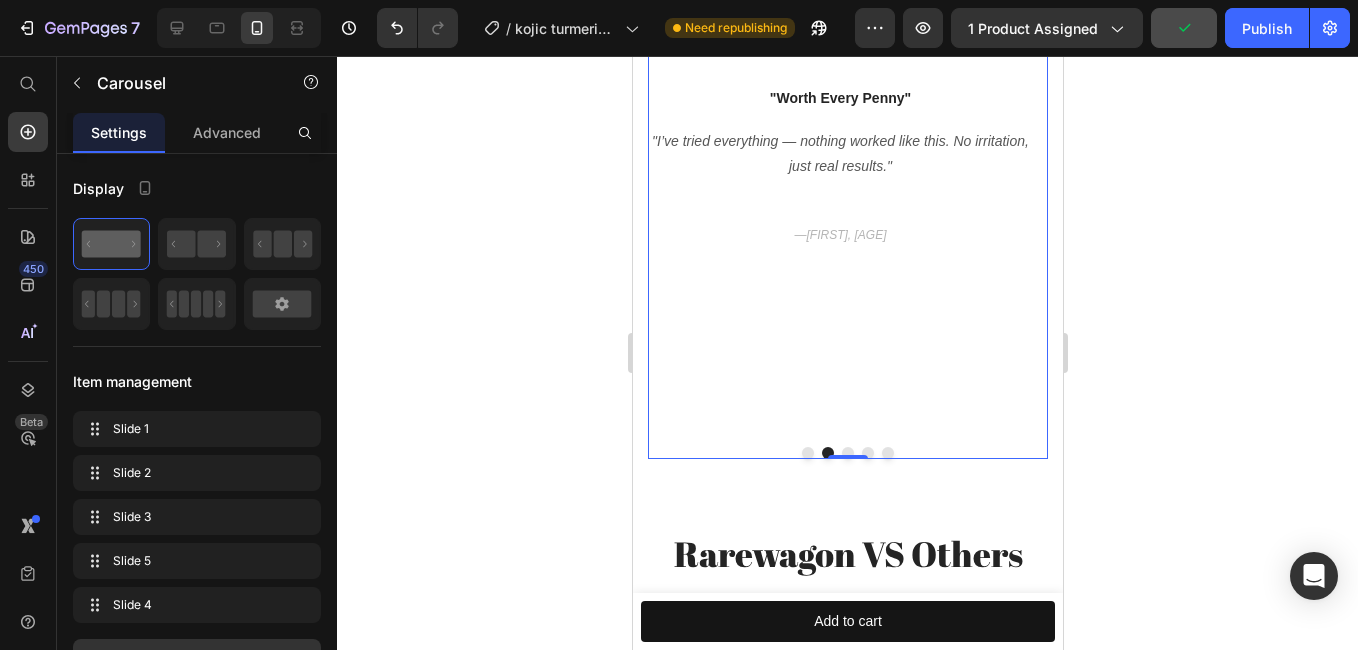 scroll, scrollTop: 1953, scrollLeft: 0, axis: vertical 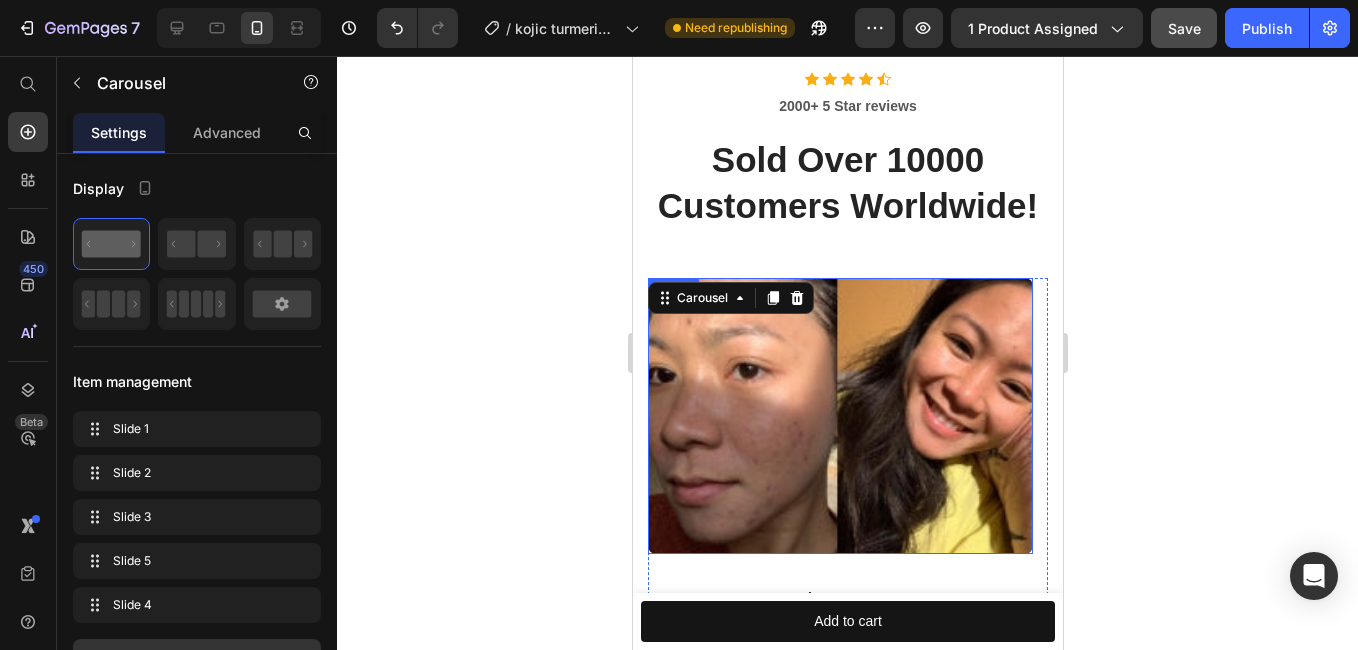 click at bounding box center (839, 416) 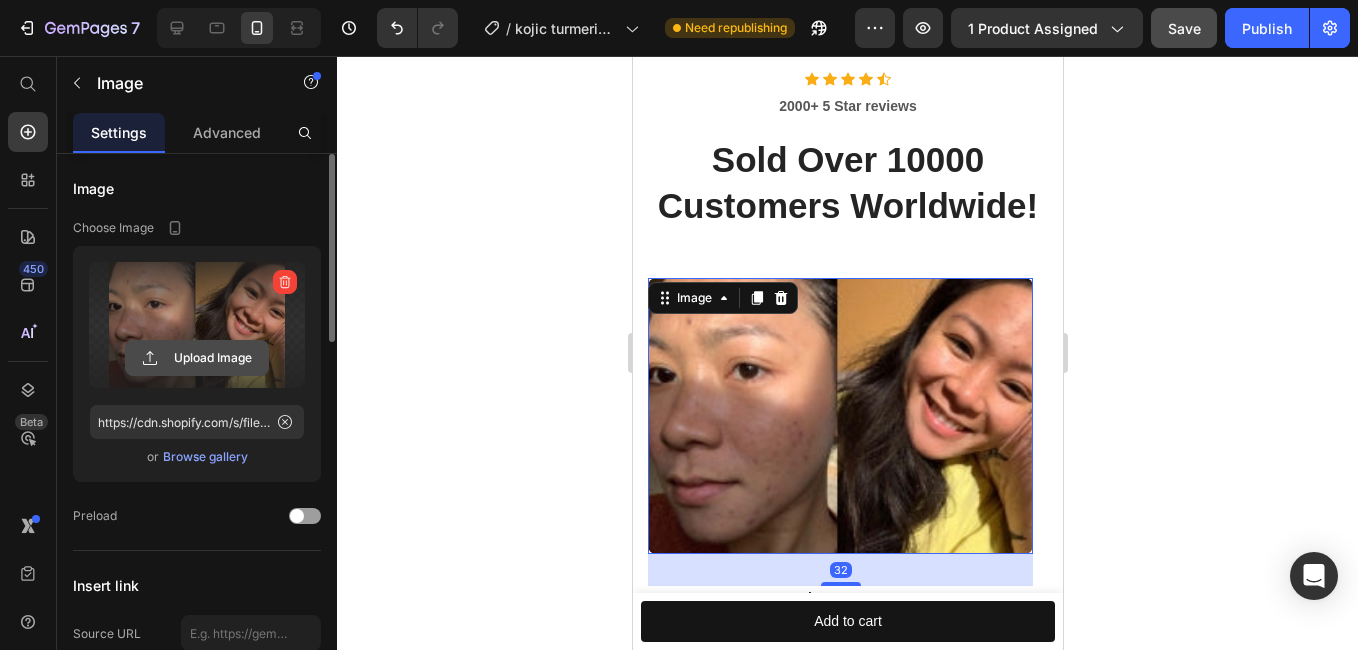 click 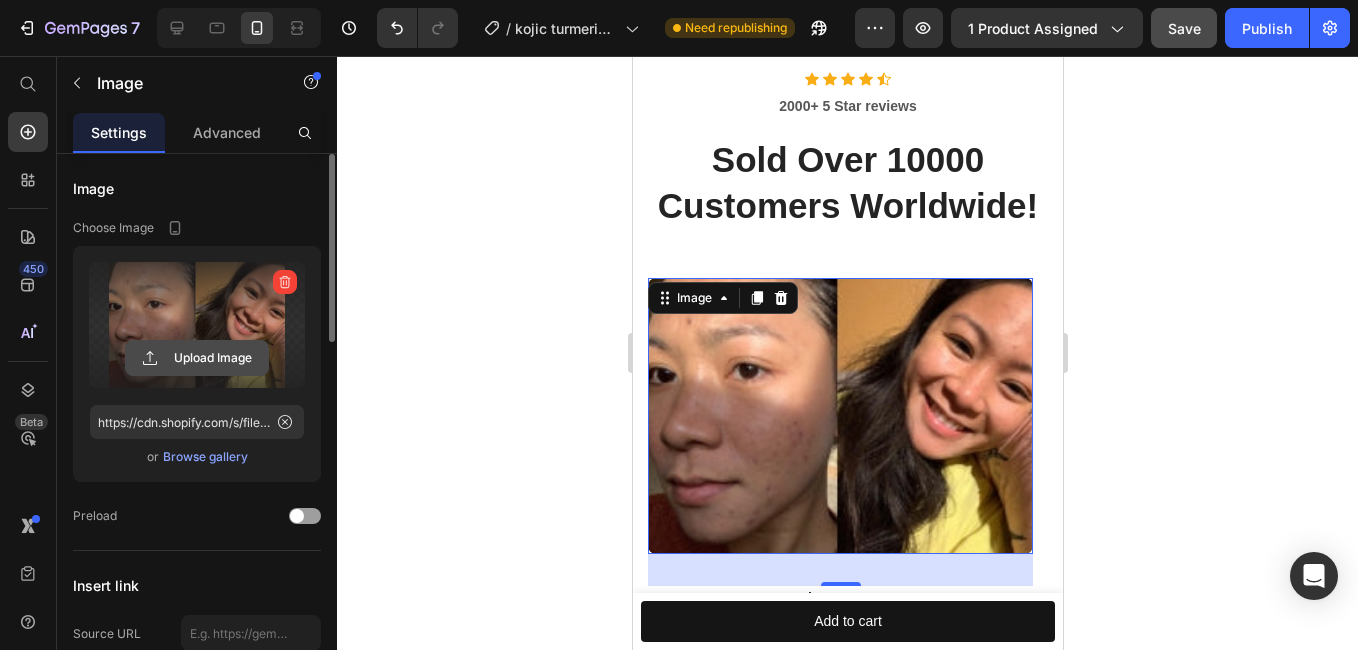 click 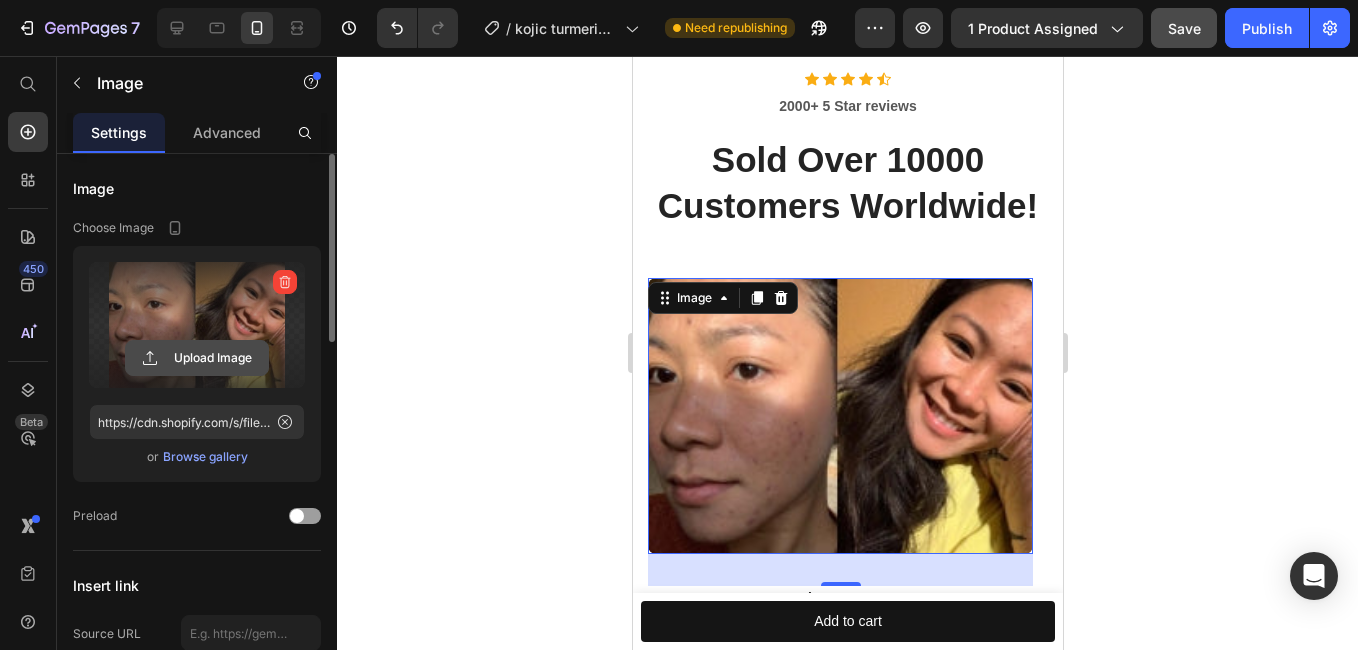 click 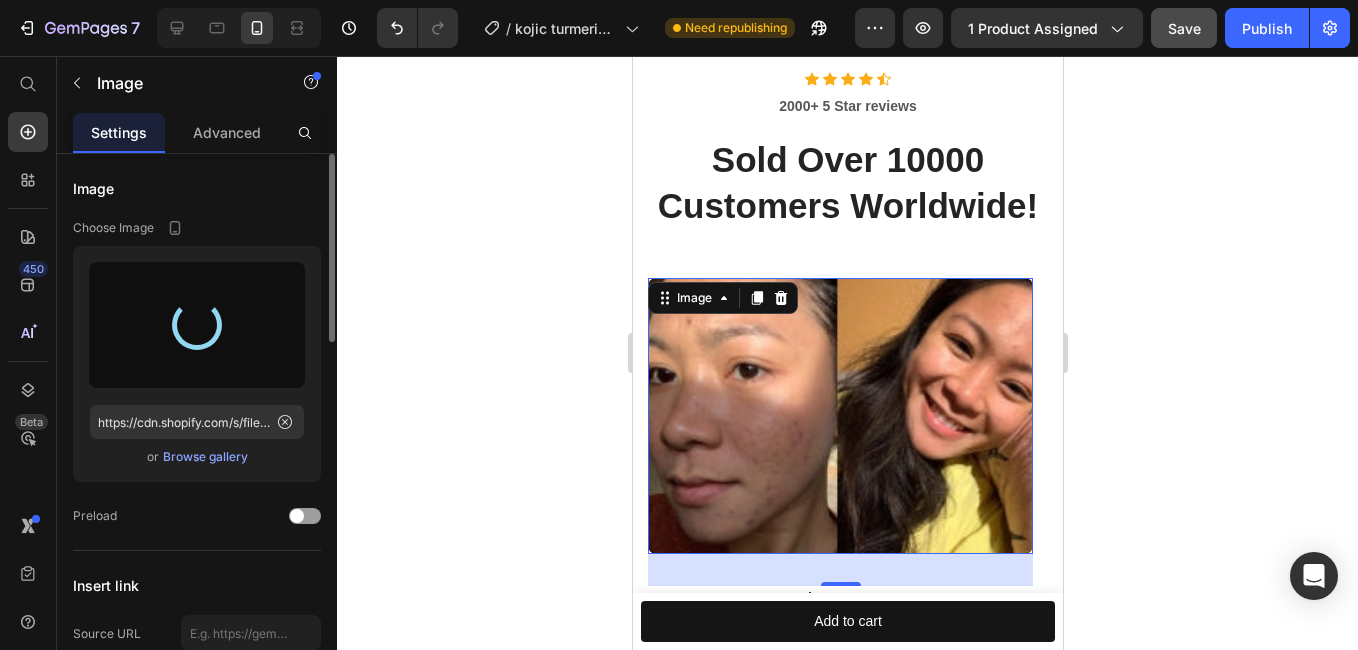 scroll, scrollTop: 2153, scrollLeft: 0, axis: vertical 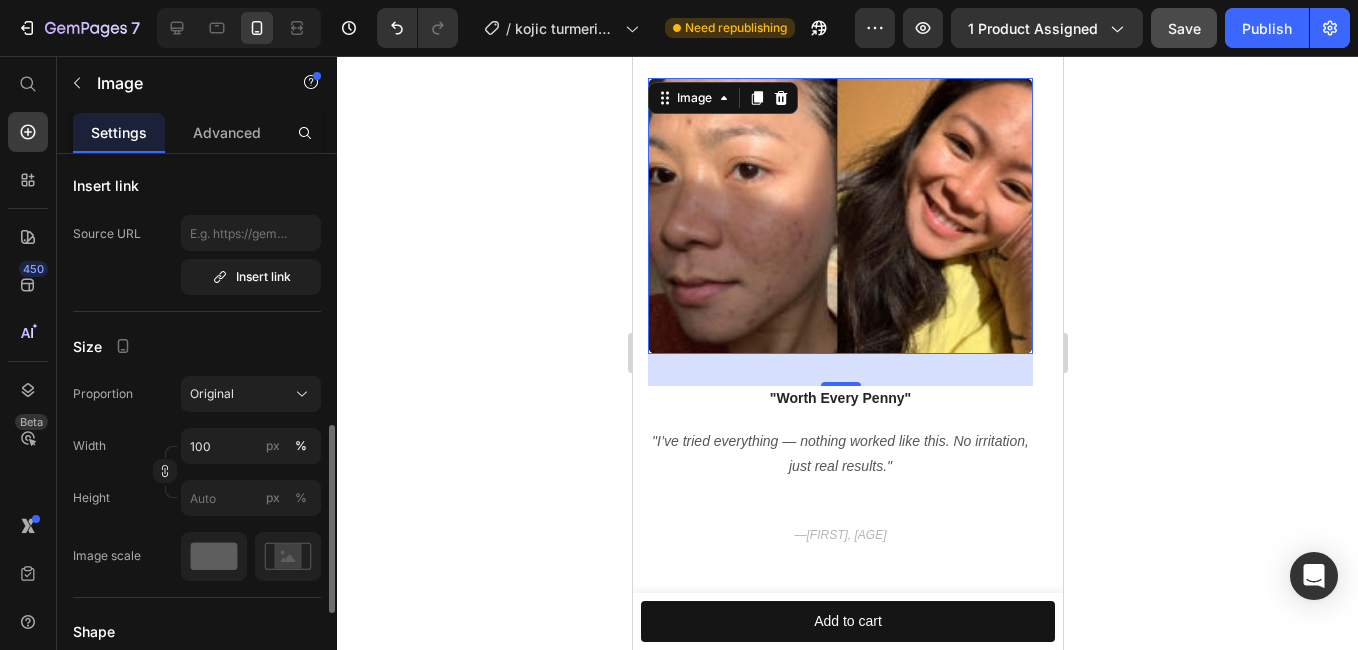 type on "https://cdn.shopify.com/s/files/1/0892/9299/6938/files/gempages_565868756069253951-154bce25-bc3b-483e-8f91-d0b1c59d2180.jpg" 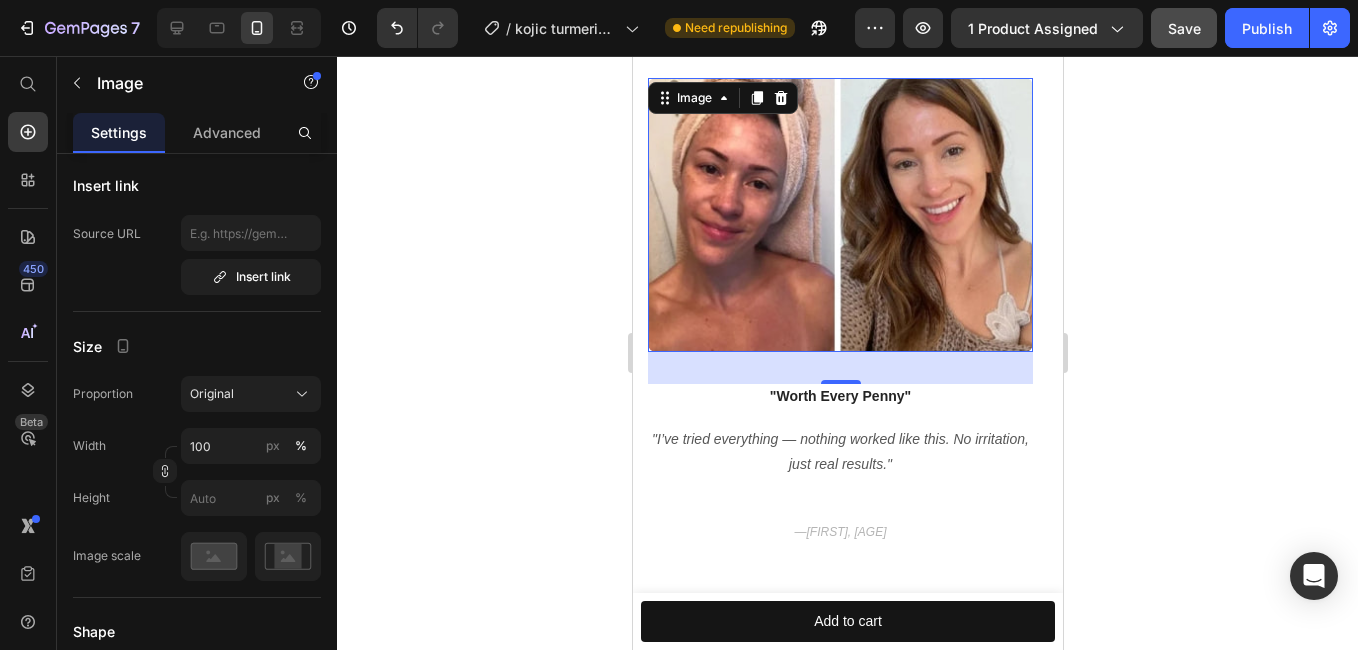 scroll, scrollTop: 800, scrollLeft: 0, axis: vertical 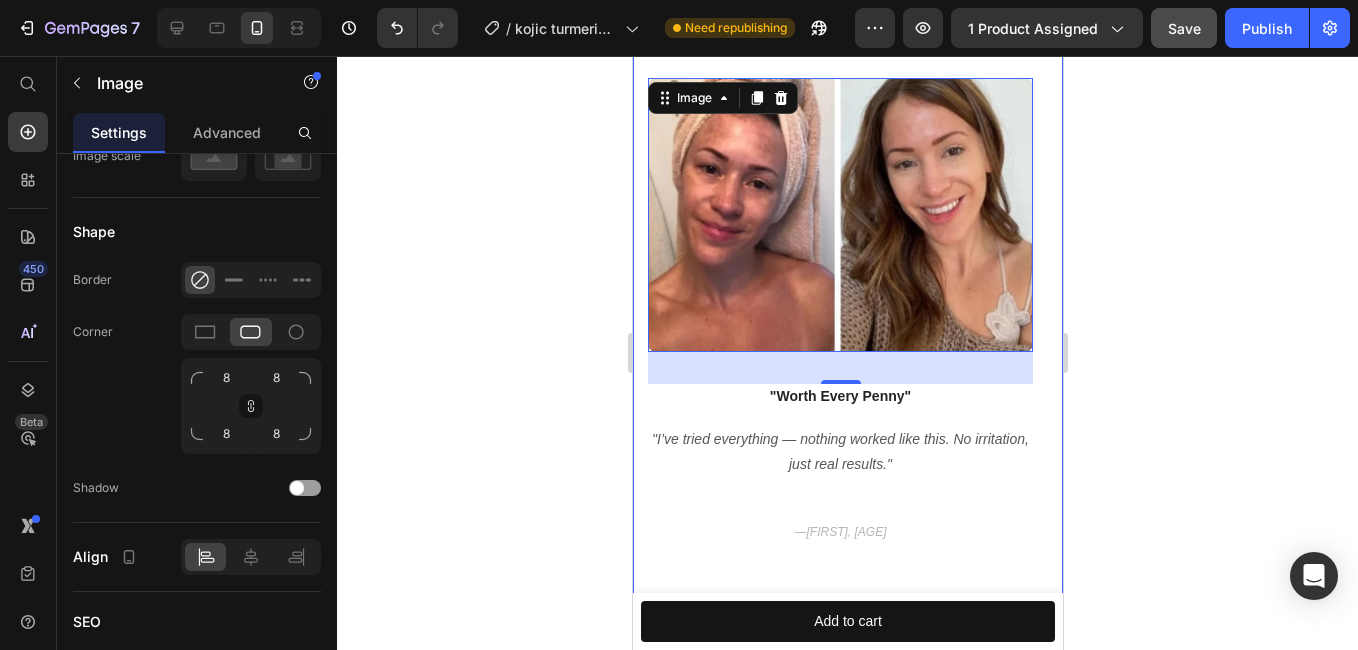 click 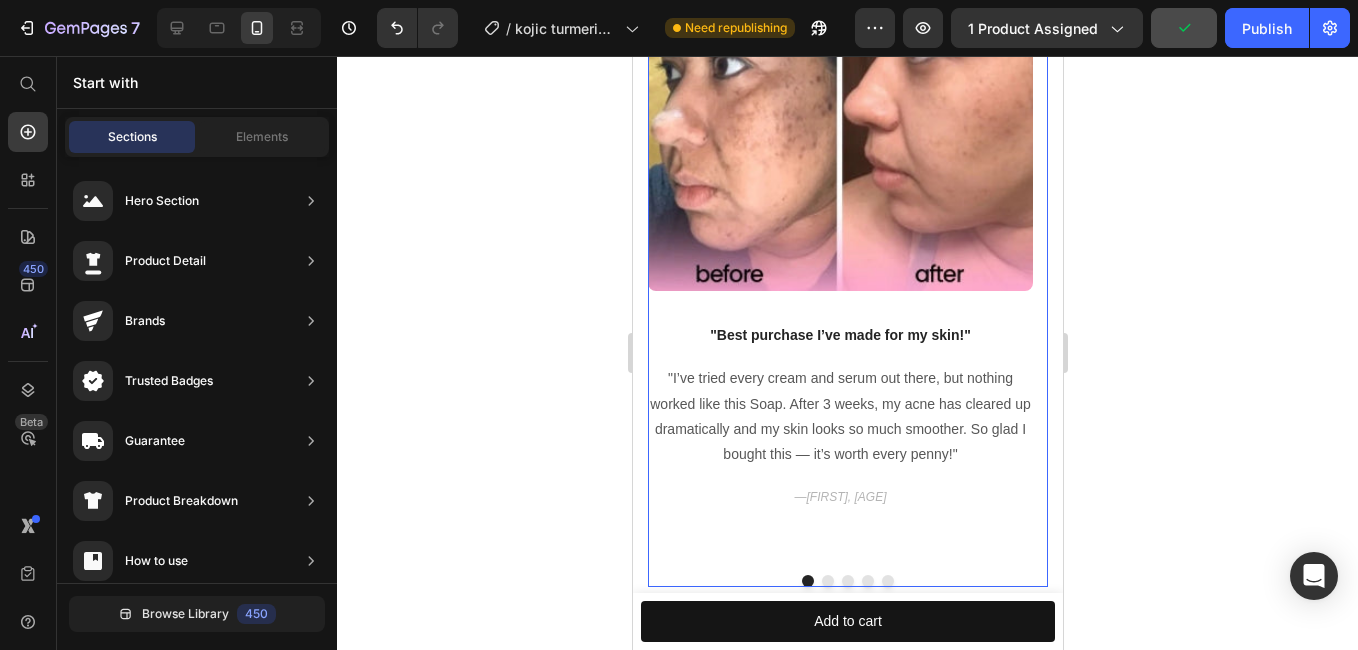 scroll, scrollTop: 2425, scrollLeft: 0, axis: vertical 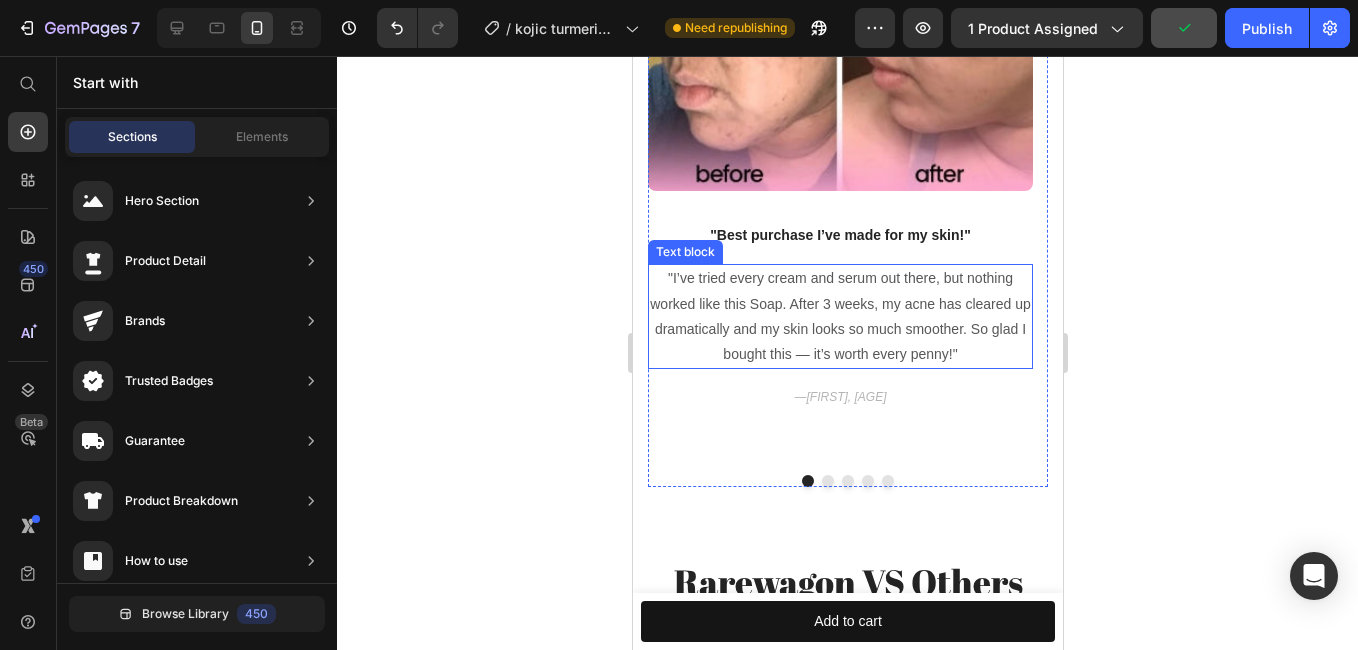click on ""I’ve tried every cream and serum out there, but nothing worked like this Soap. After 3 weeks, my acne has cleared up dramatically and my skin looks so much smoother. So glad I bought this — it’s worth every penny!"" at bounding box center (839, 316) 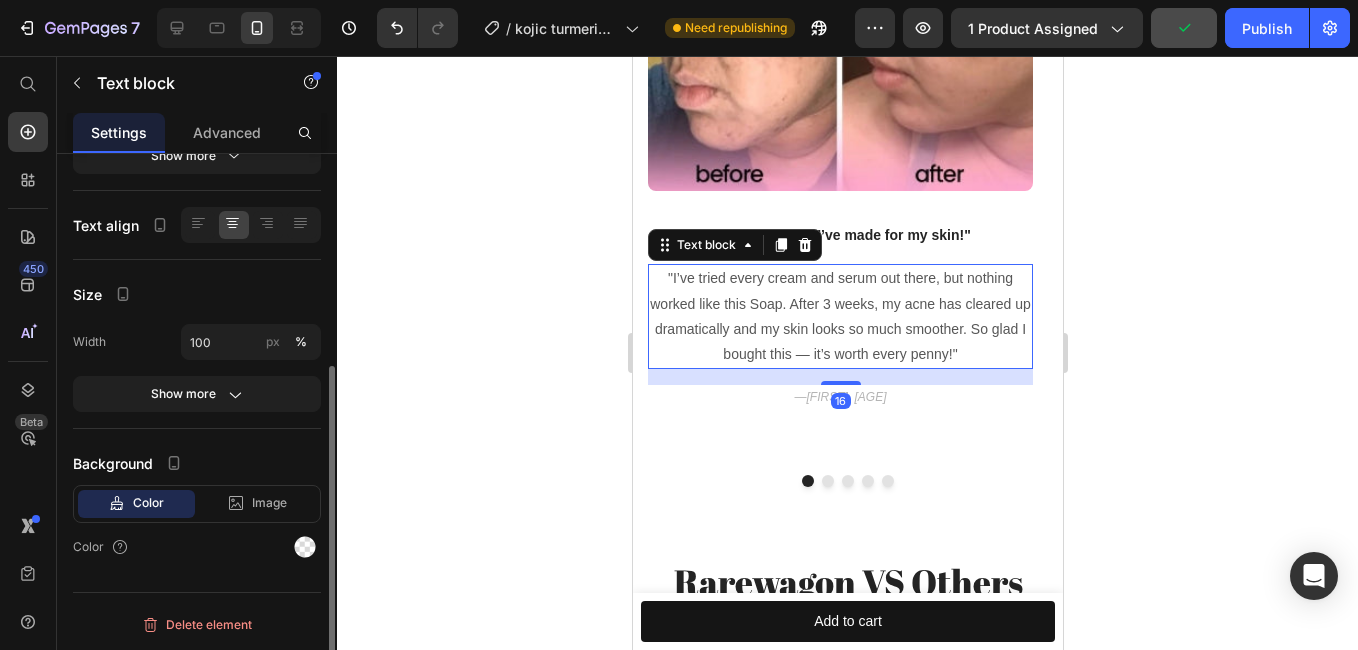 scroll, scrollTop: 0, scrollLeft: 0, axis: both 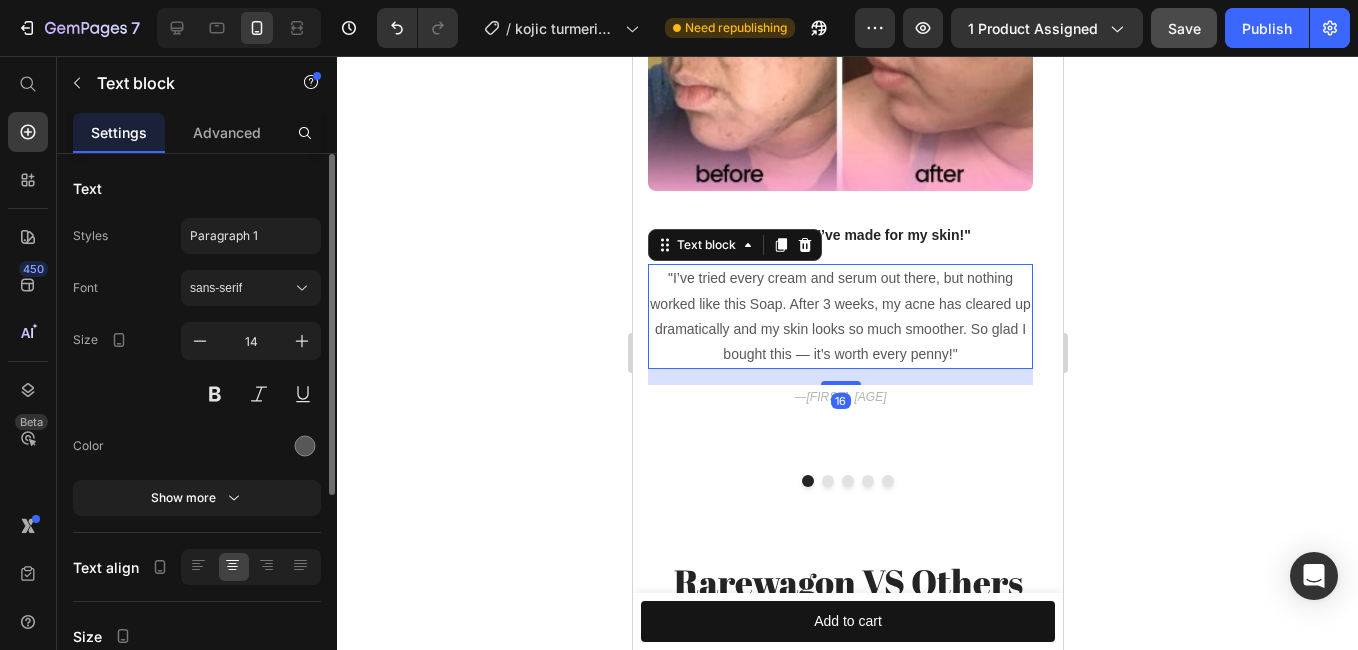 click on ""I’ve tried every cream and serum out there, but nothing worked like this Soap. After 3 weeks, my acne has cleared up dramatically and my skin looks so much smoother. So glad I bought this — it’s worth every penny!"" at bounding box center (839, 316) 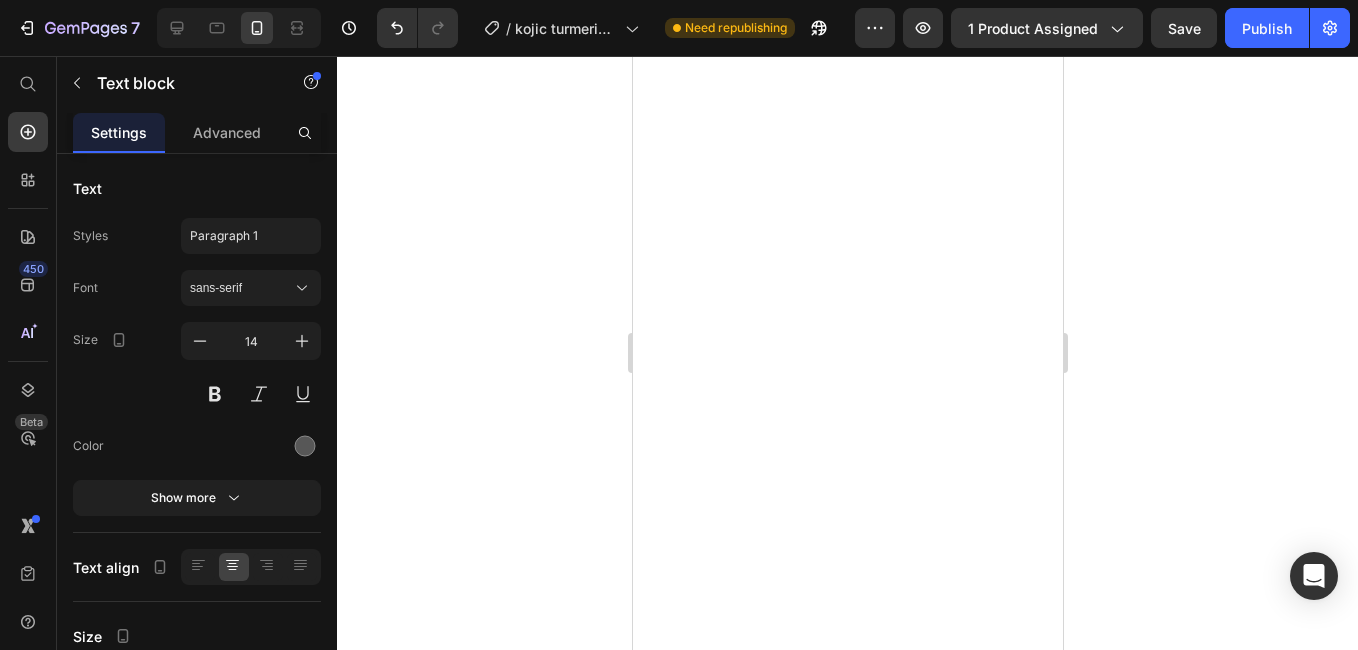 scroll, scrollTop: 0, scrollLeft: 0, axis: both 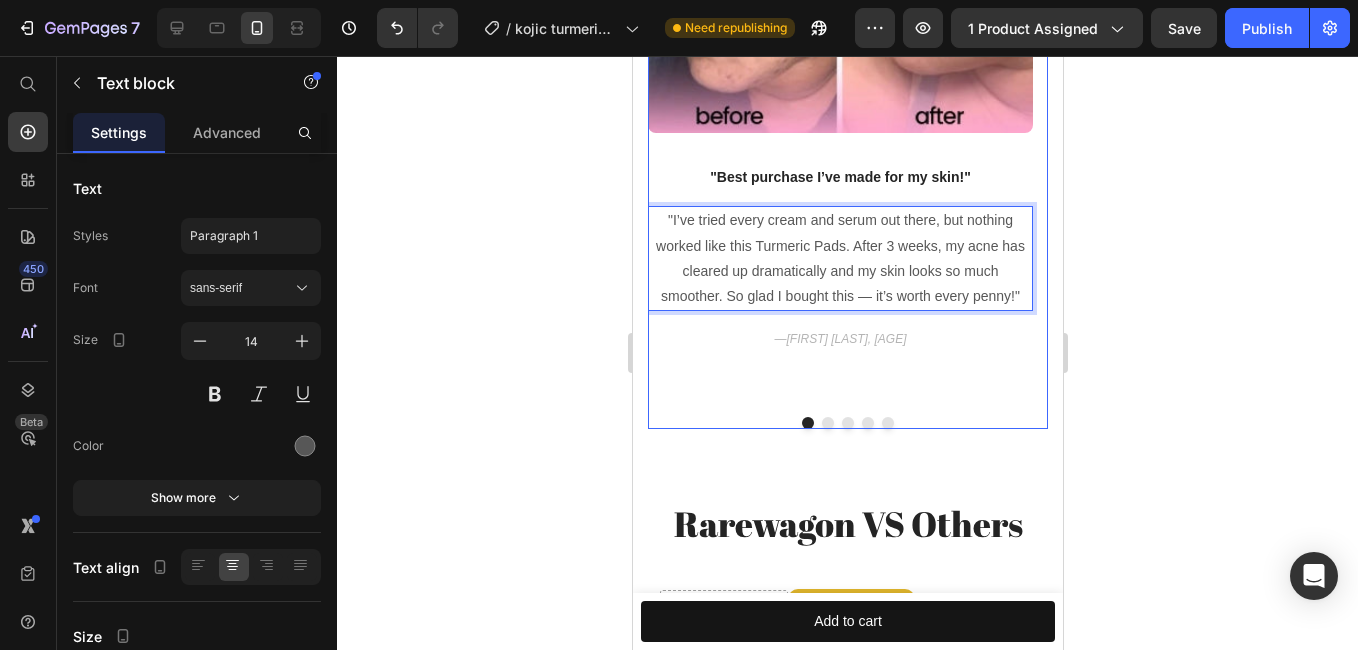 click at bounding box center (827, 423) 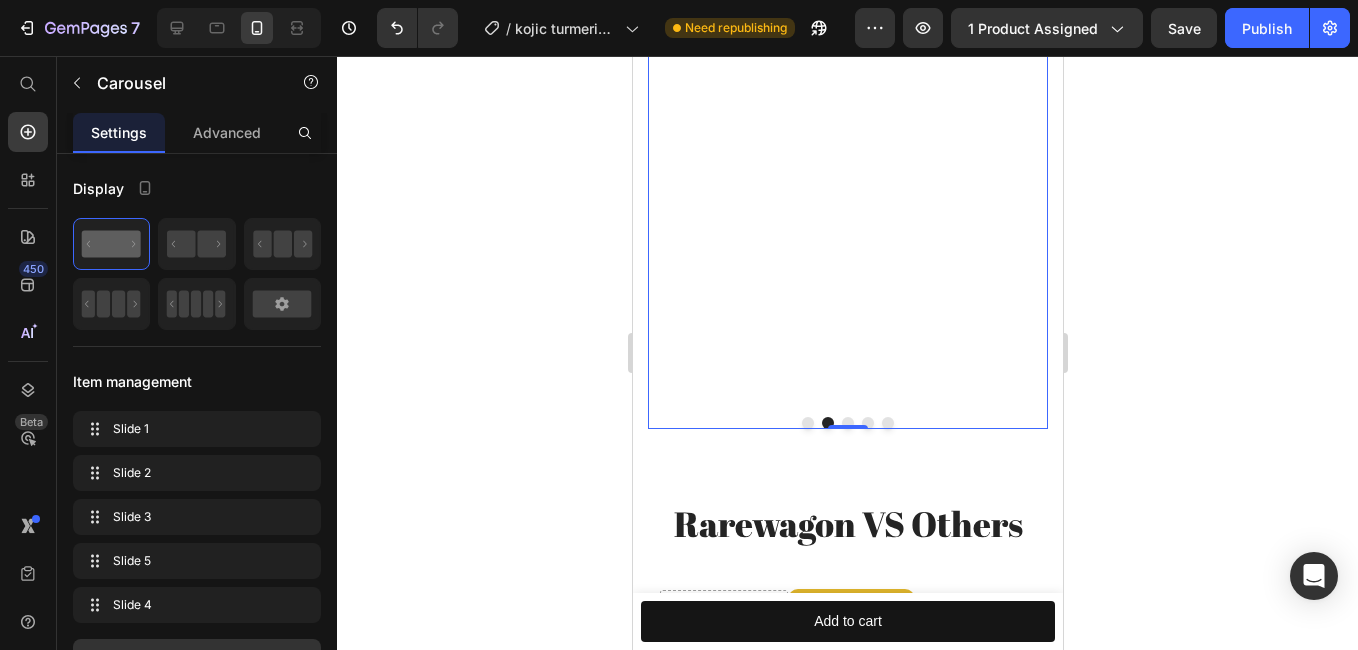 click at bounding box center (847, 423) 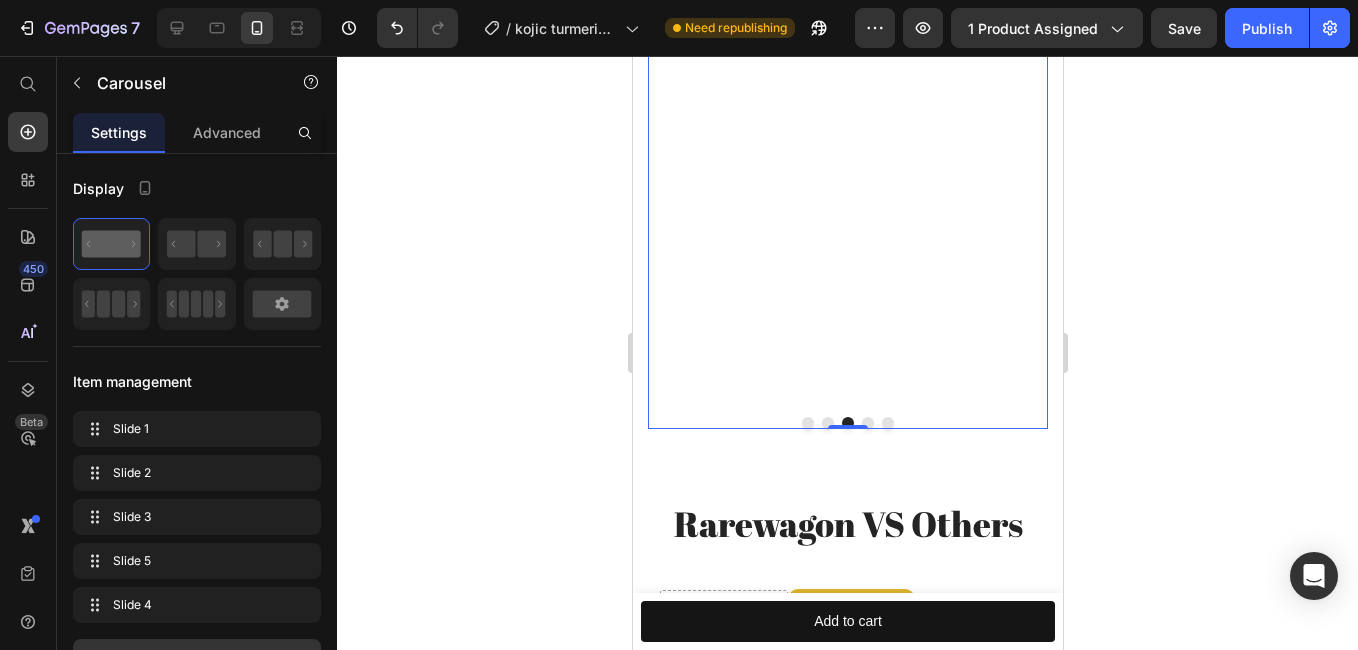 click at bounding box center [867, 423] 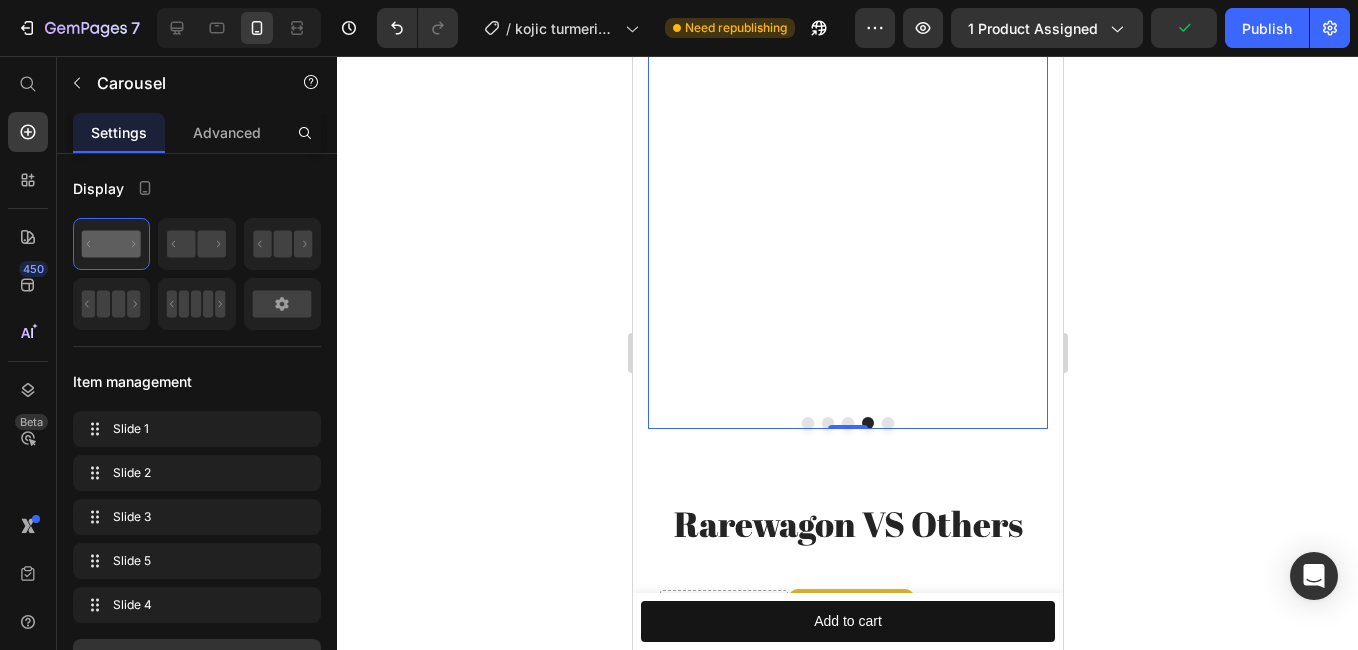 click at bounding box center [887, 423] 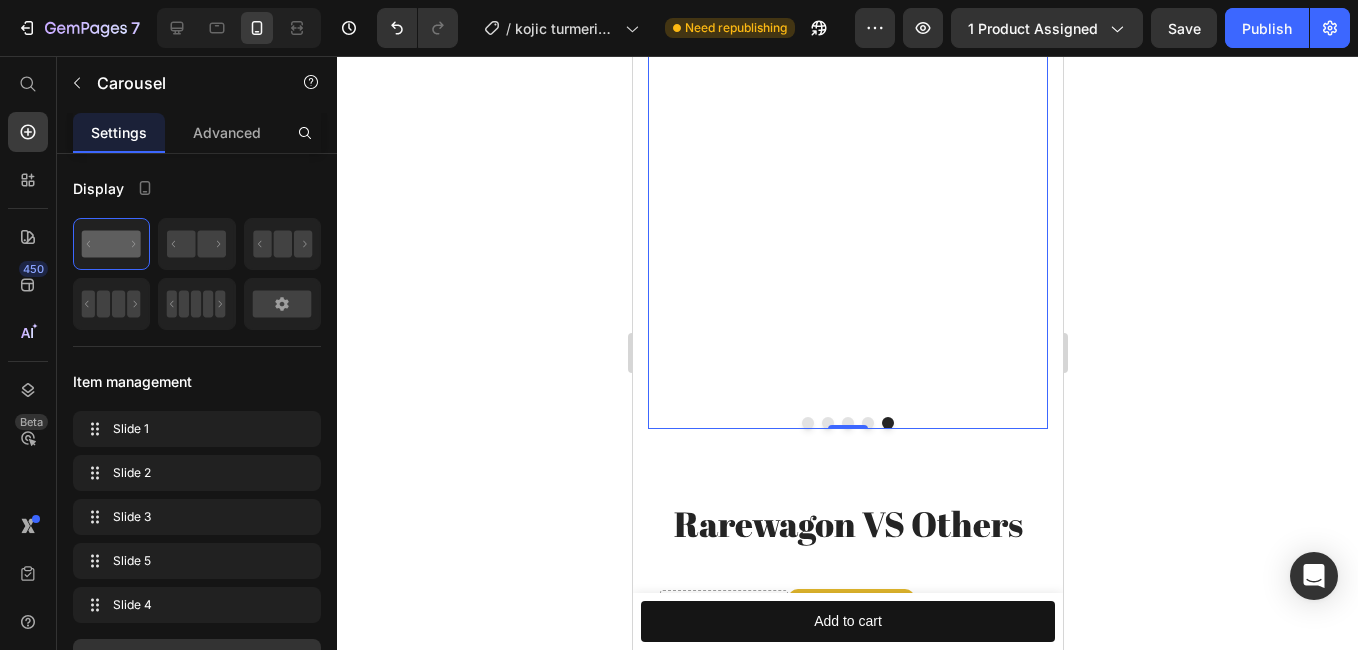 click at bounding box center (807, 423) 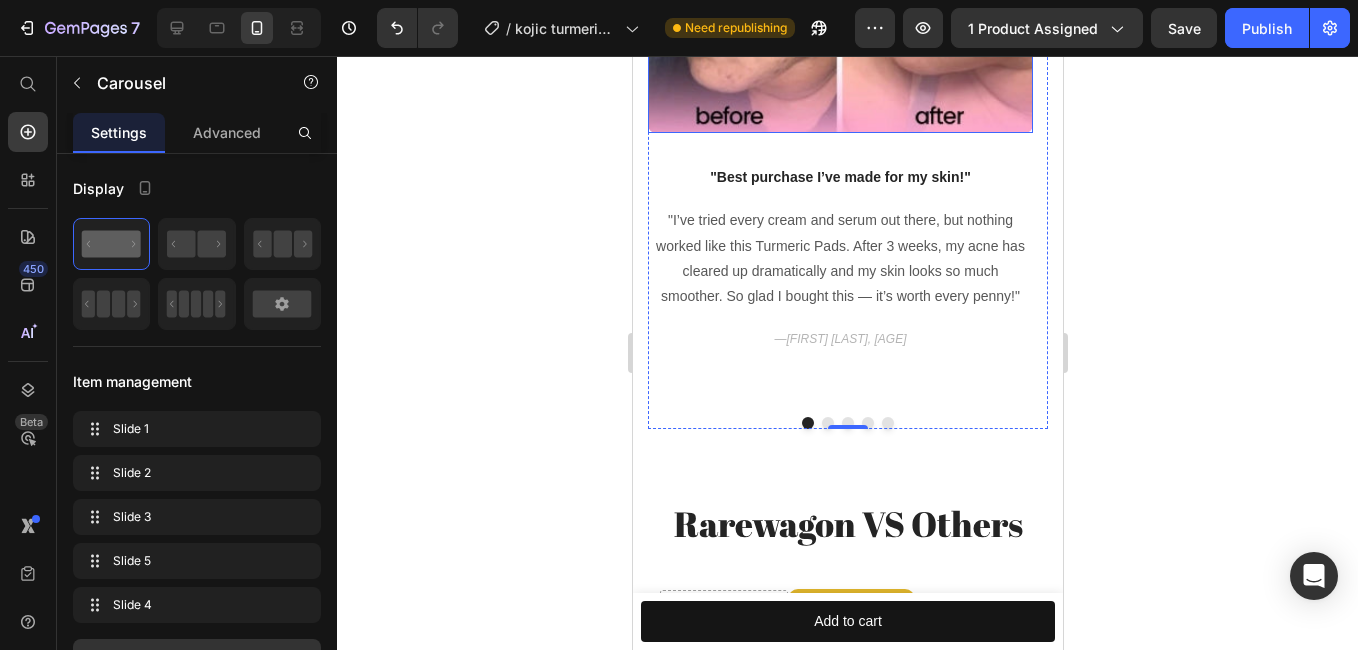 scroll, scrollTop: 1925, scrollLeft: 0, axis: vertical 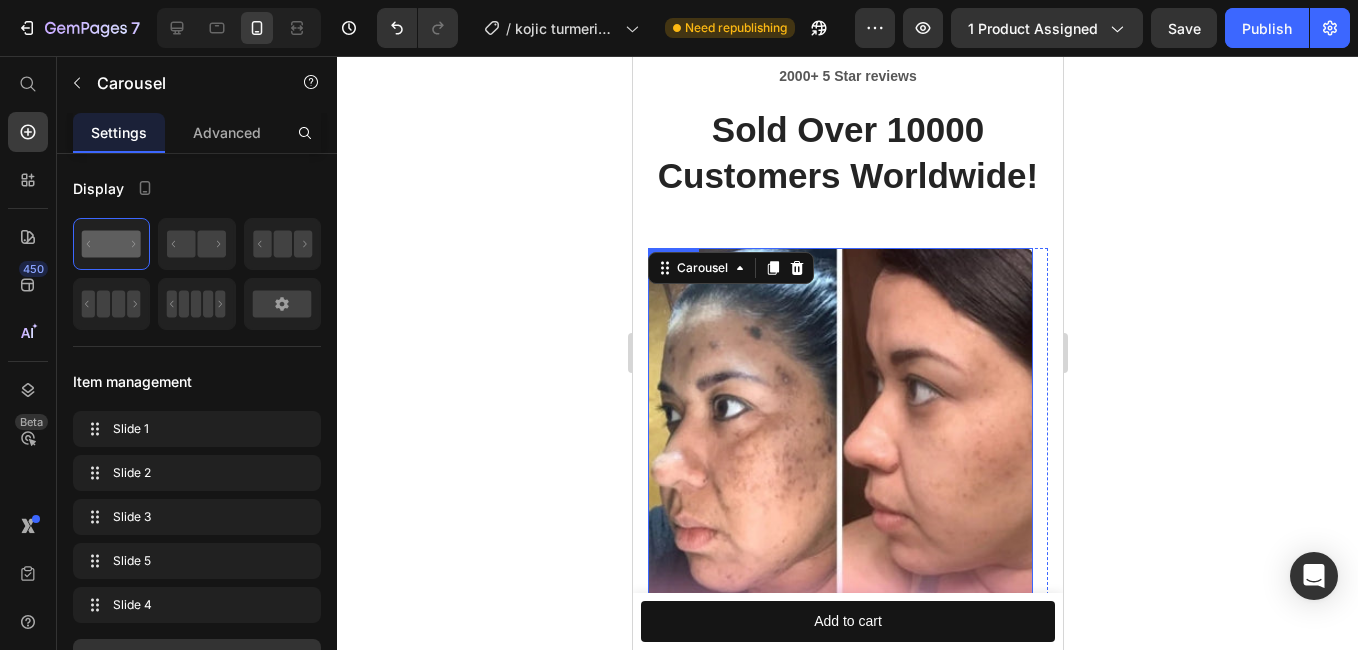 click at bounding box center (839, 440) 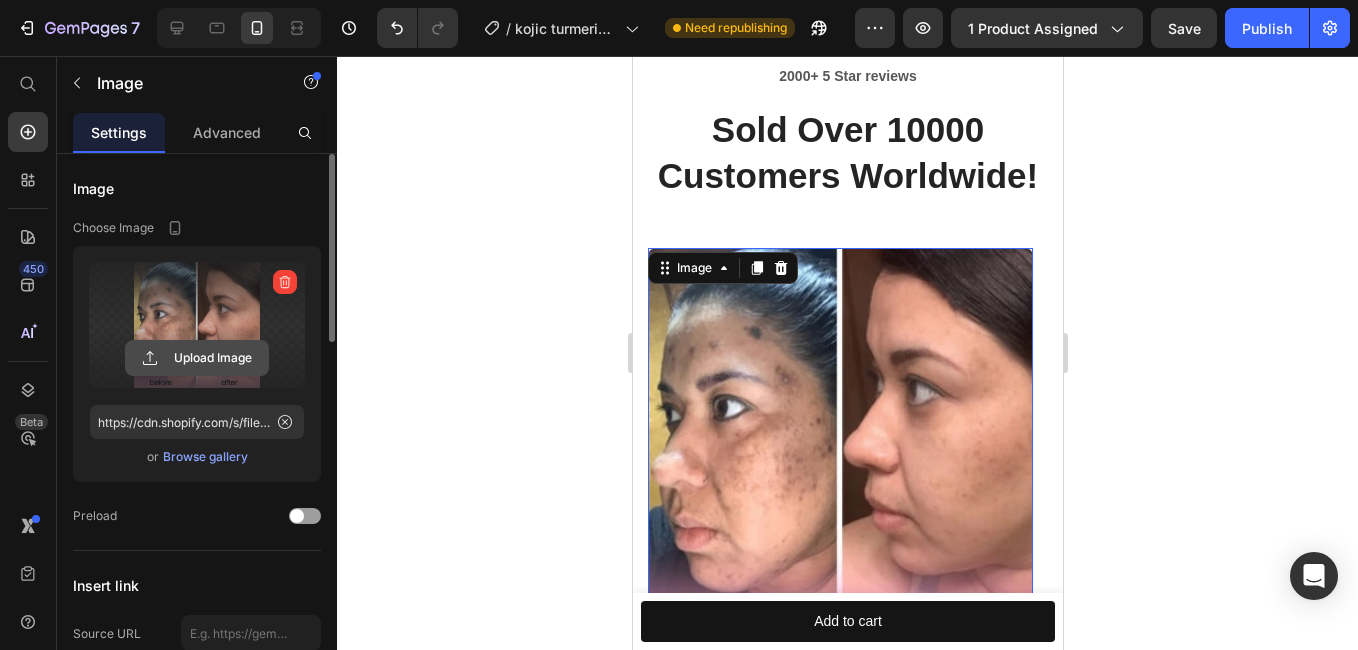 click 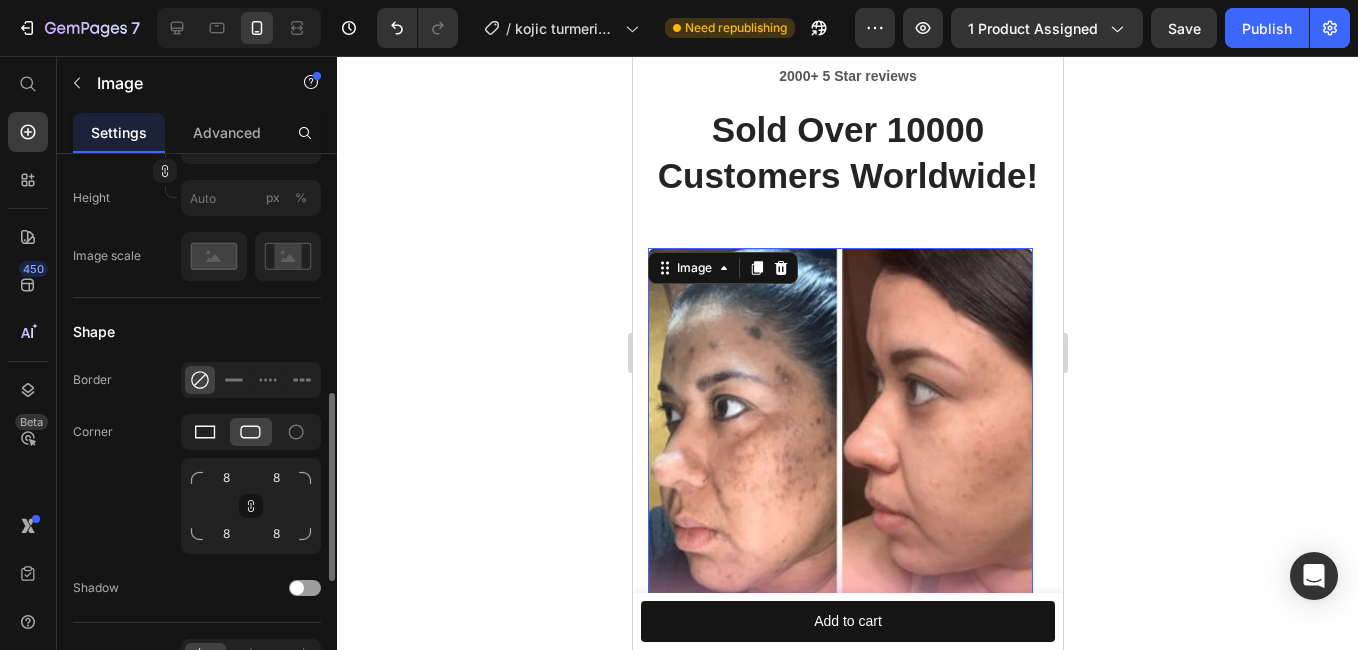 scroll, scrollTop: 500, scrollLeft: 0, axis: vertical 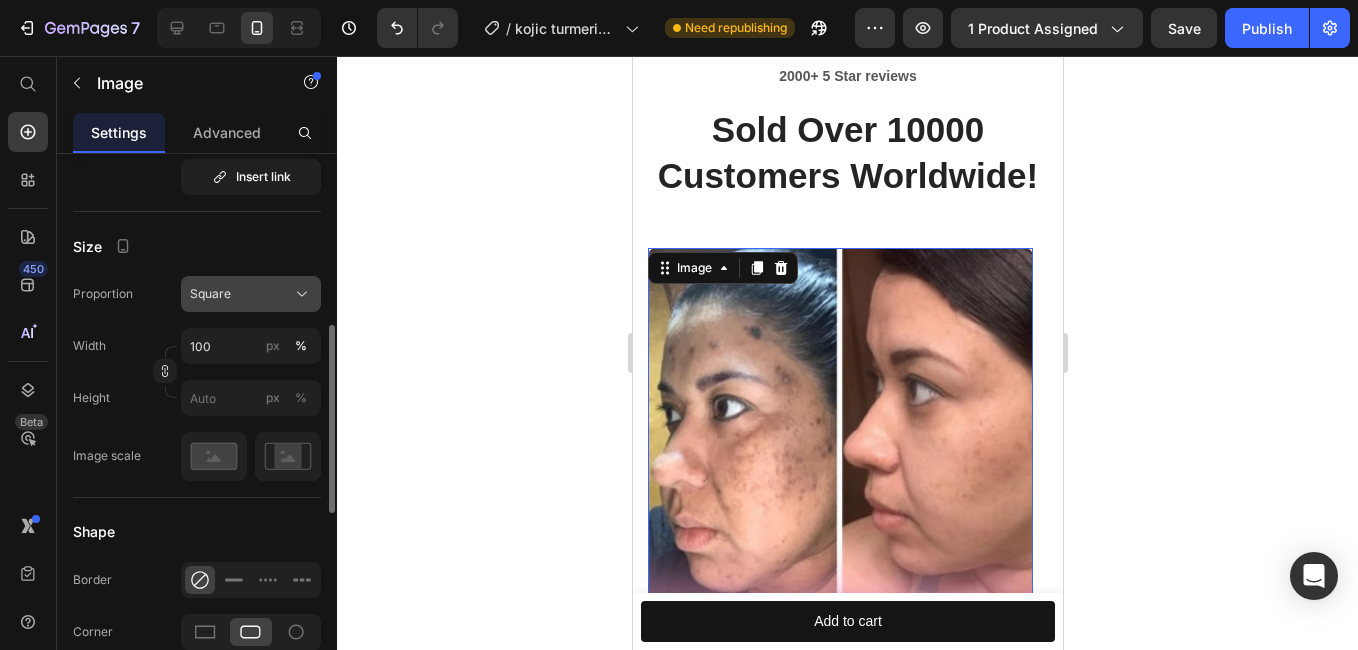 click on "Square" 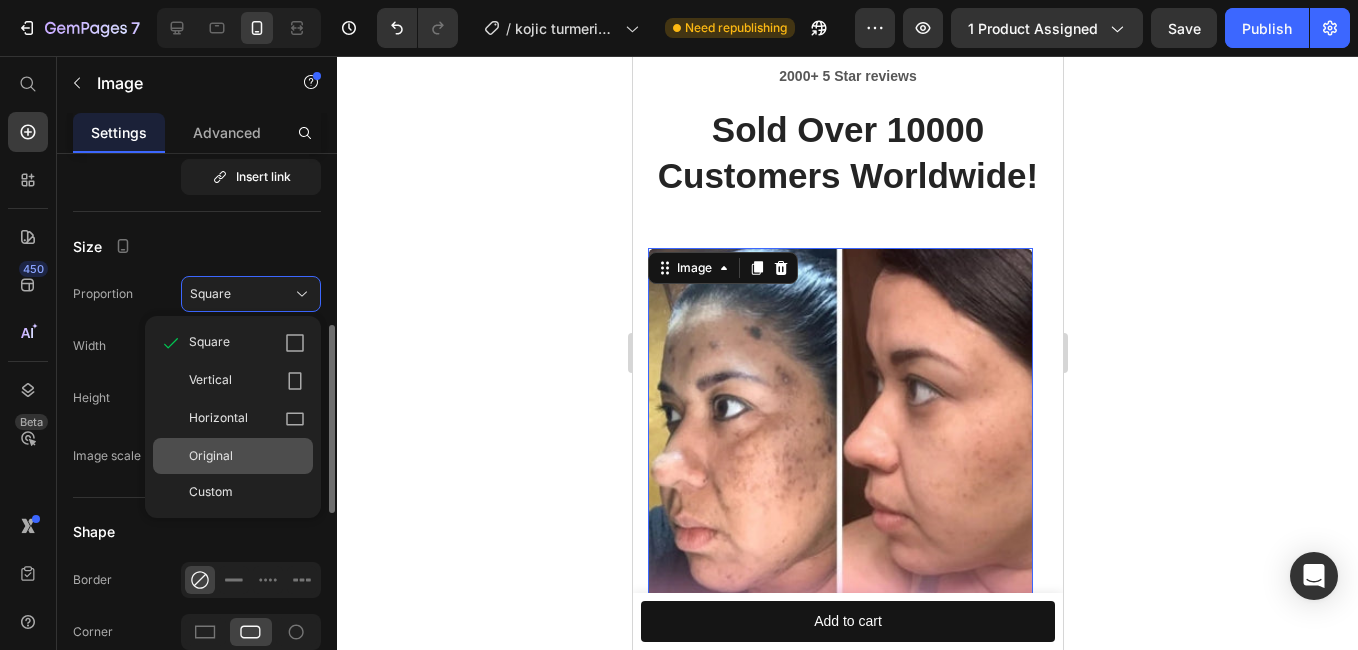 type on "https://cdn.shopify.com/s/files/1/0892/9299/6938/files/gempages_565868756069253951-600bf825-448d-479d-a131-94ba27fa1497.jpg" 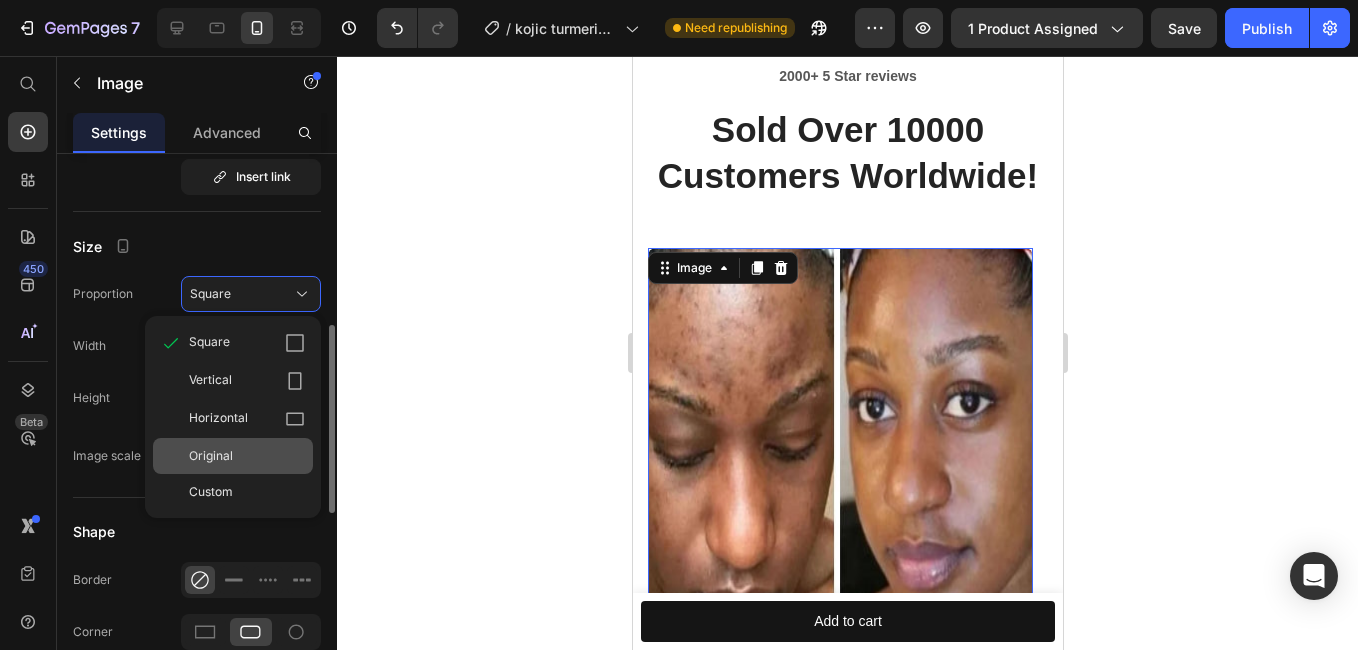 click on "Original" at bounding box center (247, 456) 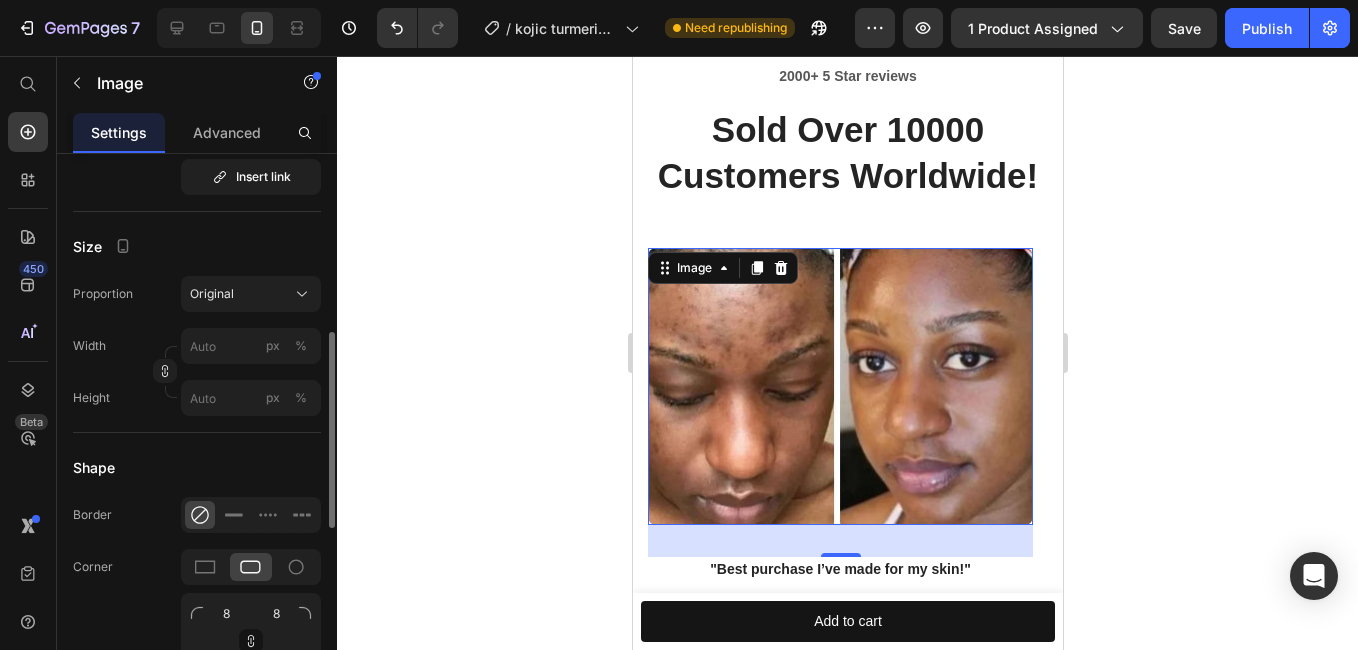 click 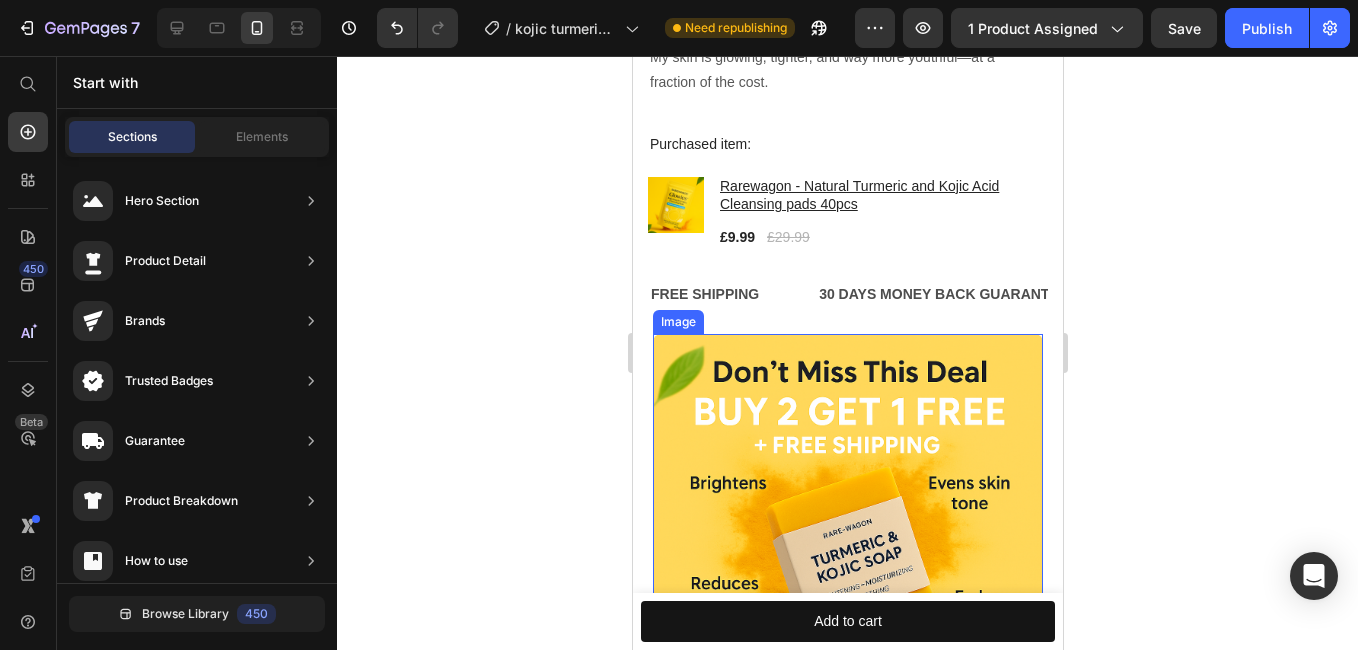 scroll, scrollTop: 4525, scrollLeft: 0, axis: vertical 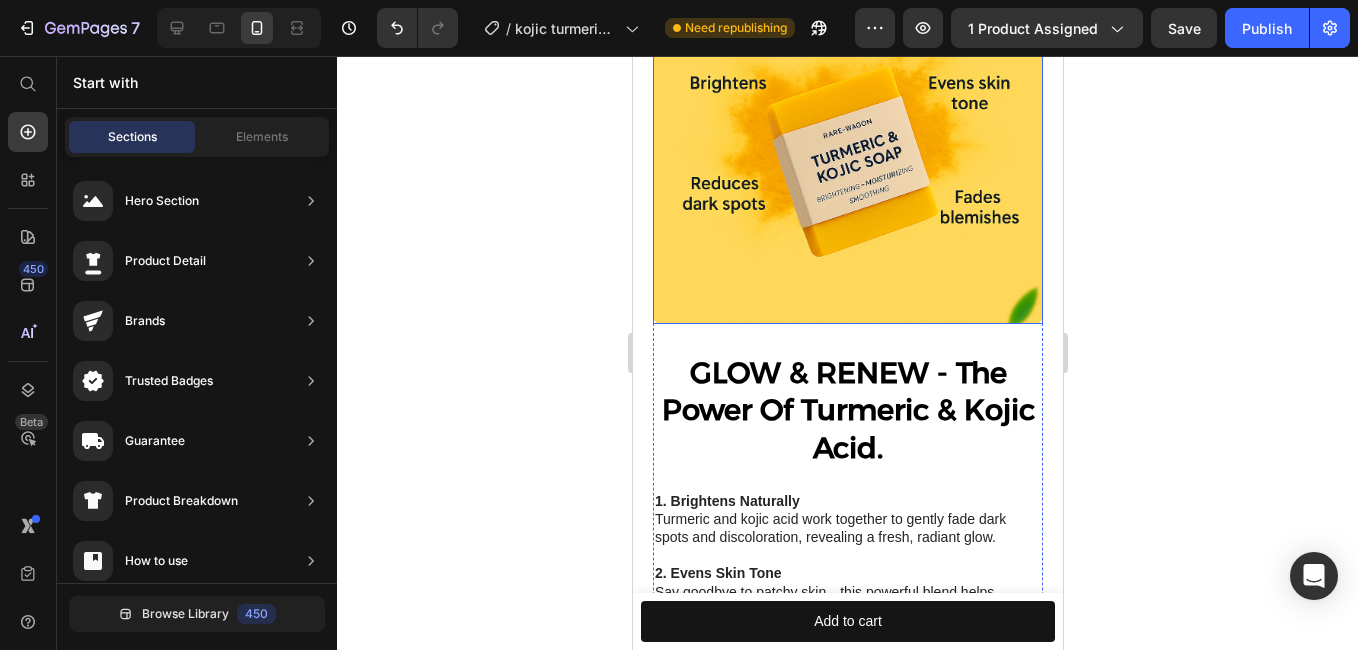 click at bounding box center [847, 129] 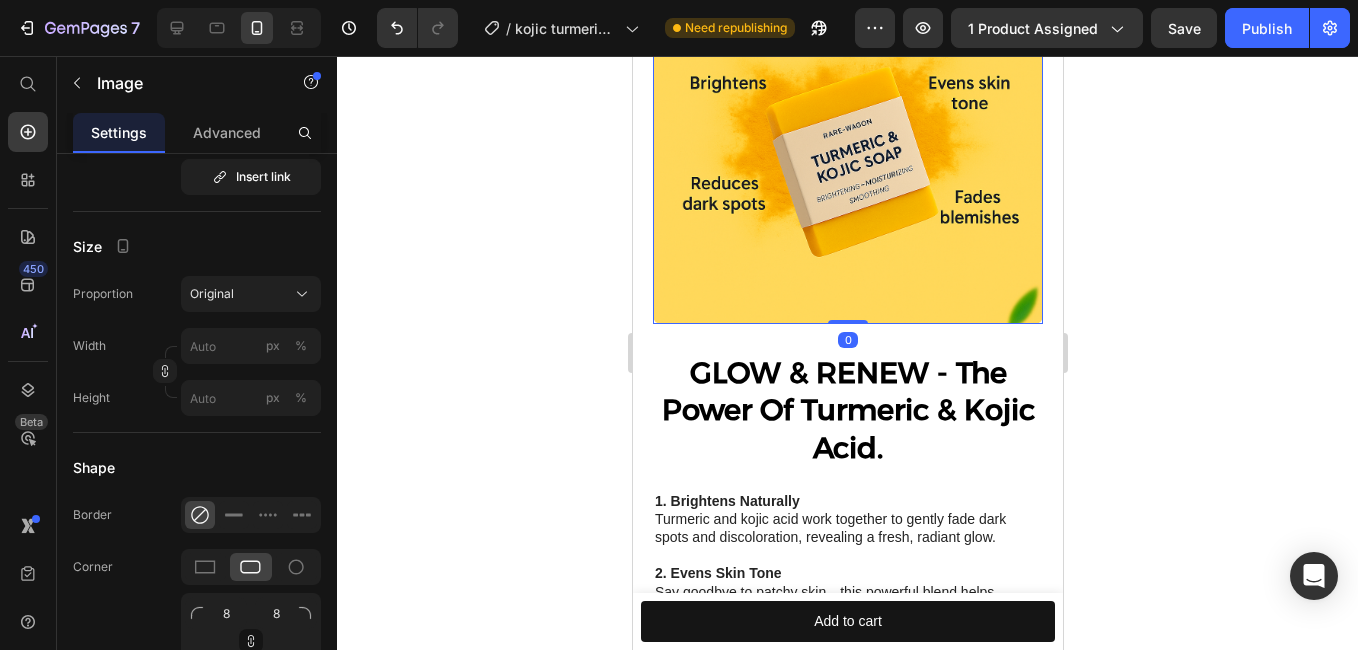 scroll, scrollTop: 0, scrollLeft: 0, axis: both 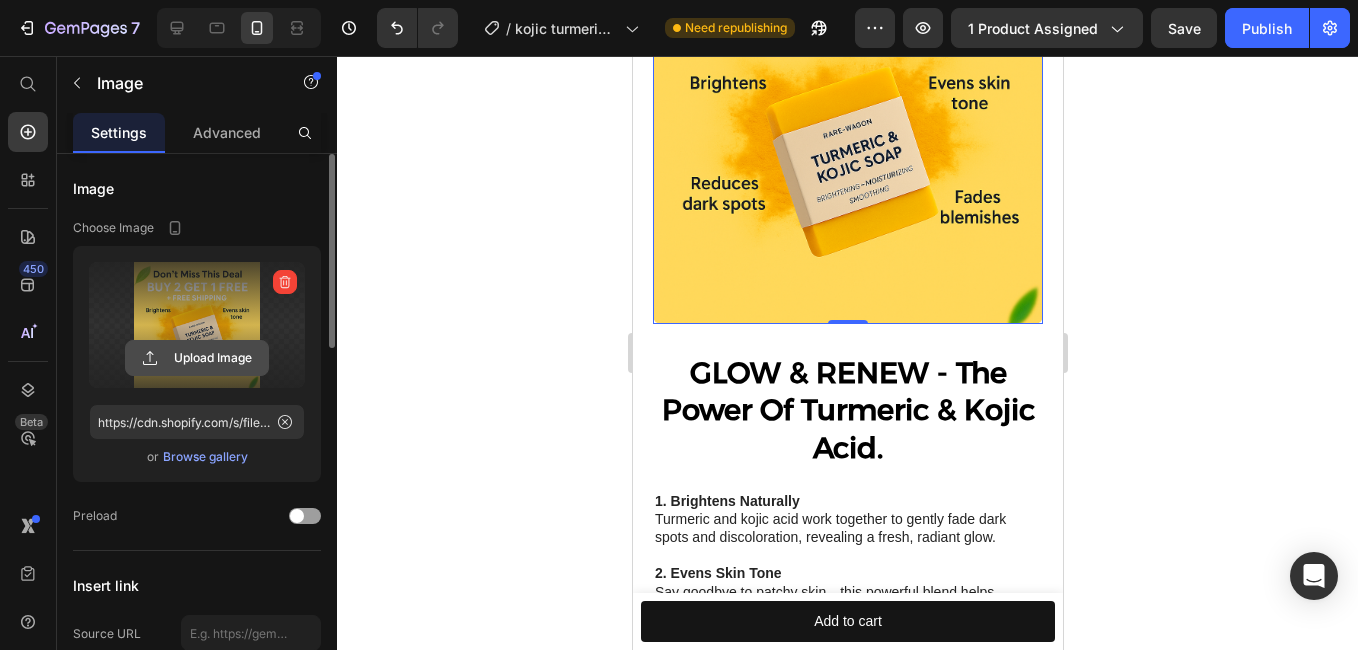 click 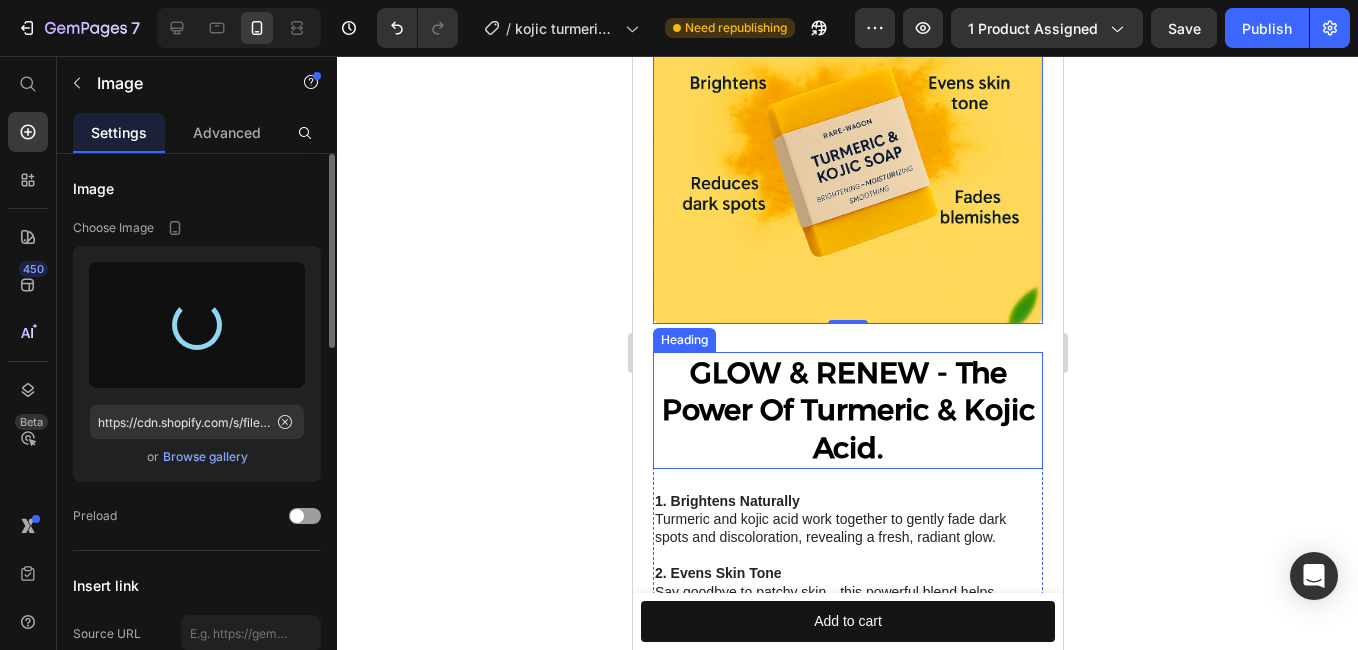 scroll, scrollTop: 4325, scrollLeft: 0, axis: vertical 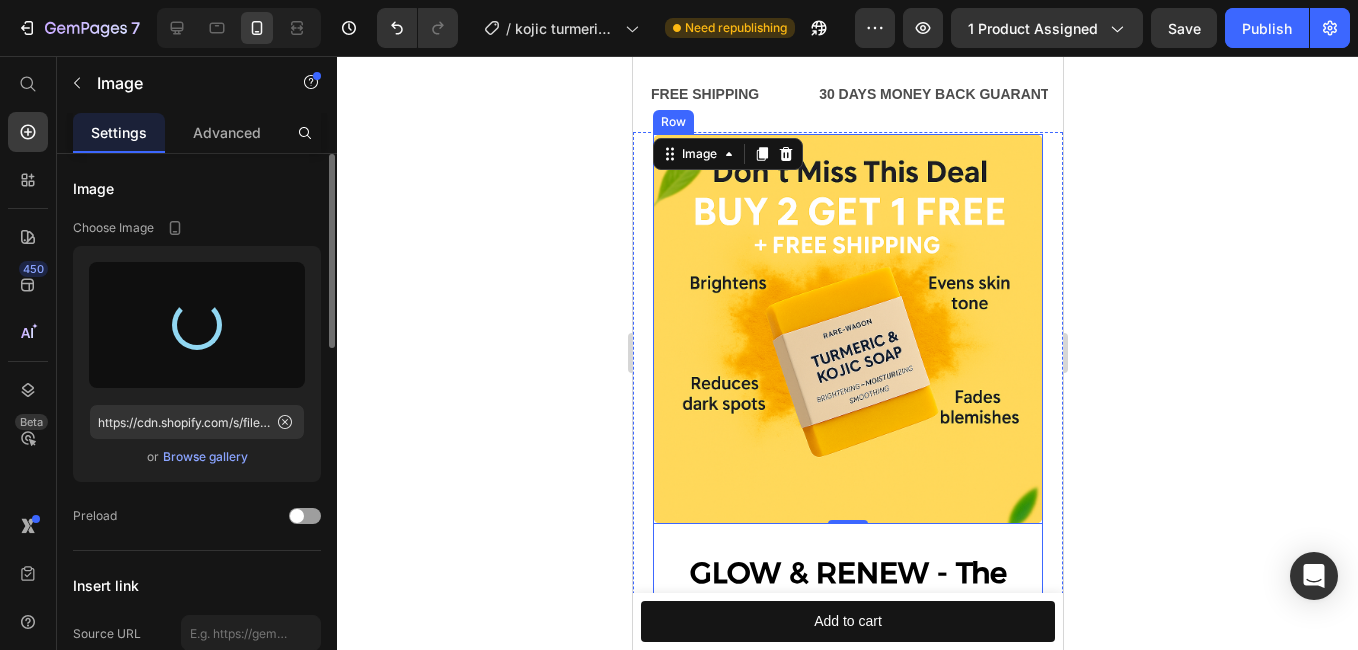 type on "https://cdn.shopify.com/s/files/1/0892/9299/6938/files/gempages_565868756069253951-9f5fb8a2-e763-4d7b-9220-d32dabecd636.png" 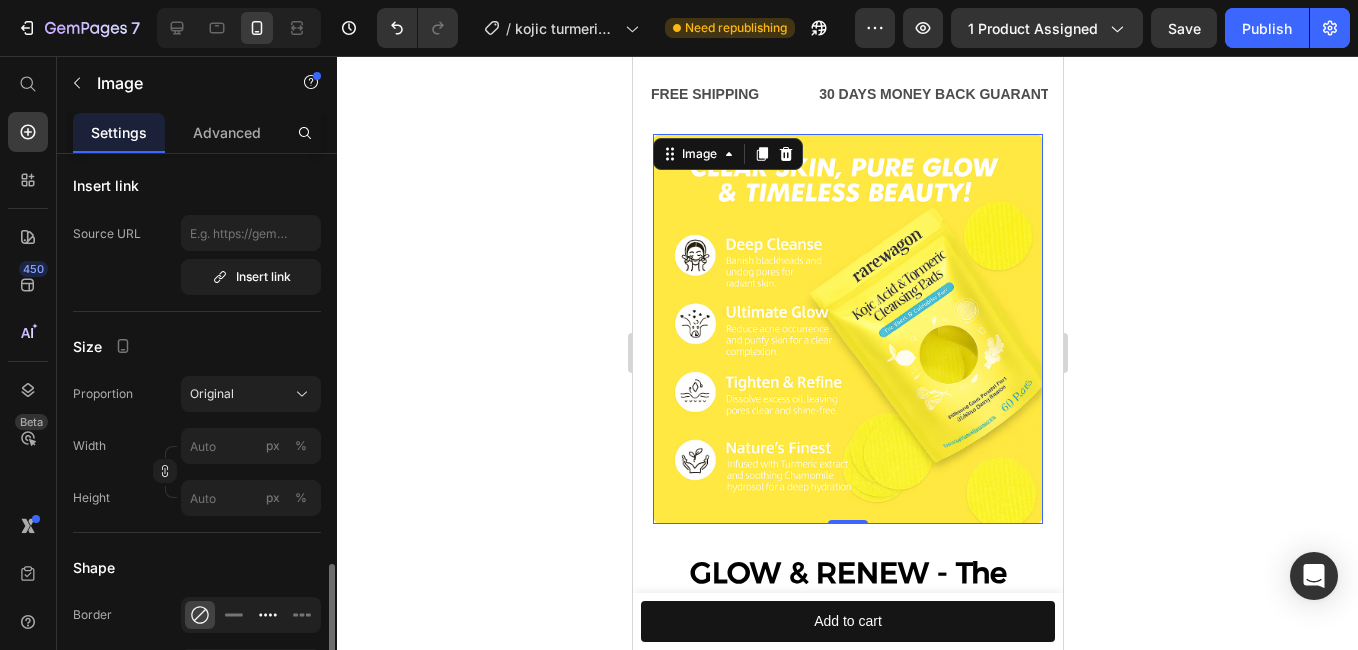 scroll, scrollTop: 600, scrollLeft: 0, axis: vertical 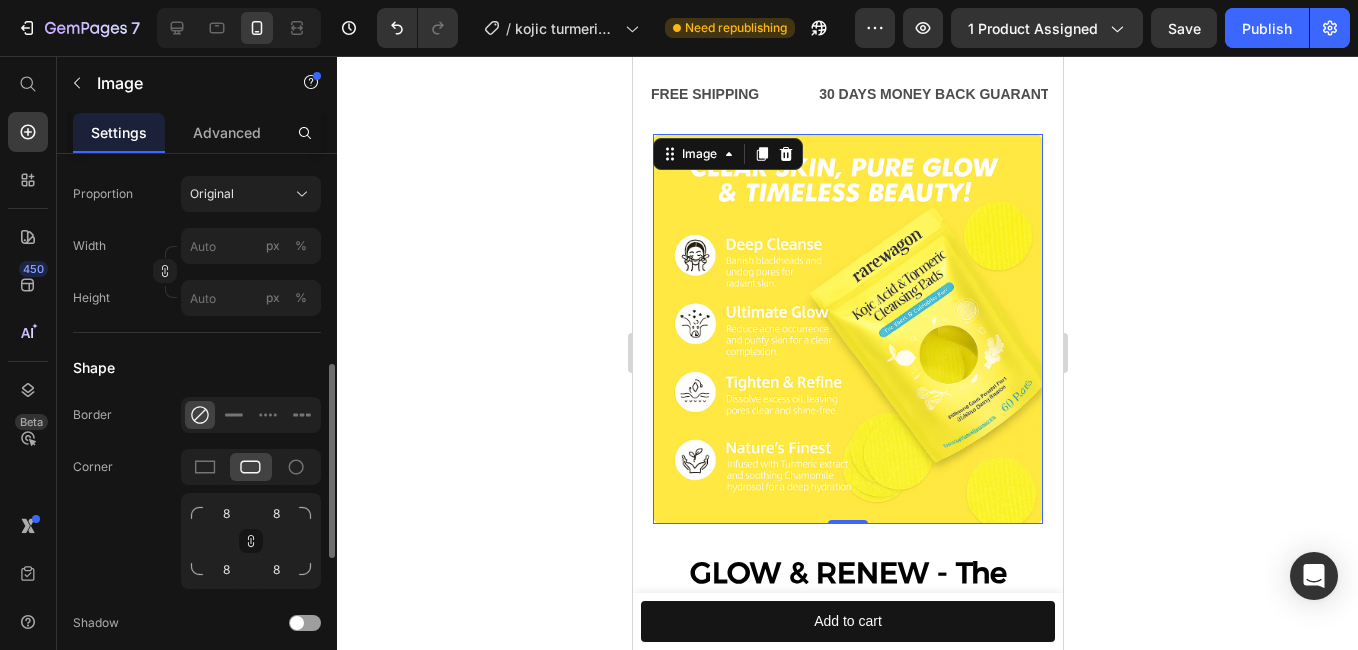 click 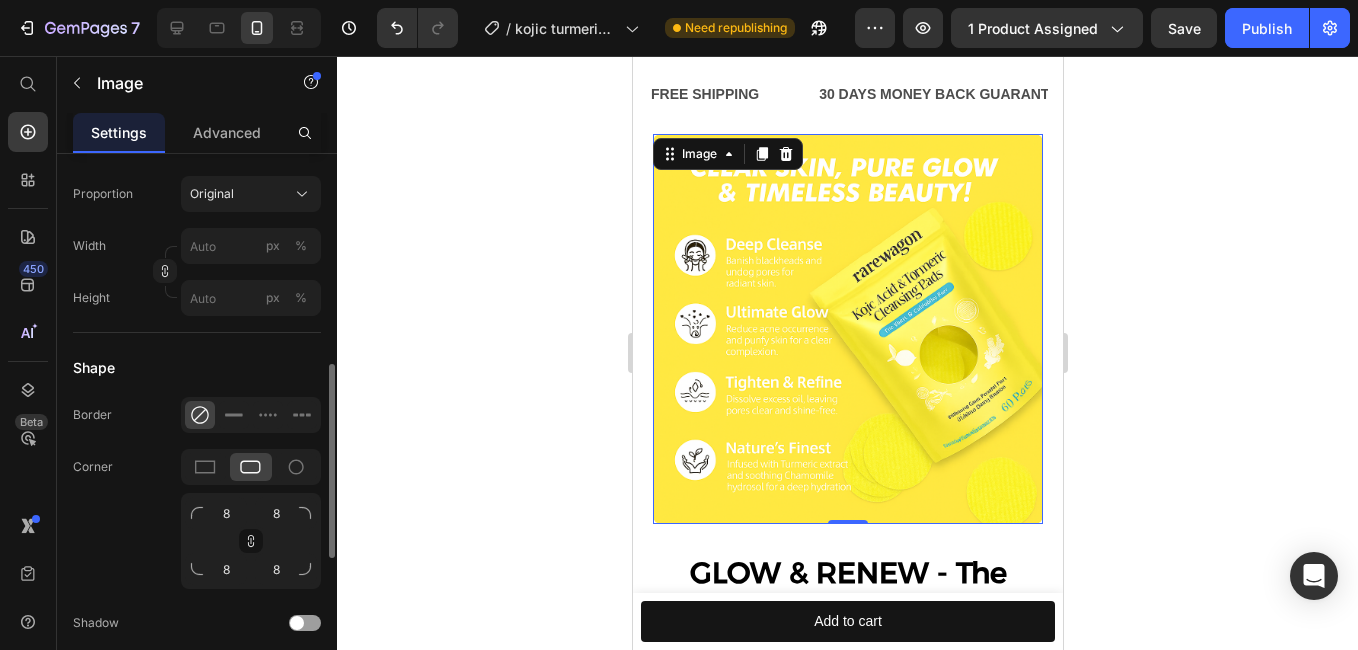 scroll, scrollTop: 800, scrollLeft: 0, axis: vertical 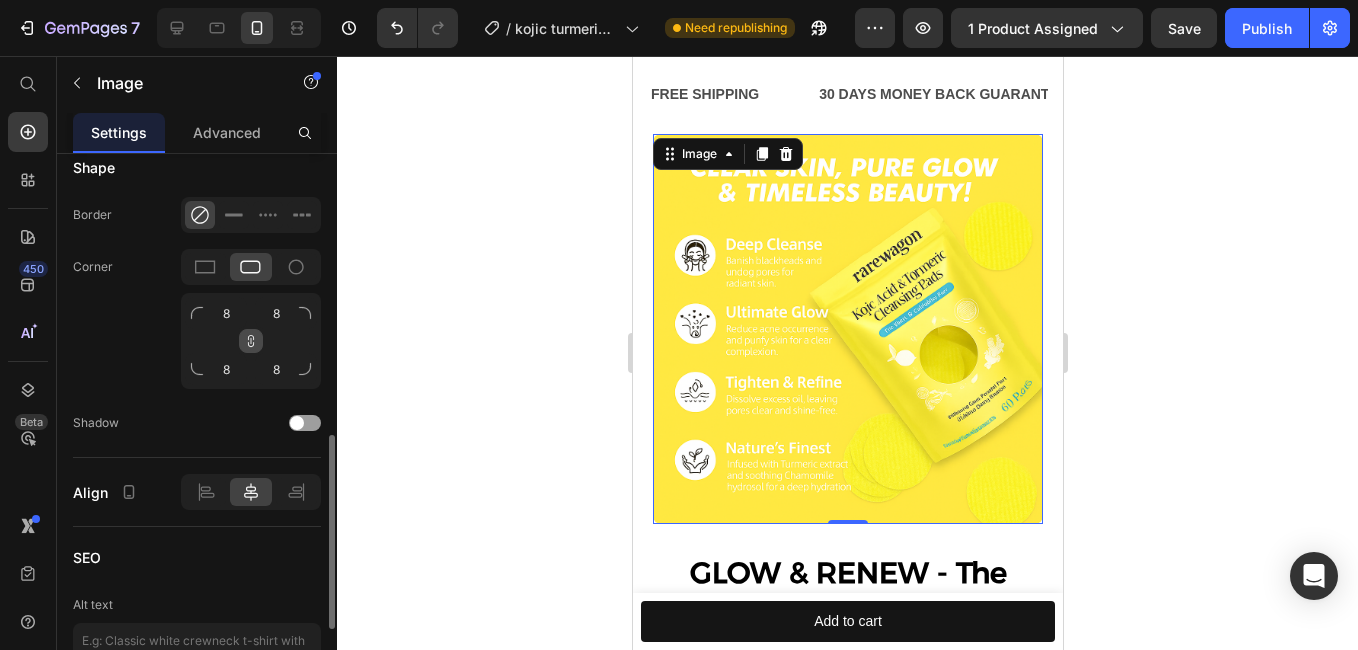 click at bounding box center (251, 341) 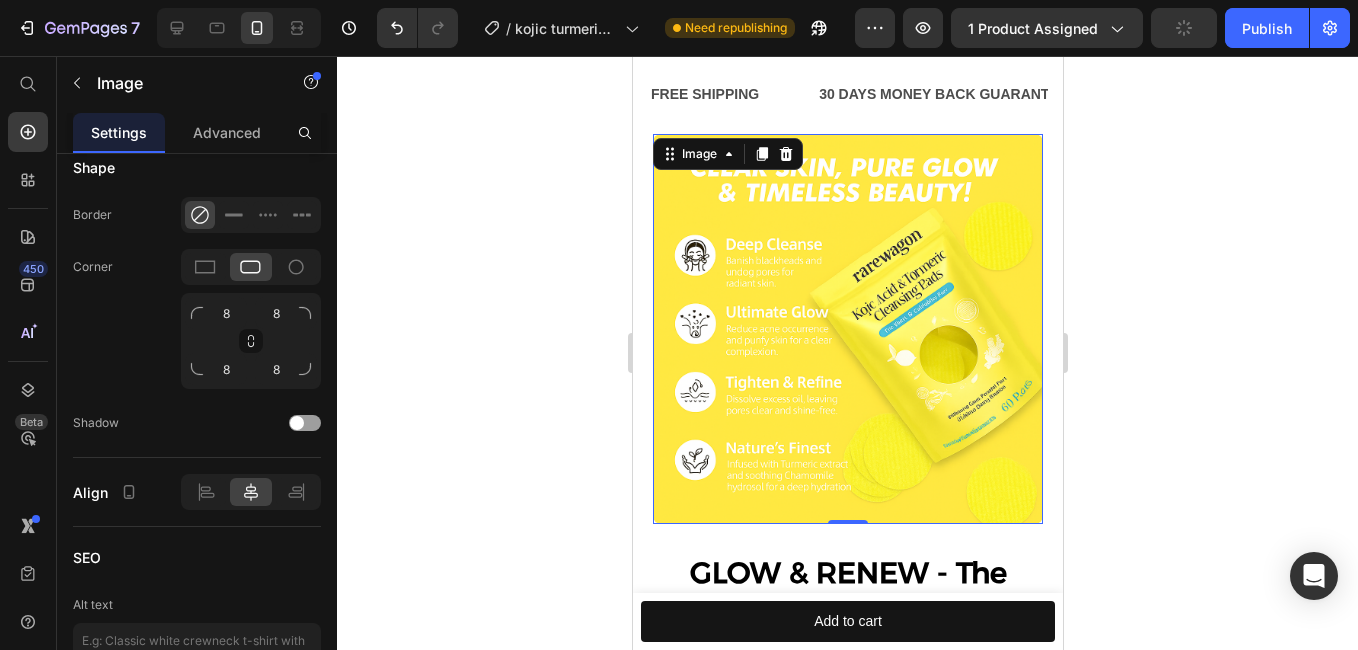 click 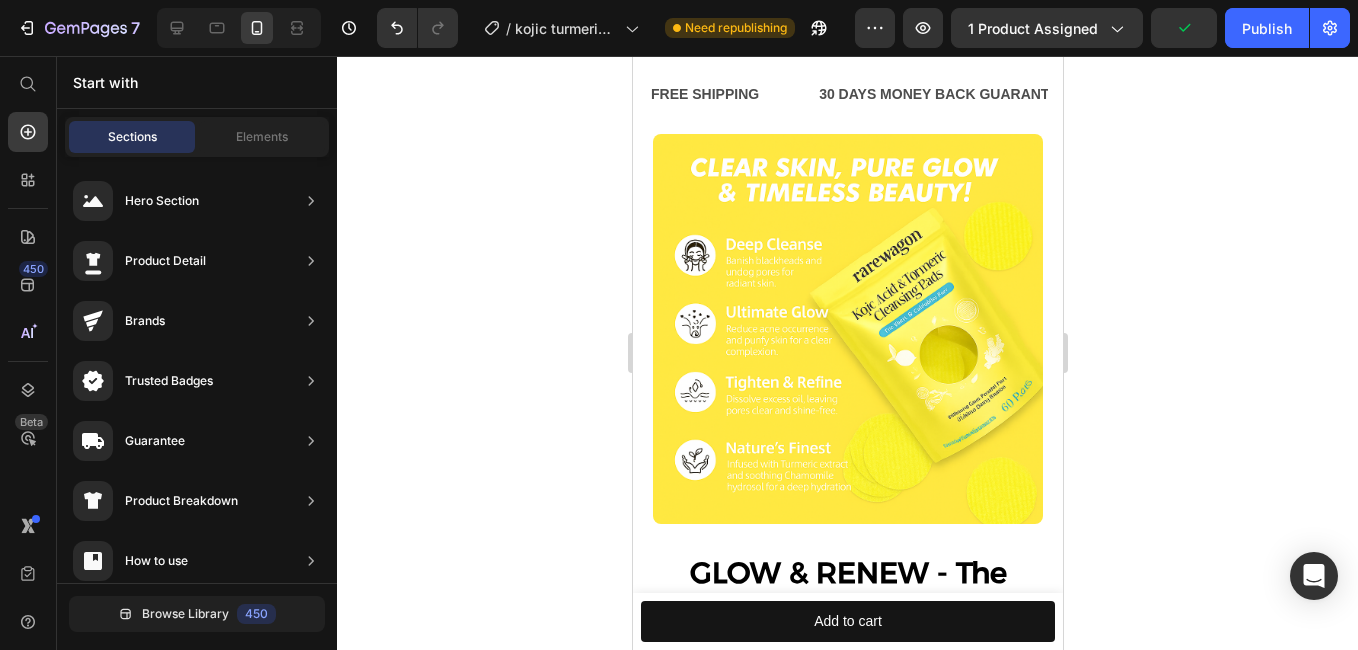 click 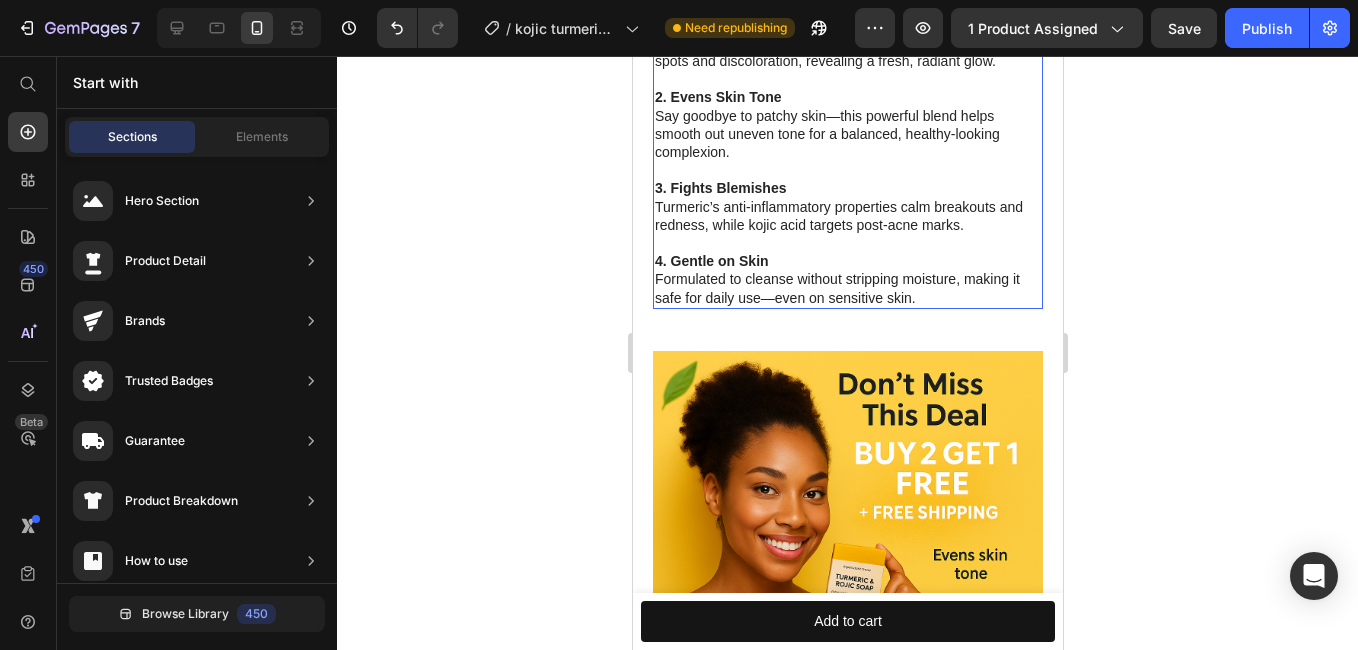 scroll, scrollTop: 5125, scrollLeft: 0, axis: vertical 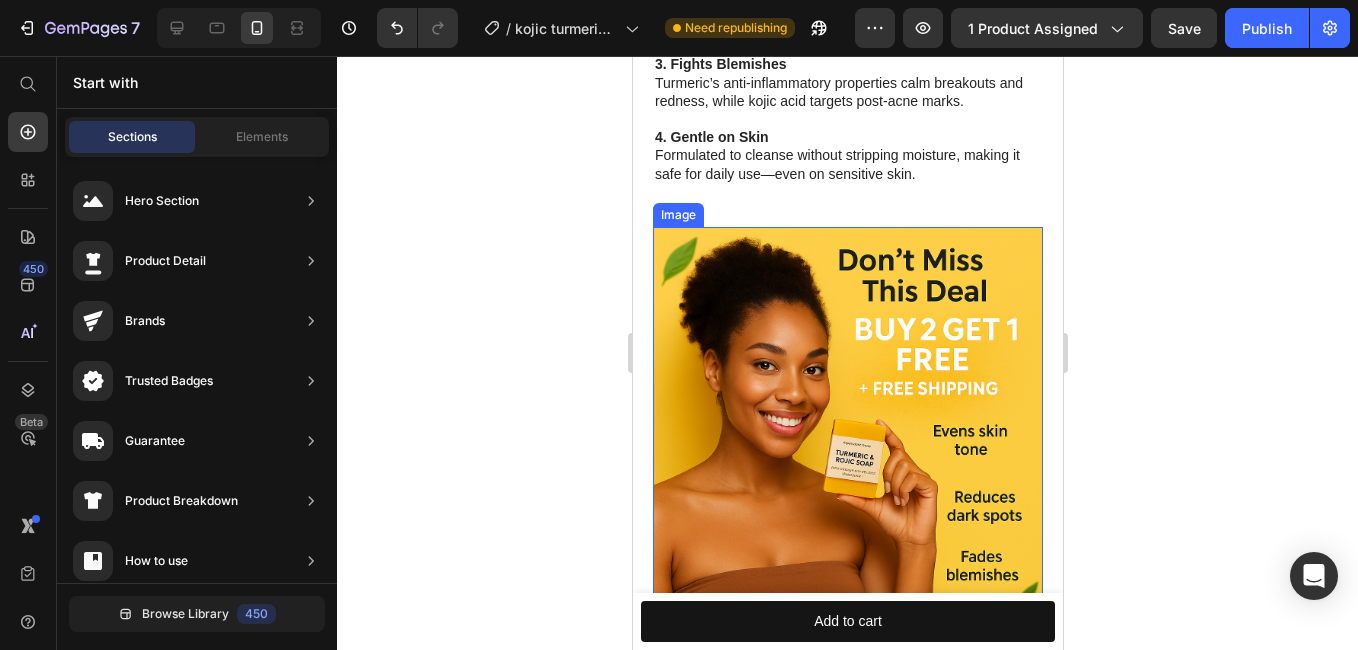 click at bounding box center (847, 422) 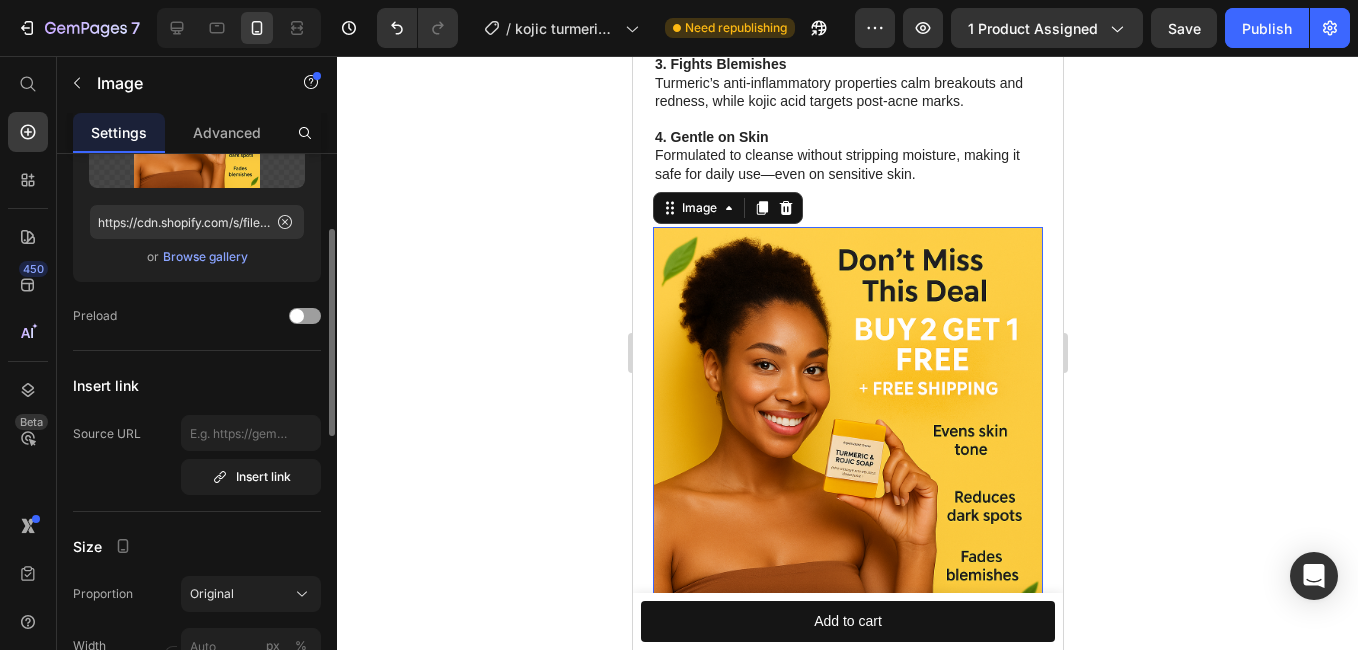scroll, scrollTop: 0, scrollLeft: 0, axis: both 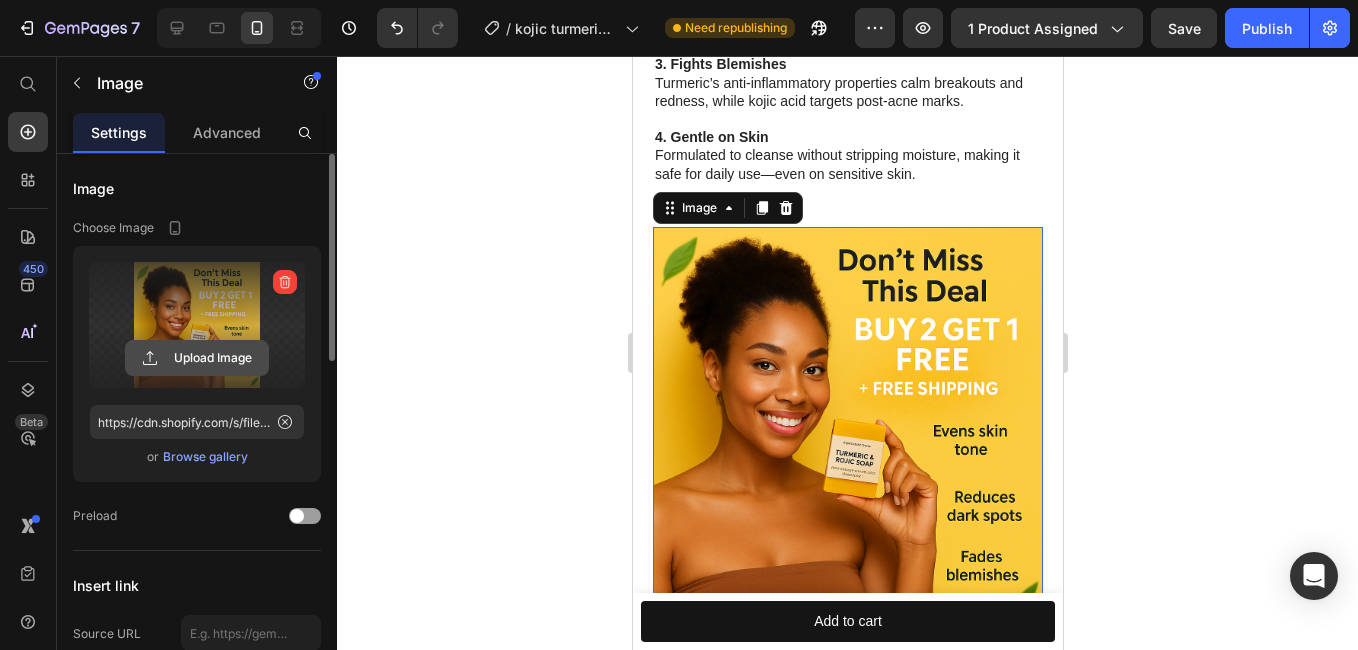 click 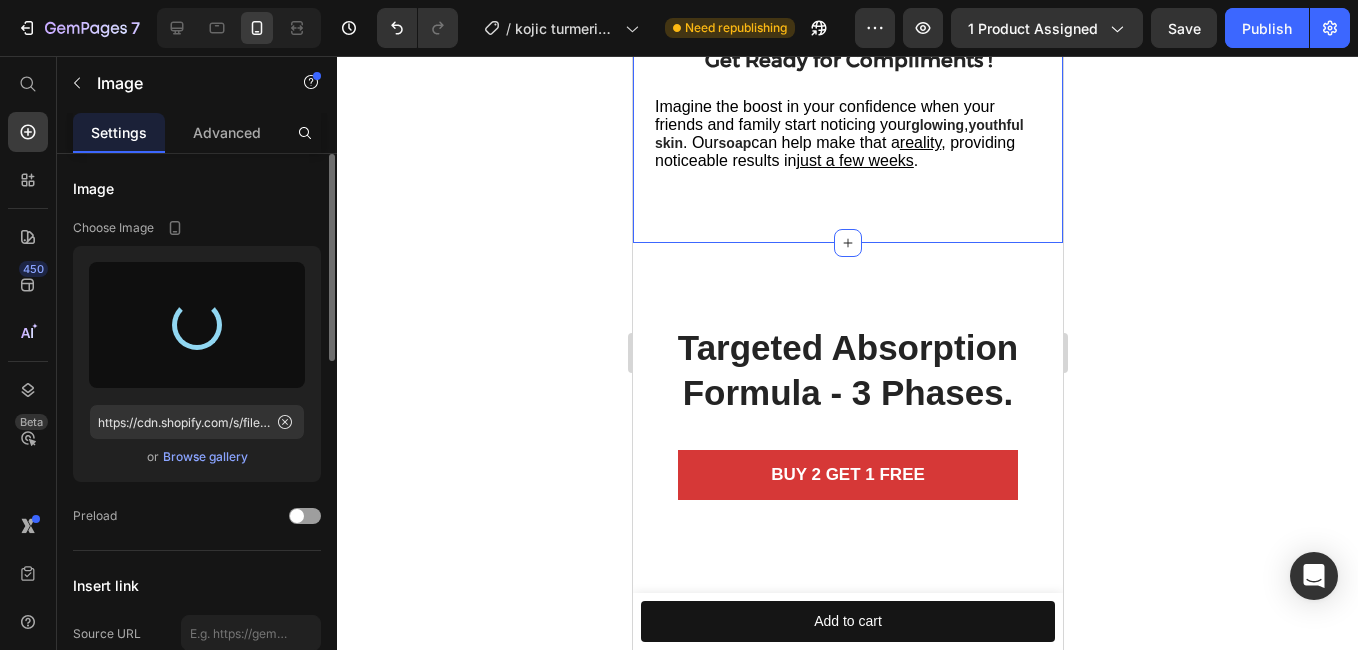 scroll, scrollTop: 5625, scrollLeft: 0, axis: vertical 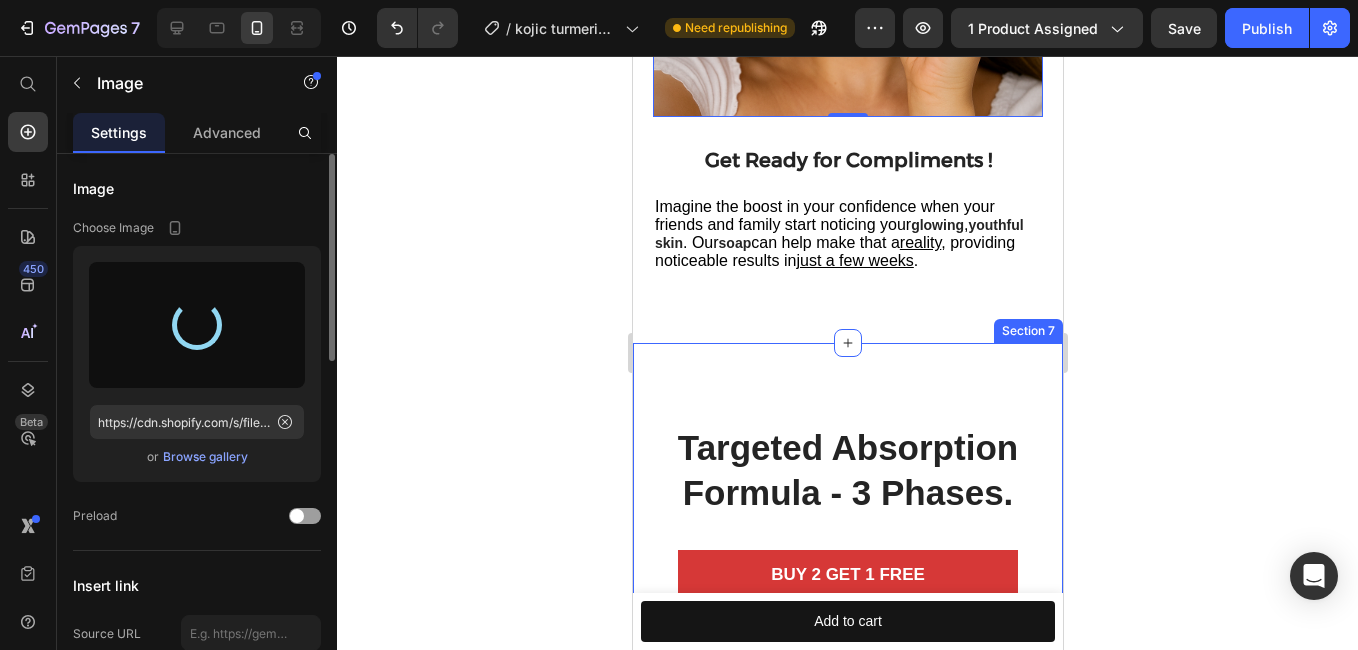 type on "https://cdn.shopify.com/s/files/1/0892/9299/6938/files/gempages_565868756069253951-2278e3e9-5c4e-4000-8917-54b72d48705e.png" 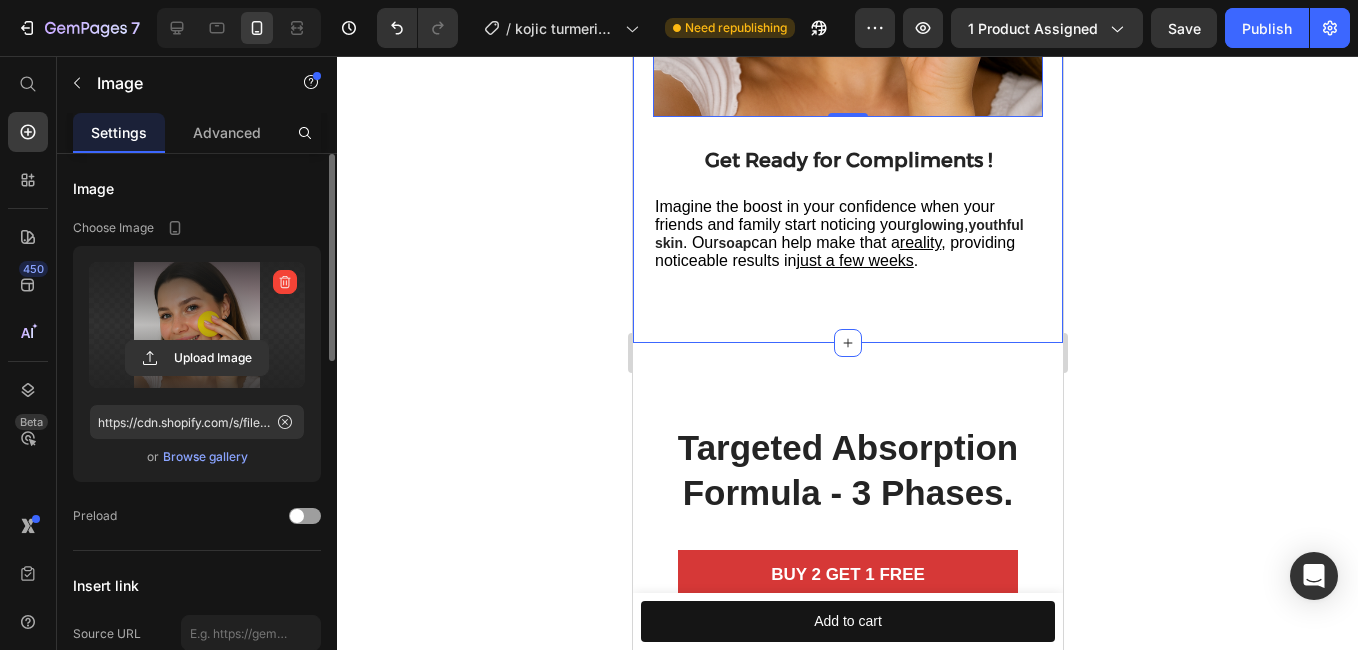 scroll, scrollTop: 5425, scrollLeft: 0, axis: vertical 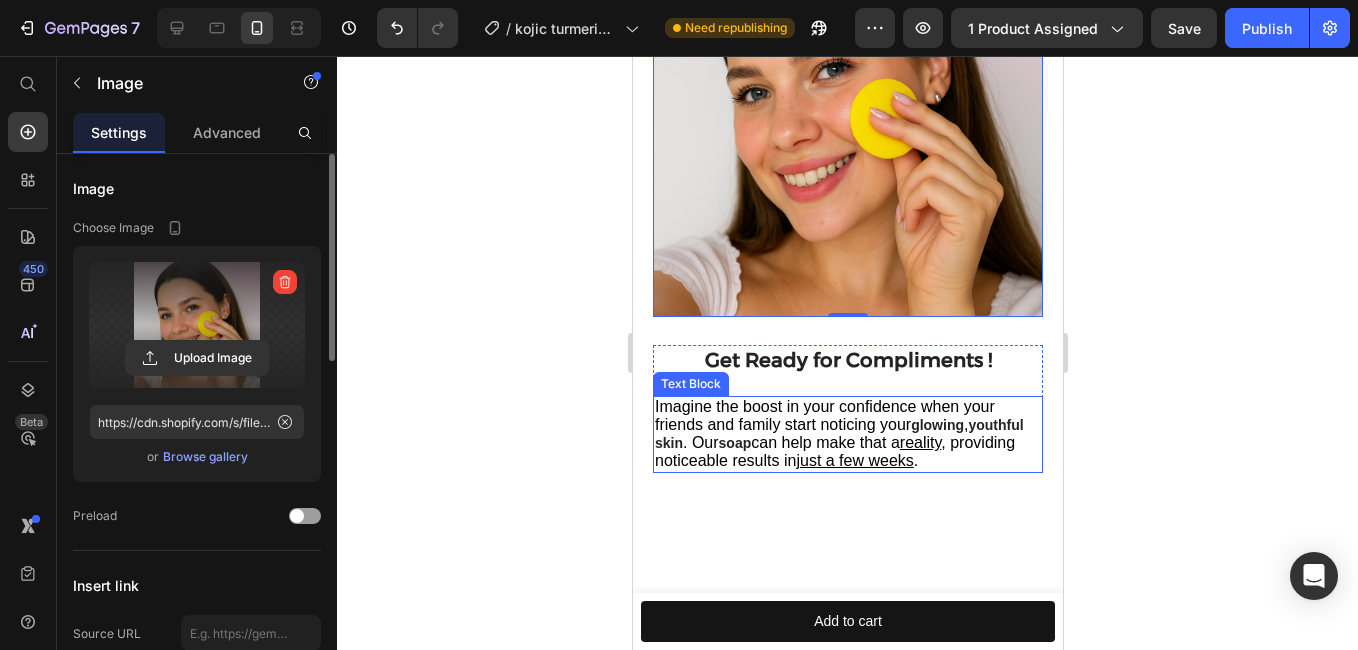 click on "soap" at bounding box center (734, 443) 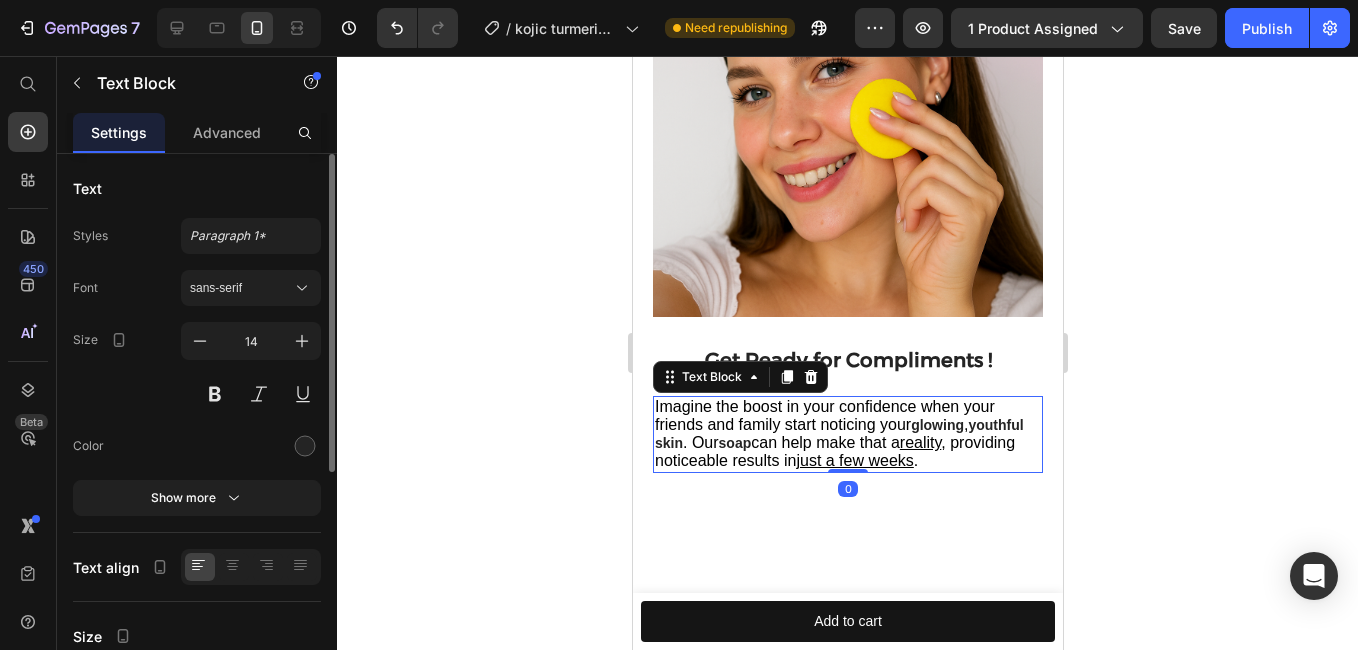 click on "soap" at bounding box center [734, 443] 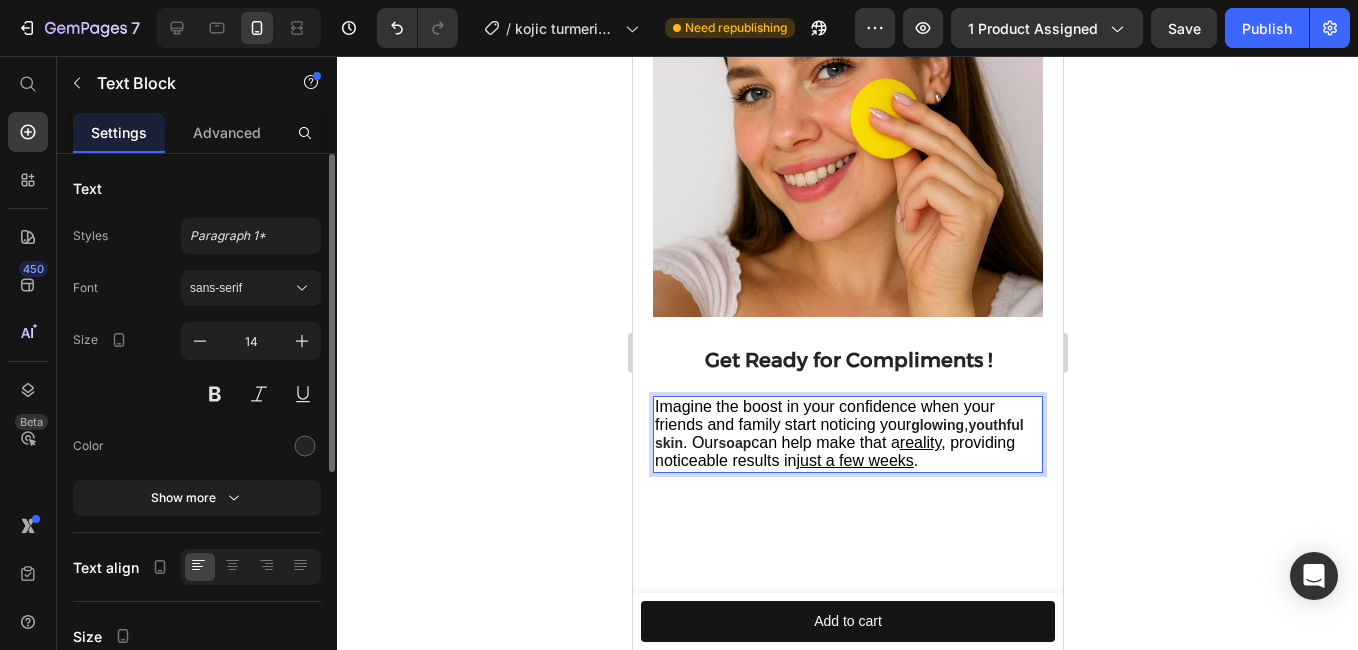click on "soap" at bounding box center (734, 443) 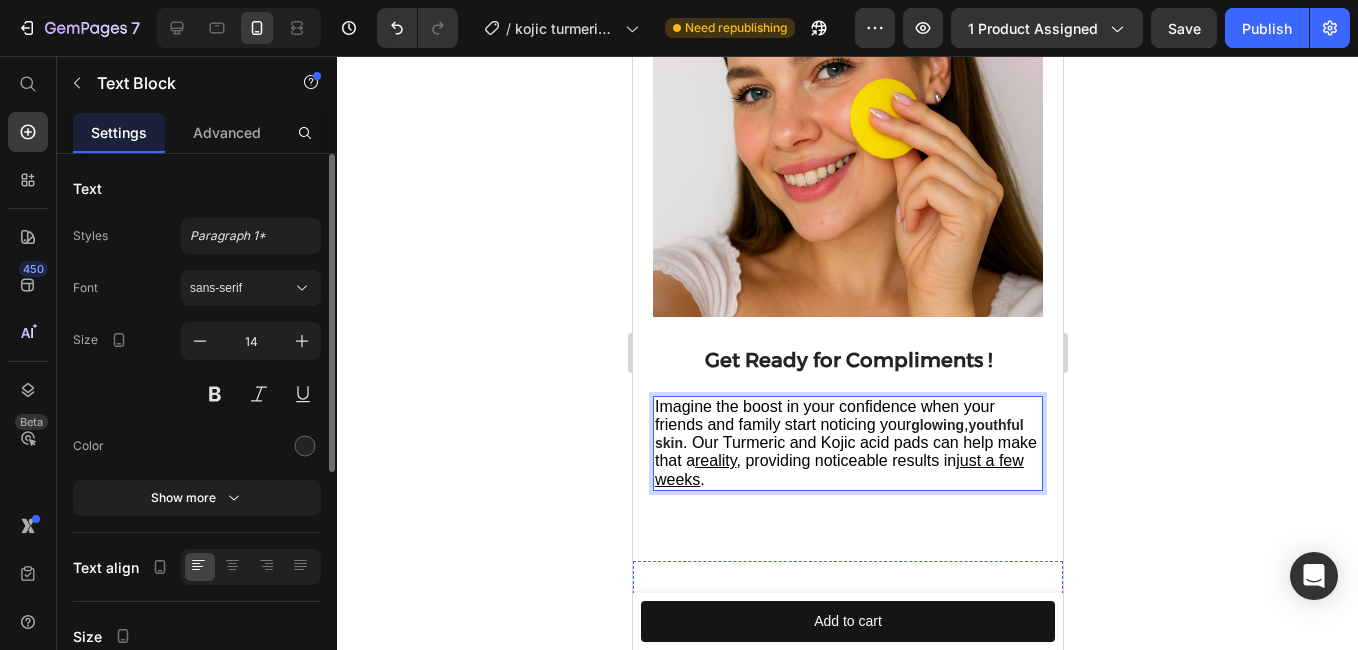 scroll, scrollTop: 5825, scrollLeft: 0, axis: vertical 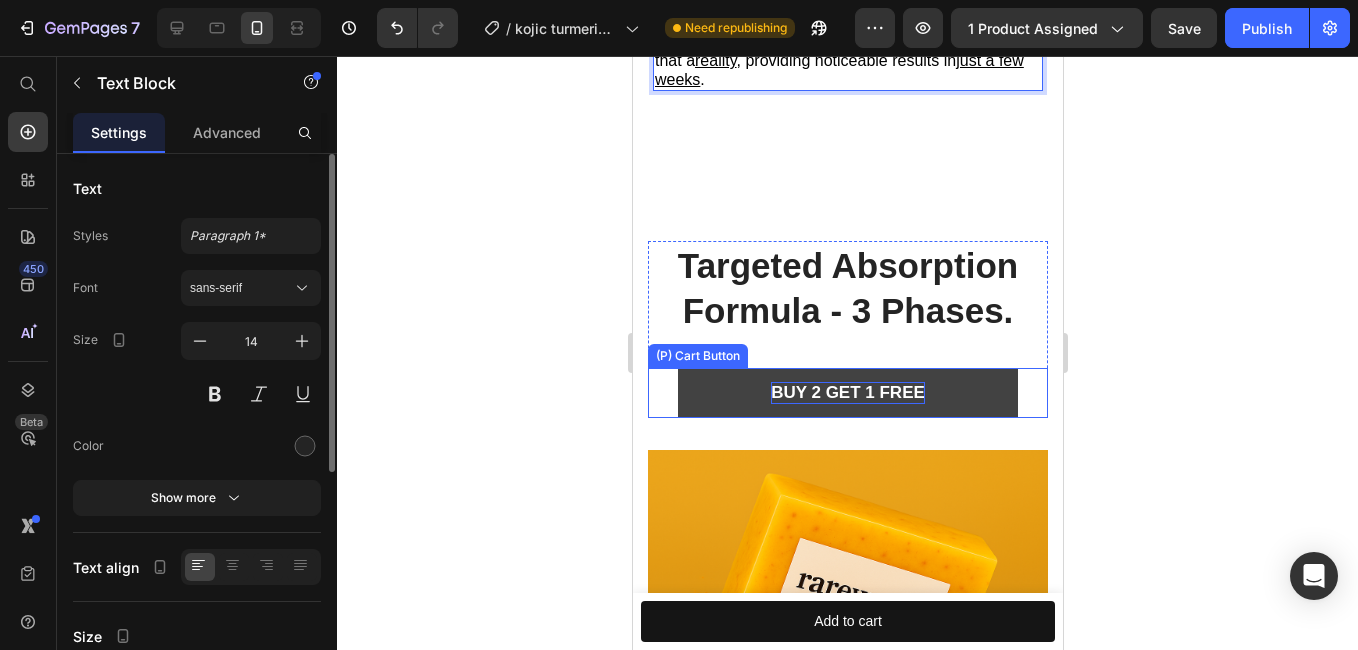 click on "BUY 2 GET 1 FREE" at bounding box center [847, 393] 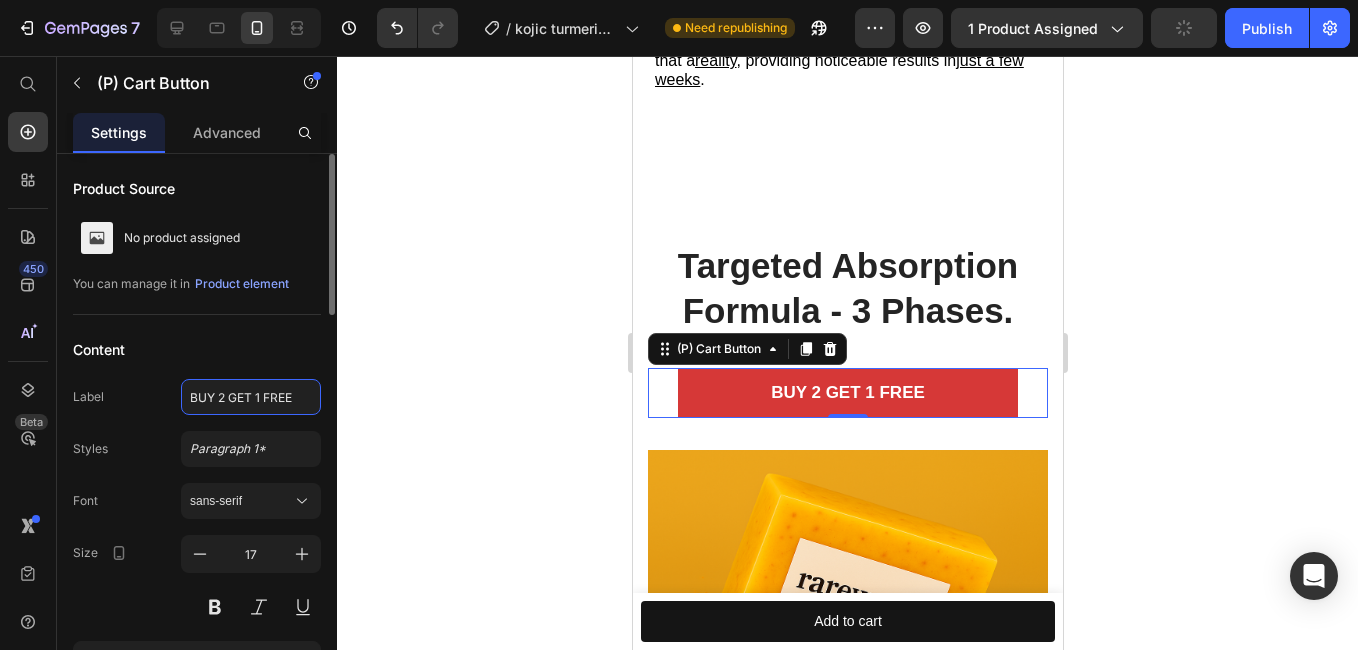 click on "BUY 2 GET 1 FREE" 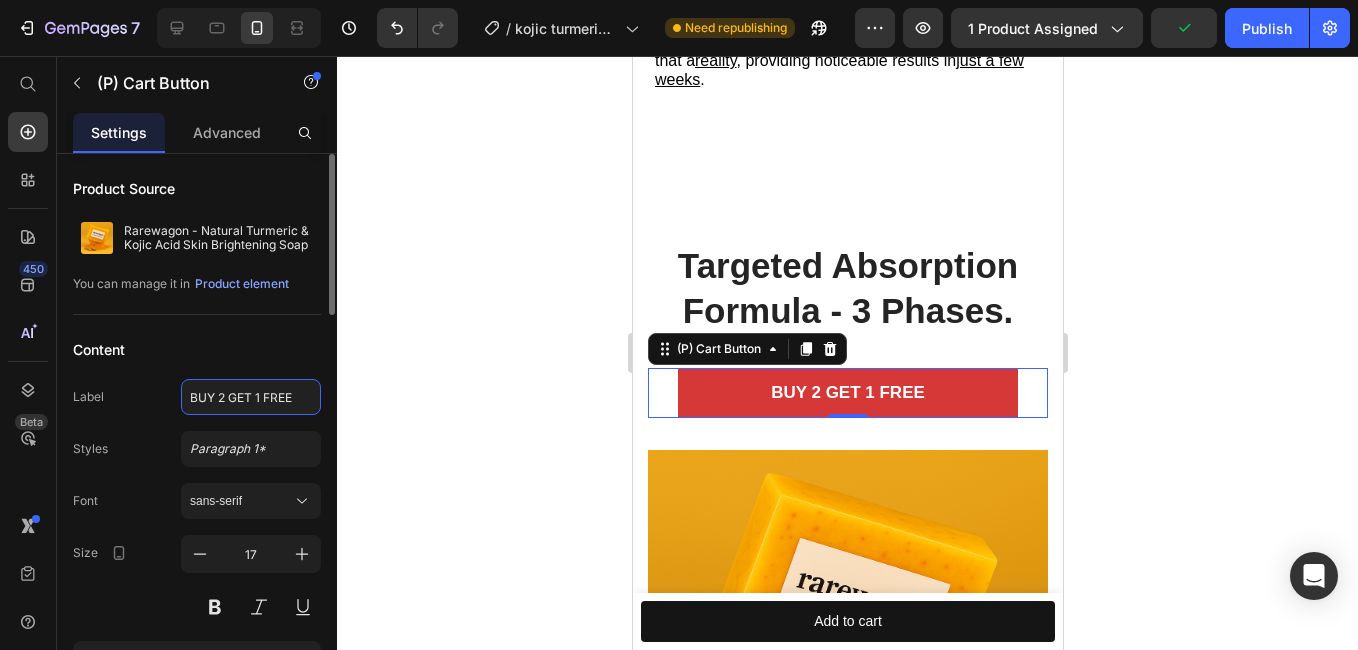 click on "BUY 2 GET 1 FREE" 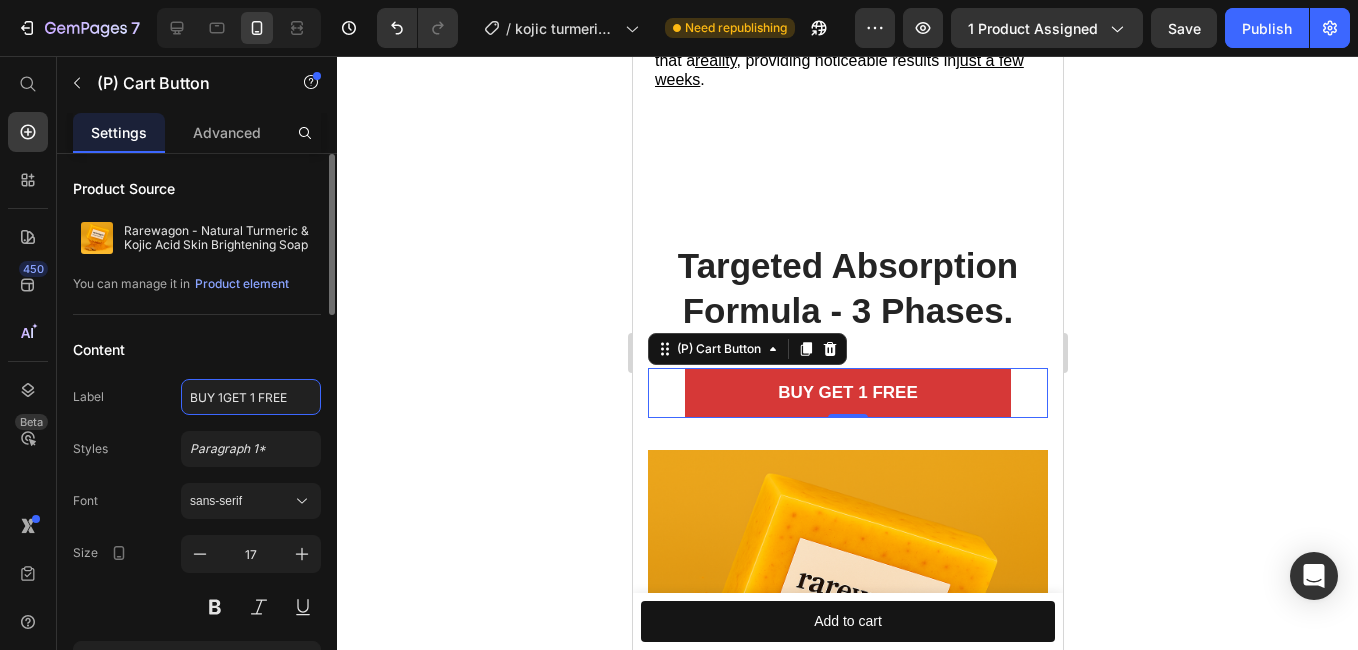 type on "BUY 1 GET 1 FREE" 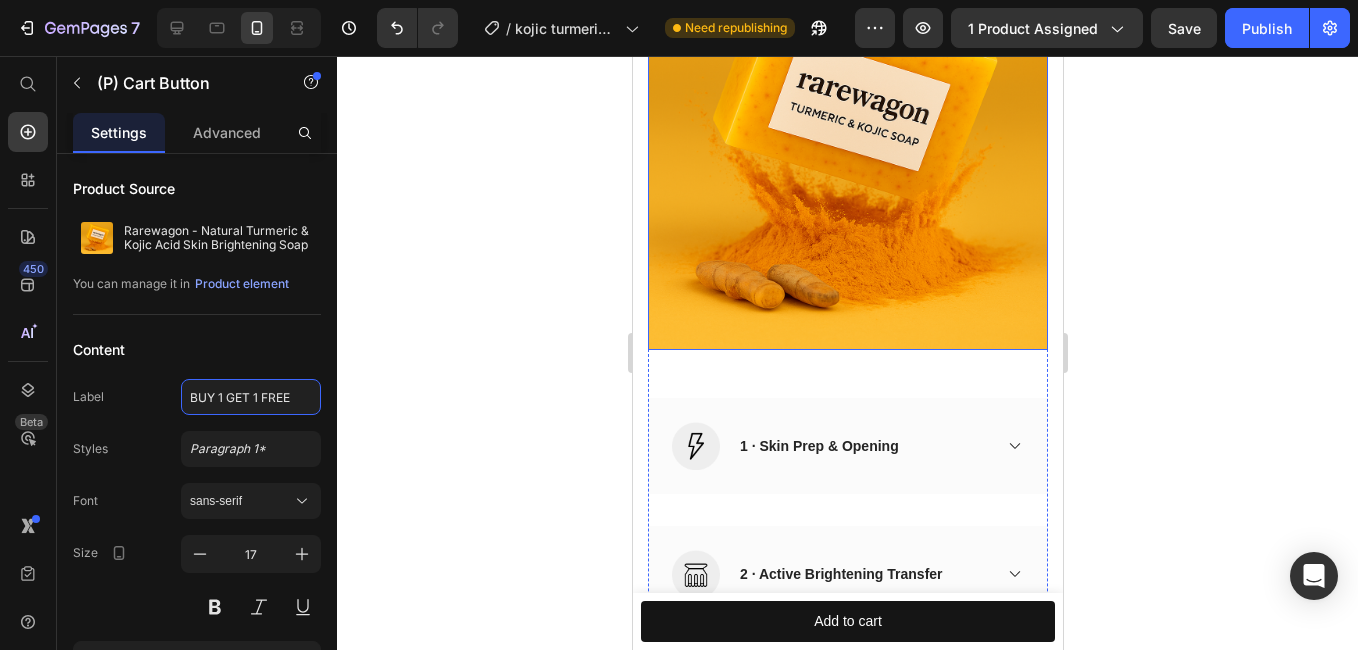 scroll, scrollTop: 6225, scrollLeft: 0, axis: vertical 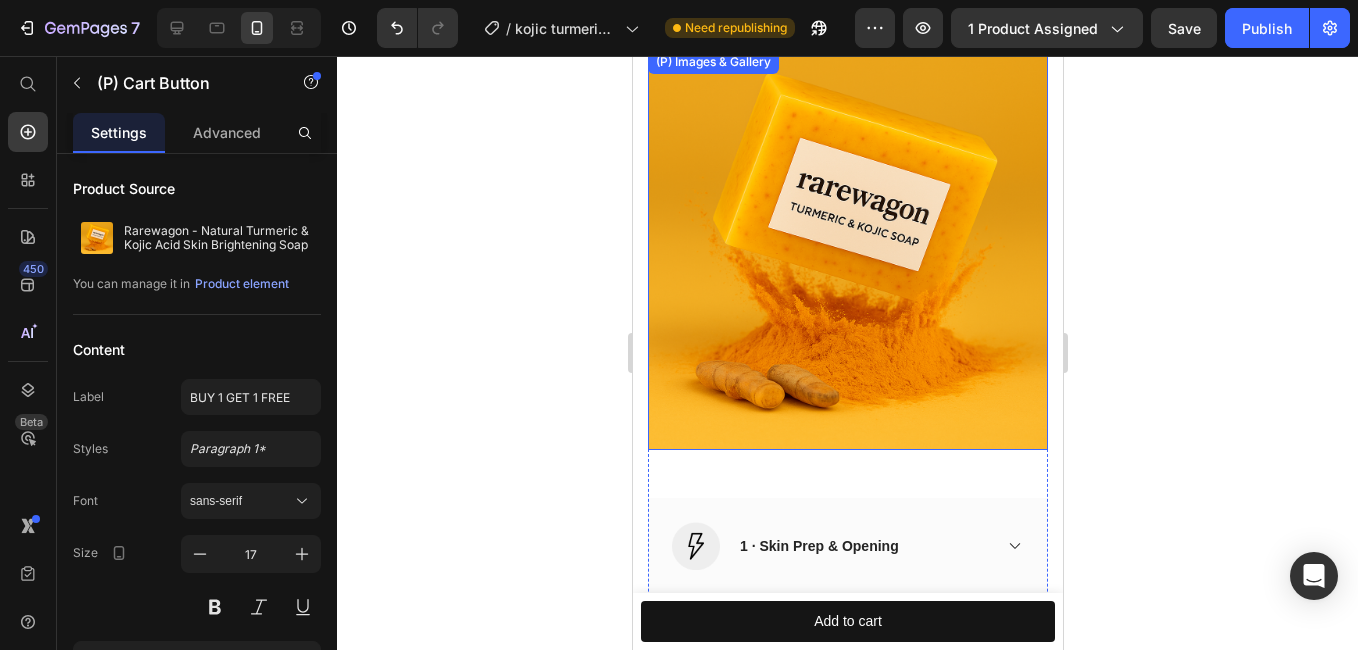 click at bounding box center [847, 250] 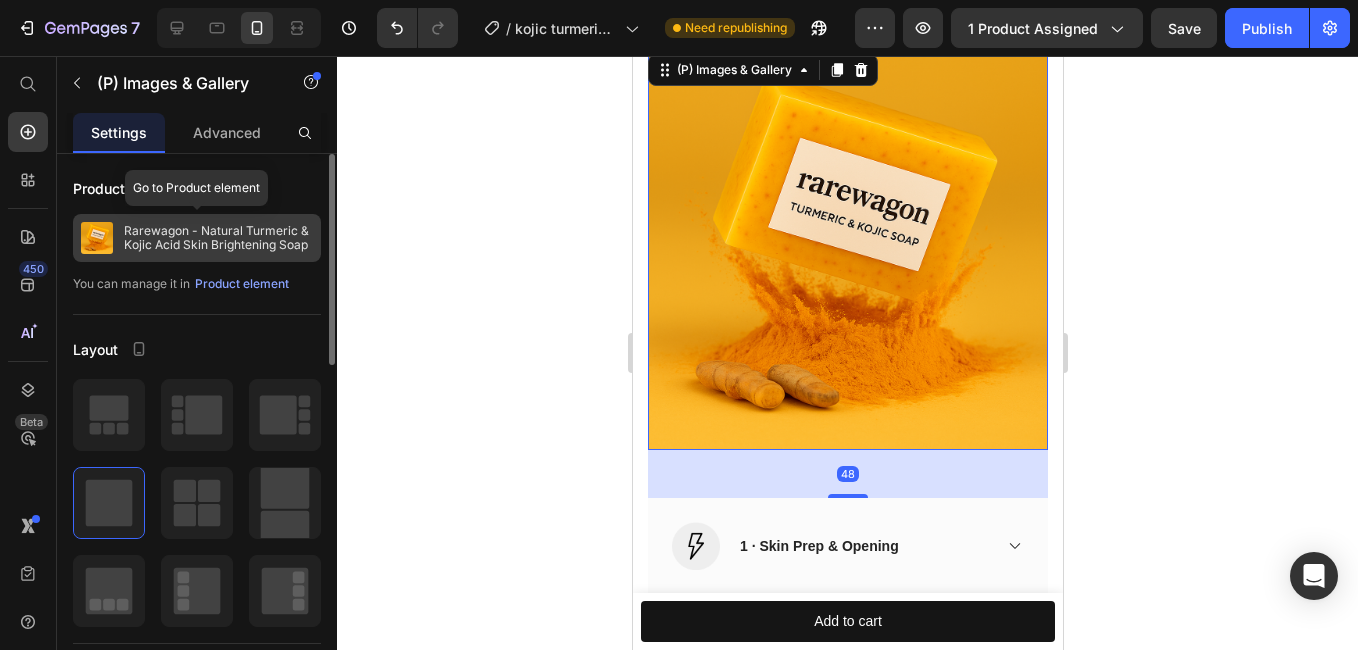 click on "Rarewagon - Natural Turmeric & Kojic Acid Skin Brightening Soap" at bounding box center (218, 238) 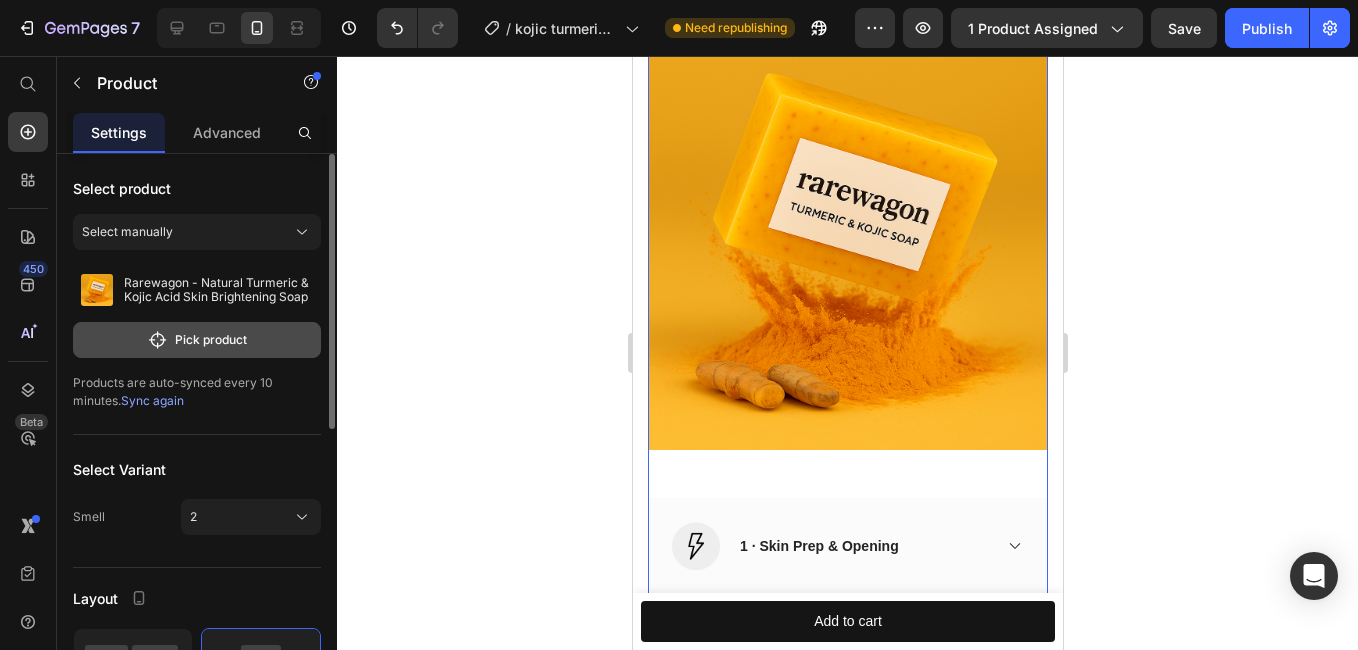 click on "Pick product" at bounding box center [197, 340] 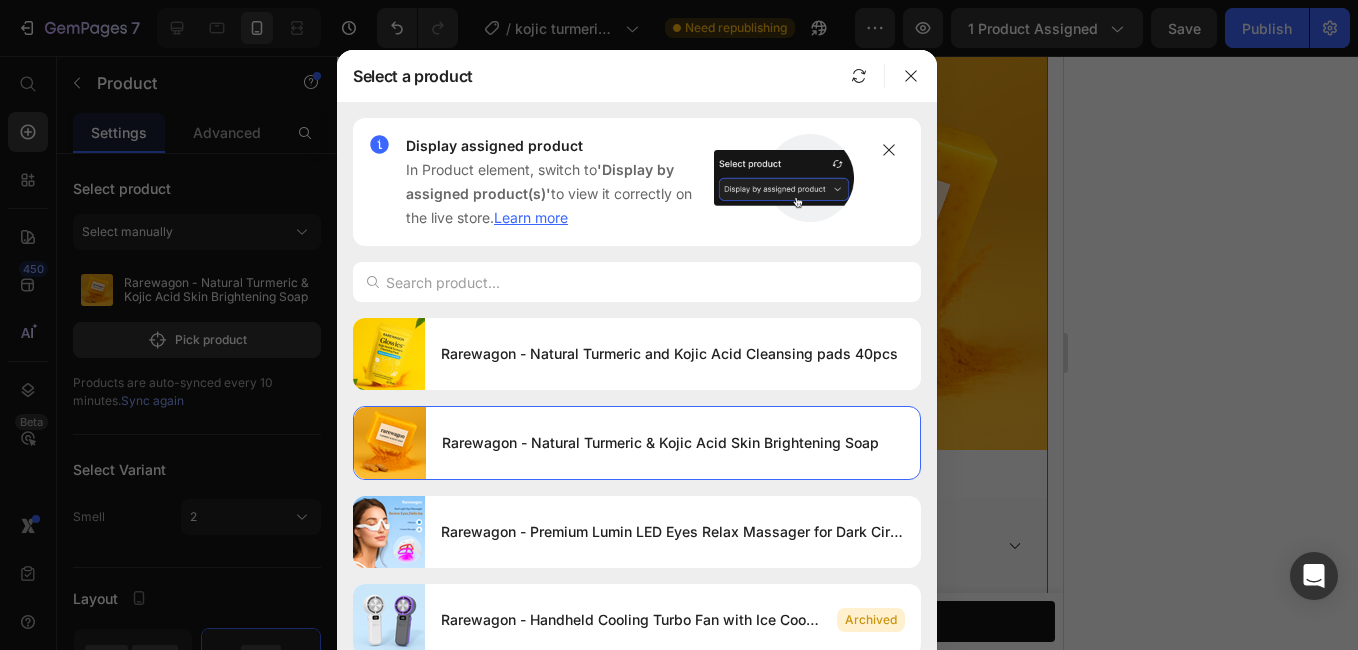 click at bounding box center (679, 325) 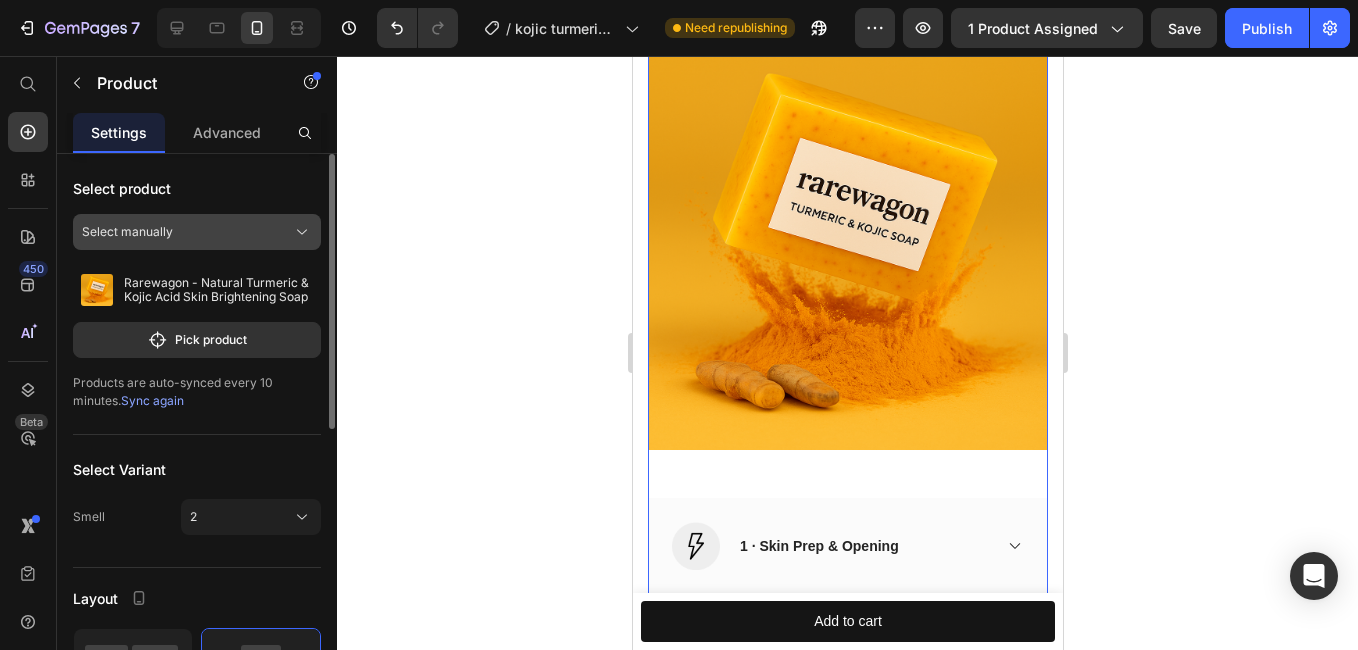 drag, startPoint x: 169, startPoint y: 235, endPoint x: 179, endPoint y: 239, distance: 10.770329 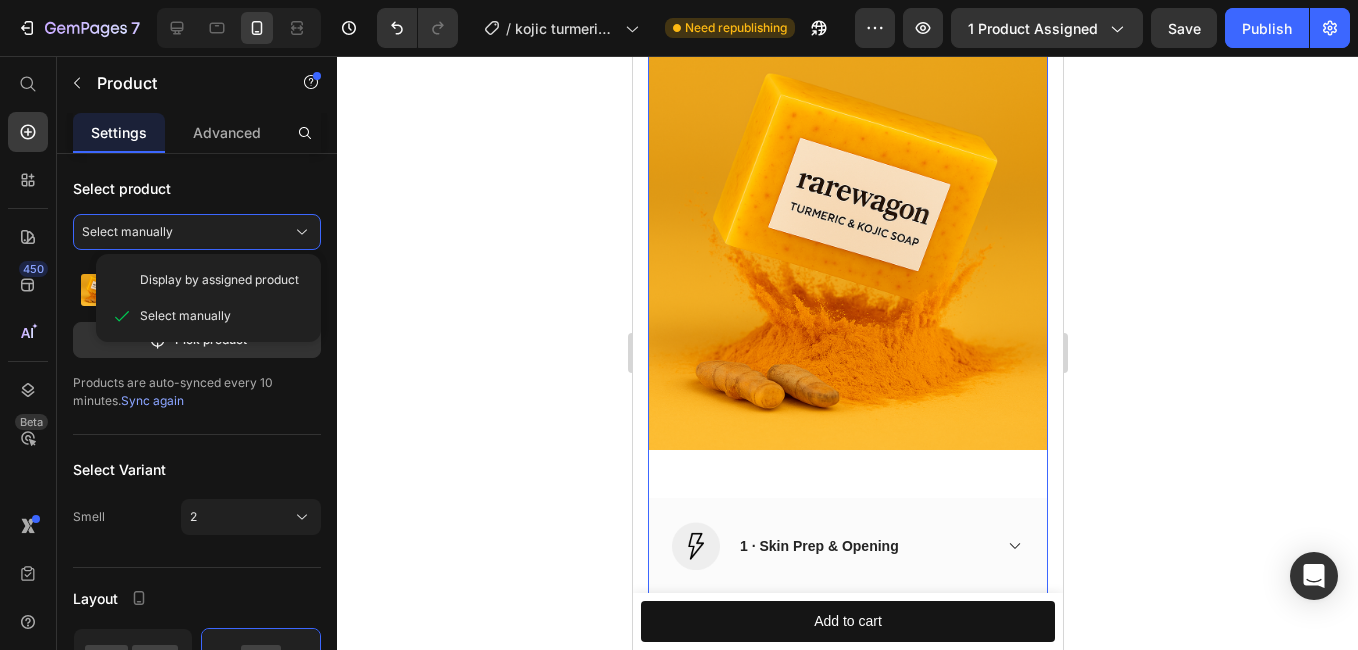 drag, startPoint x: 202, startPoint y: 277, endPoint x: 456, endPoint y: 308, distance: 255.88474 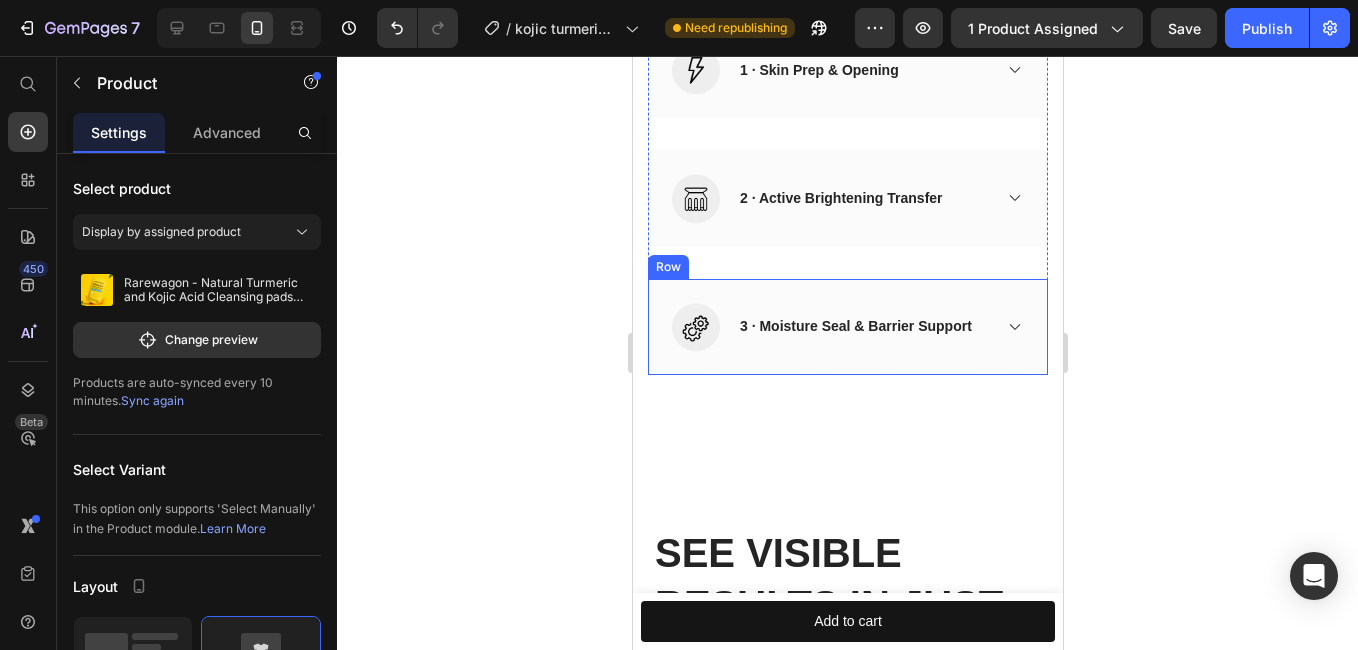 scroll, scrollTop: 6825, scrollLeft: 0, axis: vertical 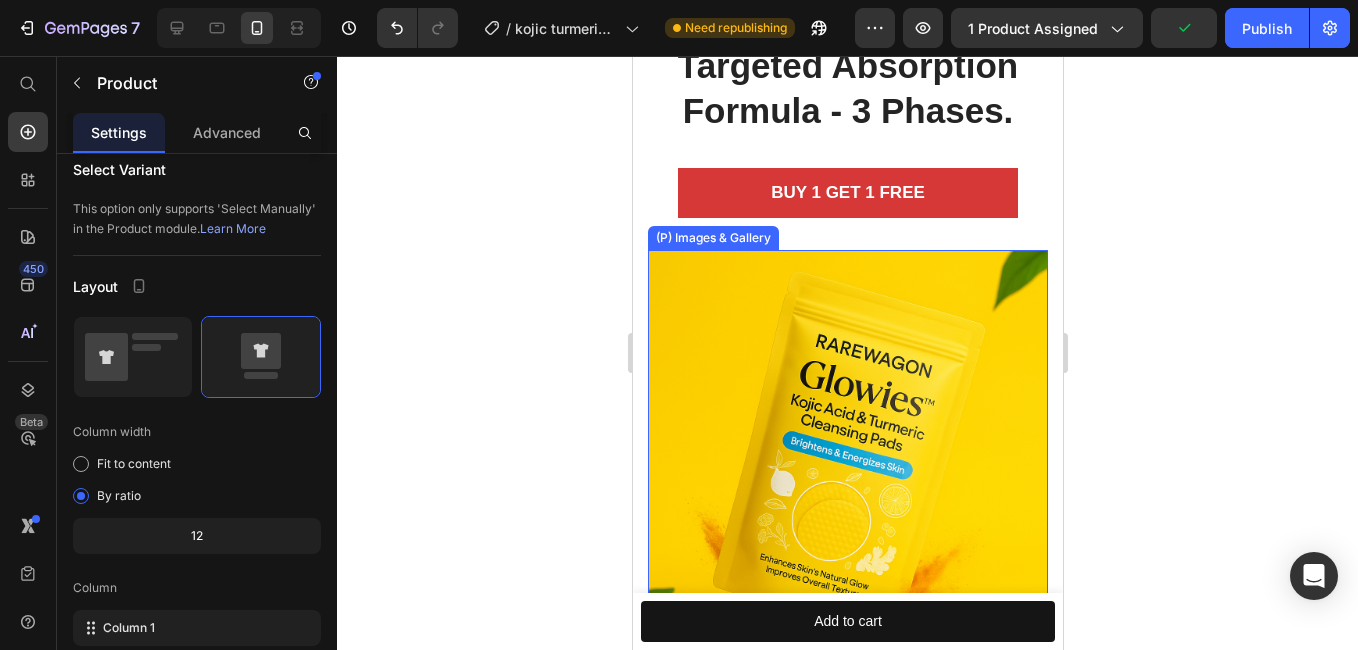 click at bounding box center [847, 450] 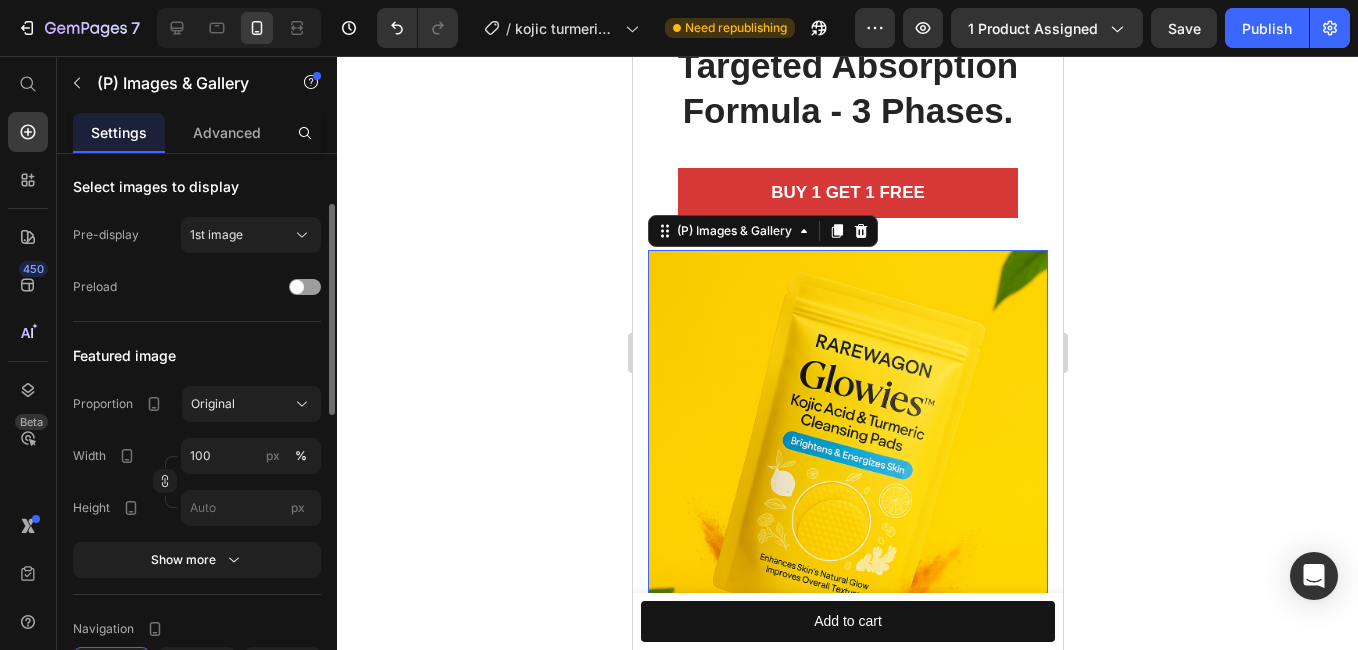 scroll, scrollTop: 391, scrollLeft: 0, axis: vertical 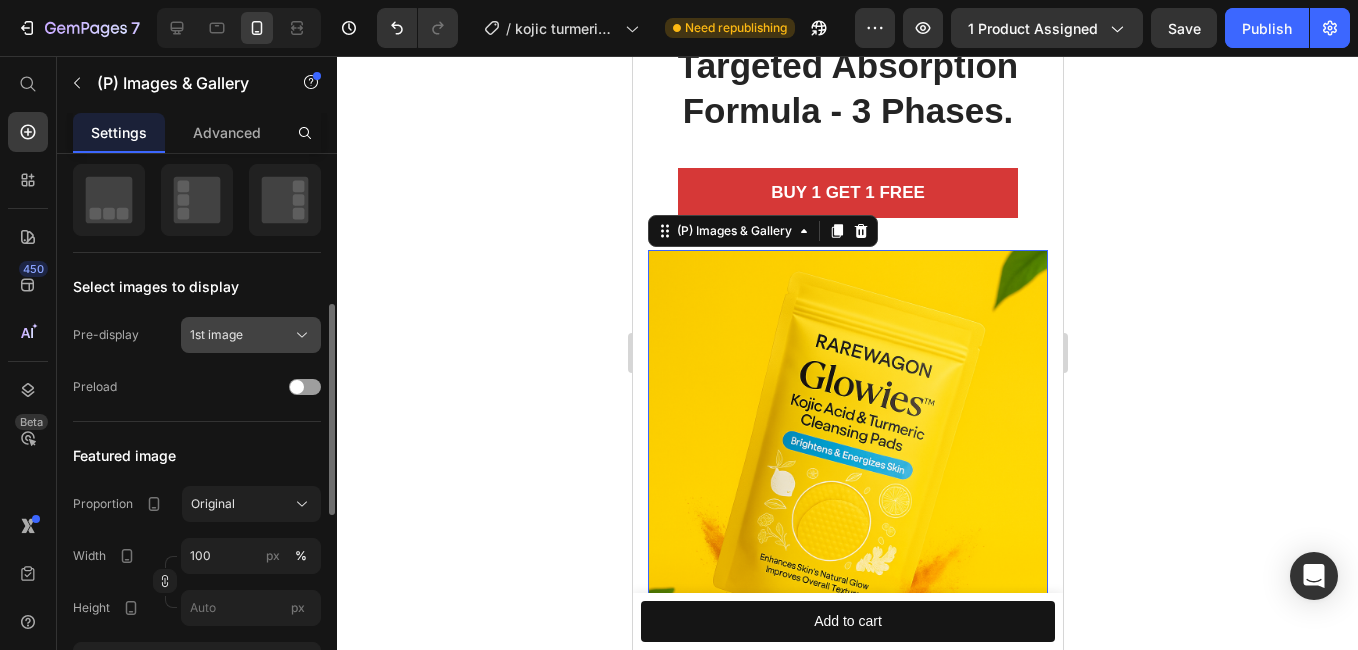 click on "1st image" at bounding box center (251, 335) 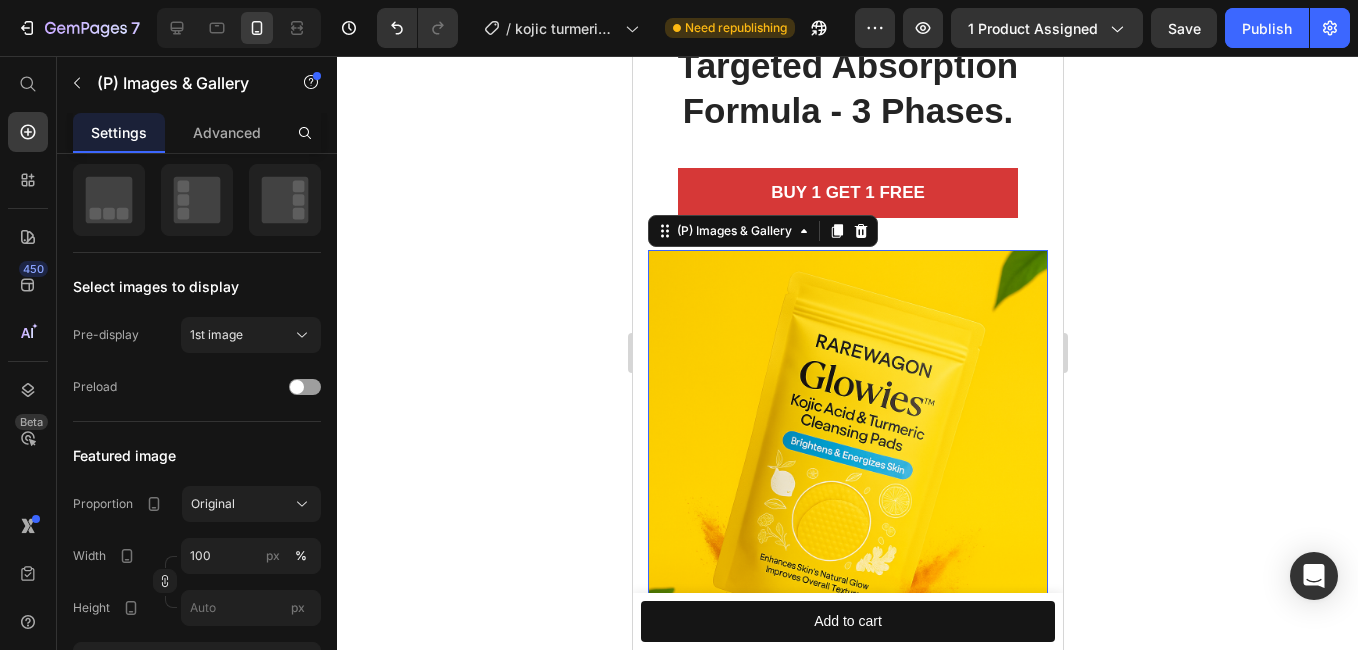 click 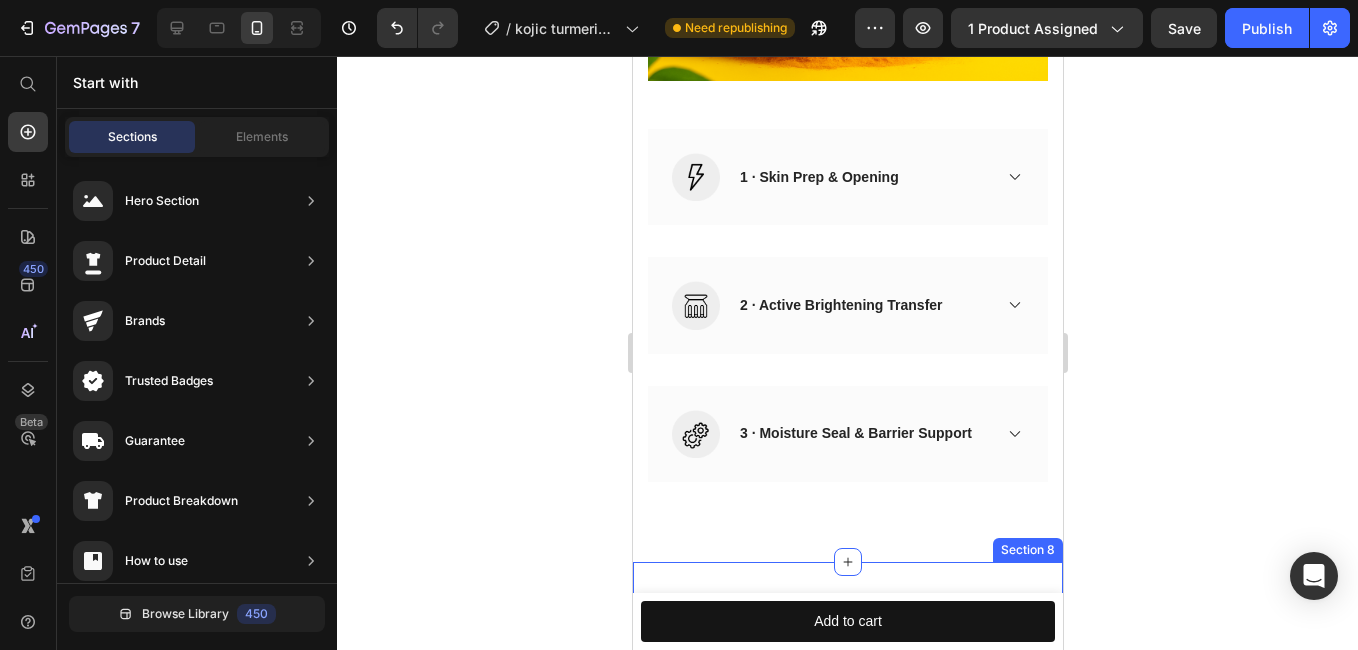 scroll, scrollTop: 6525, scrollLeft: 0, axis: vertical 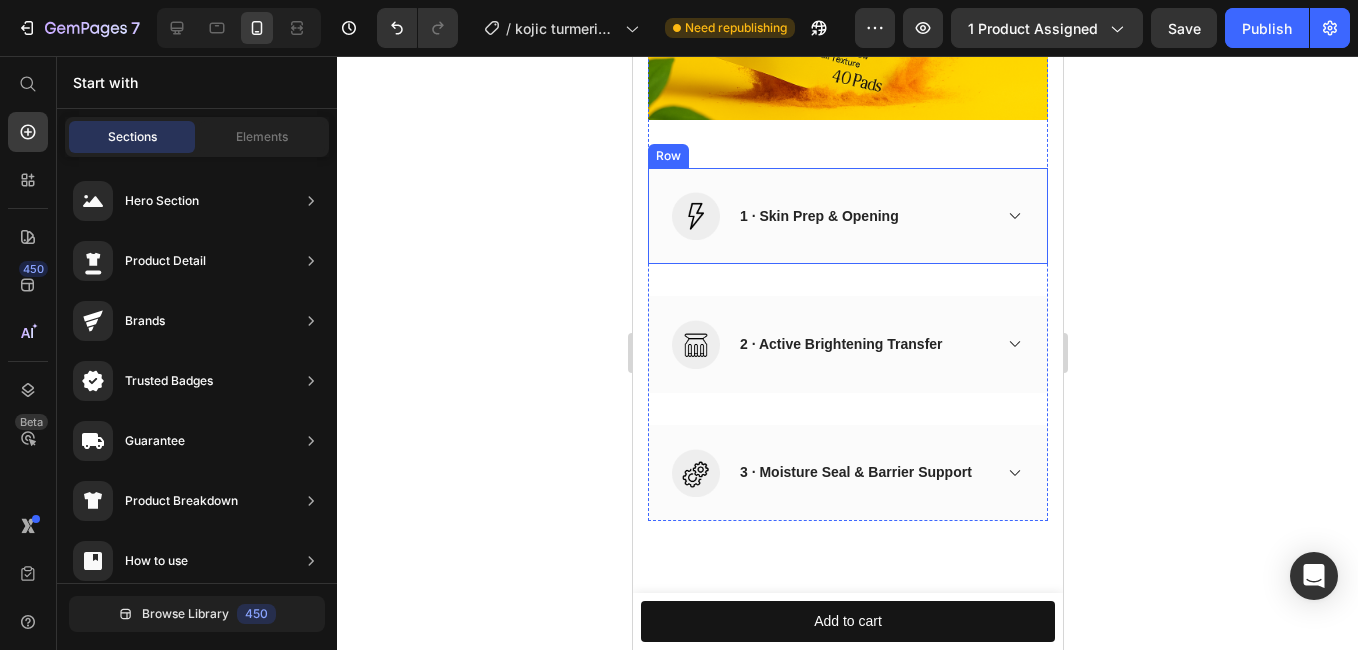 click on "1 · Skin Prep & Opening  Accordion" at bounding box center [879, 216] 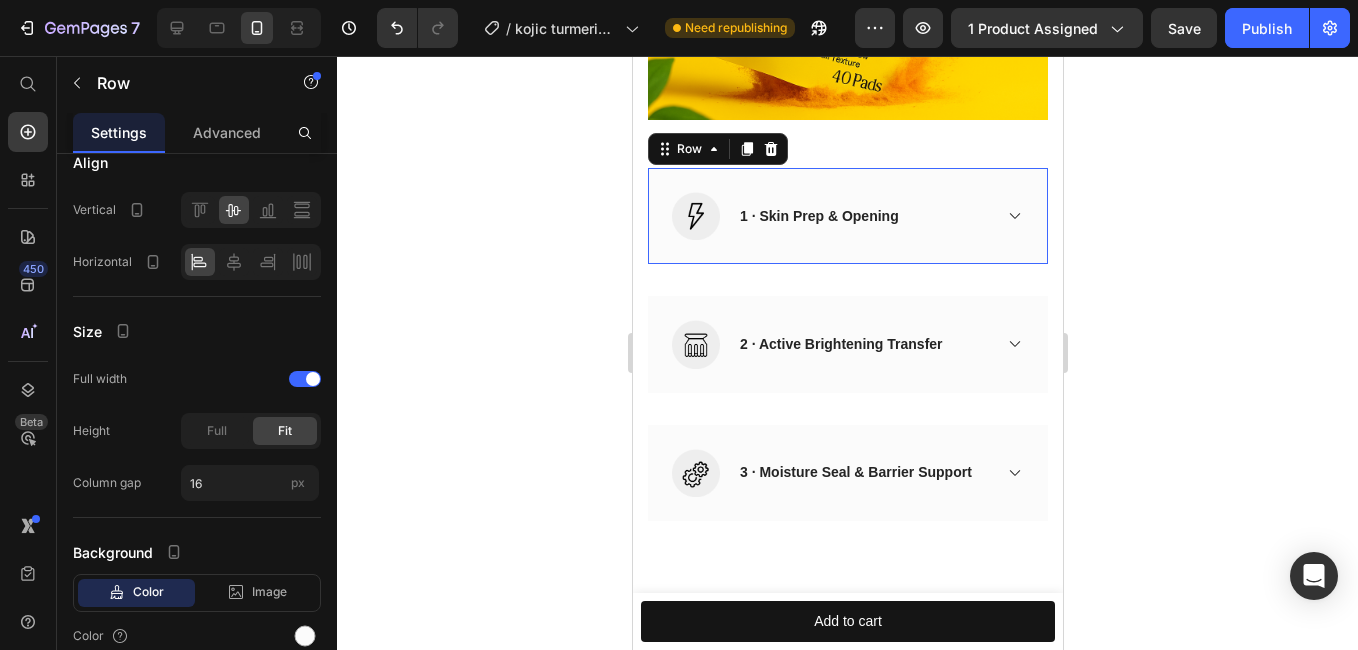 scroll, scrollTop: 0, scrollLeft: 0, axis: both 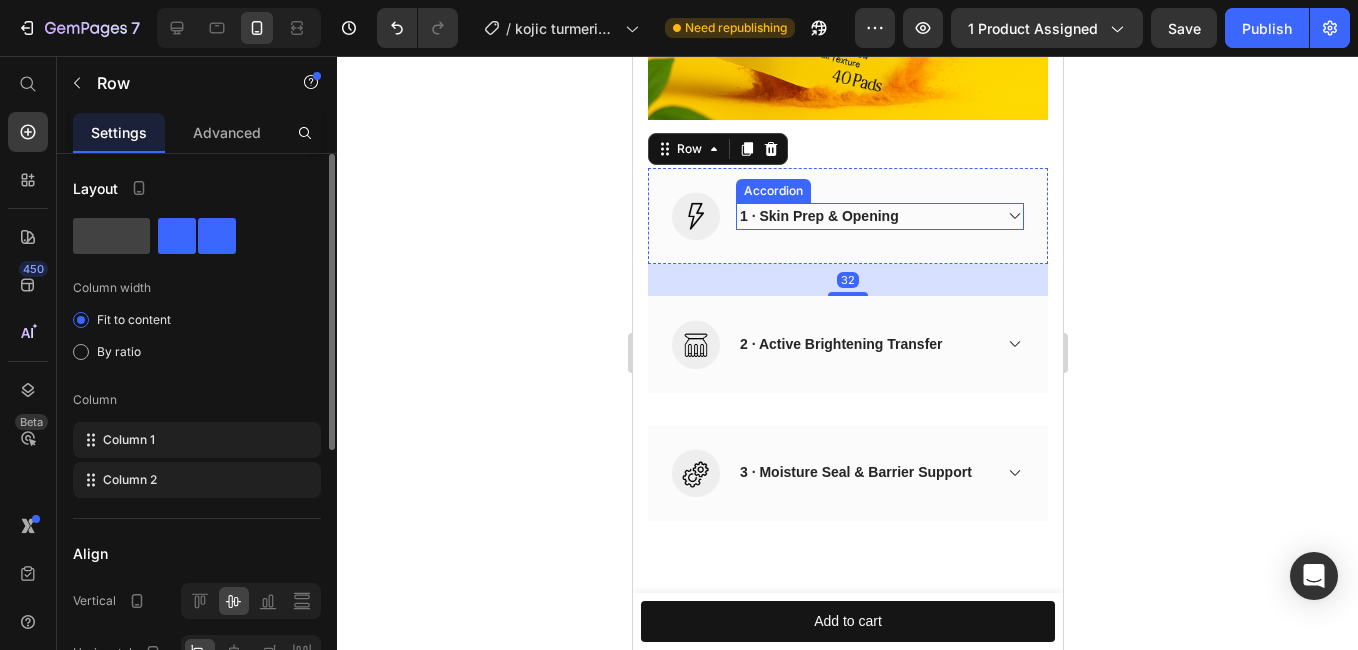 click 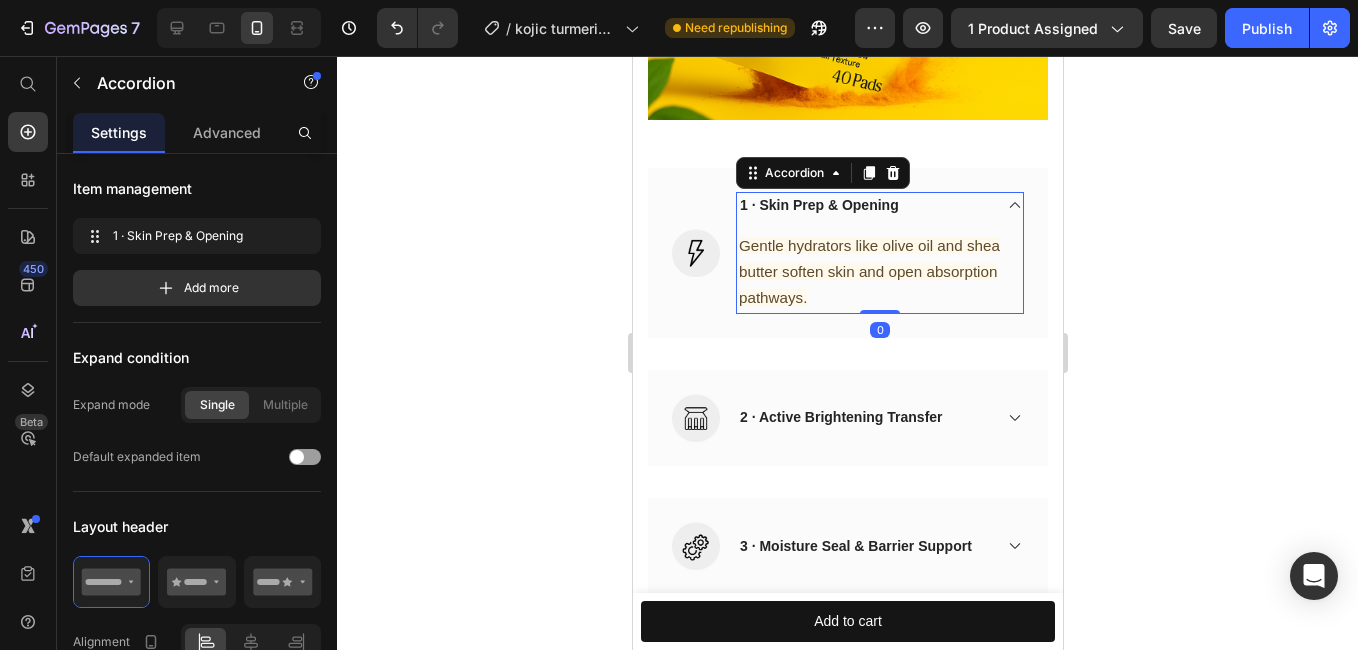 click 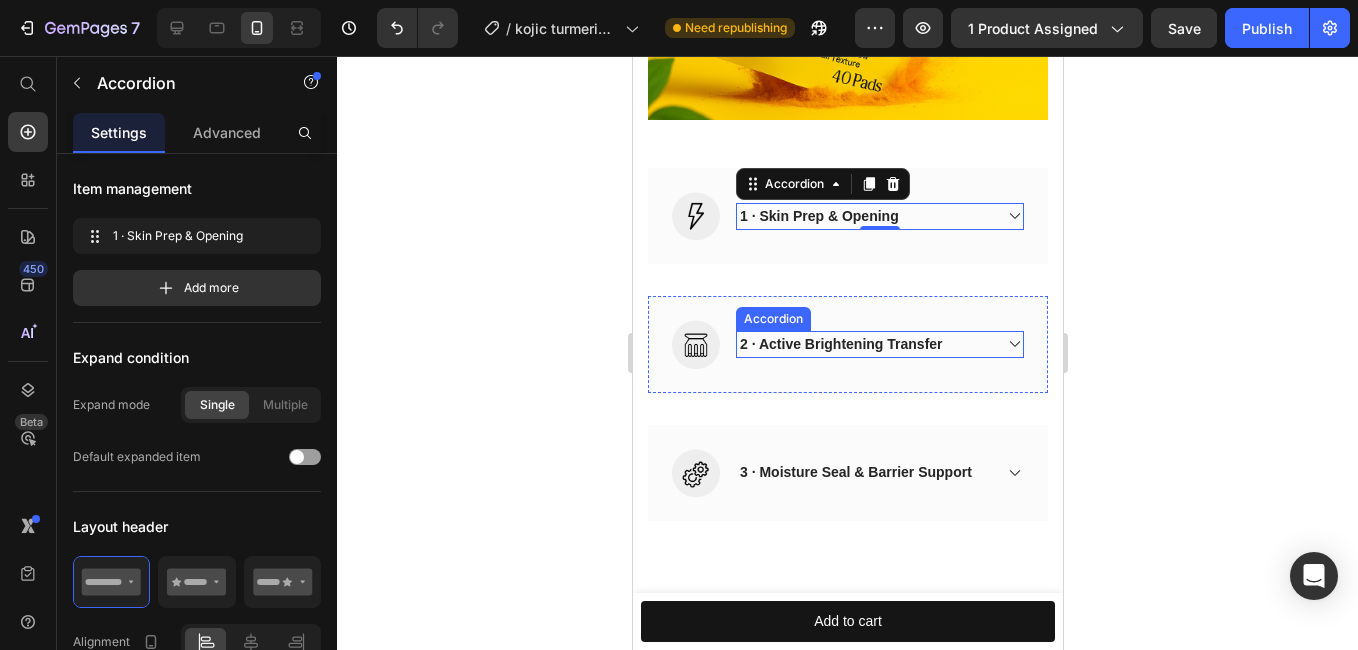 click 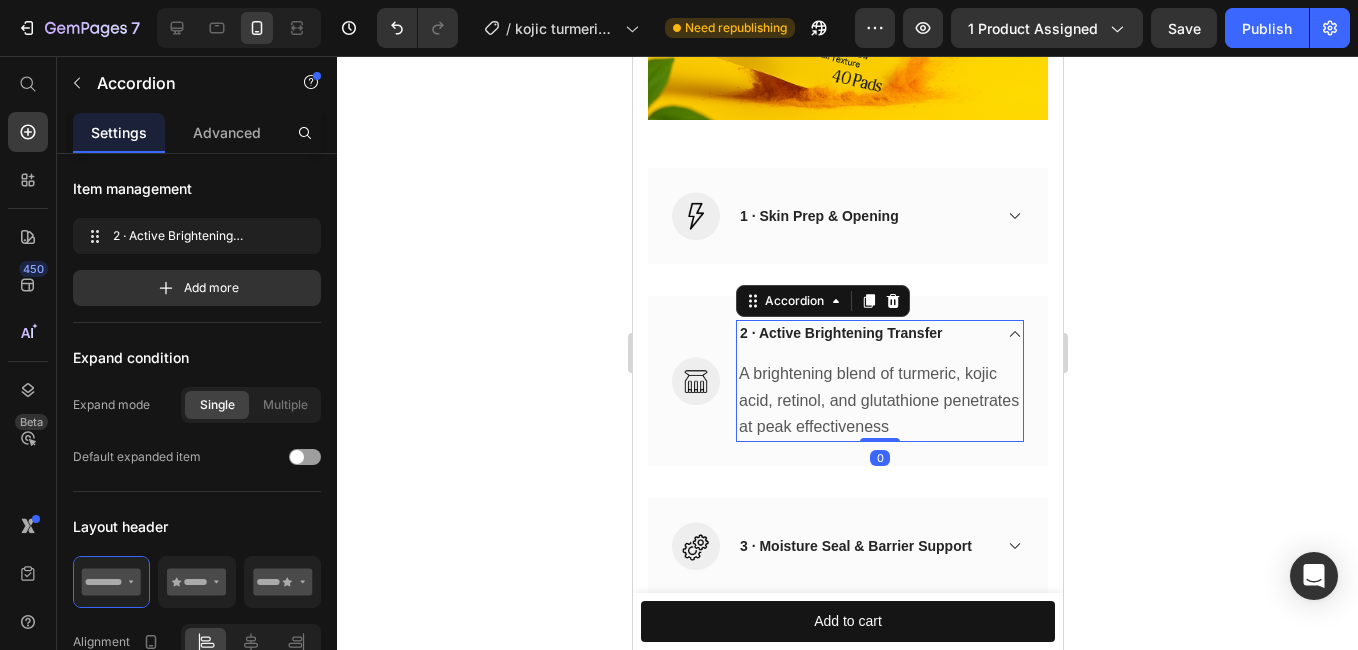 click 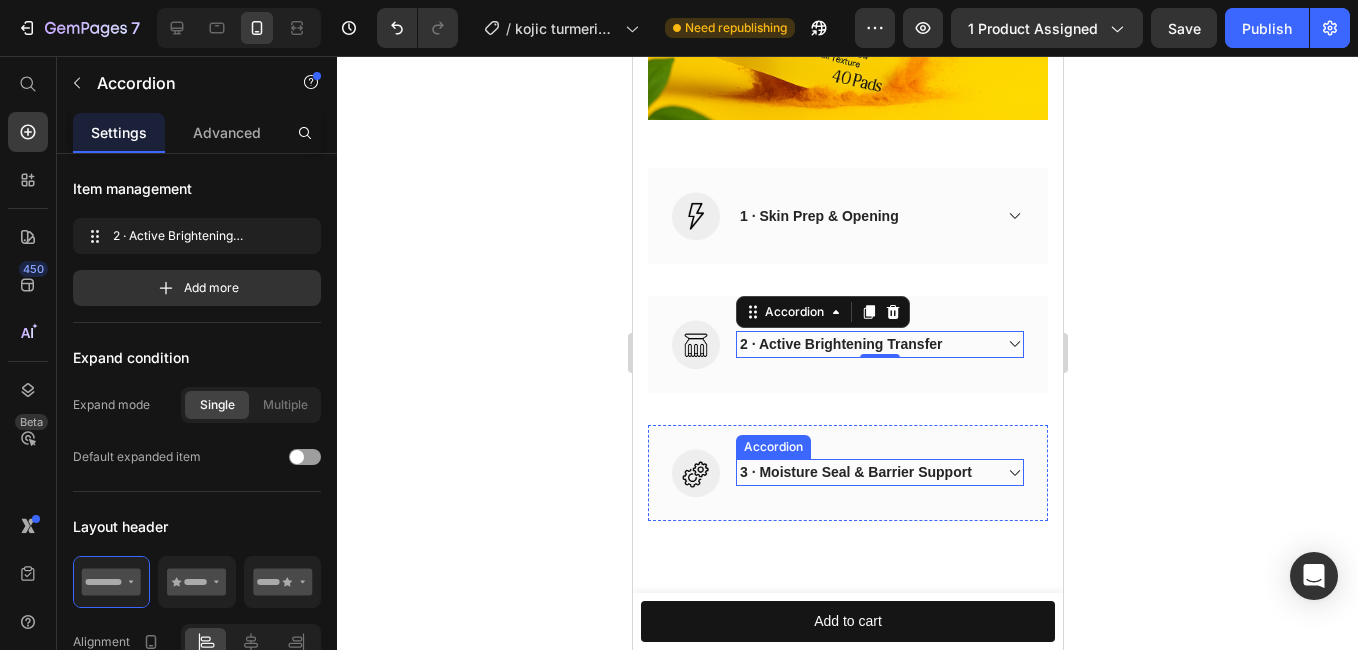 click 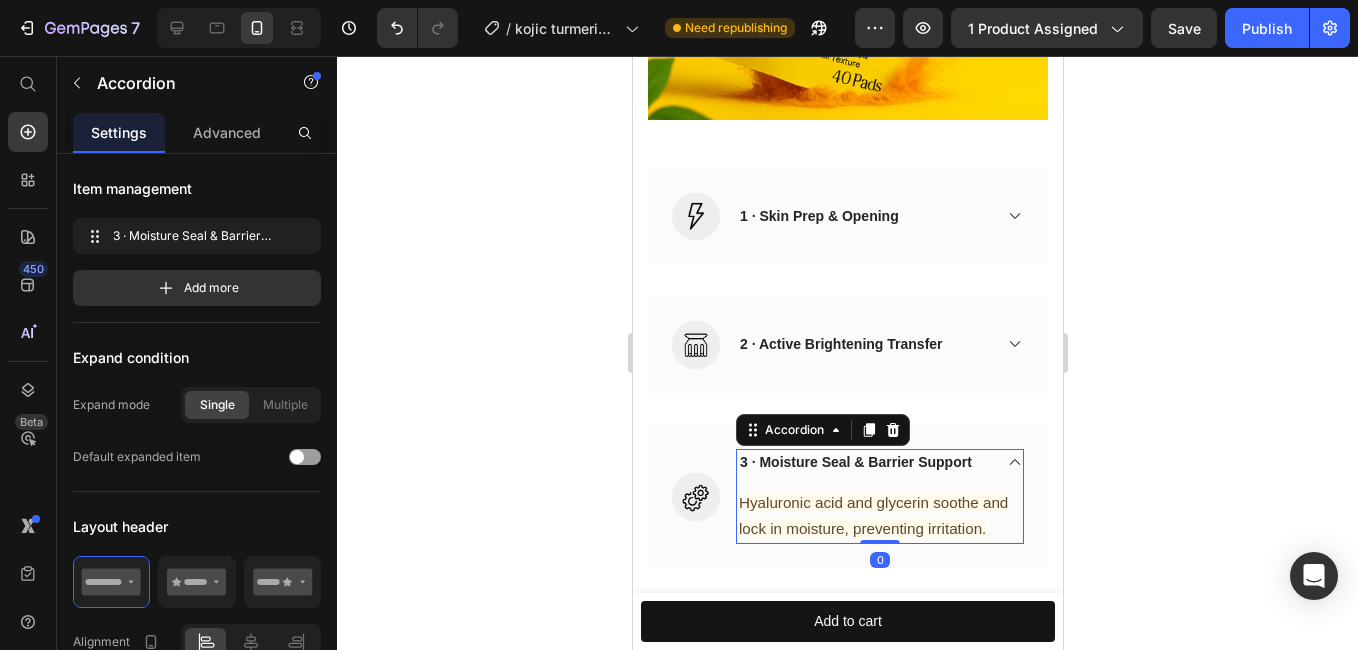 click 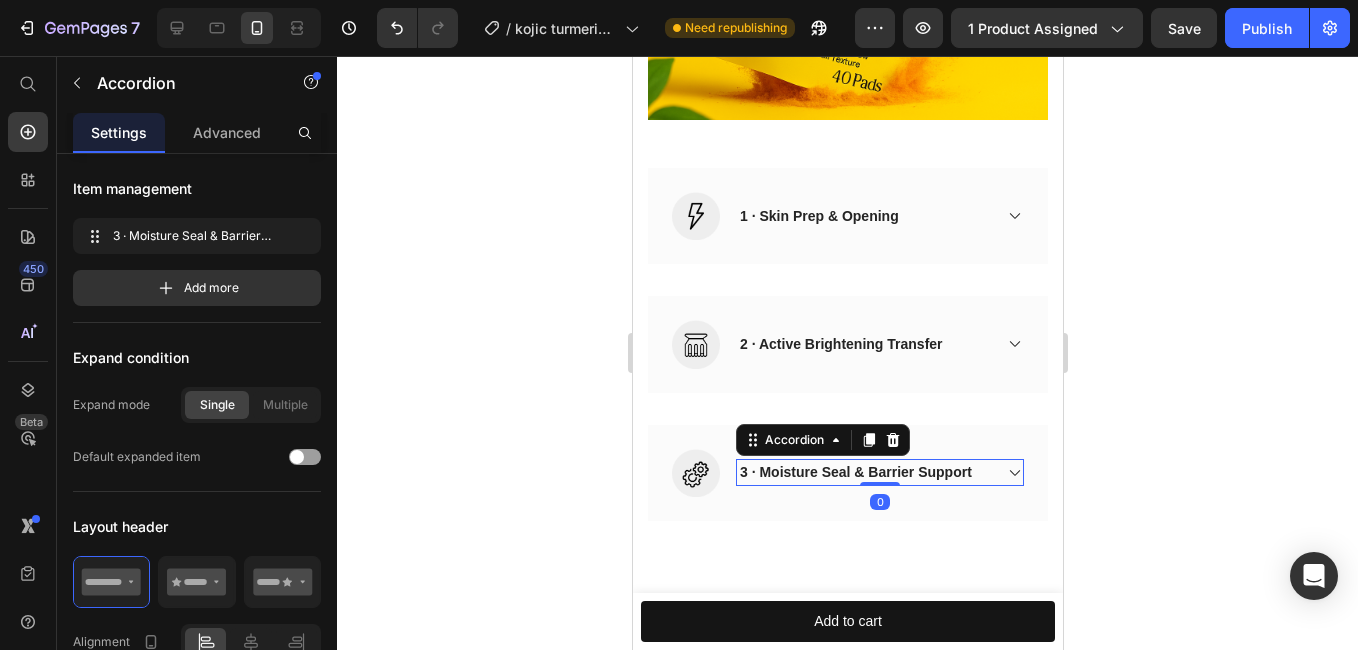scroll, scrollTop: 7025, scrollLeft: 0, axis: vertical 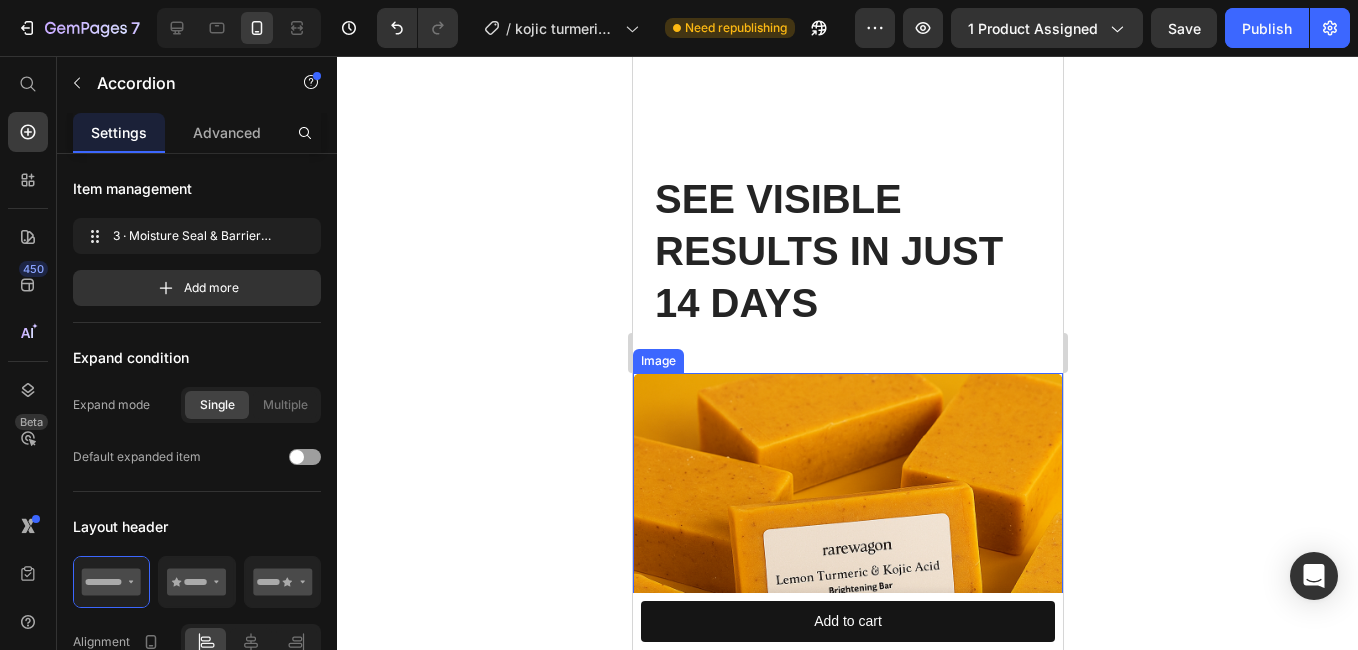click at bounding box center (847, 588) 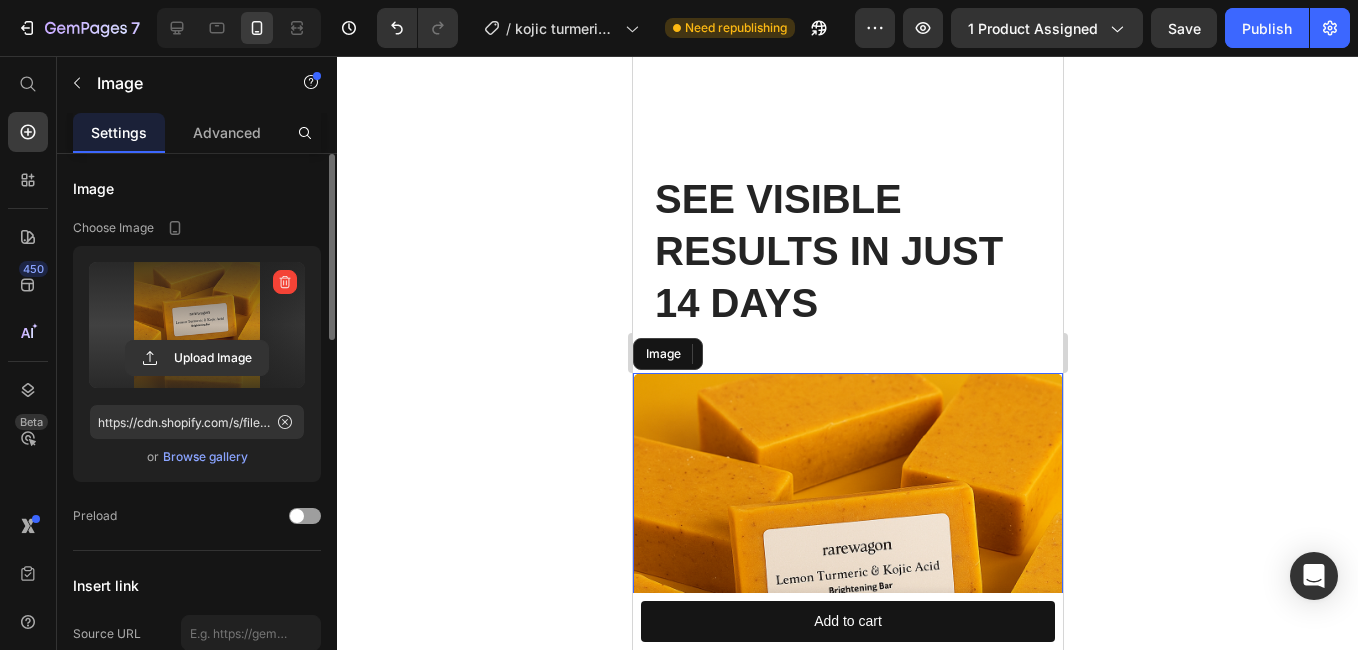 scroll, scrollTop: 7225, scrollLeft: 0, axis: vertical 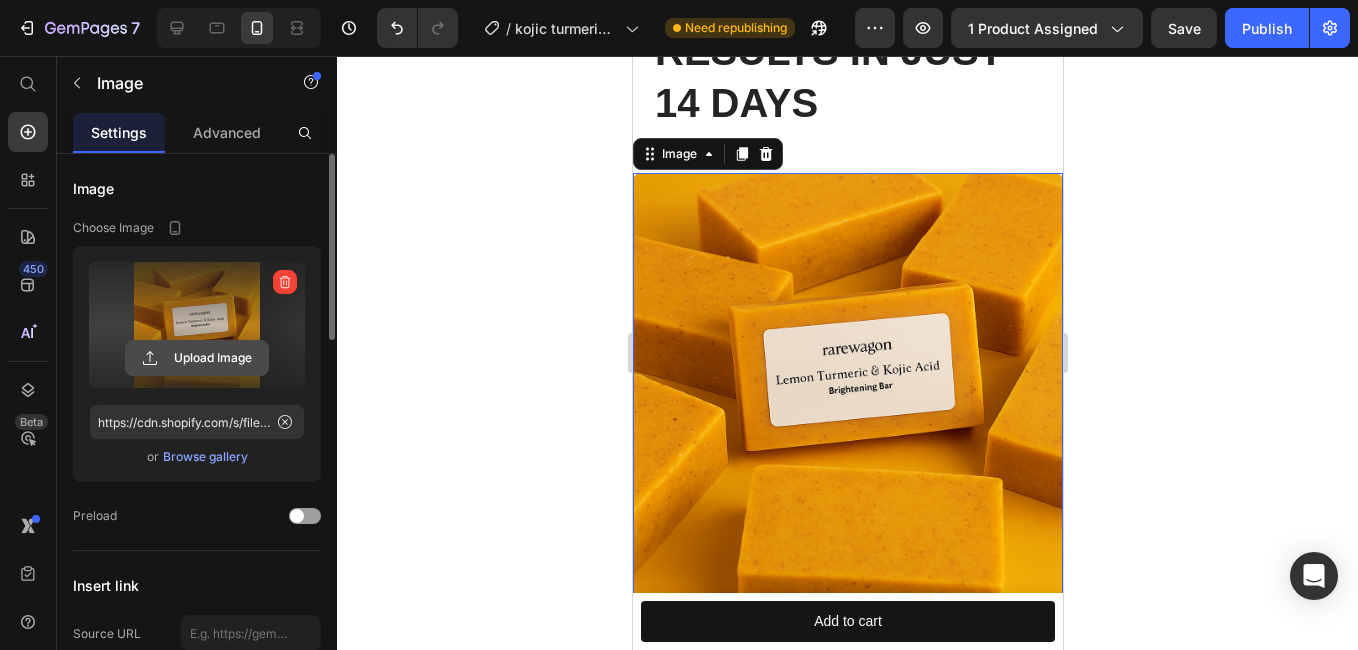 click 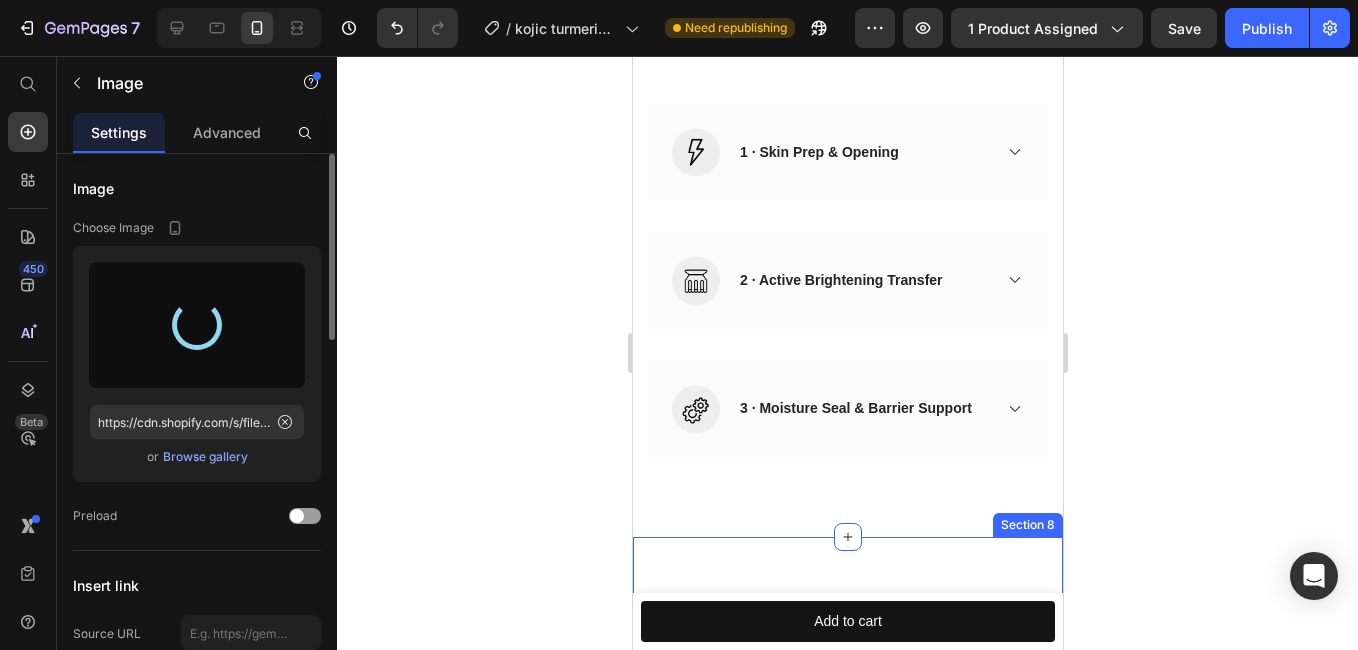 scroll, scrollTop: 7089, scrollLeft: 0, axis: vertical 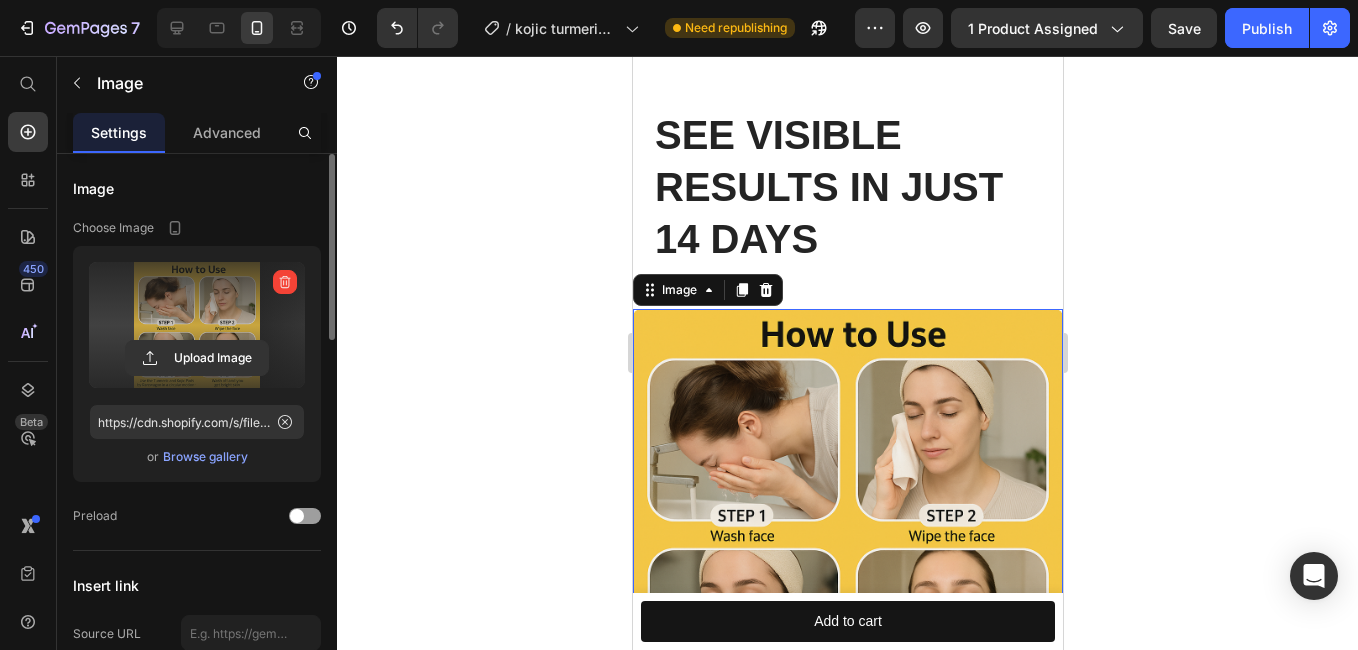 type on "https://cdn.shopify.com/s/files/1/0892/9299/6938/files/gempages_565868756069253951-e5a3f9a3-0f79-49c8-8a65-78627cad7d32.png" 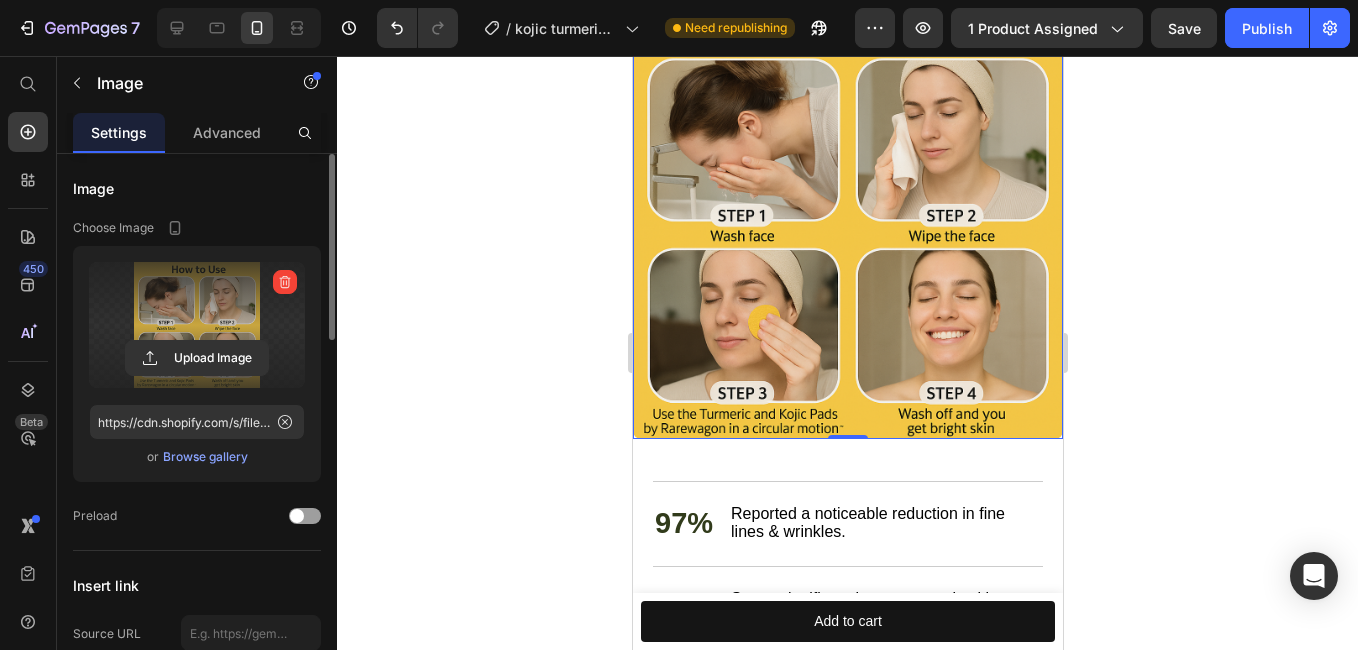 scroll, scrollTop: 7189, scrollLeft: 0, axis: vertical 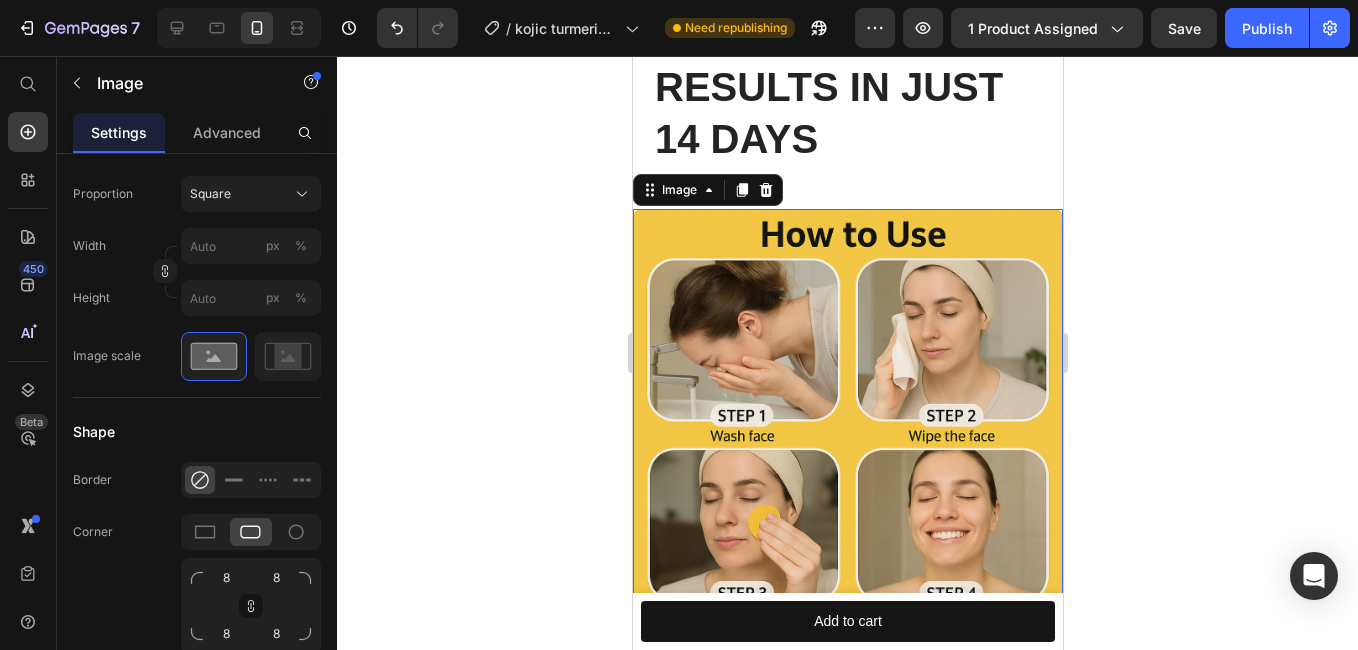 click 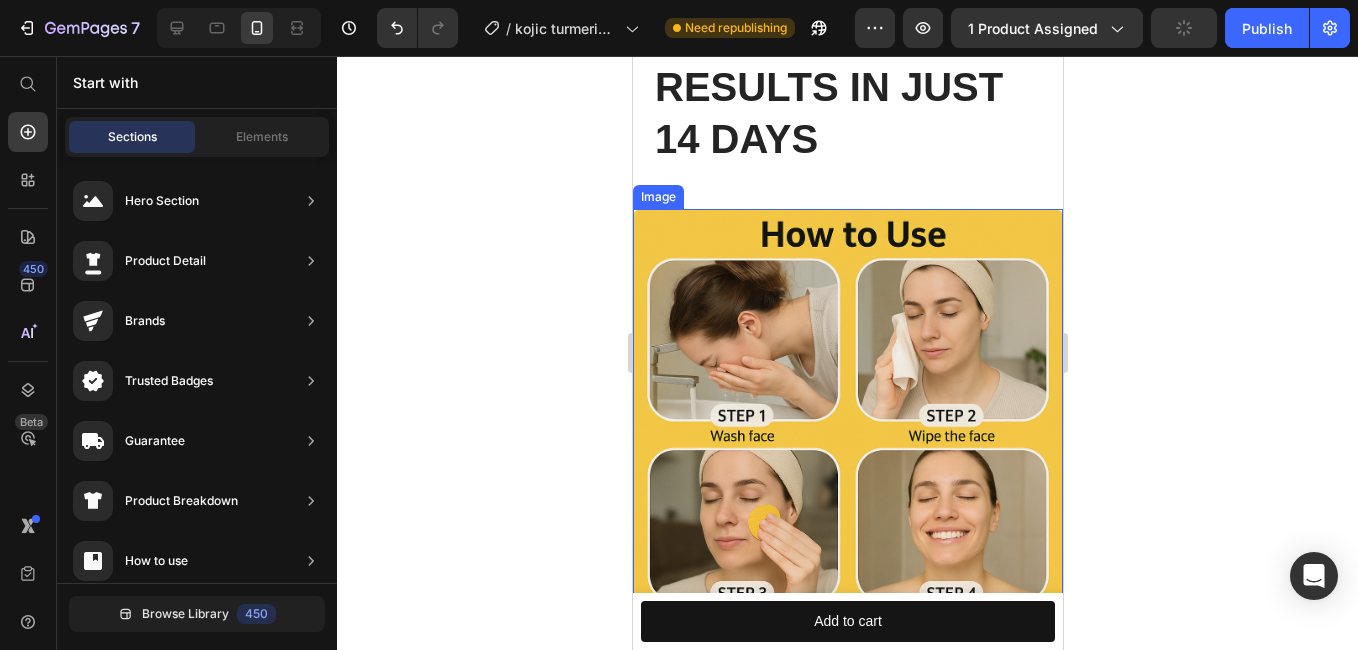 scroll, scrollTop: 7289, scrollLeft: 0, axis: vertical 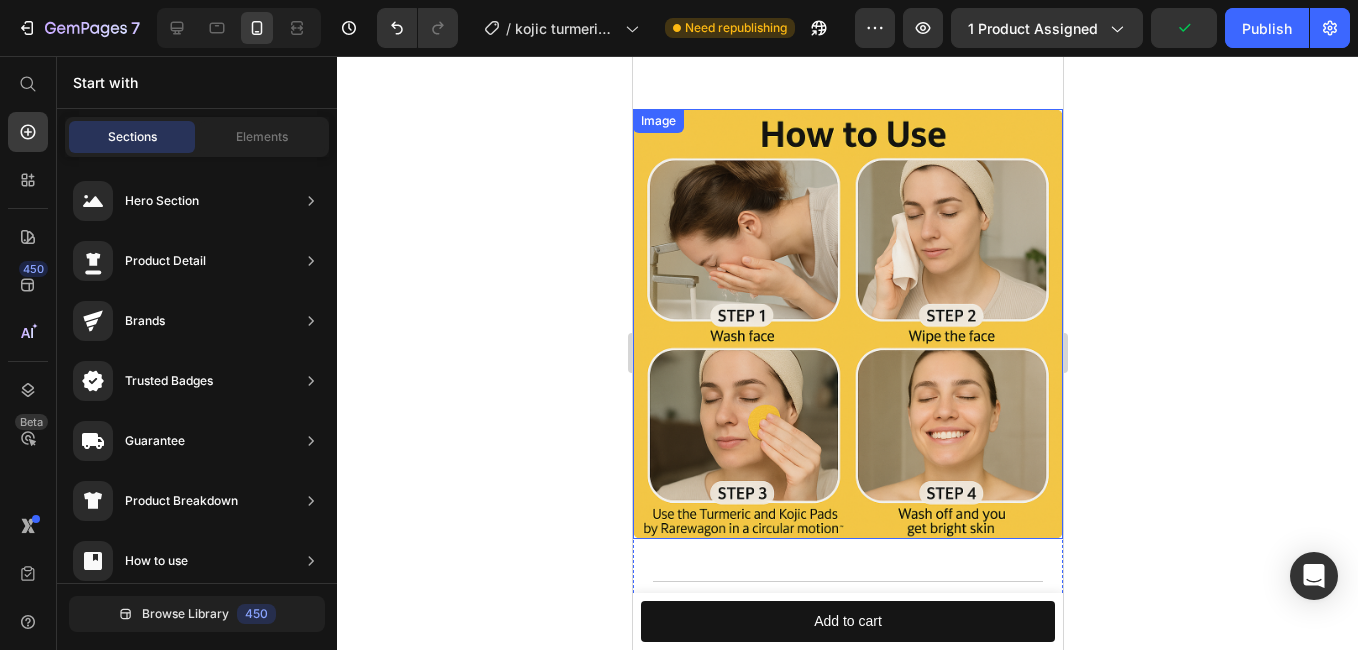 click at bounding box center (847, 324) 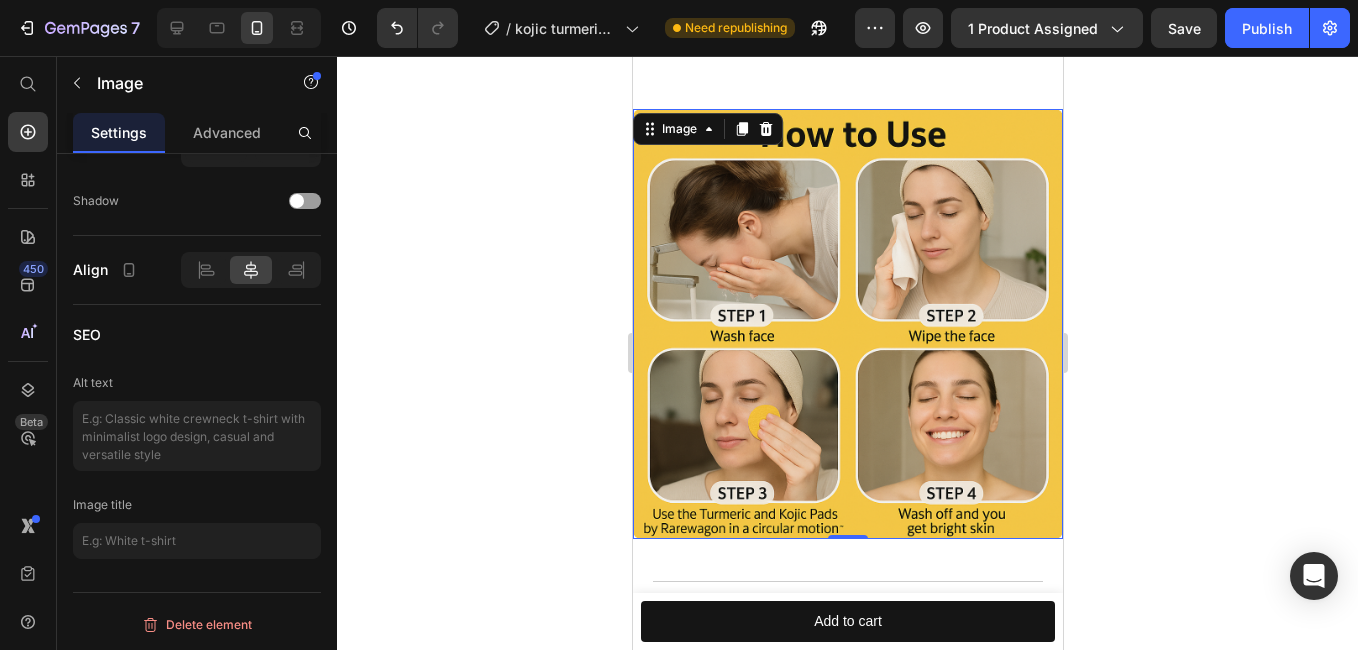 scroll, scrollTop: 487, scrollLeft: 0, axis: vertical 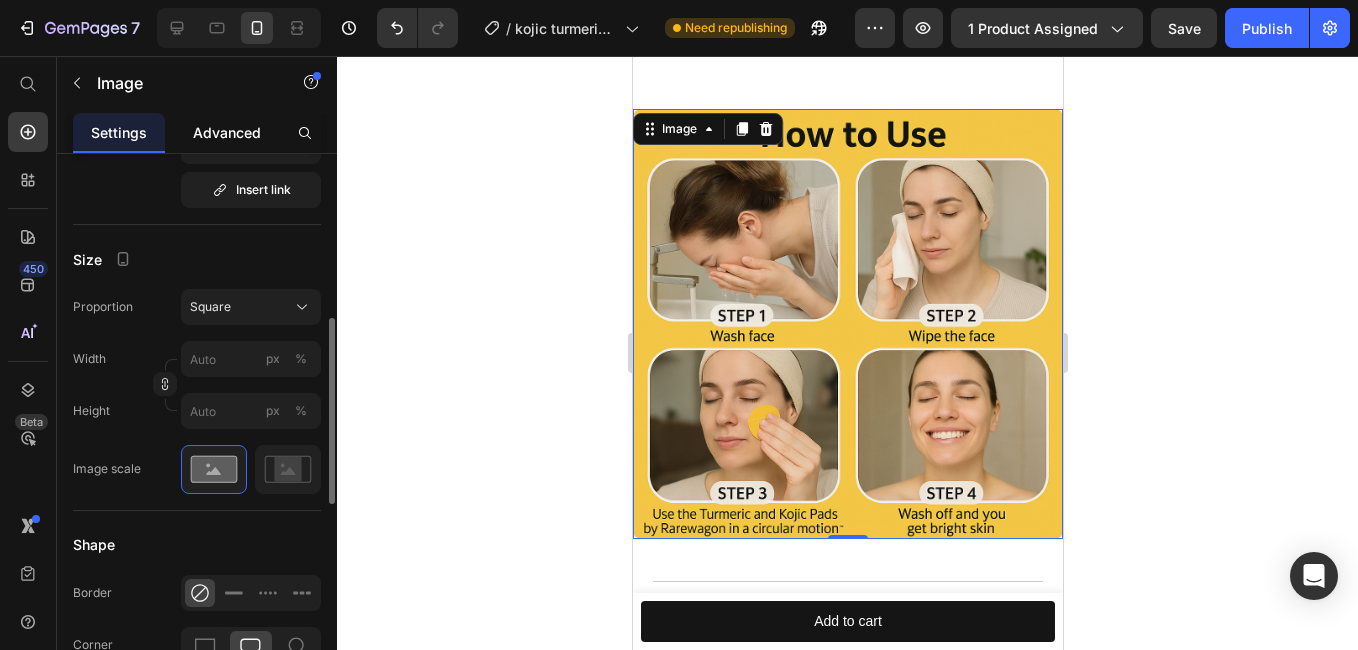 click on "Advanced" at bounding box center [227, 132] 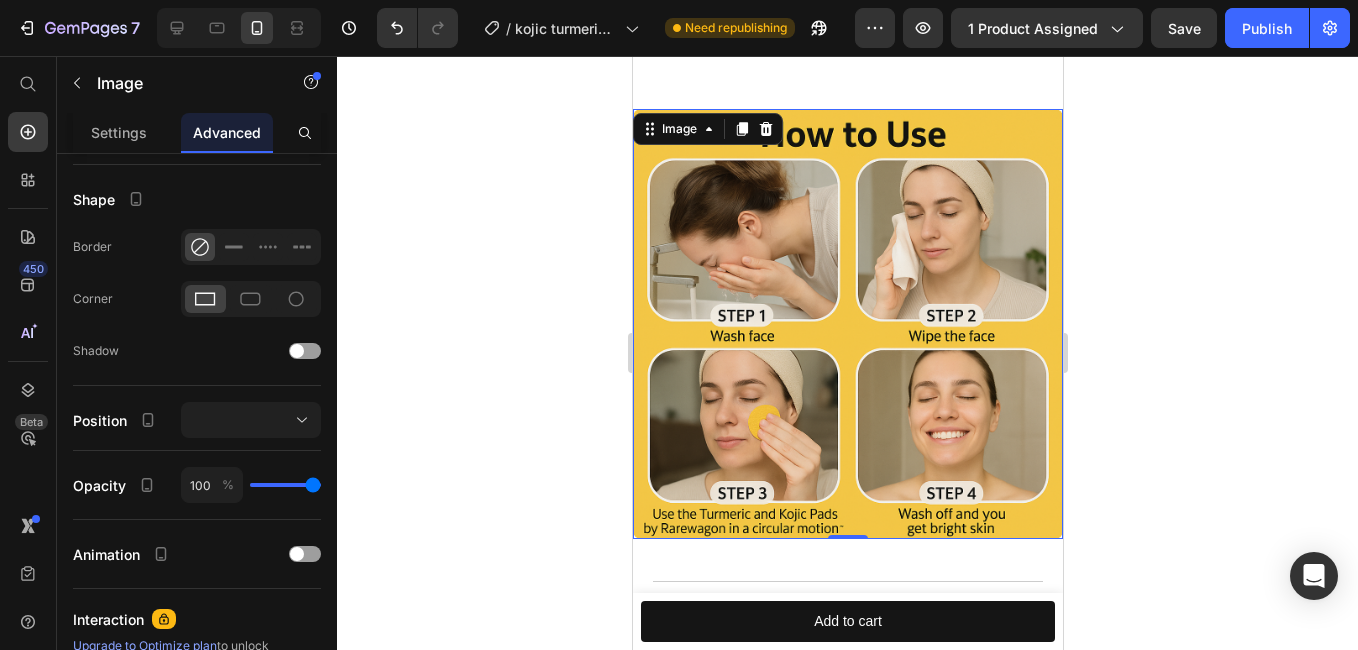 scroll, scrollTop: 0, scrollLeft: 0, axis: both 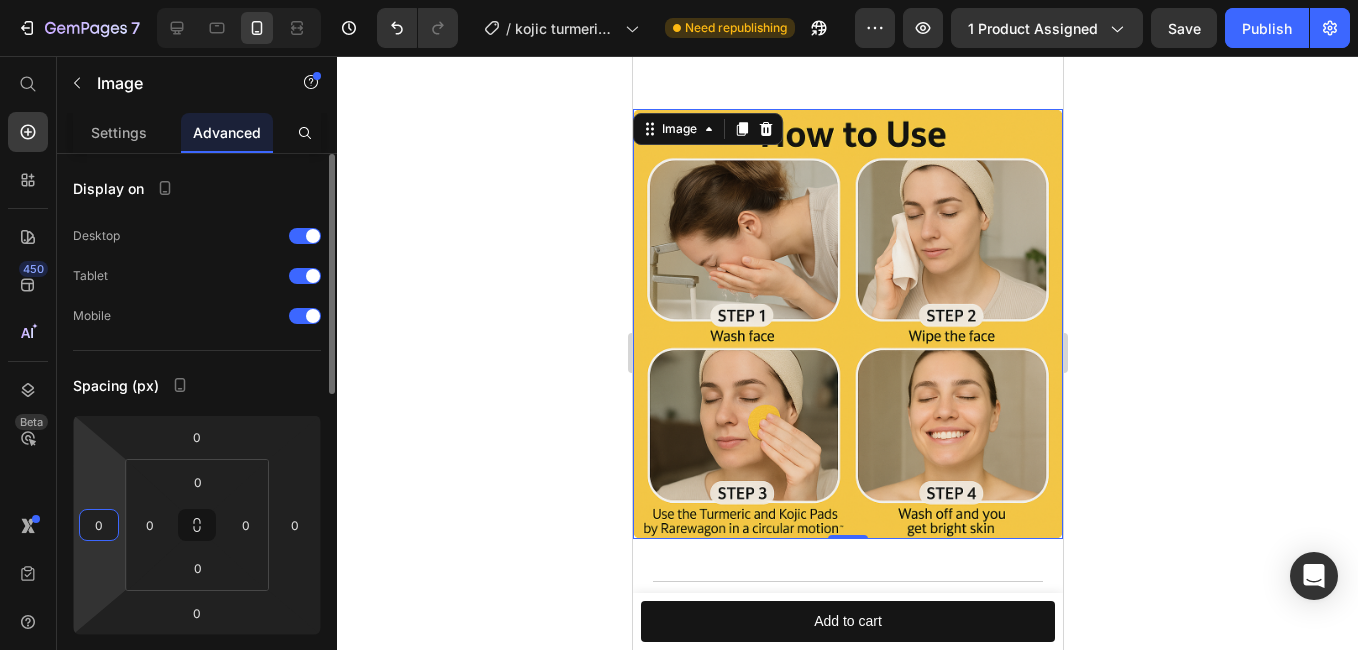 click on "0" at bounding box center [99, 525] 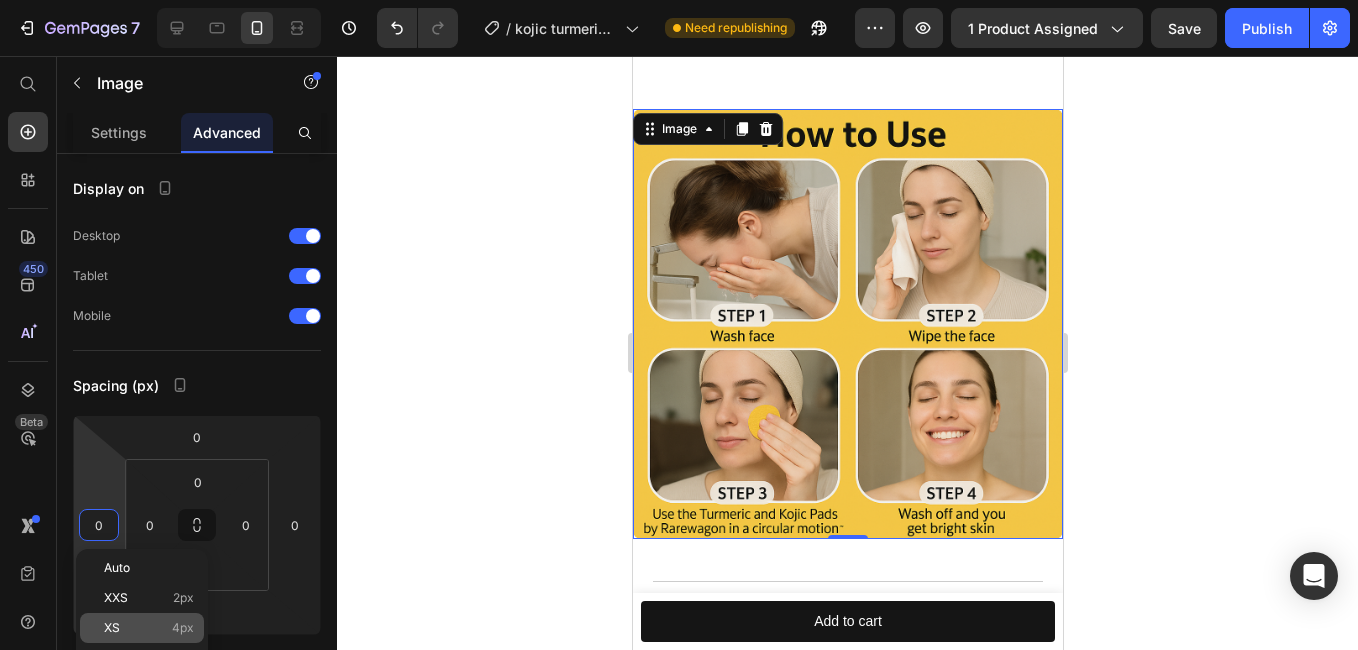 click on "XS 4px" at bounding box center [149, 628] 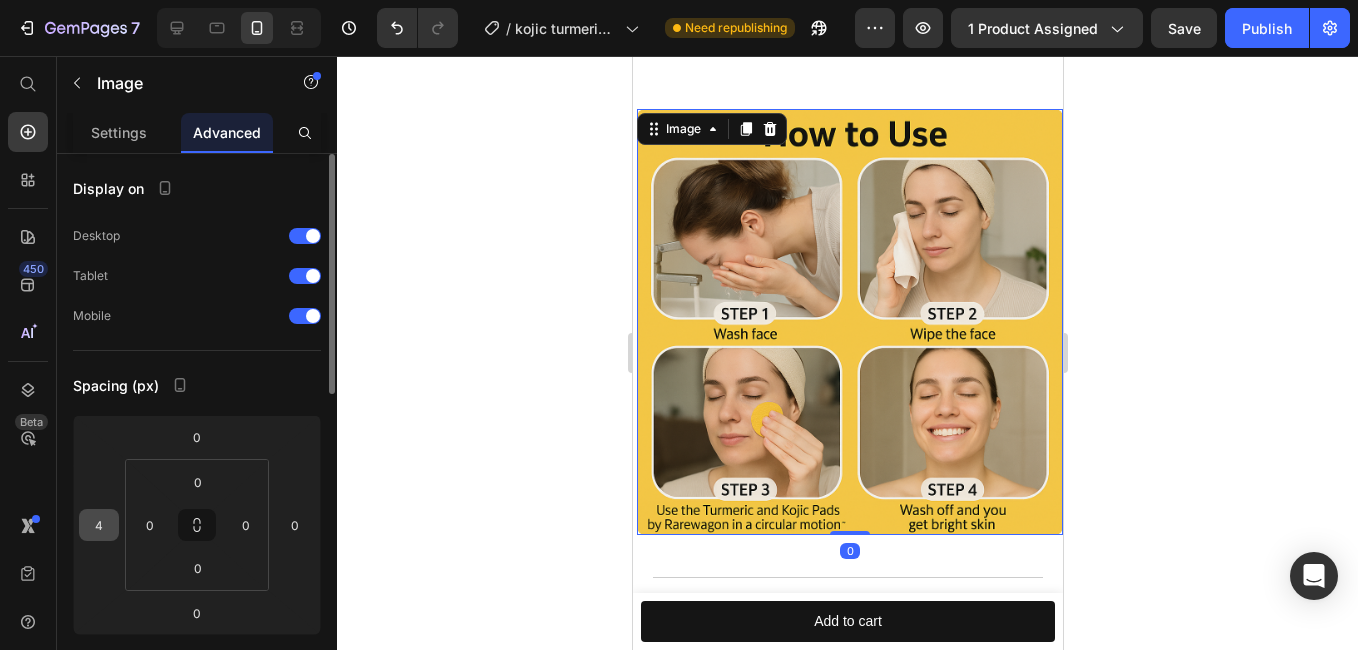 scroll, scrollTop: 7285, scrollLeft: 0, axis: vertical 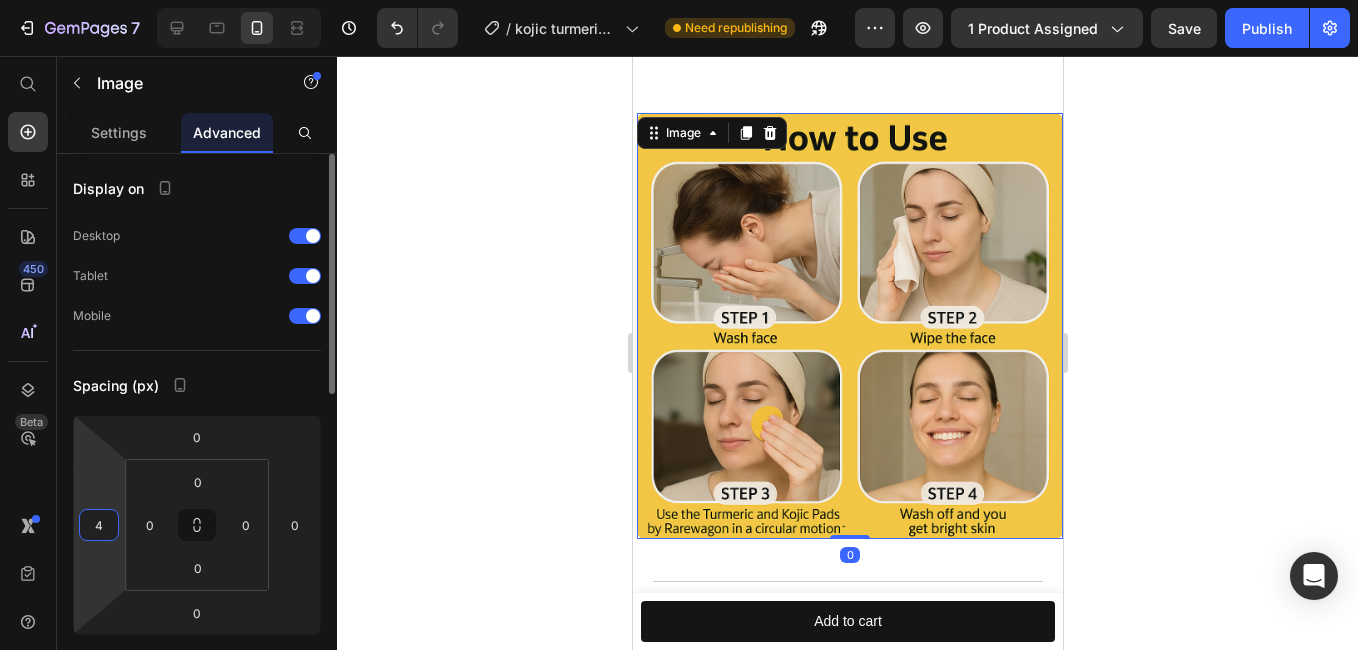 click on "4" at bounding box center (99, 525) 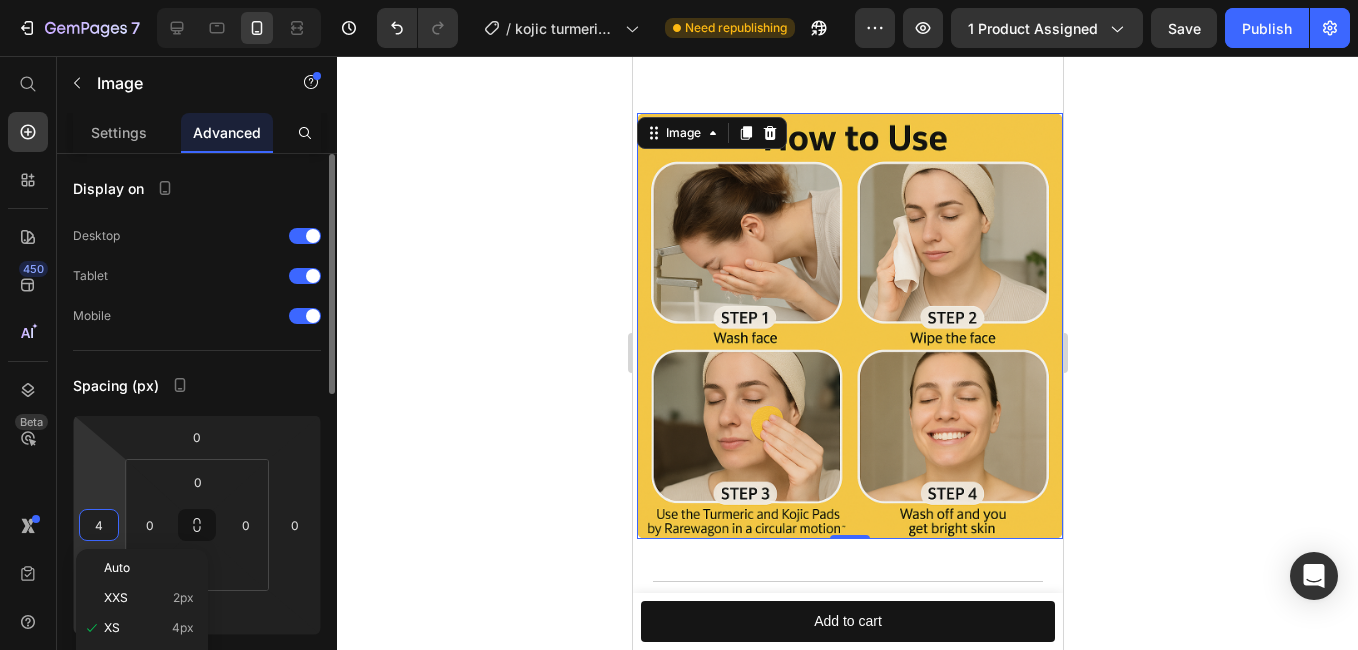 click on "Spacing (px)" at bounding box center [197, 385] 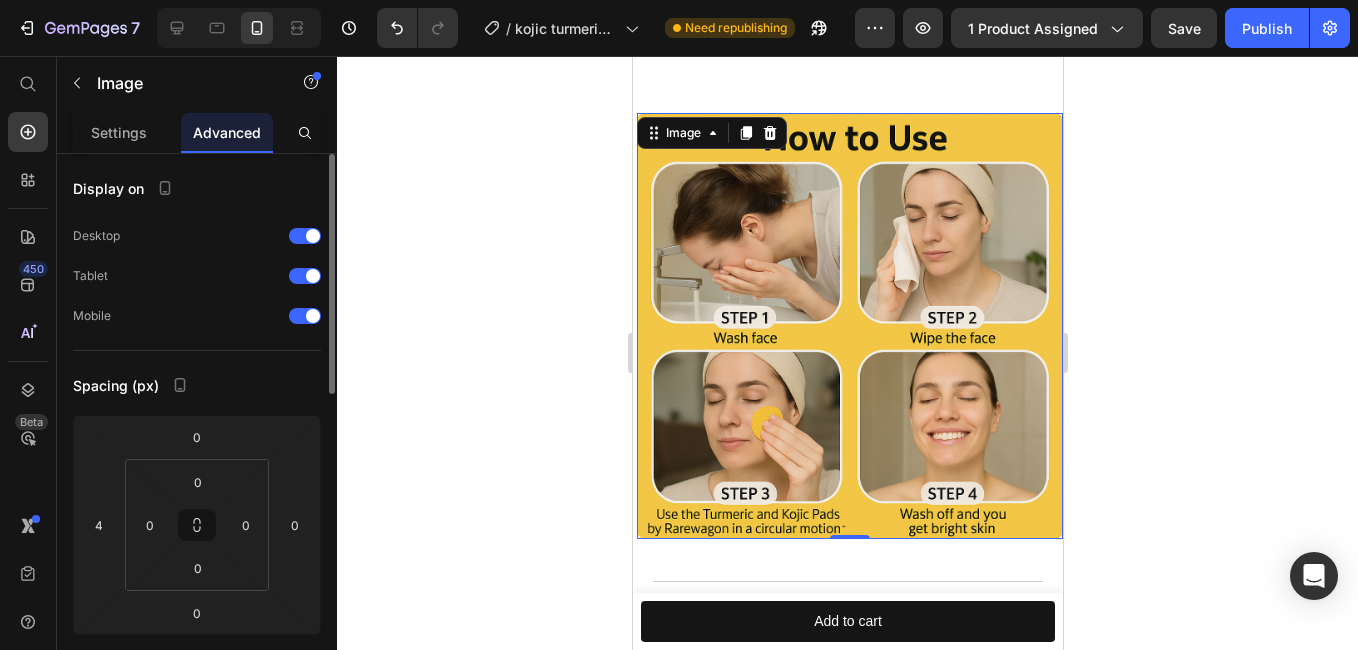scroll, scrollTop: 100, scrollLeft: 0, axis: vertical 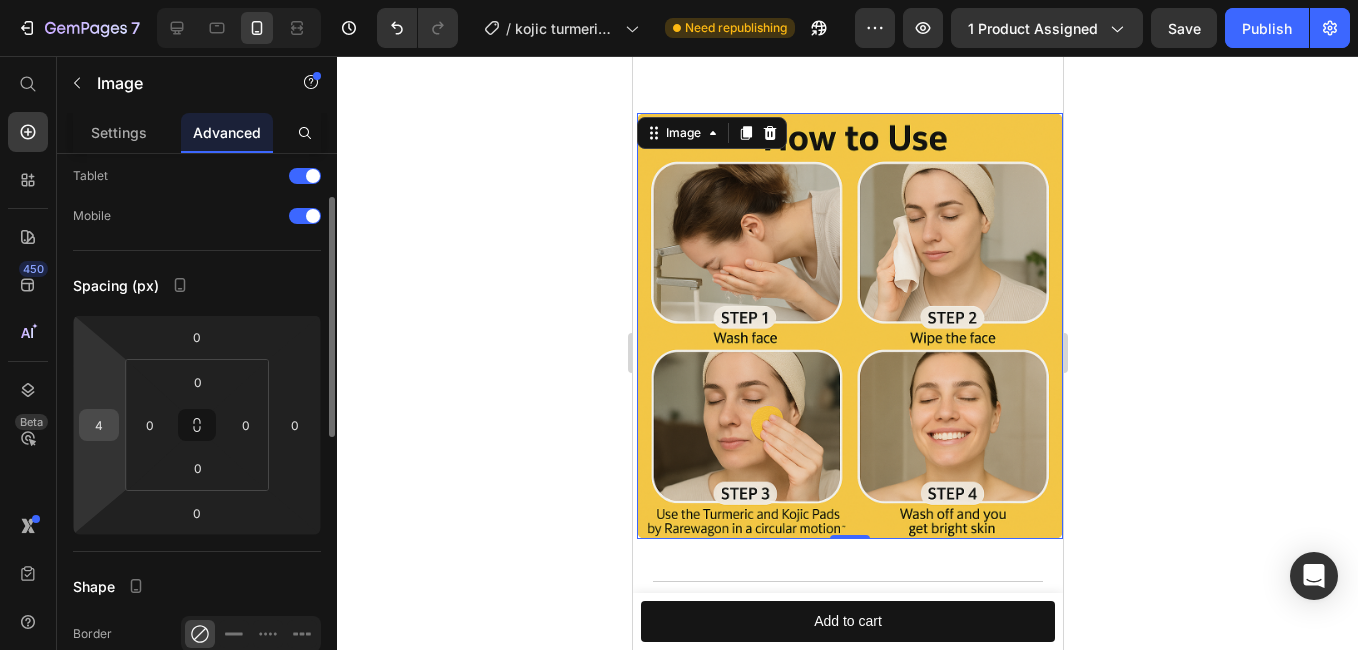 click on "4" at bounding box center [99, 425] 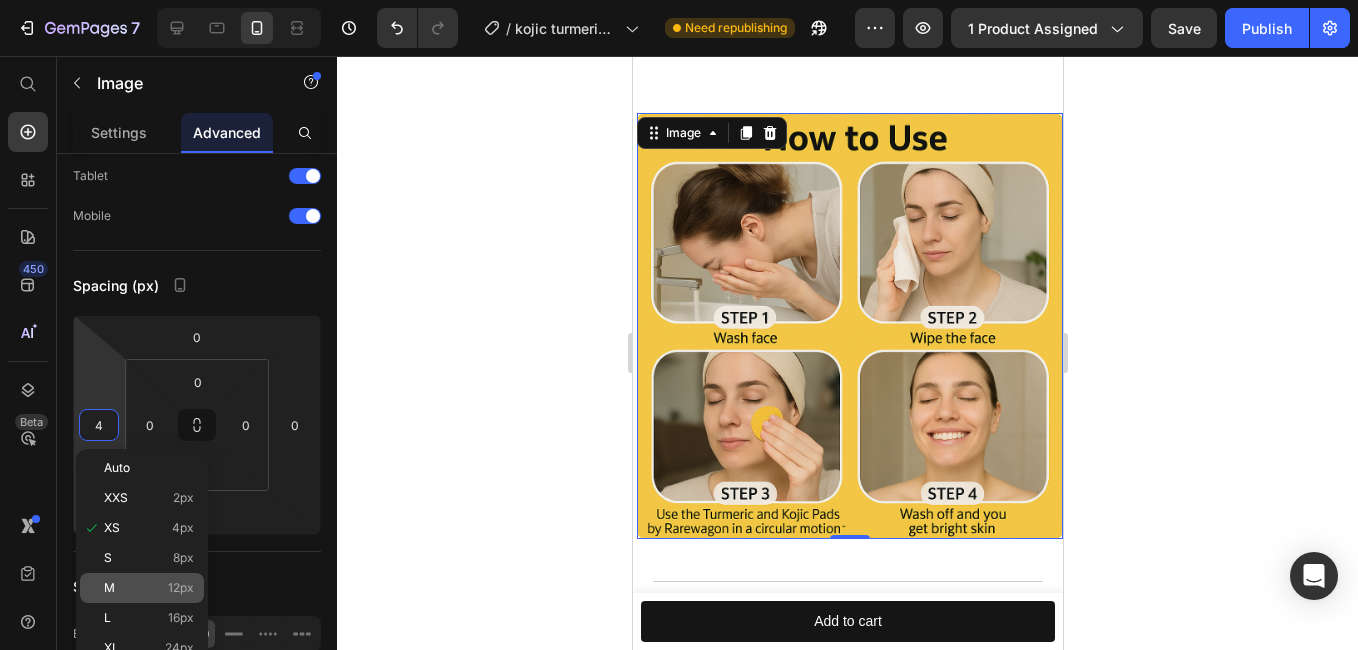 click on "M 12px" 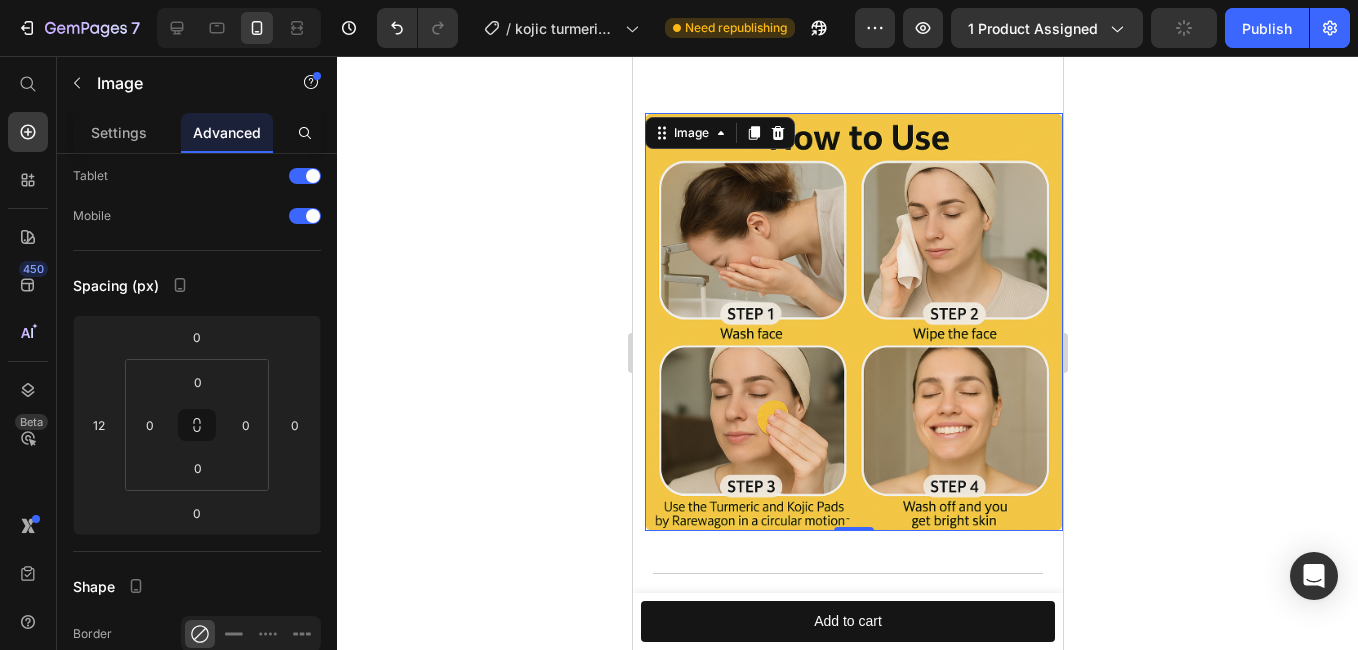 scroll, scrollTop: 7277, scrollLeft: 0, axis: vertical 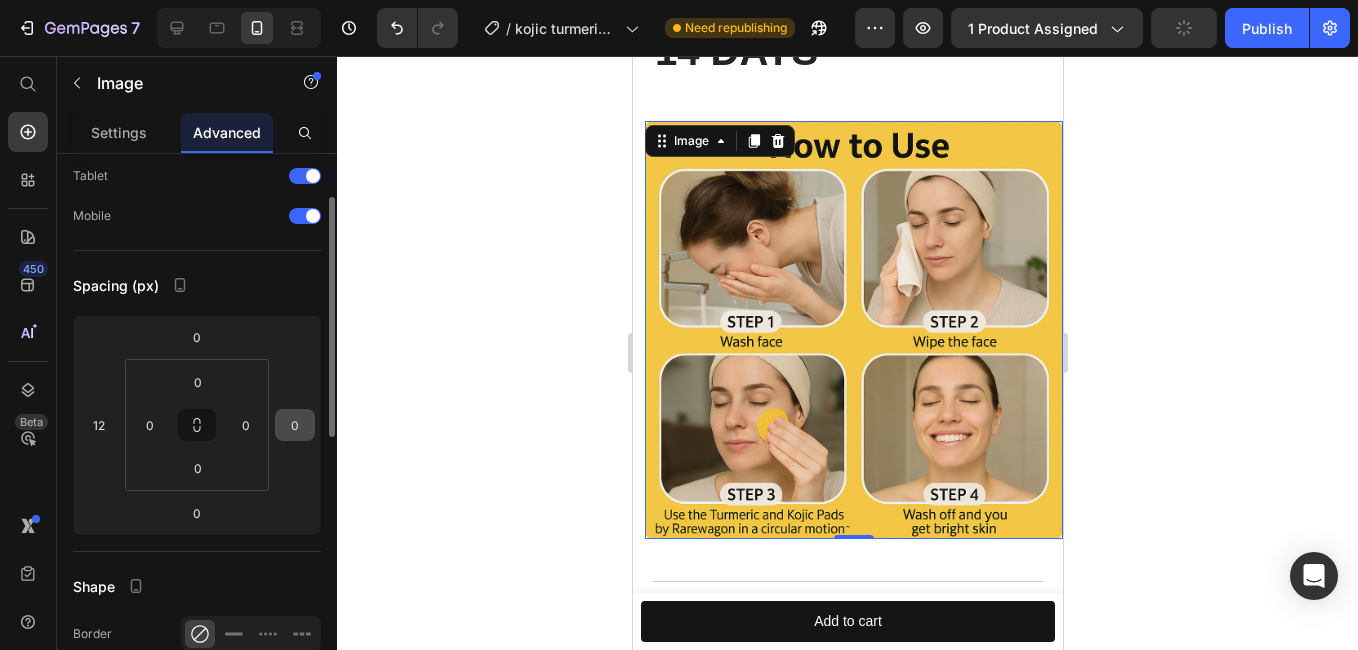 click on "0" at bounding box center (295, 425) 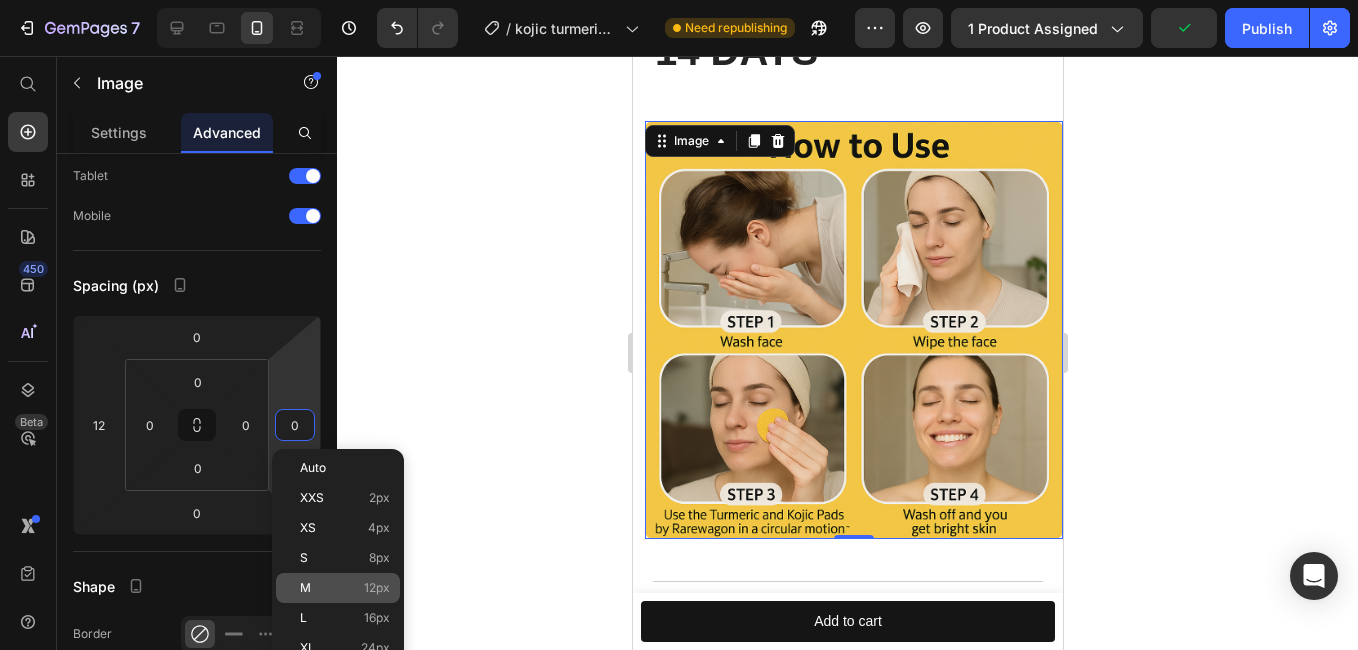 click on "M 12px" at bounding box center [345, 588] 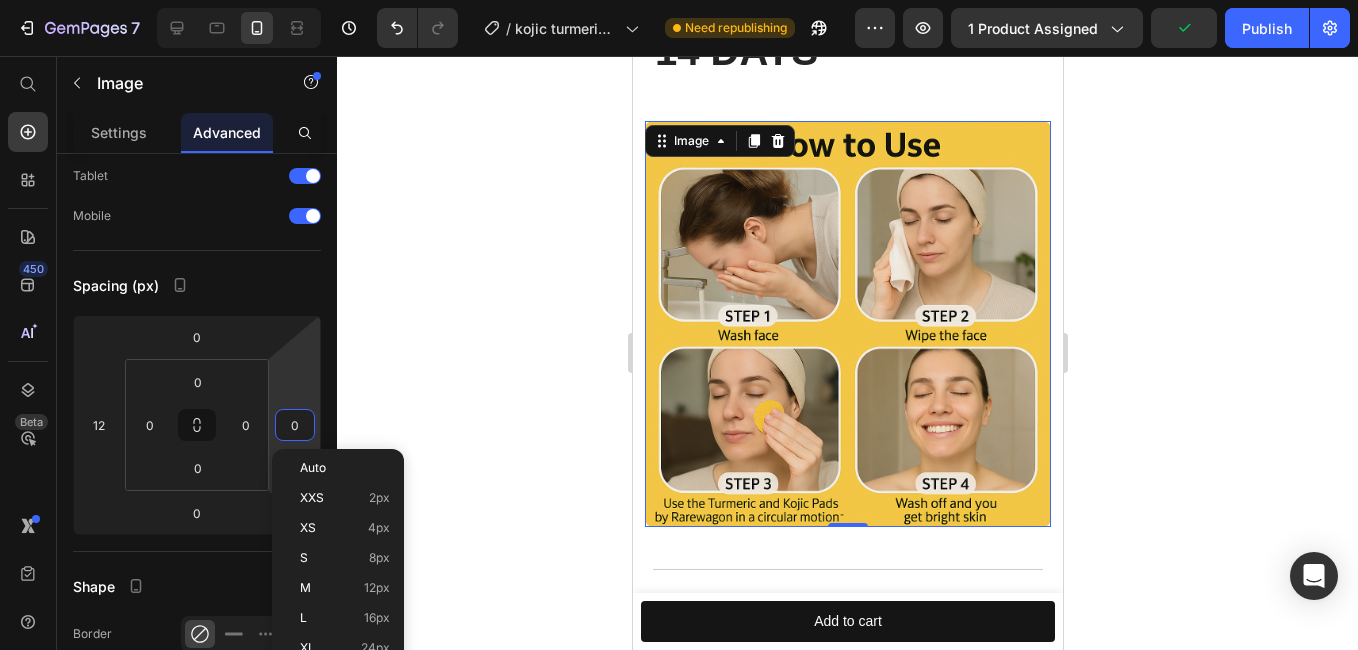 type on "12" 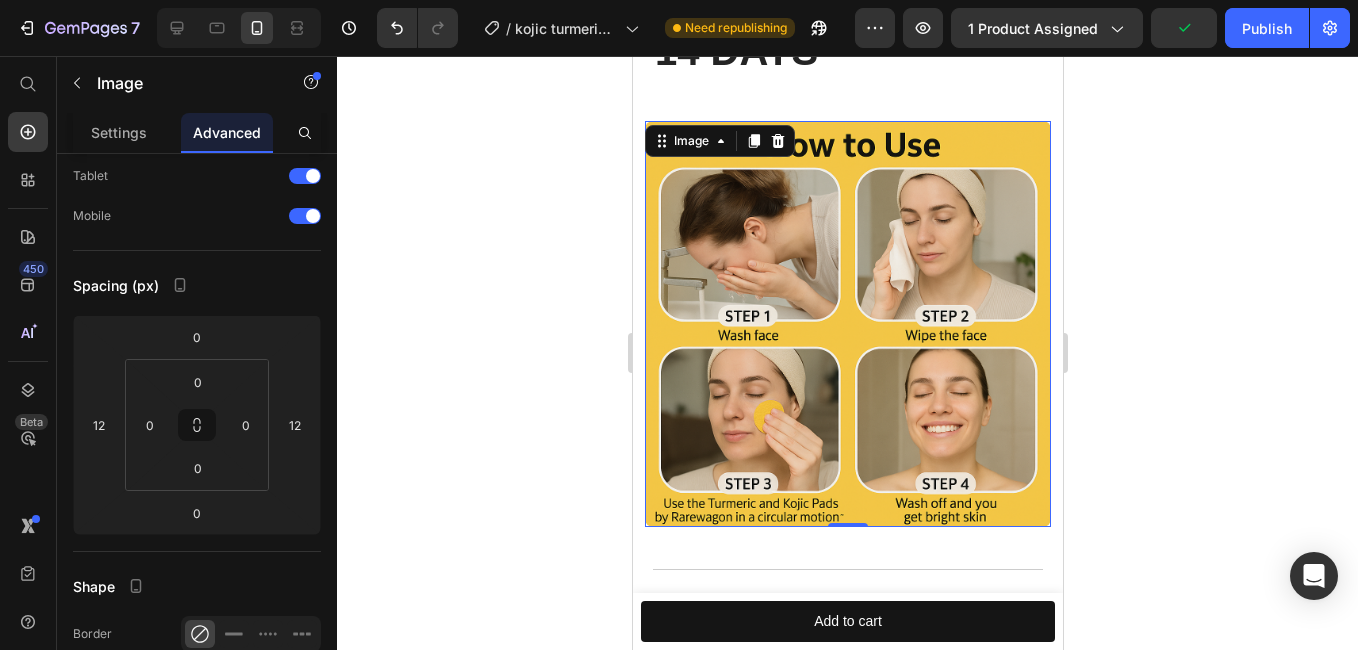 scroll, scrollTop: 7265, scrollLeft: 0, axis: vertical 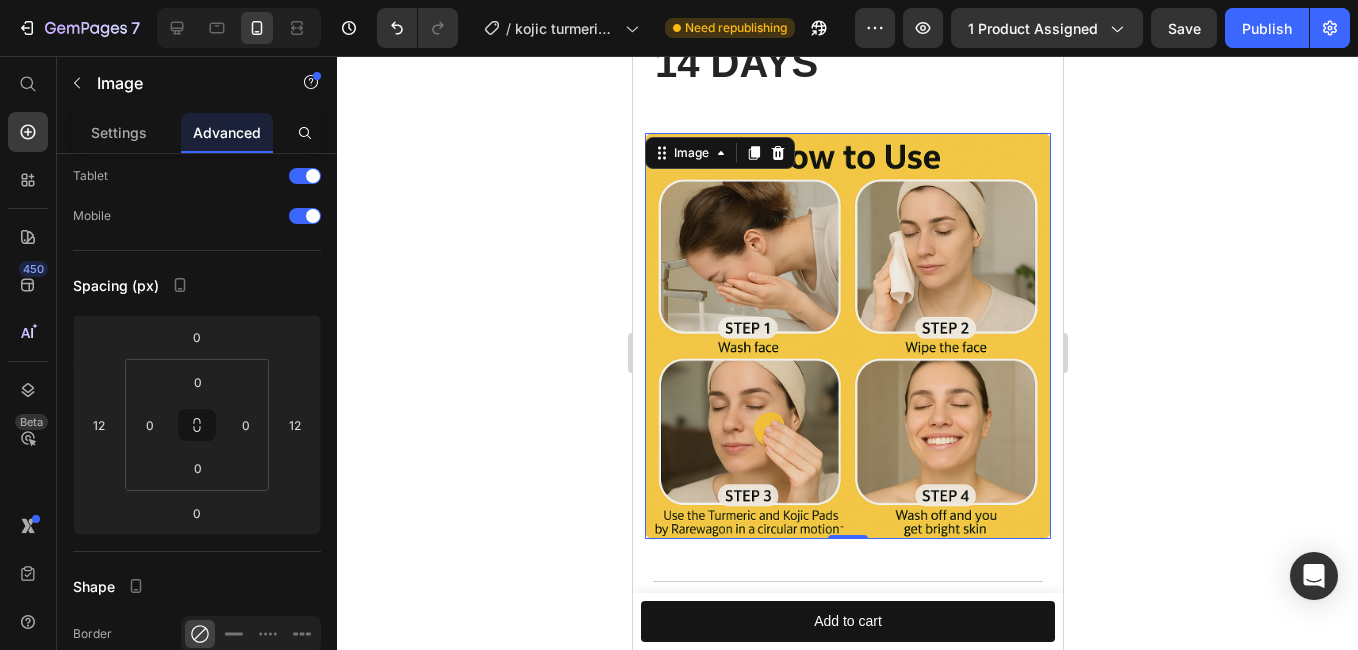 click 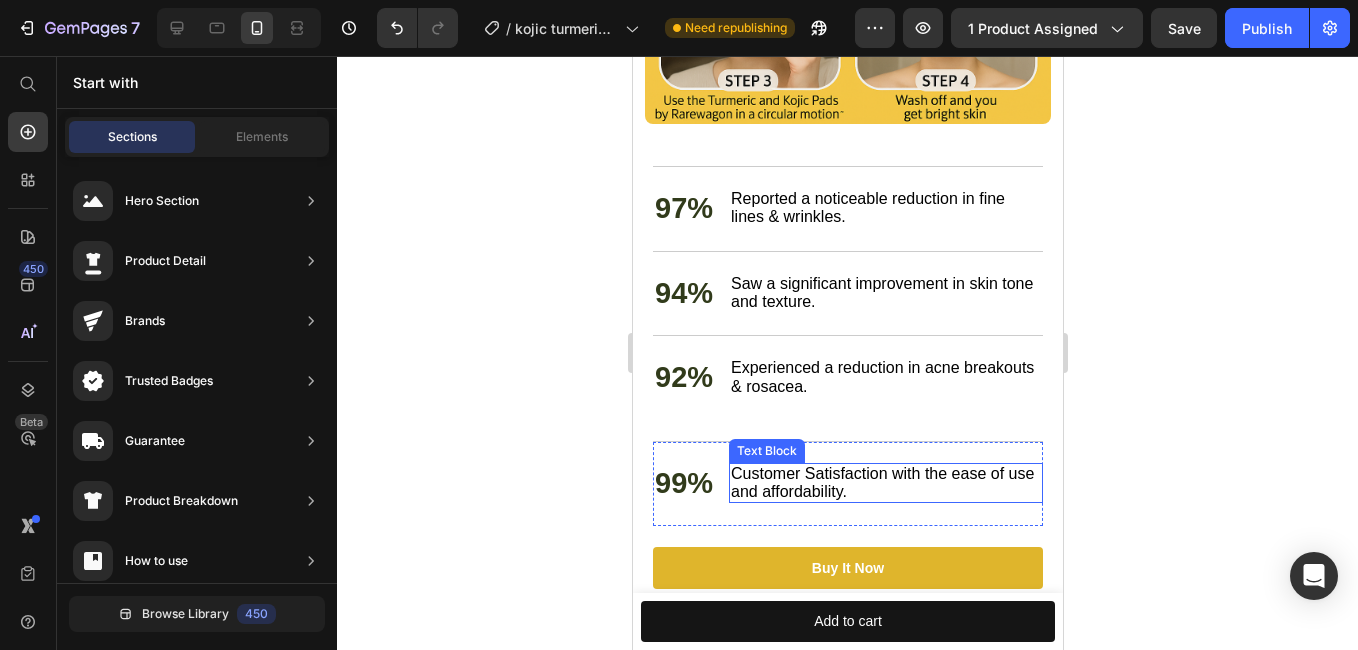 scroll, scrollTop: 7865, scrollLeft: 0, axis: vertical 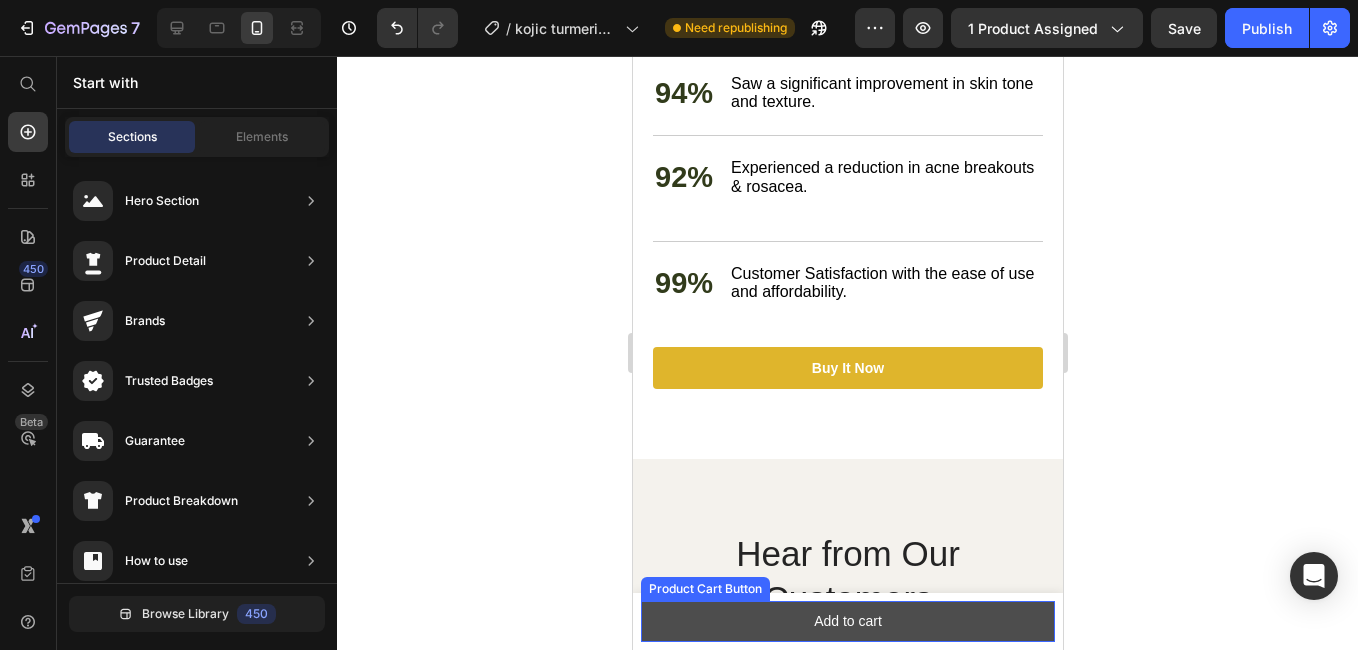 click on "Add to cart" at bounding box center [847, 621] 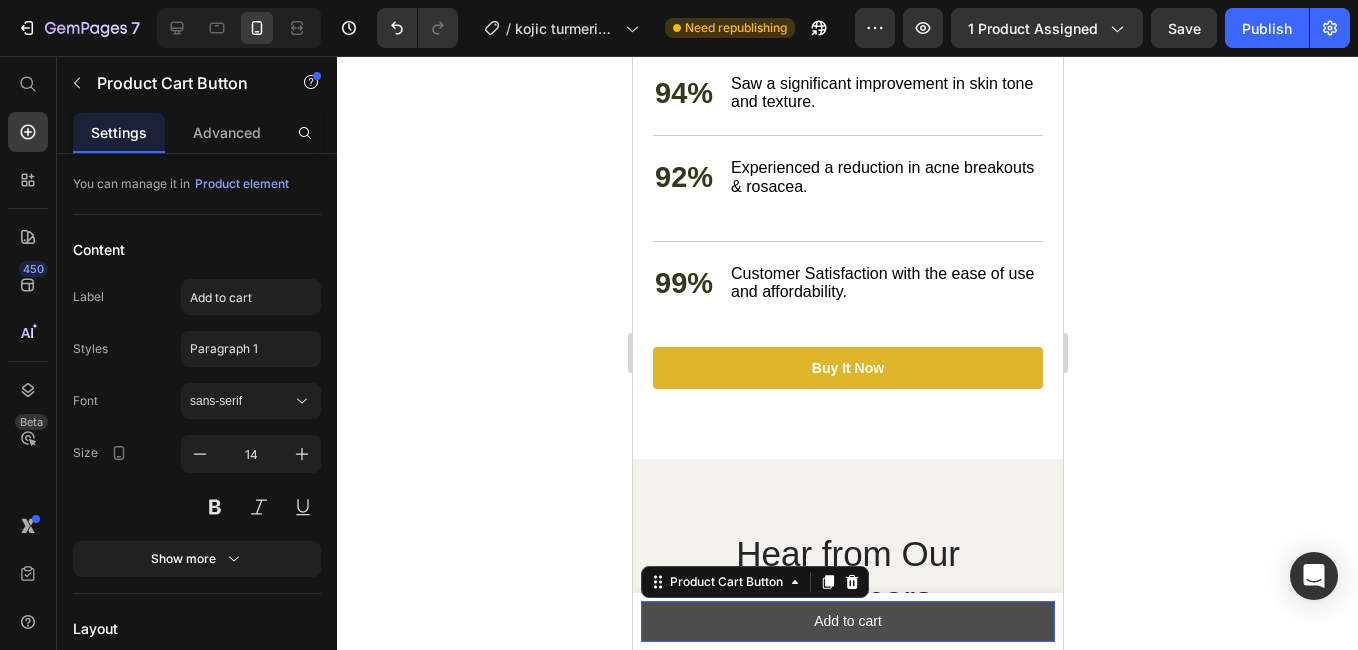 scroll, scrollTop: 0, scrollLeft: 0, axis: both 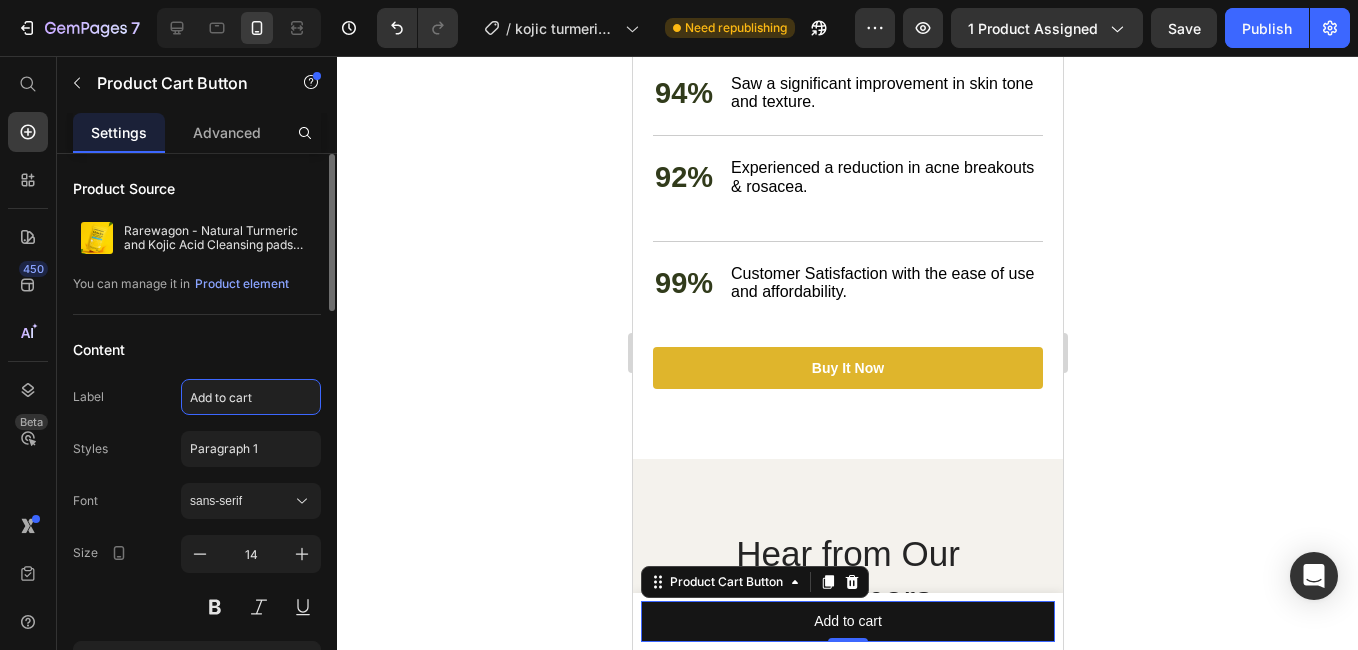 click on "Add to cart" 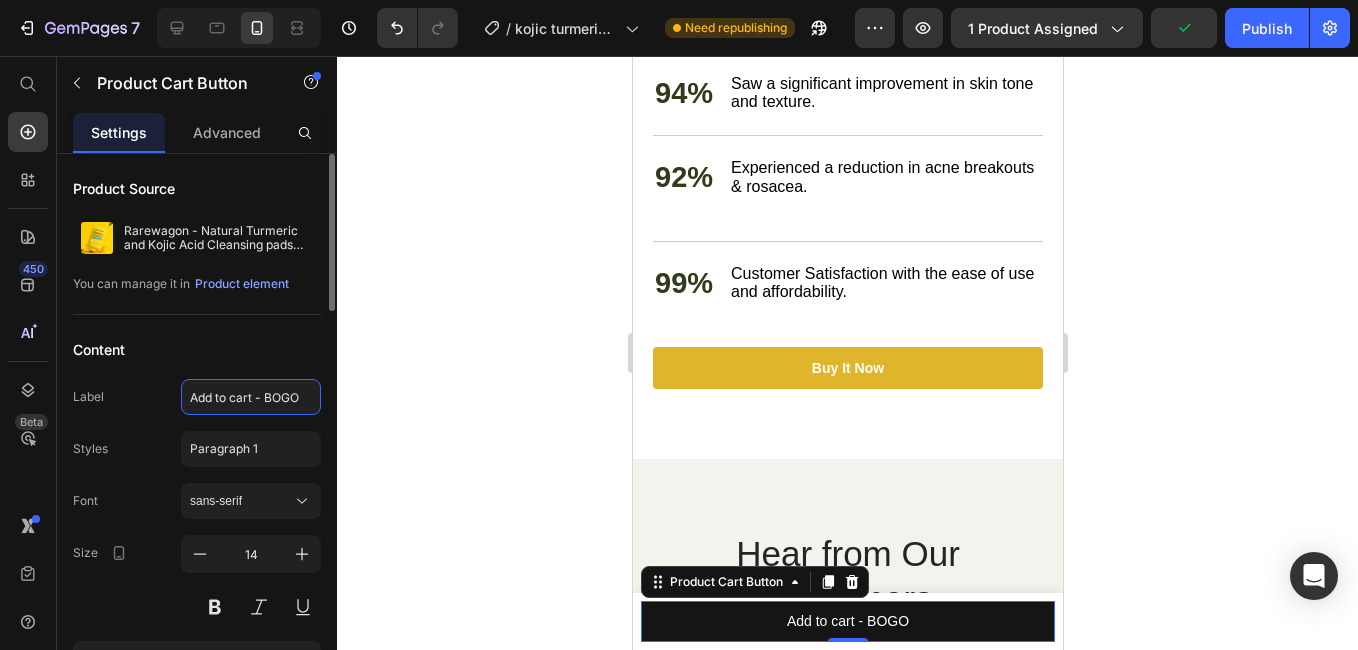 type on "Add to cart - BOGO !" 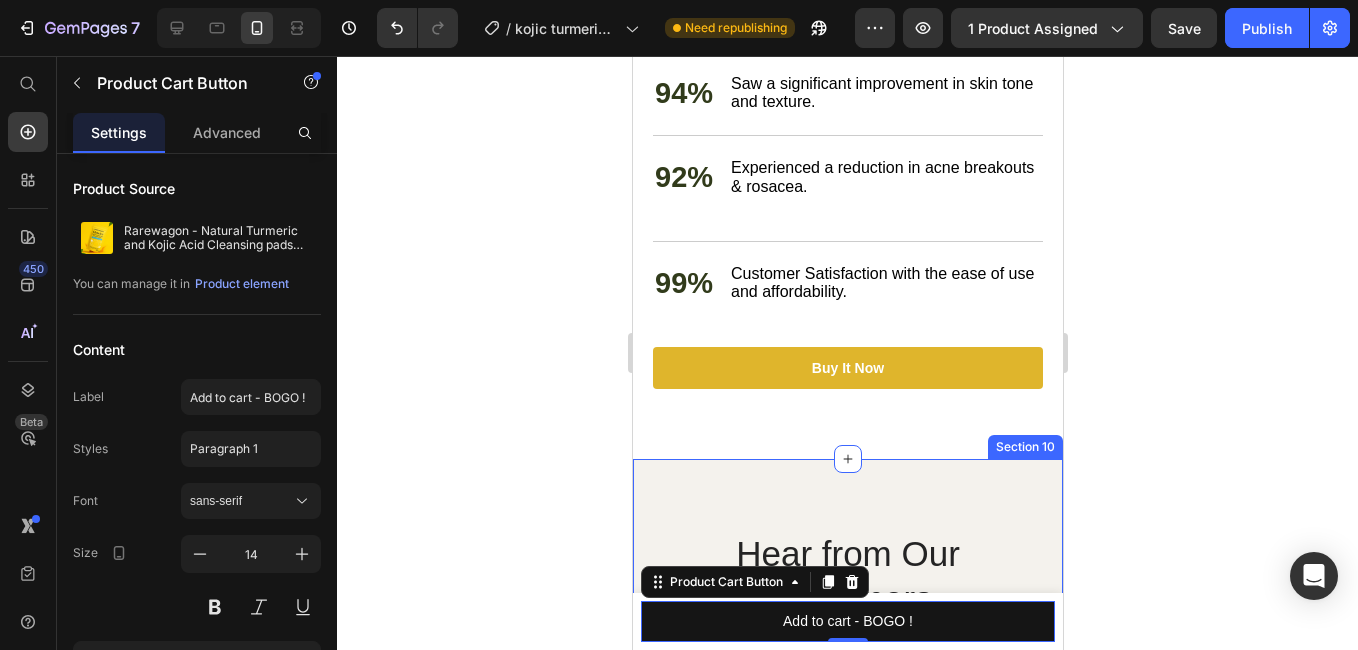click 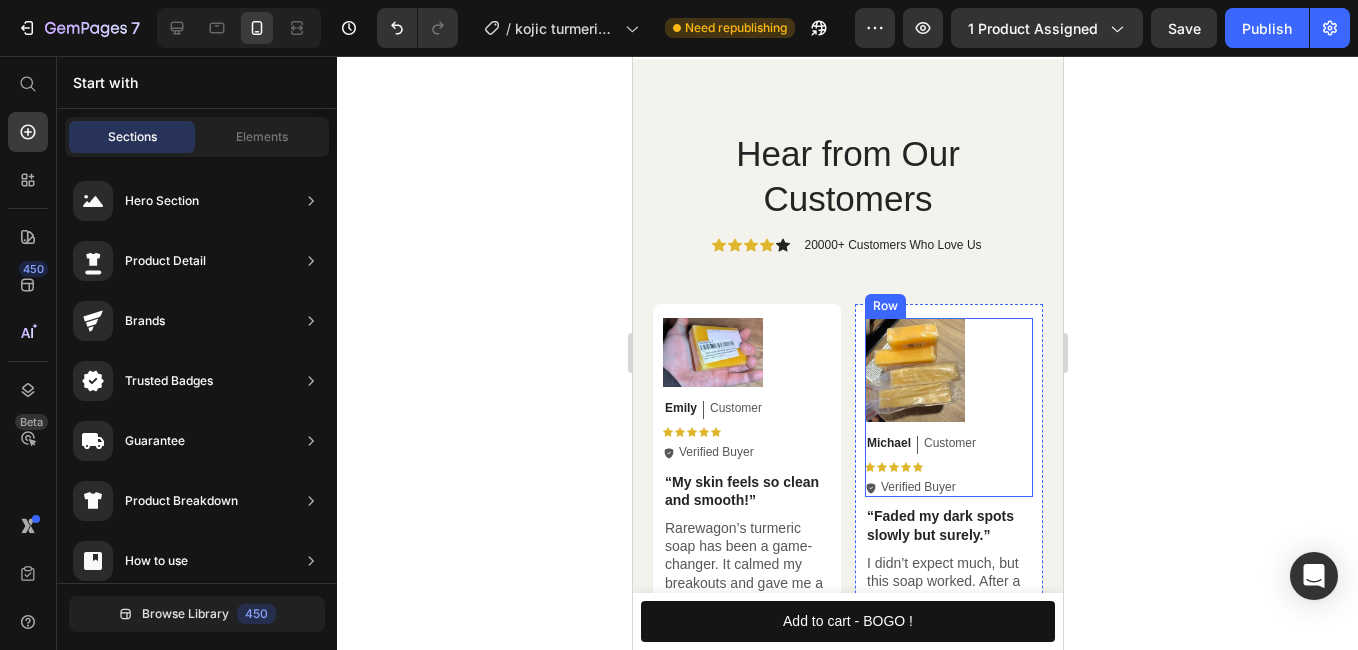 scroll, scrollTop: 8465, scrollLeft: 0, axis: vertical 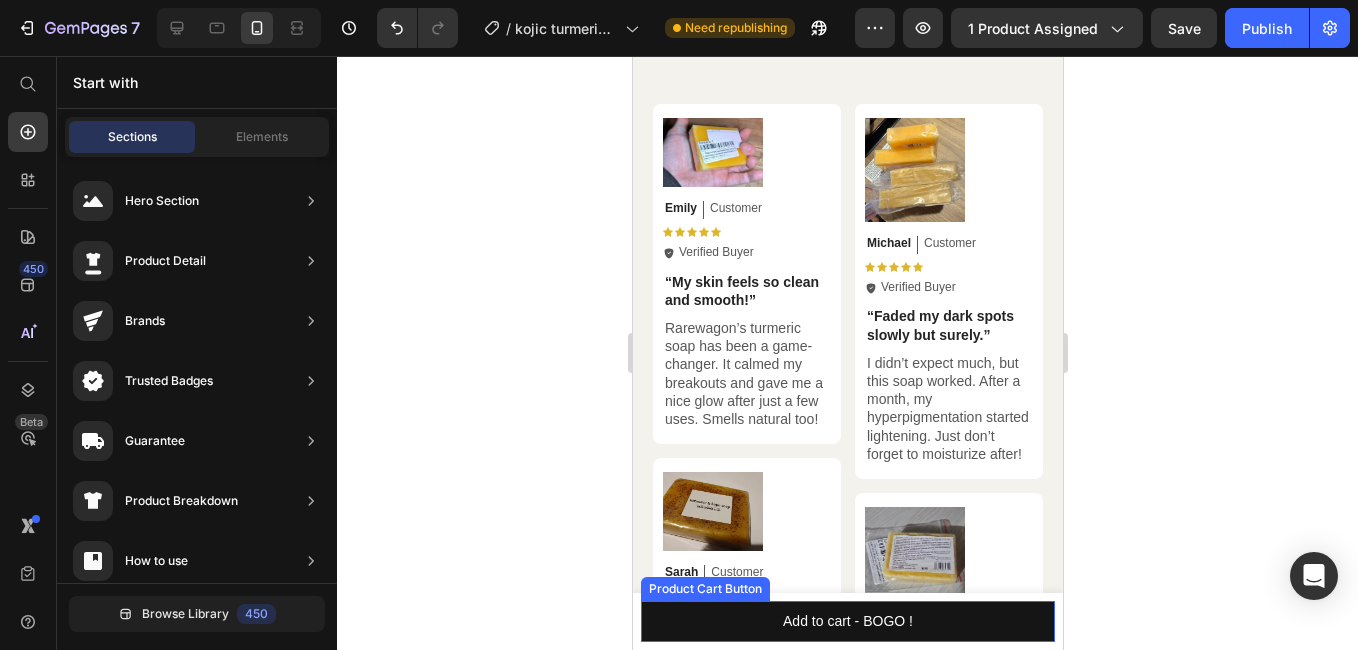 drag, startPoint x: 974, startPoint y: 507, endPoint x: 707, endPoint y: 557, distance: 271.6413 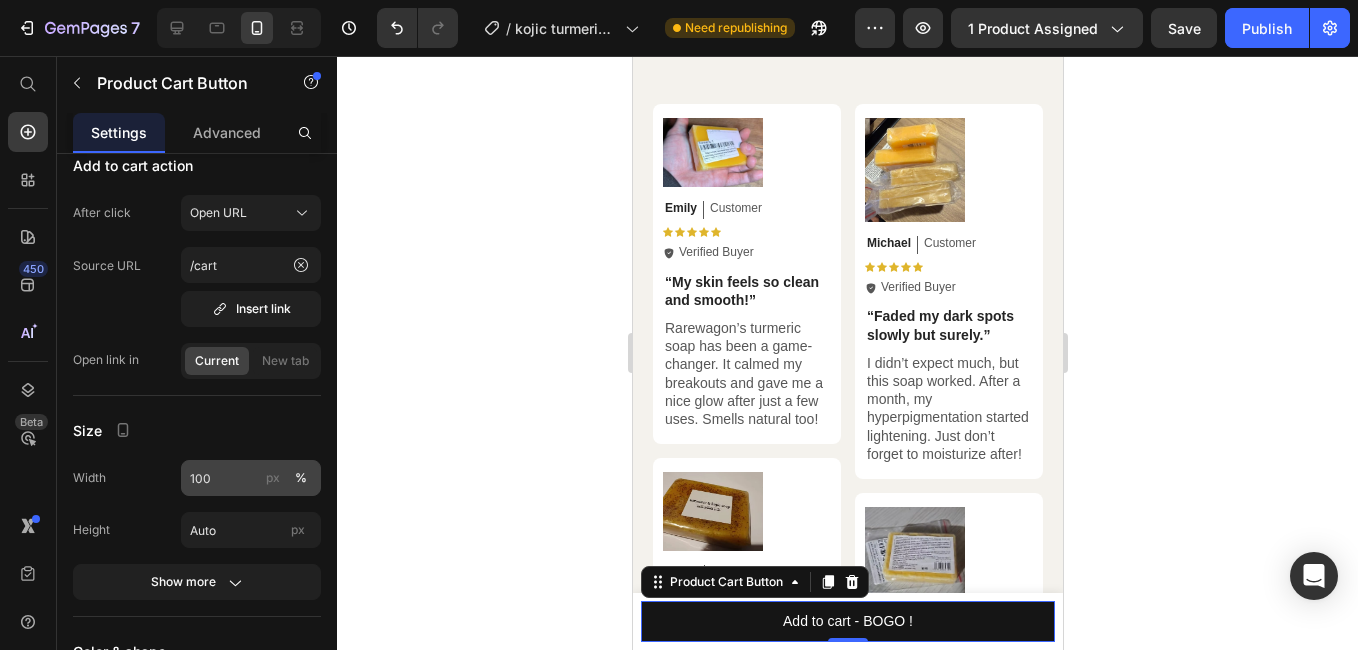 scroll, scrollTop: 1000, scrollLeft: 0, axis: vertical 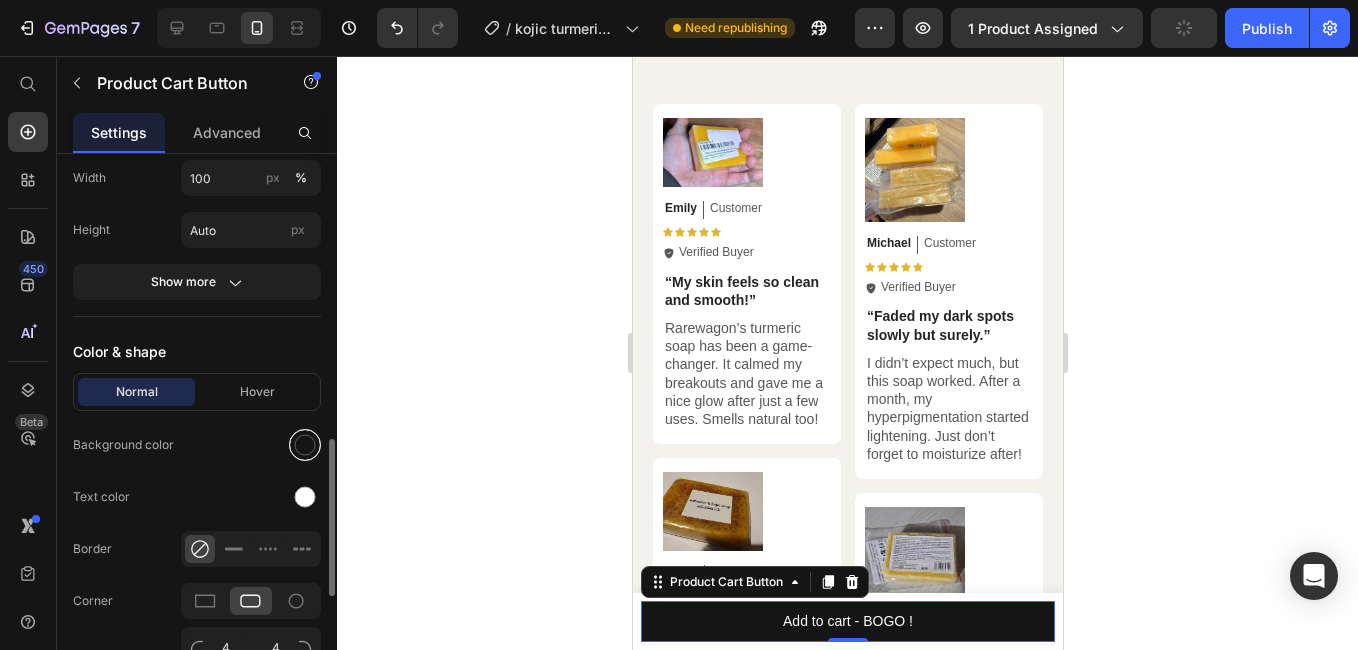 click at bounding box center (305, 445) 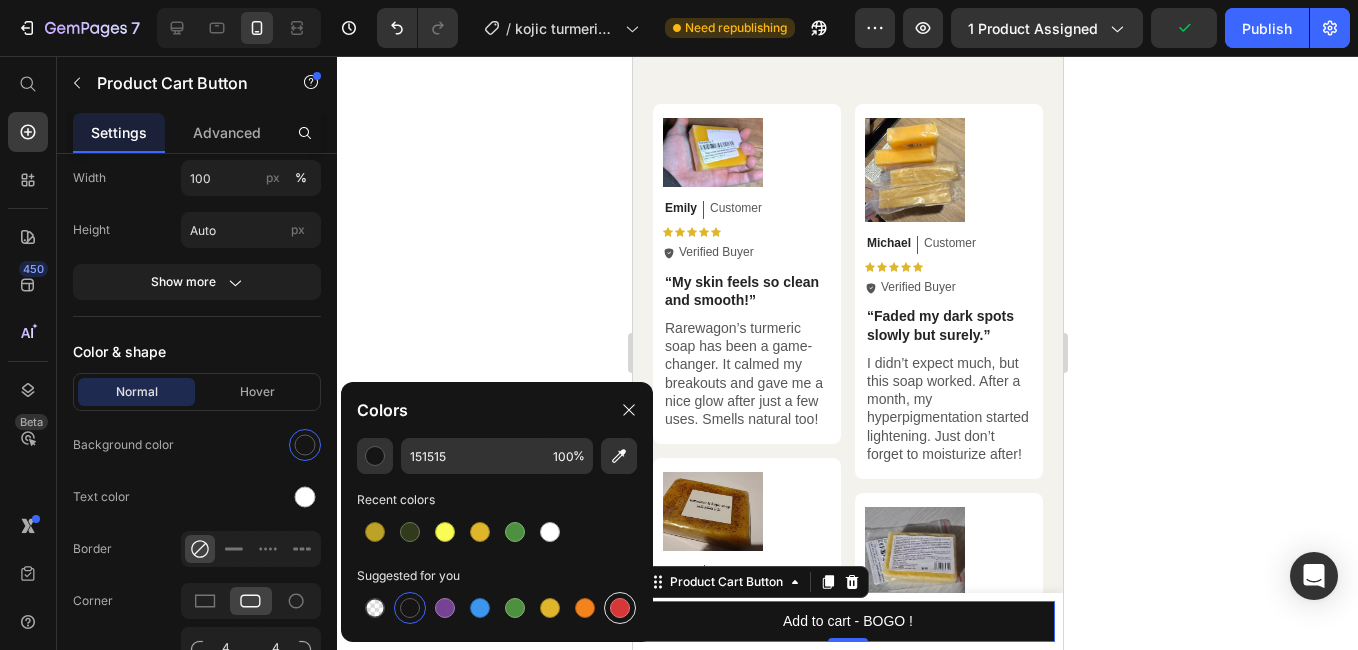 click at bounding box center [620, 608] 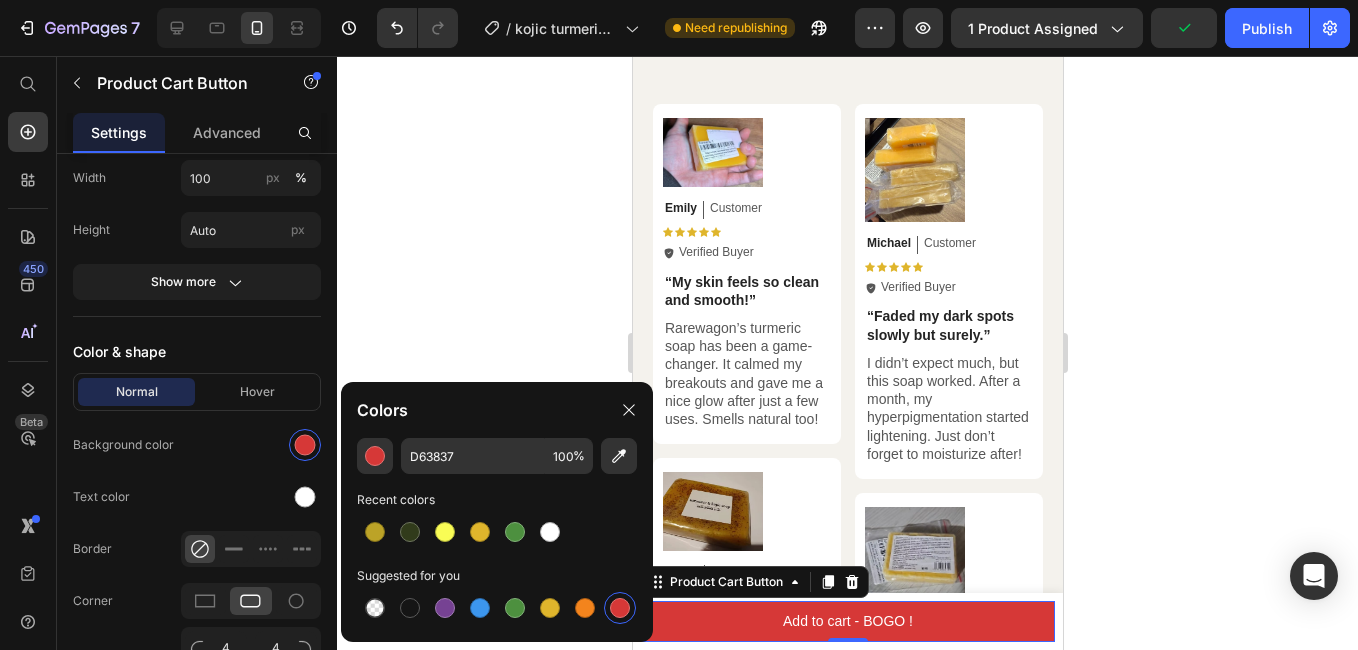 click 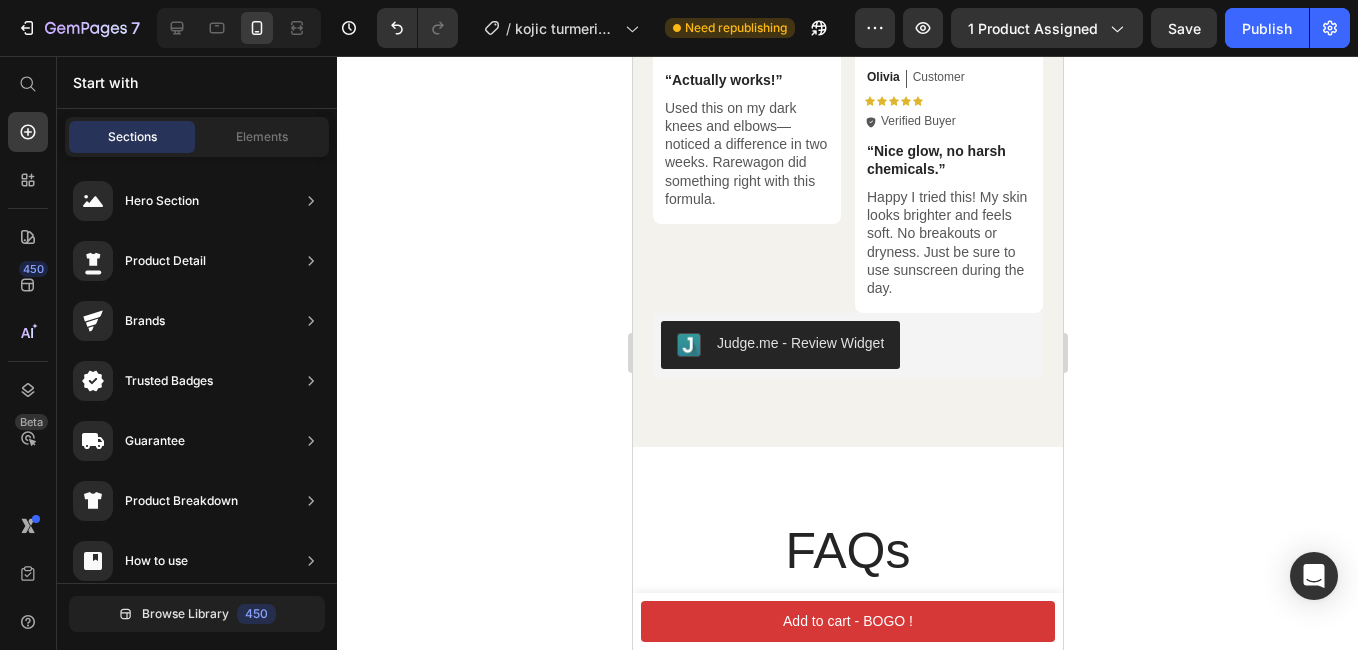 scroll, scrollTop: 8865, scrollLeft: 0, axis: vertical 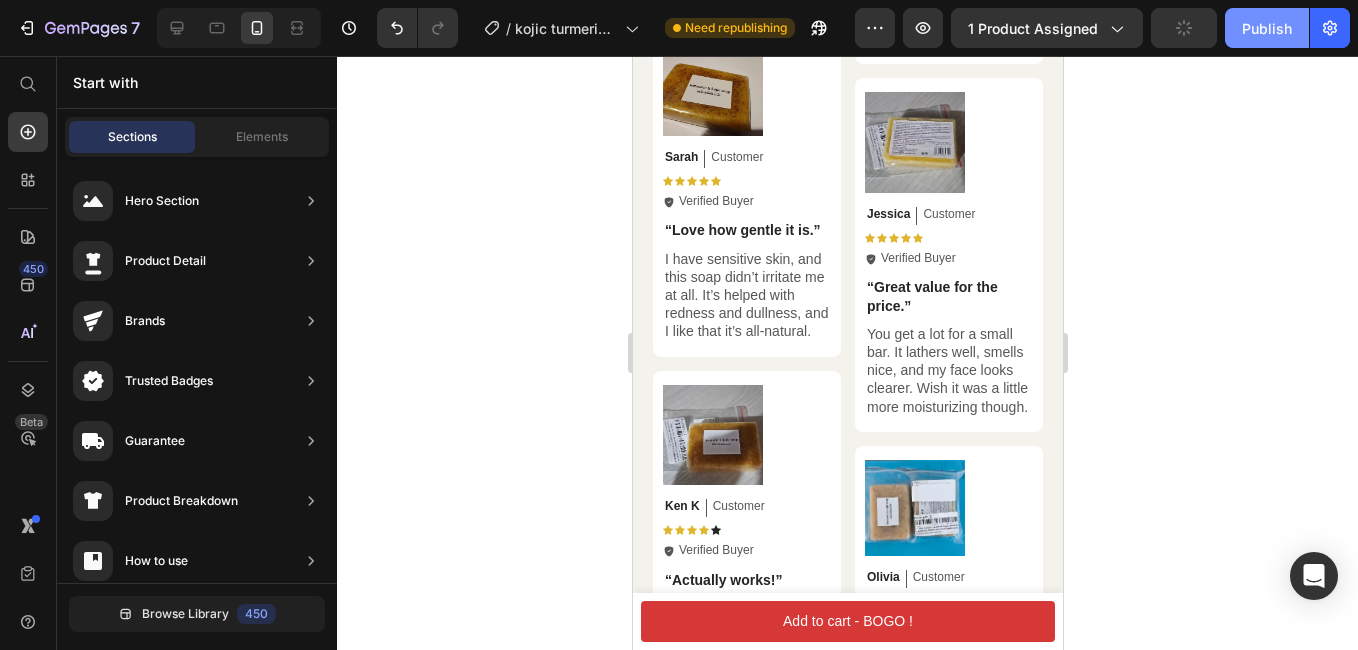 click on "Publish" at bounding box center [1267, 28] 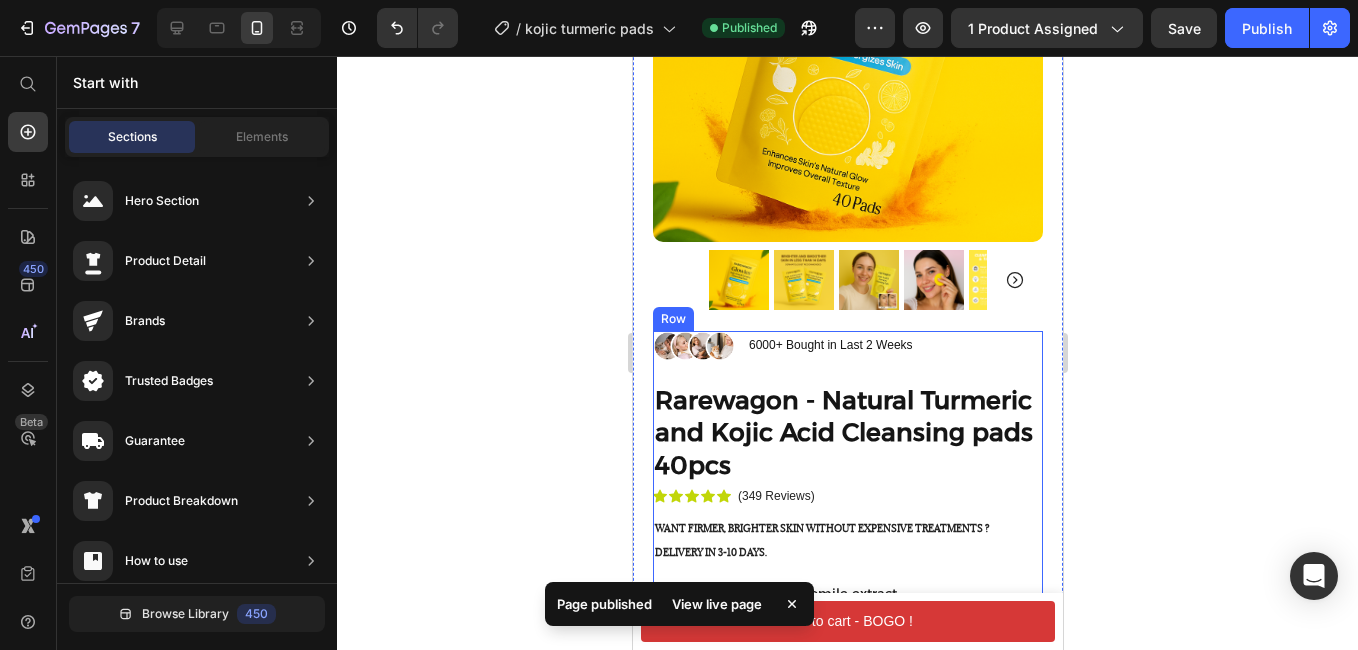 scroll, scrollTop: 365, scrollLeft: 0, axis: vertical 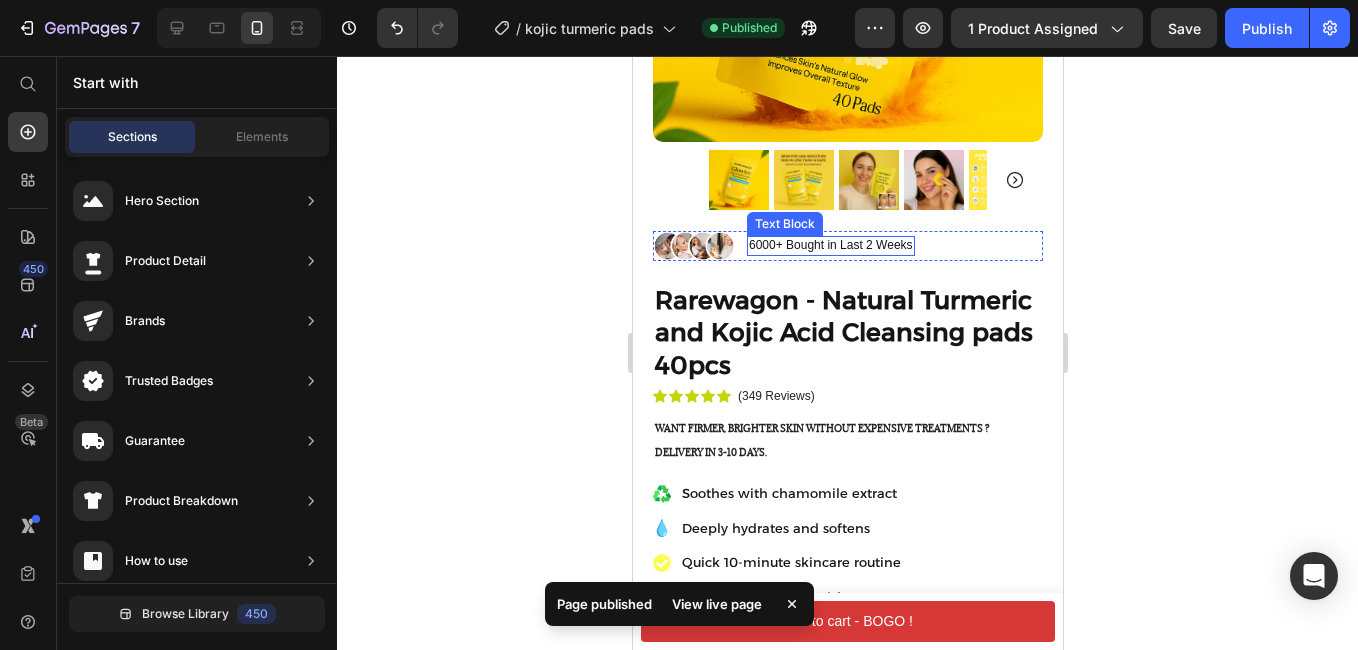 click on "6000+ Bought in Last 2 Weeks" at bounding box center [830, 246] 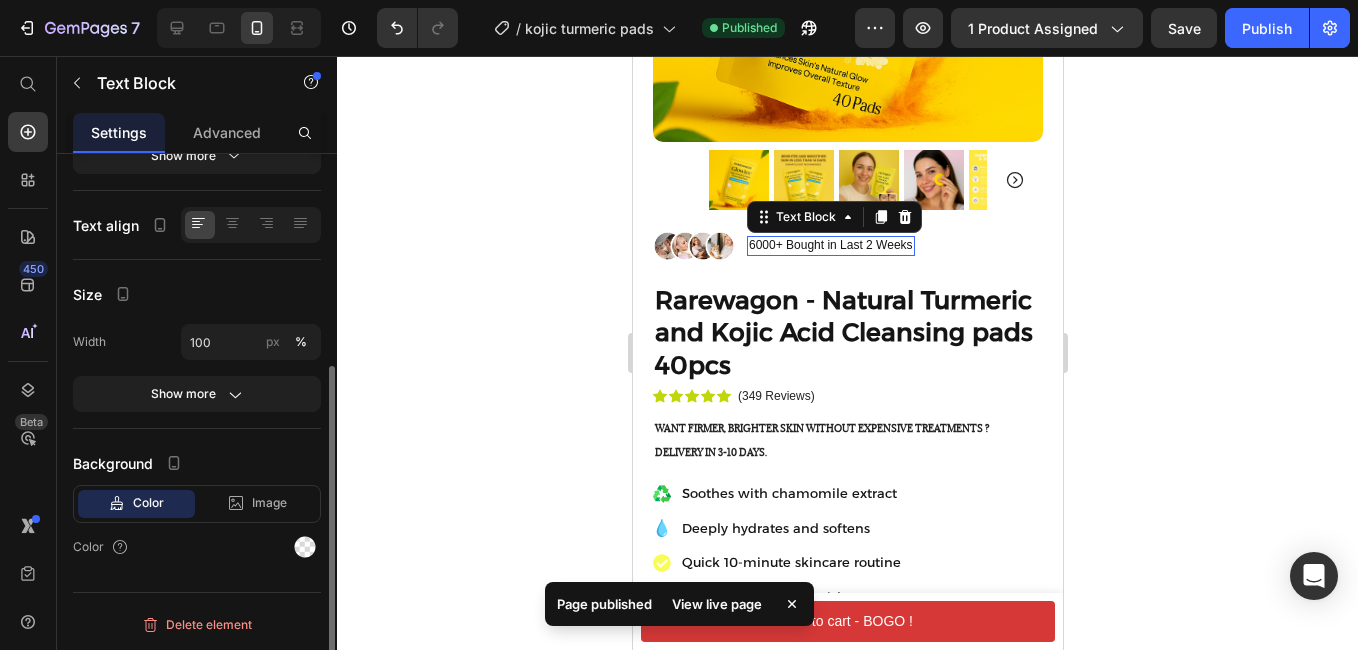 scroll, scrollTop: 0, scrollLeft: 0, axis: both 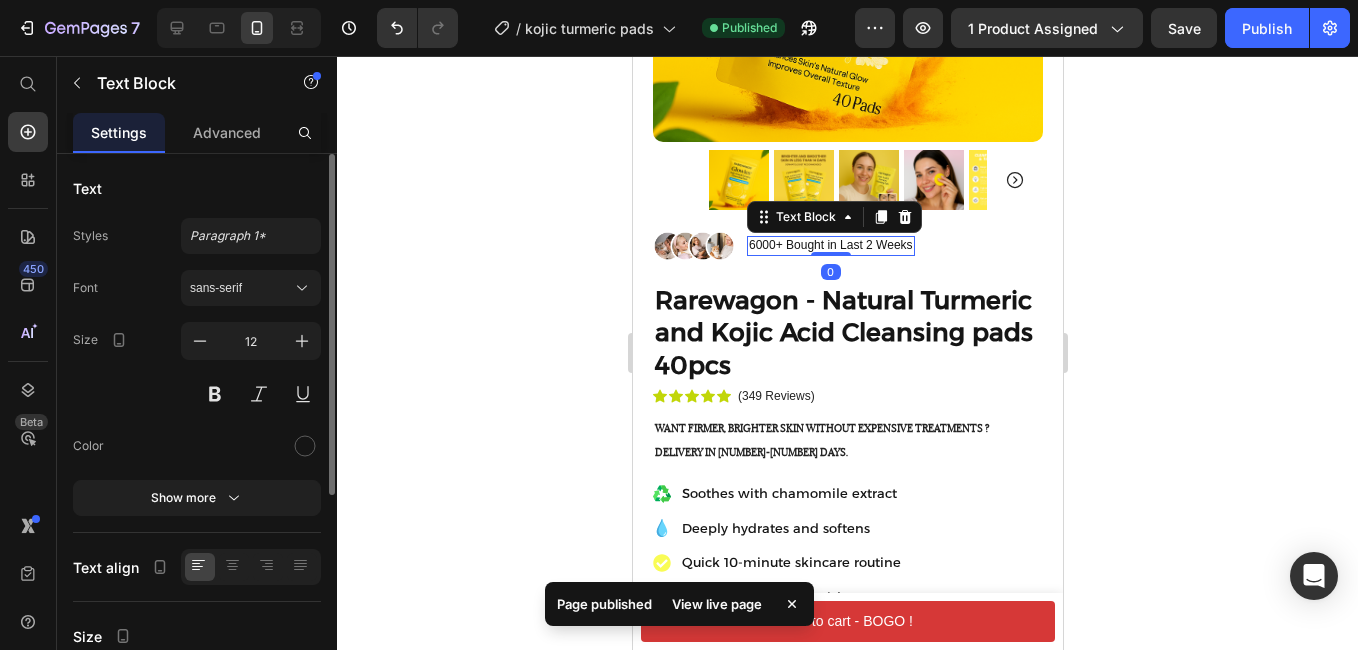 click on "6000+ Bought in Last 2 Weeks" at bounding box center [830, 246] 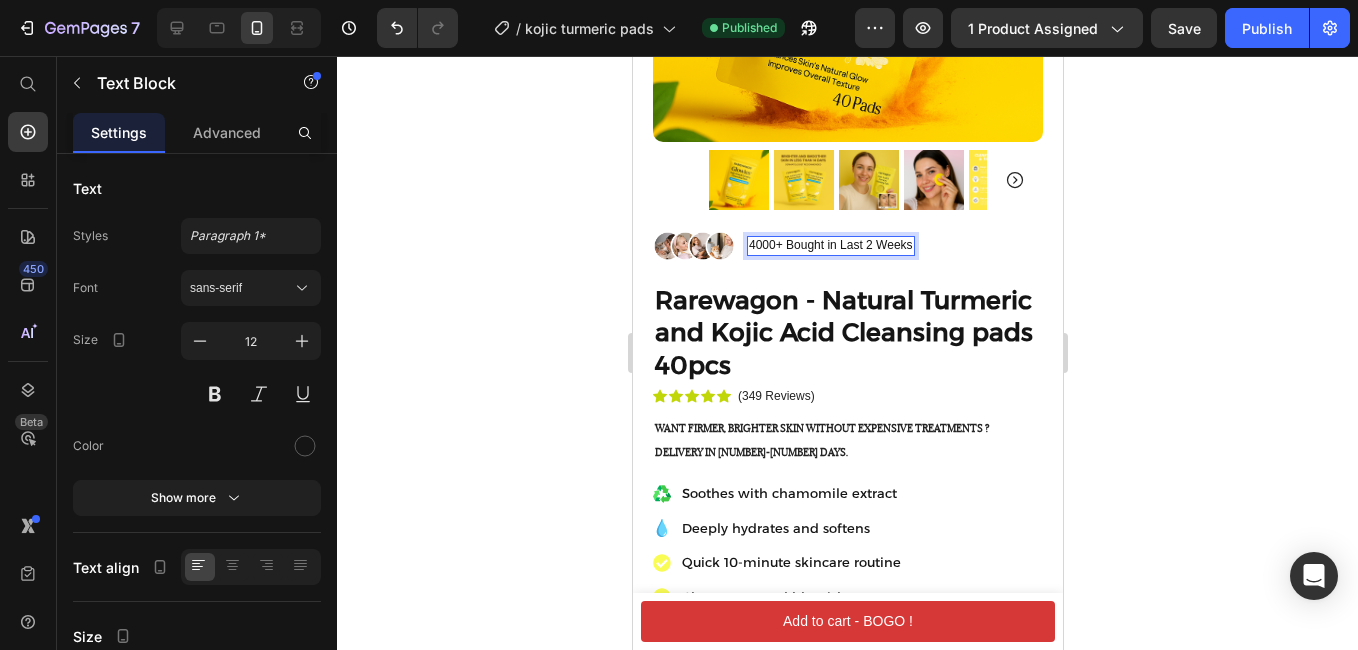click 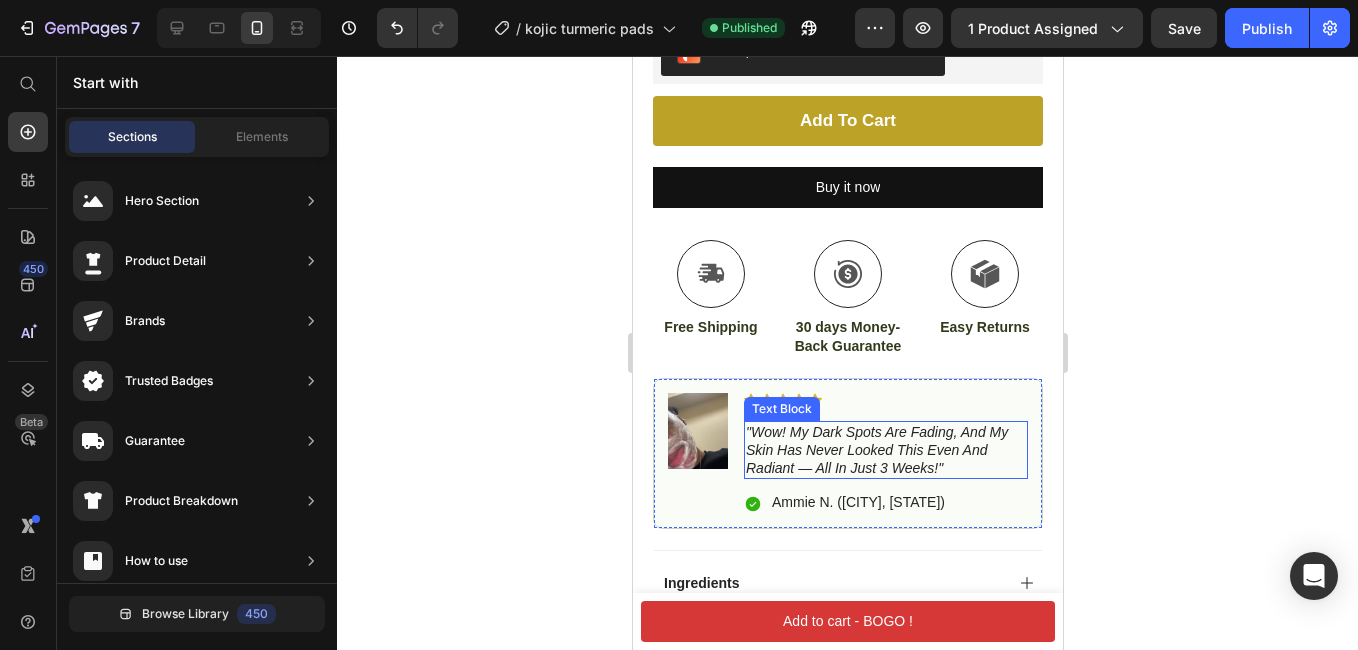 scroll, scrollTop: 1165, scrollLeft: 0, axis: vertical 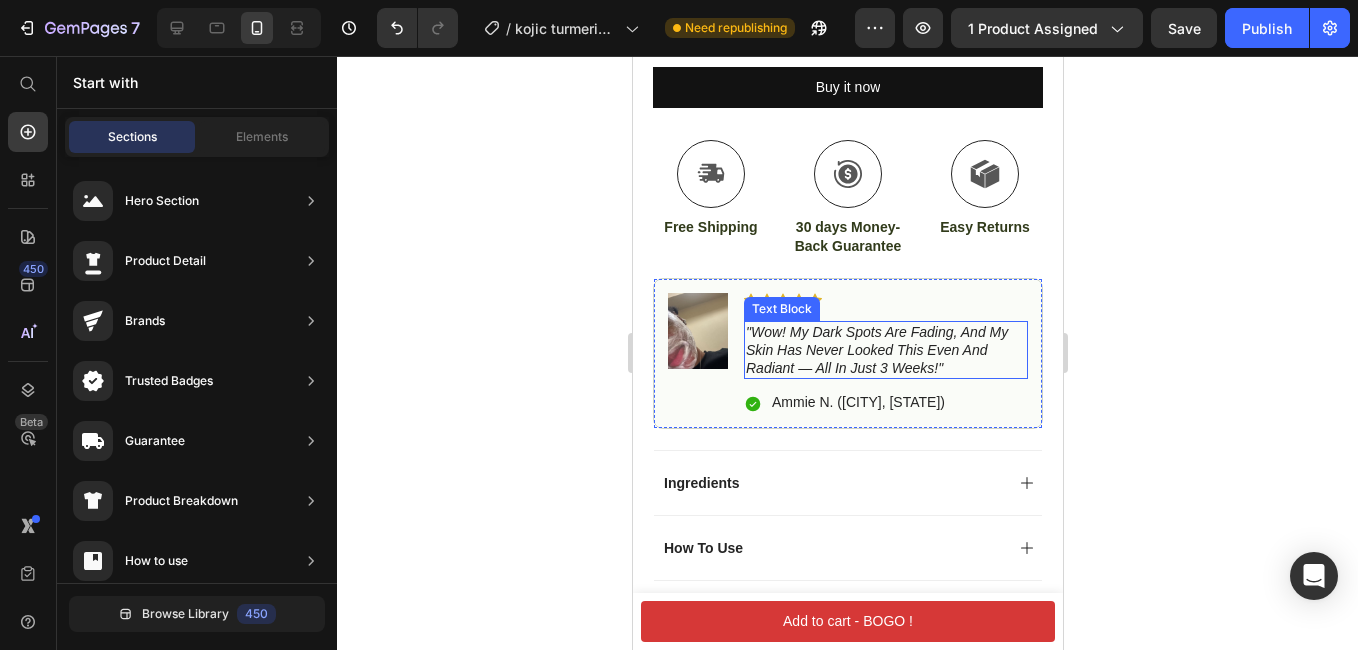 click on ""Wow! My dark spots are fading, and my skin has never looked this even and radiant — all in just 3 weeks!"" at bounding box center (876, 350) 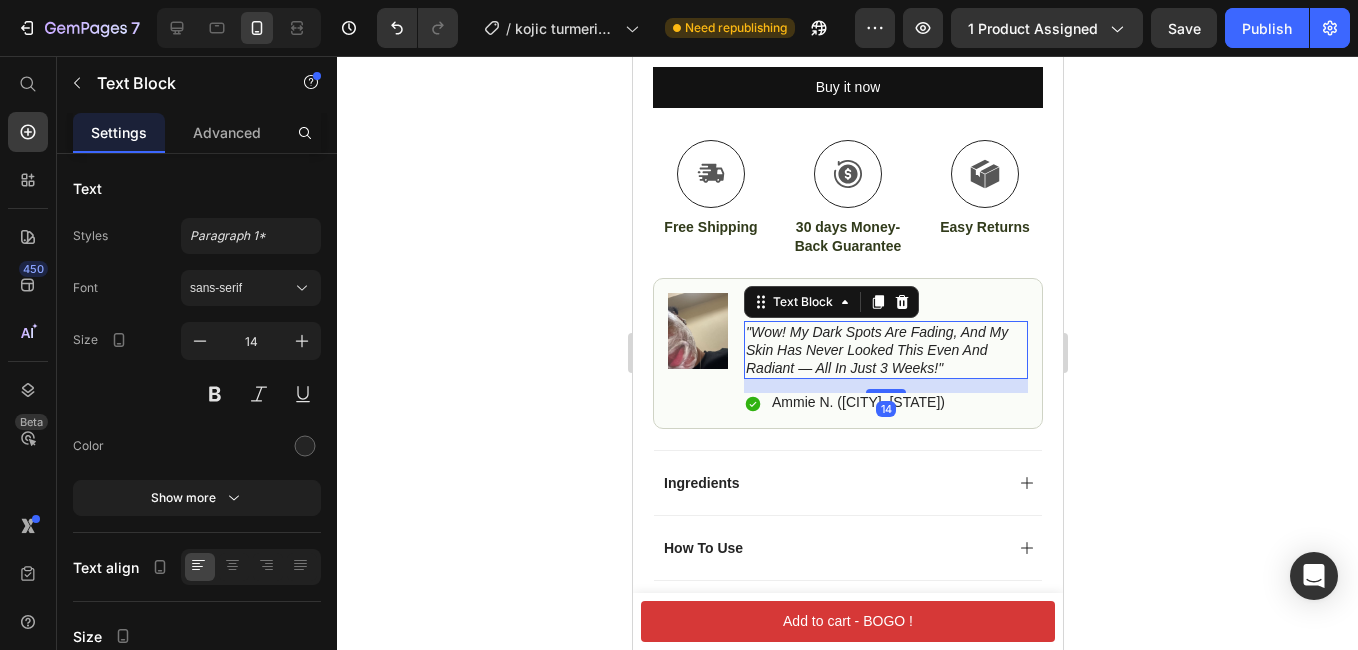 click on ""Wow! My dark spots are fading, and my skin has never looked this even and radiant — all in just 3 weeks!"" at bounding box center [876, 350] 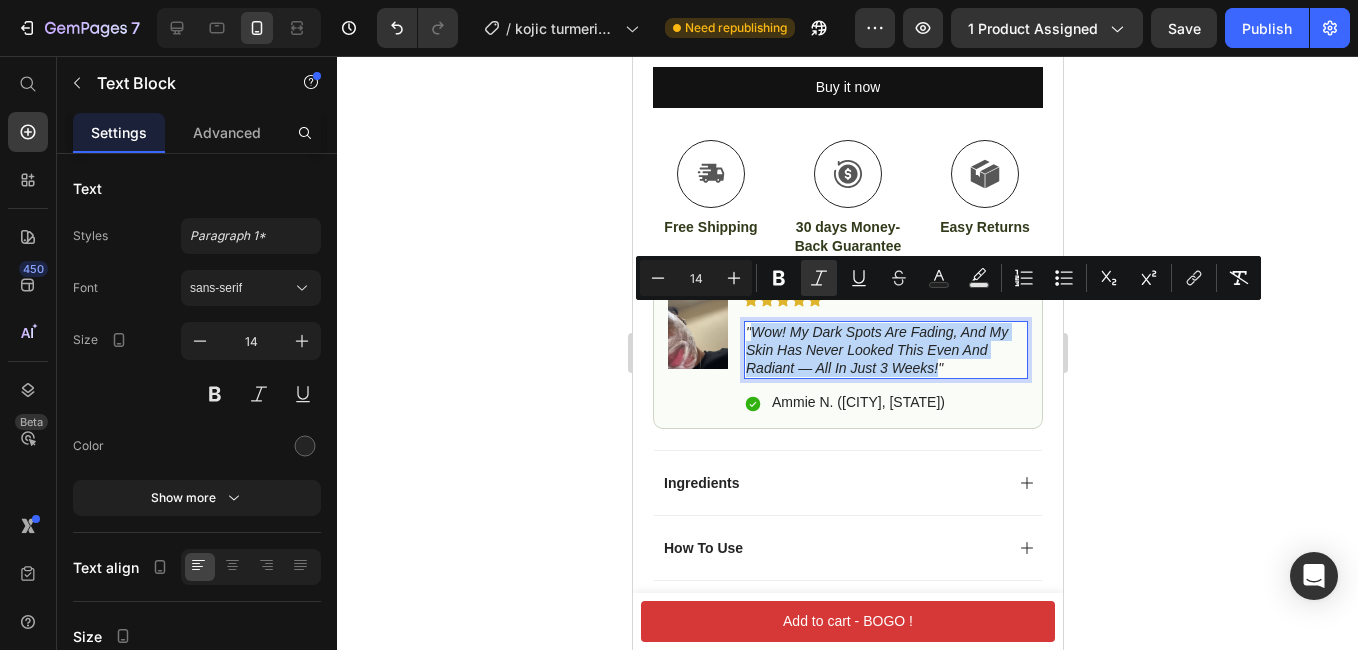 drag, startPoint x: 753, startPoint y: 316, endPoint x: 935, endPoint y: 353, distance: 185.72292 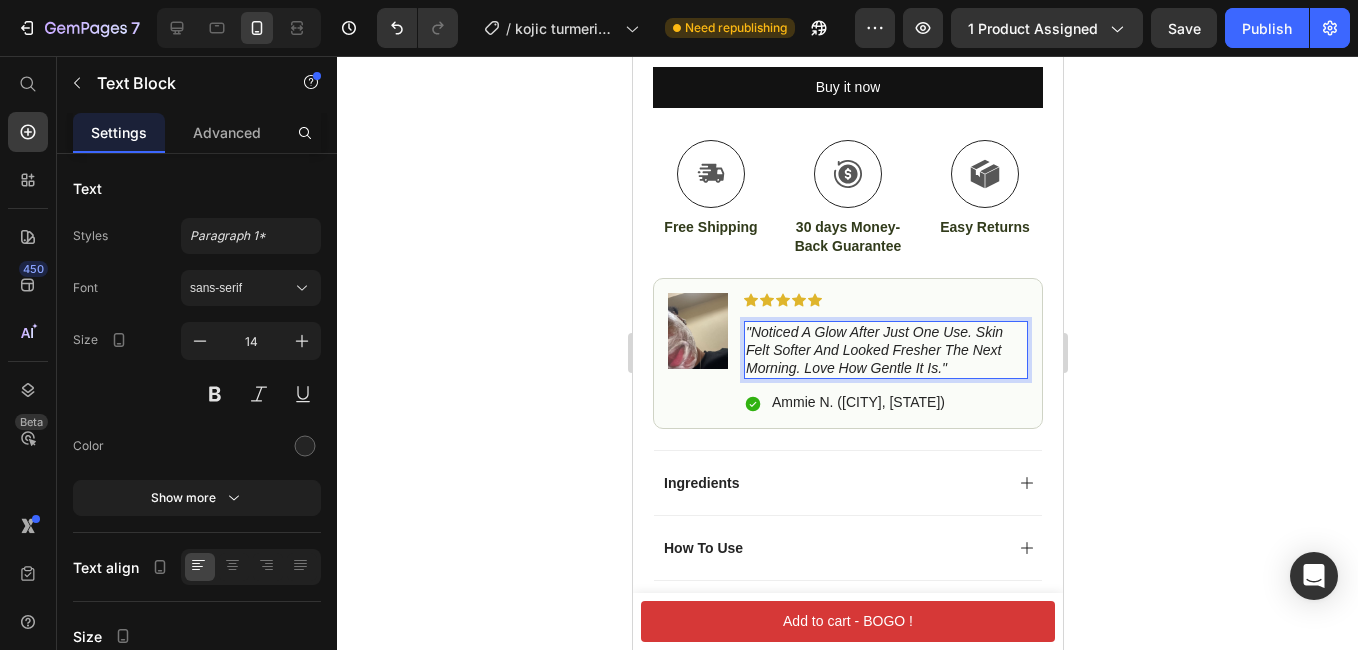 click 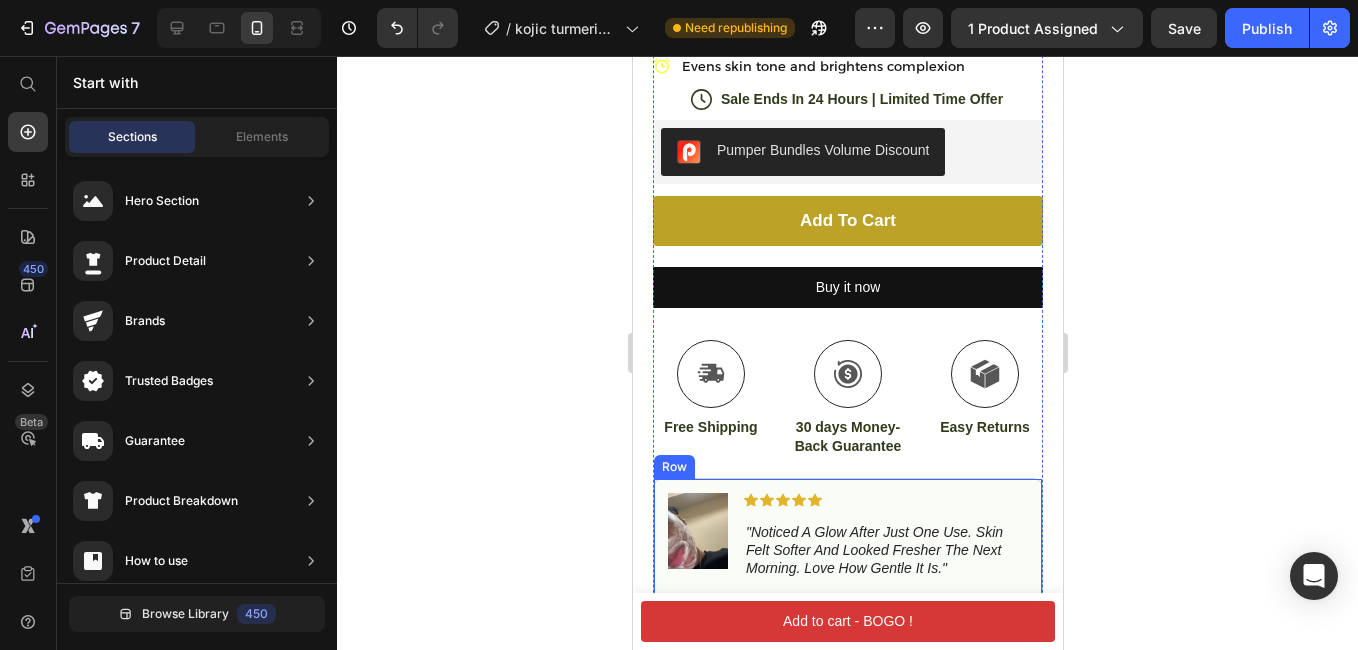 scroll, scrollTop: 865, scrollLeft: 0, axis: vertical 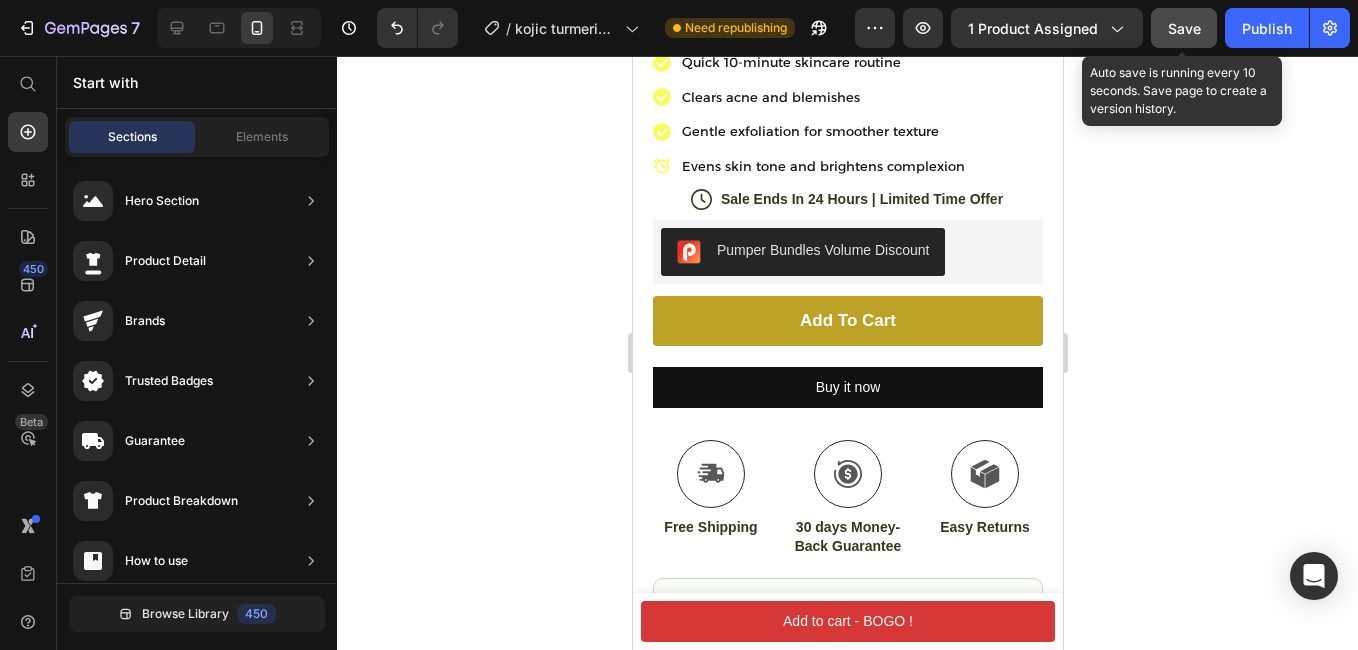 click on "Save" 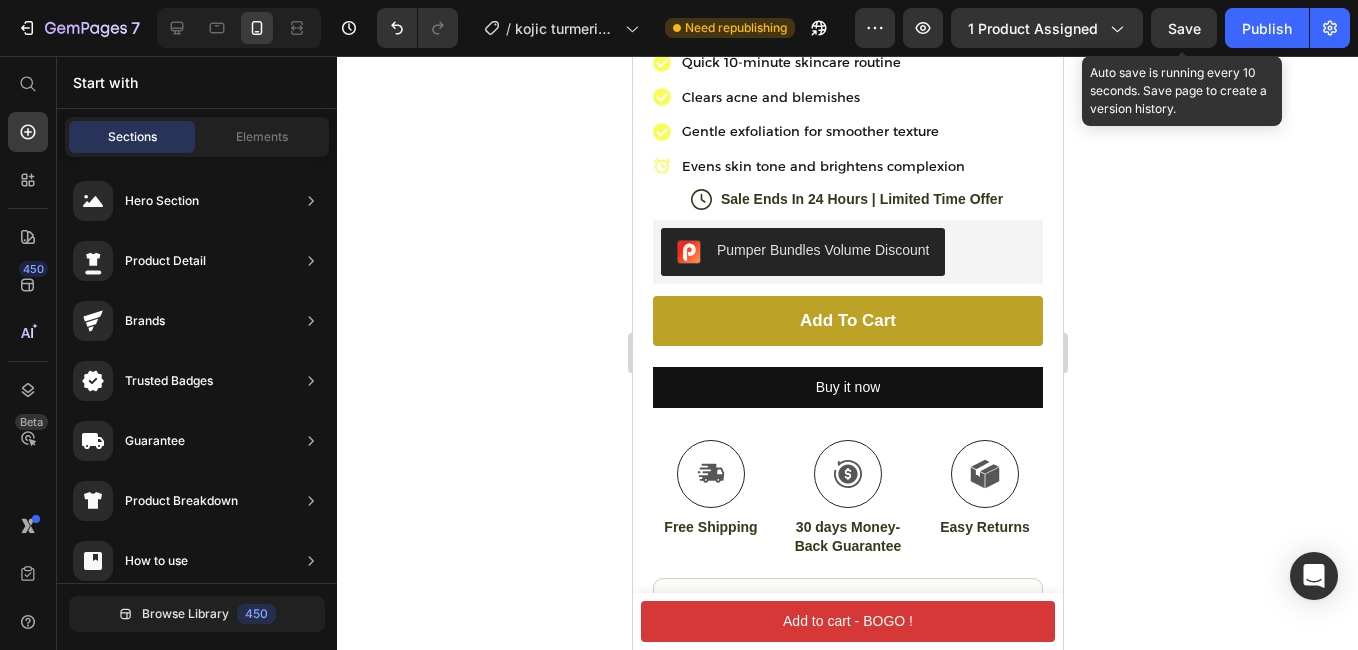 click on "Publish" at bounding box center (1267, 28) 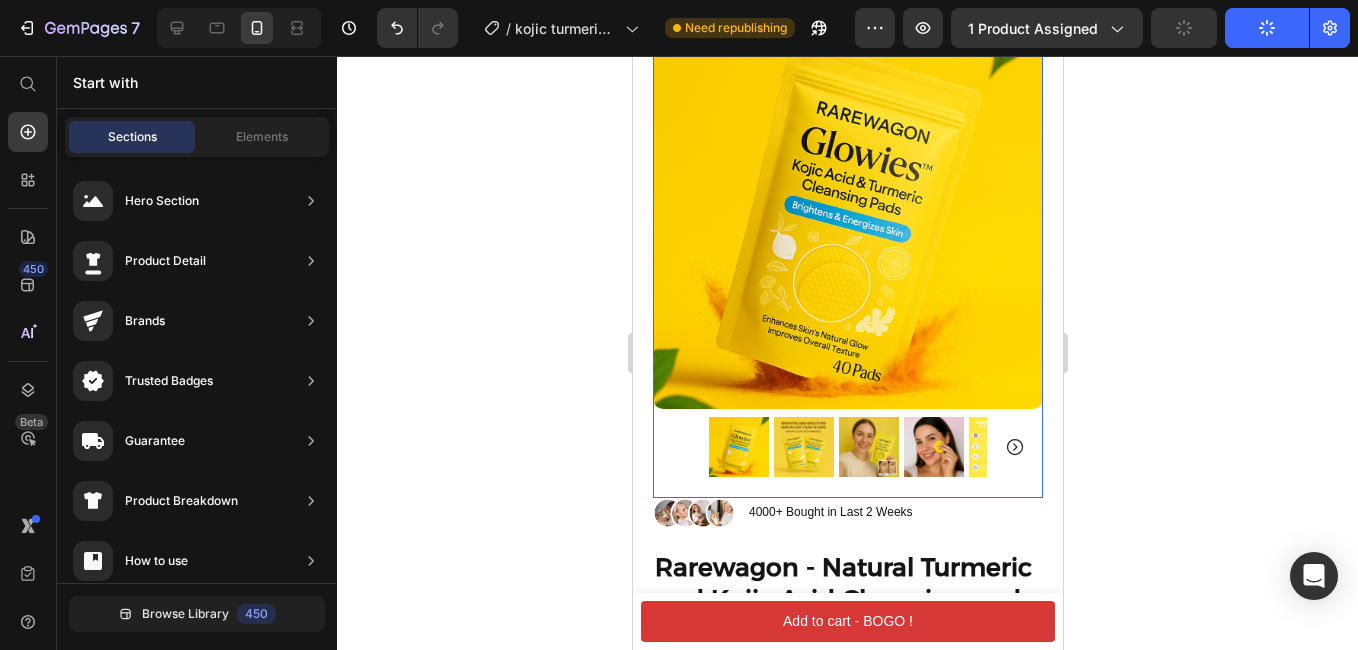 scroll, scrollTop: 0, scrollLeft: 0, axis: both 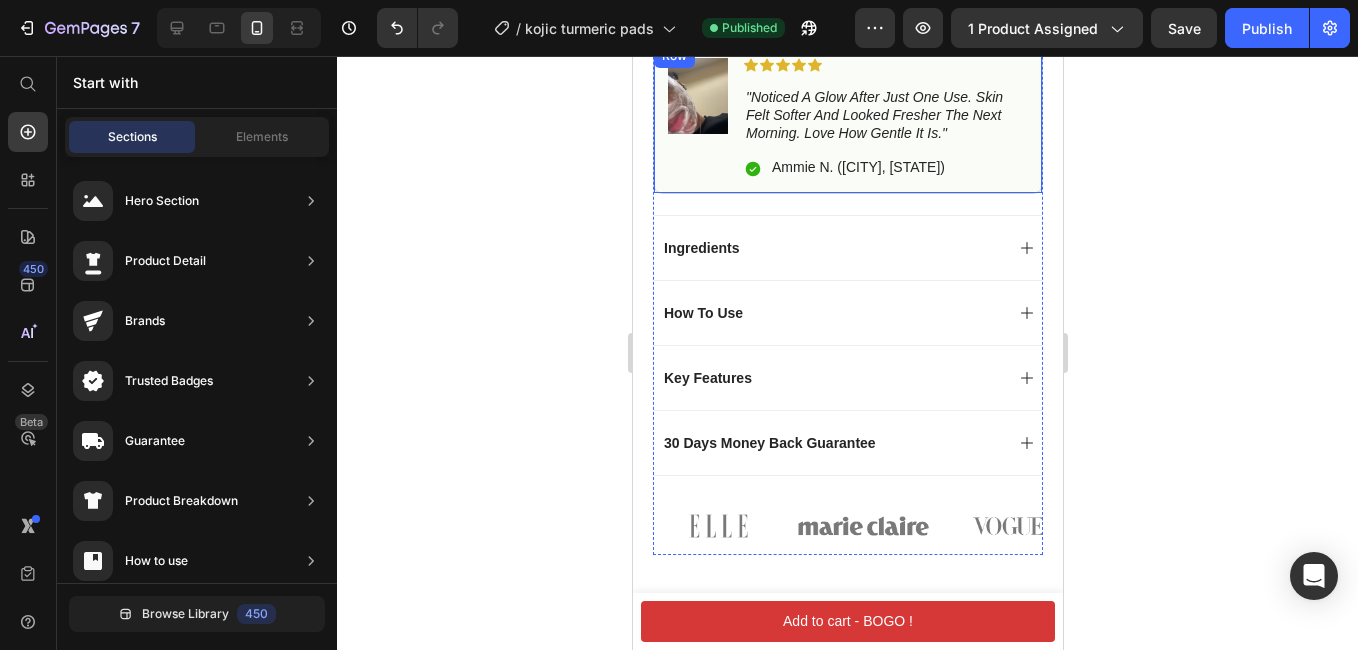 click on "Image Icon Icon Icon Icon Icon Icon List "Noticed a glow after just one use. Skin felt softer and looked fresher the next morning. Love how gentle it is." Text Block
Icon Ammie N. ([CITY], [COUNTRY]) Text Block Row Row" at bounding box center (847, 118) 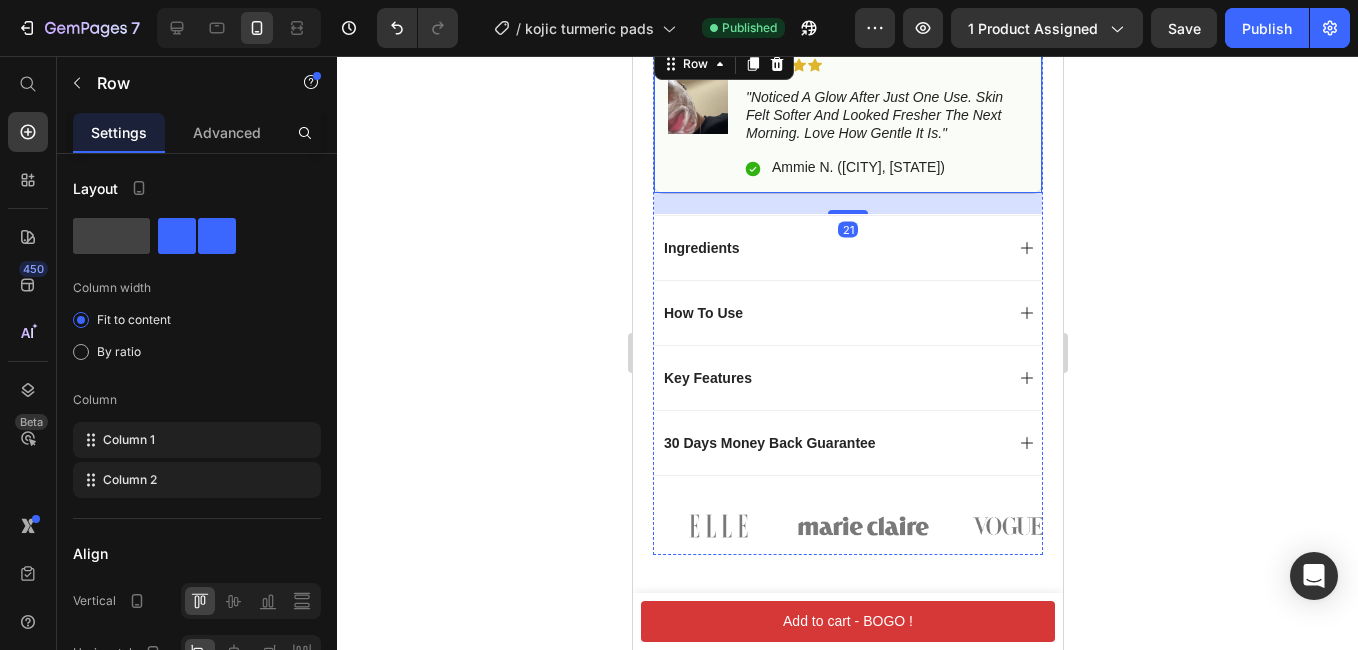 scroll, scrollTop: 1200, scrollLeft: 0, axis: vertical 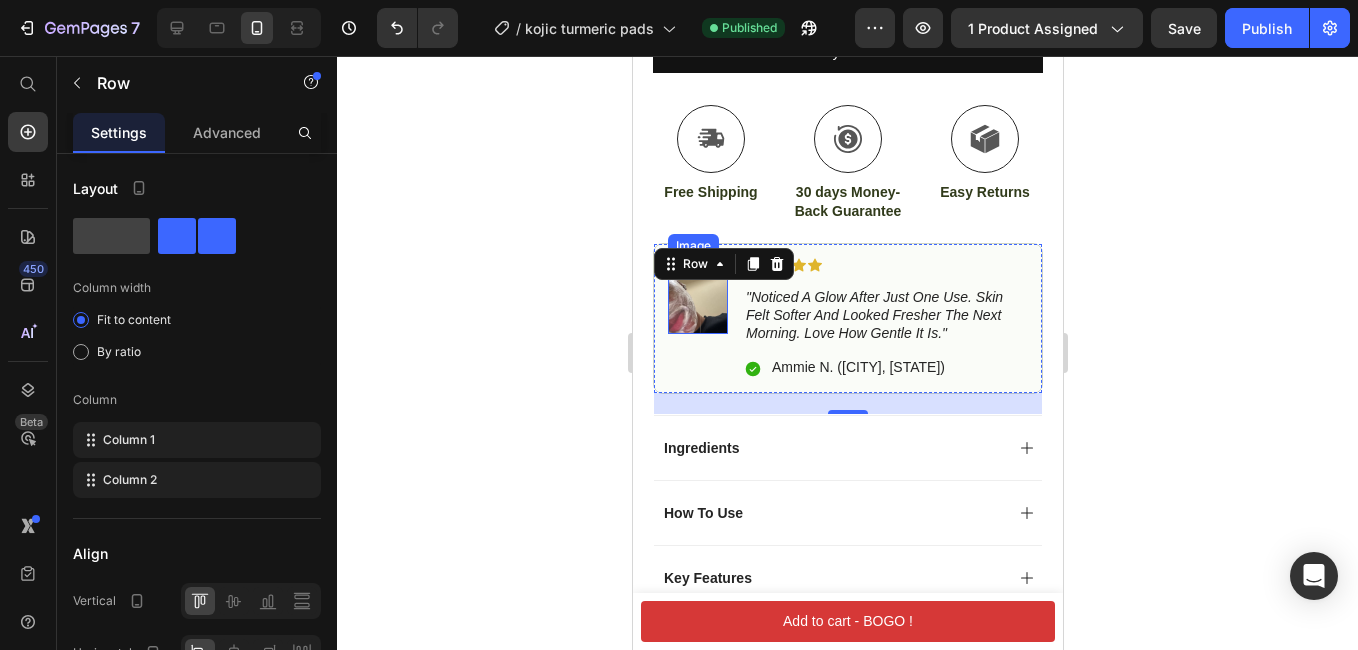 click at bounding box center [697, 296] 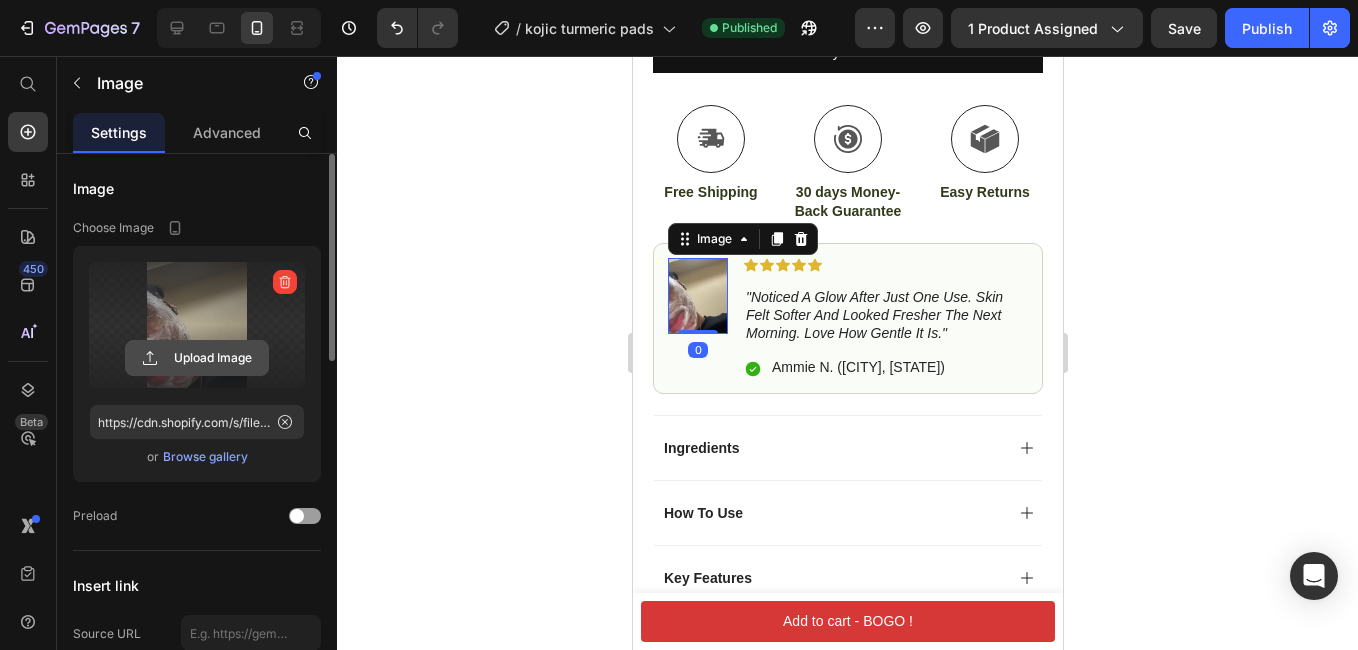 click 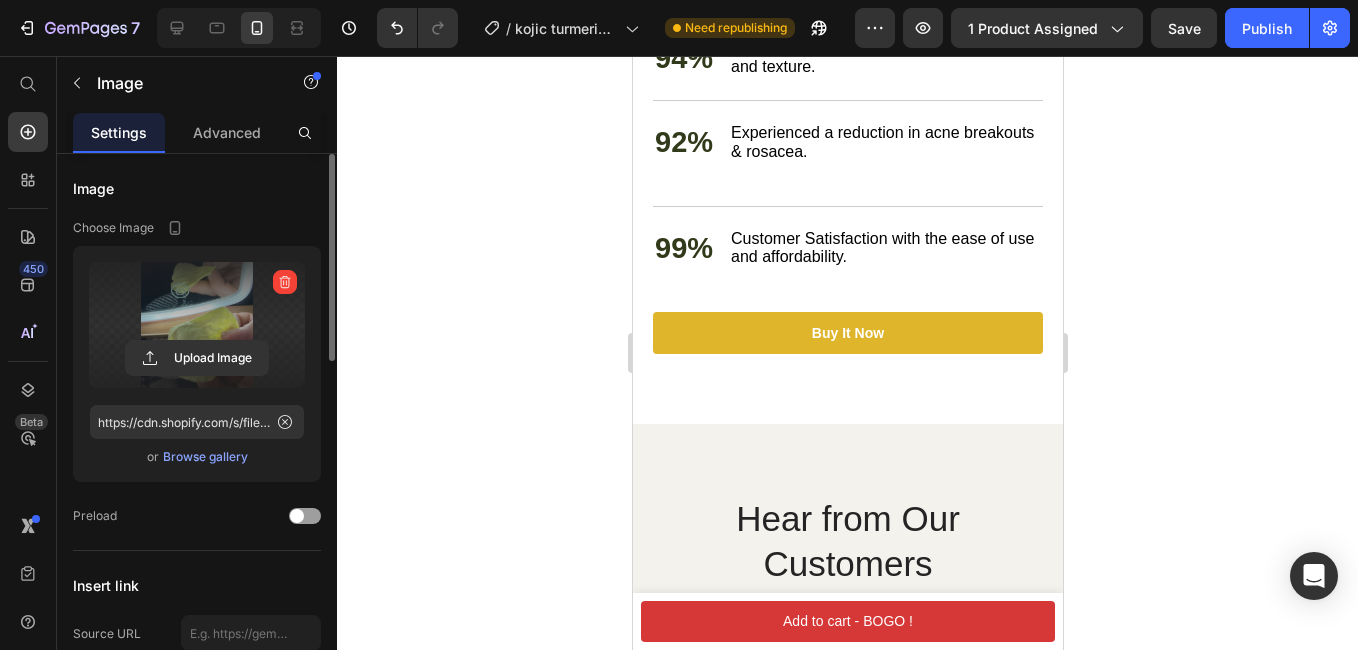 scroll, scrollTop: 8300, scrollLeft: 0, axis: vertical 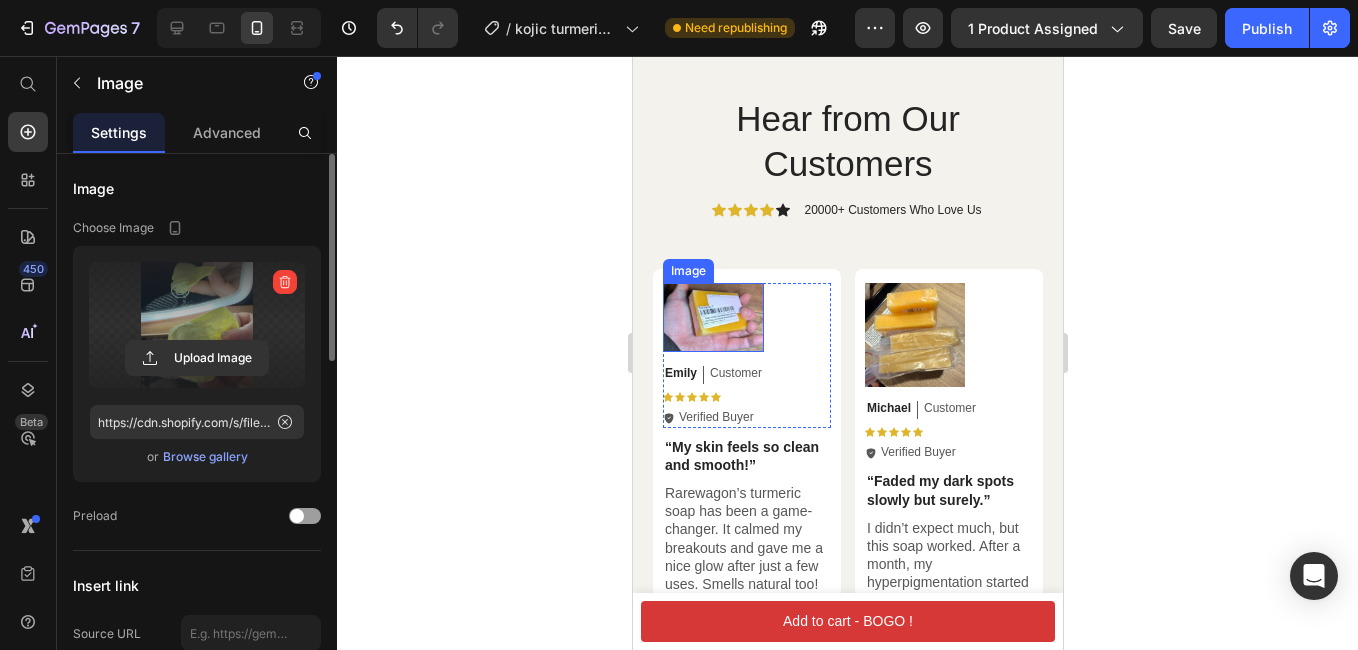 click at bounding box center (712, 318) 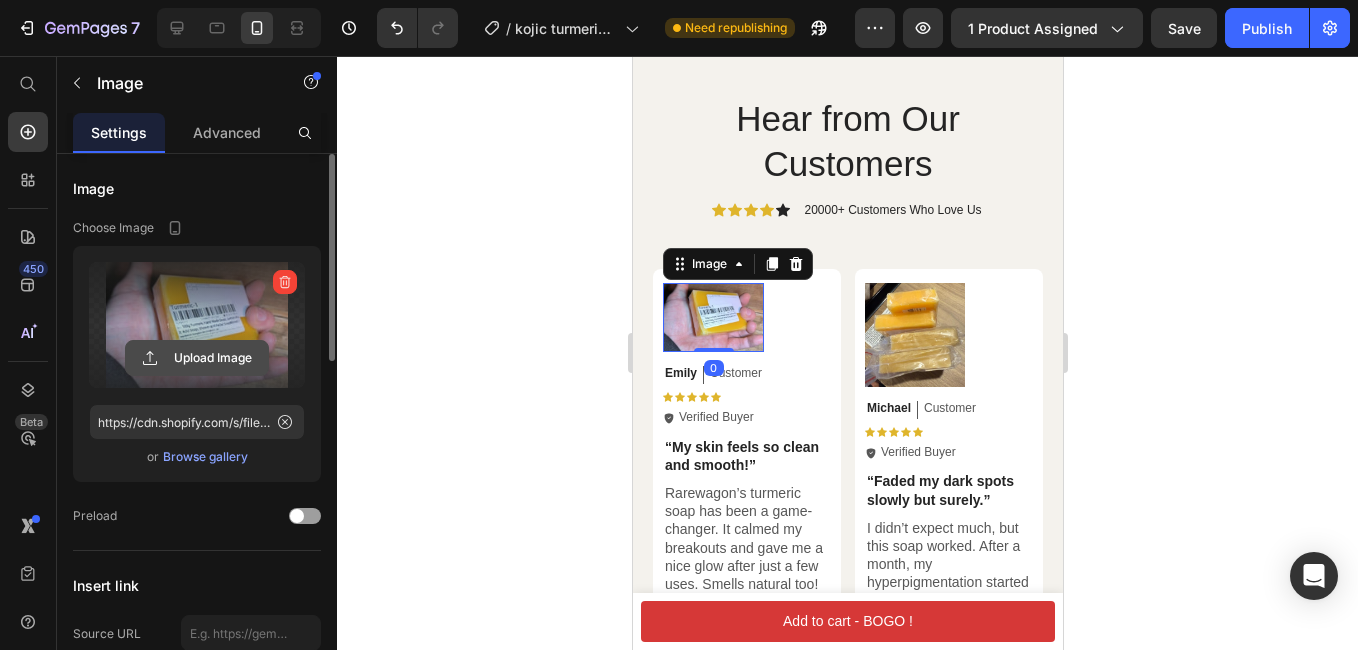 click 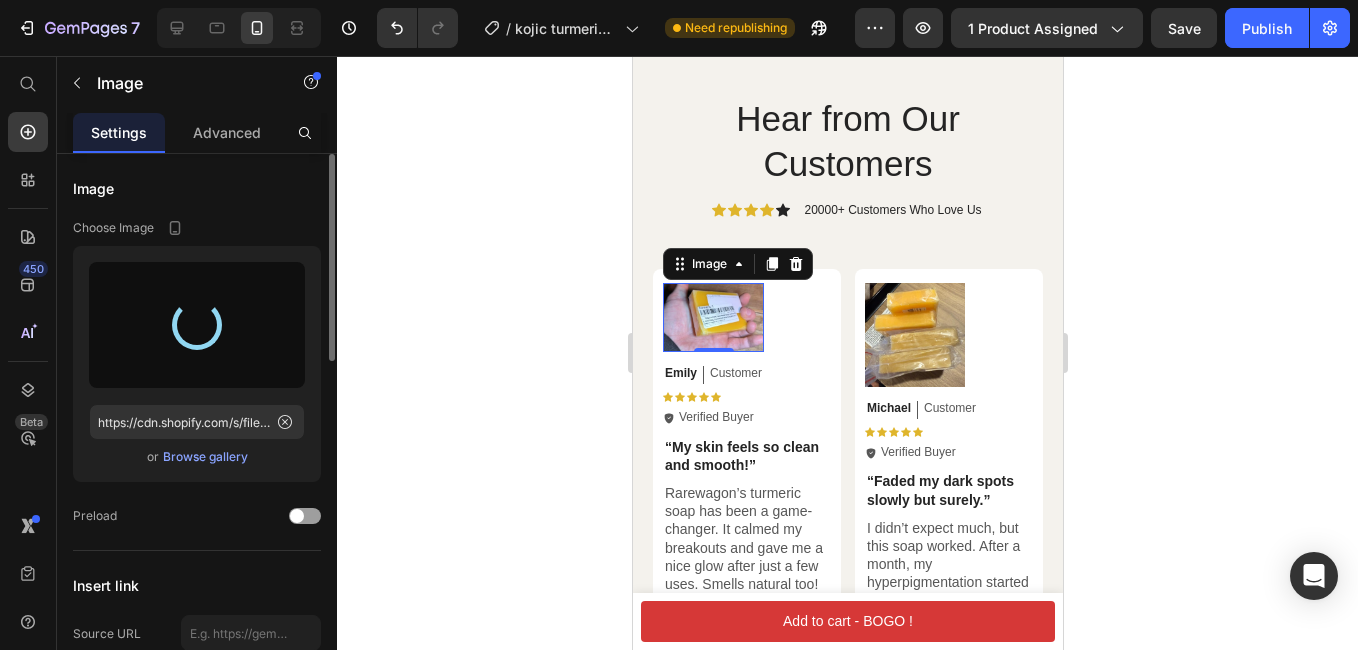 scroll, scrollTop: 8500, scrollLeft: 0, axis: vertical 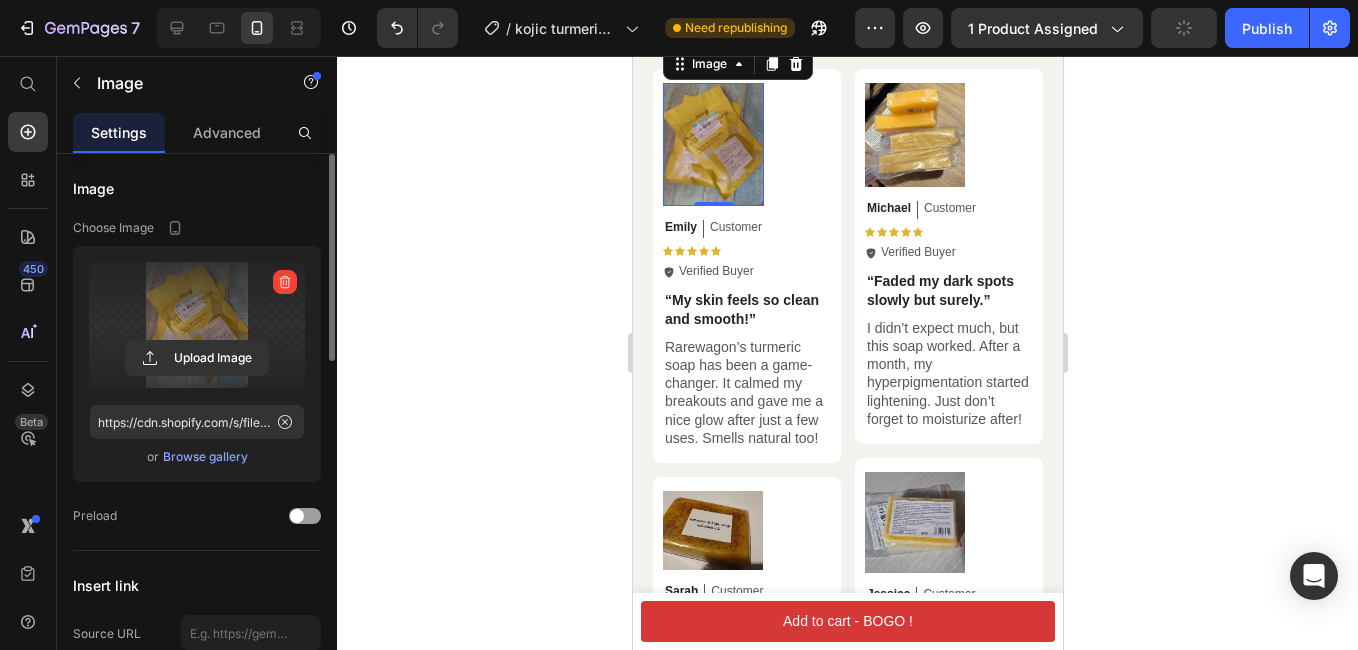 click on "Rarewagon’s turmeric soap has been a game-changer. It calmed my breakouts and gave me a nice glow after just a few uses. Smells natural too!" at bounding box center (746, 392) 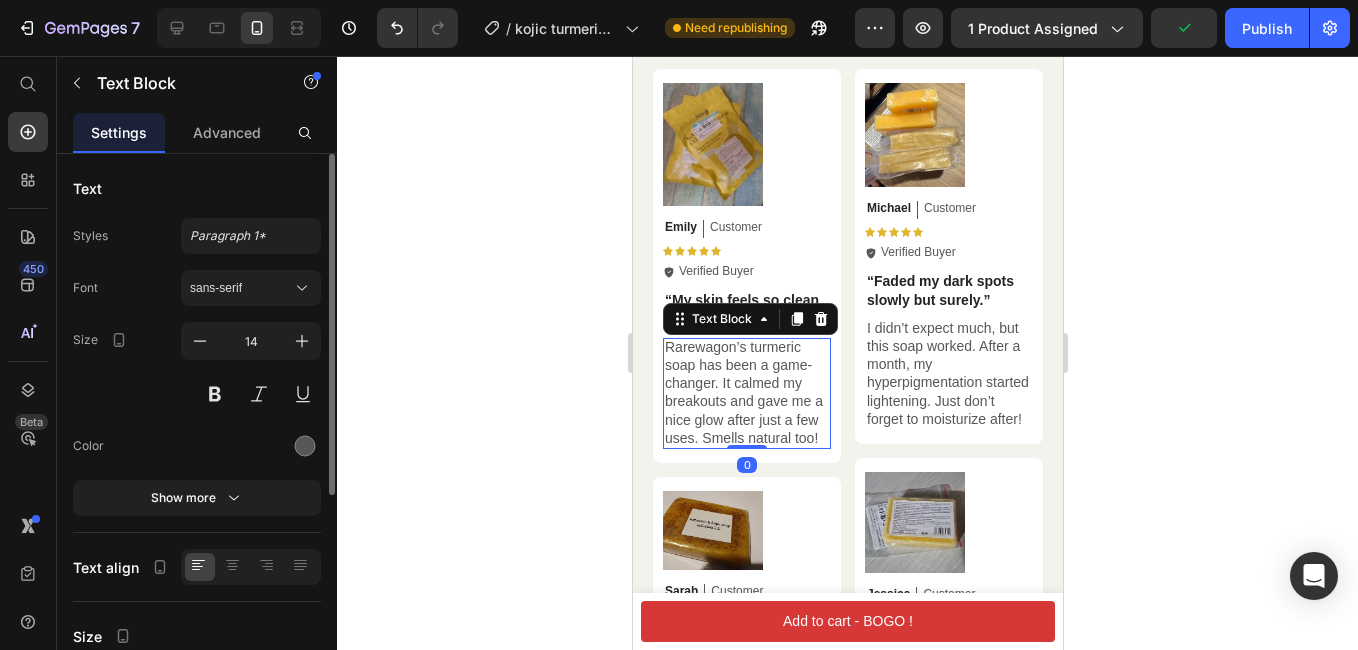 click on "Rarewagon’s turmeric soap has been a game-changer. It calmed my breakouts and gave me a nice glow after just a few uses. Smells natural too!" at bounding box center [746, 392] 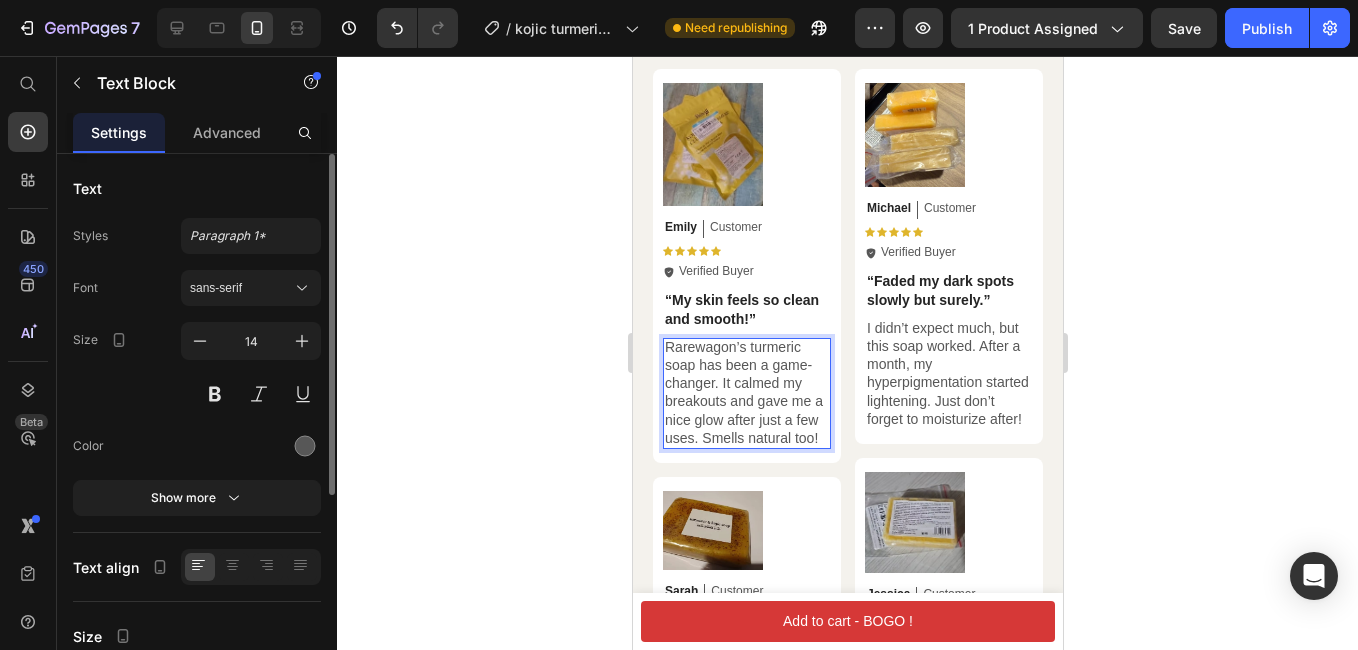 click on "Rarewagon’s turmeric soap has been a game-changer. It calmed my breakouts and gave me a nice glow after just a few uses. Smells natural too!" at bounding box center (746, 392) 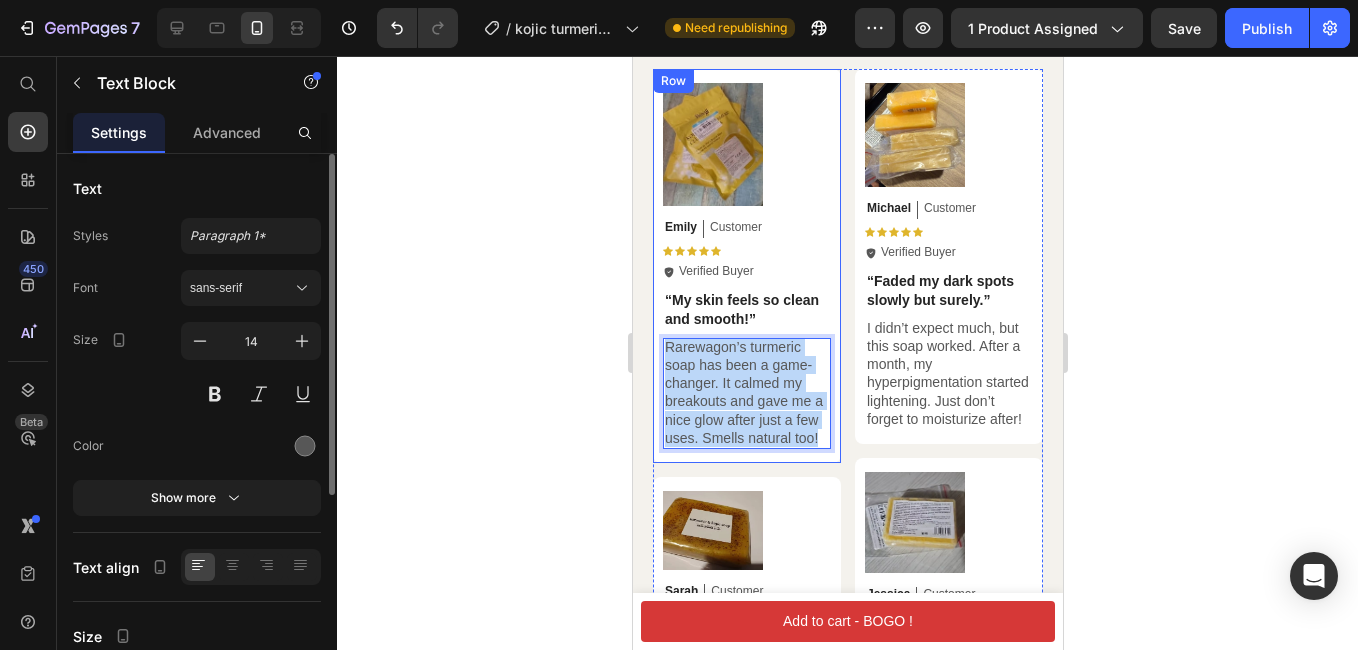 drag, startPoint x: 703, startPoint y: 436, endPoint x: 659, endPoint y: 331, distance: 113.84639 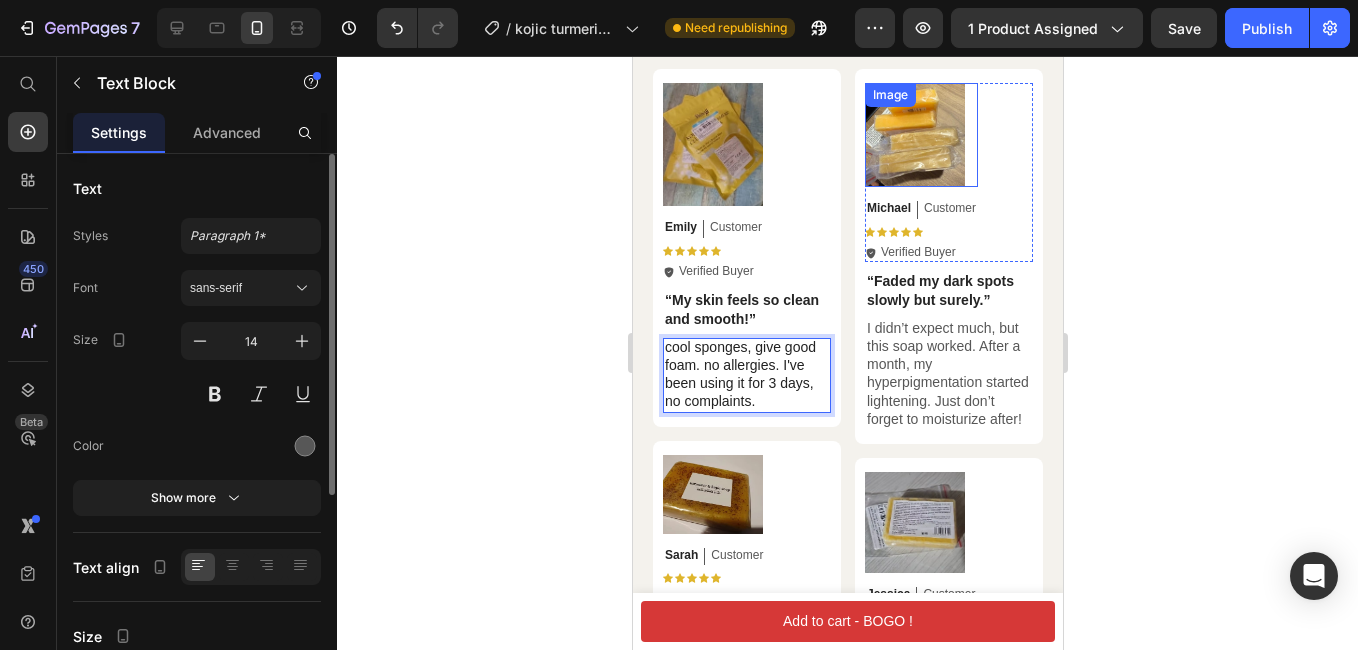 click at bounding box center [920, 135] 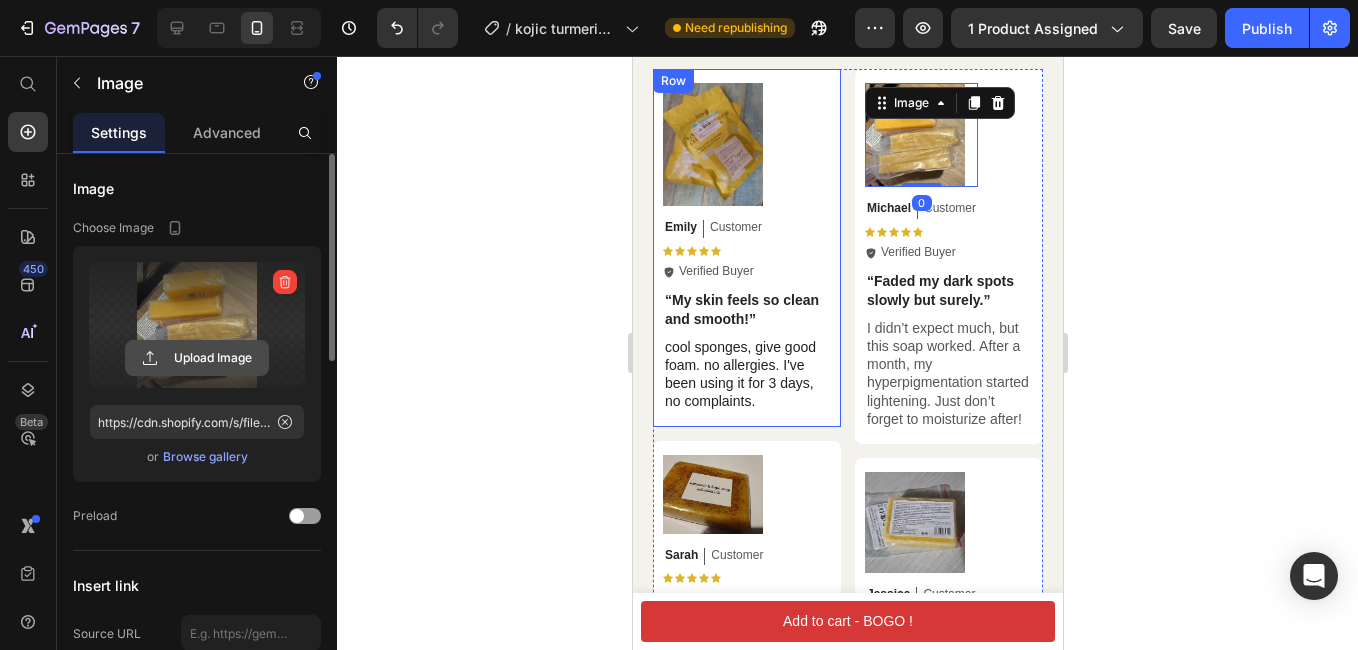 click on "Upload Image" at bounding box center (197, 358) 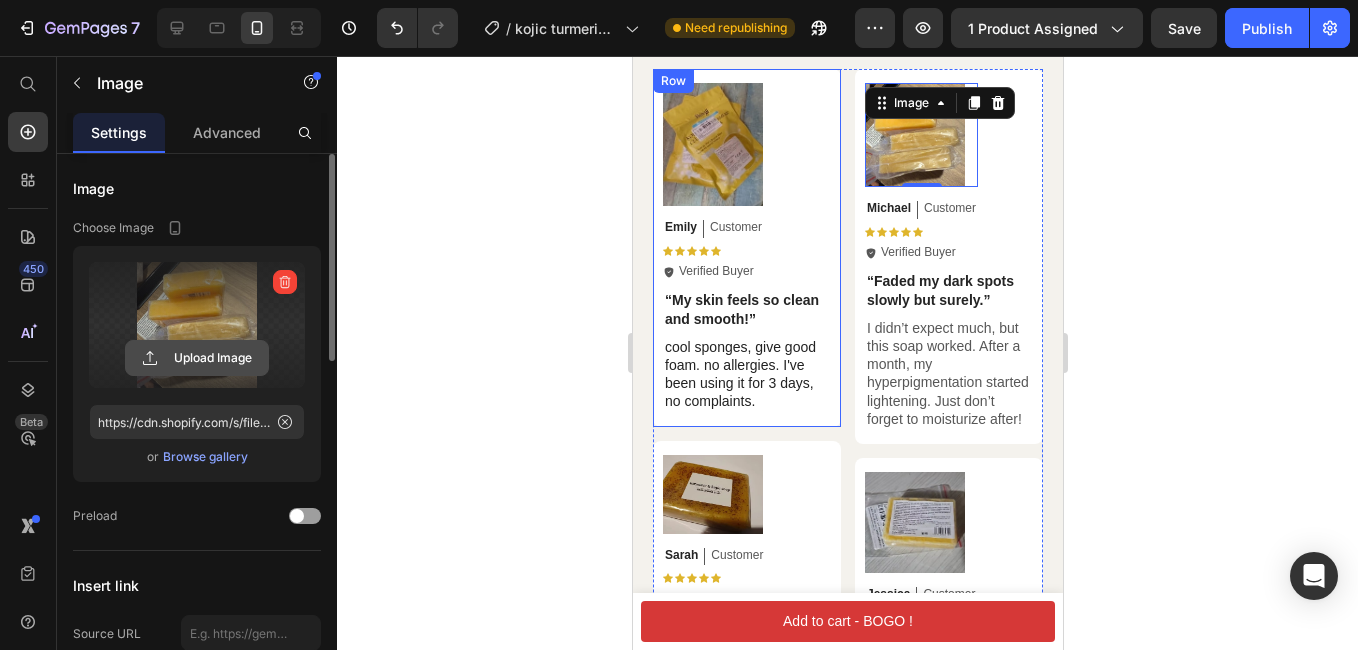 click 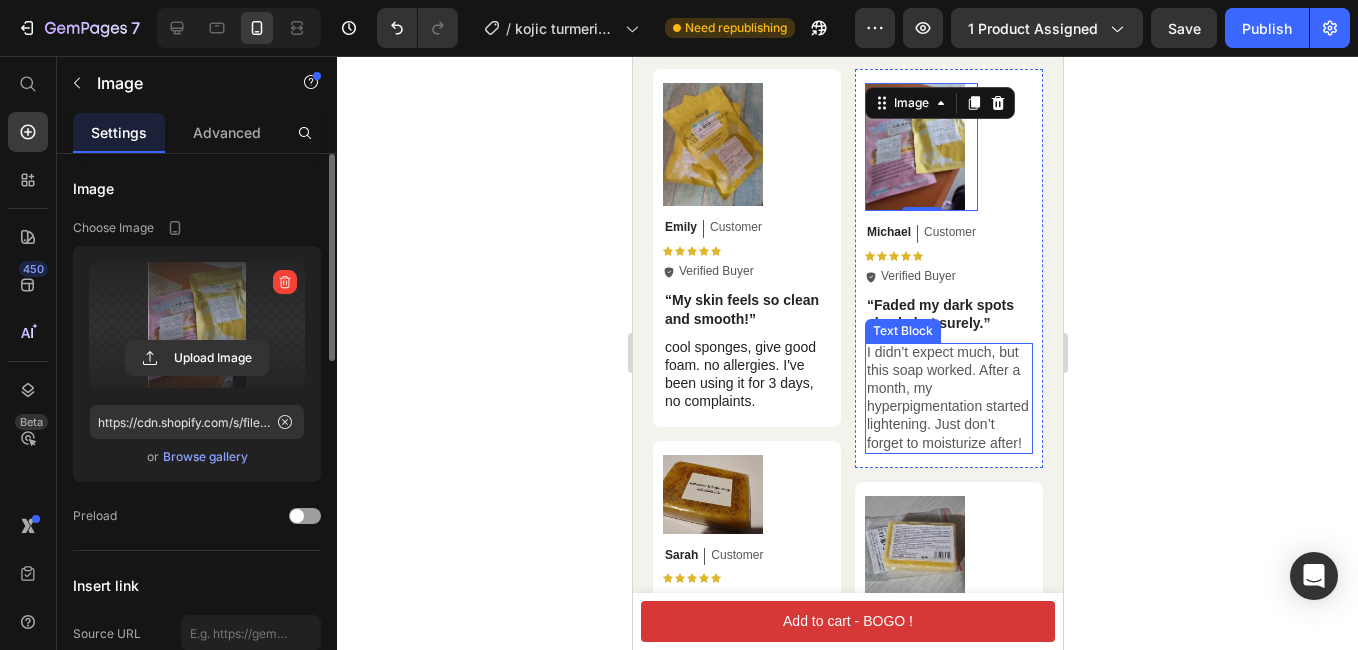 click on "I didn’t expect much, but this soap worked. After a month, my hyperpigmentation started lightening. Just don’t forget to moisturize after!" at bounding box center (948, 397) 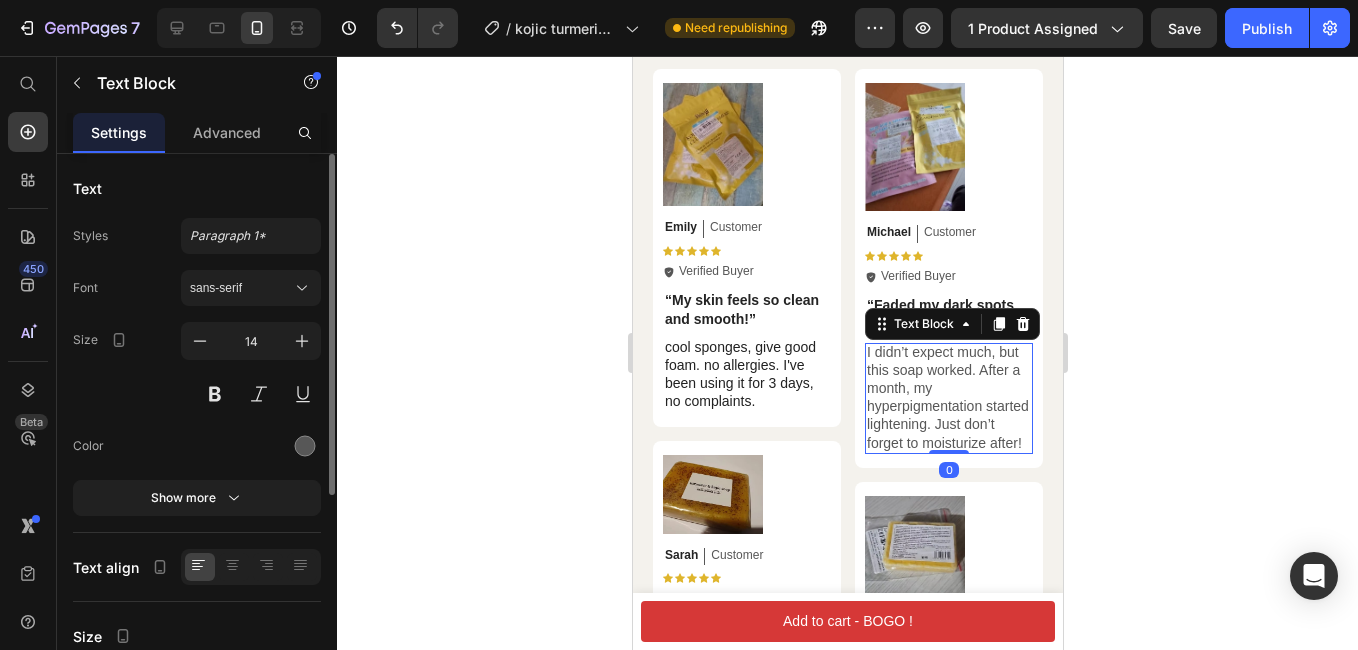 click on "I didn’t expect much, but this soap worked. After a month, my hyperpigmentation started lightening. Just don’t forget to moisturize after!" at bounding box center [948, 397] 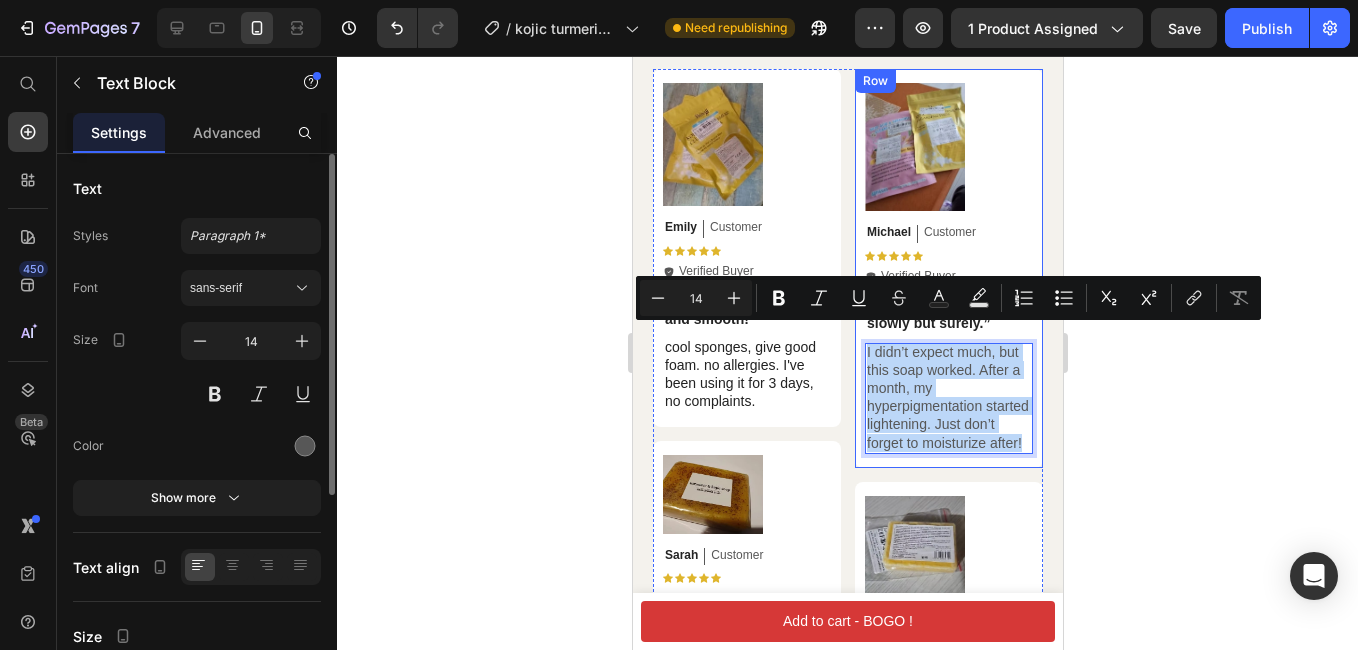 drag, startPoint x: 915, startPoint y: 439, endPoint x: 848, endPoint y: 324, distance: 133.09395 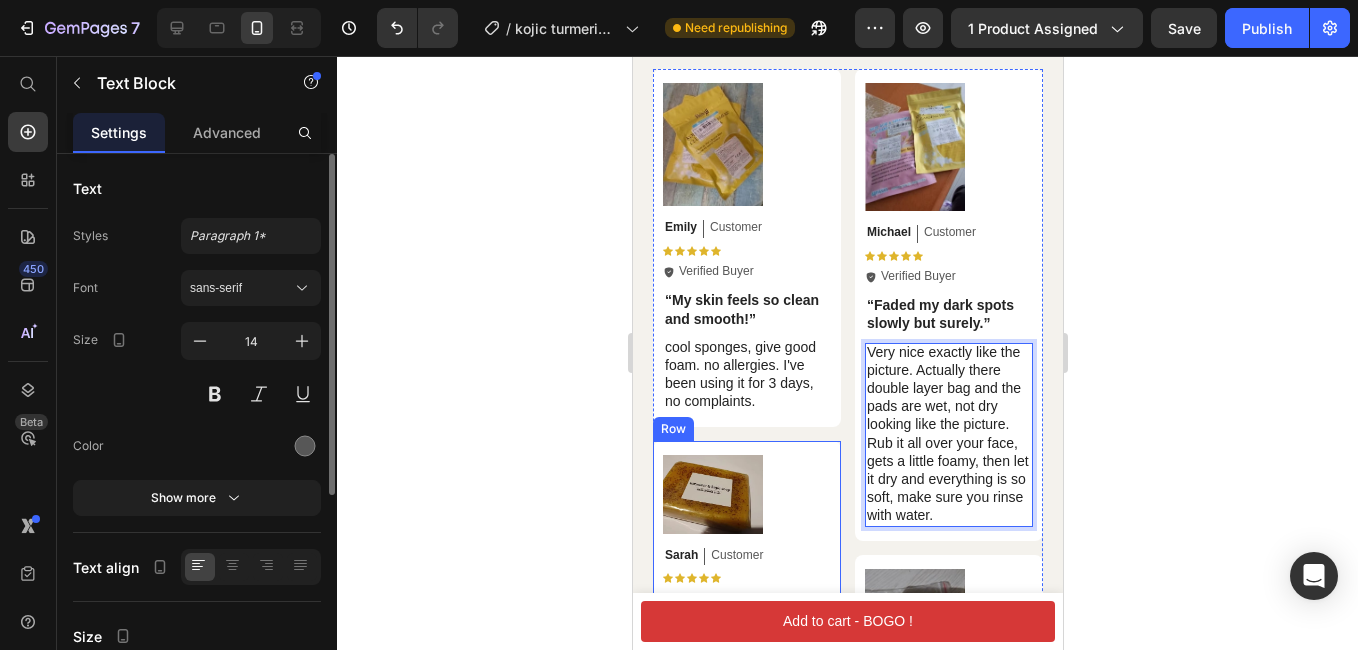 scroll, scrollTop: 8700, scrollLeft: 0, axis: vertical 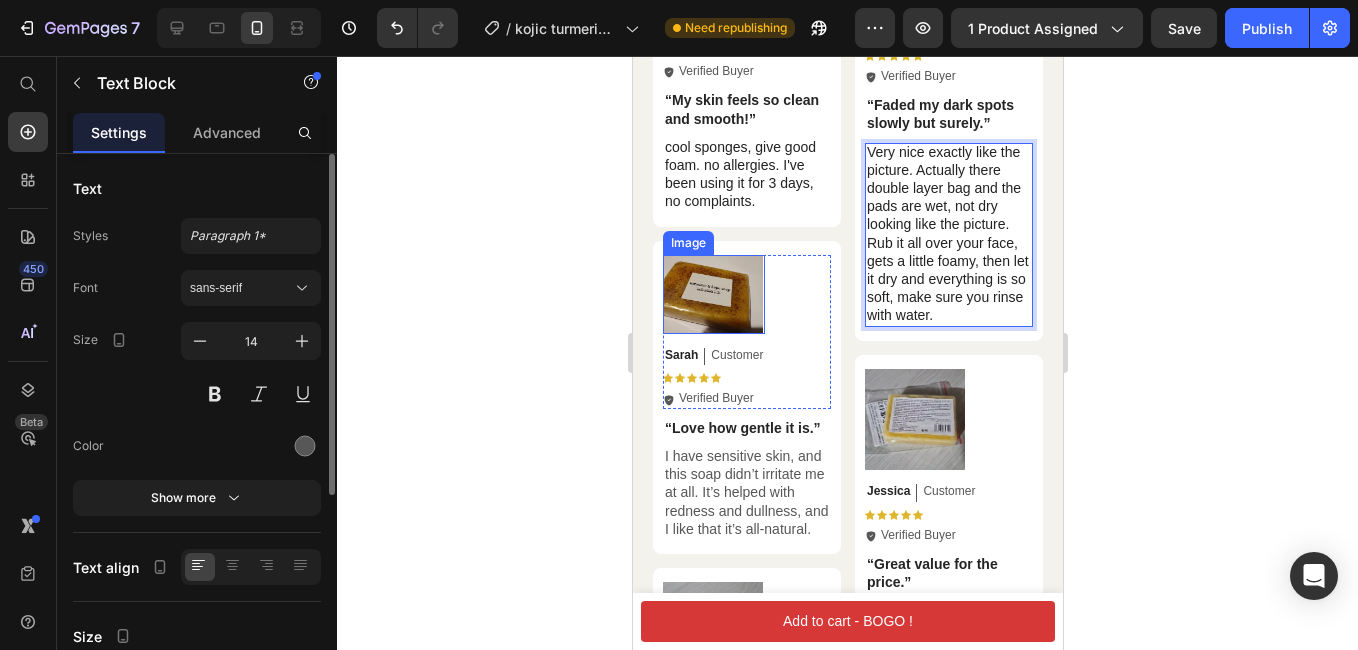click at bounding box center (713, 294) 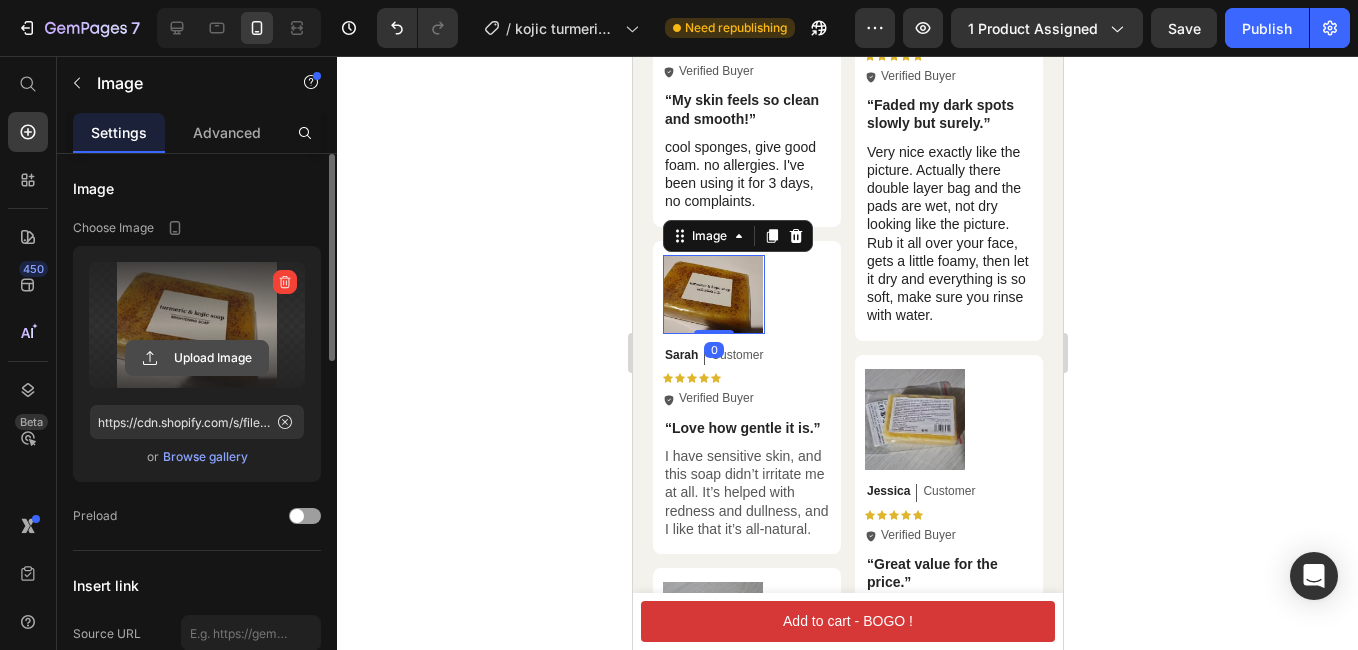 click 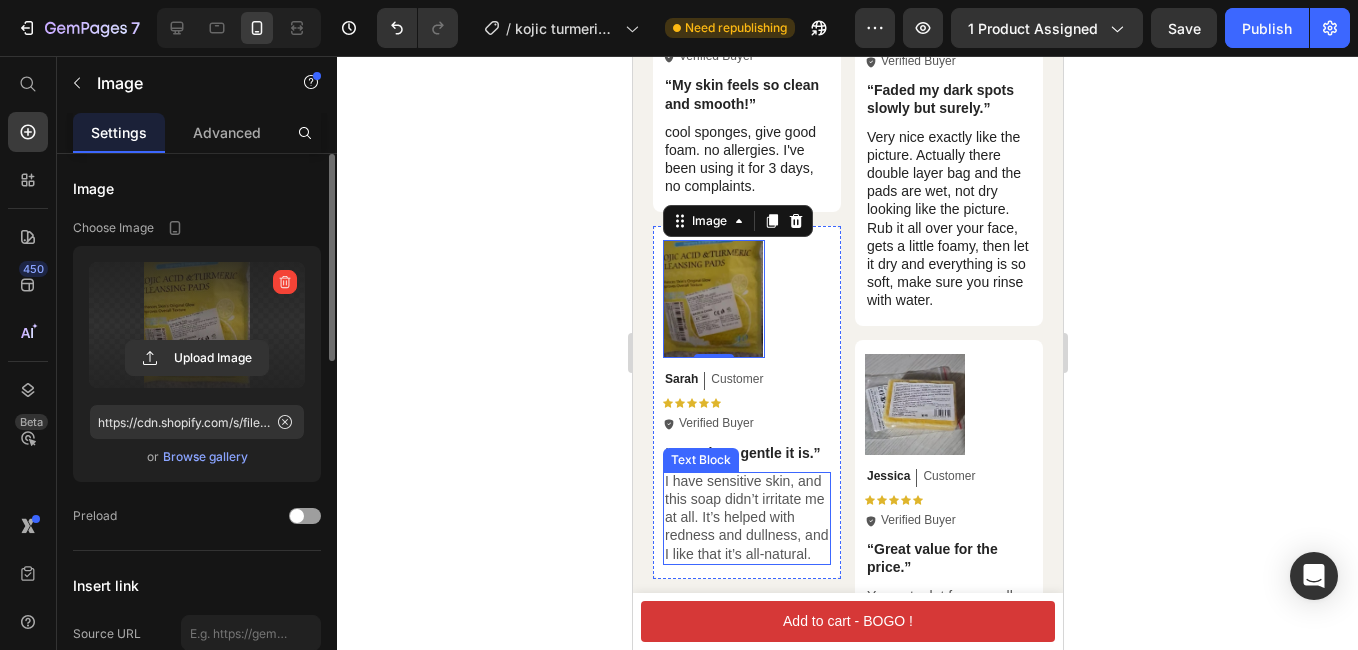scroll, scrollTop: 8800, scrollLeft: 0, axis: vertical 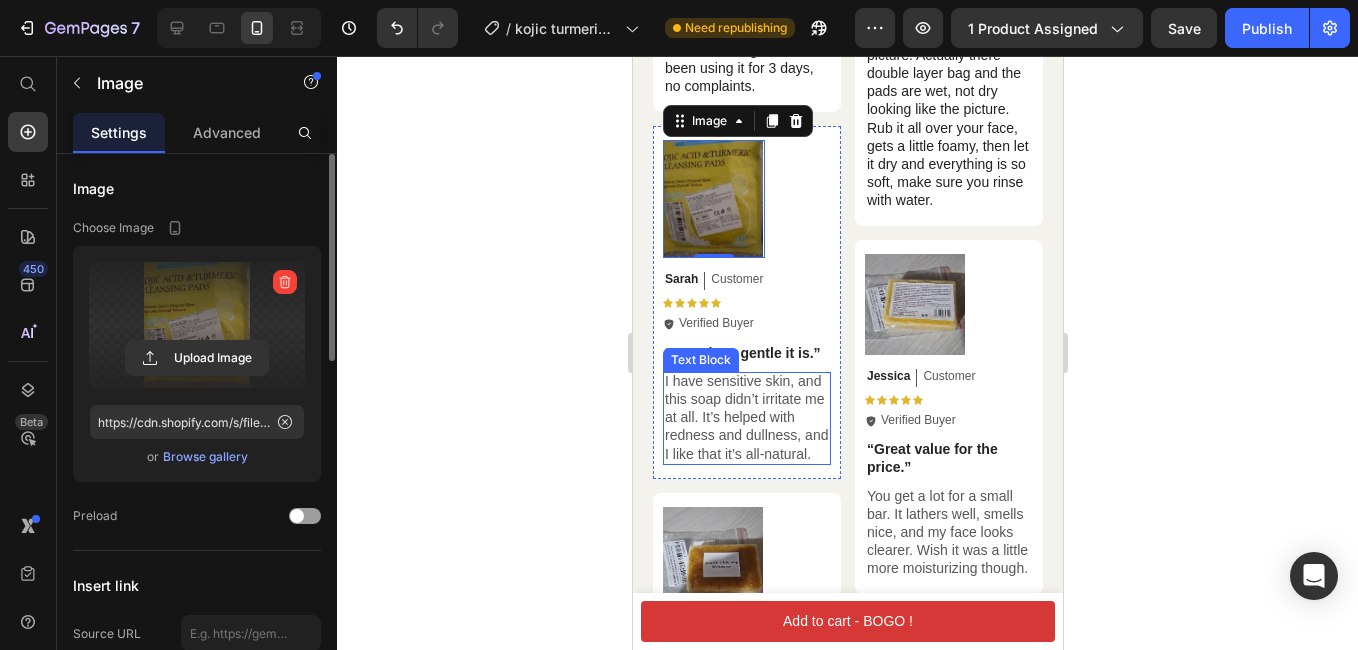 click on "I have sensitive skin, and this soap didn’t irritate me at all. It’s helped with redness and dullness, and I like that it’s all-natural." at bounding box center [746, 417] 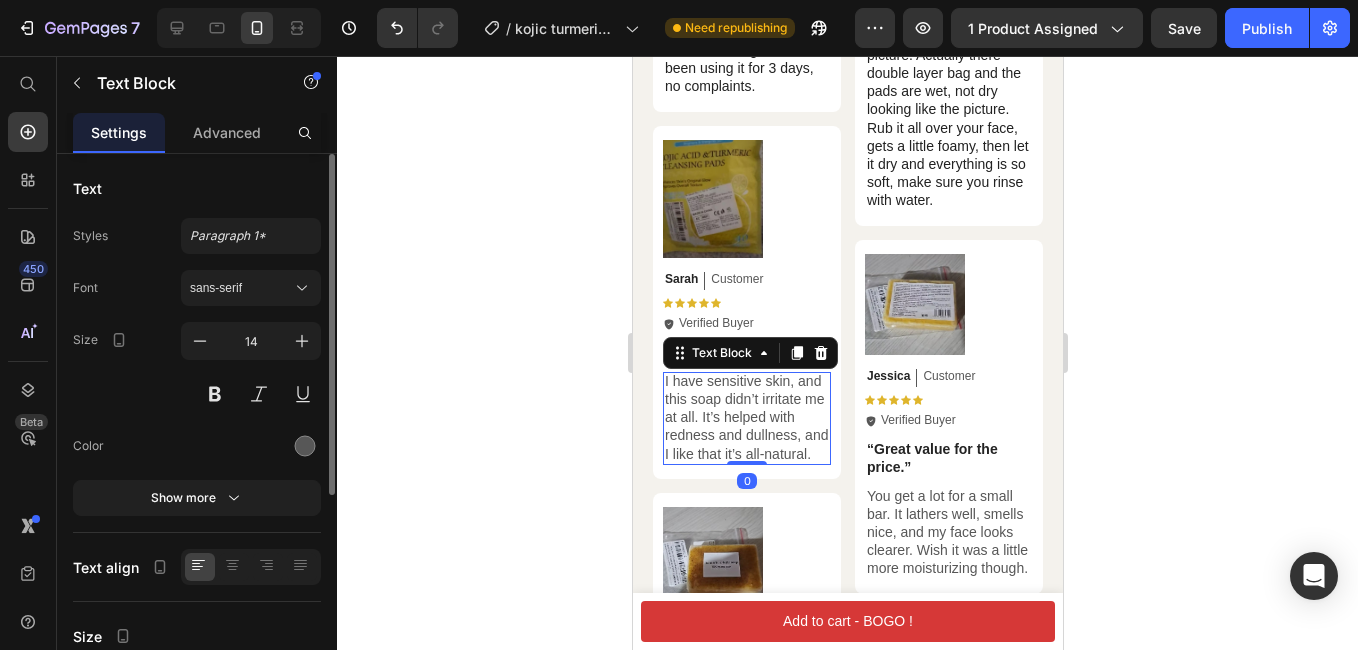 click on "I have sensitive skin, and this soap didn’t irritate me at all. It’s helped with redness and dullness, and I like that it’s all-natural." at bounding box center (746, 417) 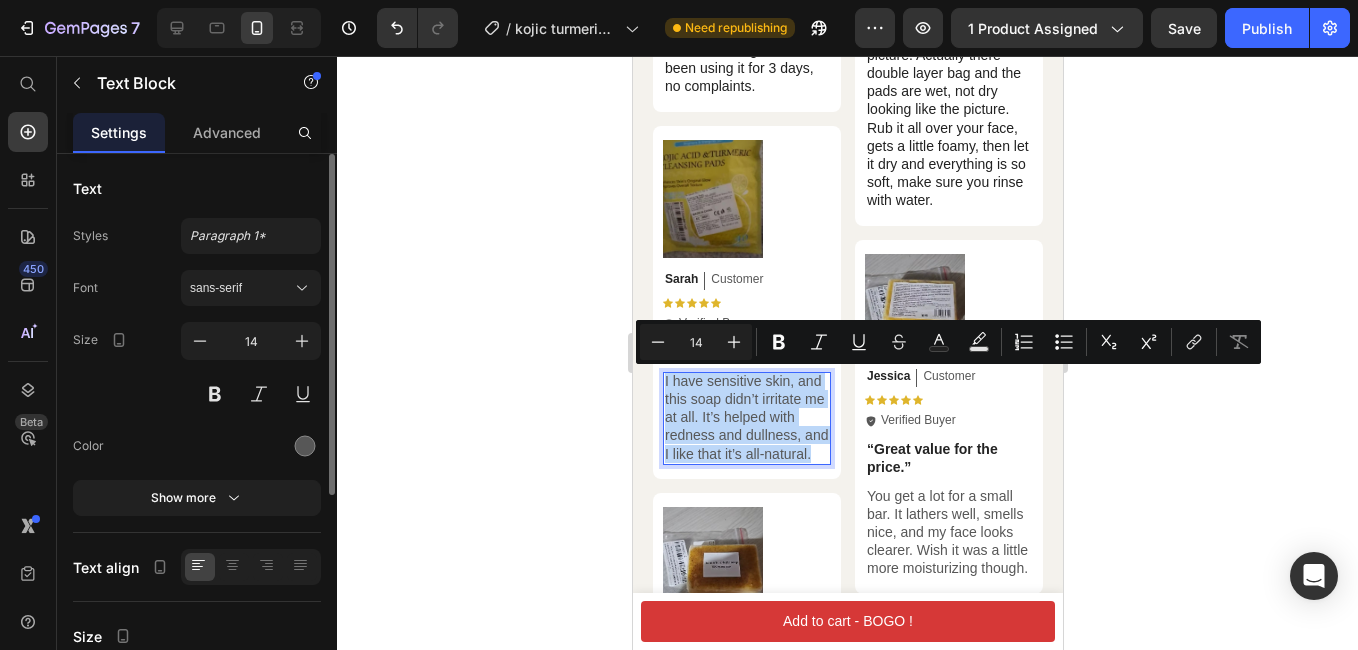 drag, startPoint x: 734, startPoint y: 468, endPoint x: 662, endPoint y: 378, distance: 115.25623 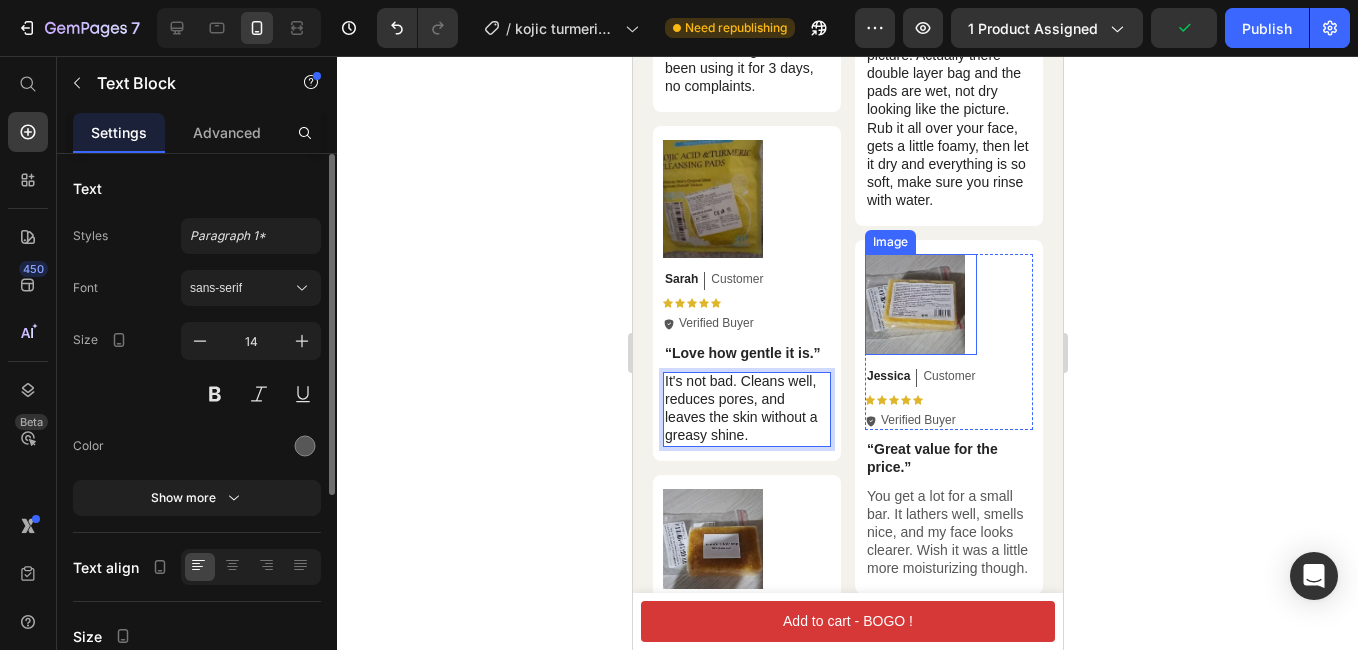 click at bounding box center [920, 304] 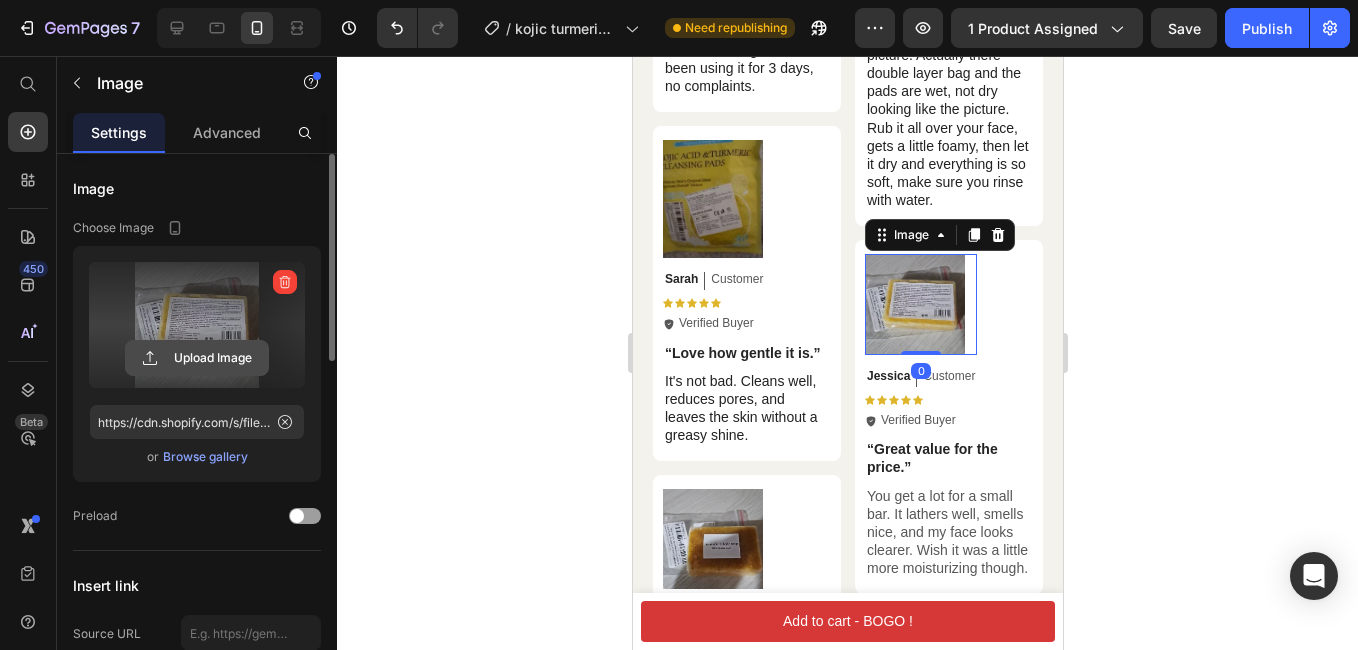 click 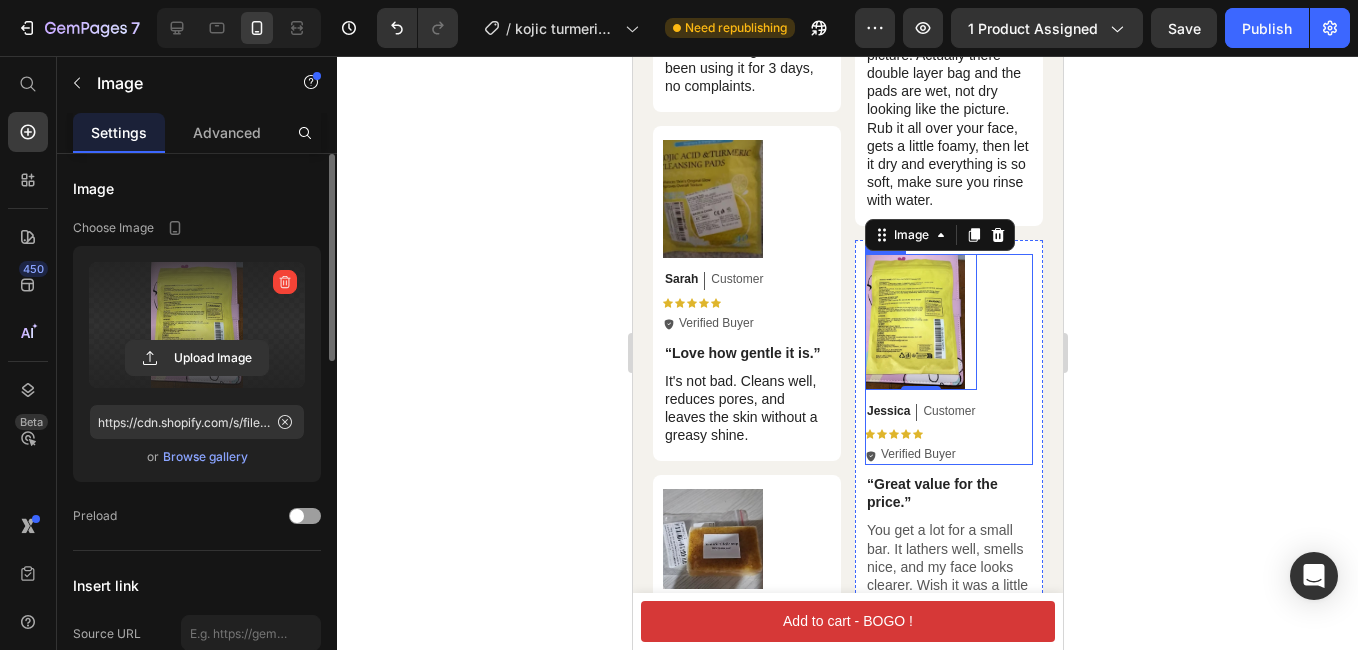 scroll, scrollTop: 8900, scrollLeft: 0, axis: vertical 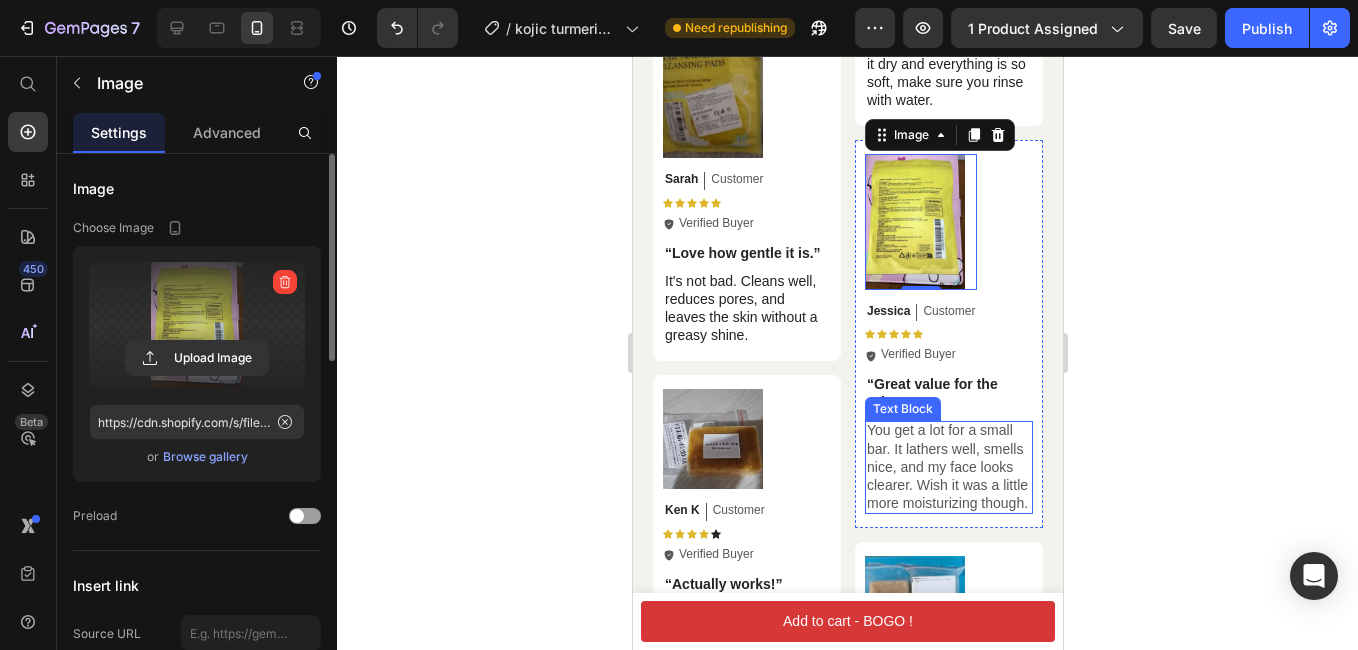 click on "You get a lot for a small bar. It lathers well, smells nice, and my face looks clearer. Wish it was a little more moisturizing though." at bounding box center (948, 466) 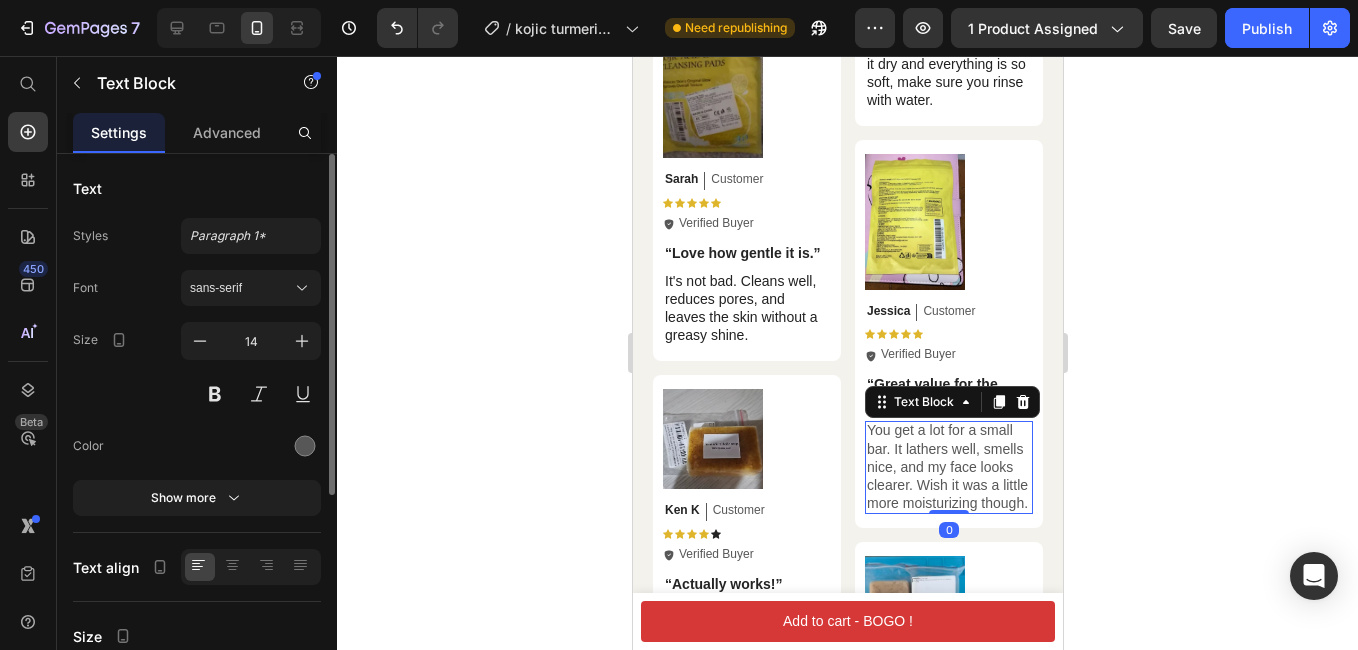 click on "You get a lot for a small bar. It lathers well, smells nice, and my face looks clearer. Wish it was a little more moisturizing though." at bounding box center [948, 466] 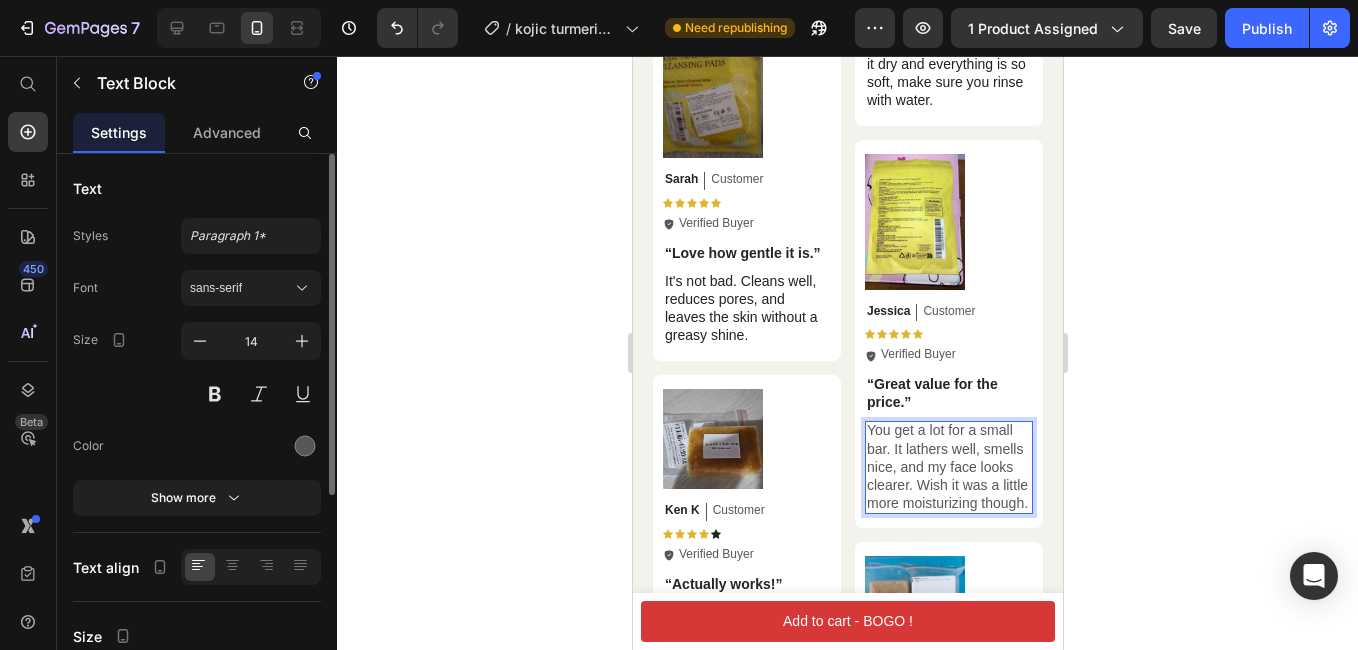 drag, startPoint x: 938, startPoint y: 522, endPoint x: 869, endPoint y: 416, distance: 126.47925 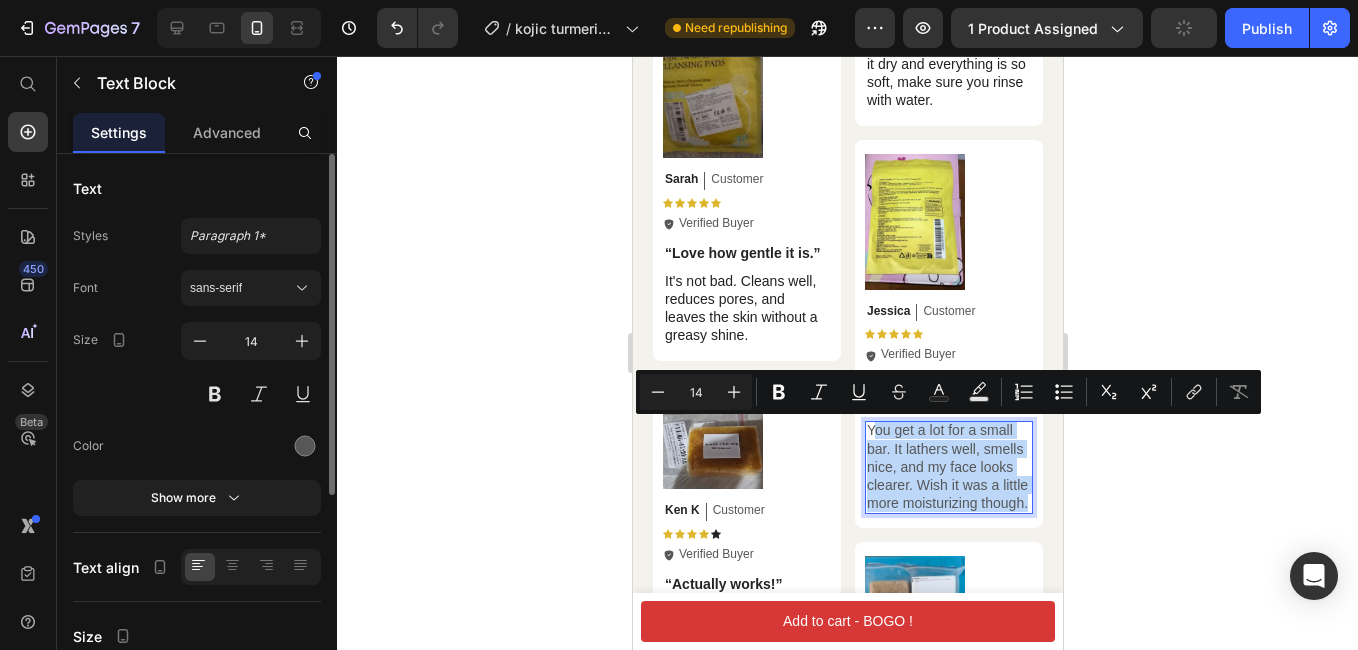 click on "You get a lot for a small bar. It lathers well, smells nice, and my face looks clearer. Wish it was a little more moisturizing though." at bounding box center [948, 466] 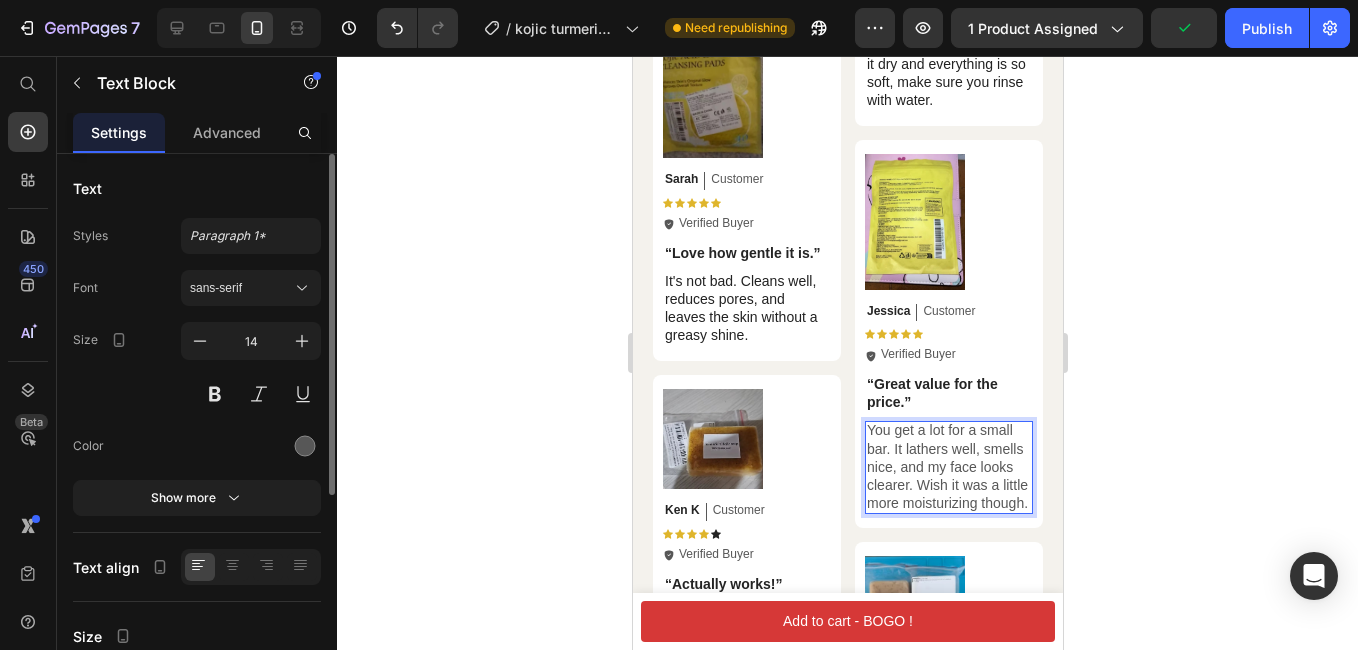 click on "You get a lot for a small bar. It lathers well, smells nice, and my face looks clearer. Wish it was a little more moisturizing though." at bounding box center (948, 466) 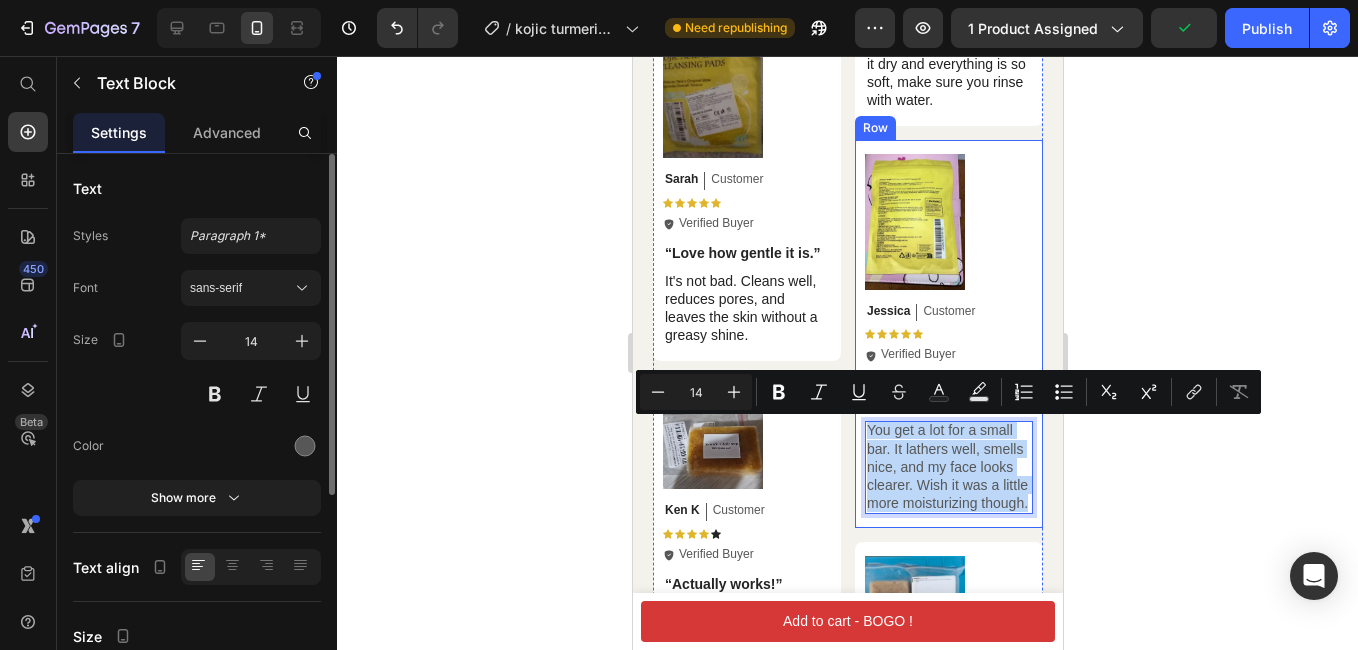 drag, startPoint x: 916, startPoint y: 517, endPoint x: 854, endPoint y: 429, distance: 107.647575 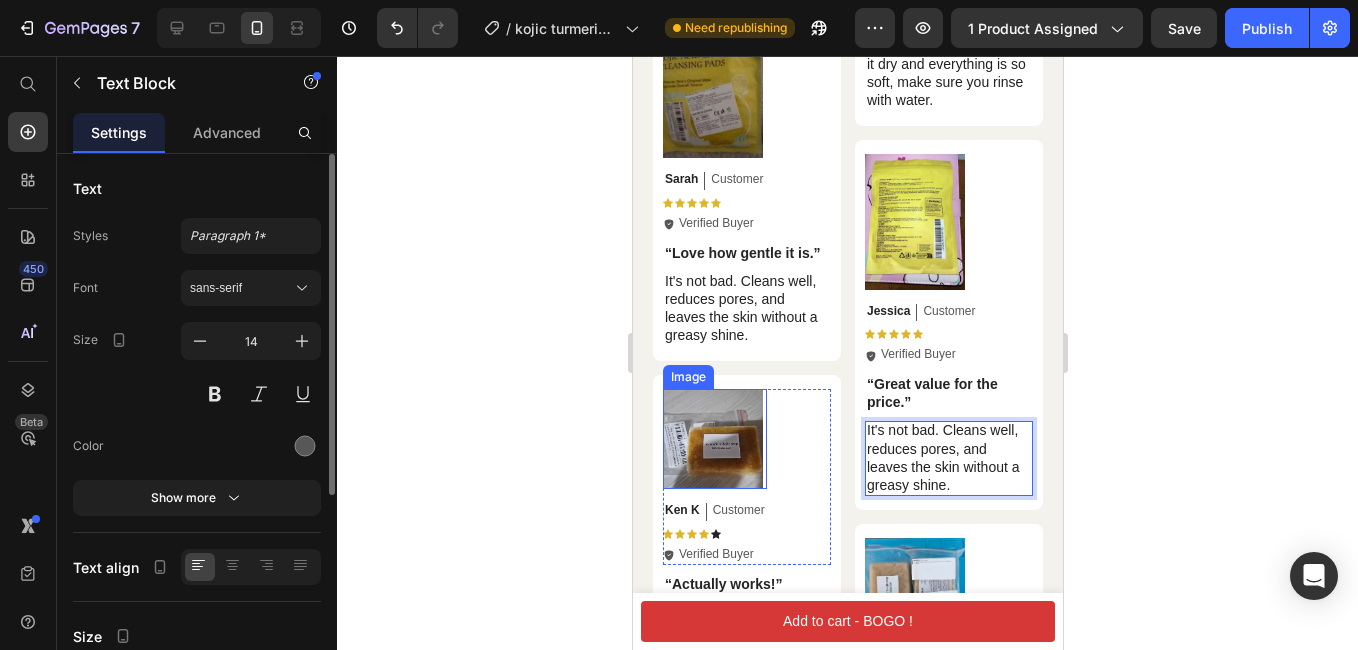 click at bounding box center [714, 439] 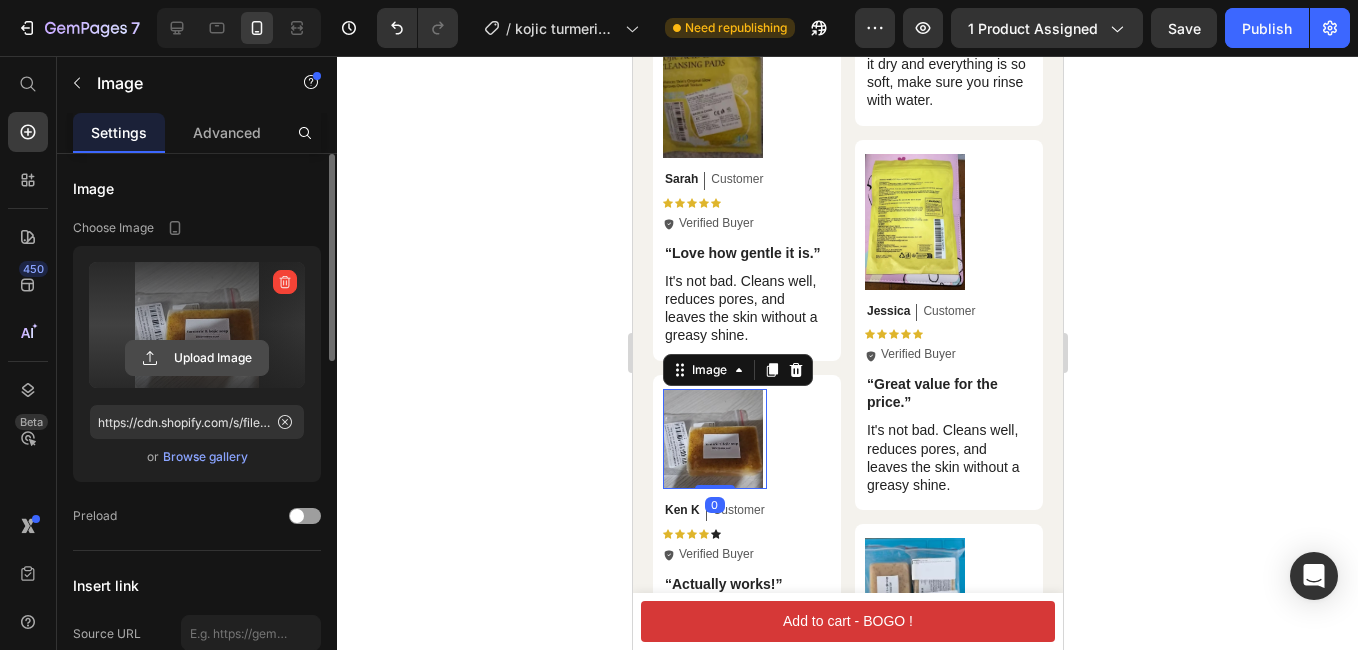 click 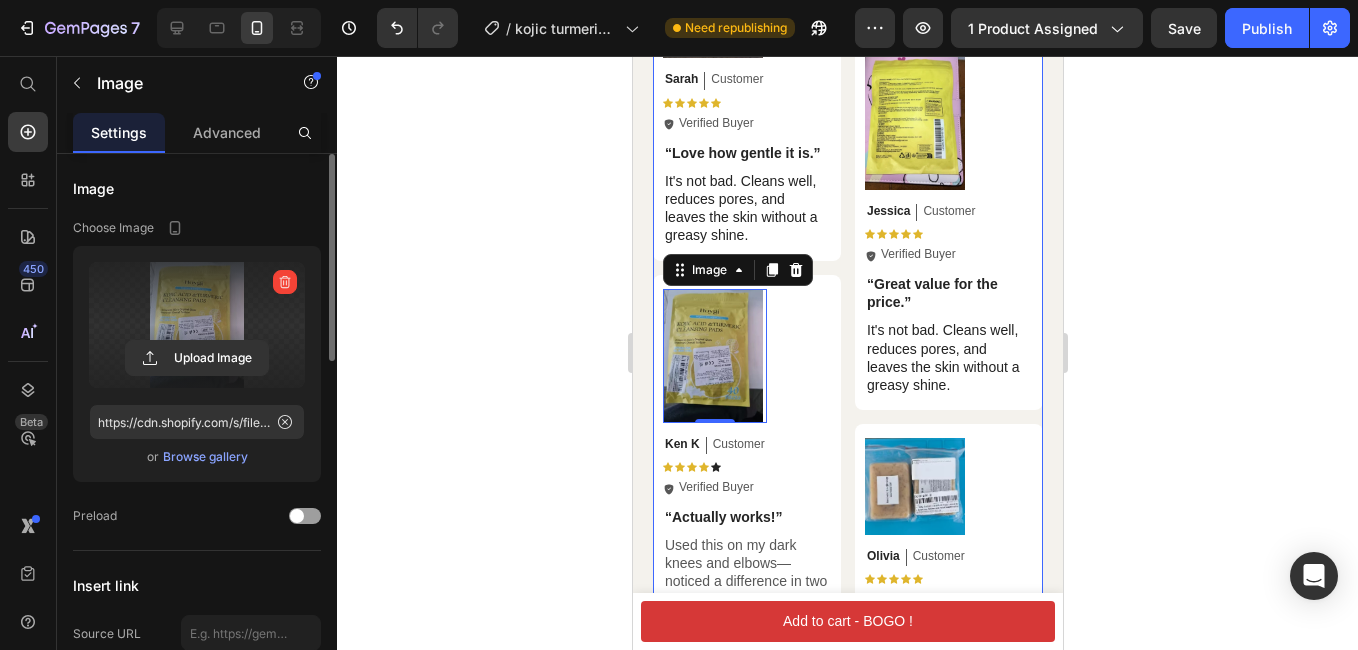 scroll, scrollTop: 9200, scrollLeft: 0, axis: vertical 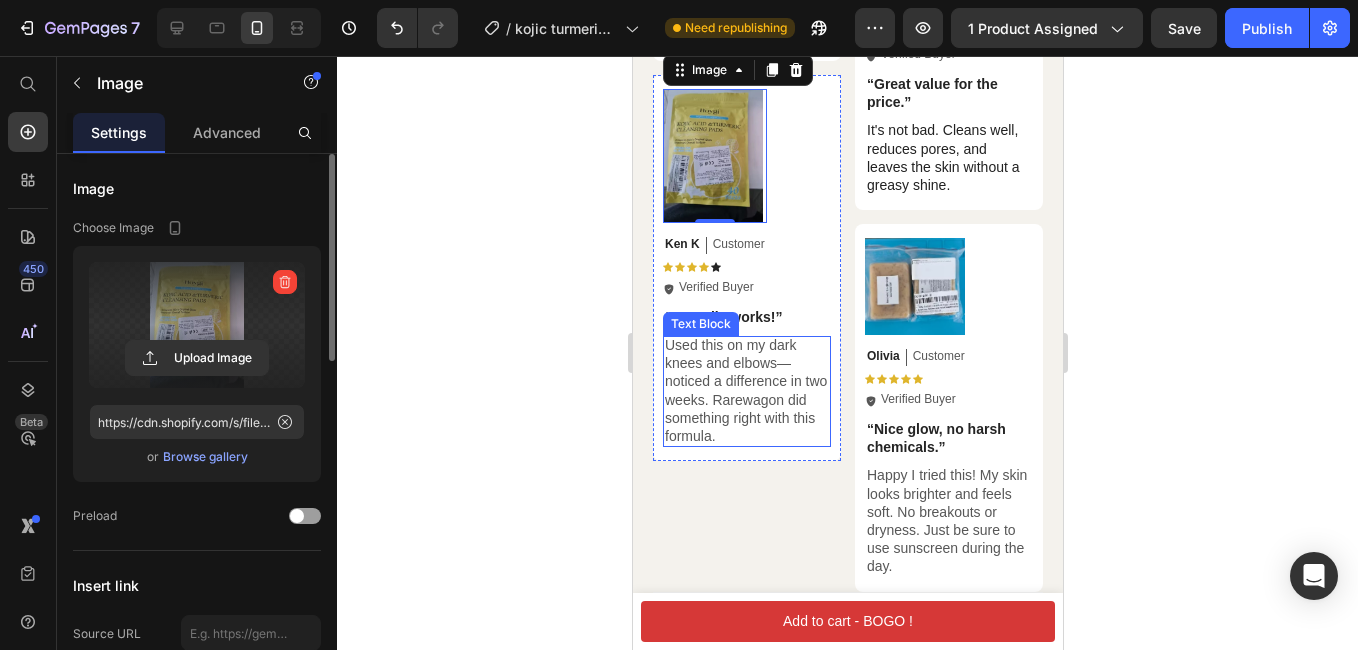 click on "Used this on my dark knees and elbows—noticed a difference in two weeks. Rarewagon did something right with this formula." at bounding box center [746, 390] 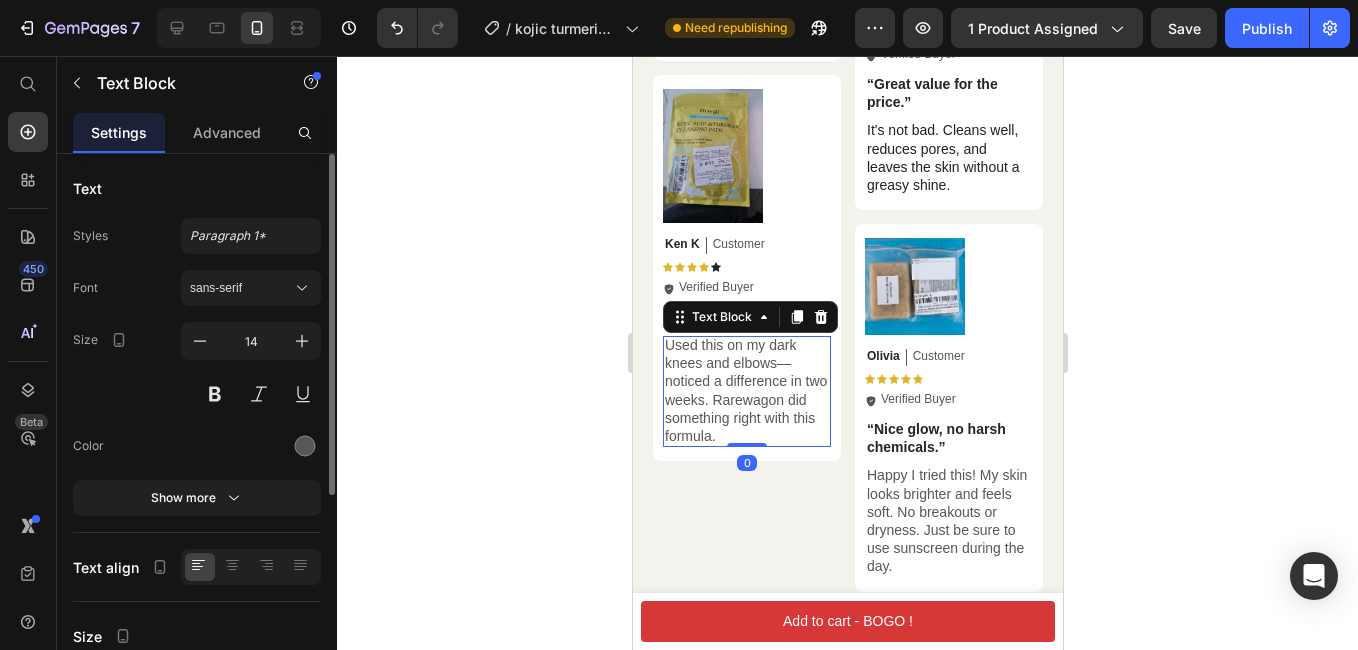 click on "Used this on my dark knees and elbows—noticed a difference in two weeks. Rarewagon did something right with this formula." at bounding box center [746, 390] 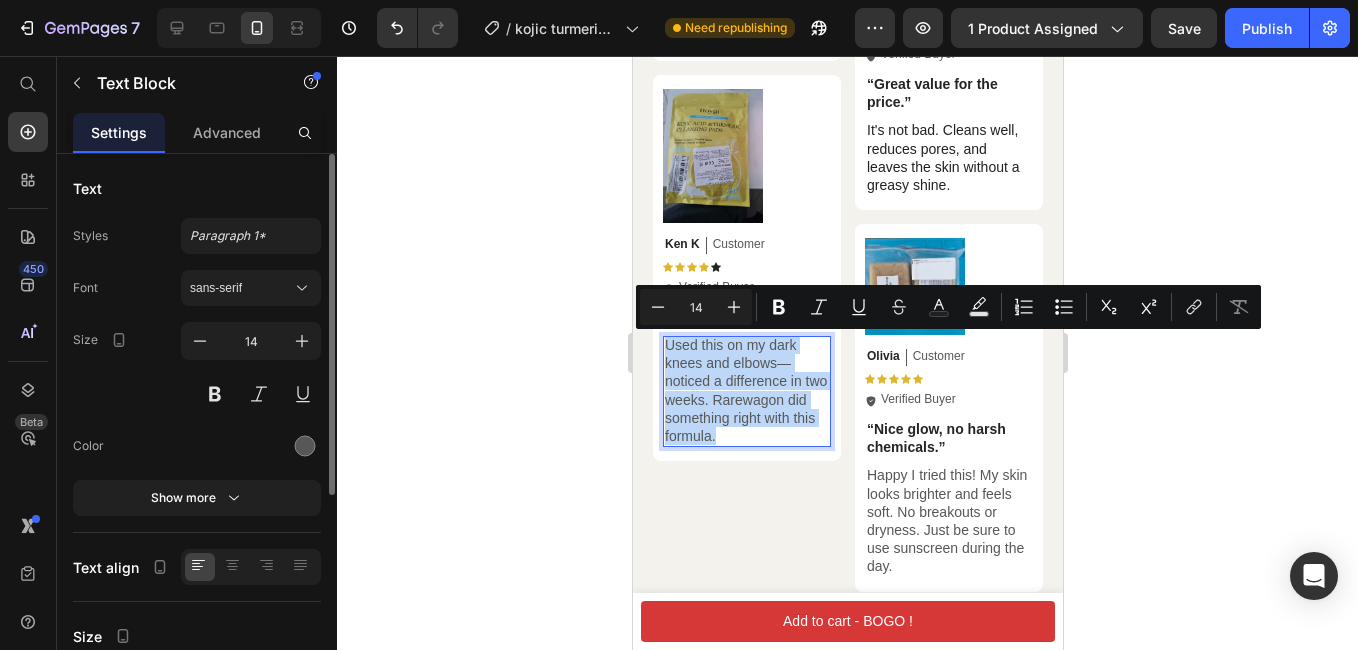 drag, startPoint x: 764, startPoint y: 434, endPoint x: 662, endPoint y: 346, distance: 134.71451 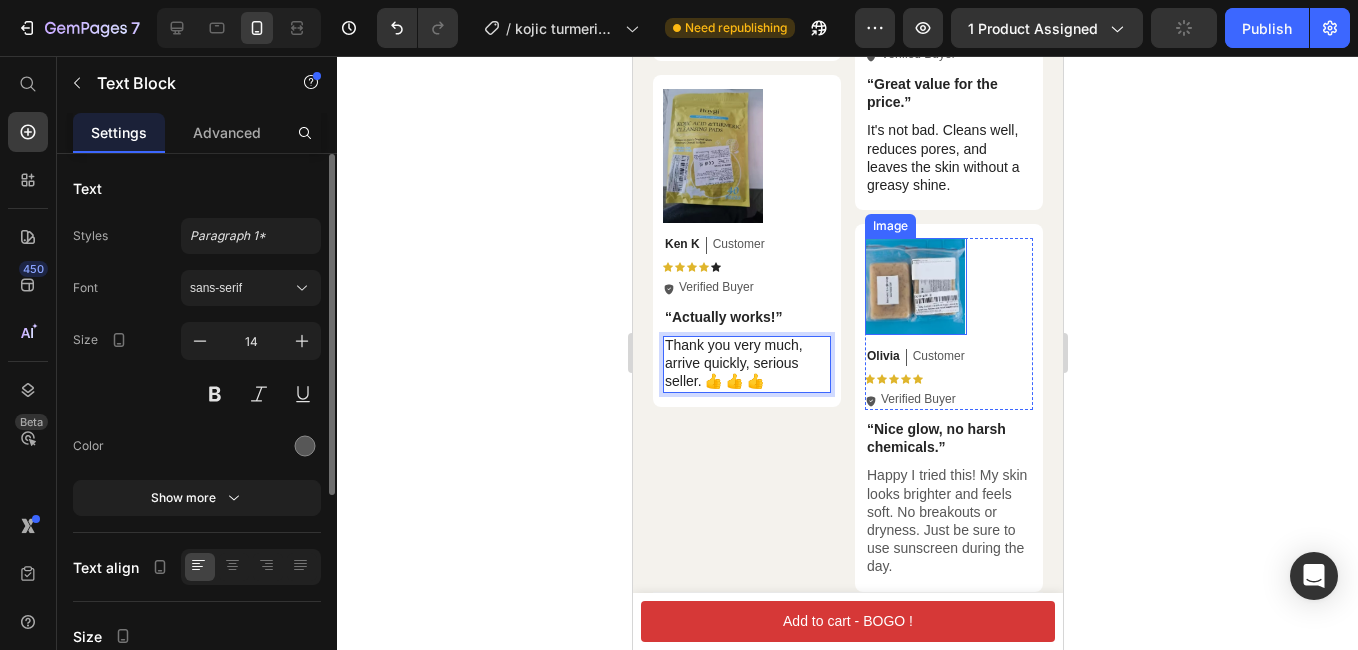 click at bounding box center [915, 286] 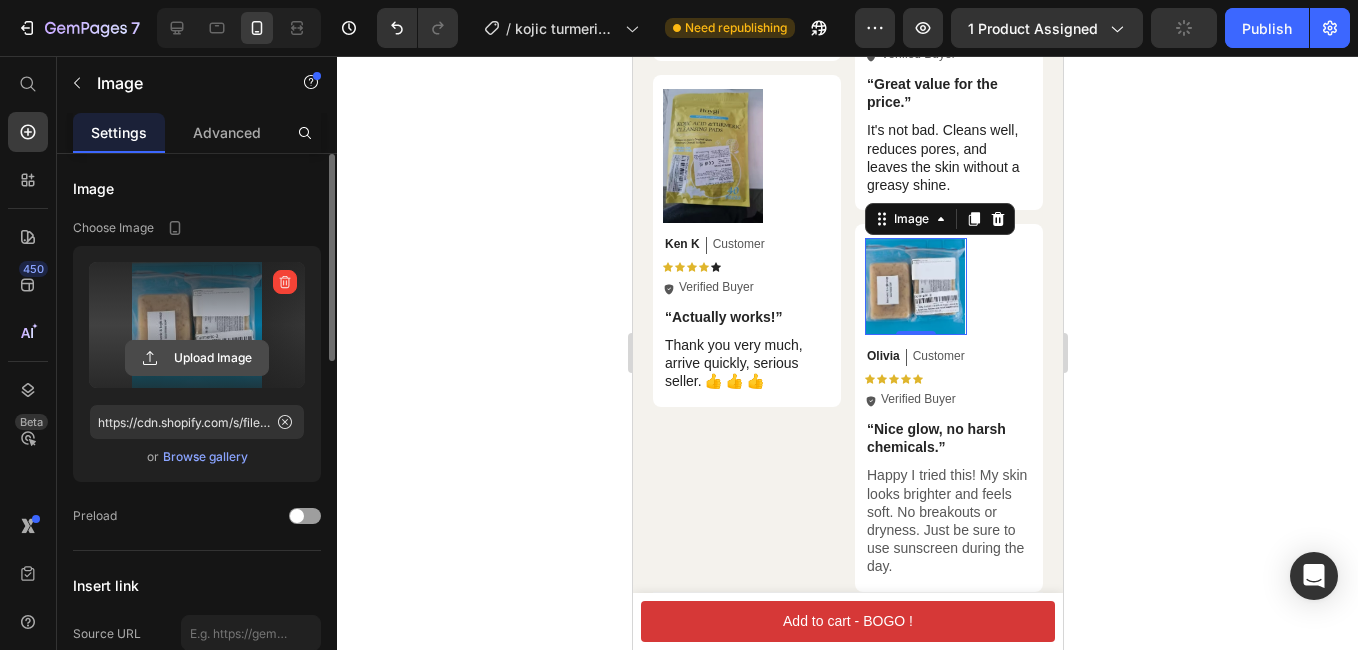 click 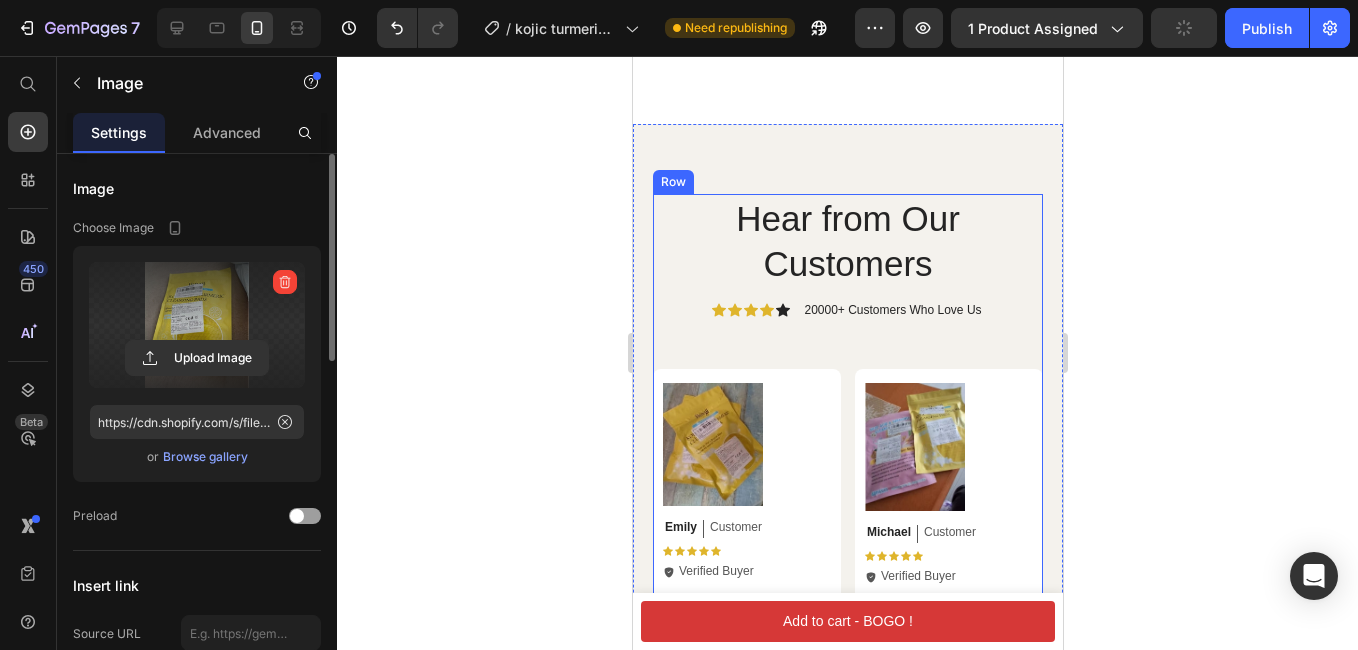 scroll, scrollTop: 8400, scrollLeft: 0, axis: vertical 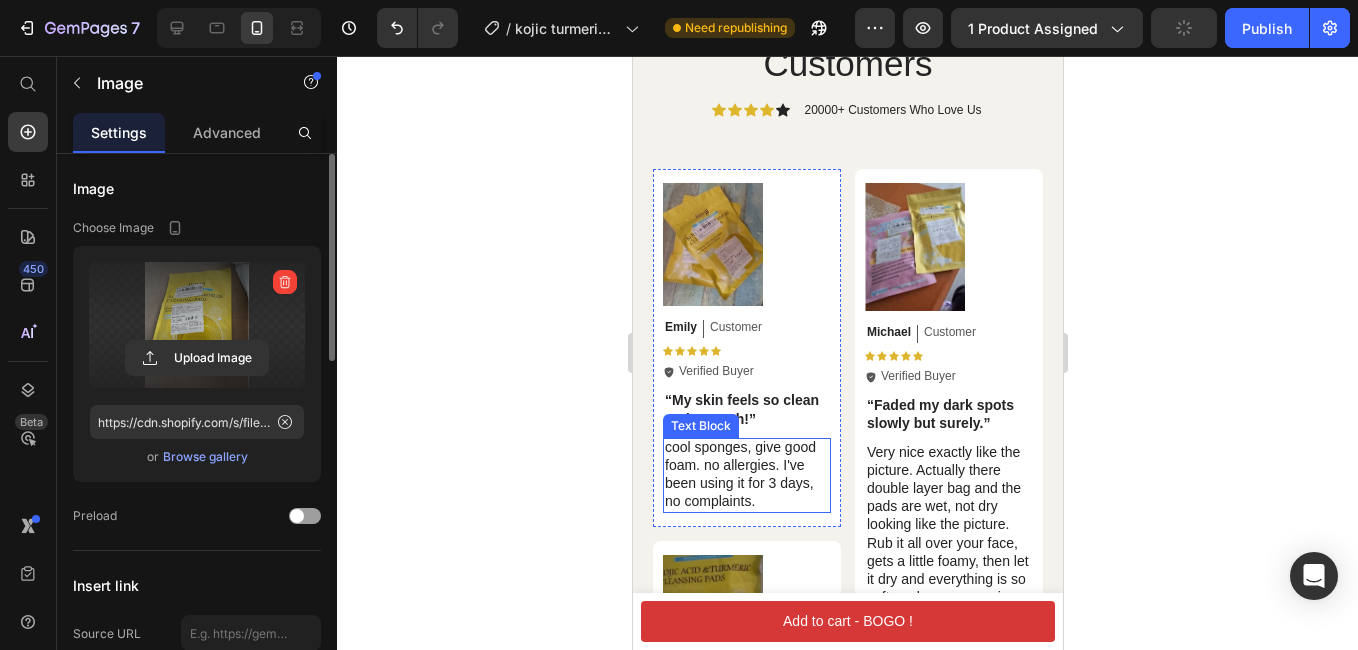 click on "cool sponges, give good foam. no allergies. I've been using it for 3 days, no complaints." at bounding box center (739, 474) 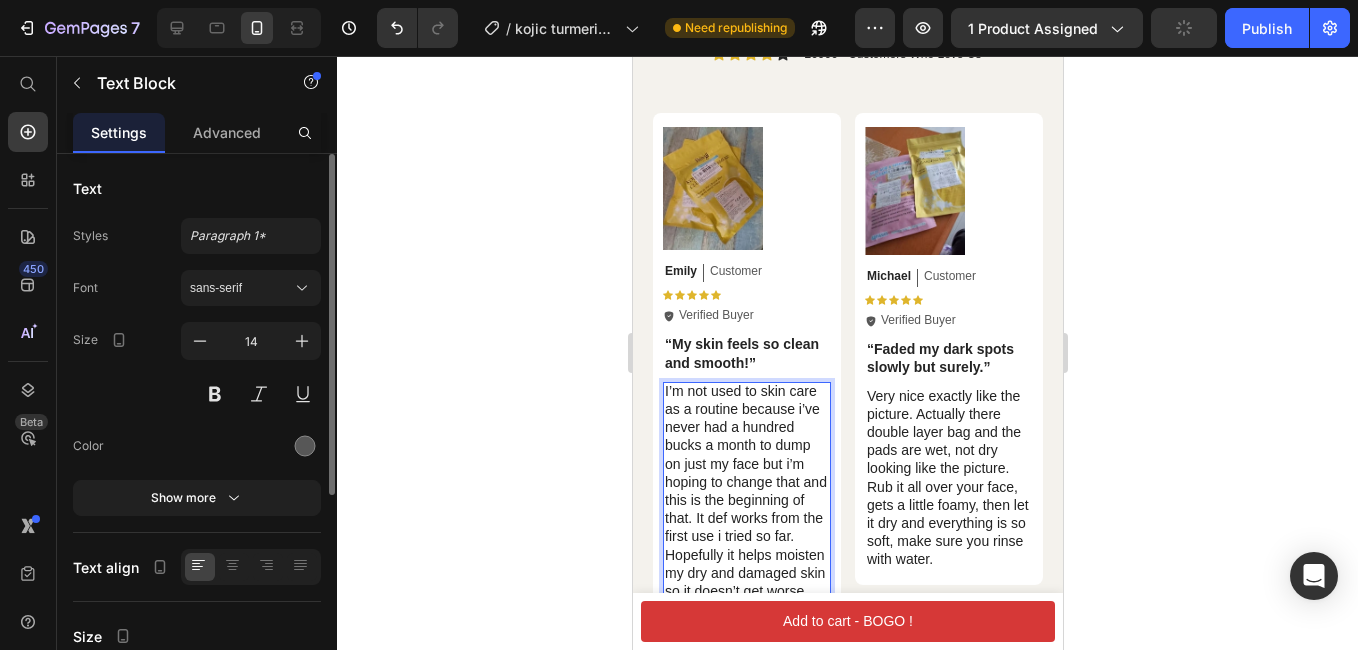 scroll, scrollTop: 8665, scrollLeft: 0, axis: vertical 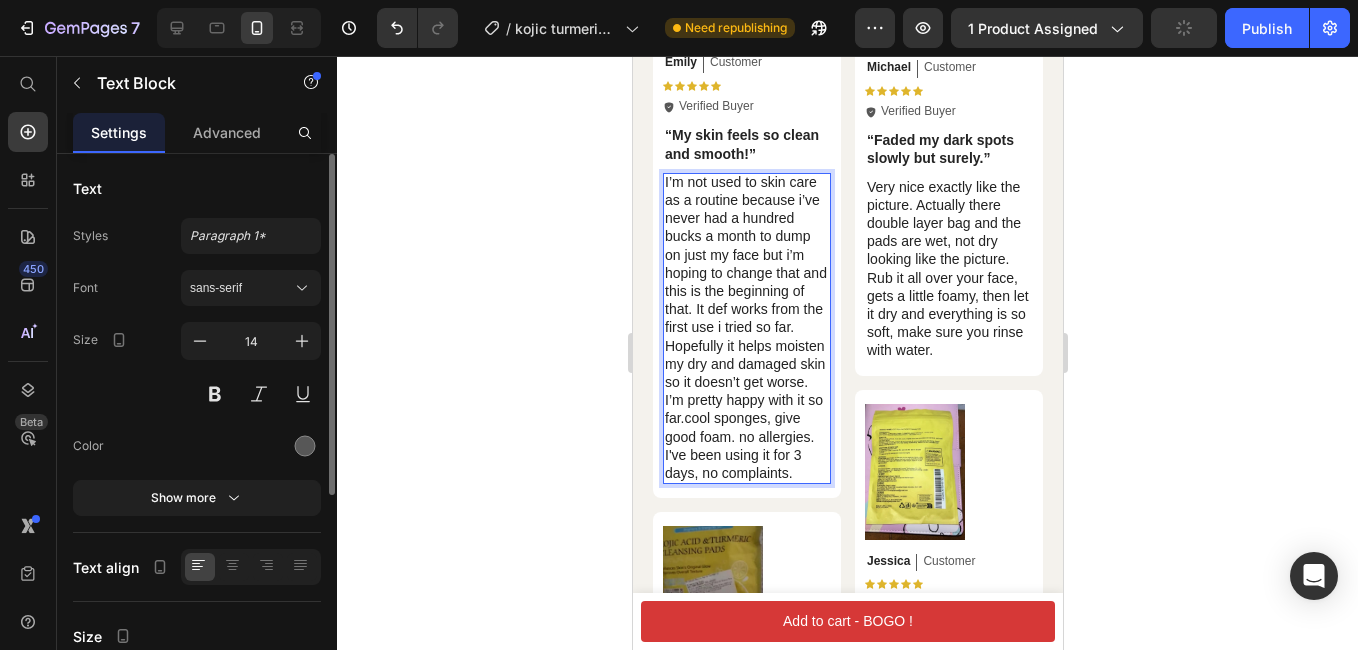 click on "I’m not used to skin care as a routine because i’ve never had a hundred bucks a month to dump on just my face but i’m hoping to change that and this is the beginning of that. It def works from the first use i tried so far. Hopefully it helps moisten my dry and damaged skin so it doesn’t get worse. I’m pretty happy with it so far.cool sponges, give good foam. no allergies. I've been using it for 3 days, no complaints." at bounding box center [745, 327] 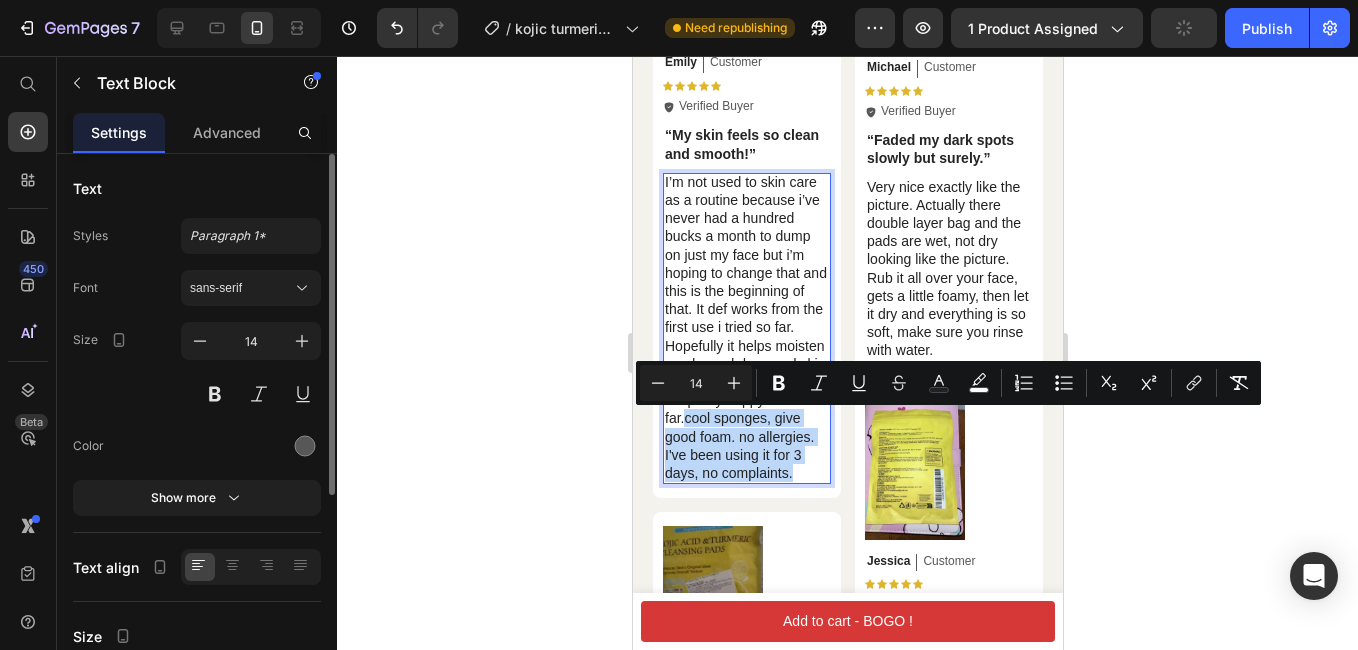 drag, startPoint x: 684, startPoint y: 421, endPoint x: 794, endPoint y: 474, distance: 122.10242 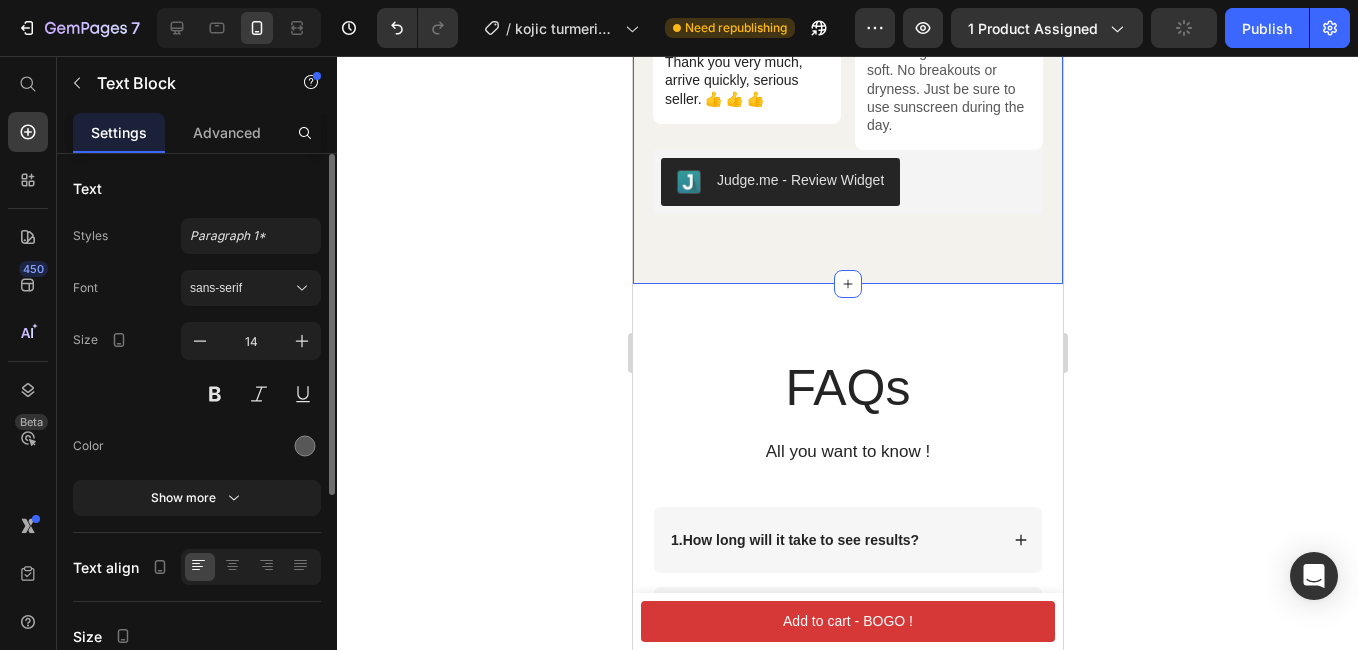 scroll, scrollTop: 9465, scrollLeft: 0, axis: vertical 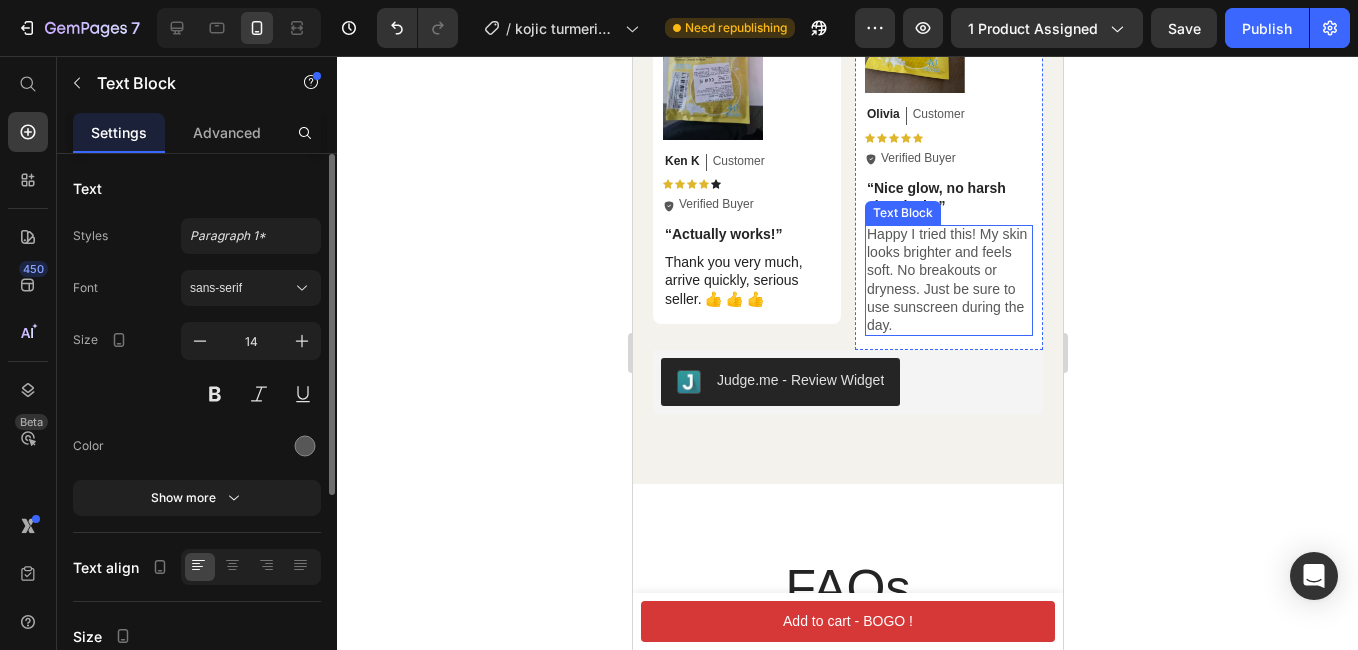 click on "Happy I tried this! My skin looks brighter and feels soft. No breakouts or dryness. Just be sure to use sunscreen during the day." at bounding box center [948, 279] 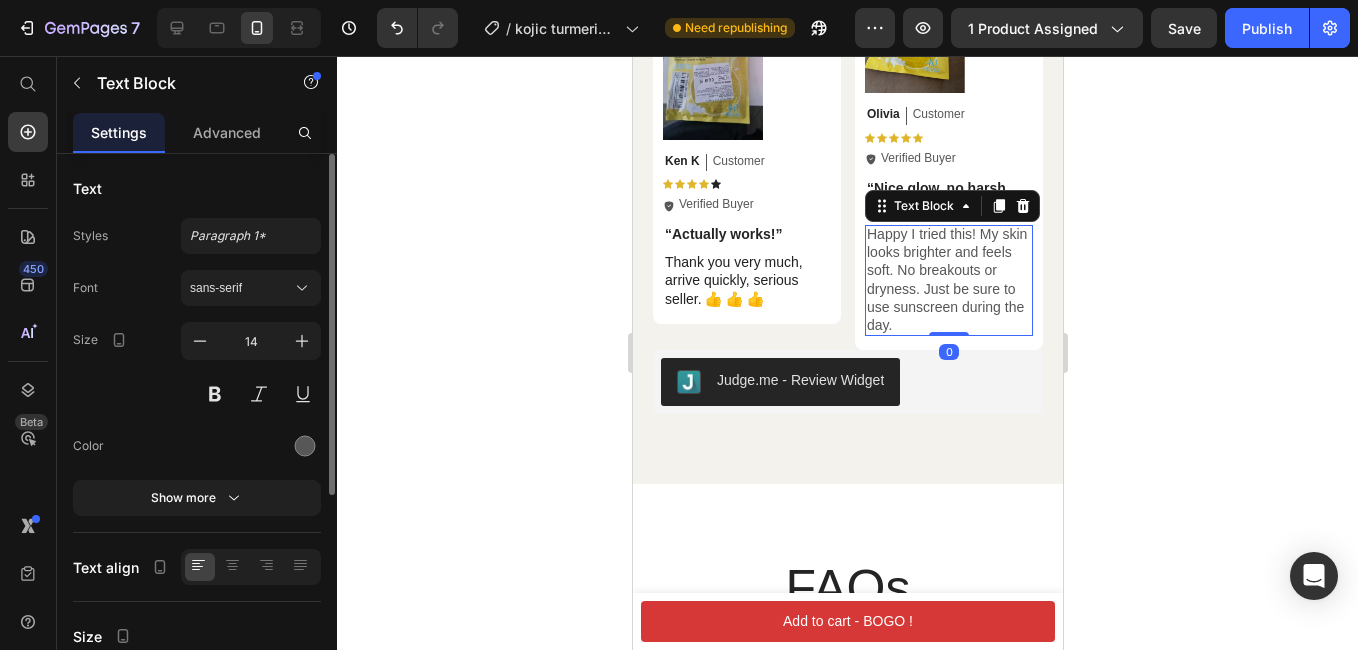 scroll, scrollTop: 0, scrollLeft: 0, axis: both 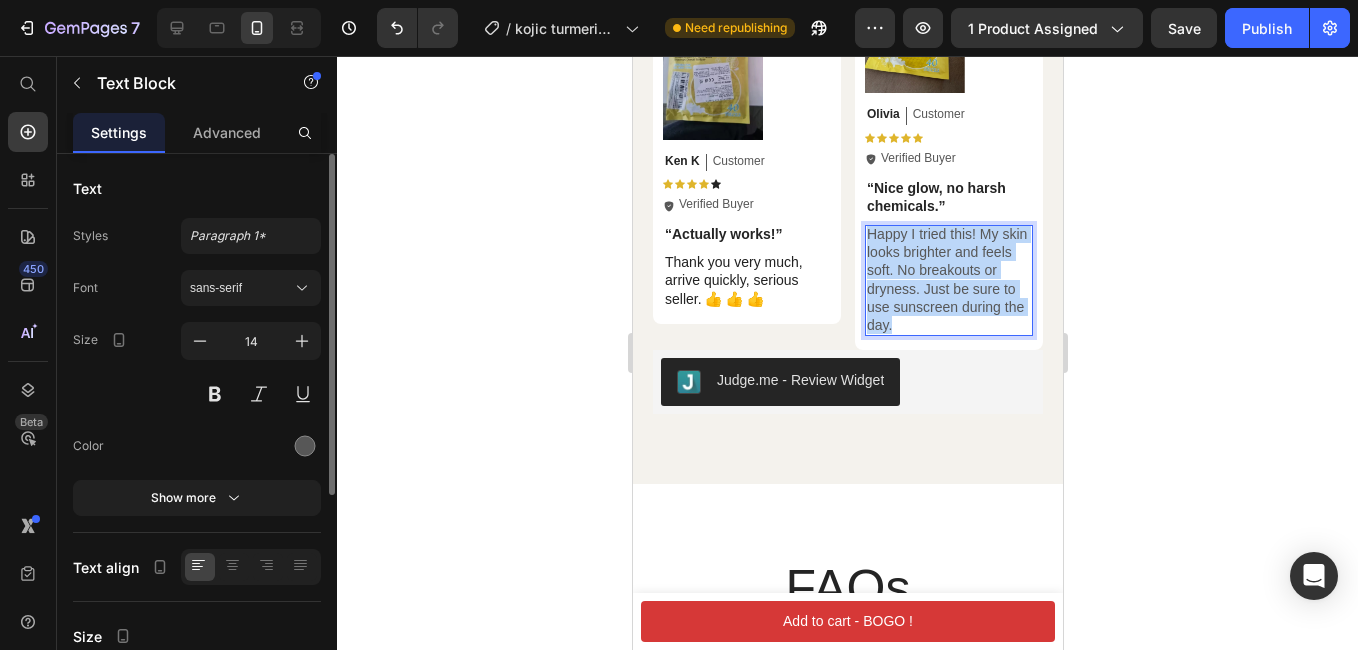 drag, startPoint x: 920, startPoint y: 319, endPoint x: 859, endPoint y: 232, distance: 106.25441 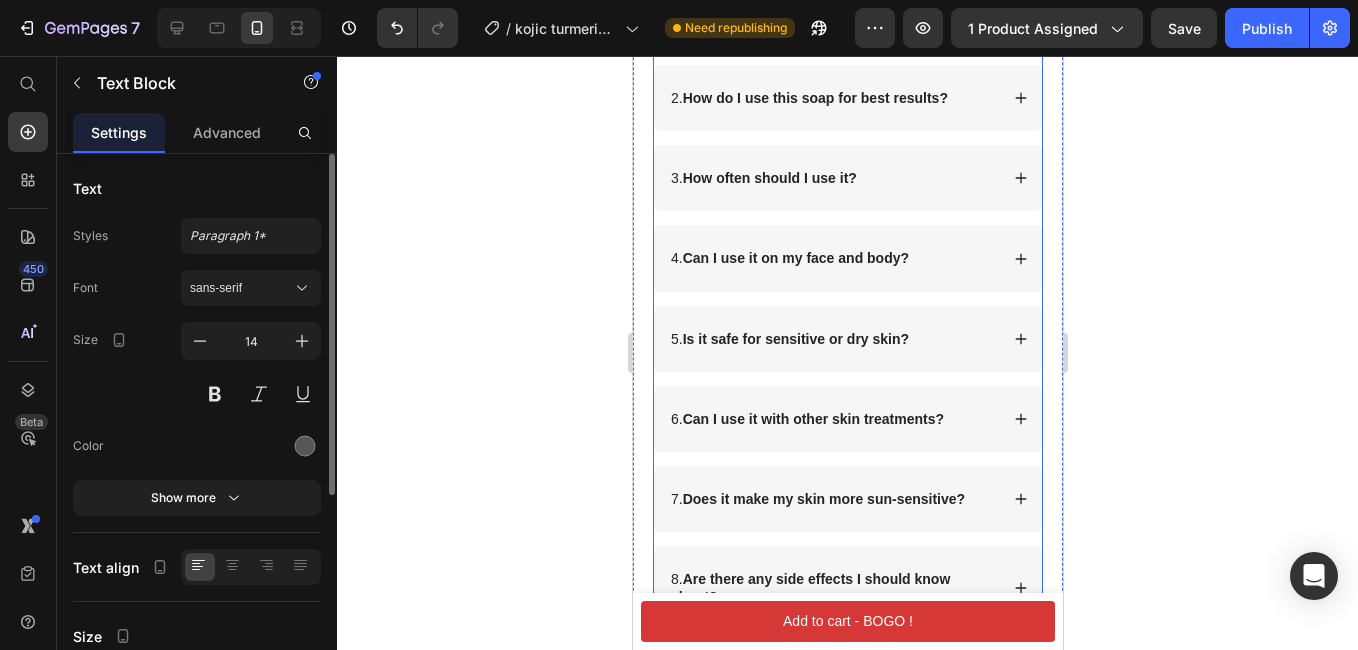 scroll, scrollTop: 10165, scrollLeft: 0, axis: vertical 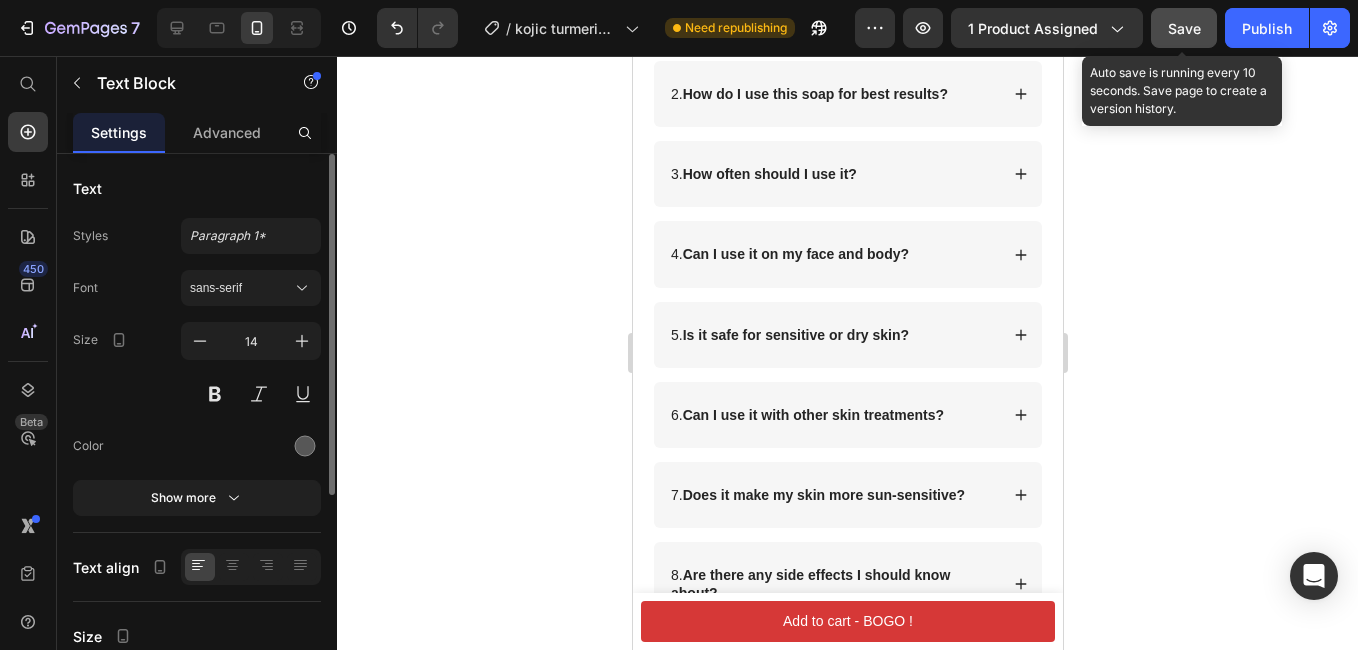 drag, startPoint x: 1185, startPoint y: 31, endPoint x: 278, endPoint y: 269, distance: 937.70624 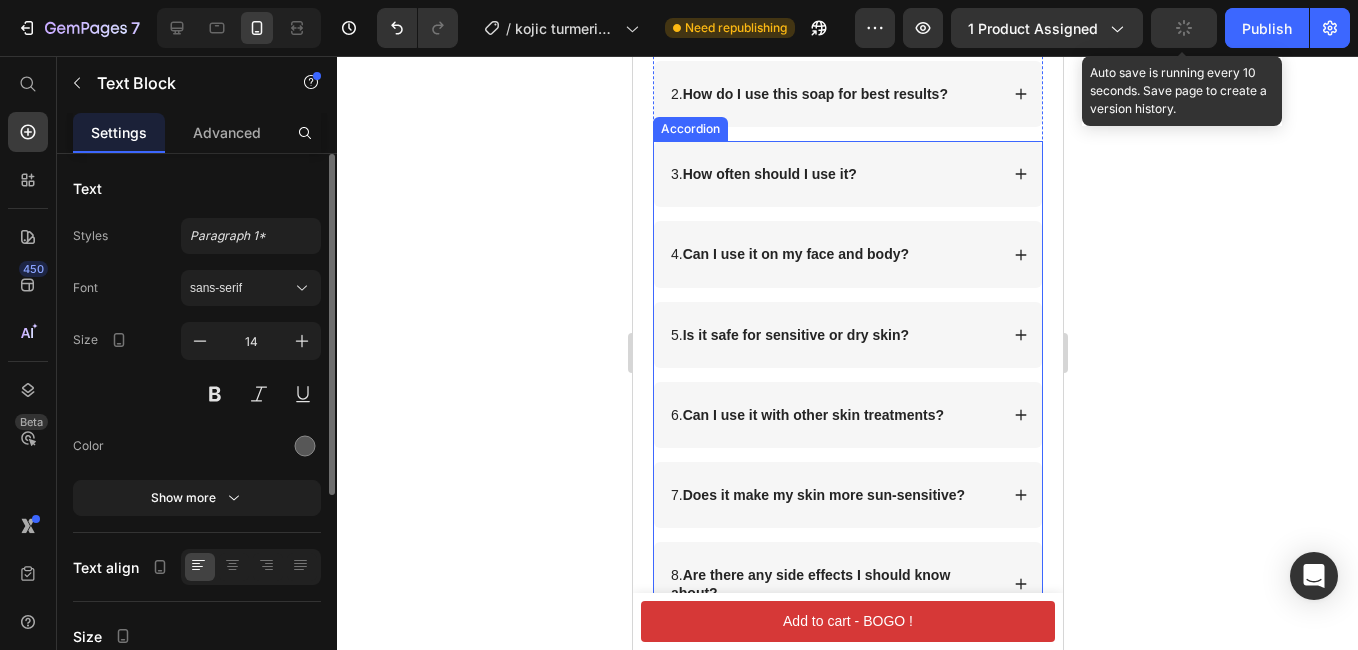scroll, scrollTop: 10365, scrollLeft: 0, axis: vertical 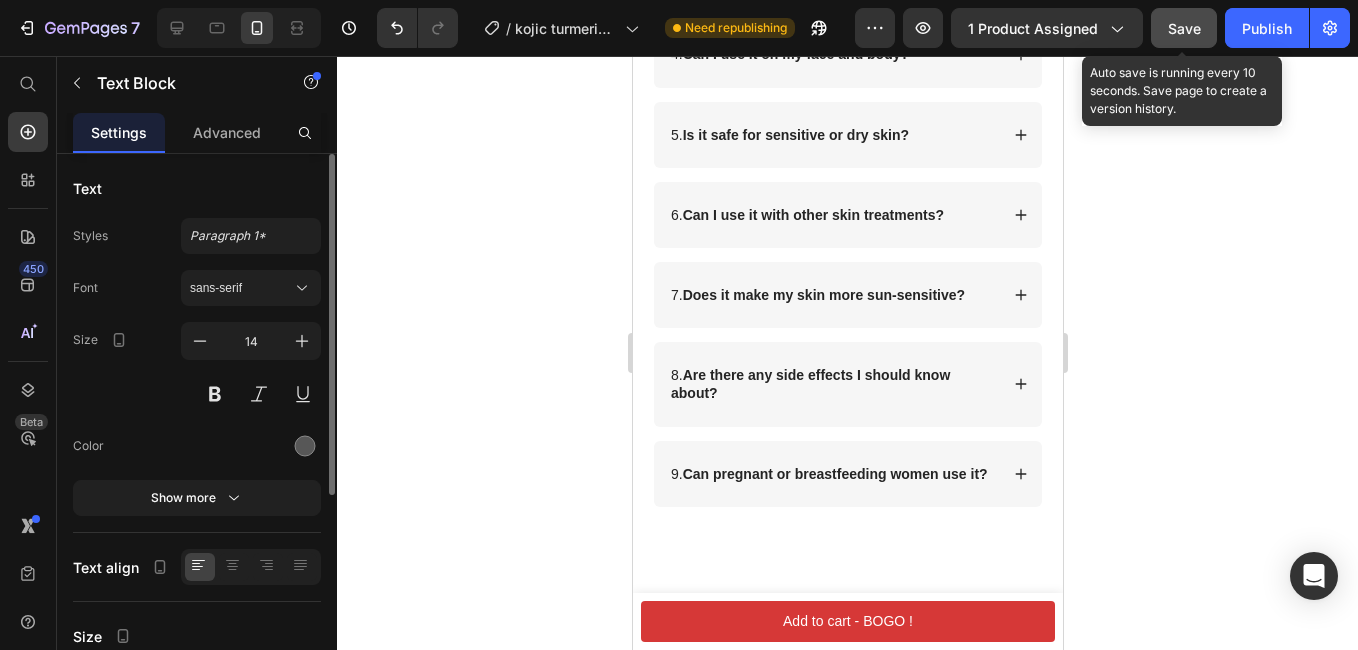drag, startPoint x: 1276, startPoint y: 11, endPoint x: 1244, endPoint y: 271, distance: 261.96182 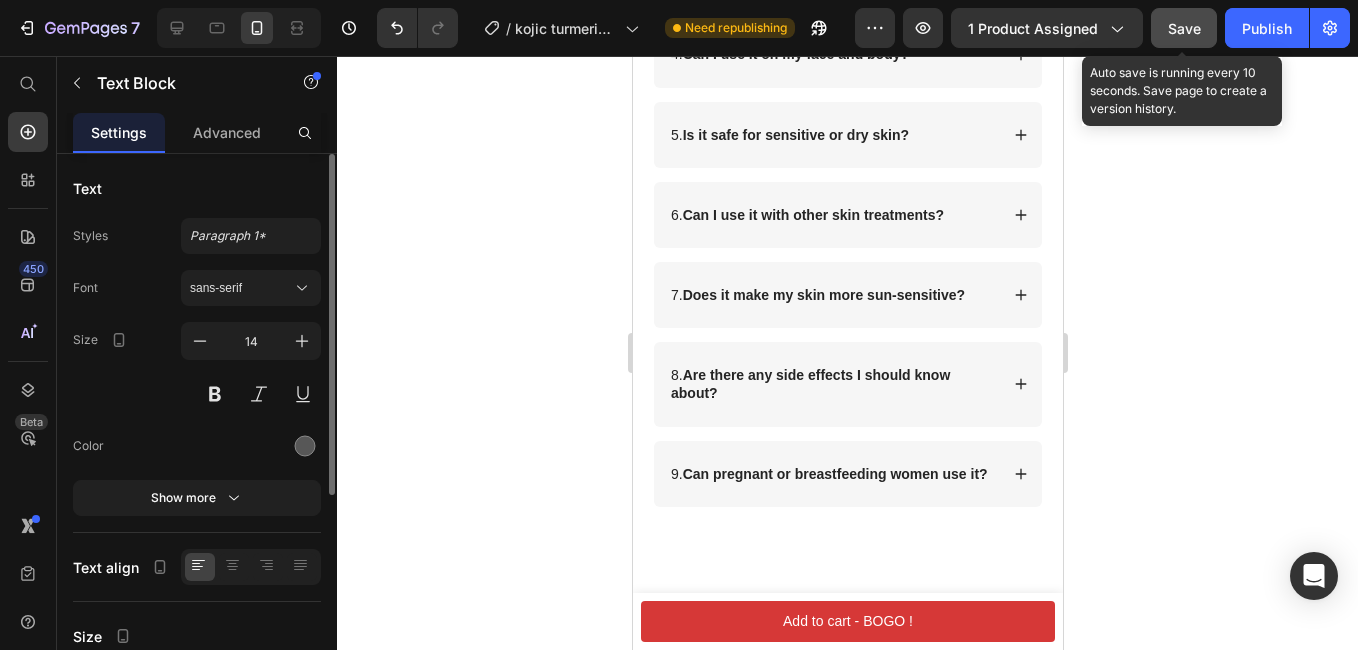 click on "Publish" 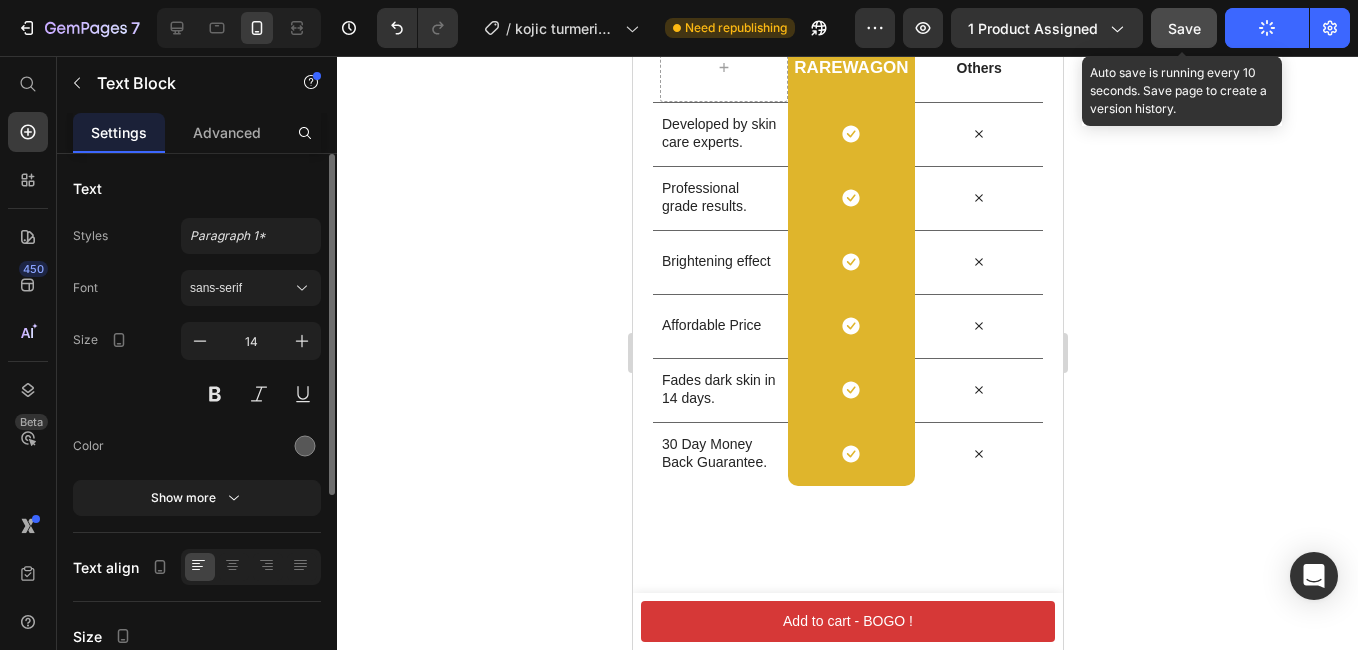 scroll, scrollTop: 0, scrollLeft: 0, axis: both 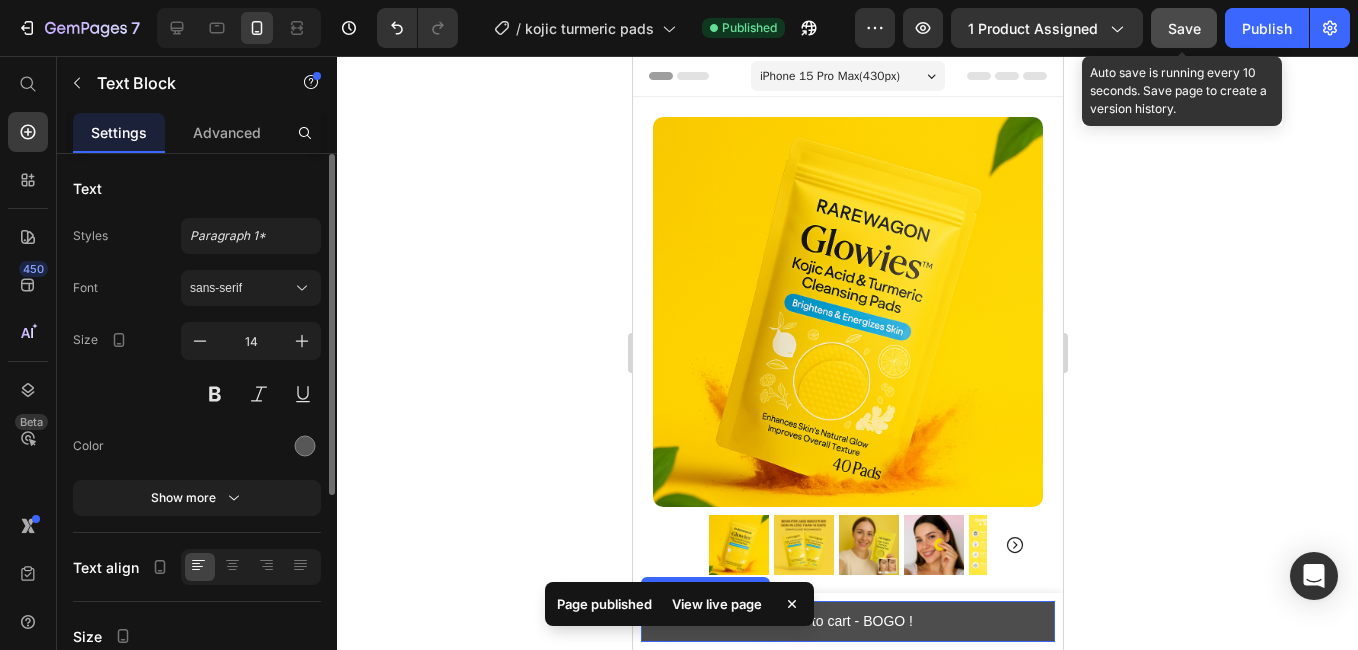click on "Add to cart - BOGO !" at bounding box center (847, 621) 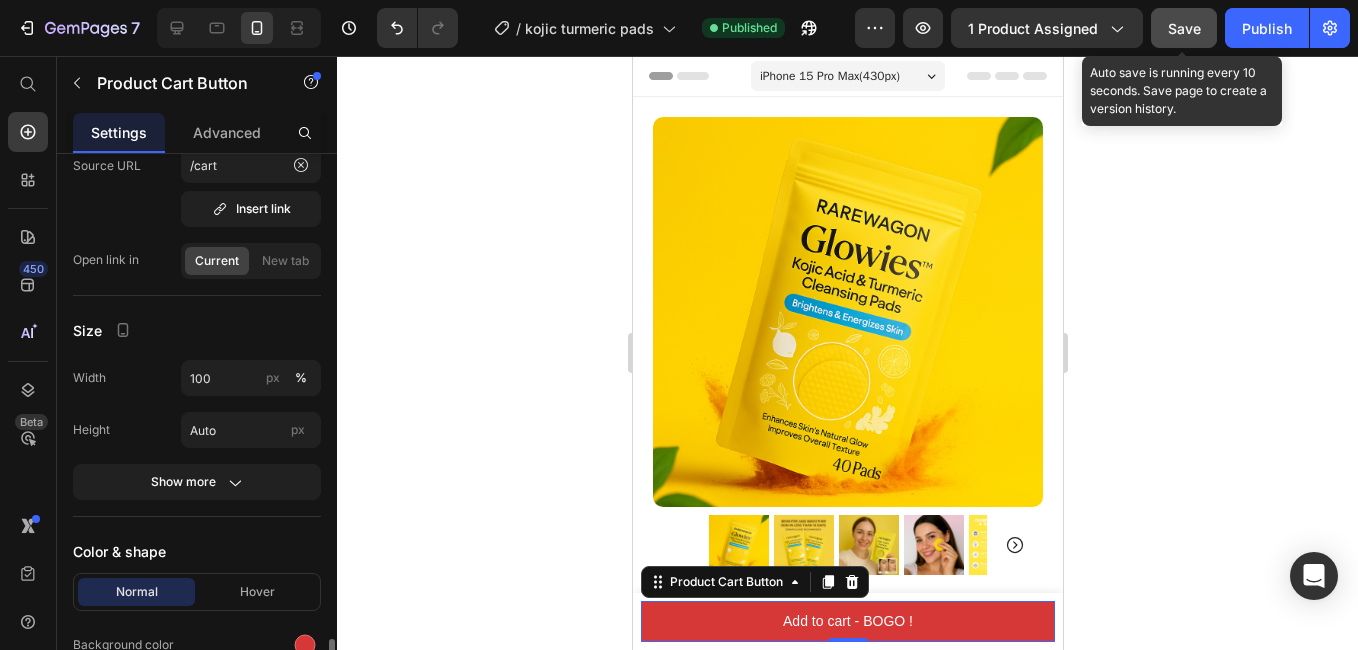 scroll, scrollTop: 1000, scrollLeft: 0, axis: vertical 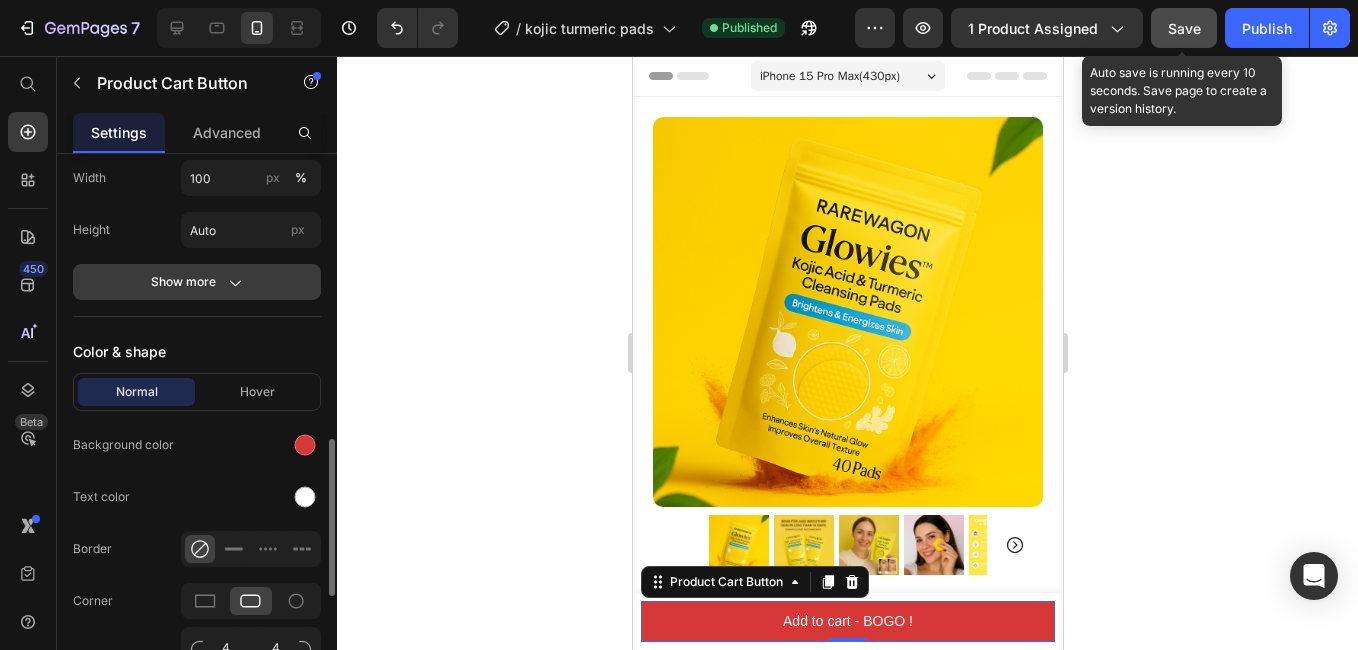click on "Show more" 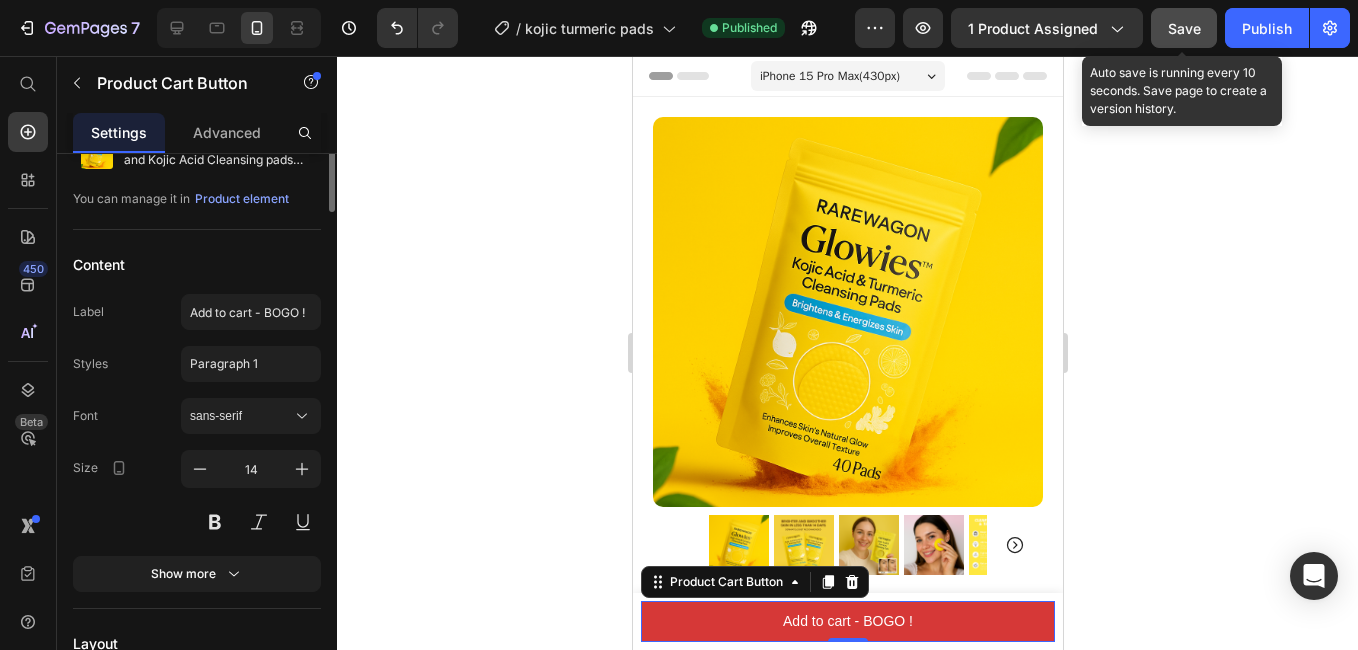 scroll, scrollTop: 0, scrollLeft: 0, axis: both 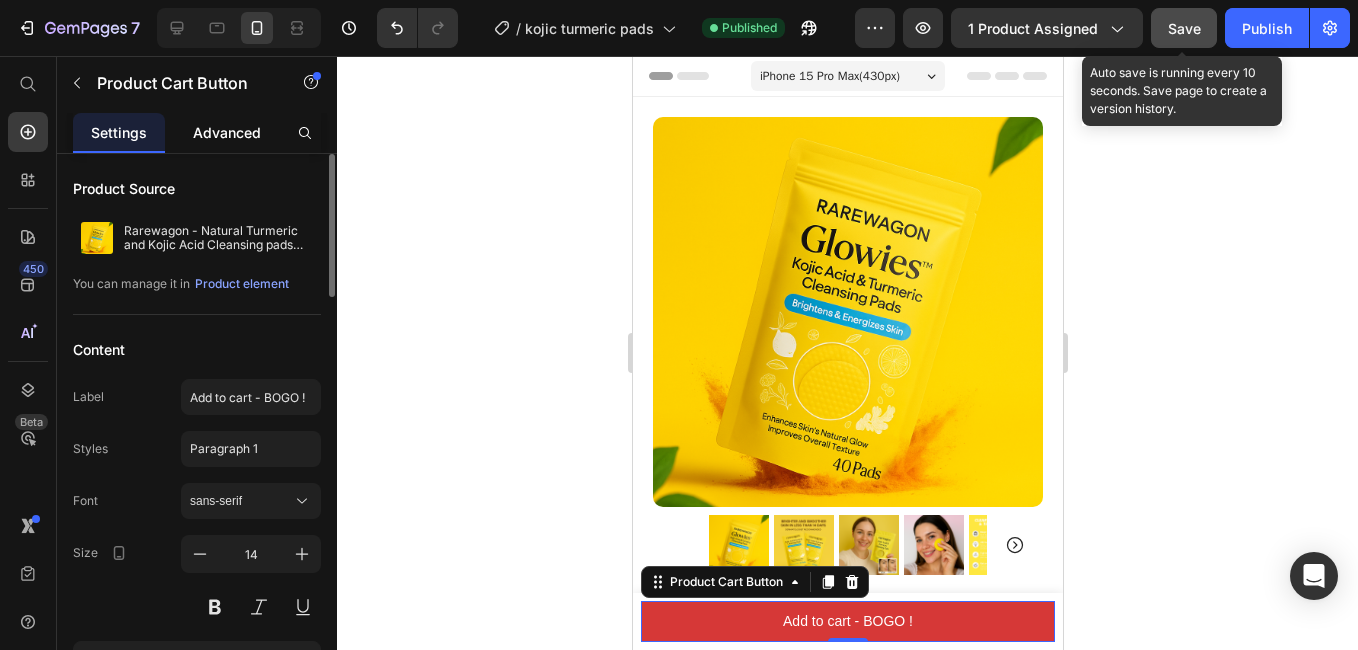 click on "Advanced" 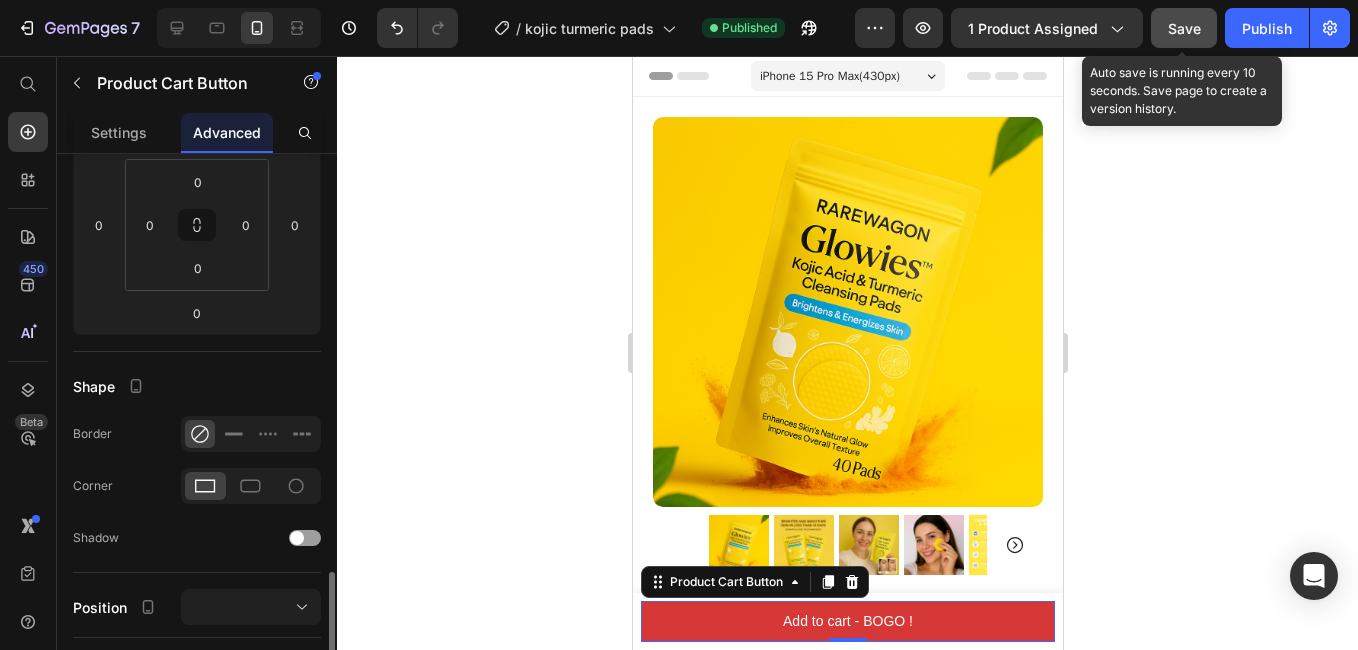 scroll, scrollTop: 500, scrollLeft: 0, axis: vertical 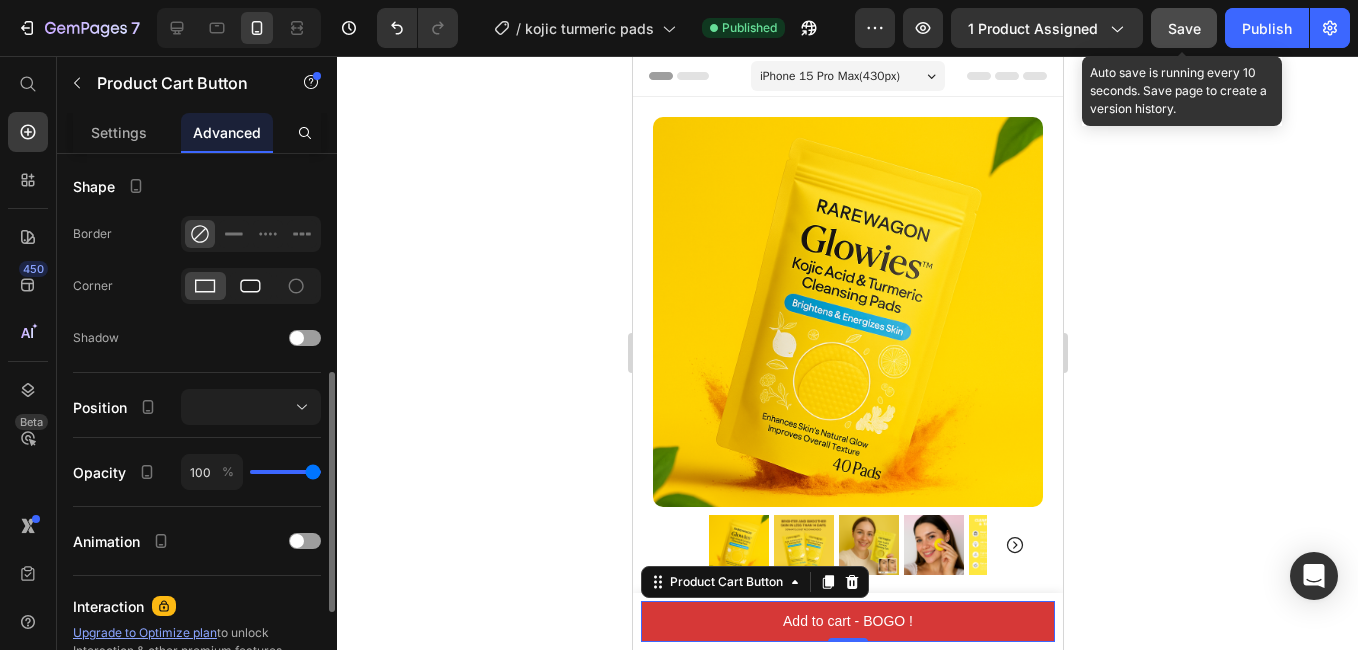 click 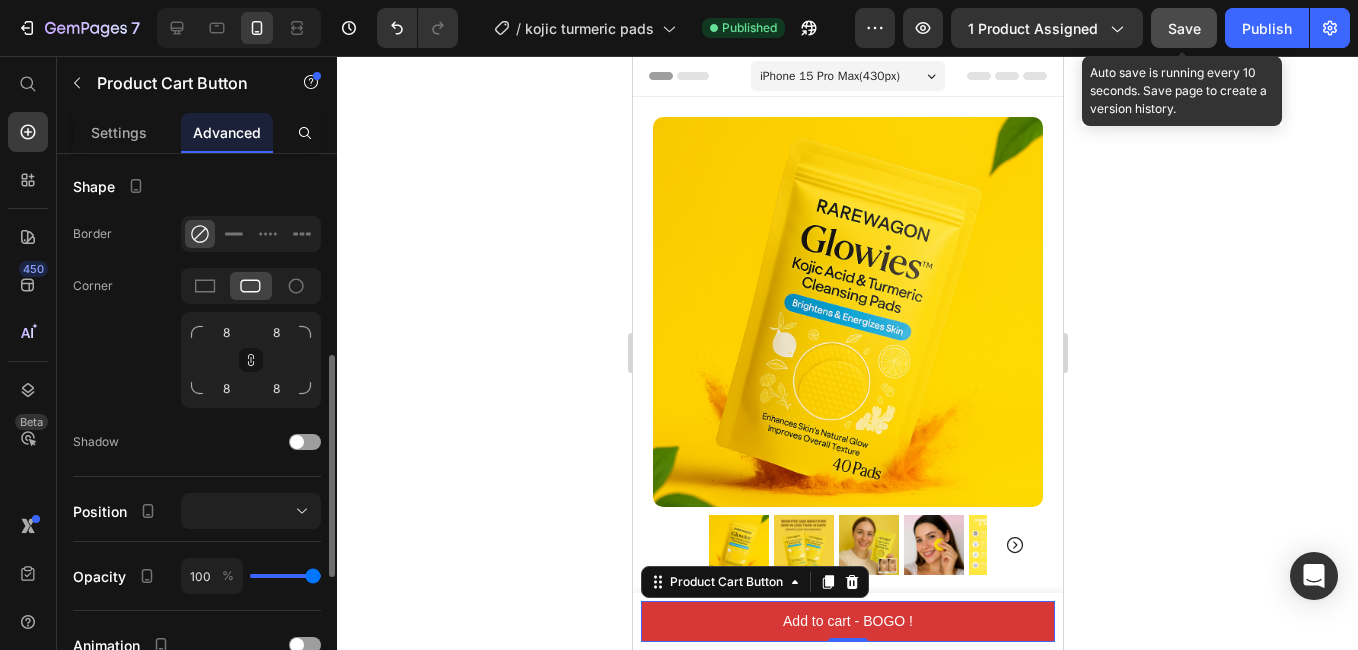 scroll, scrollTop: 600, scrollLeft: 0, axis: vertical 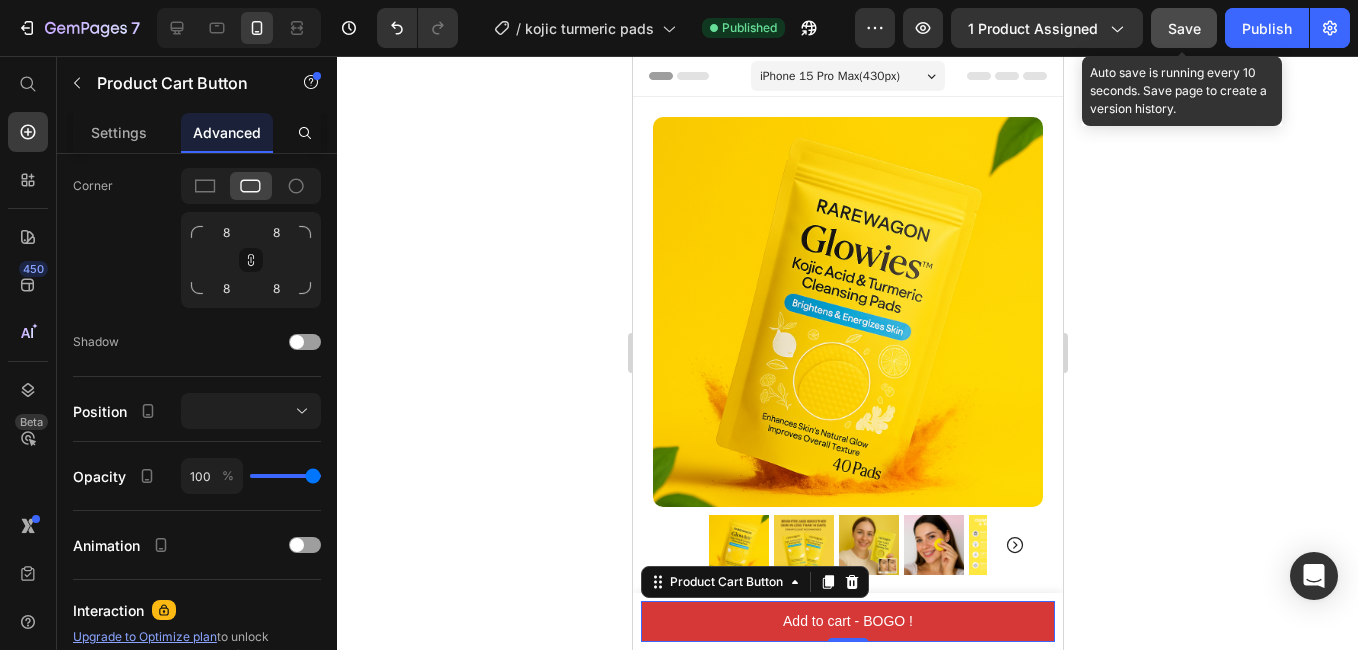 click 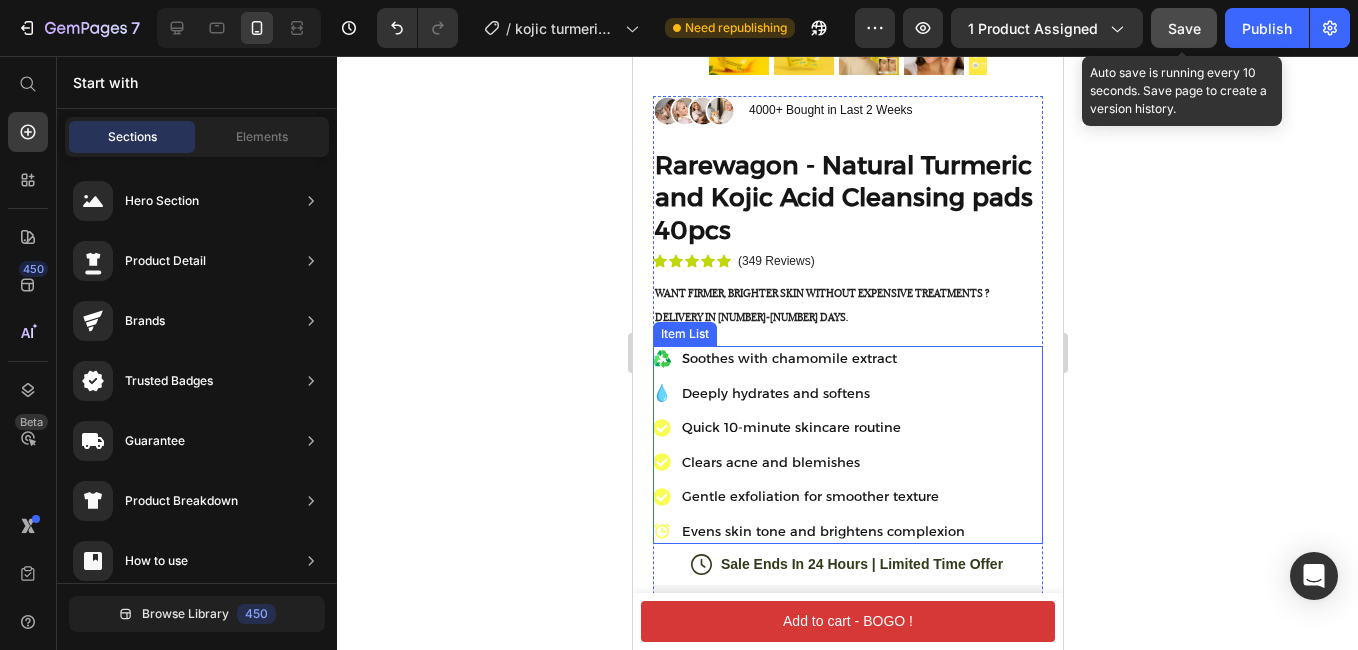scroll, scrollTop: 600, scrollLeft: 0, axis: vertical 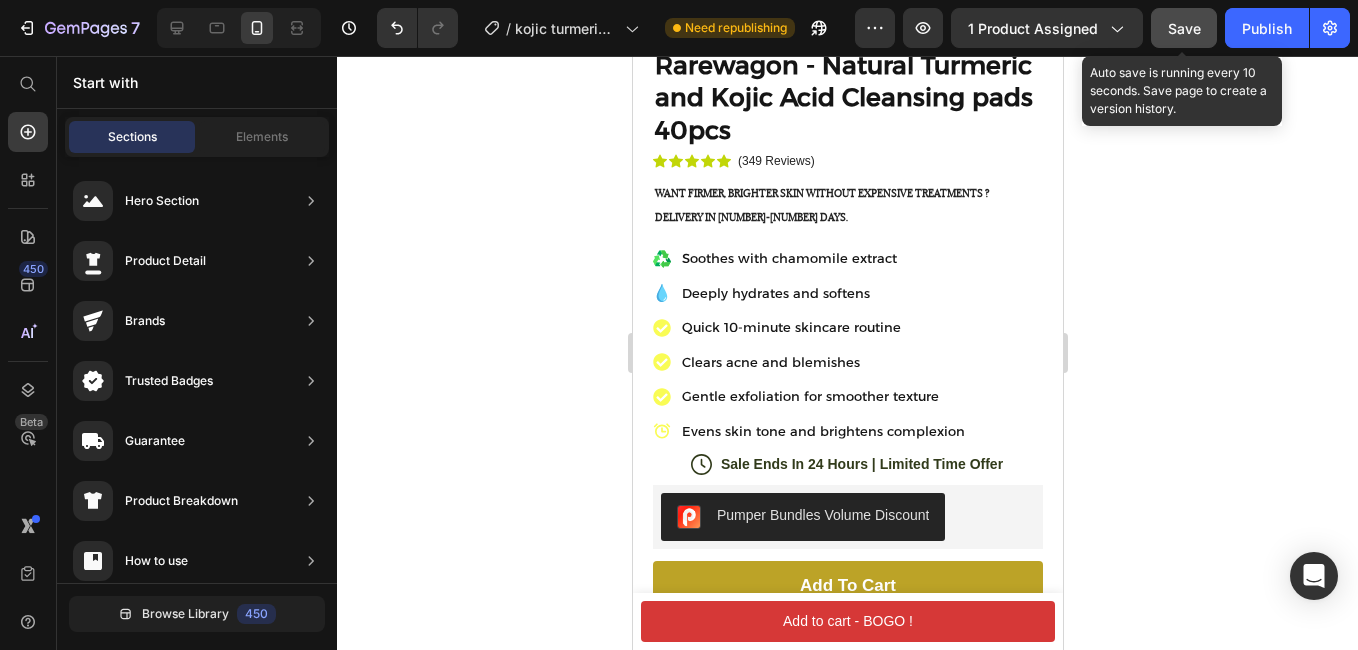 click on "Save" at bounding box center [1184, 28] 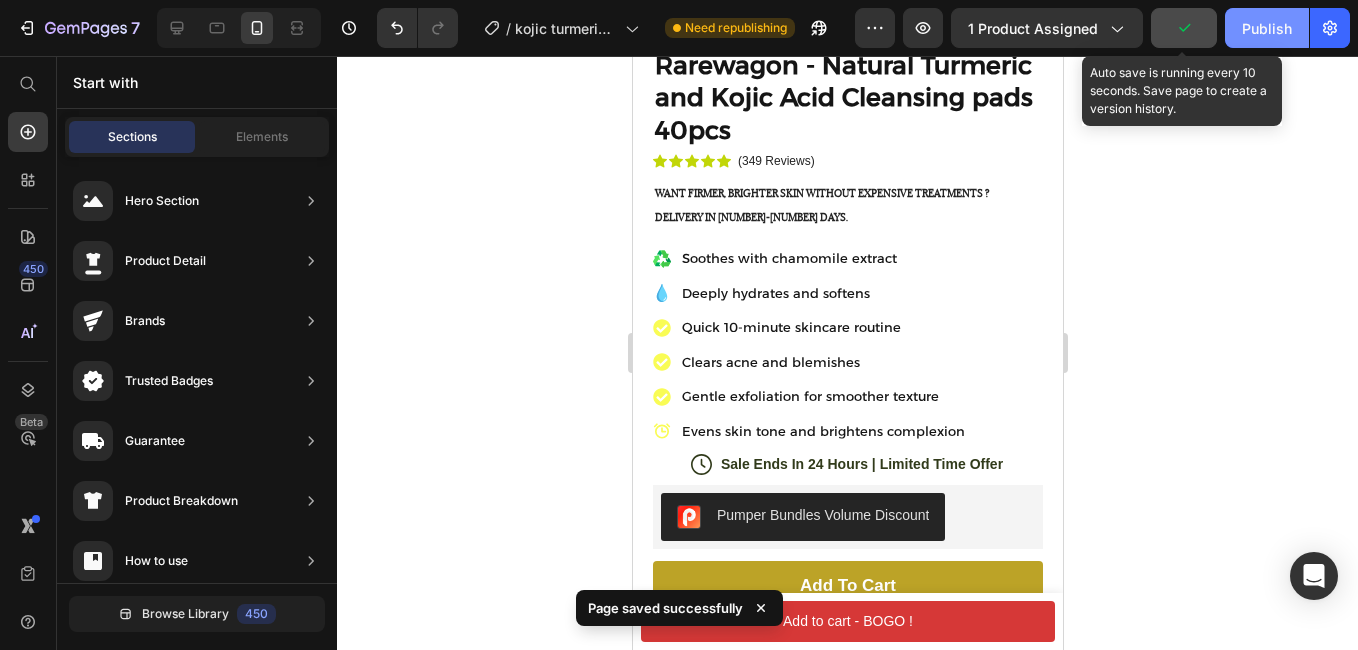 drag, startPoint x: 1253, startPoint y: 19, endPoint x: 417, endPoint y: 86, distance: 838.6805 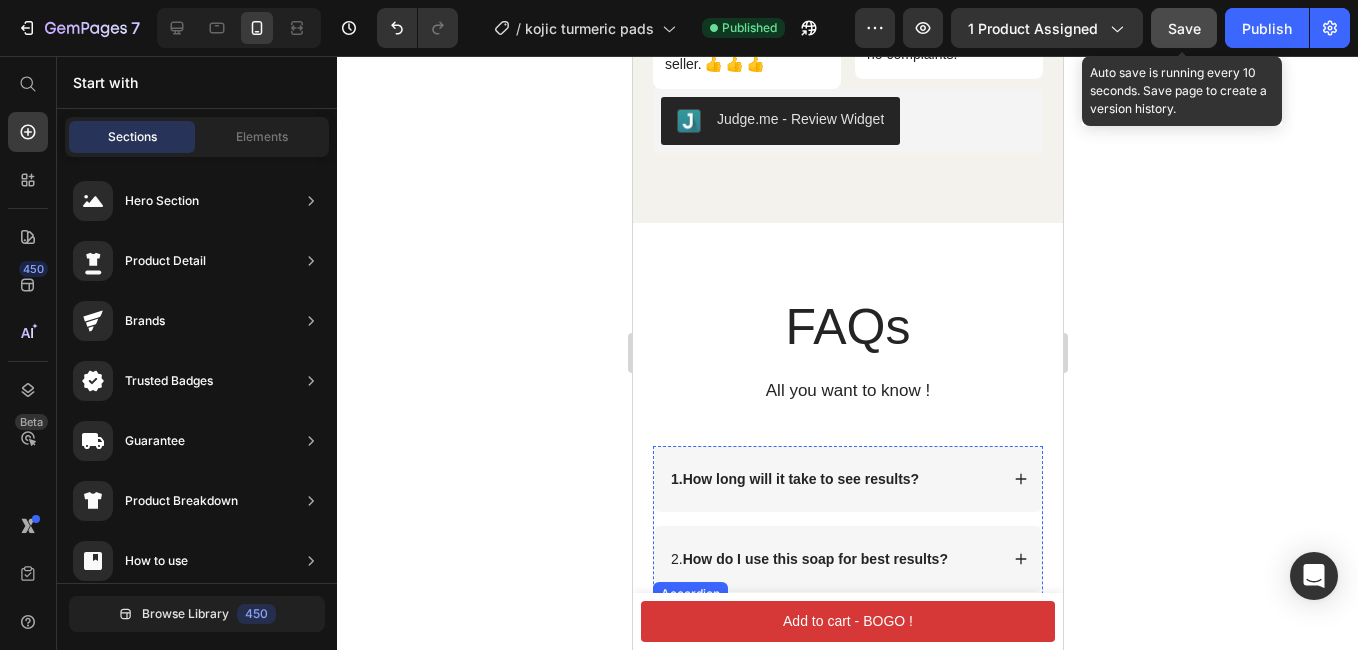 scroll, scrollTop: 10100, scrollLeft: 0, axis: vertical 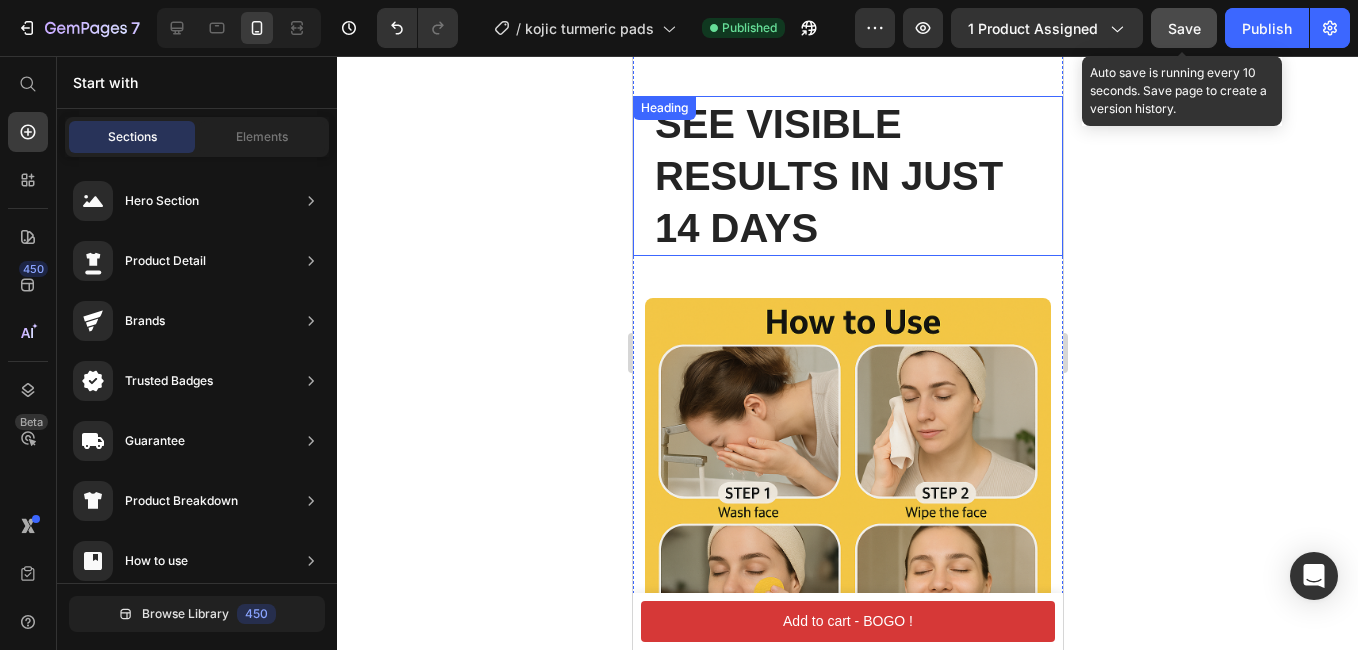 click on "SEE VISIBLE RESULTS IN JUST 14 DAYS" at bounding box center [847, 176] 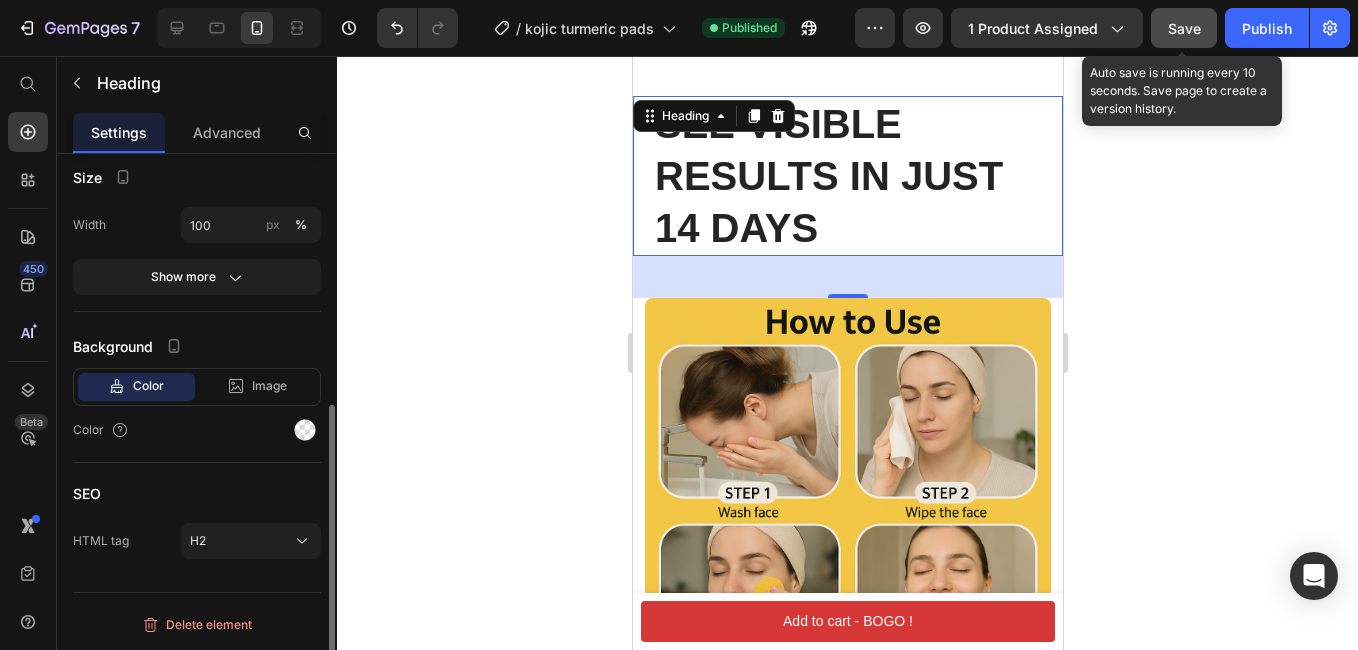 scroll, scrollTop: 0, scrollLeft: 0, axis: both 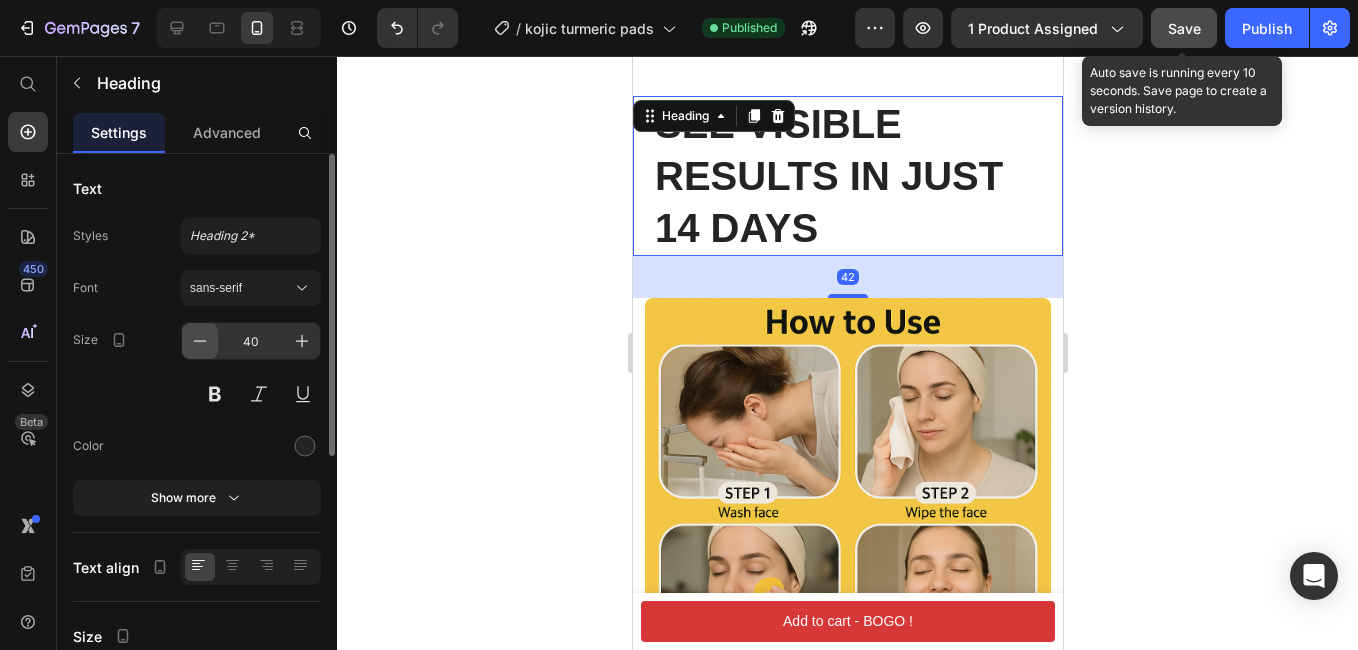click 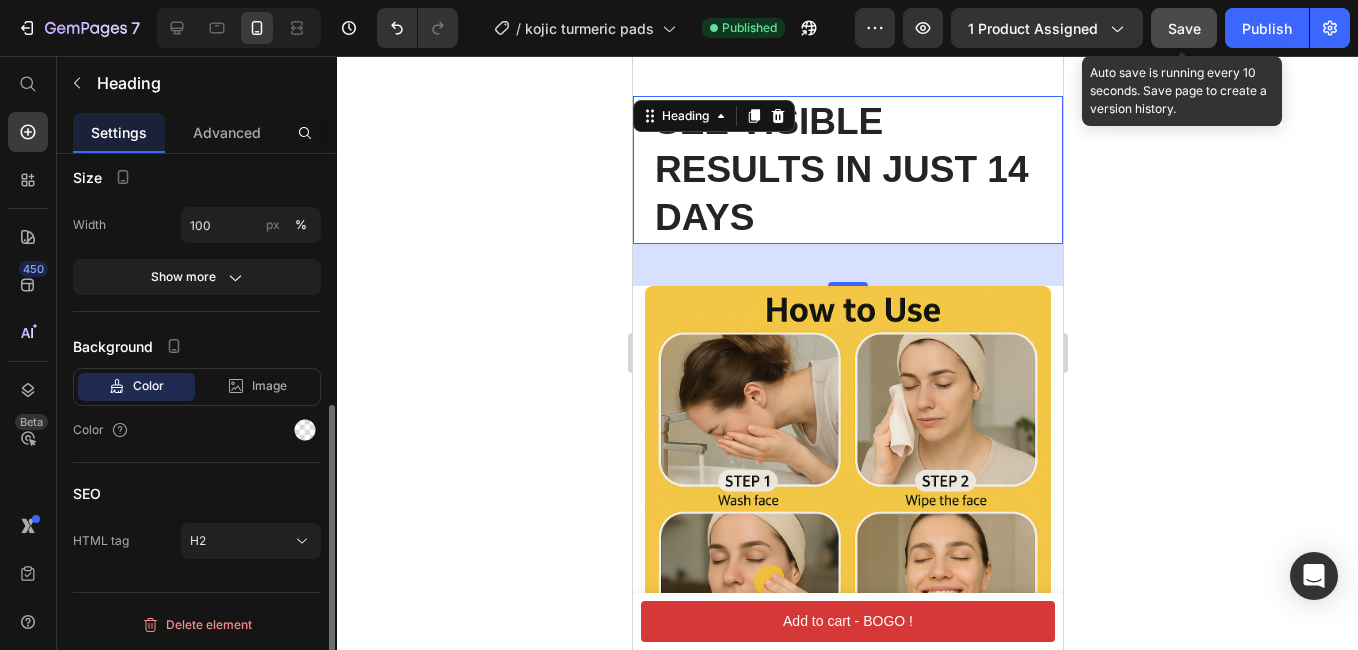 scroll, scrollTop: 359, scrollLeft: 0, axis: vertical 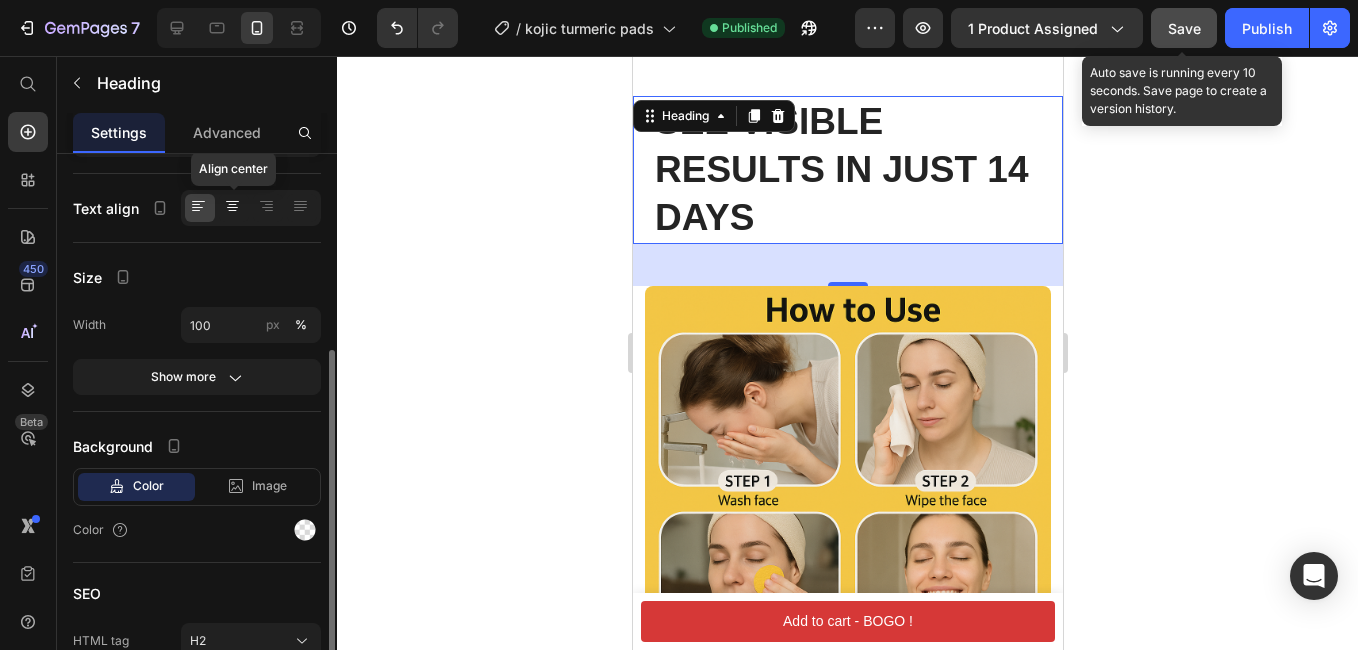 click 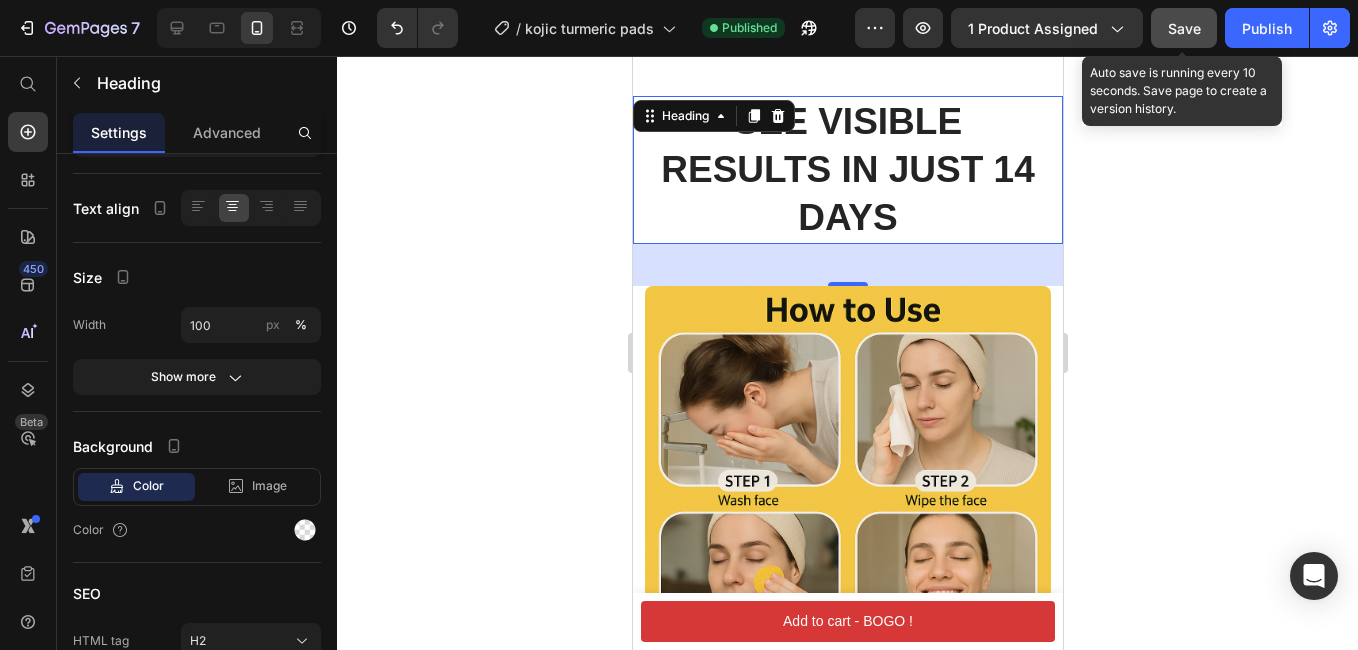 click 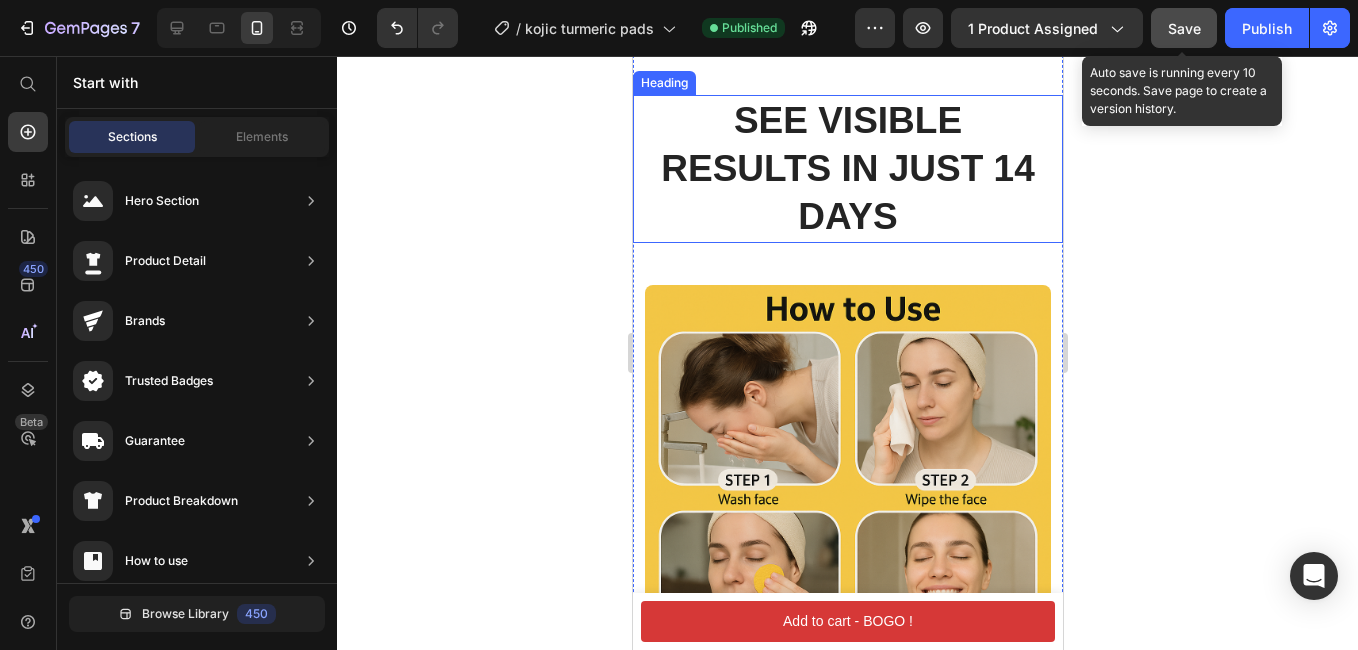 scroll, scrollTop: 7000, scrollLeft: 0, axis: vertical 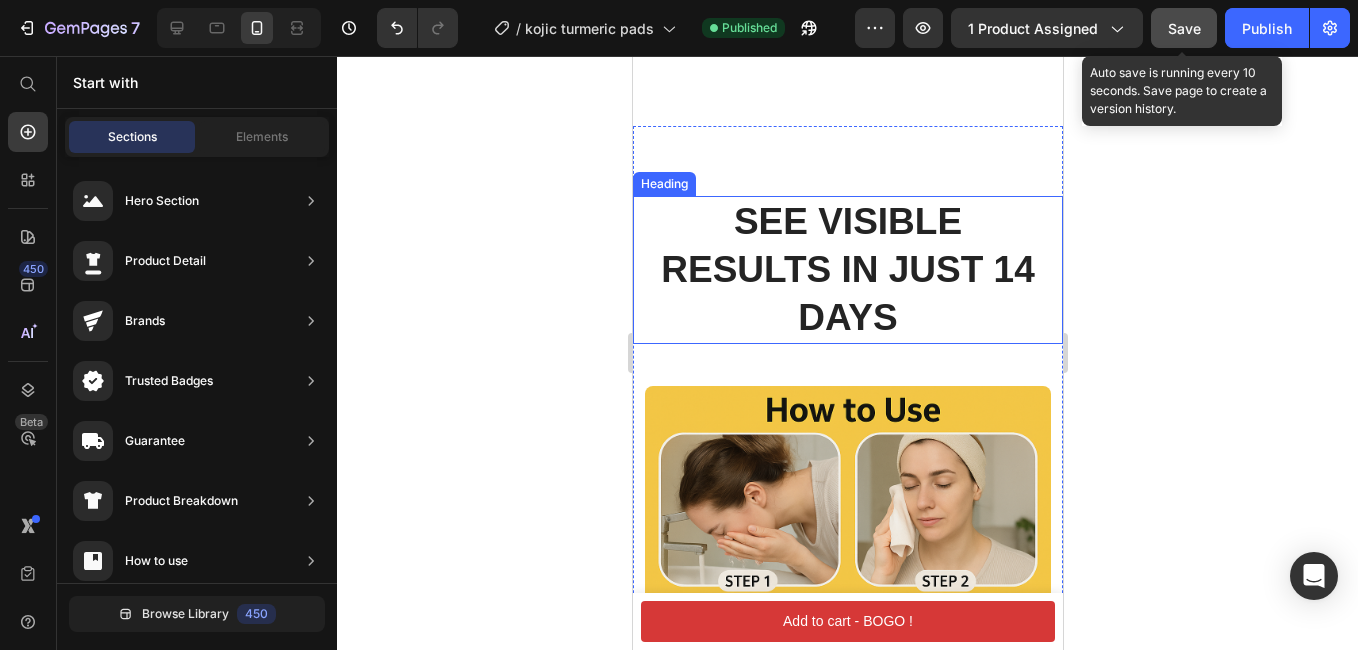 click on "SEE VISIBLE RESULTS IN JUST 14 DAYS" at bounding box center [847, 269] 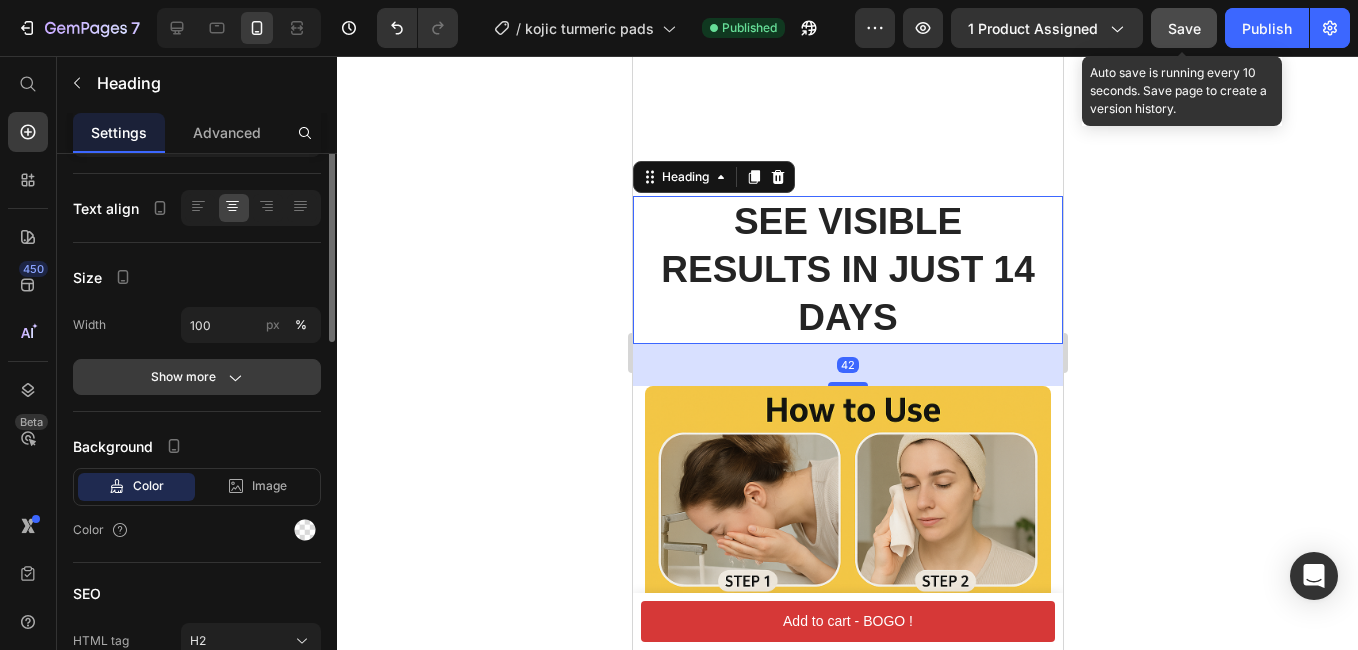 scroll, scrollTop: 0, scrollLeft: 0, axis: both 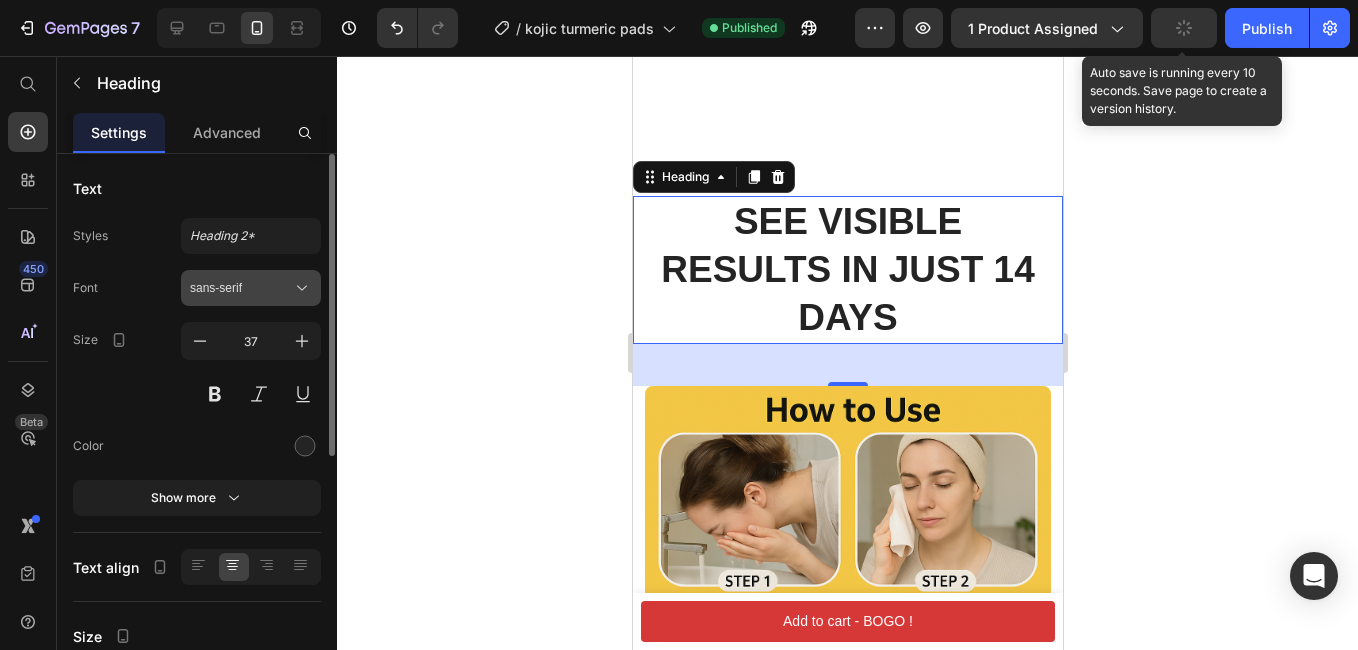 click on "sans-serif" at bounding box center (241, 288) 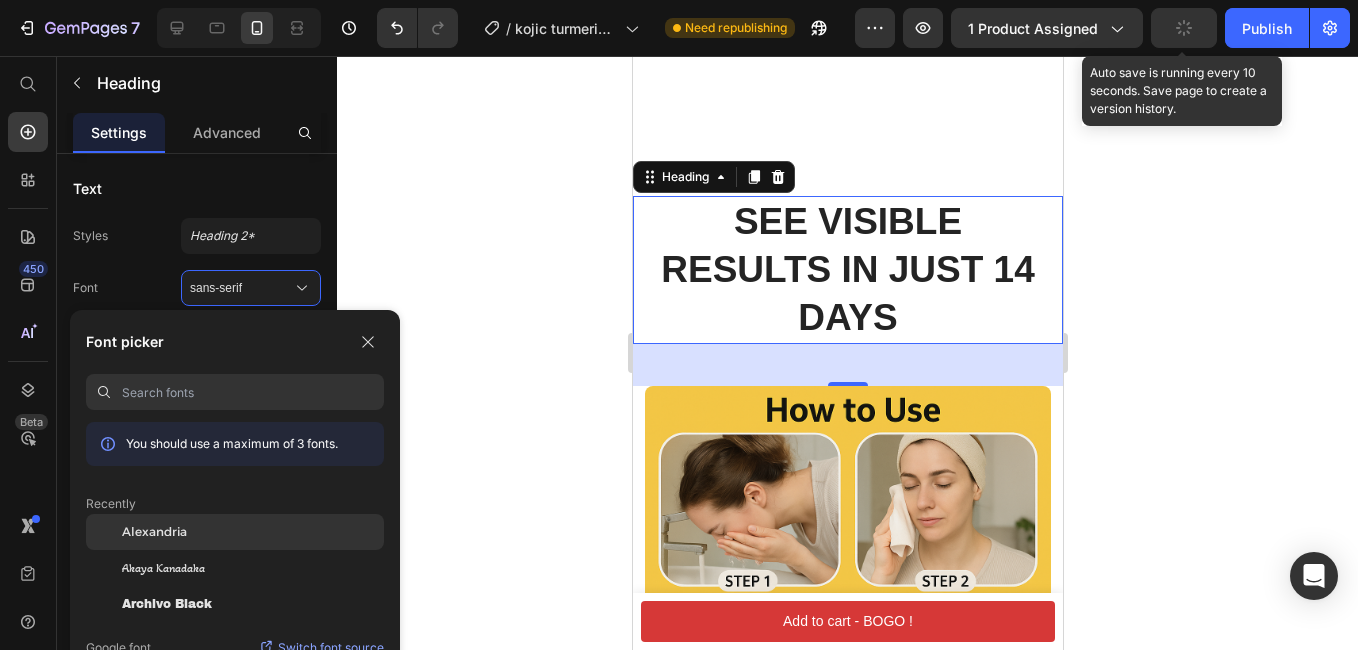 click on "Alexandria" 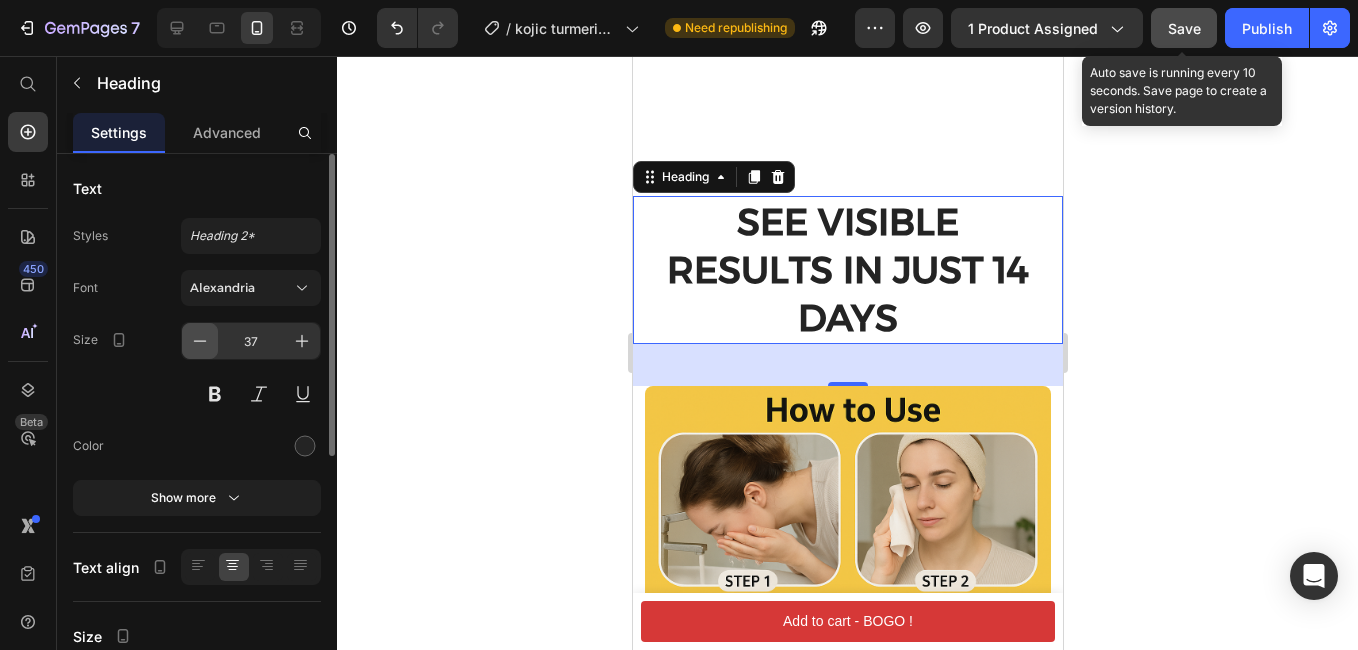 click 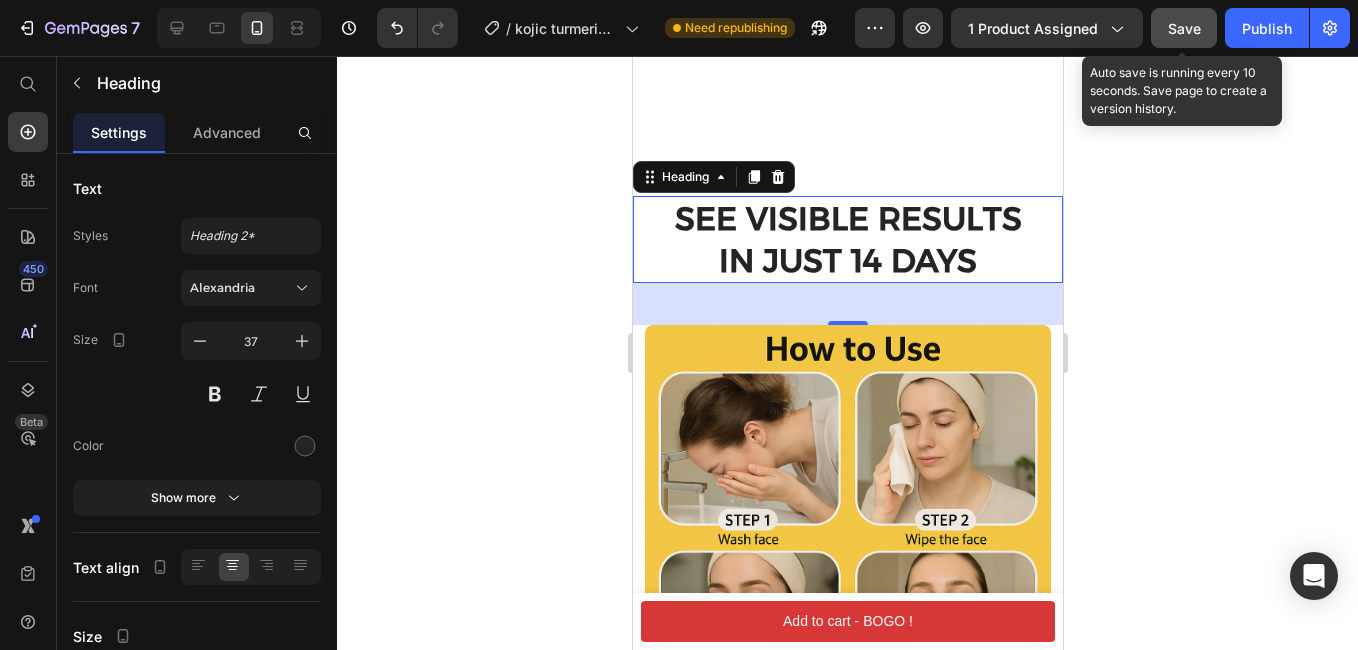 click 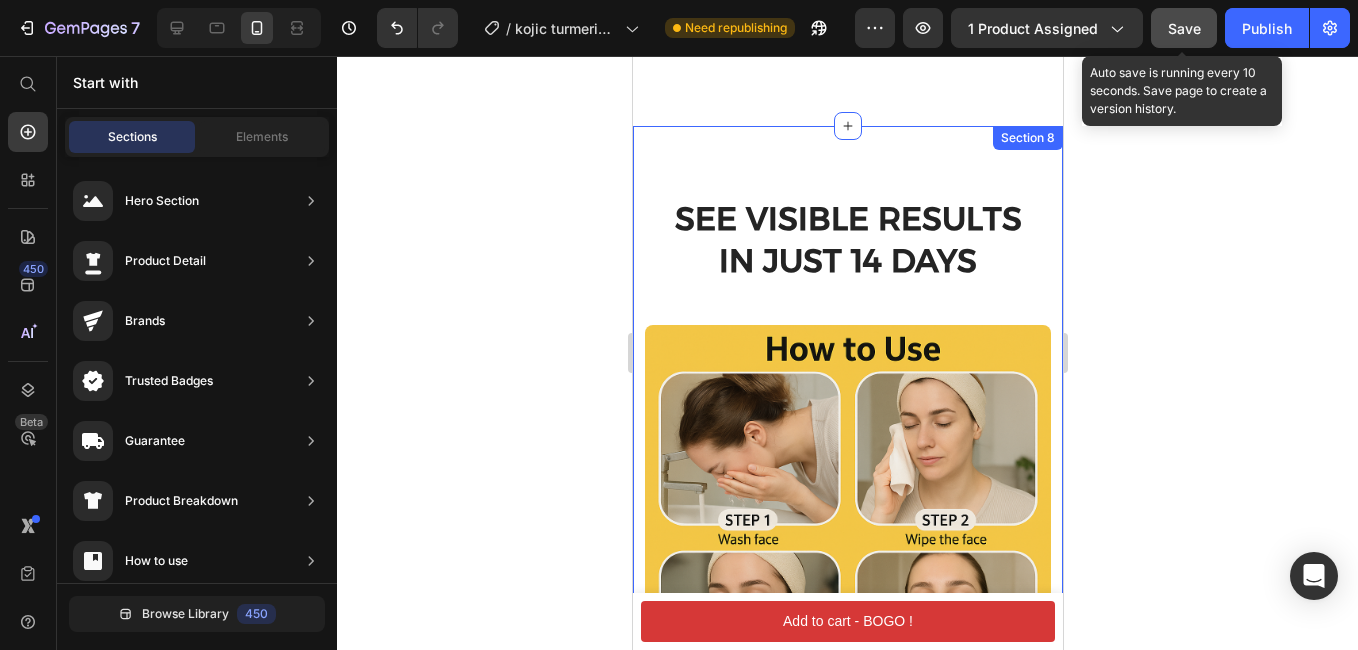 scroll, scrollTop: 6800, scrollLeft: 0, axis: vertical 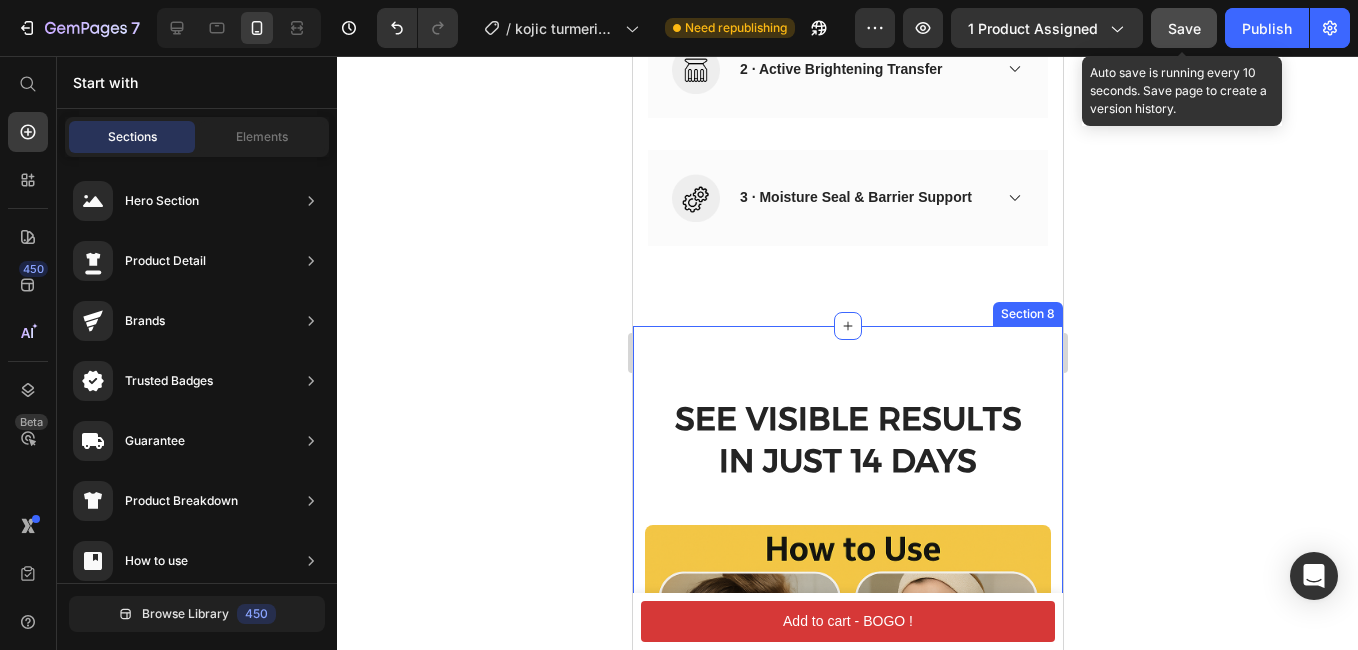 click on "SEE VISIBLE RESULTS IN JUST 14 DAYS Heading Nourish, hydrate, and soften with our skin cream. Heading 97% Text Block Reported a noticeable reduction in fine lines & wrinkles. Text Block Row 94% Text Block Saw a significant improvement in skin tone and texture. Text Block Row 92% Text Block Experienced a reduction in acne breakouts & rosacea. Text Block Row 99% Text Block Customer Satisfaction with the ease of use and affordability. Text Block Row buy it now Button Row Image Row Section 8" at bounding box center [847, 896] 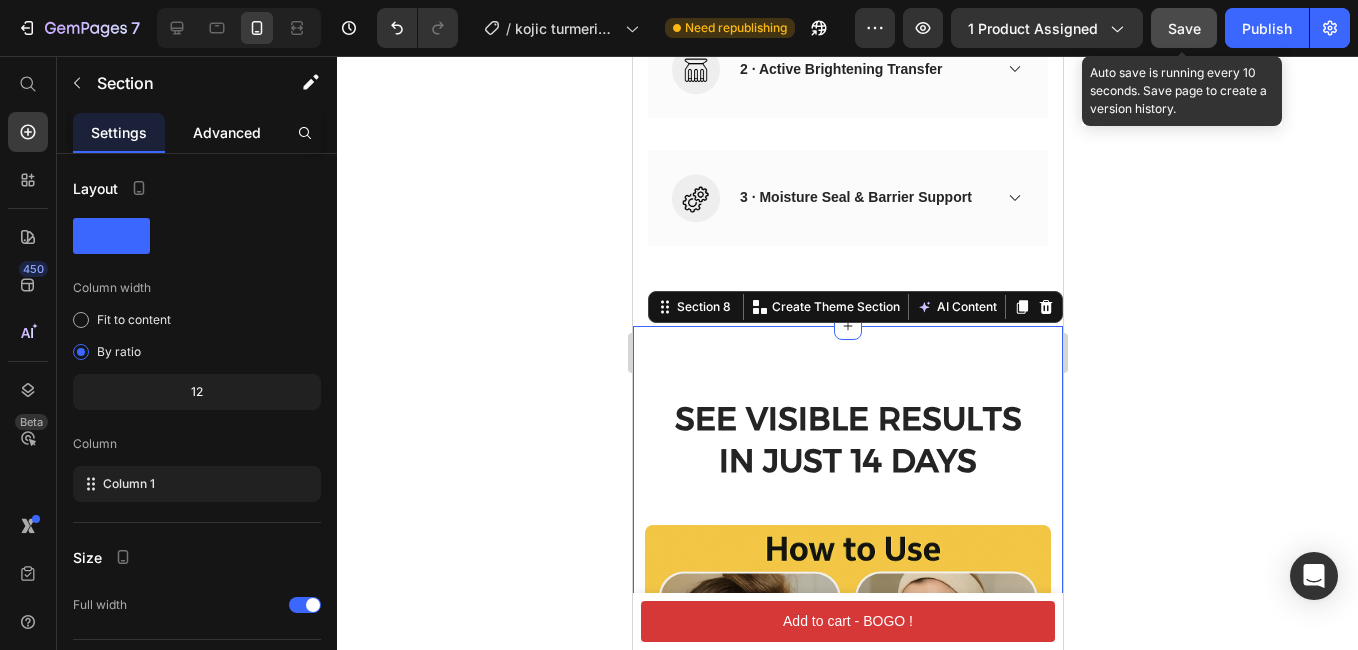 click on "Advanced" at bounding box center [227, 132] 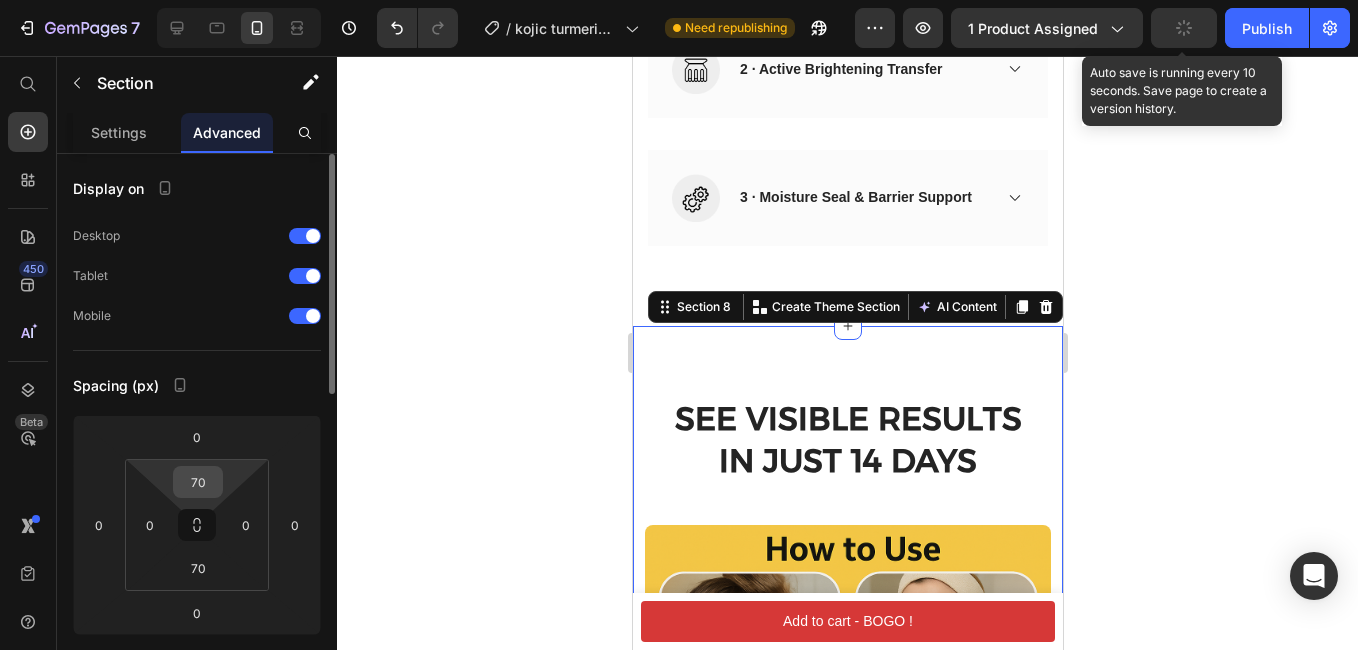 click on "70" at bounding box center [198, 482] 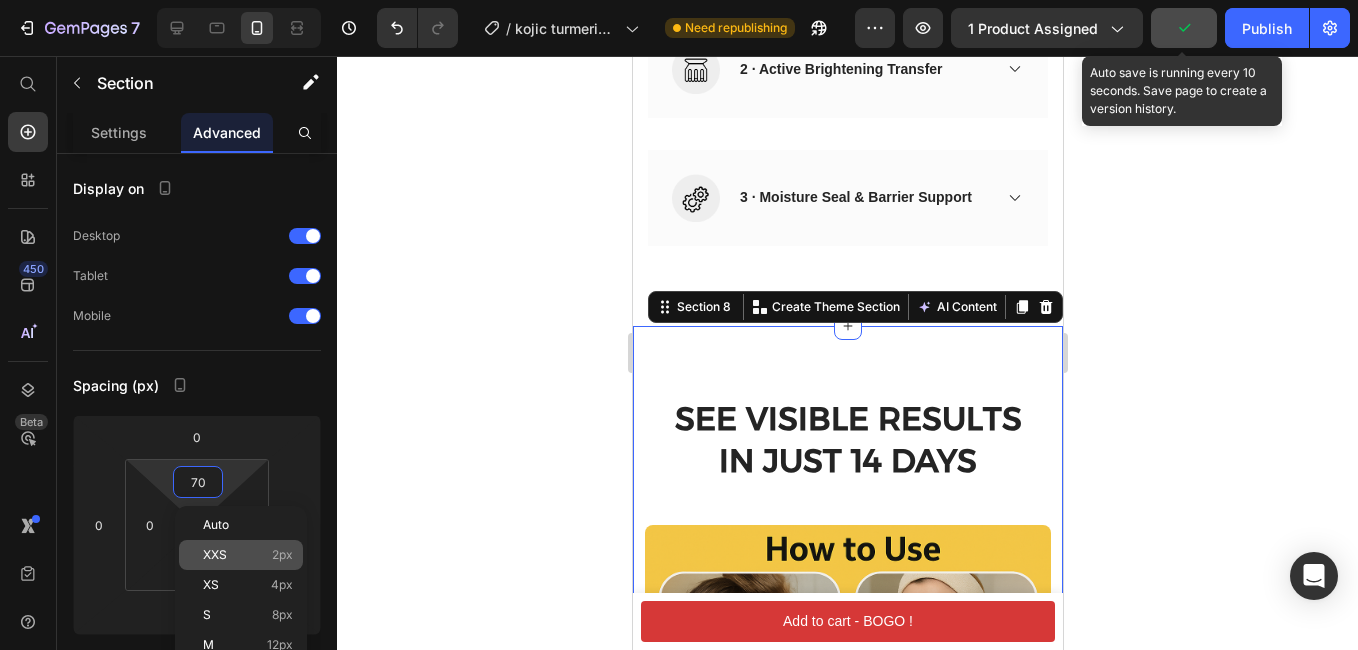 click on "XXS 2px" at bounding box center [248, 555] 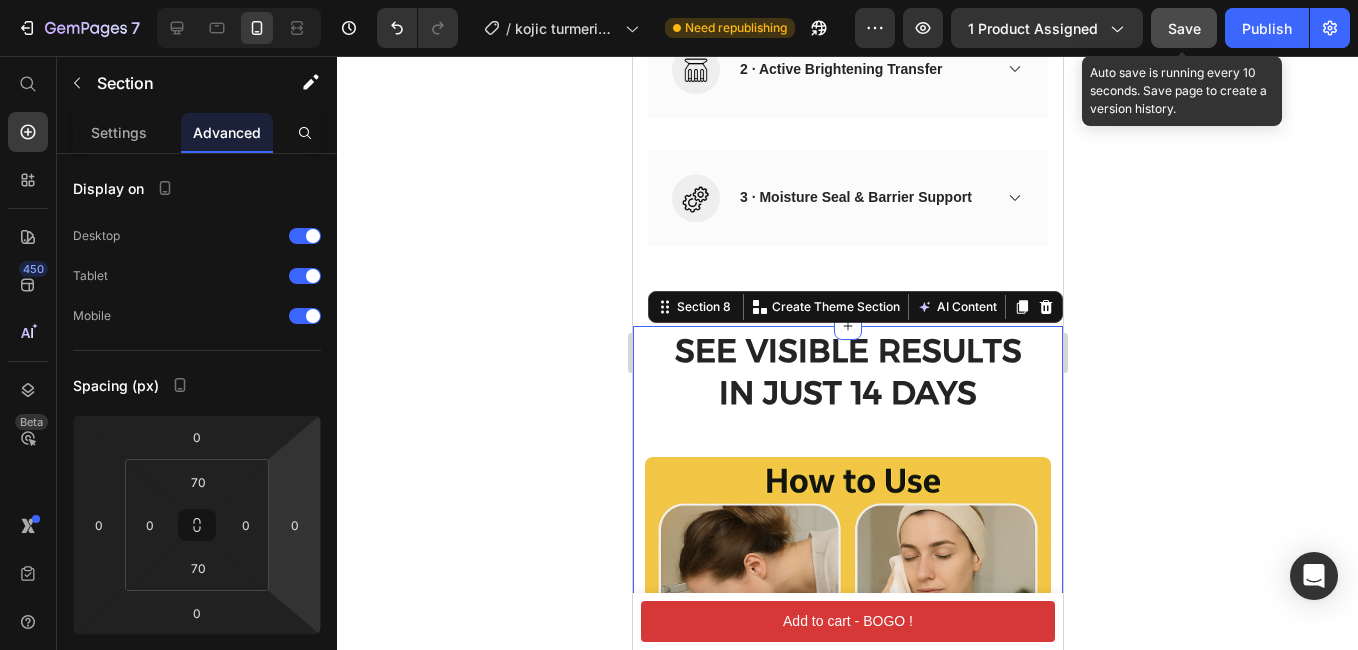 click 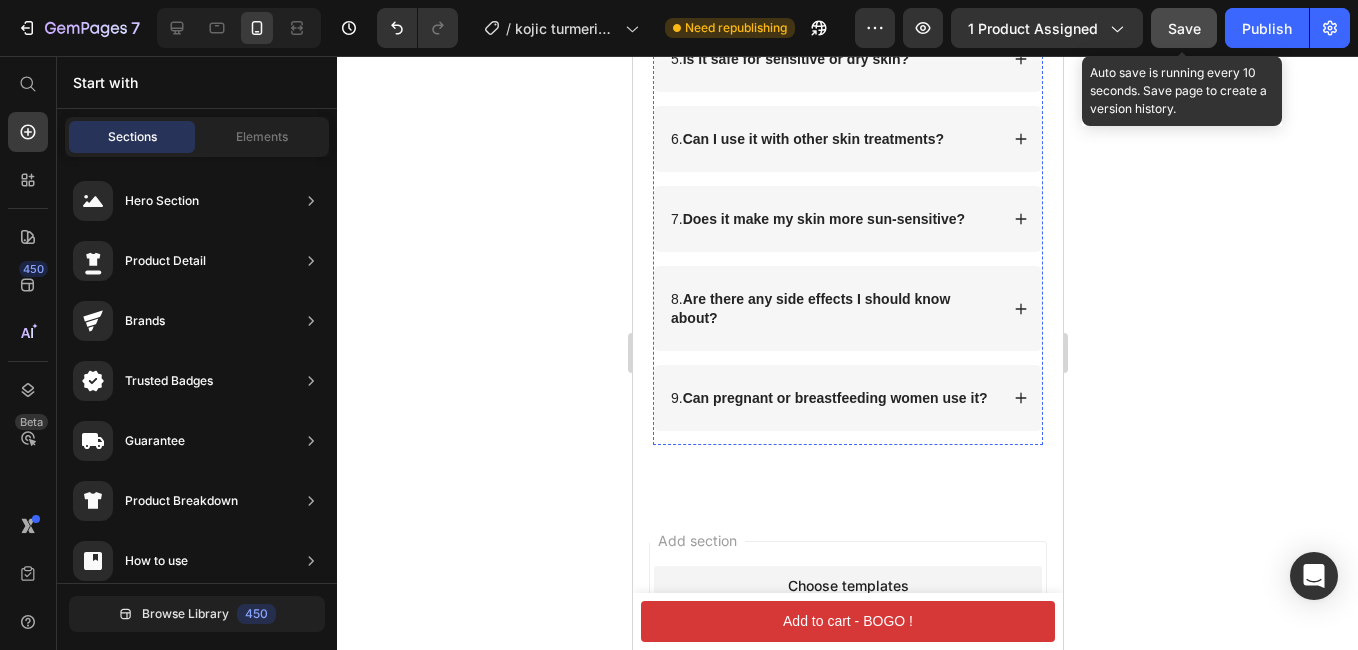 scroll, scrollTop: 9800, scrollLeft: 0, axis: vertical 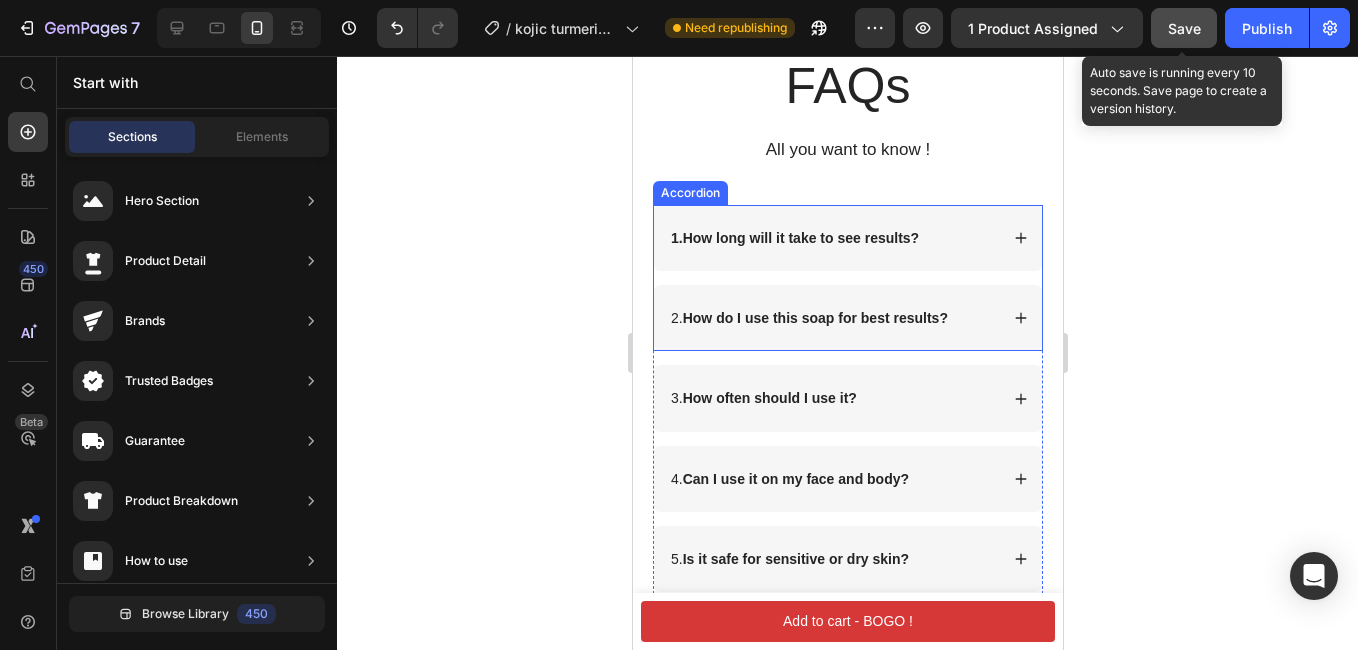click on "1.How long will it take to see results?" at bounding box center [794, 238] 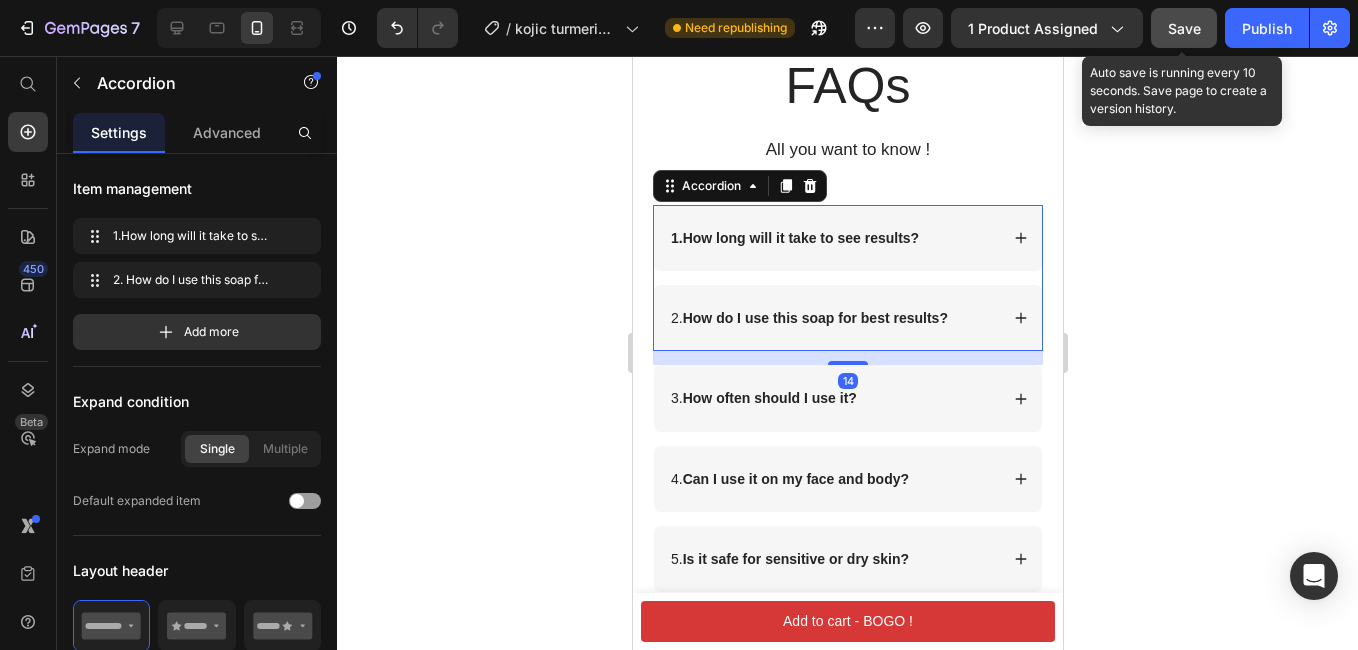 click on "1.How long will it take to see results?" at bounding box center [794, 238] 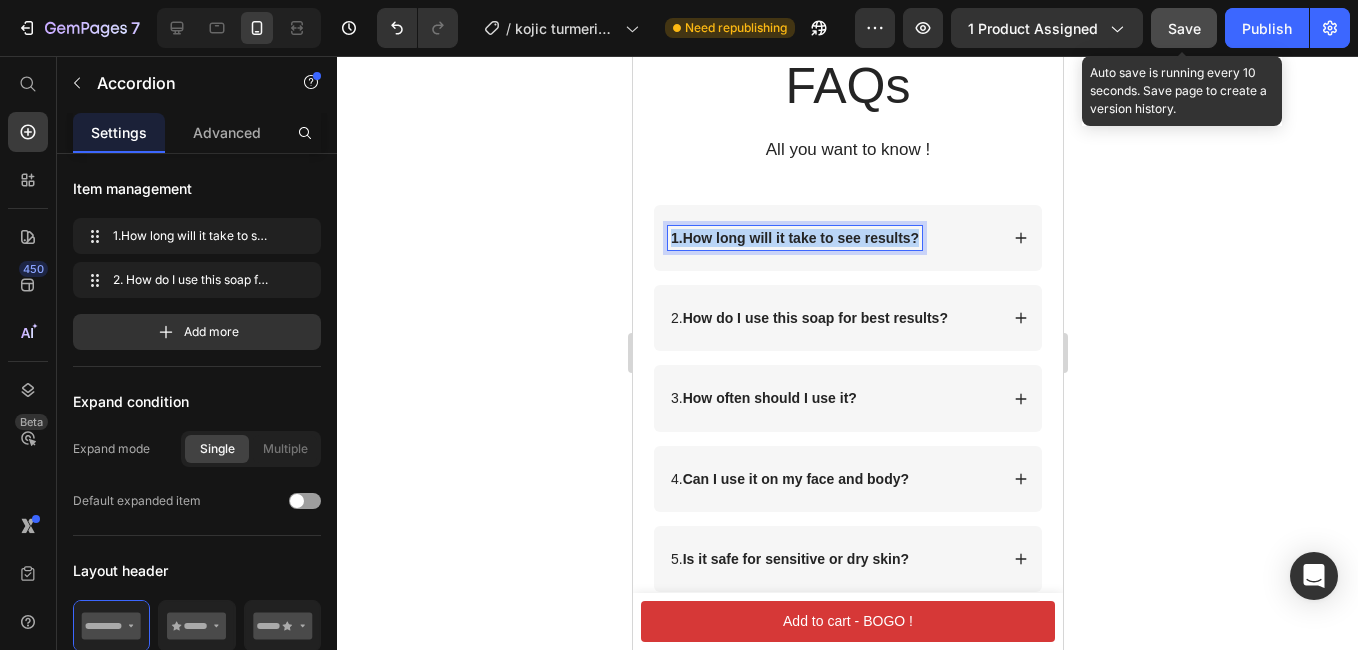 drag, startPoint x: 917, startPoint y: 255, endPoint x: 670, endPoint y: 254, distance: 247.00203 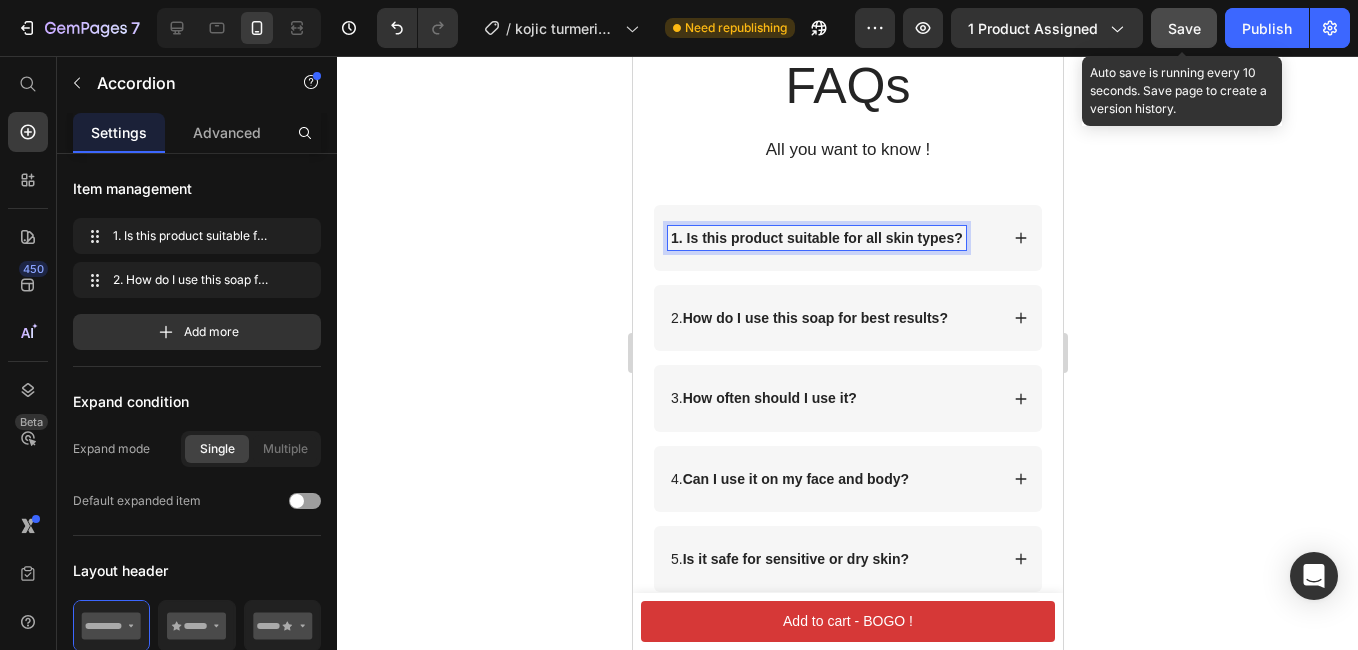 click on "1. Is this product suitable for all skin types?" at bounding box center (847, 238) 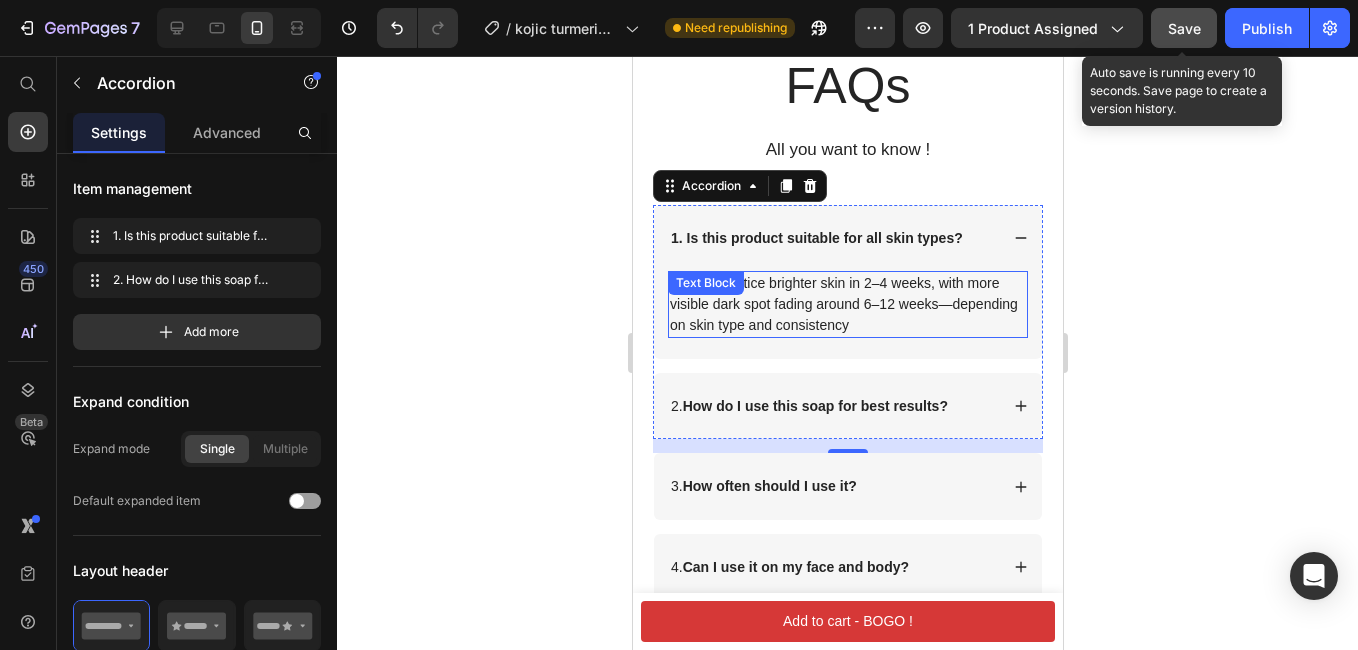 click on "You may notice brighter skin in 2–4 weeks, with more visible dark spot fading around 6–12 weeks—depending on skin type and consistency" at bounding box center (847, 304) 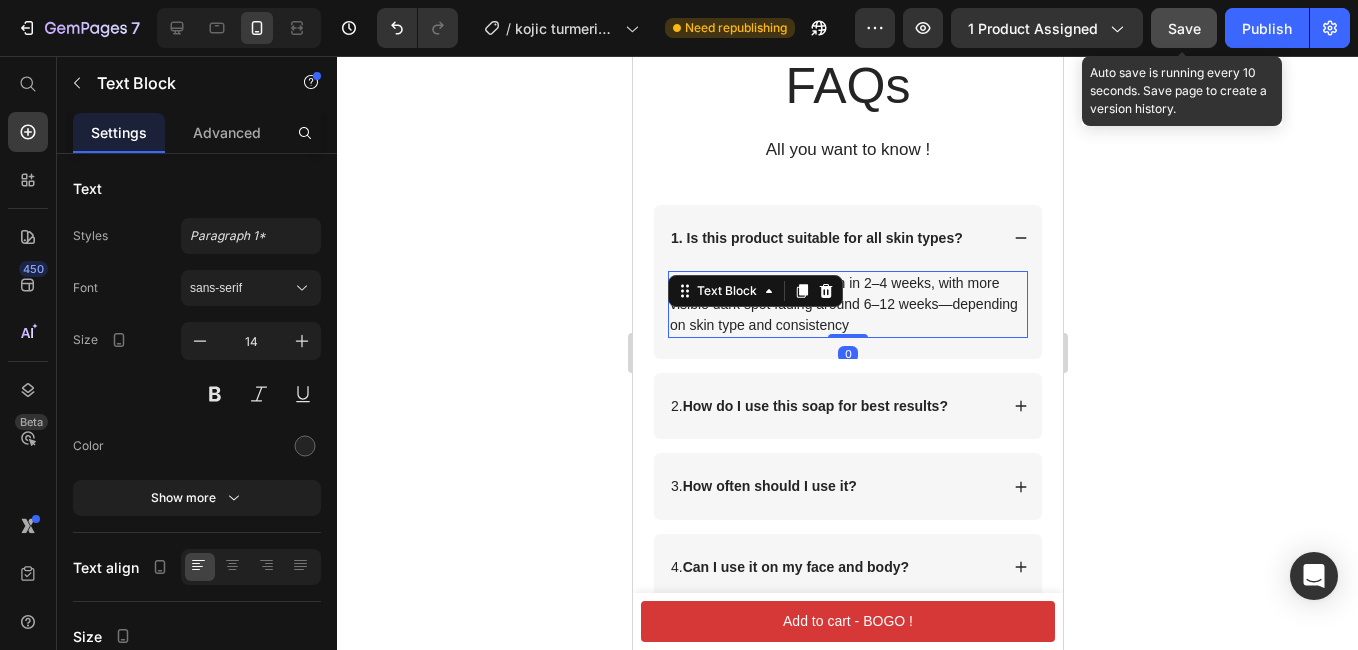 click on "You may notice brighter skin in 2–4 weeks, with more visible dark spot fading around 6–12 weeks—depending on skin type and consistency" at bounding box center [847, 304] 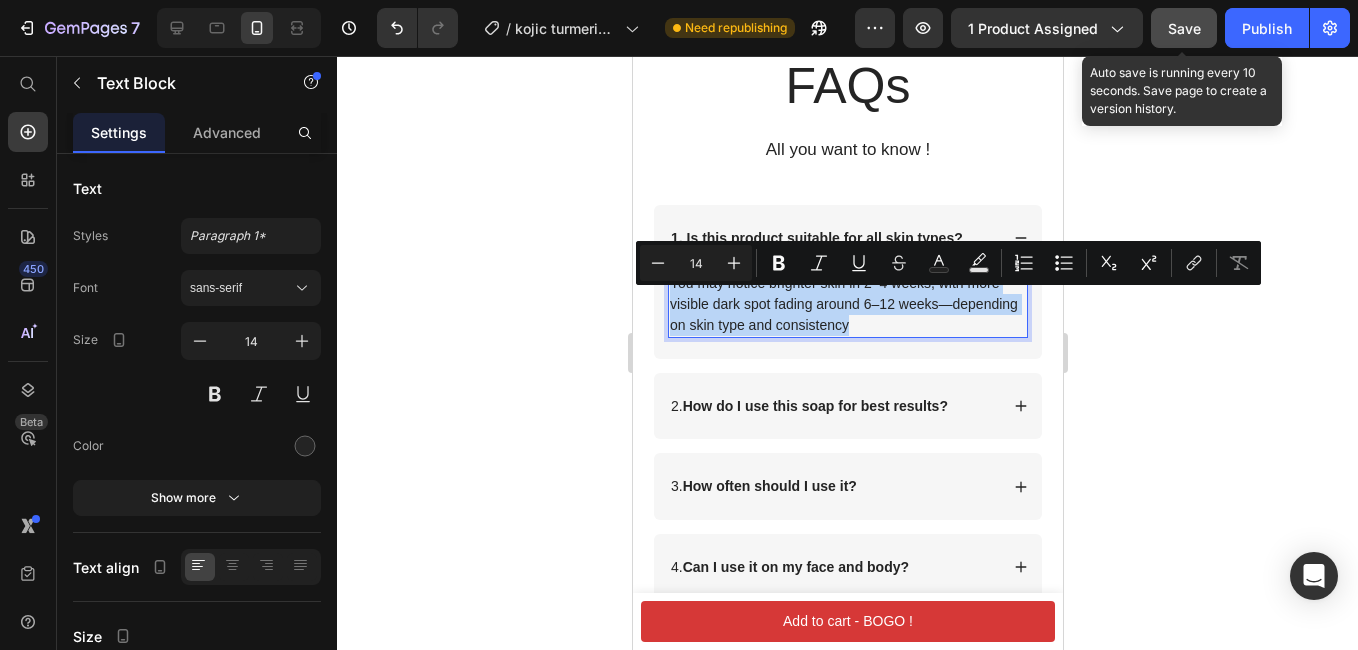 drag, startPoint x: 926, startPoint y: 337, endPoint x: 671, endPoint y: 299, distance: 257.81583 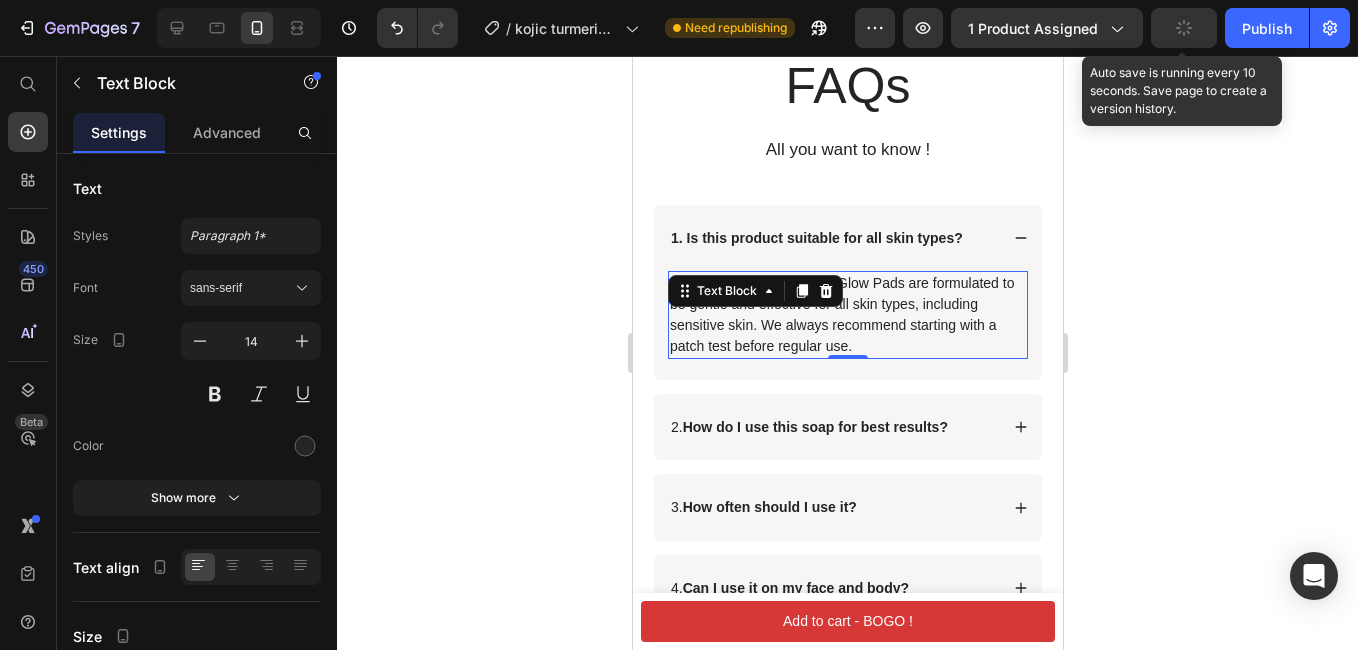 click on "How do I use this soap for best results?" at bounding box center (814, 427) 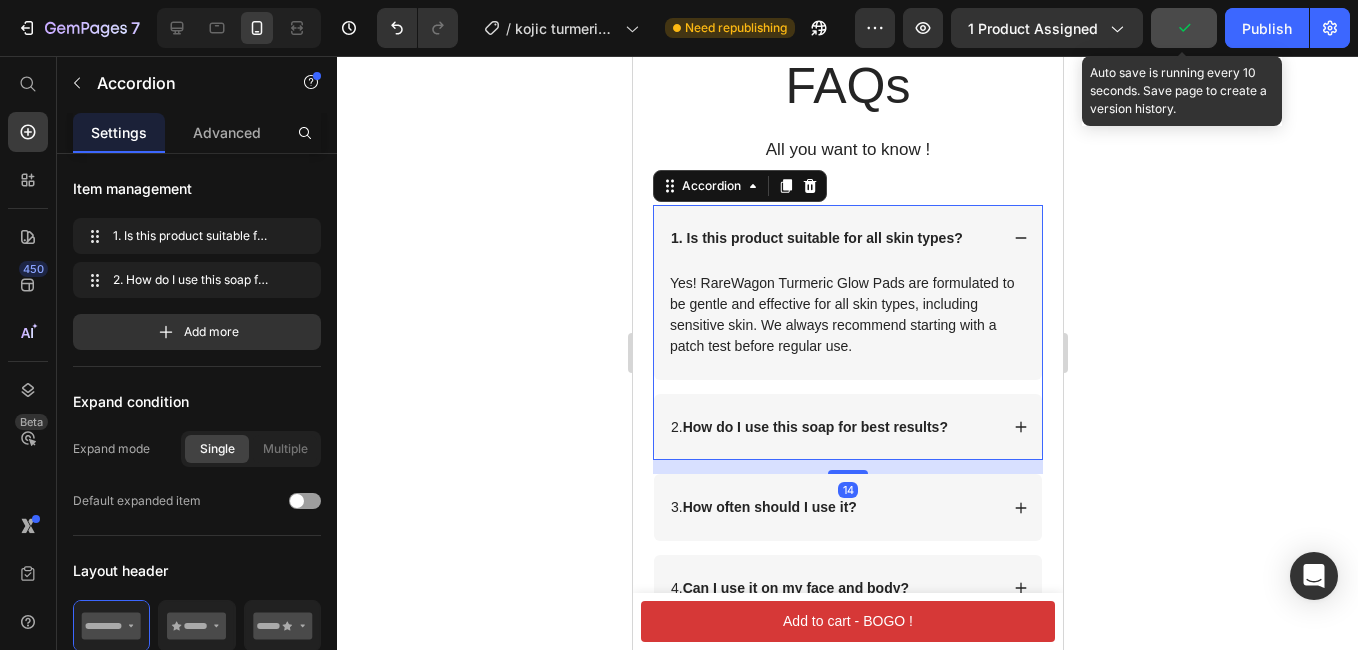 scroll, scrollTop: 9900, scrollLeft: 0, axis: vertical 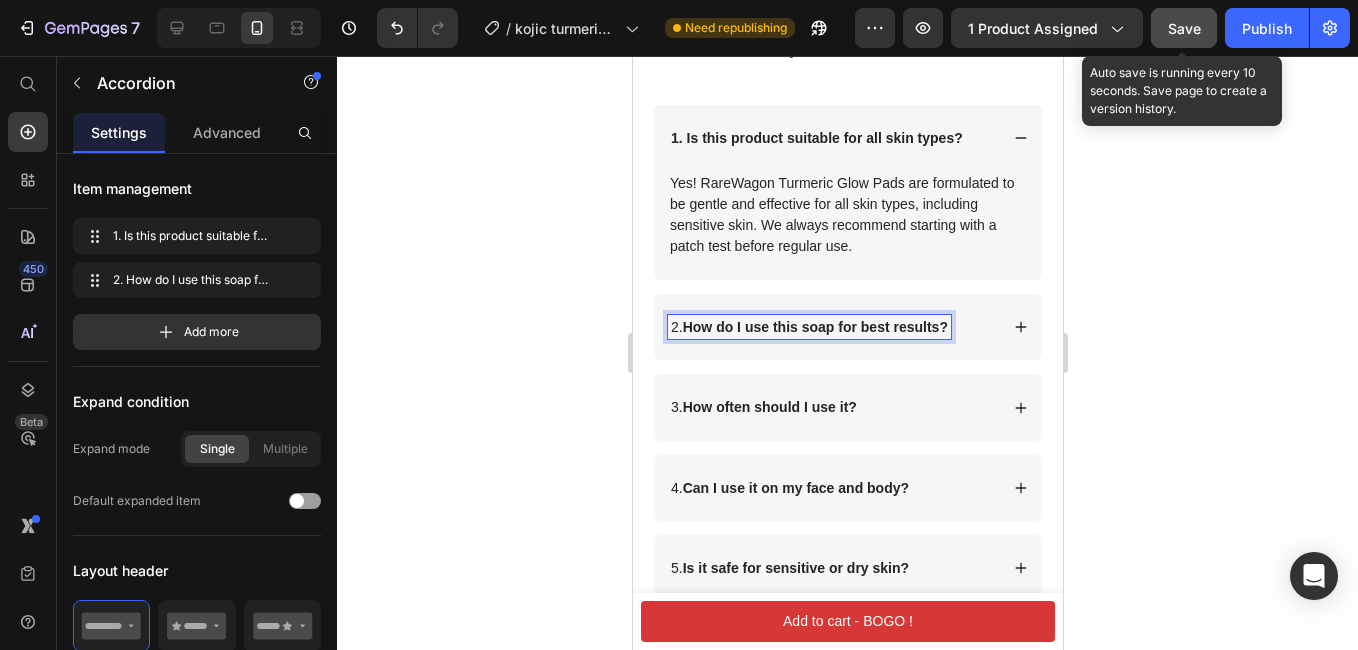 click on "How do I use this soap for best results?" at bounding box center (814, 327) 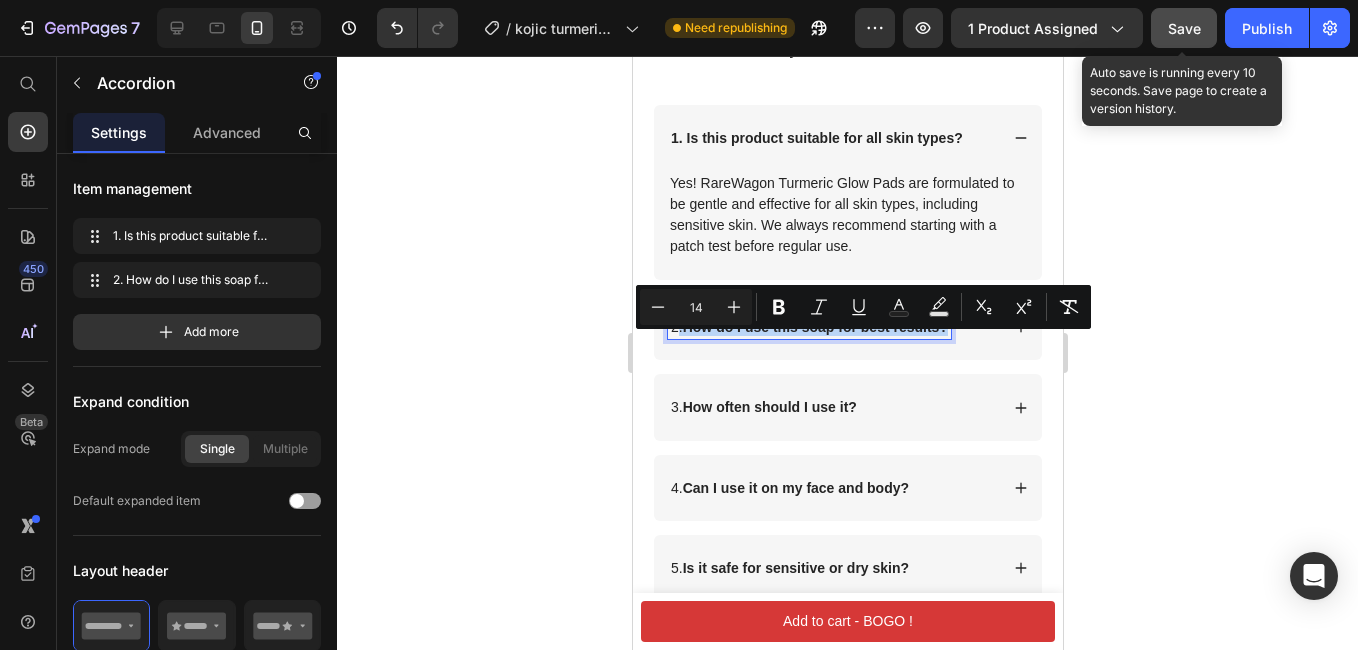 drag, startPoint x: 948, startPoint y: 348, endPoint x: 679, endPoint y: 350, distance: 269.00745 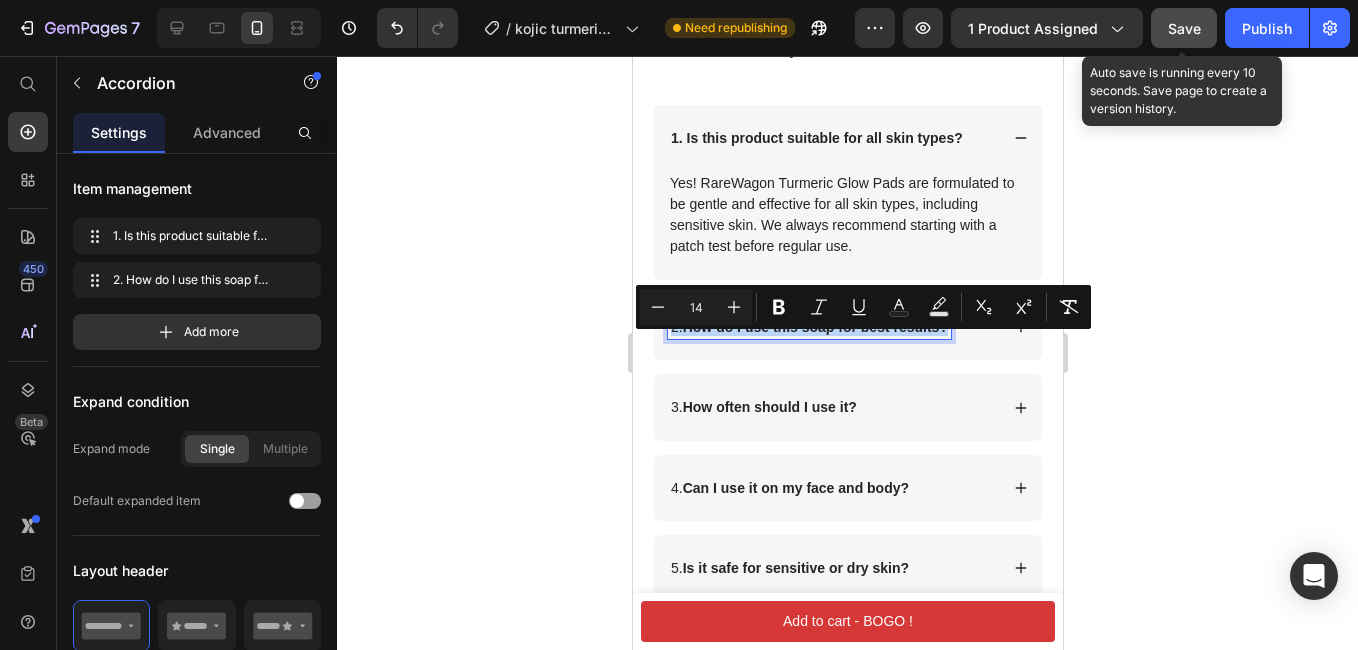 drag, startPoint x: 672, startPoint y: 343, endPoint x: 948, endPoint y: 351, distance: 276.1159 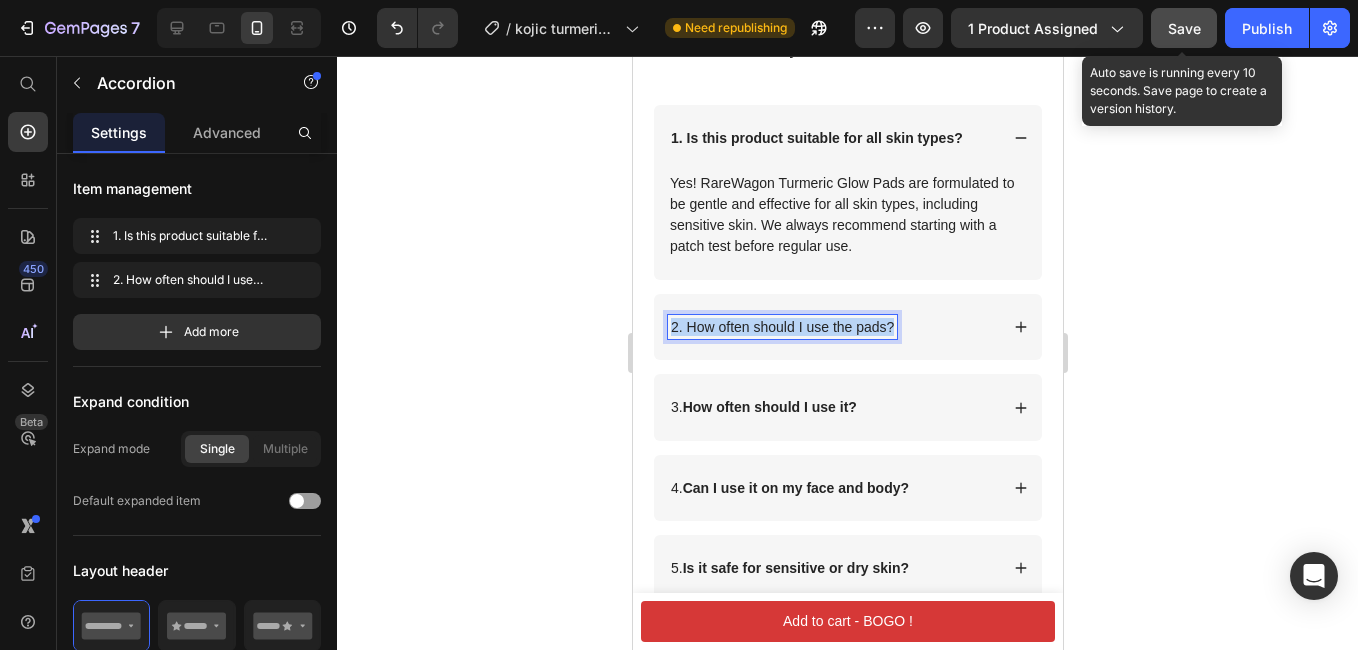 drag, startPoint x: 892, startPoint y: 347, endPoint x: 660, endPoint y: 342, distance: 232.05388 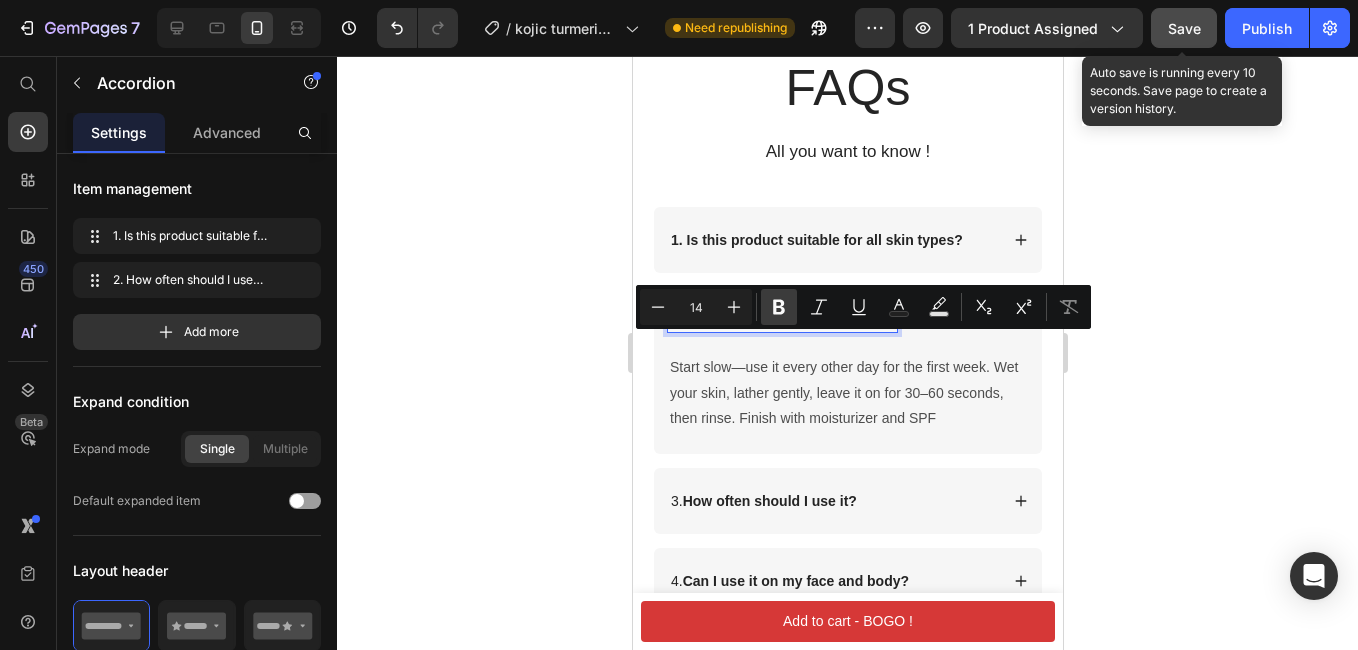 scroll, scrollTop: 9791, scrollLeft: 0, axis: vertical 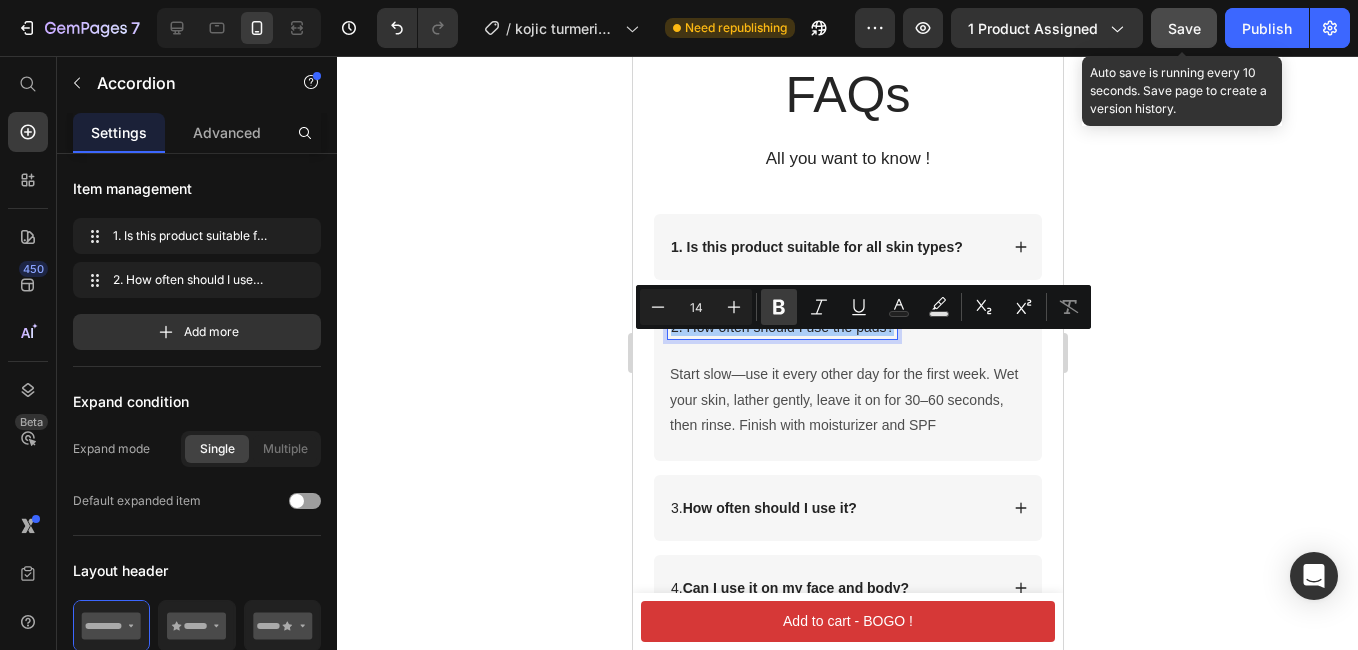 click 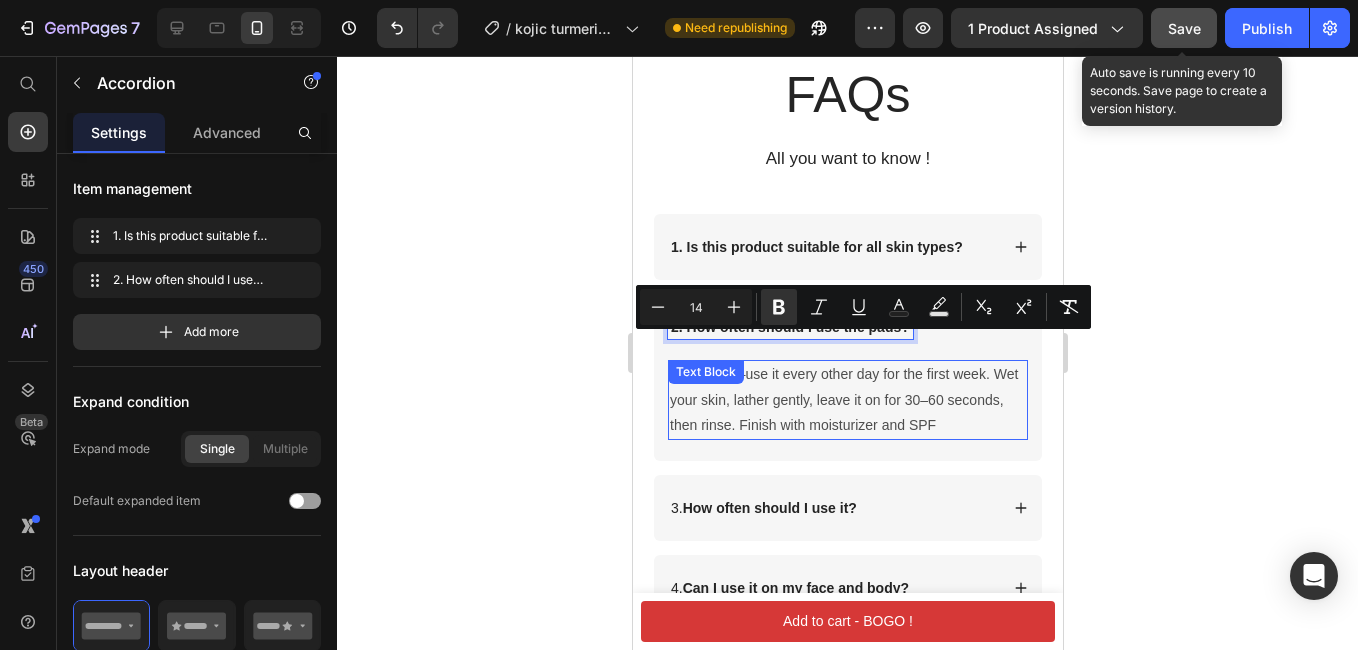 click on "Start slow—use it every other day for the first week. Wet your skin, lather gently, leave it on for 30–60 seconds, then rinse. Finish with moisturizer and SPF" at bounding box center [847, 400] 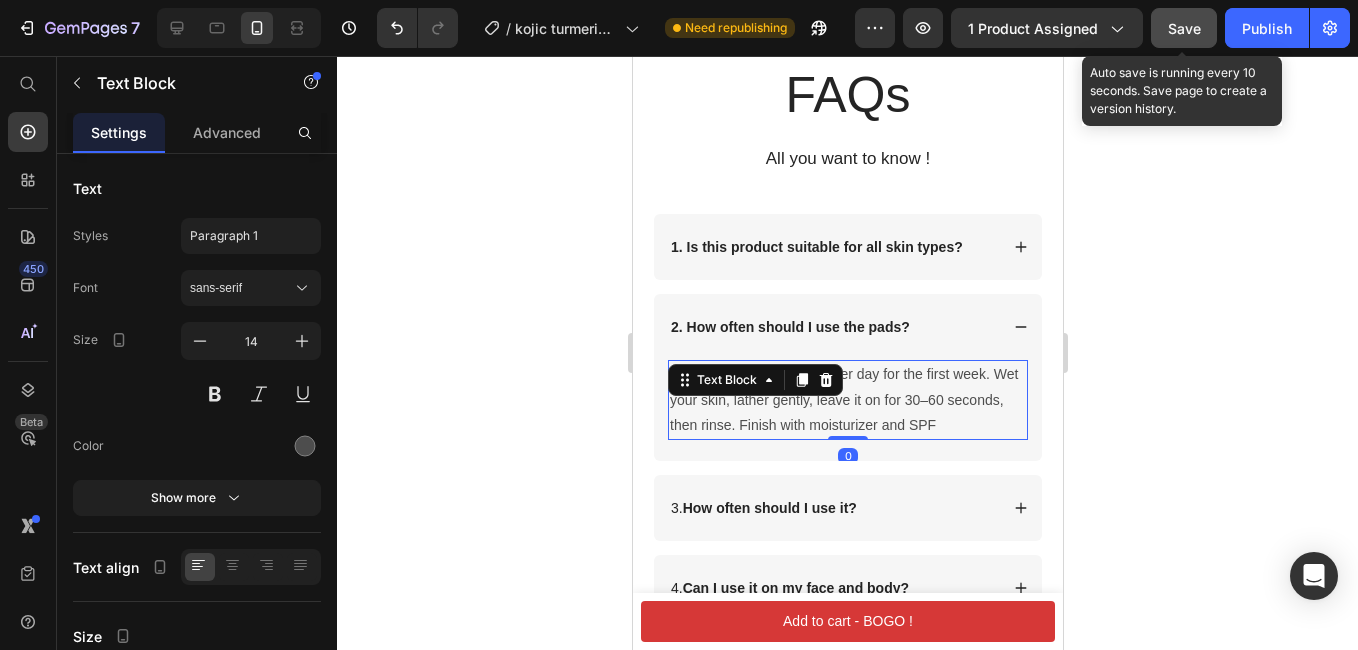 click on "Start slow—use it every other day for the first week. Wet your skin, lather gently, leave it on for 30–60 seconds, then rinse. Finish with moisturizer and SPF" at bounding box center [847, 400] 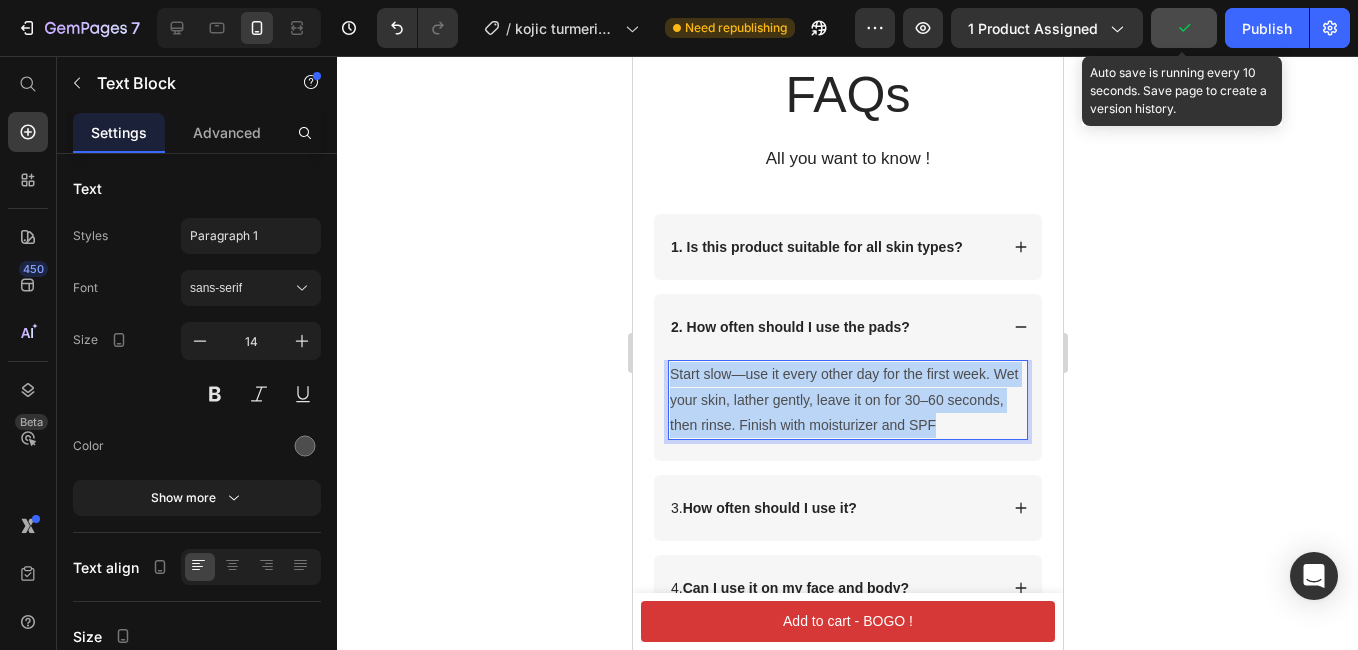 drag, startPoint x: 997, startPoint y: 442, endPoint x: 671, endPoint y: 390, distance: 330.1212 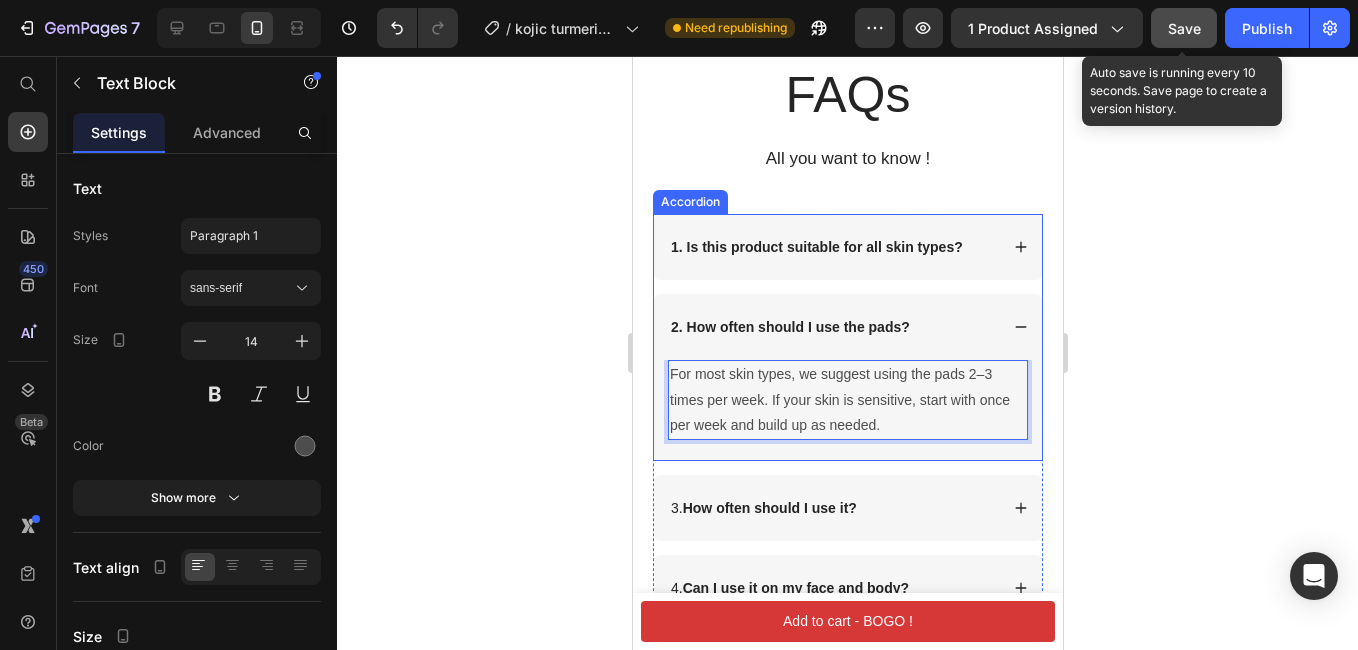 click 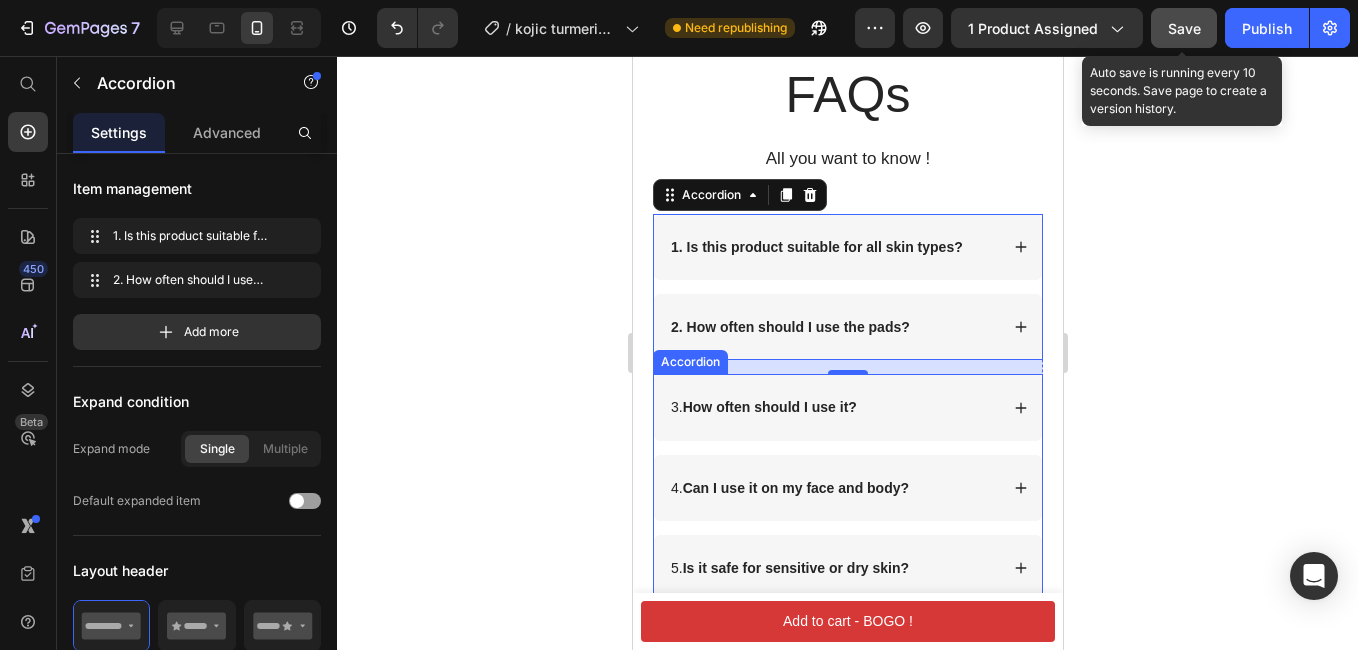 click on "How often should I use it?" at bounding box center [769, 407] 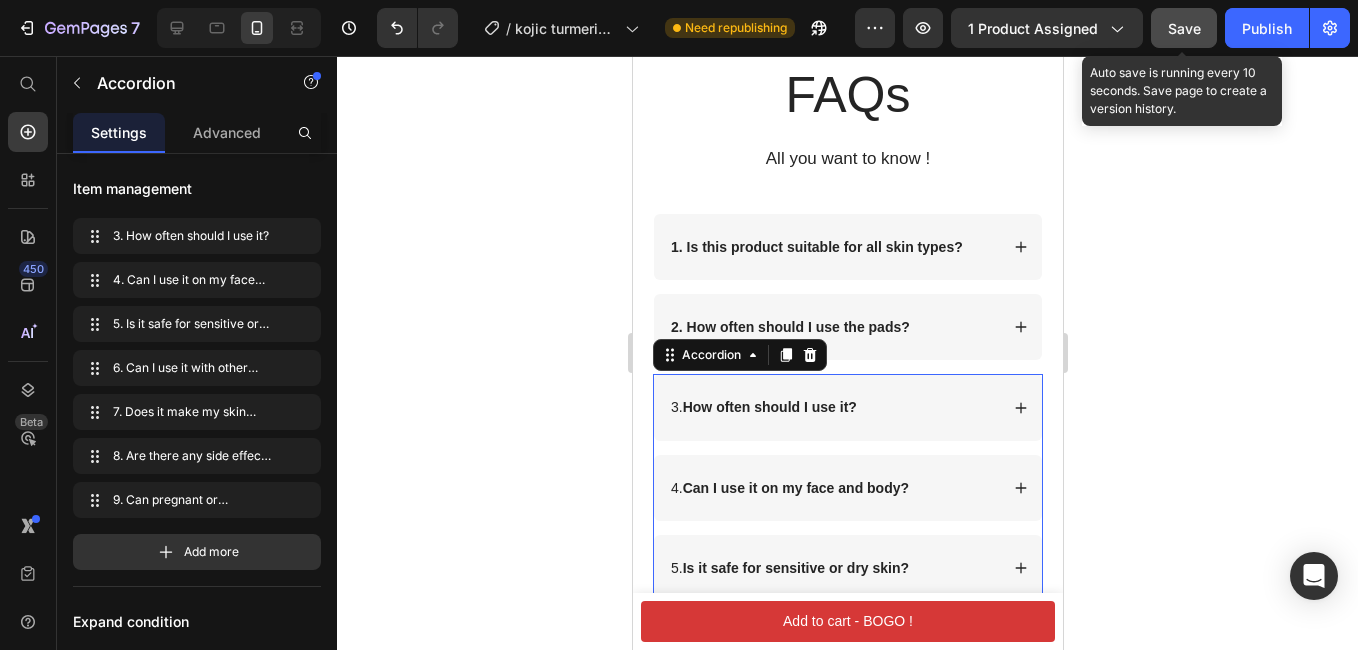 click on "How often should I use it?" at bounding box center (769, 407) 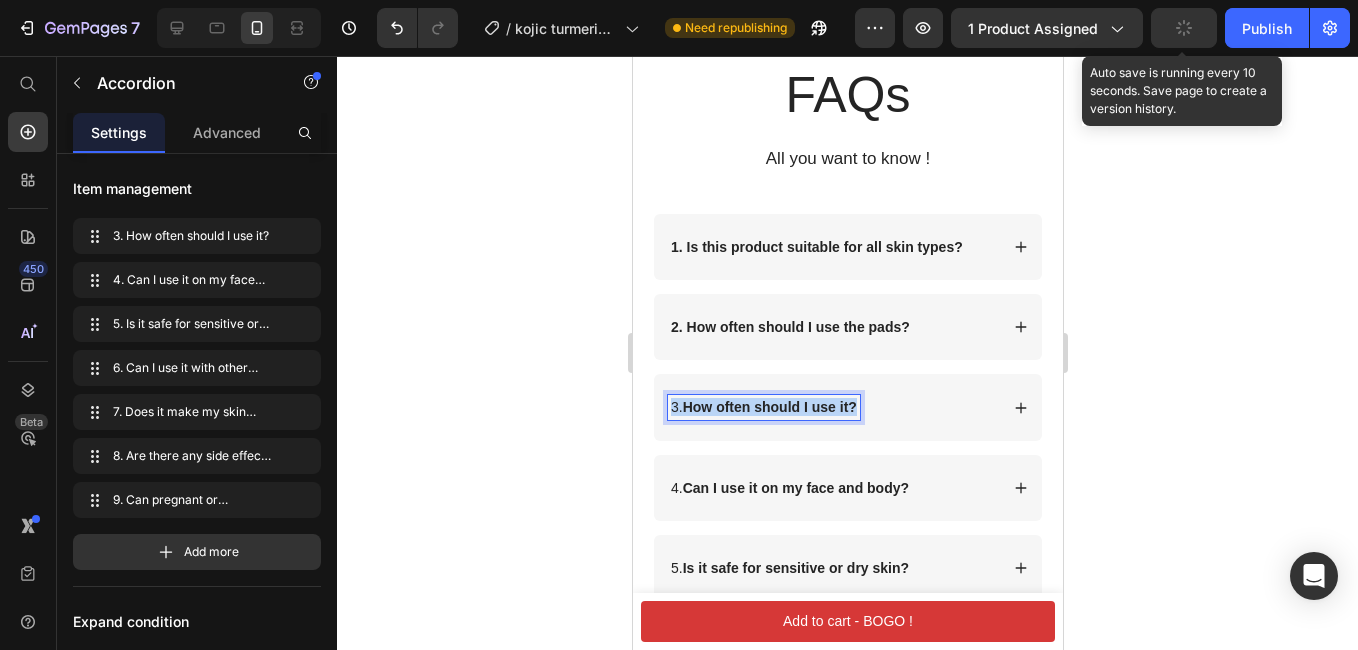 drag, startPoint x: 857, startPoint y: 426, endPoint x: 663, endPoint y: 426, distance: 194 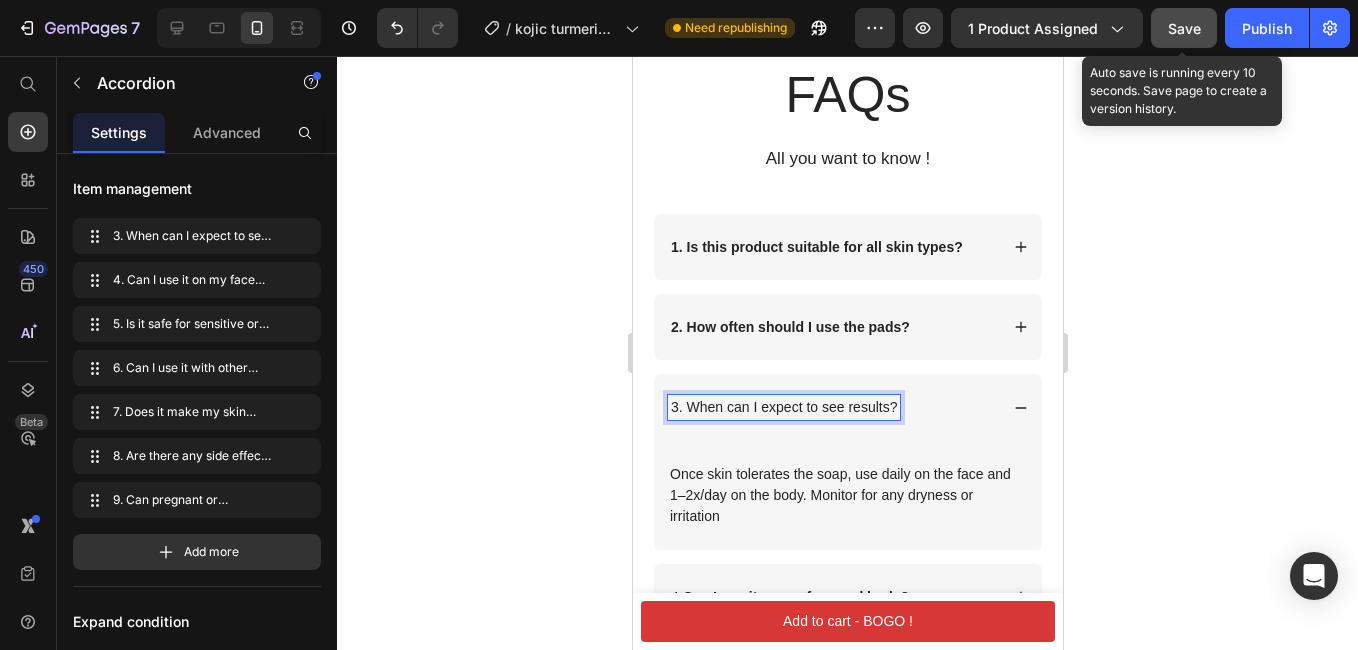 click on "3. When can I expect to see results?" at bounding box center [783, 407] 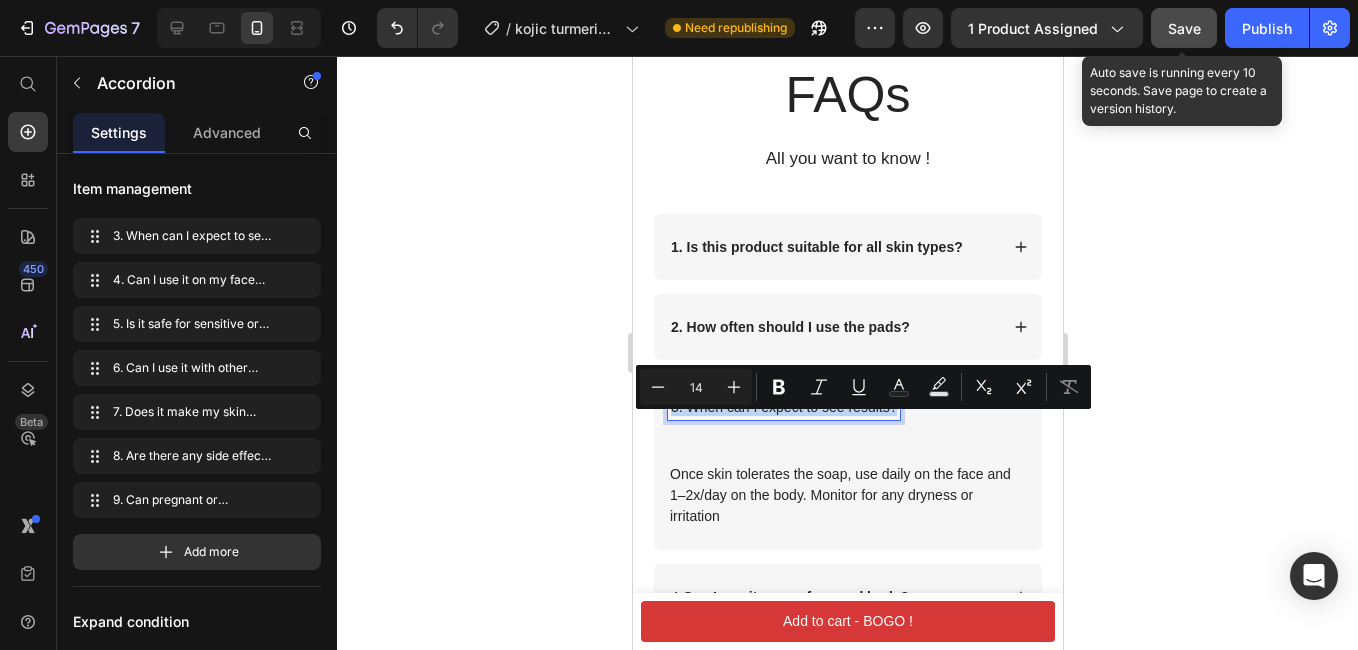 drag, startPoint x: 673, startPoint y: 427, endPoint x: 894, endPoint y: 428, distance: 221.00226 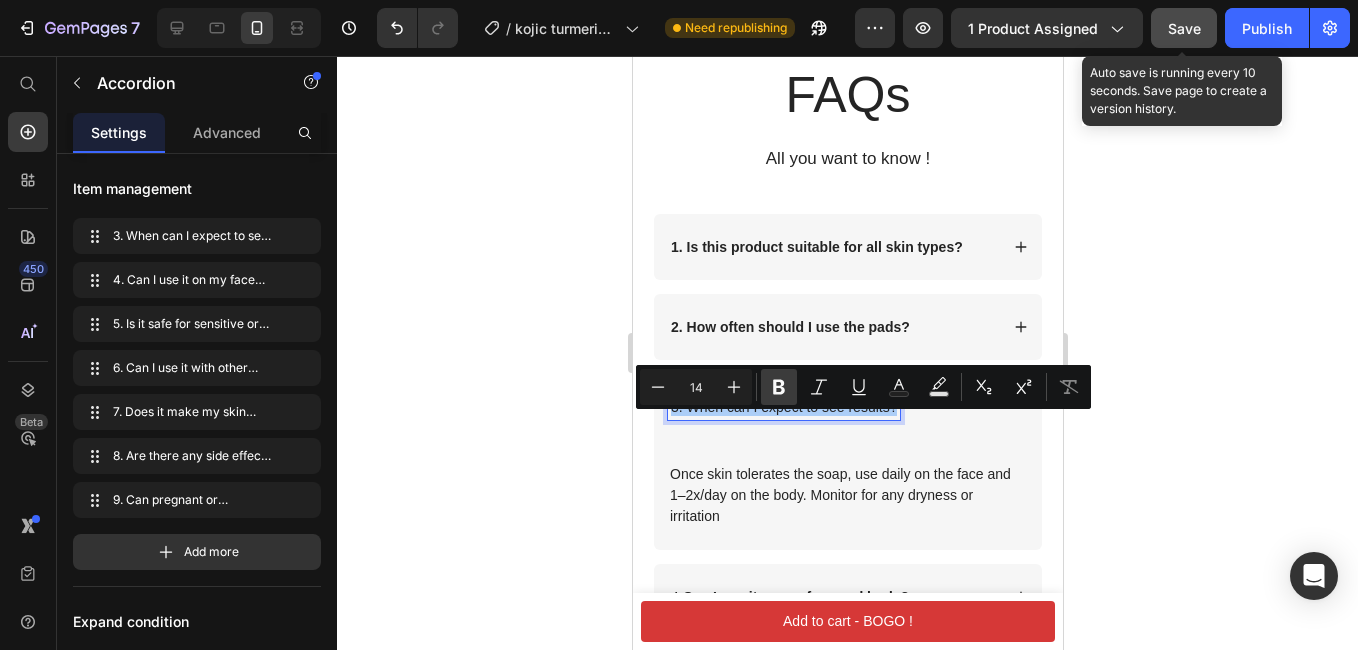 click 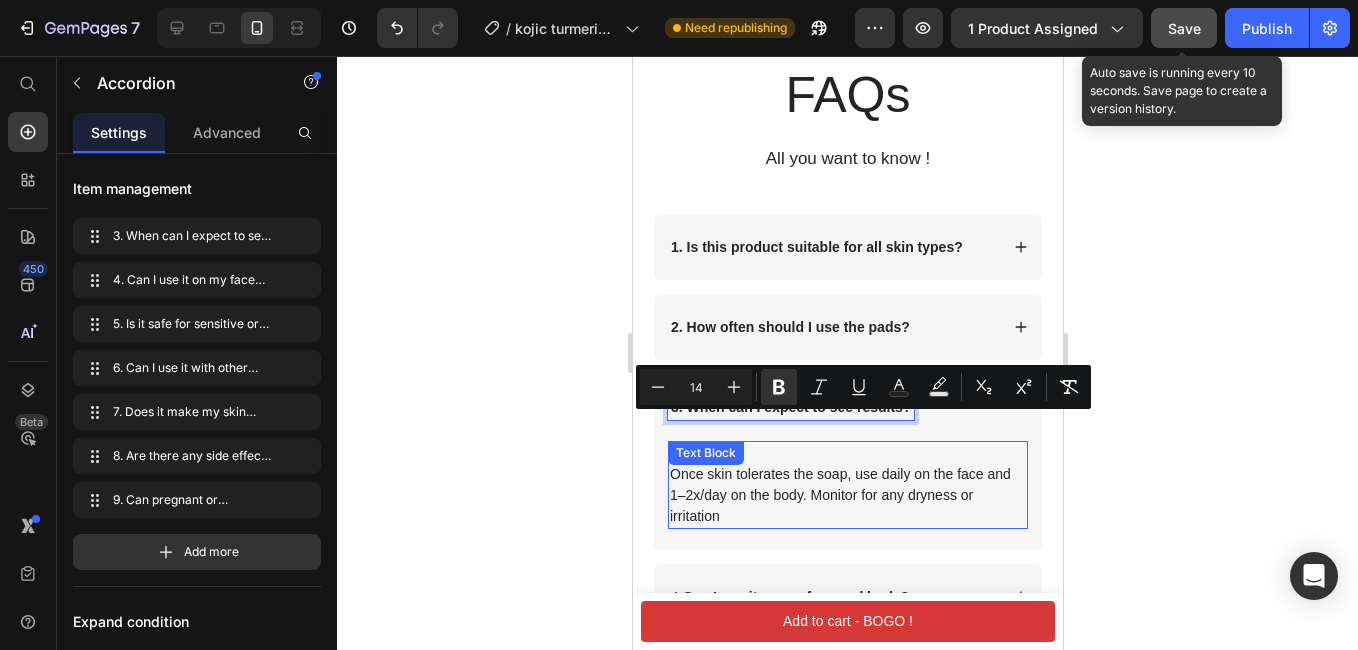 click on "Once skin tolerates the soap, use daily on the face and 1–2x/day on the body. Monitor for any dryness or irritation" at bounding box center (847, 485) 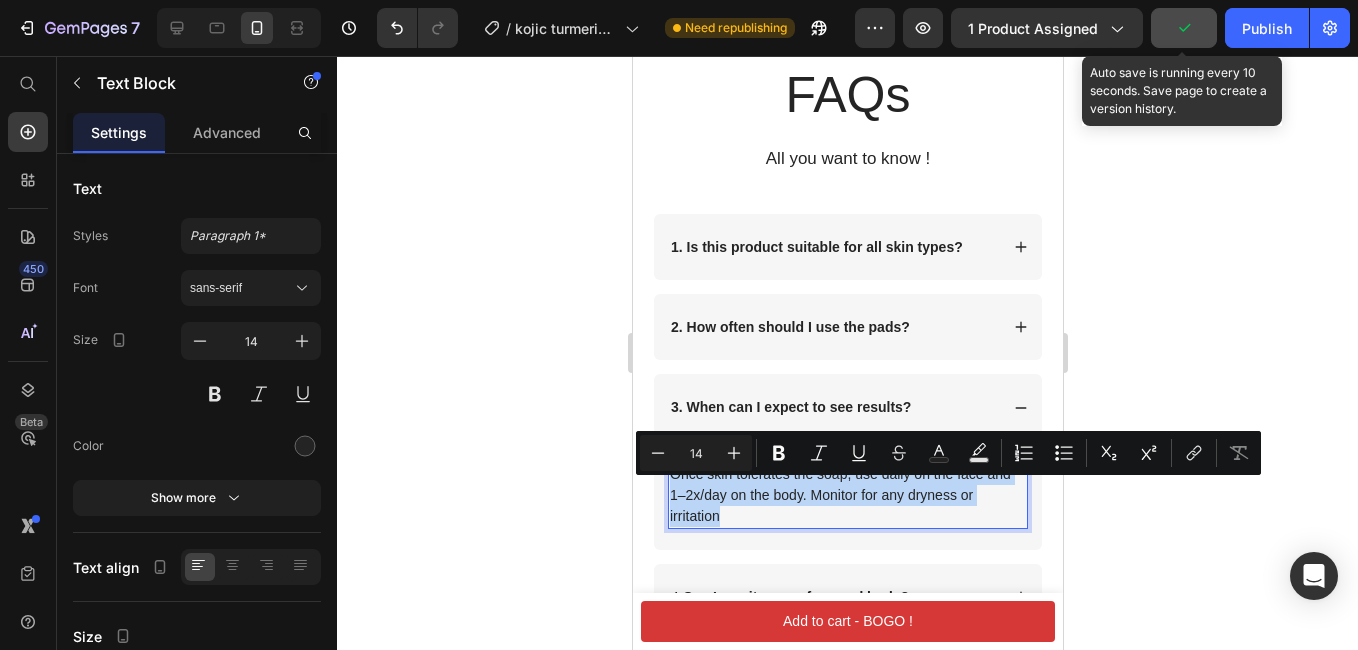 drag, startPoint x: 745, startPoint y: 531, endPoint x: 671, endPoint y: 483, distance: 88.20431 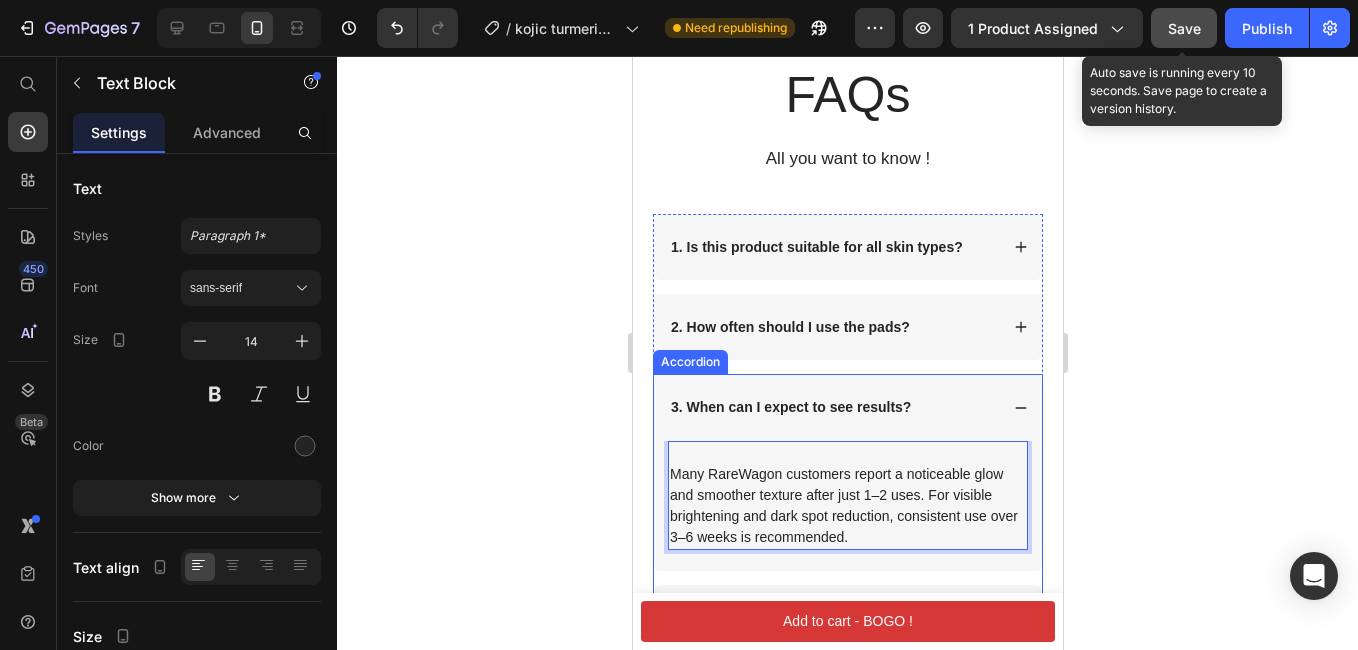 click 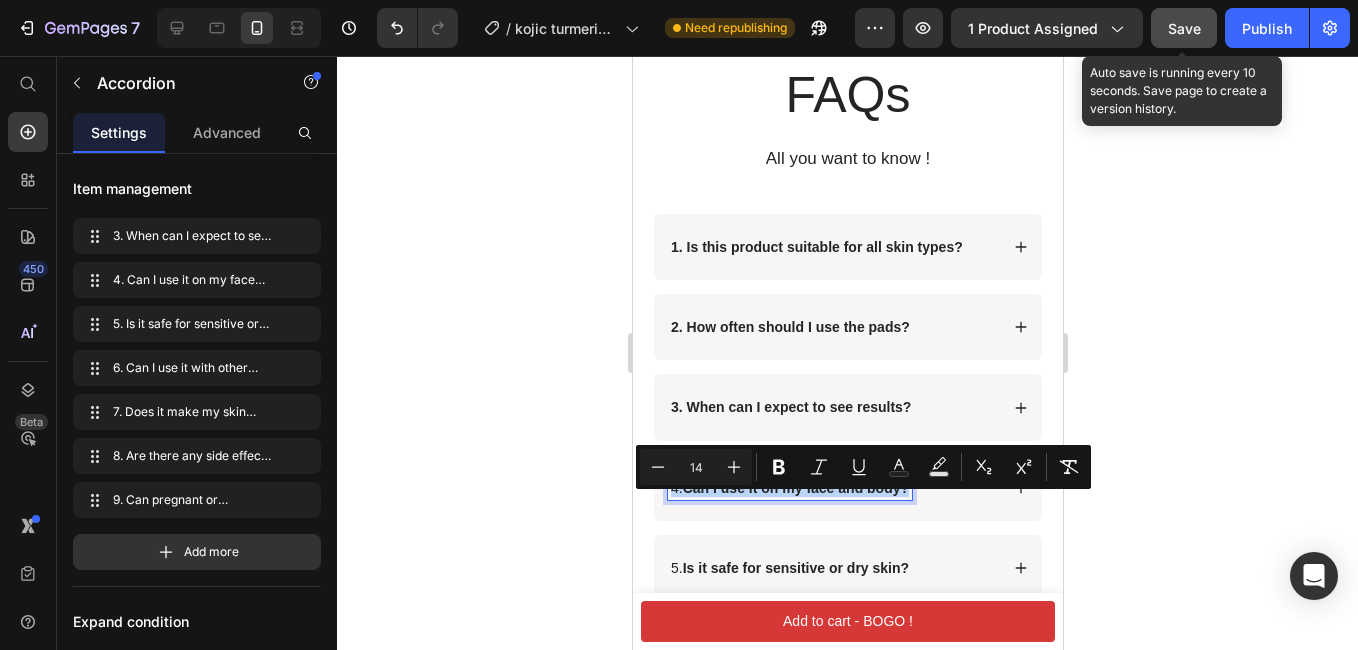 drag, startPoint x: 672, startPoint y: 507, endPoint x: 915, endPoint y: 506, distance: 243.00206 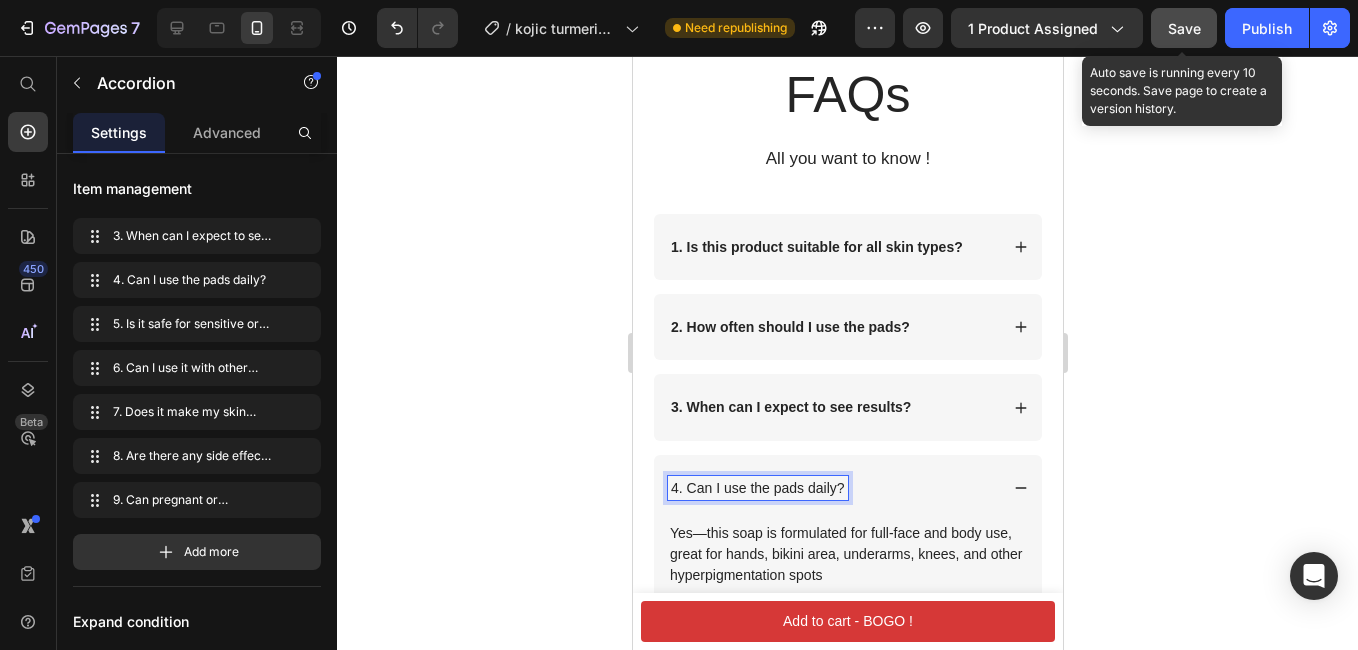 click on "4. Can I use the pads daily?" at bounding box center [757, 488] 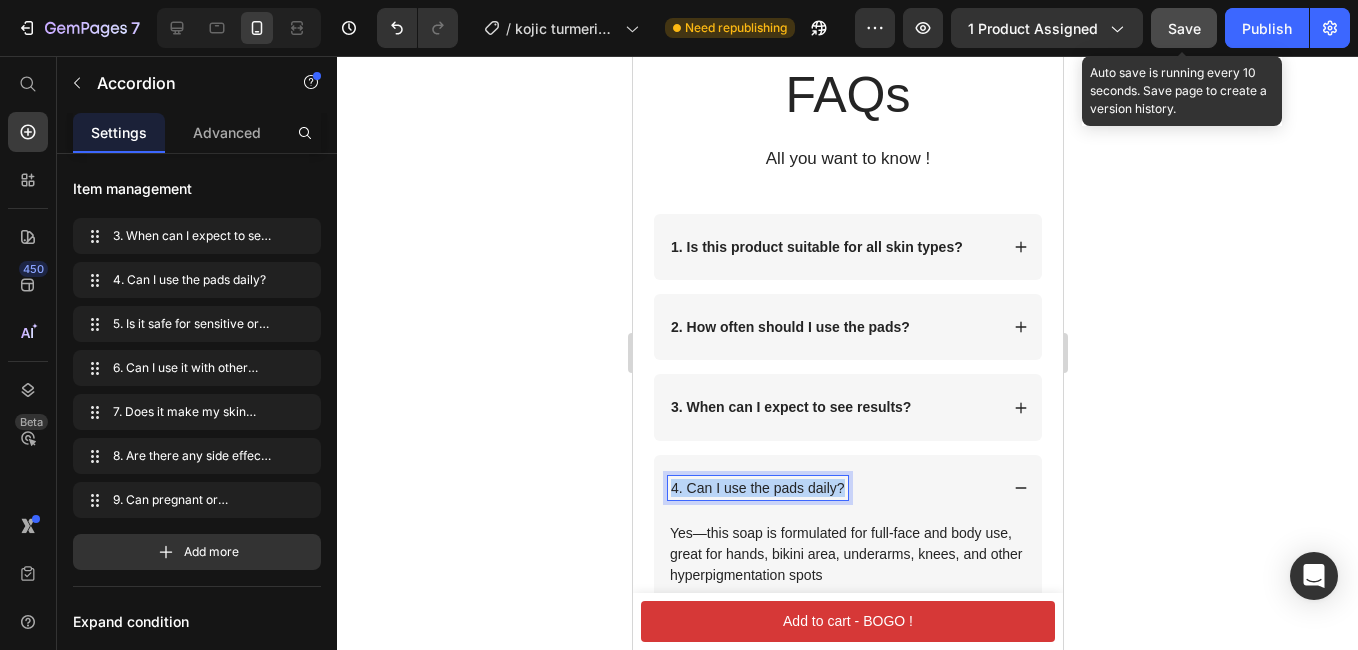 drag, startPoint x: 673, startPoint y: 505, endPoint x: 839, endPoint y: 505, distance: 166 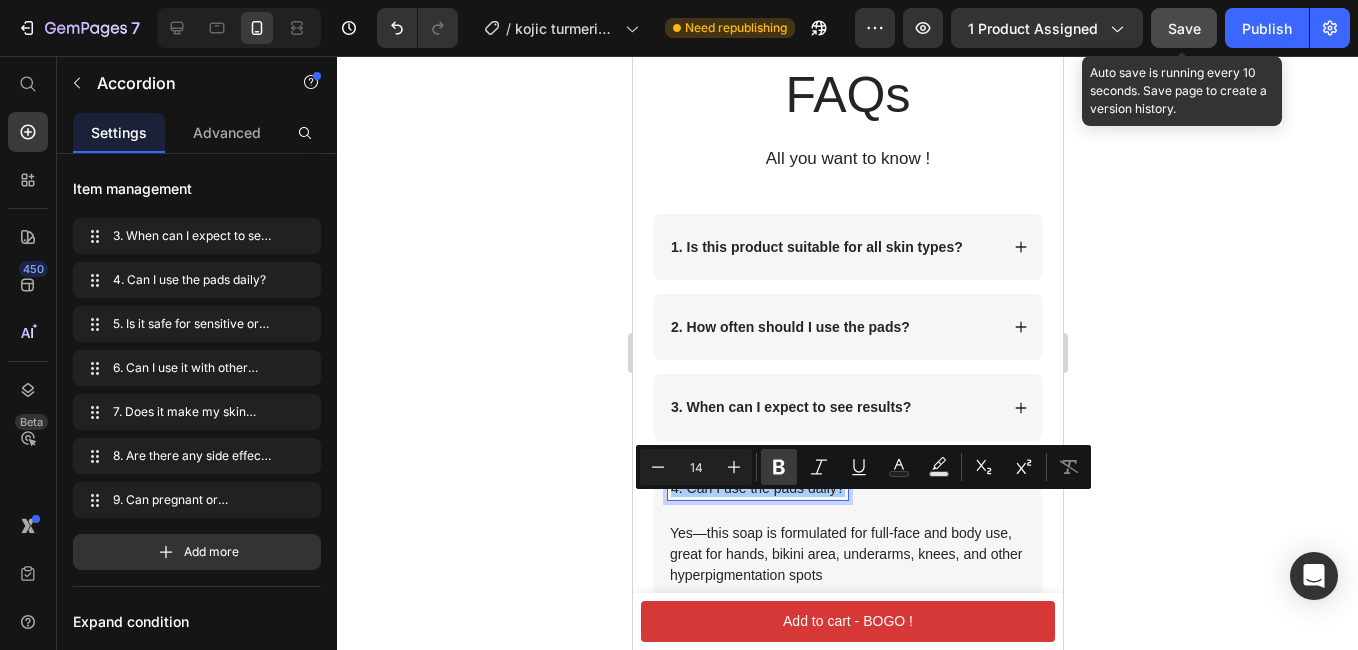 click 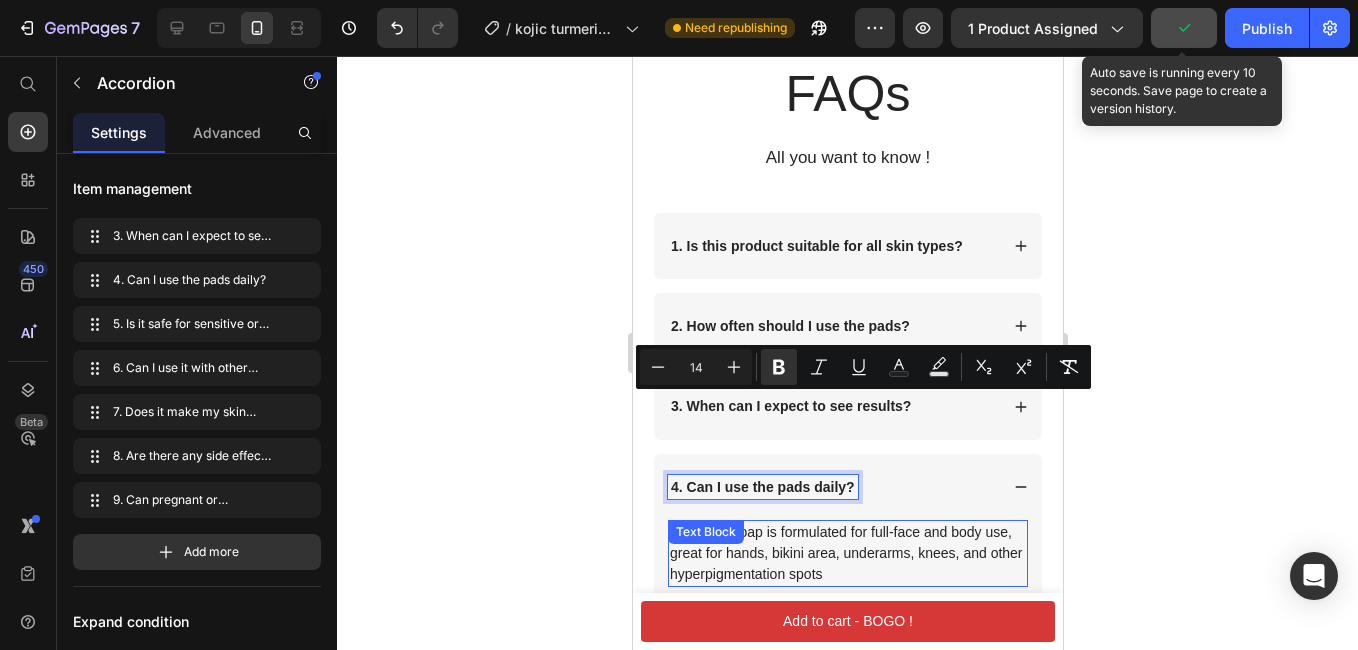 scroll, scrollTop: 9891, scrollLeft: 0, axis: vertical 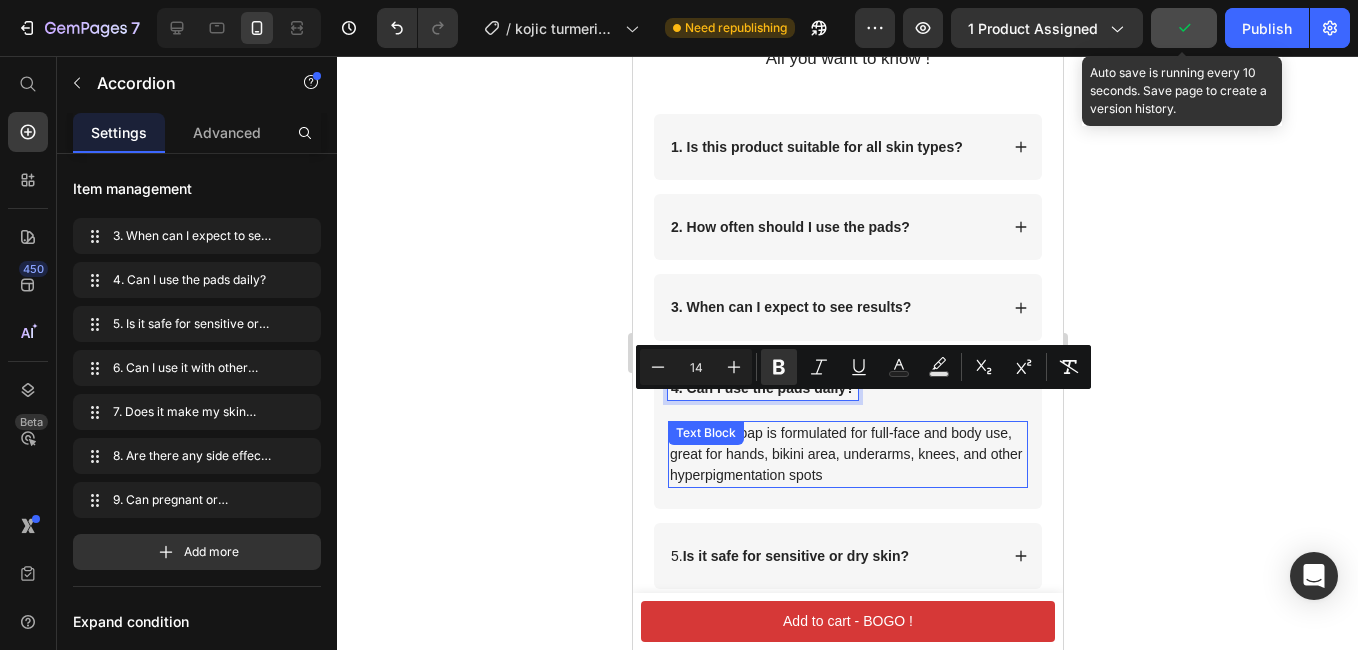 click on "Yes—this soap is formulated for full-face and body use, great for hands, bikini area, underarms, knees, and other hyperpigmentation spots" at bounding box center (847, 454) 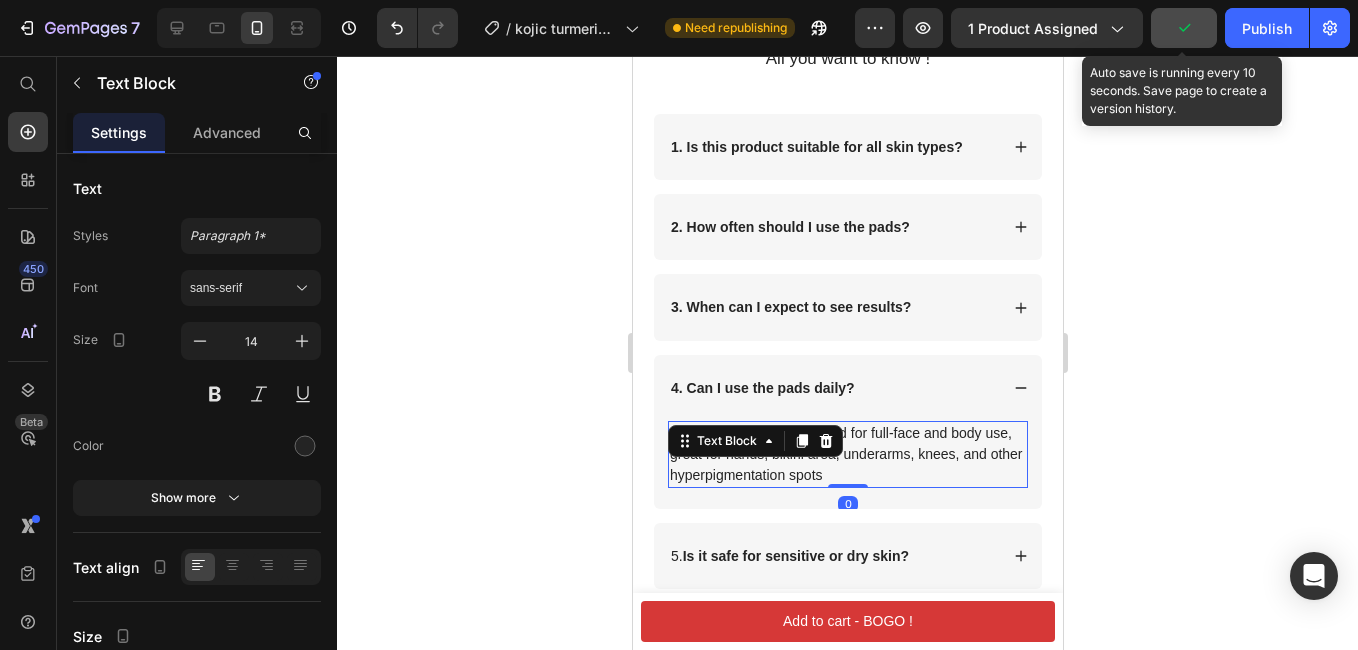 click on "Yes—this soap is formulated for full-face and body use, great for hands, bikini area, underarms, knees, and other hyperpigmentation spots" at bounding box center [847, 454] 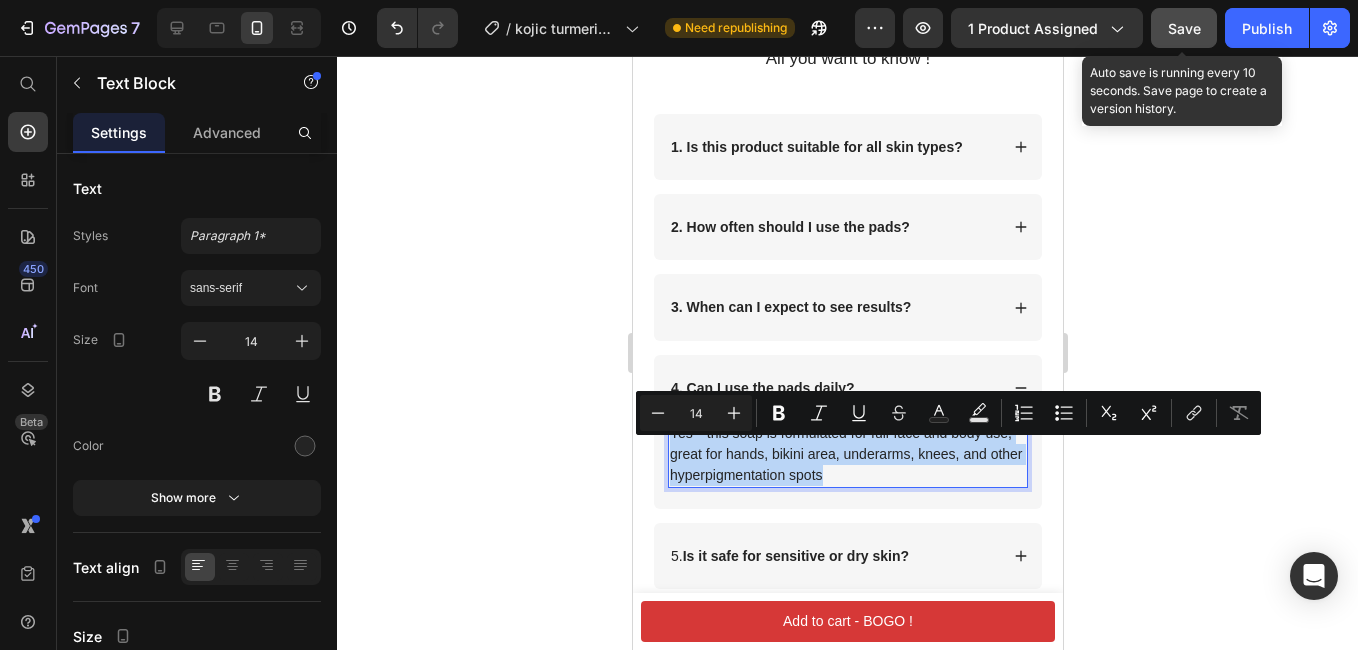 drag, startPoint x: 899, startPoint y: 494, endPoint x: 667, endPoint y: 450, distance: 236.13556 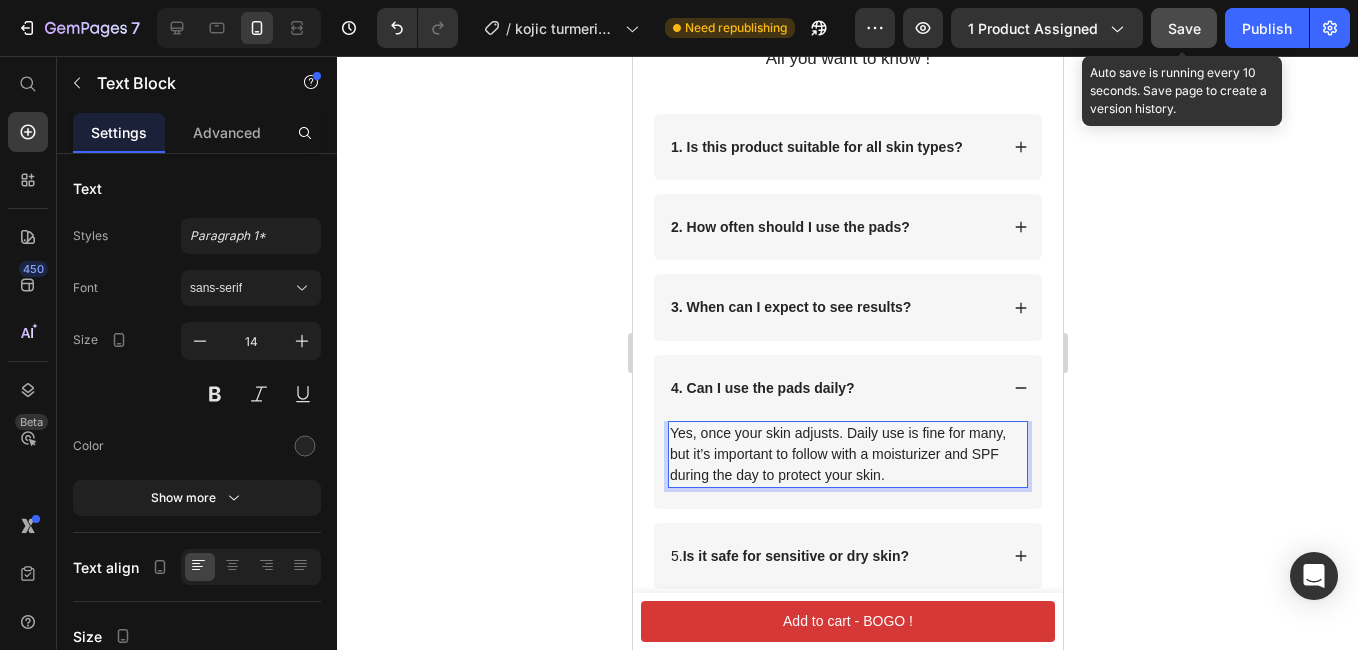 scroll, scrollTop: 9991, scrollLeft: 0, axis: vertical 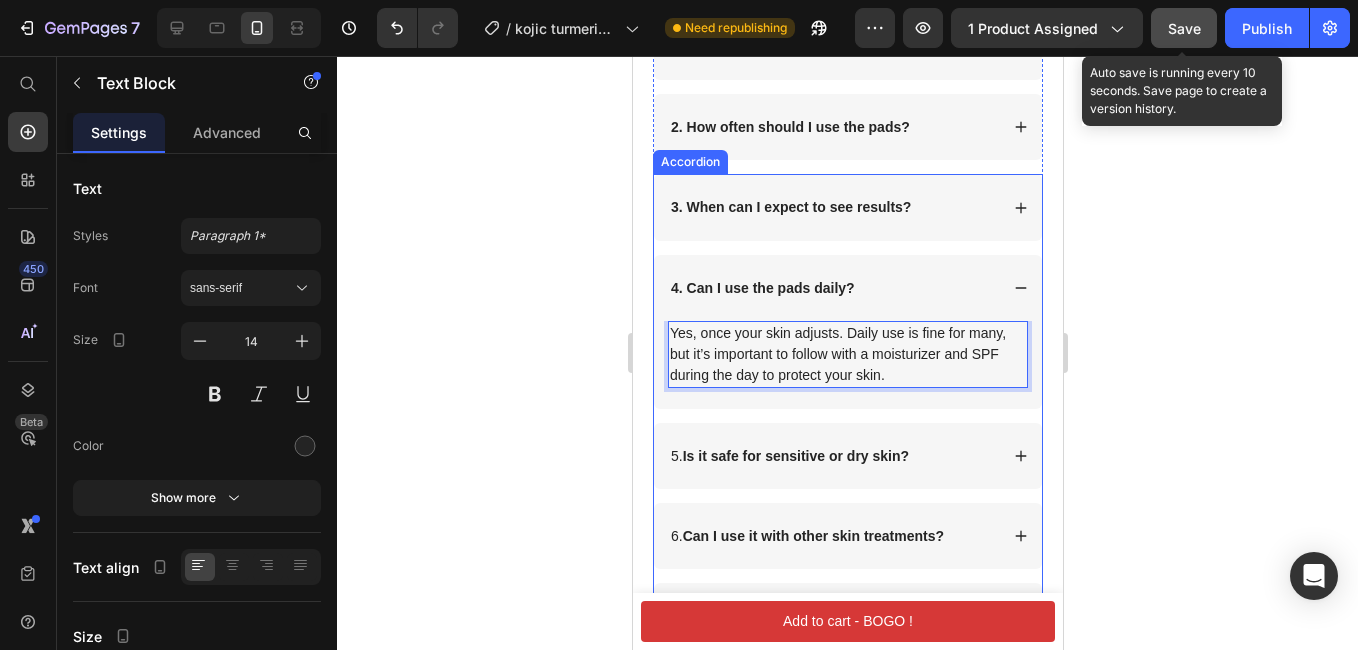 click on "Is it safe for sensitive or dry skin?" at bounding box center (795, 456) 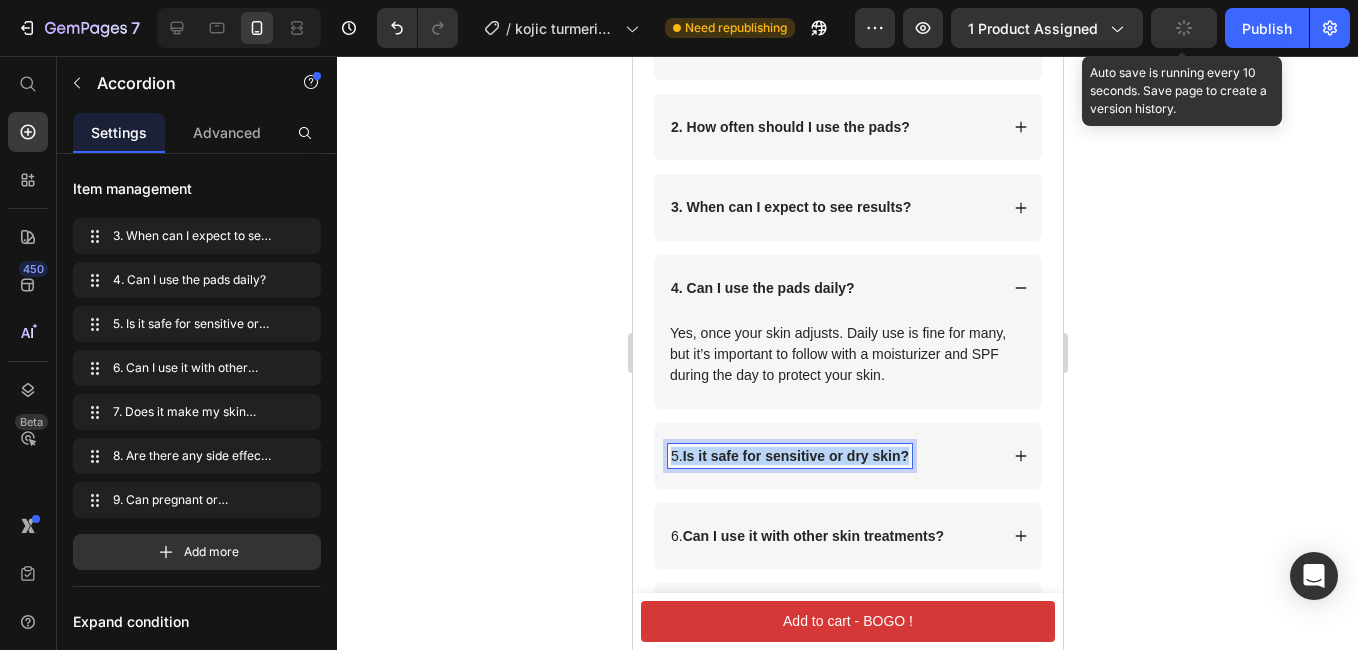 drag, startPoint x: 671, startPoint y: 472, endPoint x: 827, endPoint y: 472, distance: 156 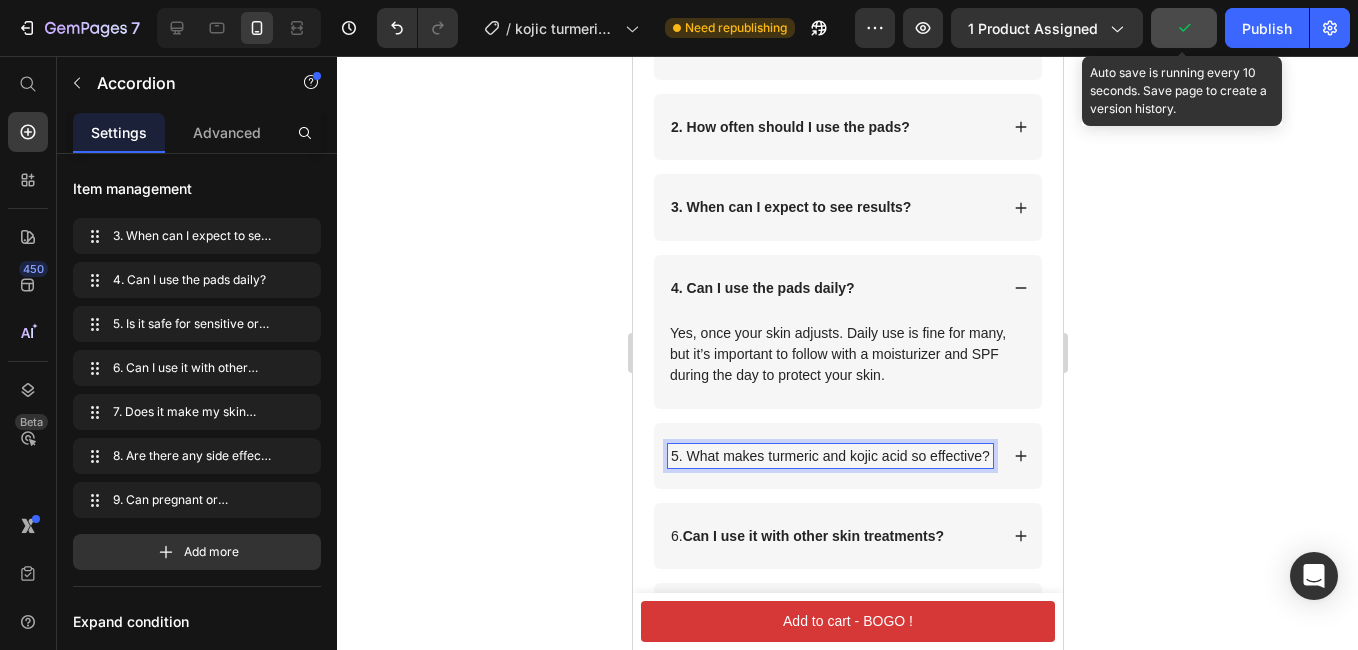 click on "5. What makes turmeric and kojic acid so effective?" at bounding box center (829, 456) 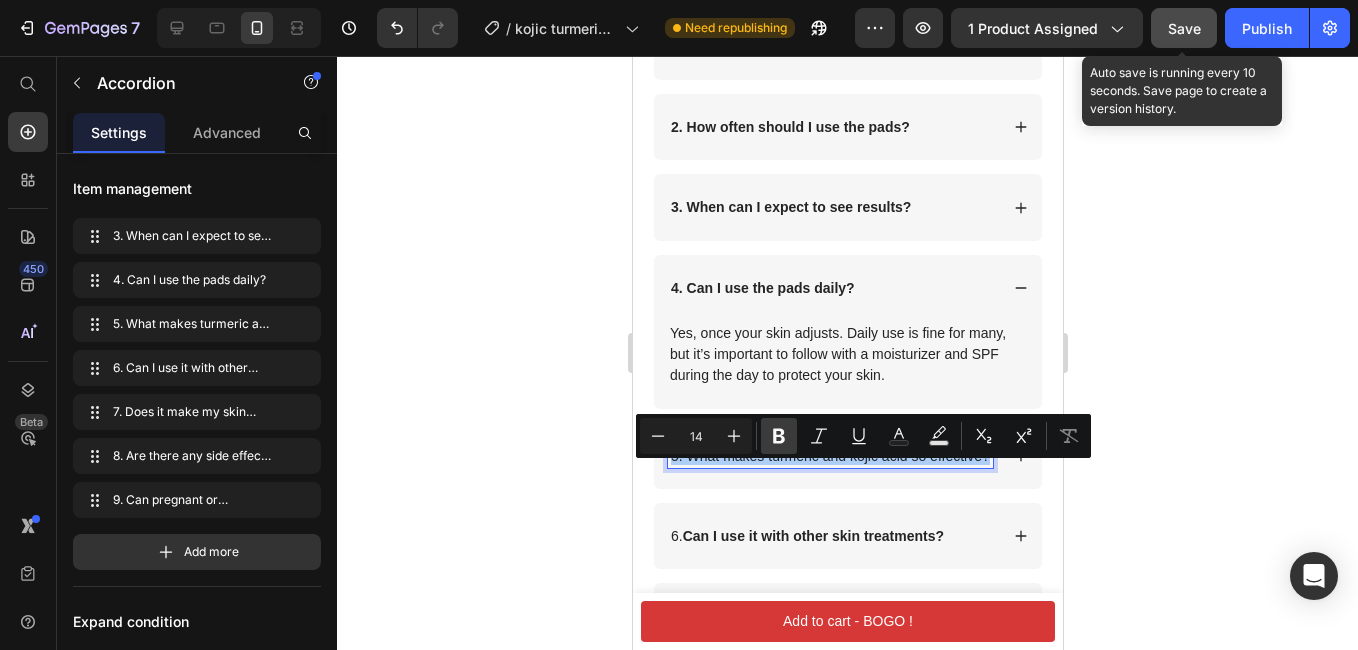 click on "Bold" at bounding box center (779, 436) 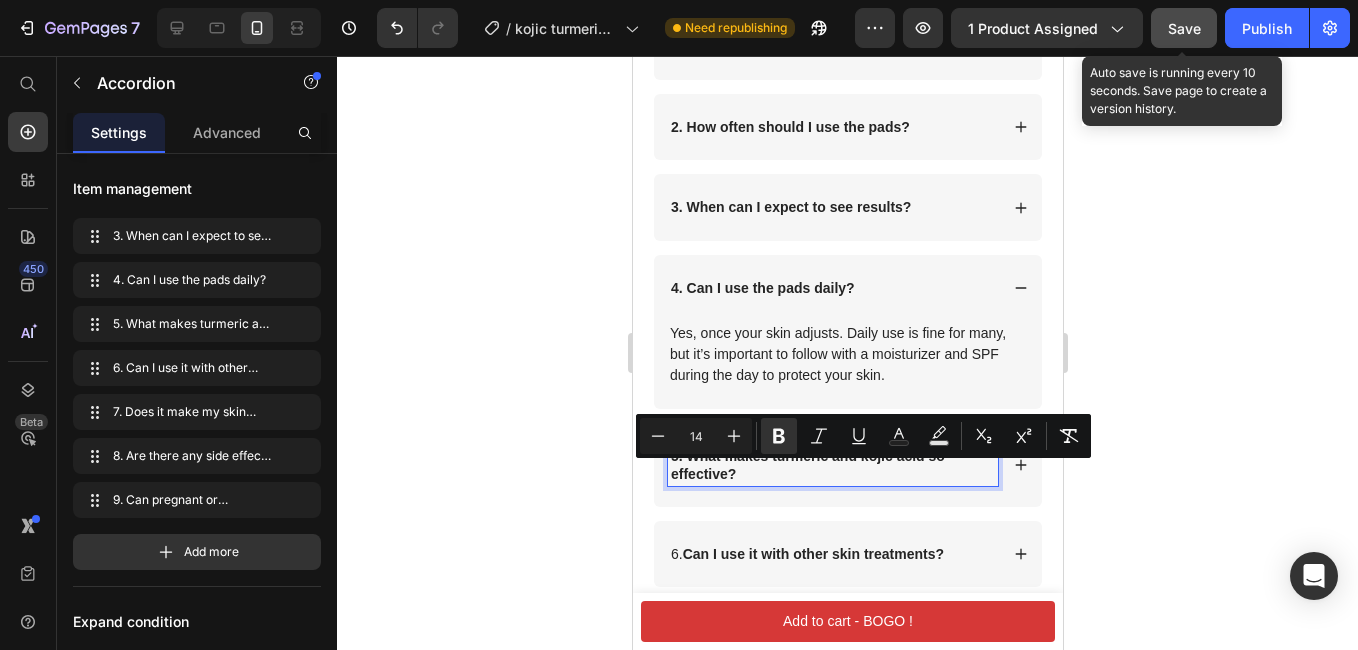 click on "5. What makes turmeric and kojic acid so effective?" at bounding box center (847, 465) 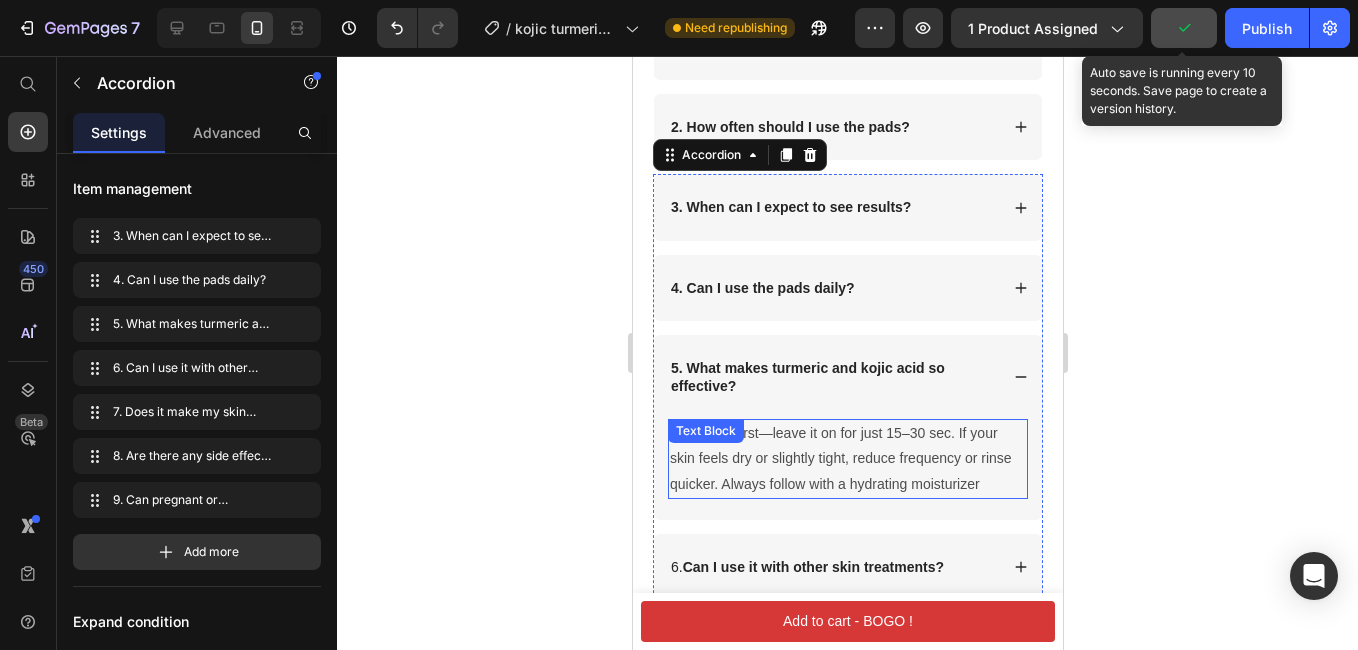 scroll, scrollTop: 10091, scrollLeft: 0, axis: vertical 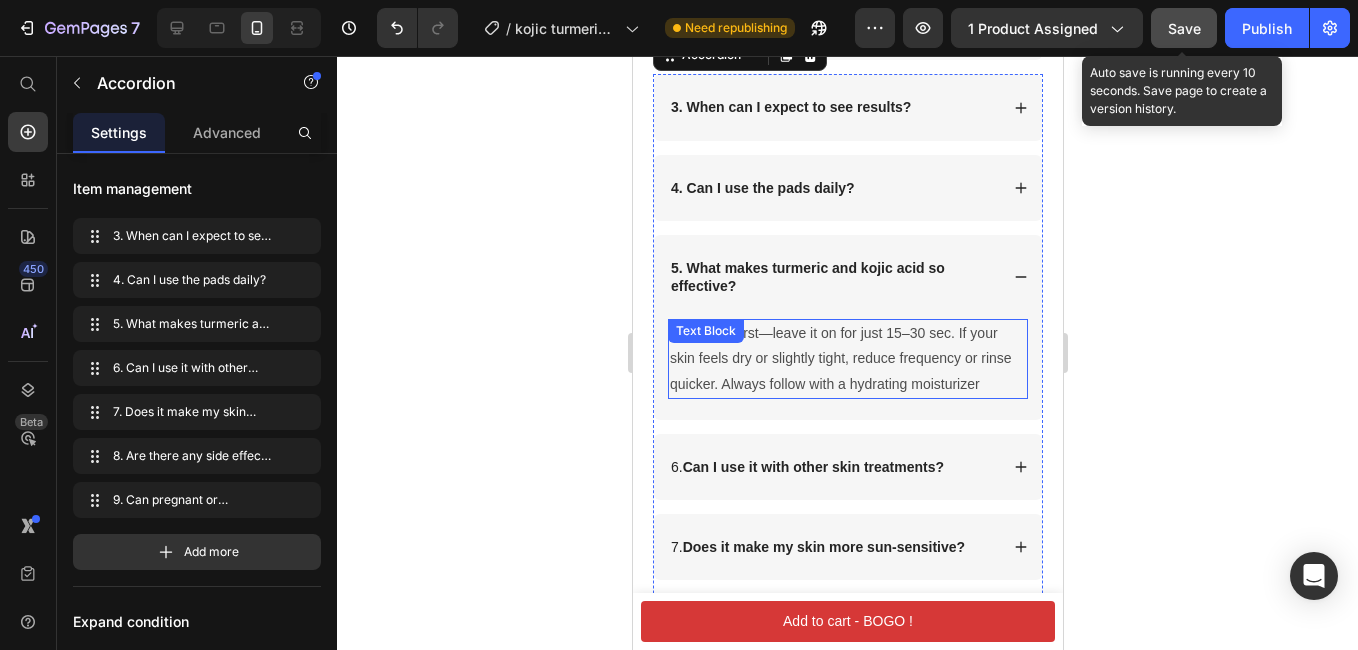 click on "Patch test first—leave it on for just 15–30 sec. If your skin feels dry or slightly tight, reduce frequency or rinse quicker. Always follow with a hydrating moisturizer" at bounding box center (847, 359) 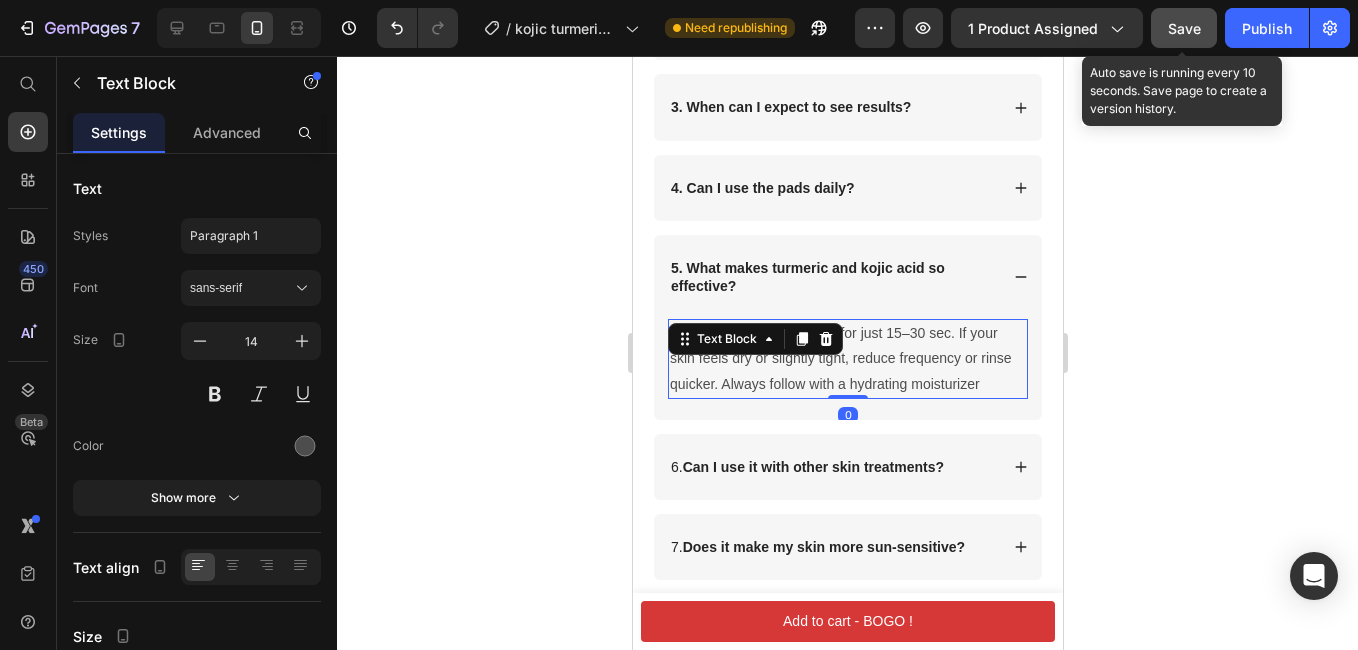 click on "Patch test first—leave it on for just 15–30 sec. If your skin feels dry or slightly tight, reduce frequency or rinse quicker. Always follow with a hydrating moisturizer" at bounding box center (847, 359) 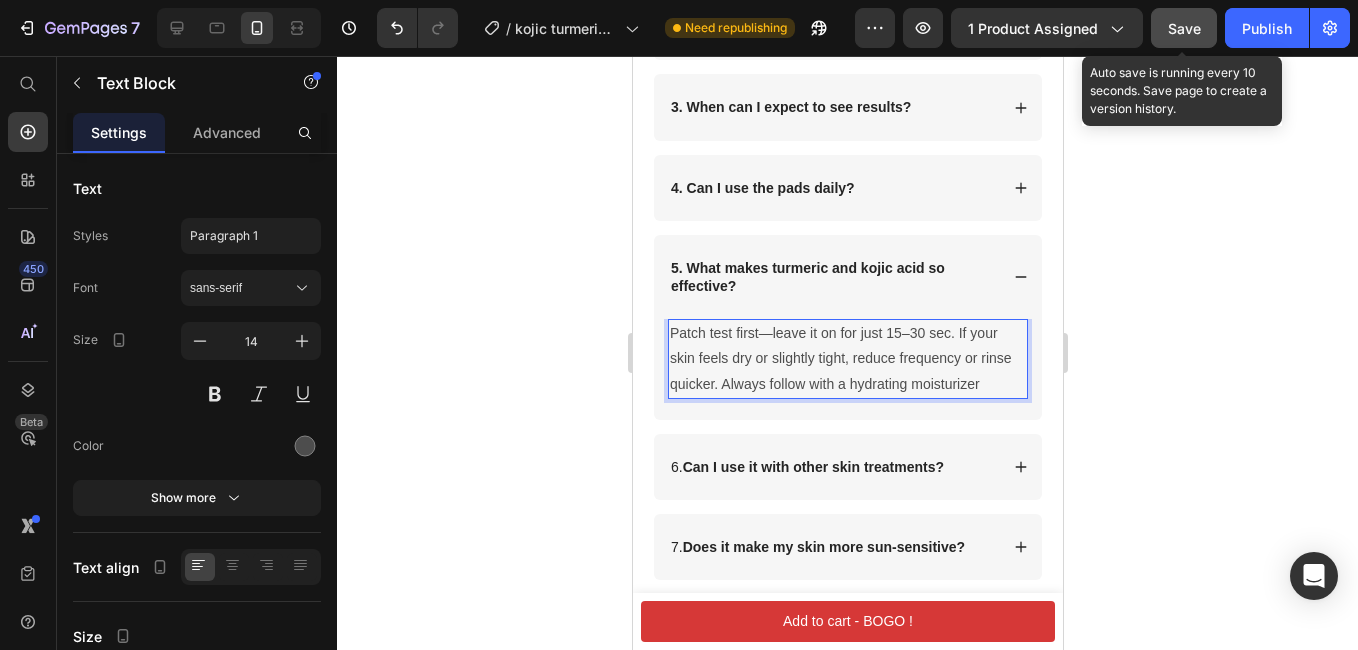 click on "Patch test first—leave it on for just 15–30 sec. If your skin feels dry or slightly tight, reduce frequency or rinse quicker. Always follow with a hydrating moisturizer" at bounding box center (847, 359) 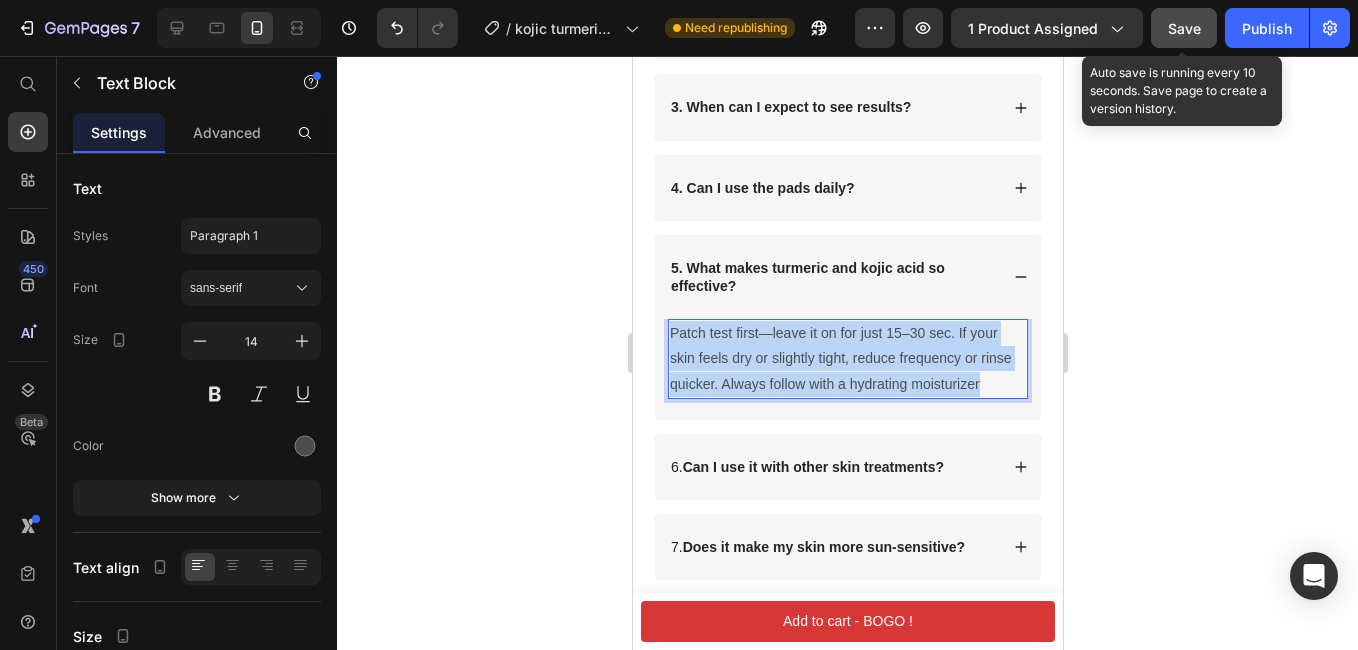 drag, startPoint x: 785, startPoint y: 429, endPoint x: 667, endPoint y: 345, distance: 144.84474 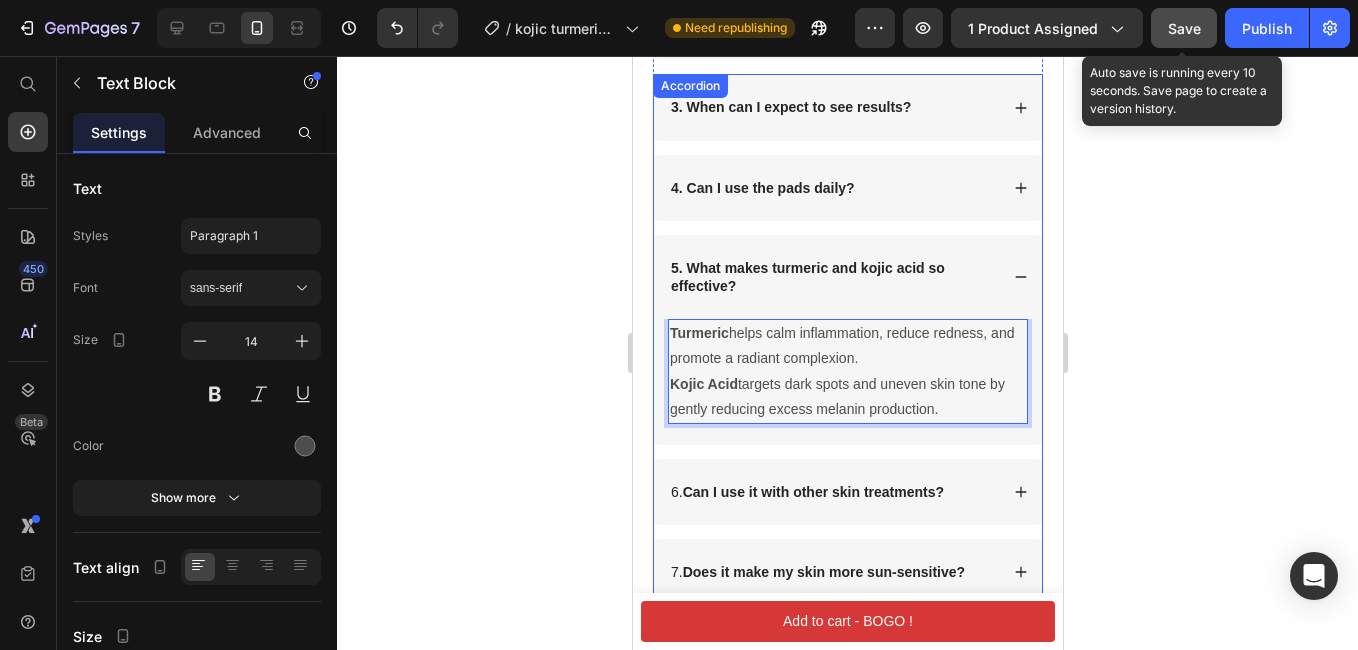 click on "Can I use it with other skin treatments?" at bounding box center [812, 492] 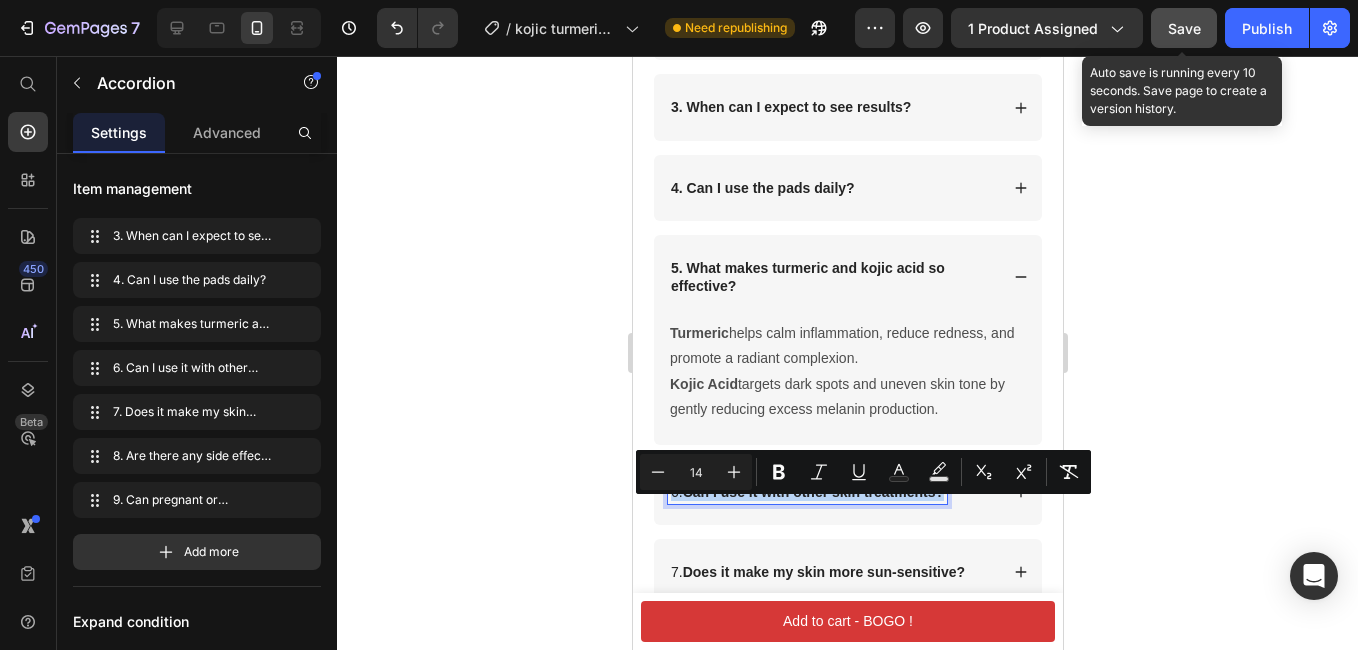 drag, startPoint x: 672, startPoint y: 510, endPoint x: 944, endPoint y: 505, distance: 272.04596 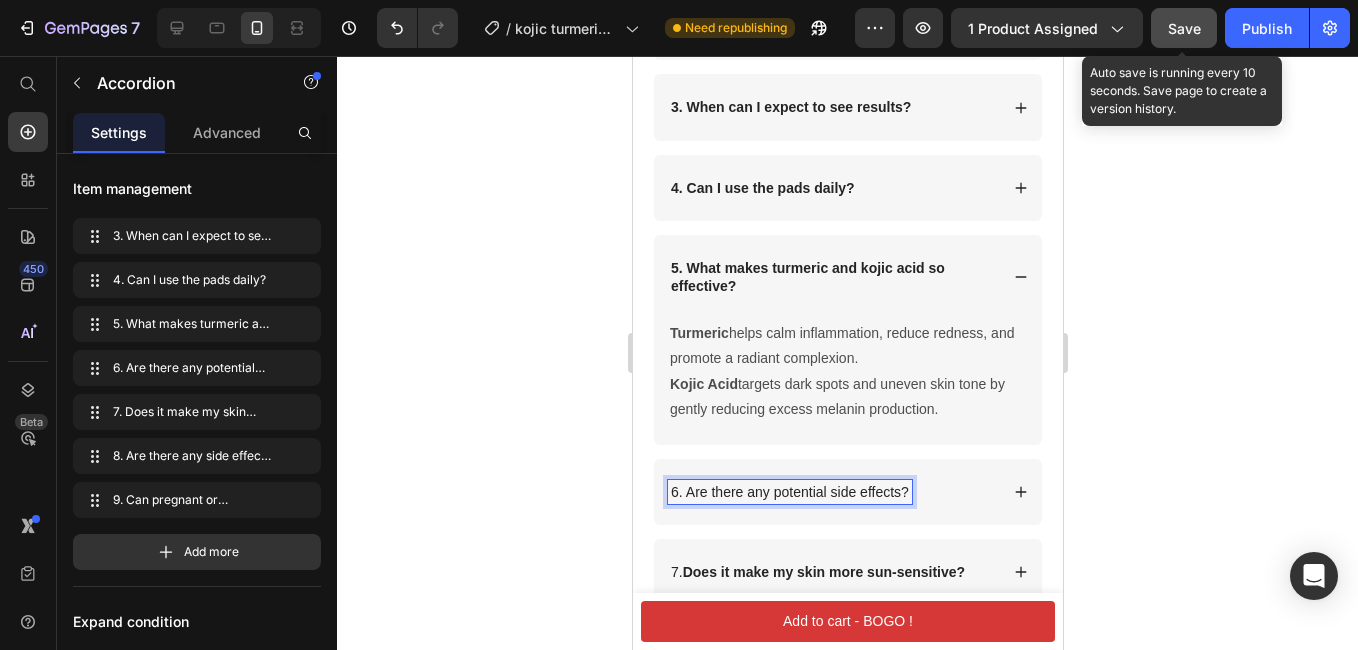 click on "6. Are there any potential side effects?" at bounding box center (789, 492) 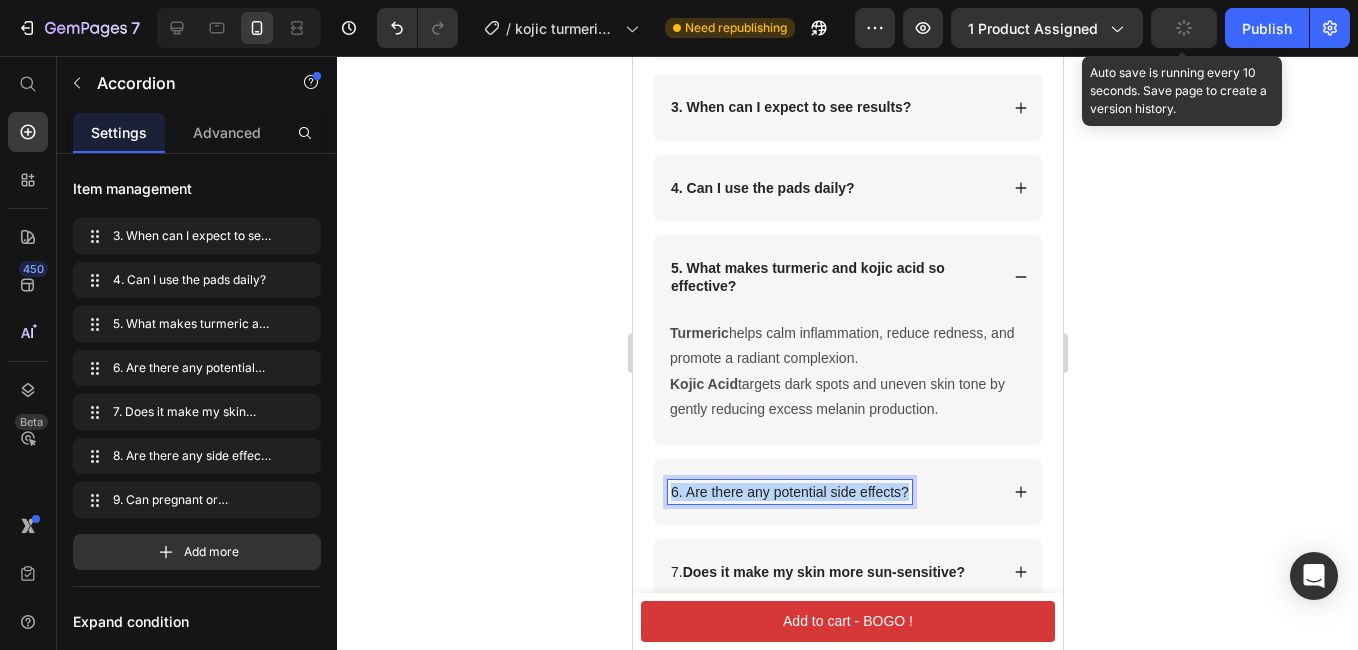 drag, startPoint x: 672, startPoint y: 507, endPoint x: 757, endPoint y: 383, distance: 150.33629 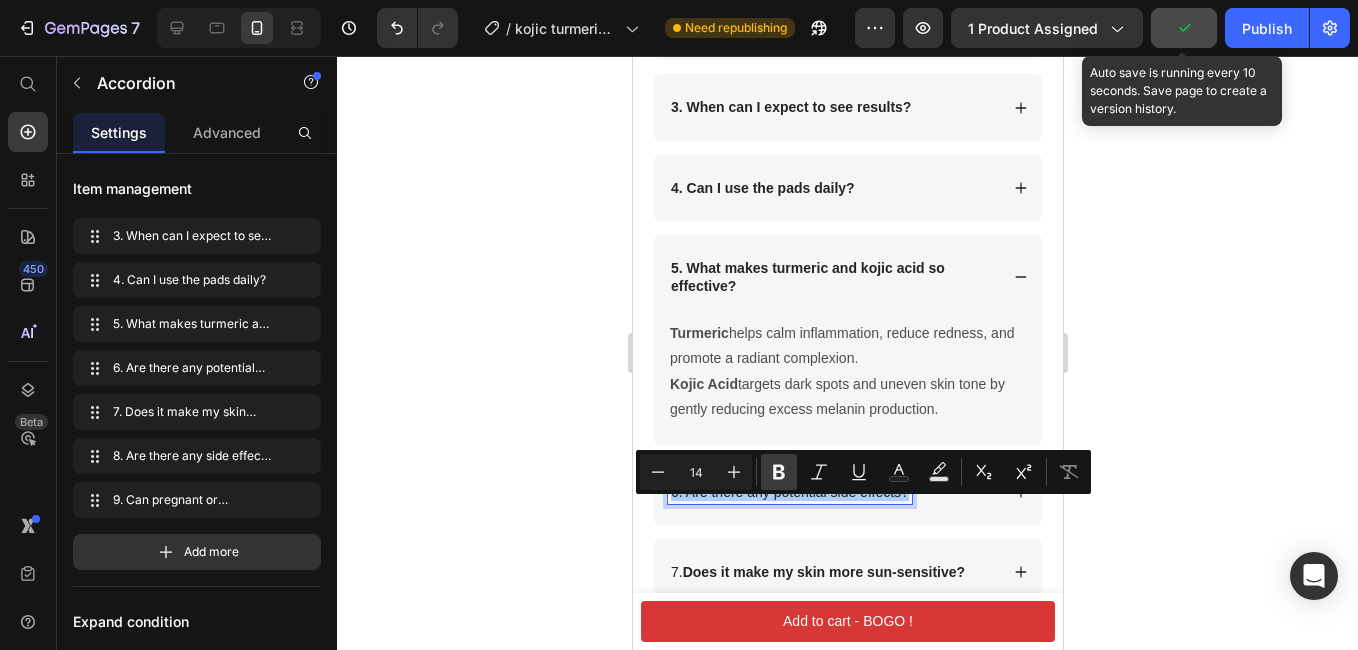 click 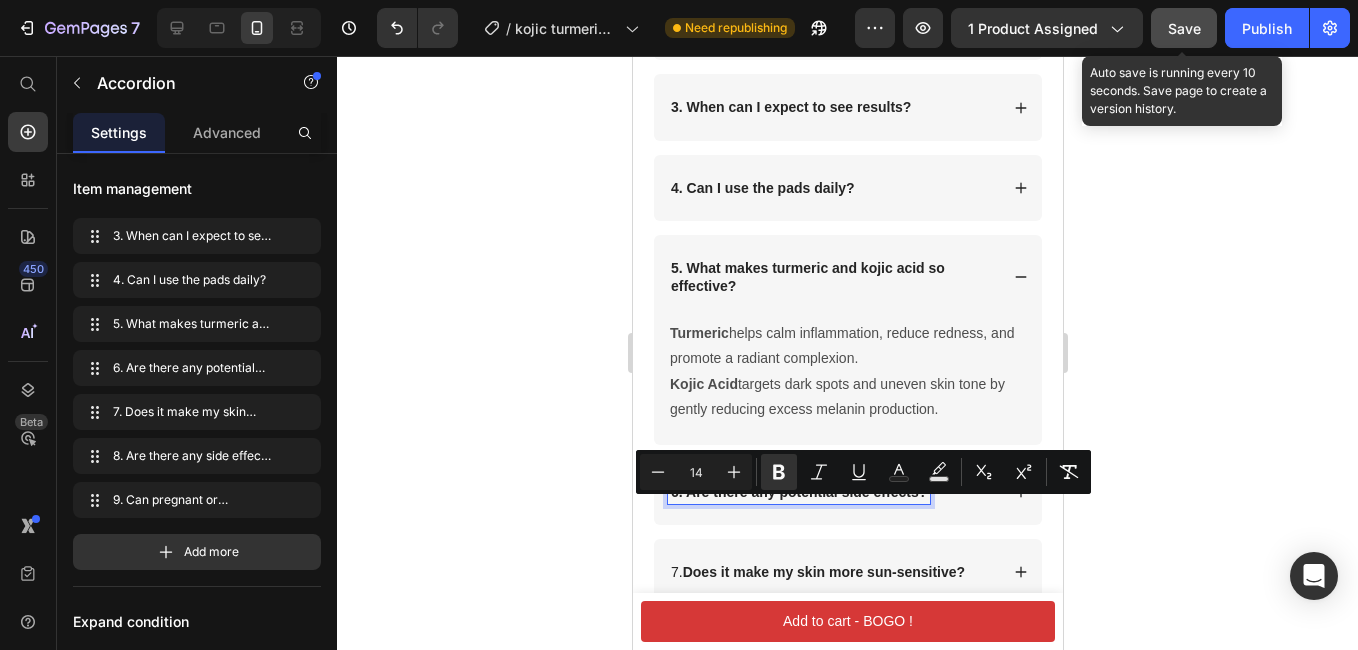click on "6. Are there any potential side effects?" at bounding box center [847, 492] 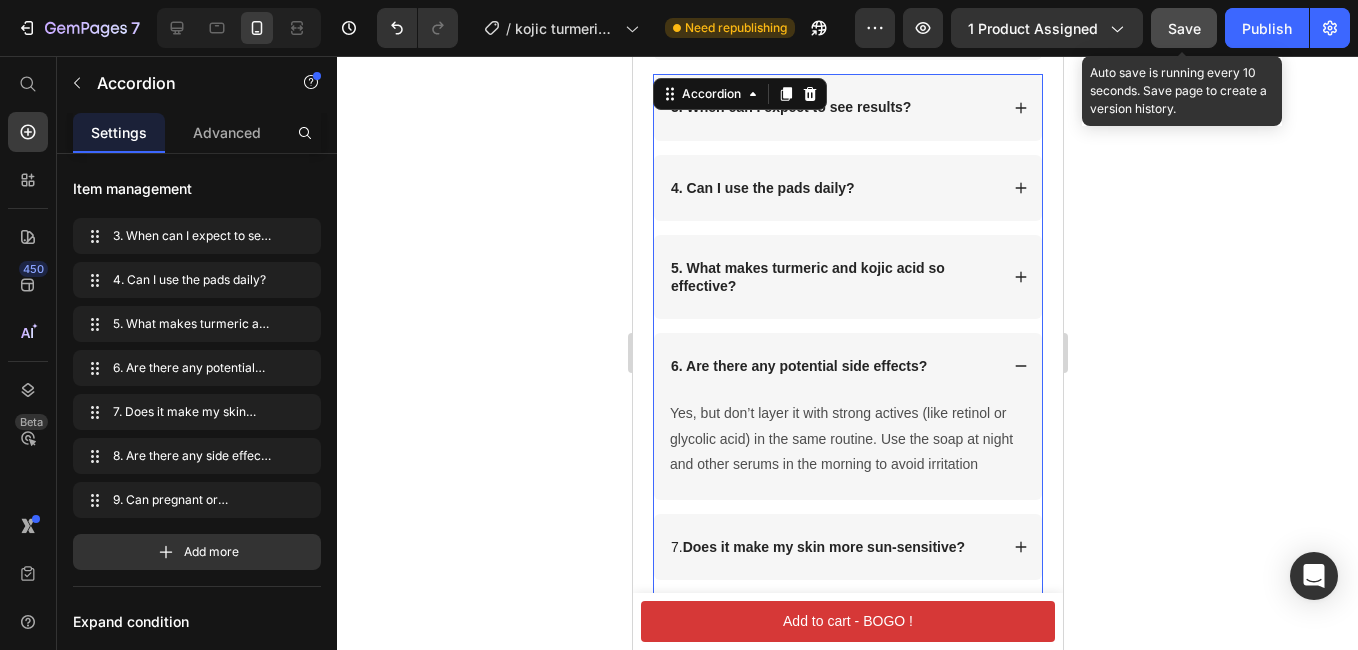 scroll, scrollTop: 10191, scrollLeft: 0, axis: vertical 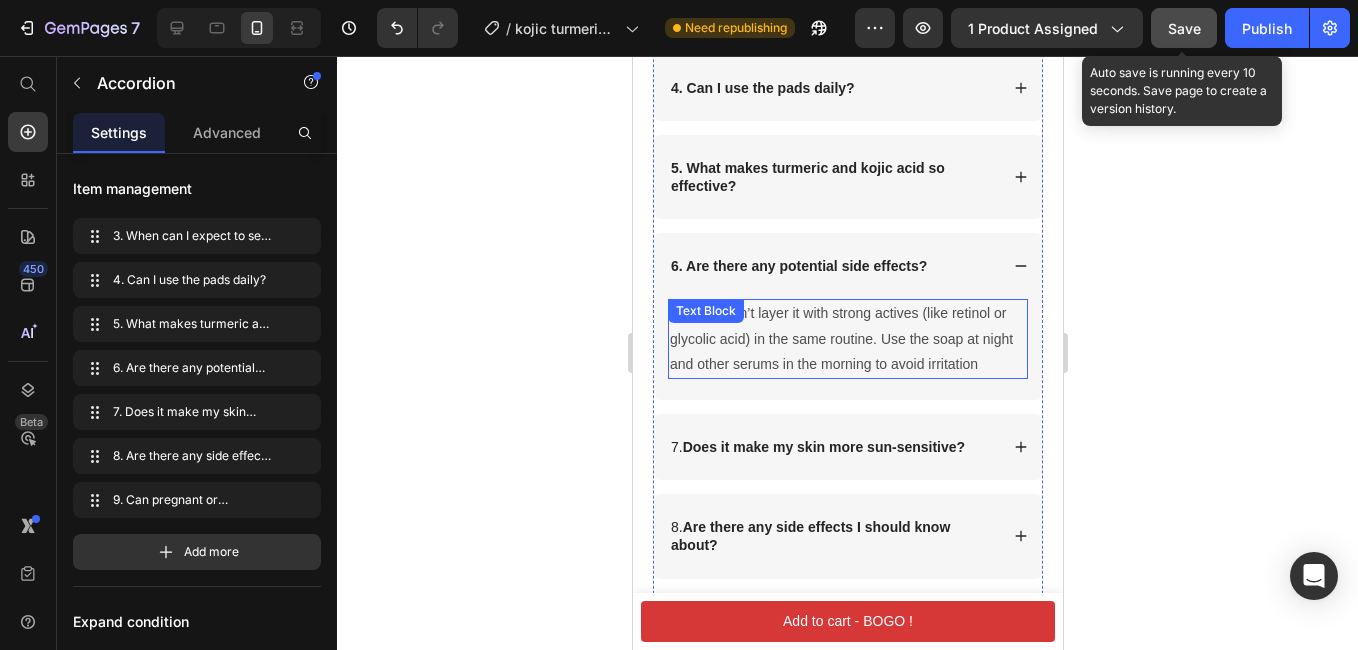 click on "Yes, but don’t layer it with strong actives (like retinol or glycolic acid) in the same routine. Use the soap at night and other serums in the morning to avoid irritation" at bounding box center (847, 339) 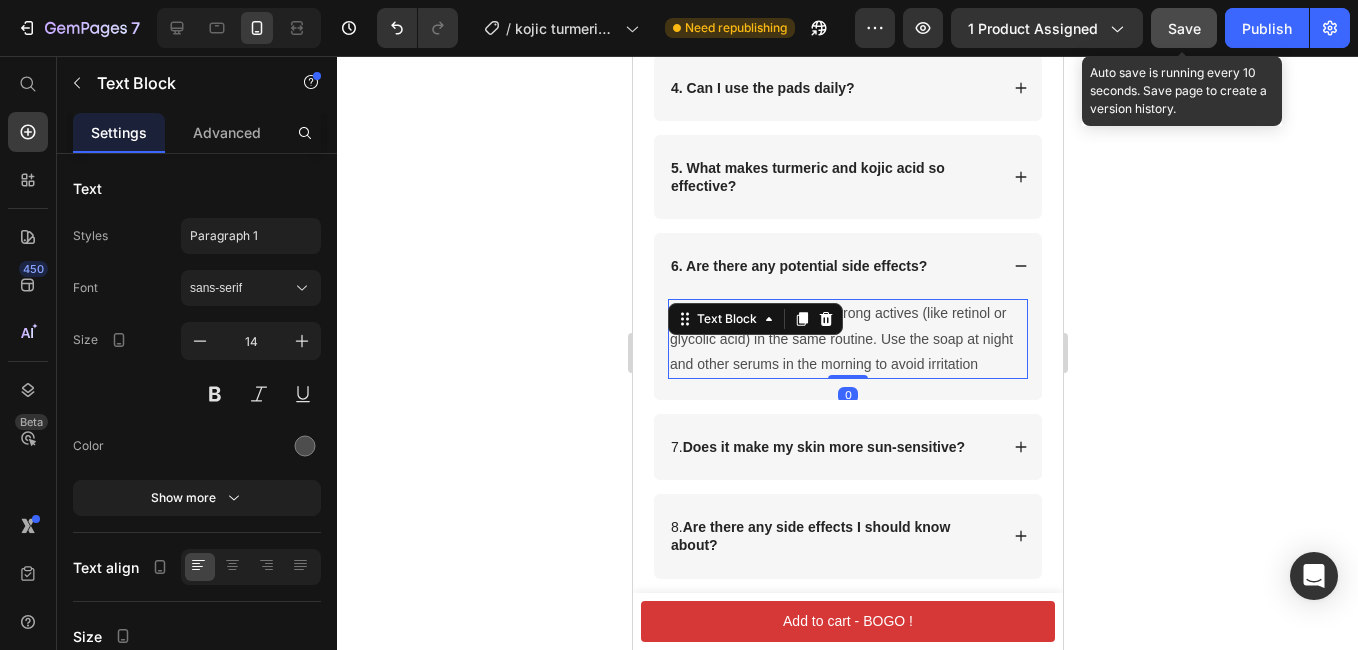 click on "Yes, but don’t layer it with strong actives (like retinol or glycolic acid) in the same routine. Use the soap at night and other serums in the morning to avoid irritation" at bounding box center [847, 339] 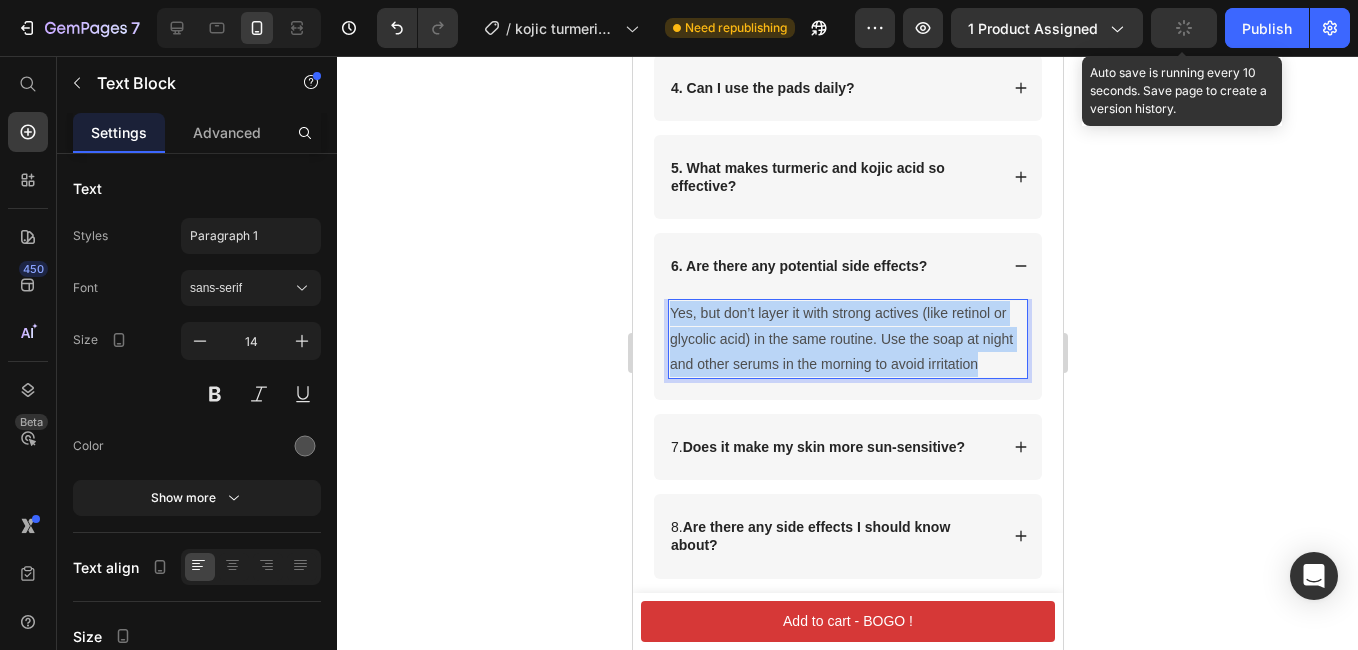 drag, startPoint x: 735, startPoint y: 404, endPoint x: 669, endPoint y: 320, distance: 106.826965 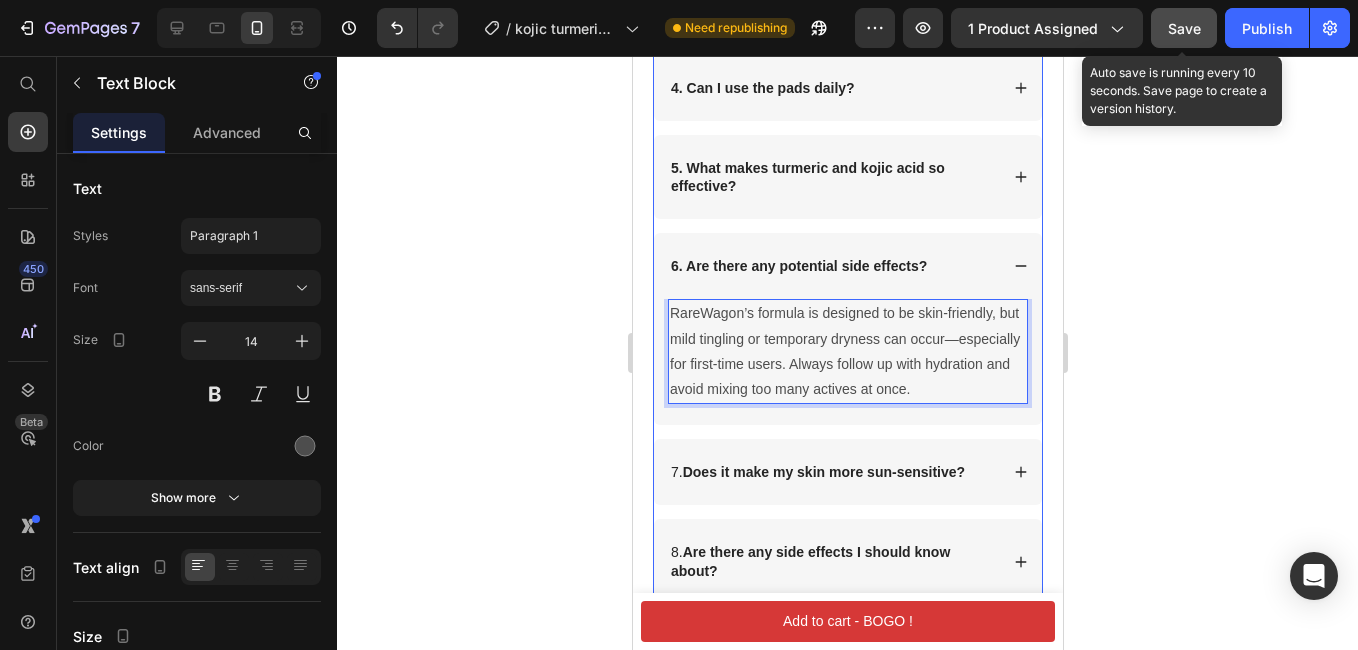 click on "Does it make my skin more sun-sensitive?" at bounding box center [823, 472] 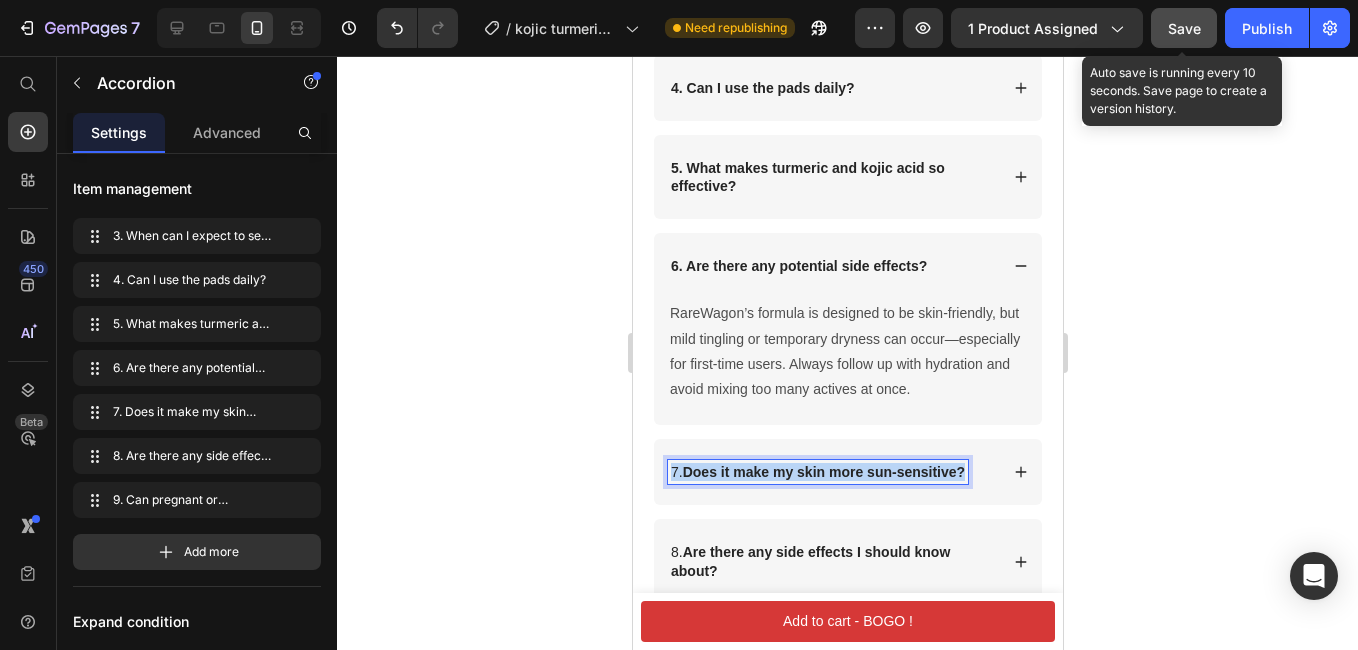 drag, startPoint x: 669, startPoint y: 487, endPoint x: 970, endPoint y: 491, distance: 301.02658 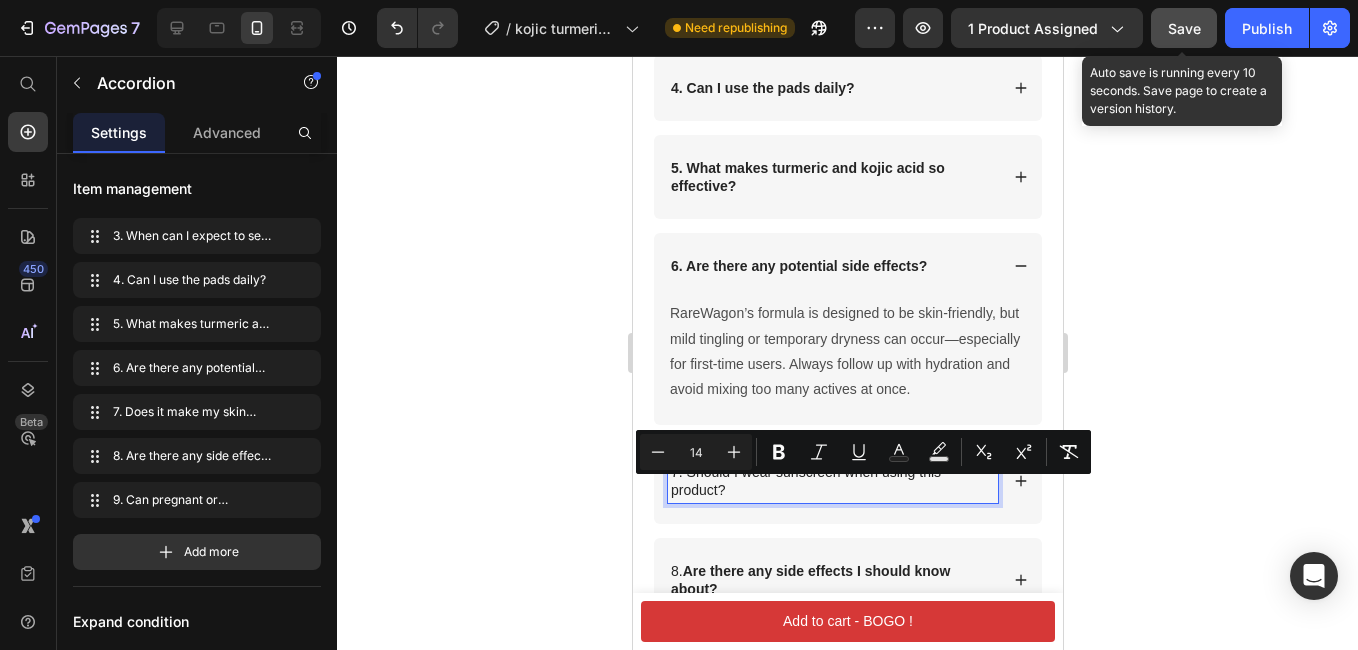 click on "7. Should I wear sunscreen when using this product?" at bounding box center (832, 481) 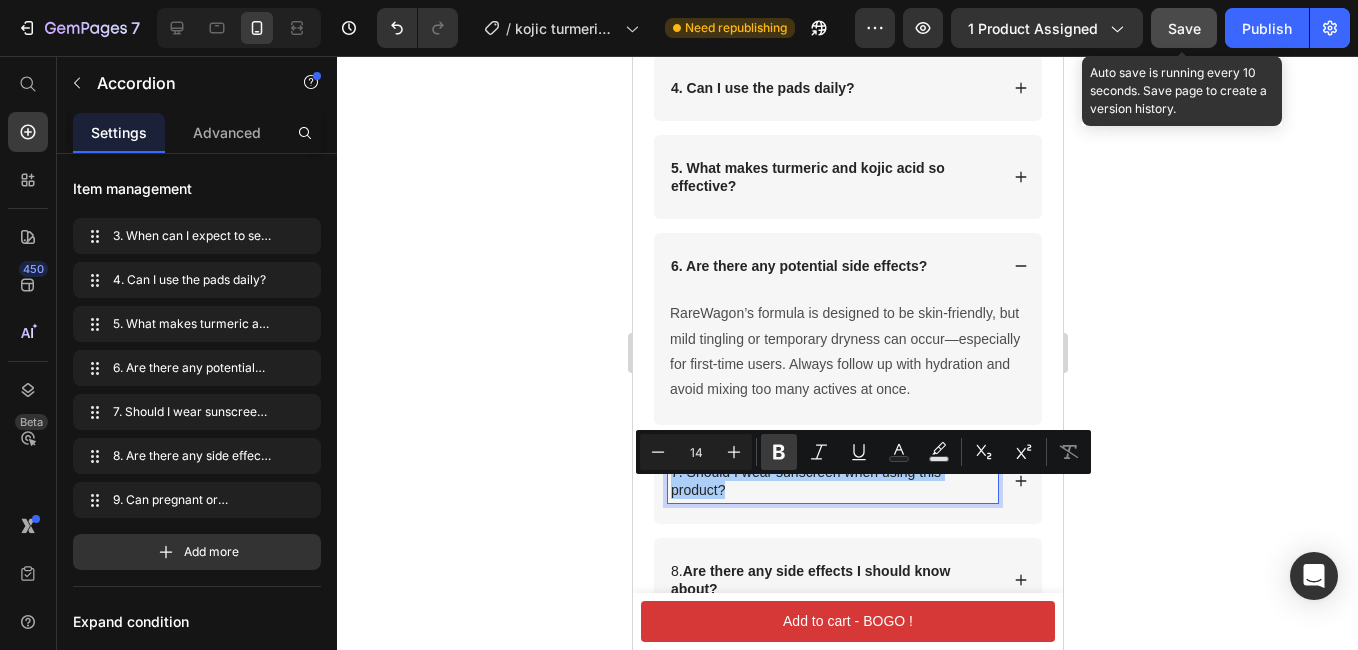 click 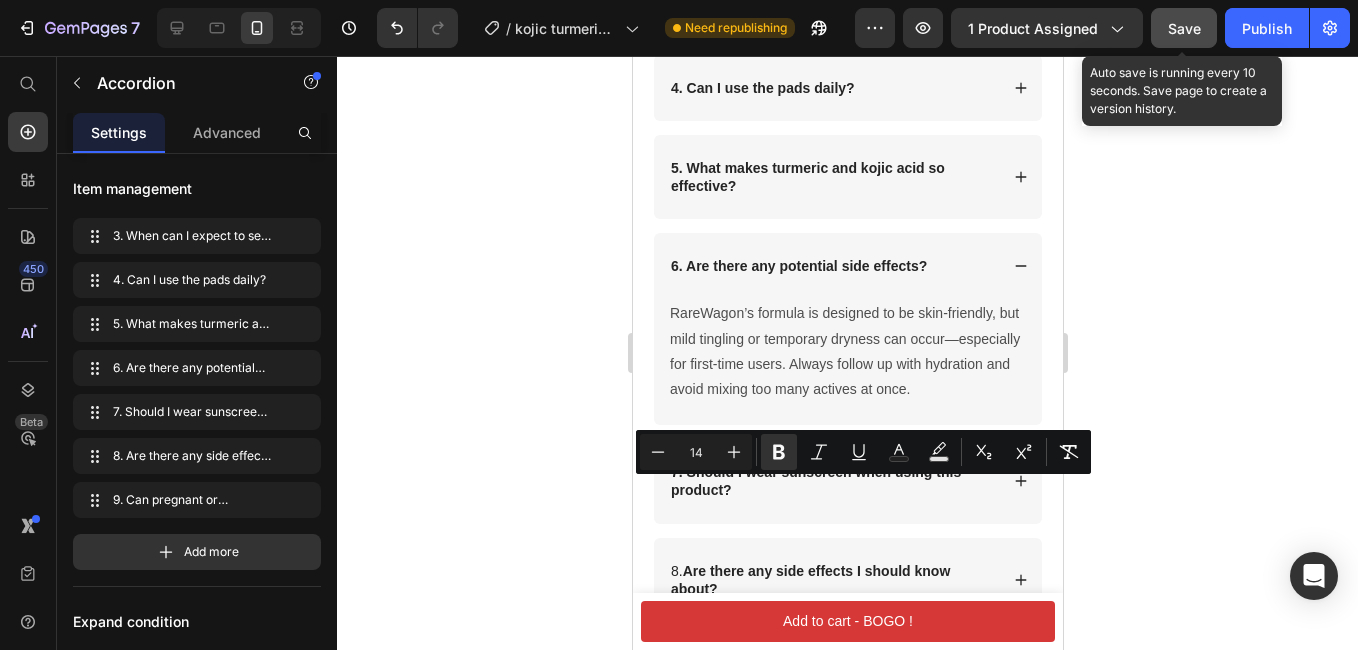click on "7. Should I wear sunscreen when using this product?" at bounding box center [847, 481] 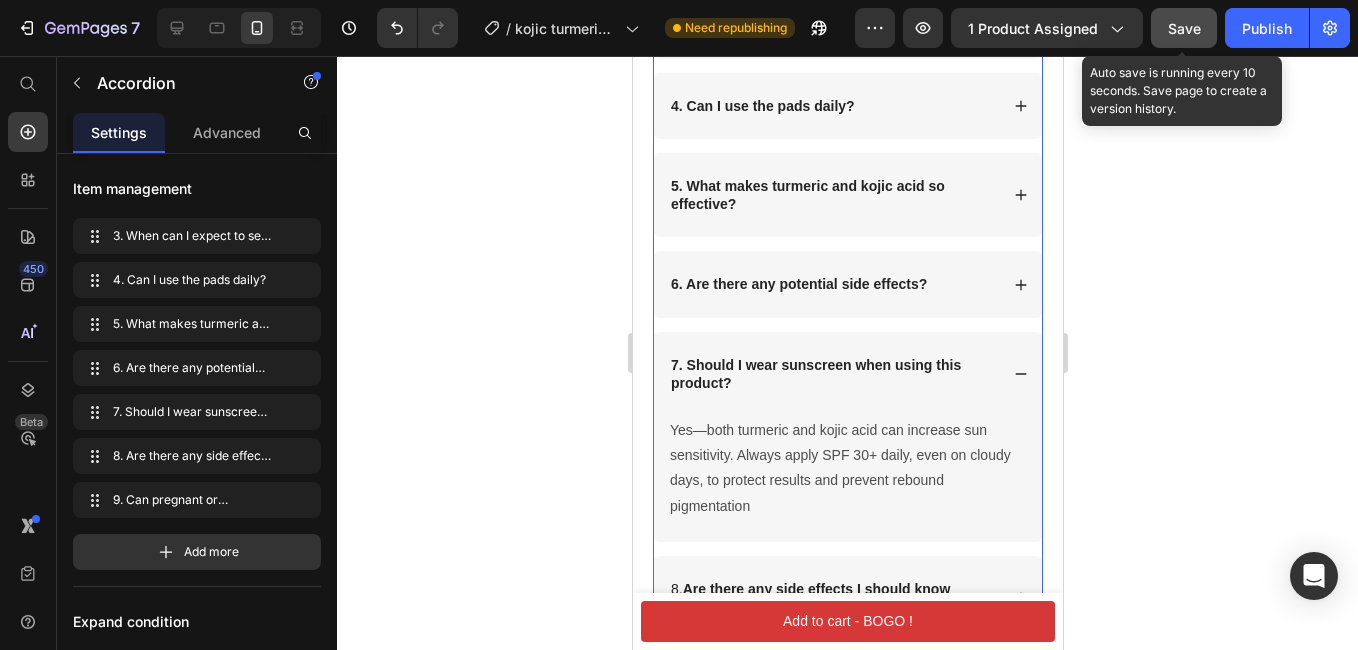 scroll, scrollTop: 10291, scrollLeft: 0, axis: vertical 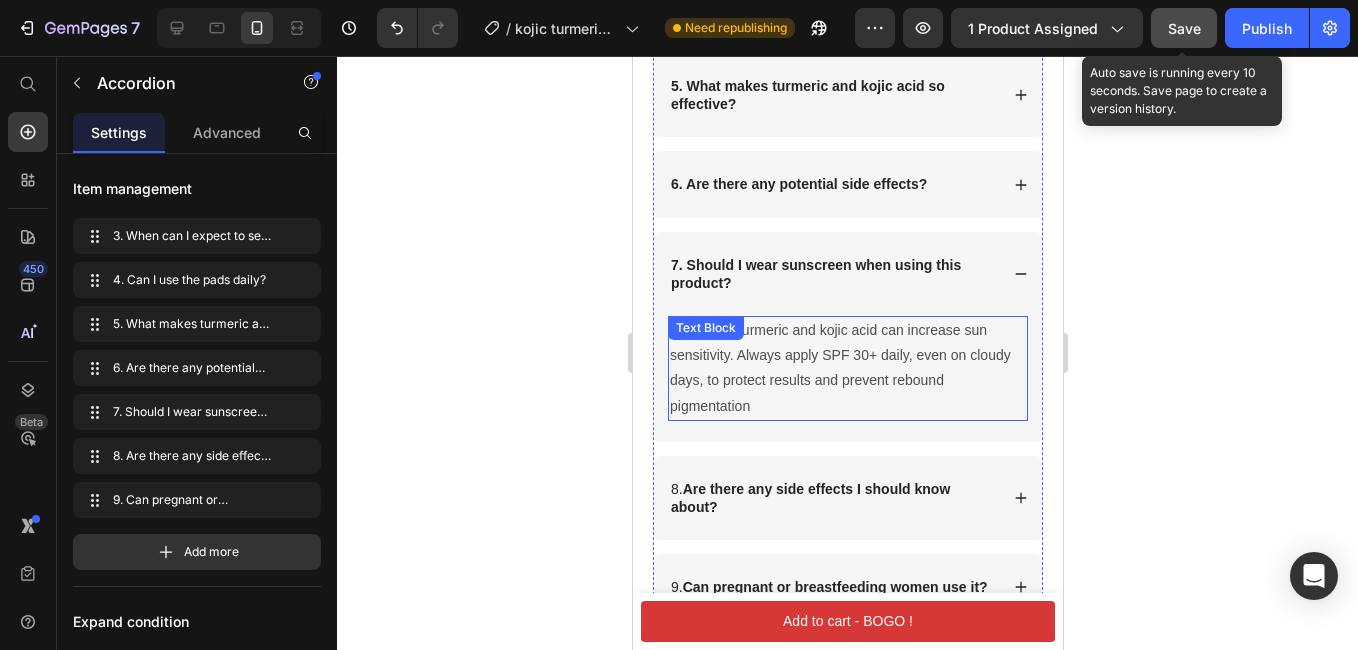 click on "Yes—both turmeric and kojic acid can increase sun sensitivity. Always apply SPF 30+ daily, even on cloudy days, to protect results and prevent rebound pigmentation" at bounding box center [847, 368] 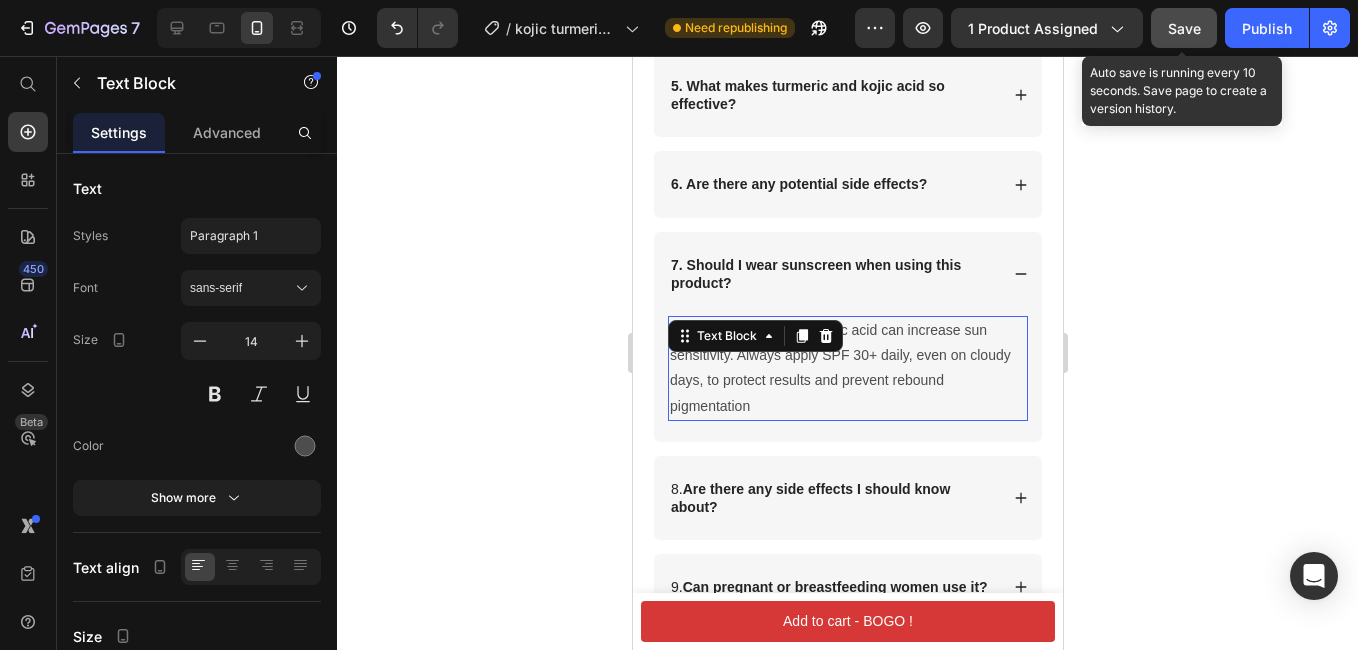 click on "Yes—both turmeric and kojic acid can increase sun sensitivity. Always apply SPF 30+ daily, even on cloudy days, to protect results and prevent rebound pigmentation" at bounding box center [847, 368] 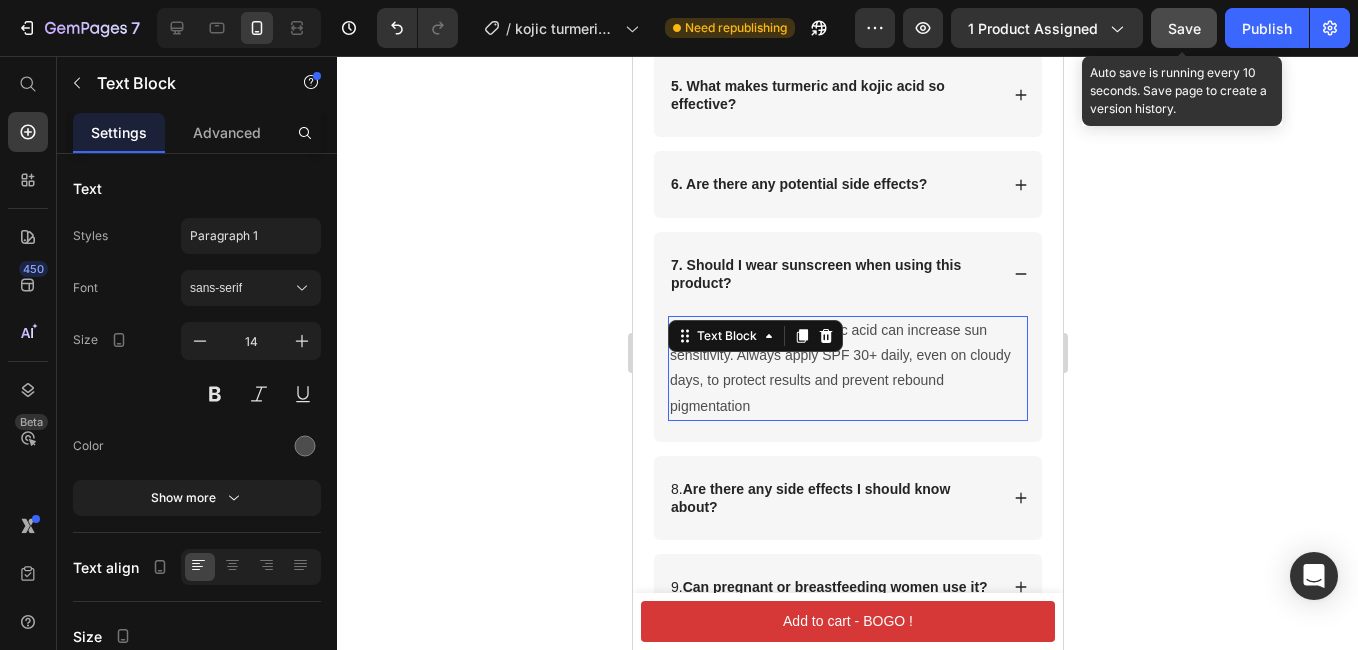 click on "Yes—both turmeric and kojic acid can increase sun sensitivity. Always apply SPF 30+ daily, even on cloudy days, to protect results and prevent rebound pigmentation" at bounding box center [847, 368] 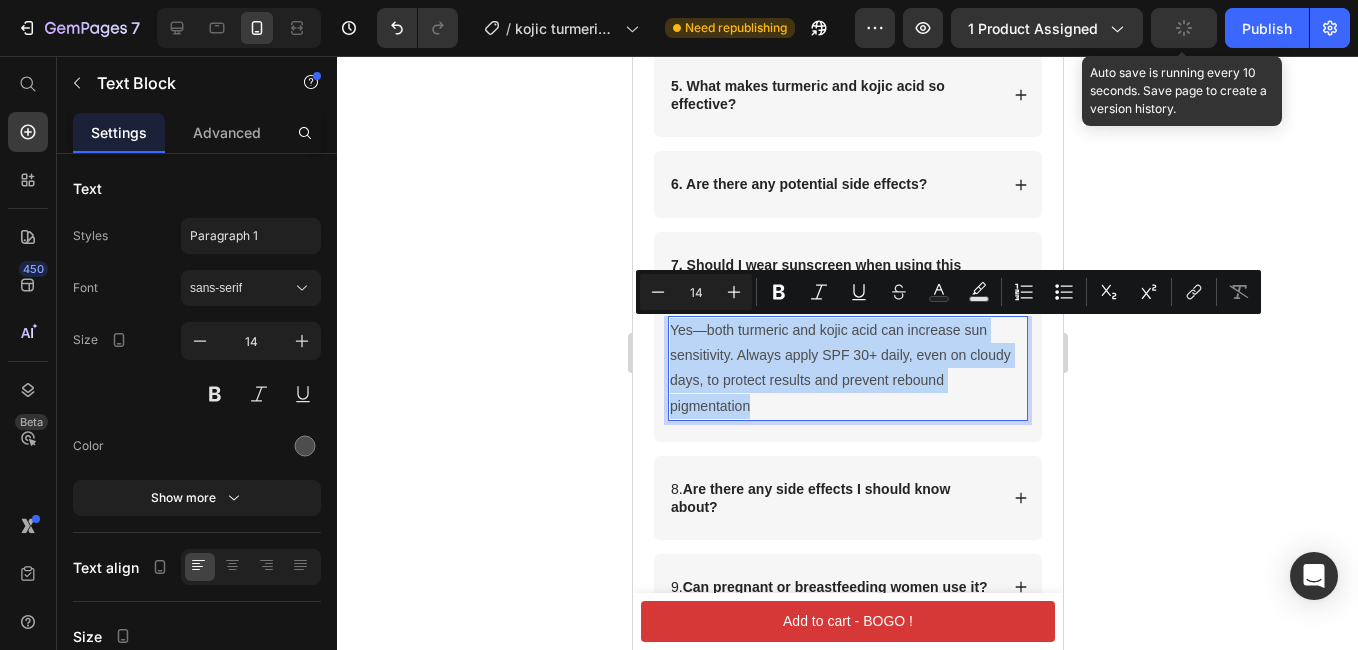 drag, startPoint x: 763, startPoint y: 406, endPoint x: 671, endPoint y: 322, distance: 124.57929 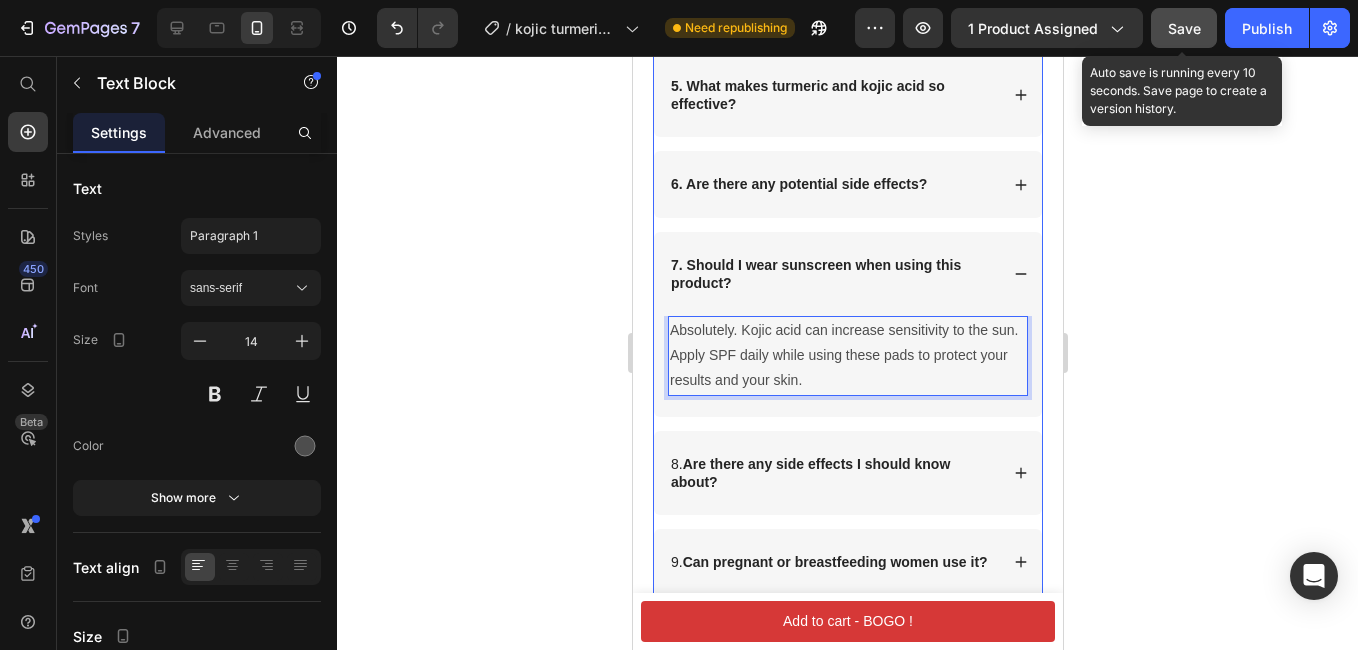 click on "Are there any side effects I should know about?" at bounding box center [809, 473] 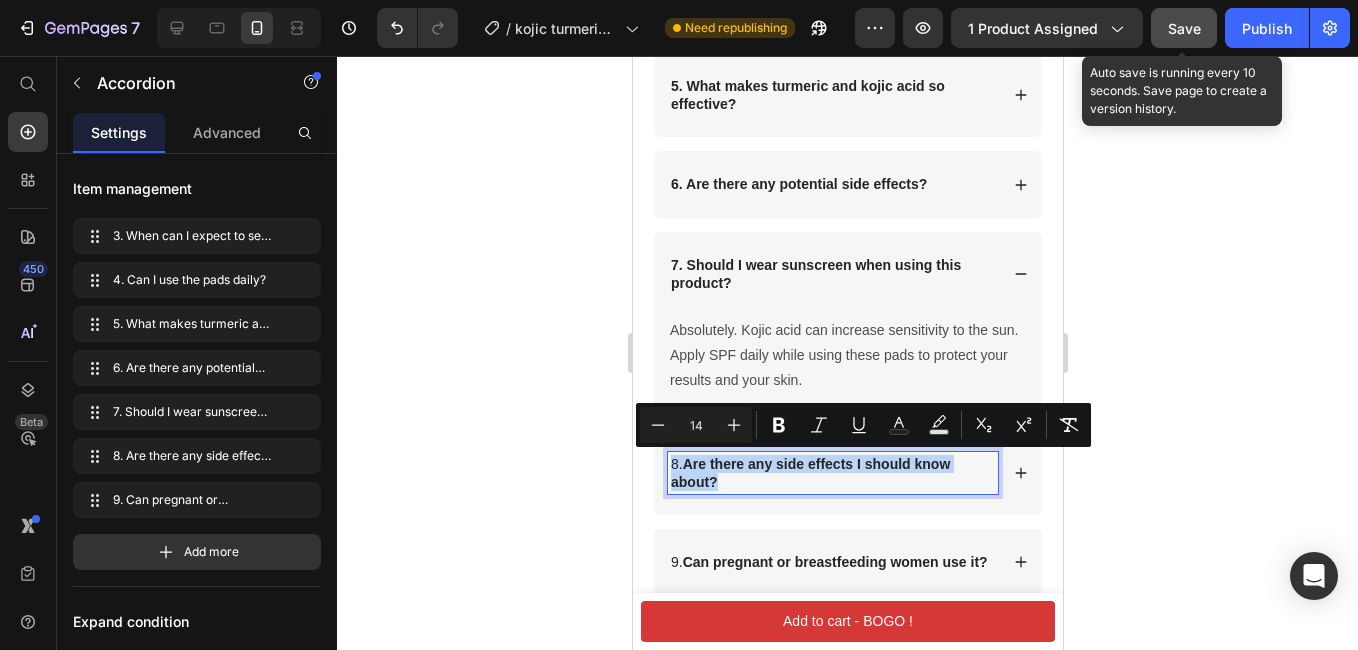 drag, startPoint x: 721, startPoint y: 483, endPoint x: 665, endPoint y: 464, distance: 59.135437 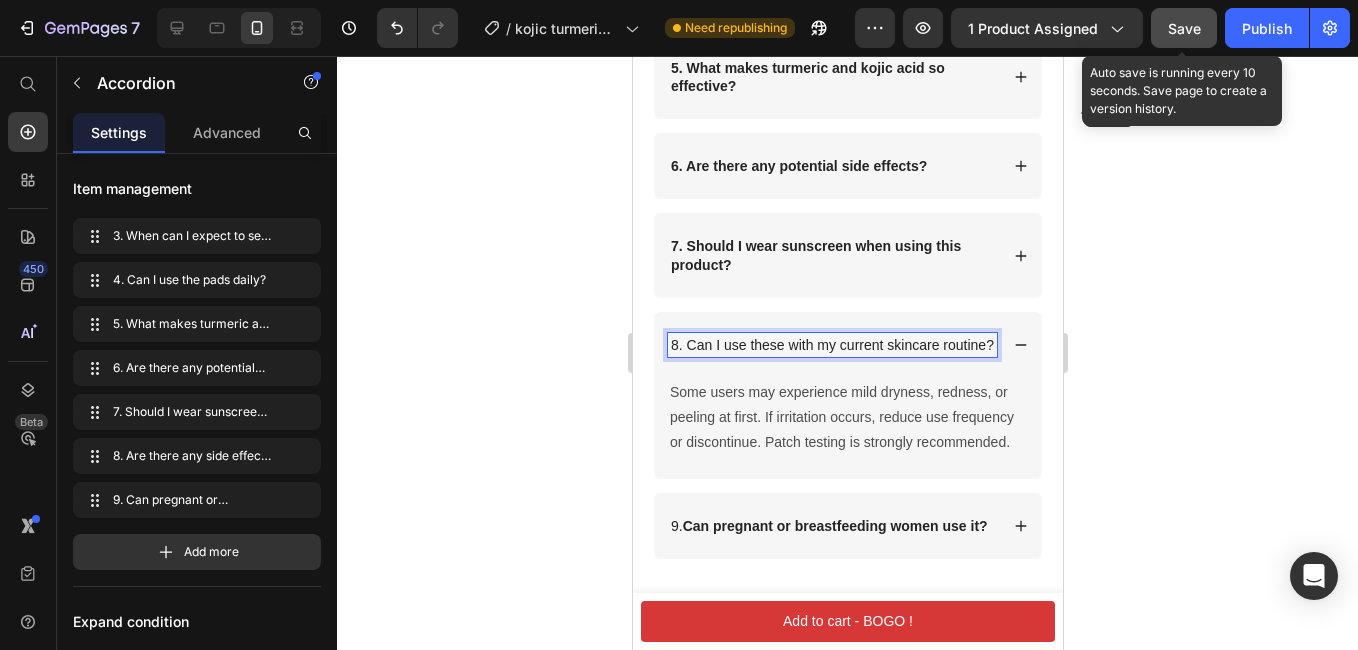 click on "8. Can I use these with my current skincare routine?" at bounding box center [831, 345] 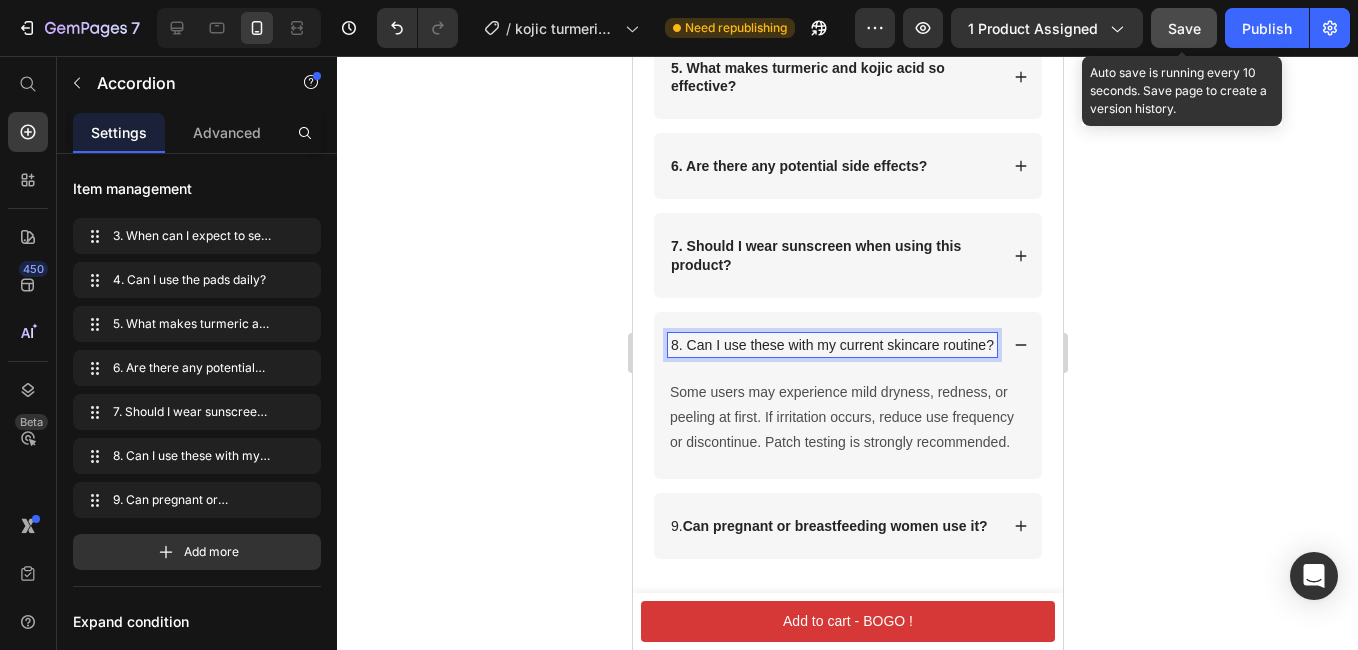 scroll, scrollTop: 10190, scrollLeft: 0, axis: vertical 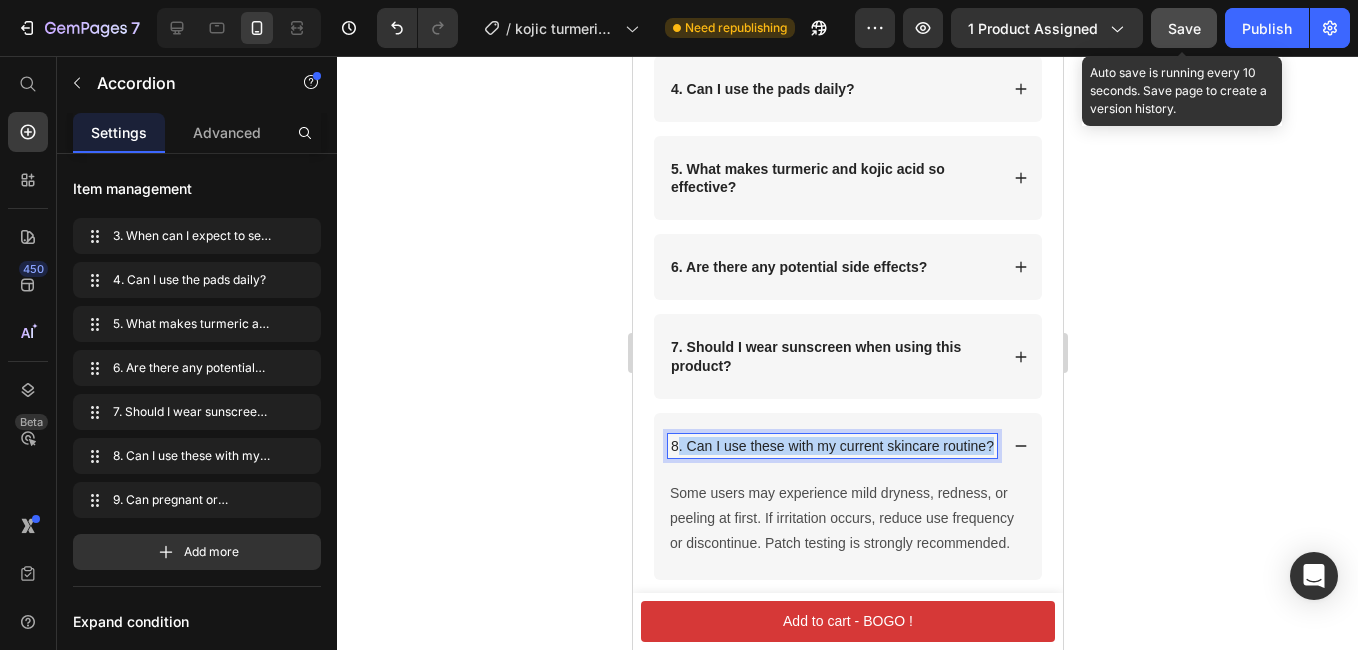 click on "8. Can I use these with my current skincare routine?" at bounding box center (831, 446) 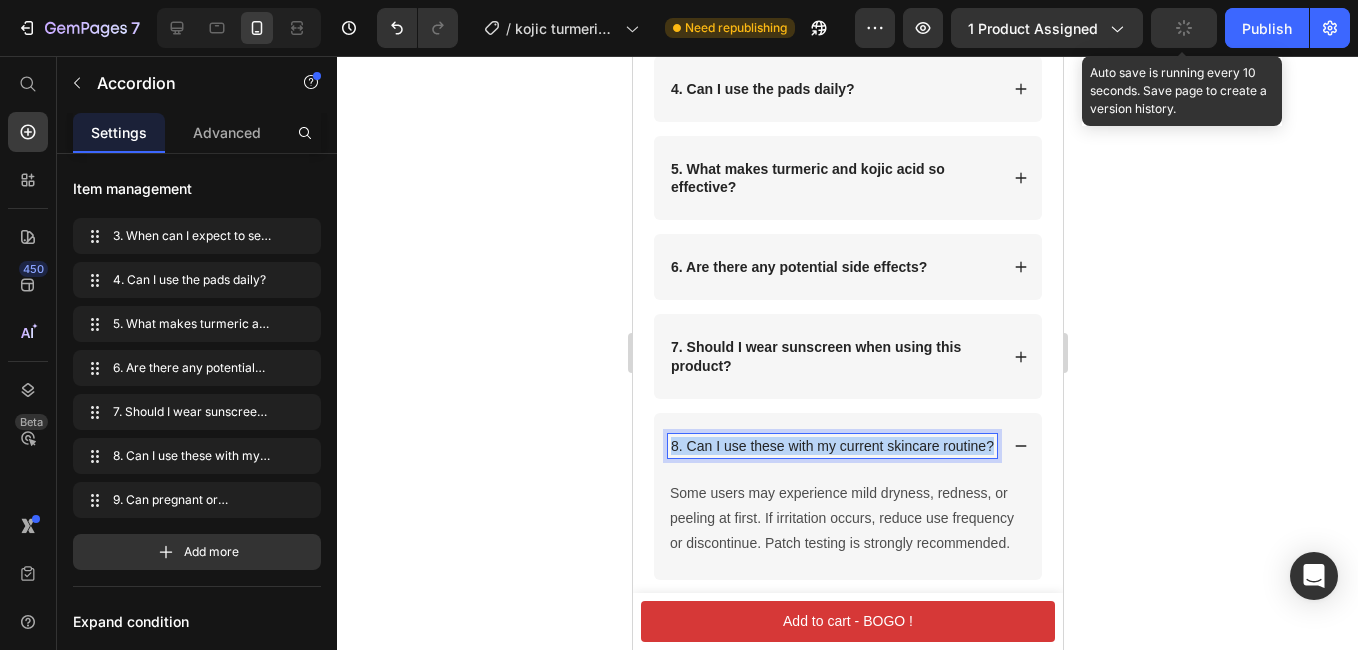 drag, startPoint x: 734, startPoint y: 481, endPoint x: 745, endPoint y: 397, distance: 84.71718 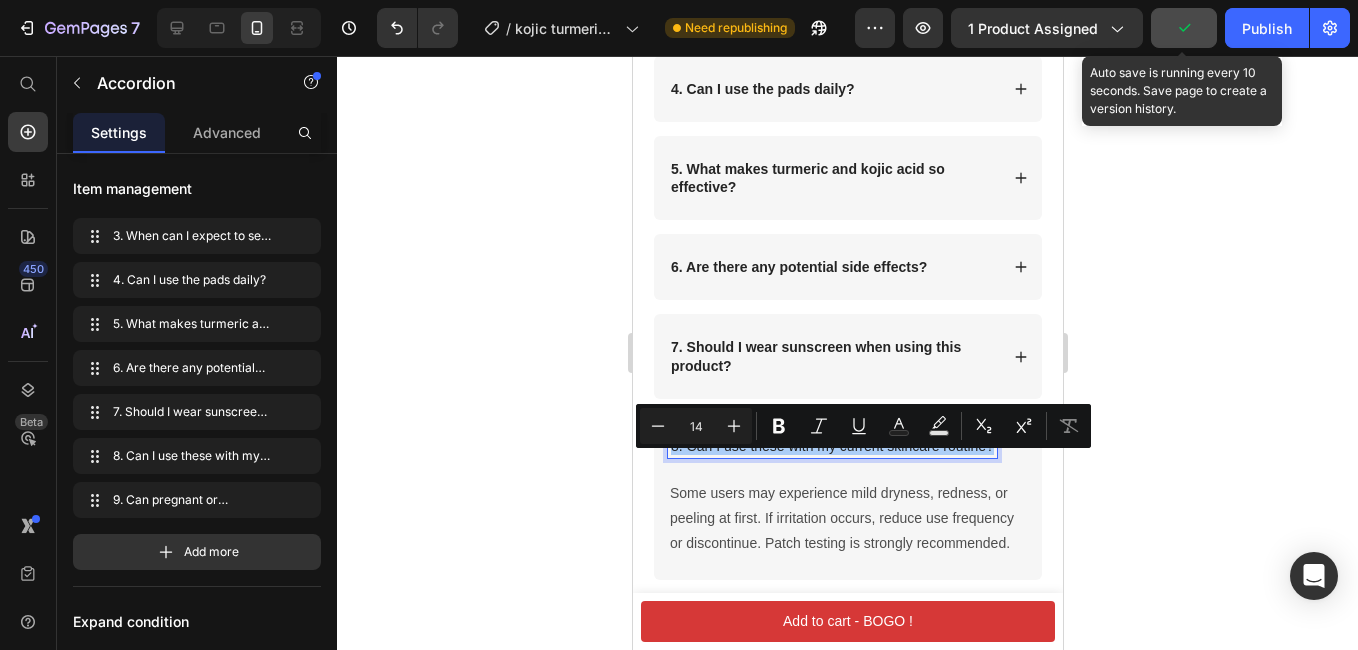 drag, startPoint x: 775, startPoint y: 427, endPoint x: 779, endPoint y: 406, distance: 21.377558 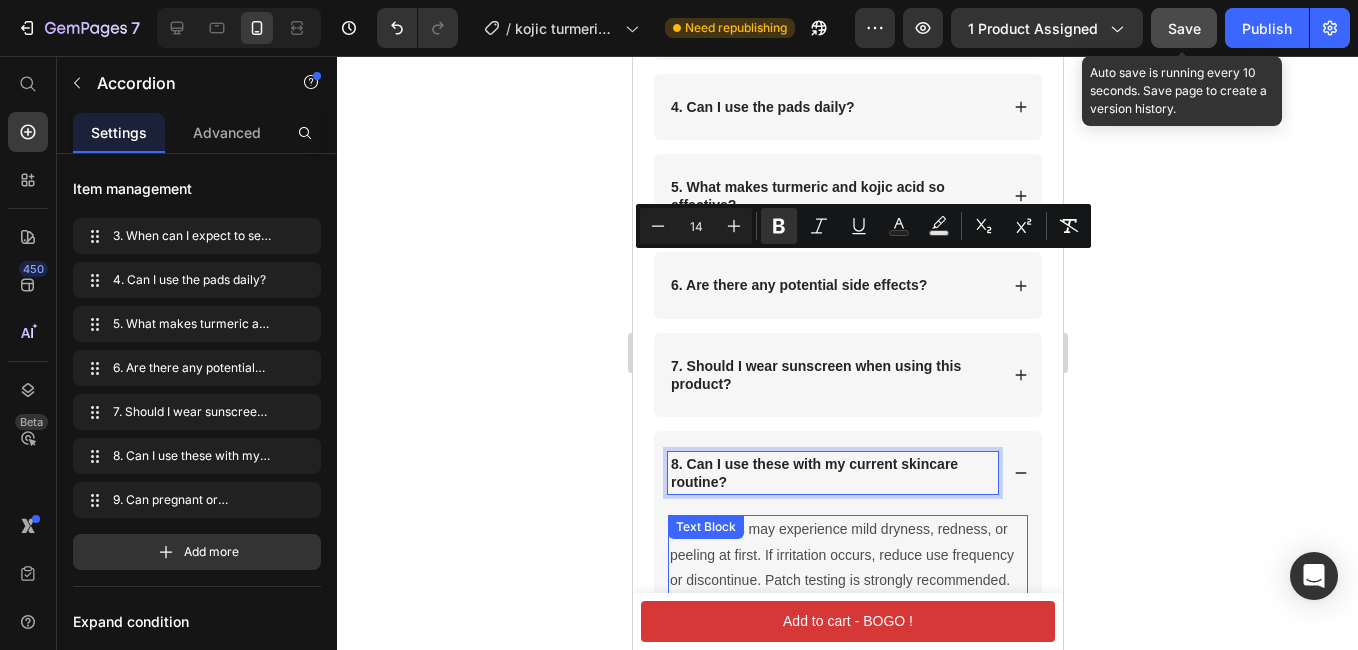 scroll, scrollTop: 10390, scrollLeft: 0, axis: vertical 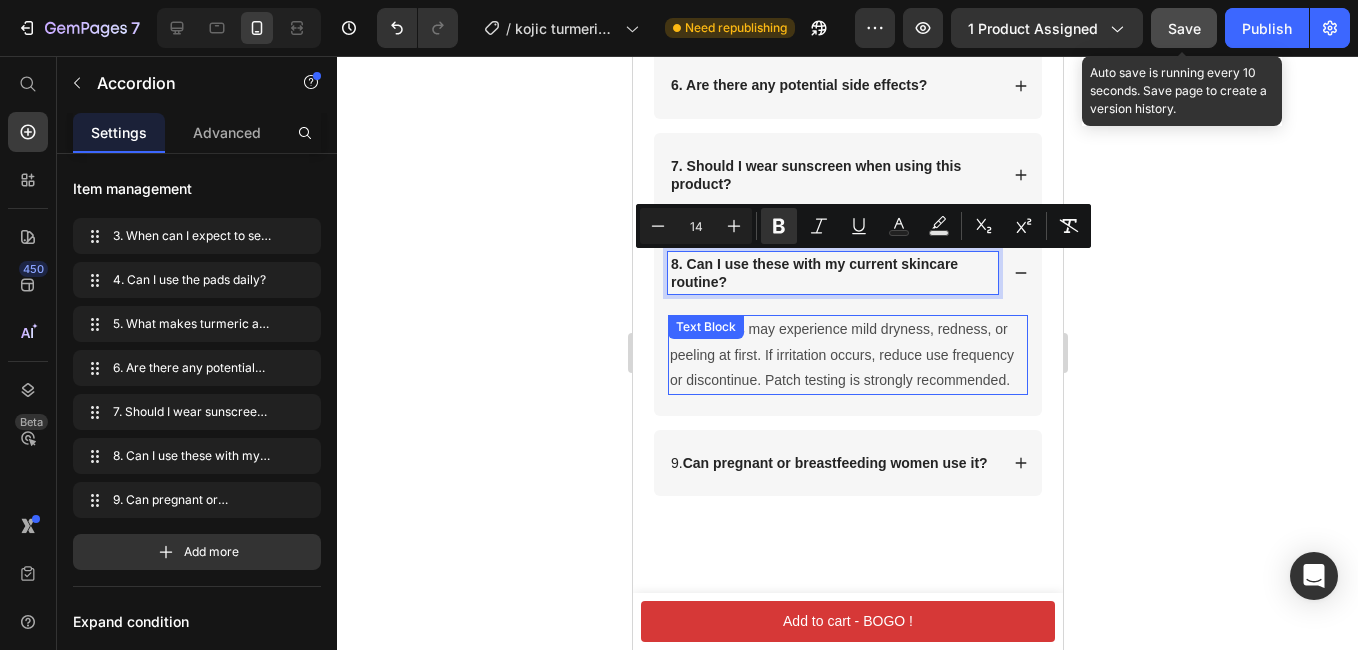 click on "Some users may experience mild dryness, redness, or peeling at first. If irritation occurs, reduce use frequency or discontinue. Patch testing is strongly recommended." at bounding box center (847, 355) 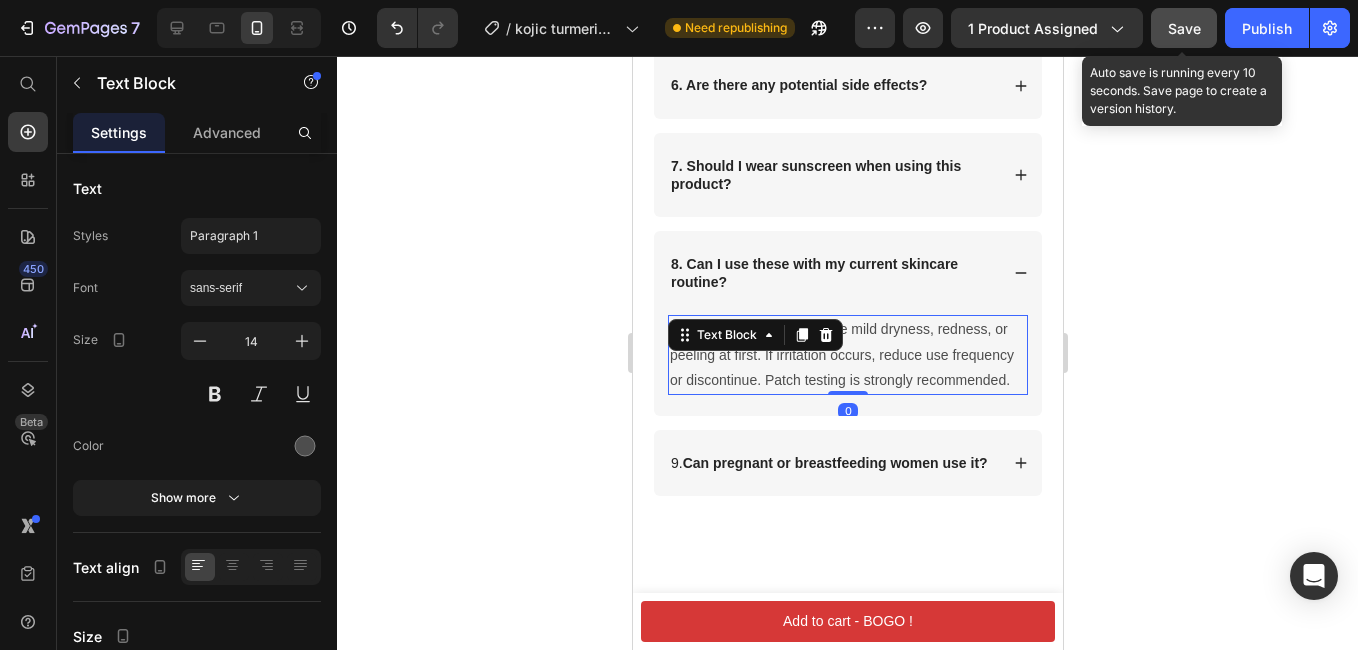 click on "Some users may experience mild dryness, redness, or peeling at first. If irritation occurs, reduce use frequency or discontinue. Patch testing is strongly recommended." at bounding box center [847, 355] 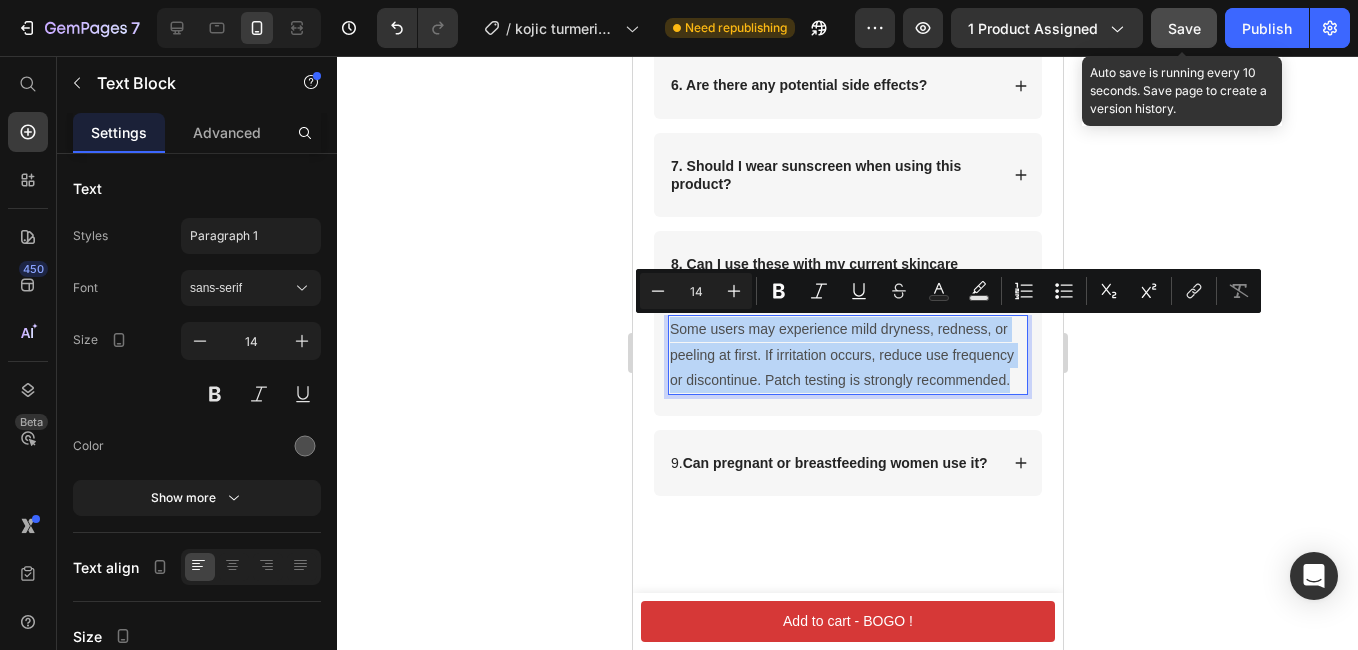 drag, startPoint x: 768, startPoint y: 403, endPoint x: 667, endPoint y: 327, distance: 126.40016 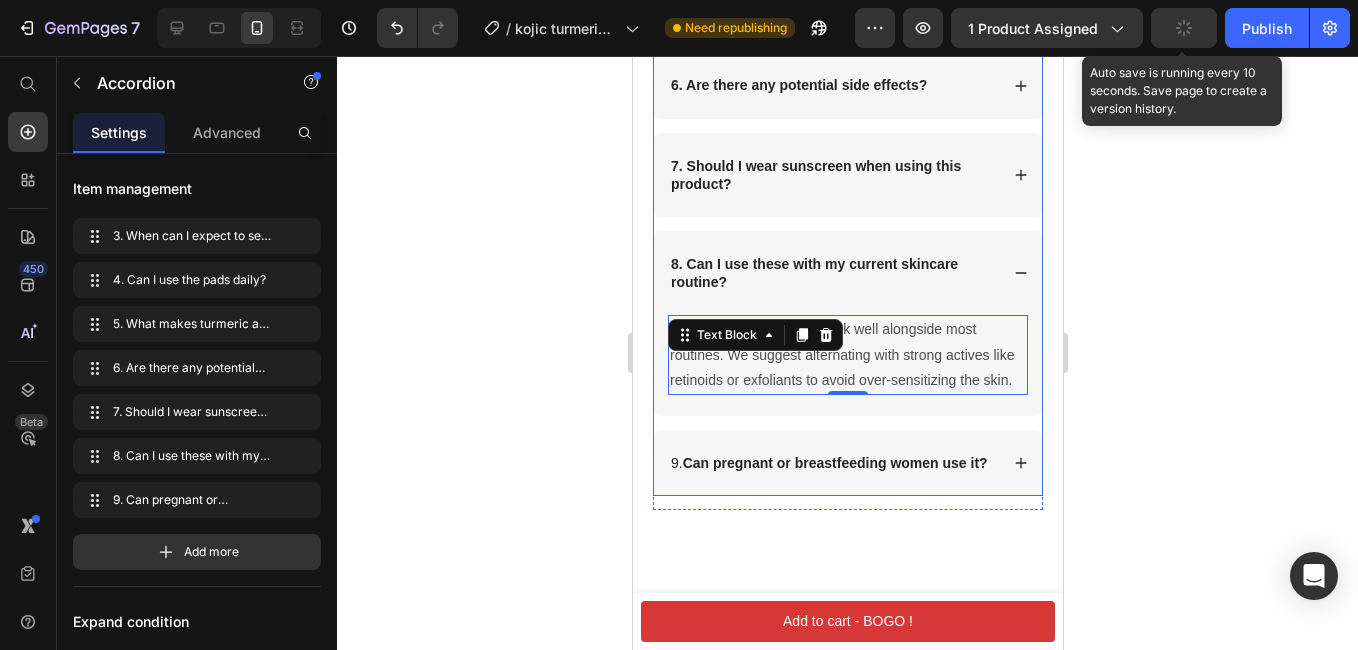 click on "9. Can pregnant or breastfeeding women use it?" at bounding box center [828, 463] 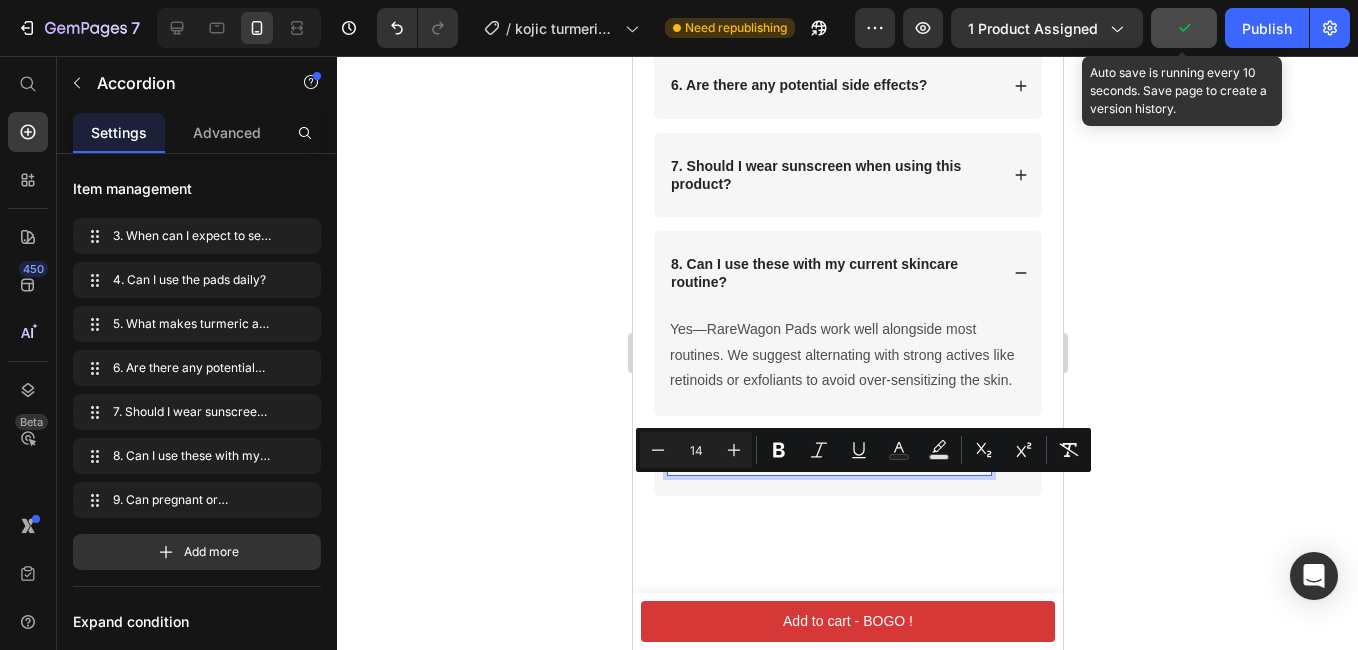 drag, startPoint x: 708, startPoint y: 506, endPoint x: 666, endPoint y: 488, distance: 45.694637 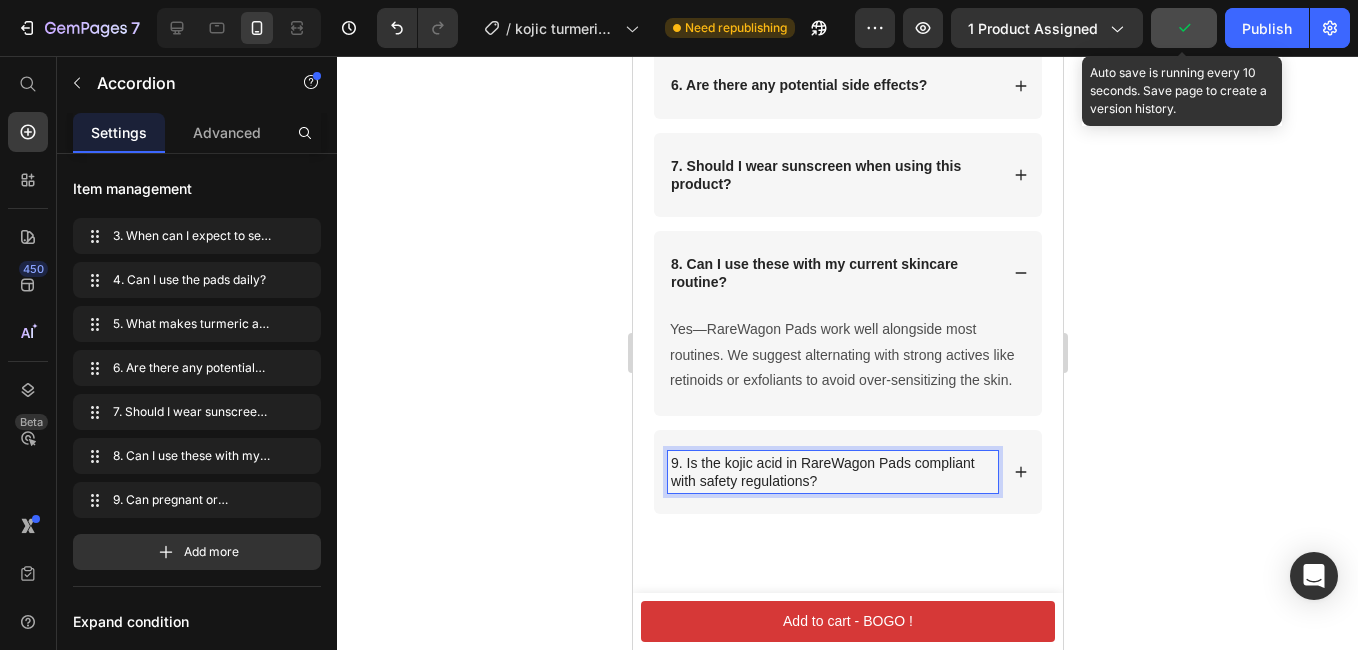 click on "9. Is the kojic acid in RareWagon Pads compliant with safety regulations?" at bounding box center (832, 472) 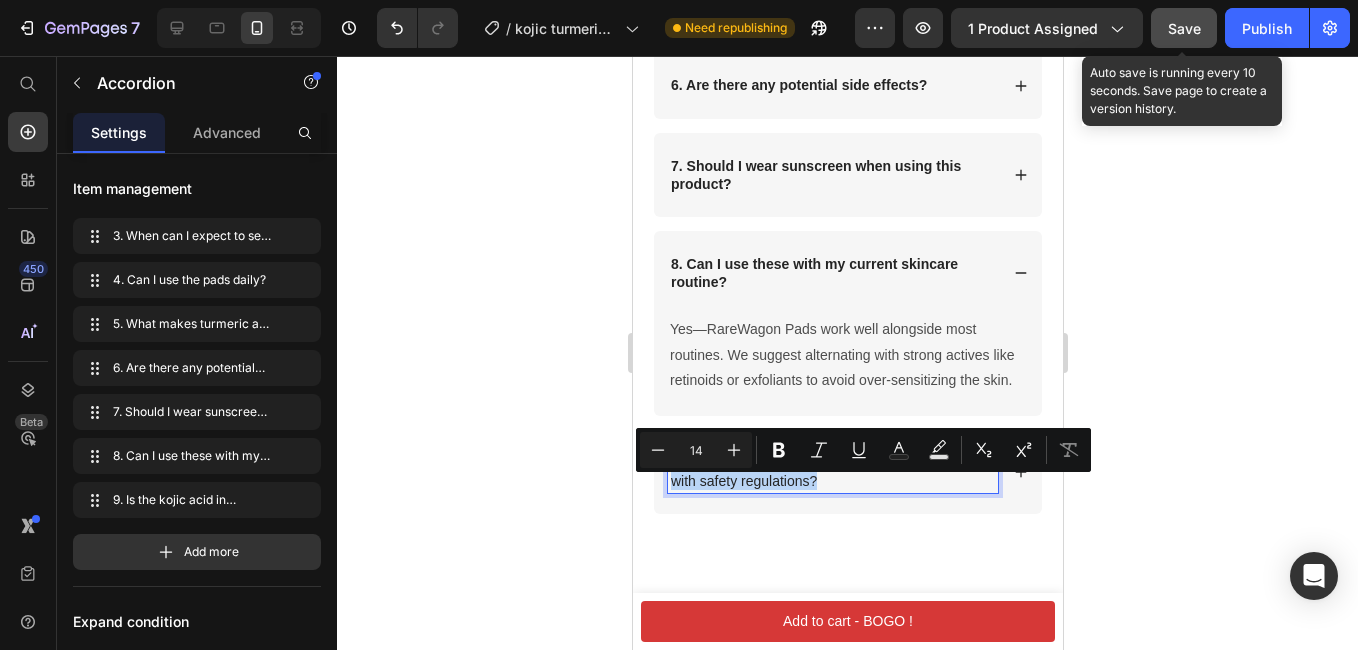 click on "9. Is the kojic acid in RareWagon Pads compliant with safety regulations?" at bounding box center [832, 472] 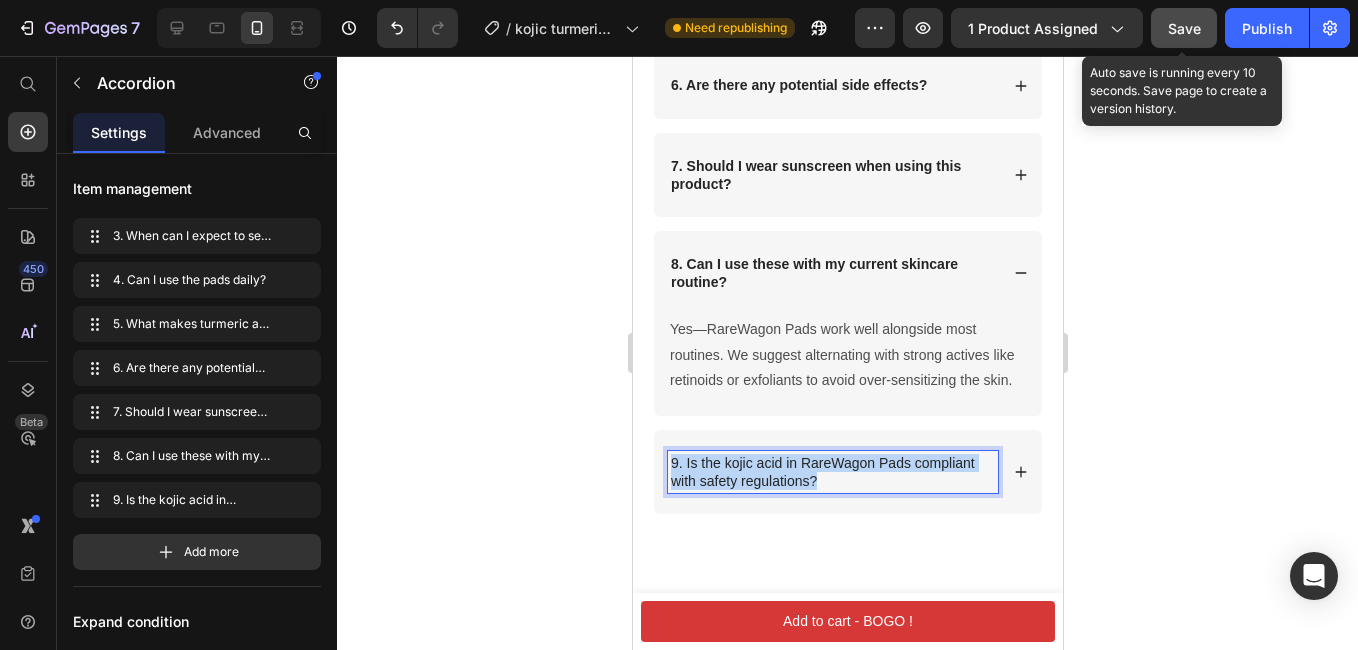 drag, startPoint x: 824, startPoint y: 503, endPoint x: 666, endPoint y: 491, distance: 158.45505 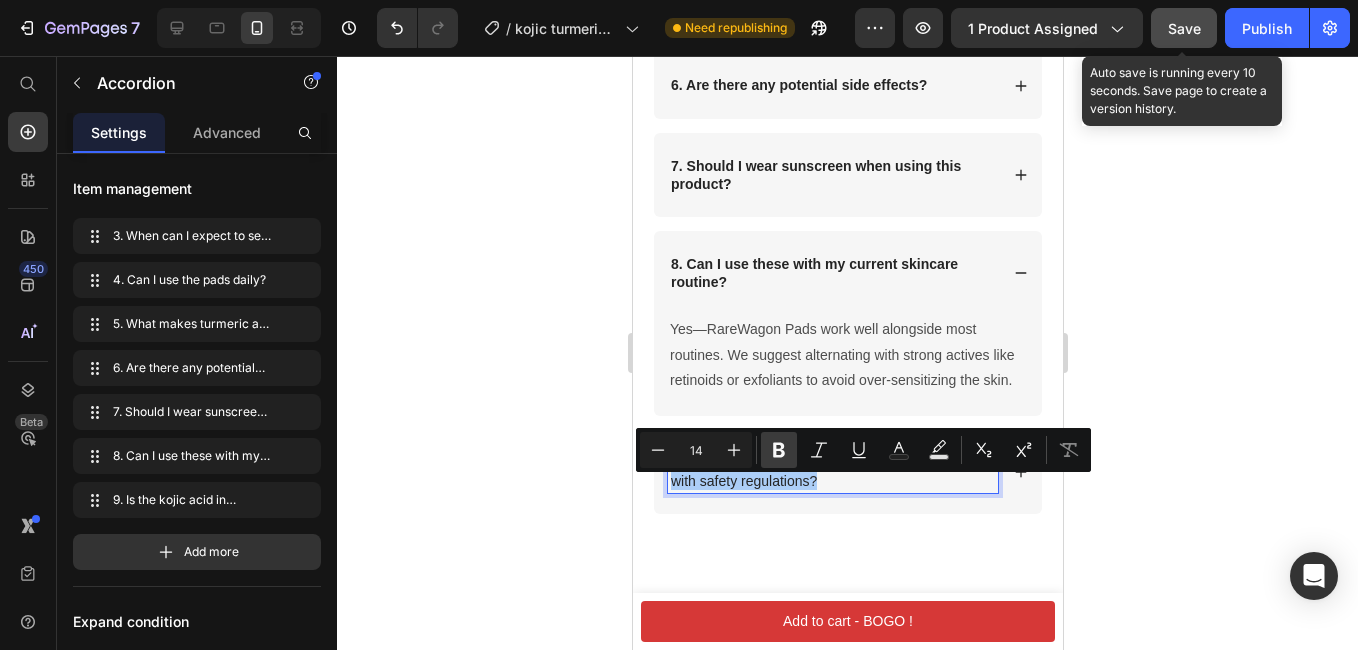 click 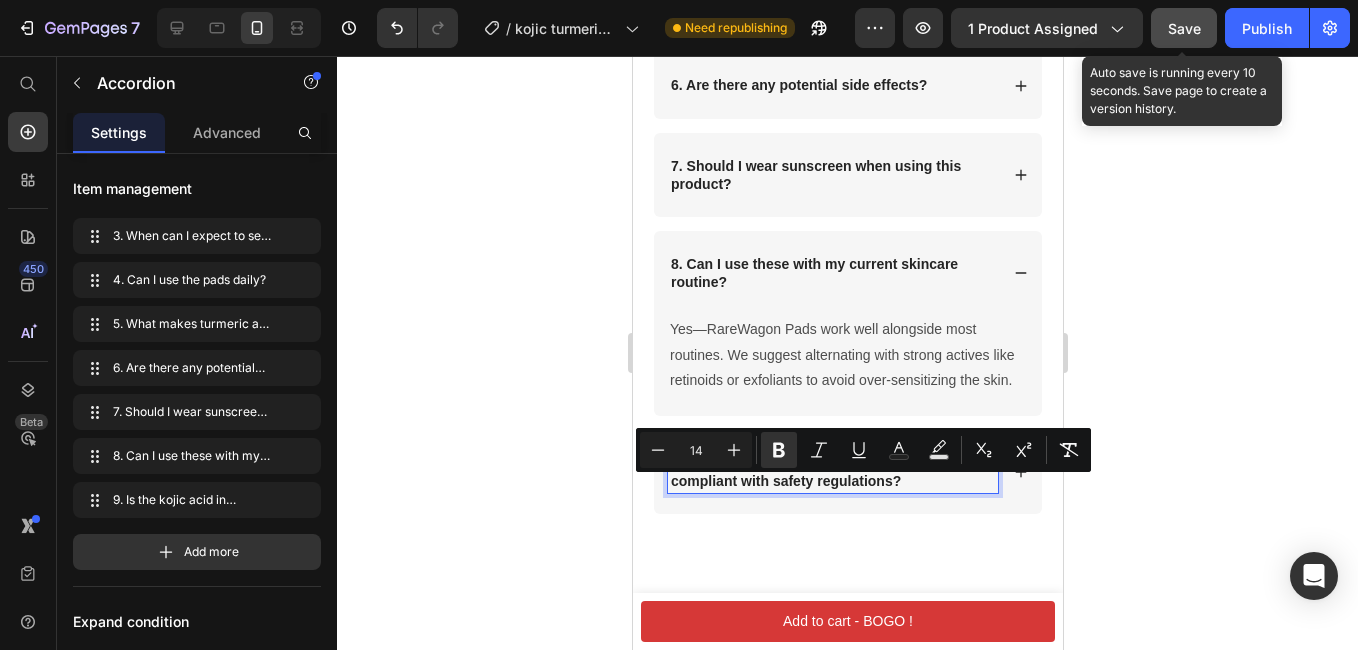click 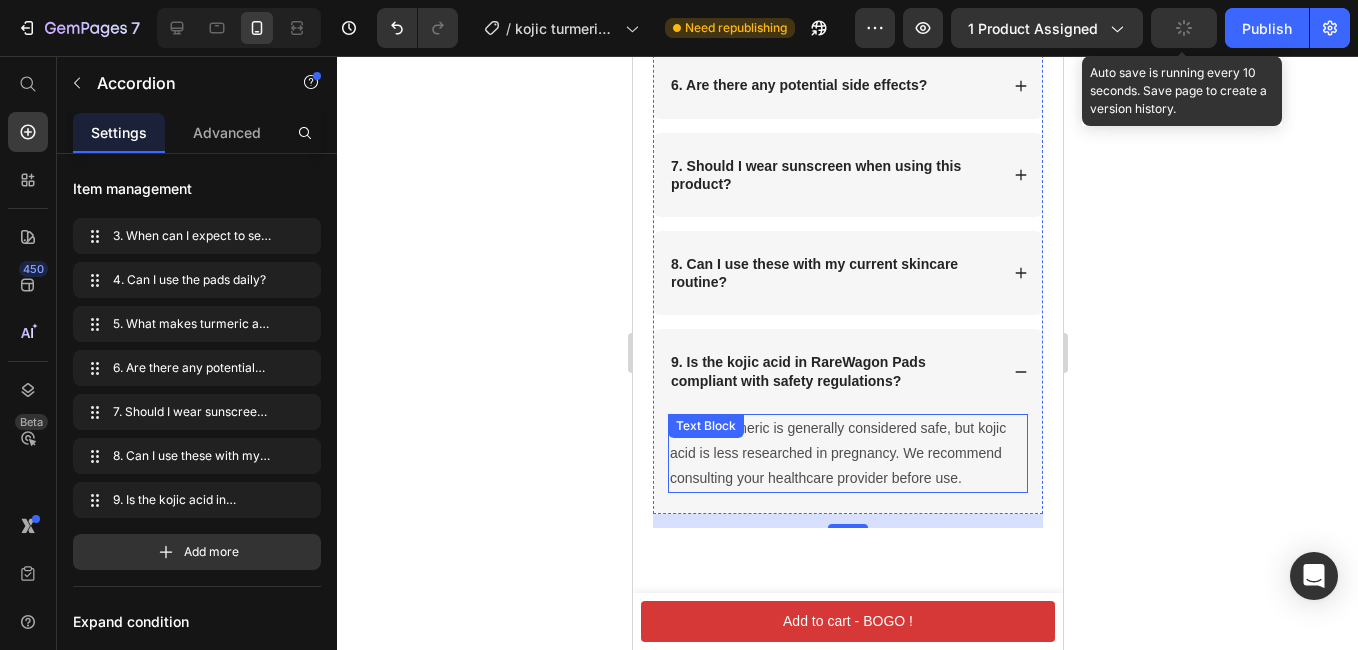 click on "Natural turmeric is generally considered safe, but kojic acid is less researched in pregnancy. We recommend consulting your healthcare provider before use." at bounding box center (847, 454) 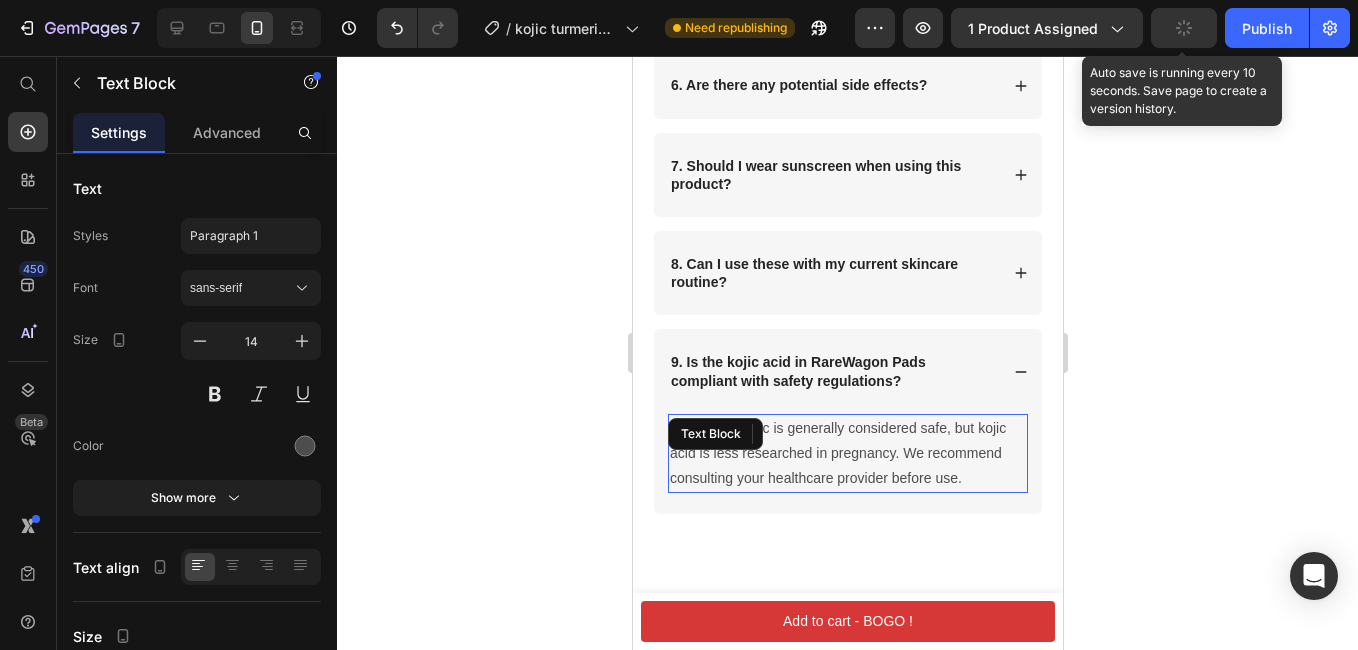 click on "Natural turmeric is generally considered safe, but kojic acid is less researched in pregnancy. We recommend consulting your healthcare provider before use." at bounding box center (847, 454) 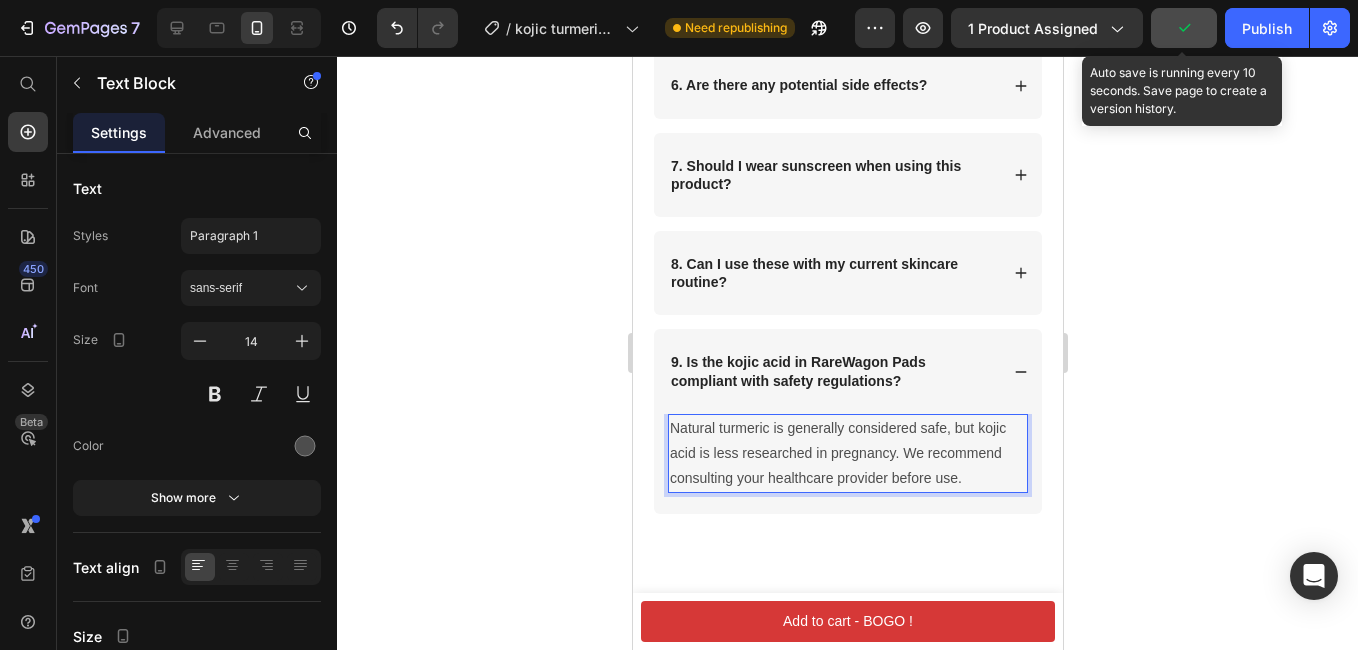 drag, startPoint x: 967, startPoint y: 480, endPoint x: 670, endPoint y: 428, distance: 301.51782 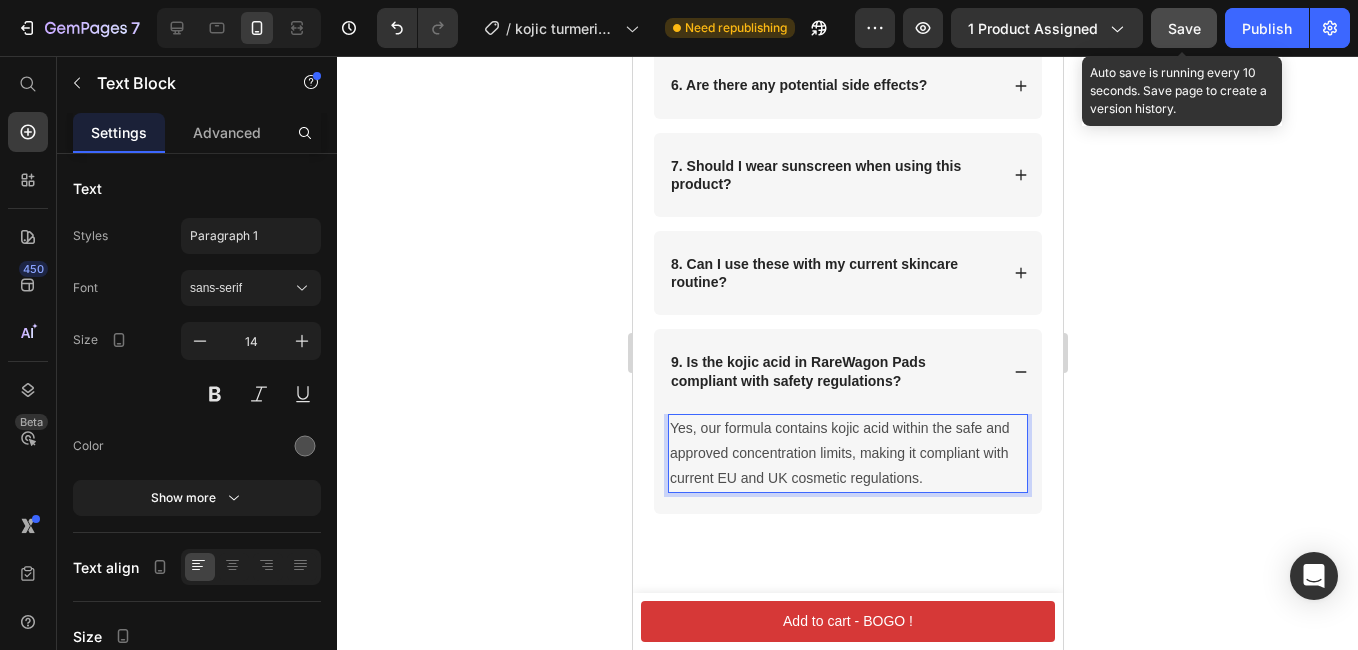 click on "Yes, our formula contains kojic acid within the safe and approved concentration limits, making it compliant with current EU and UK cosmetic regulations." at bounding box center [847, 454] 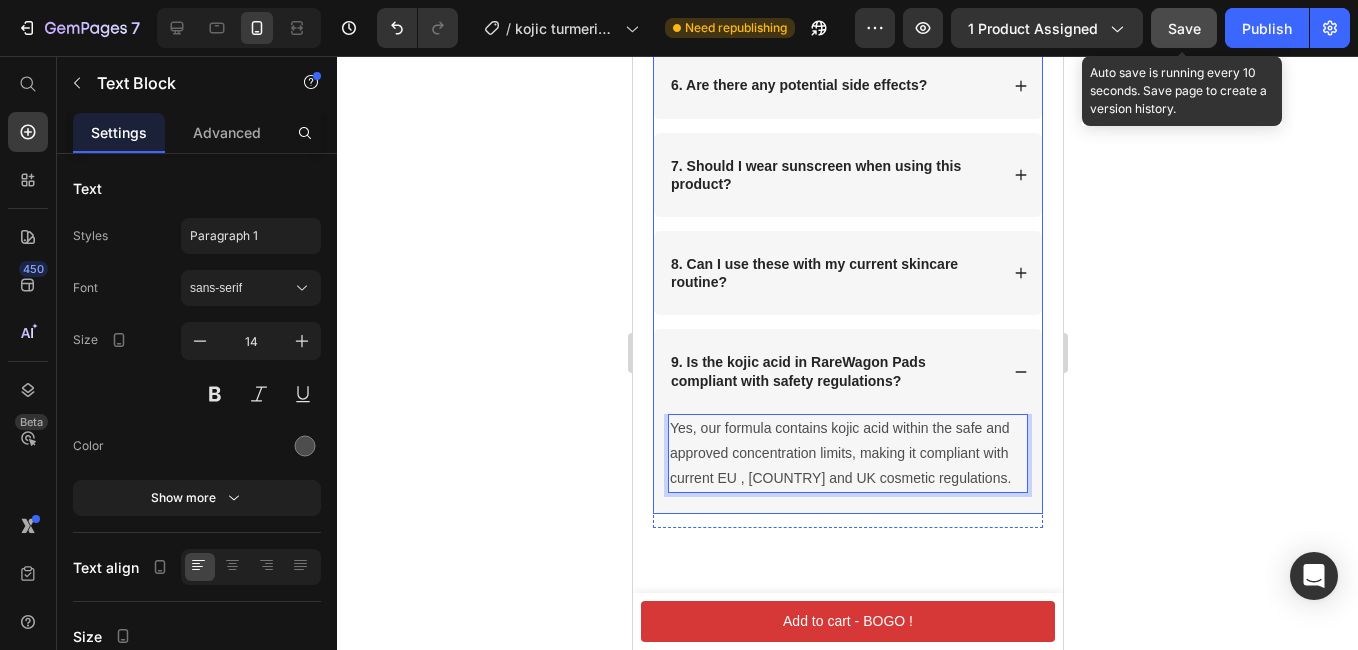 scroll, scrollTop: 10490, scrollLeft: 0, axis: vertical 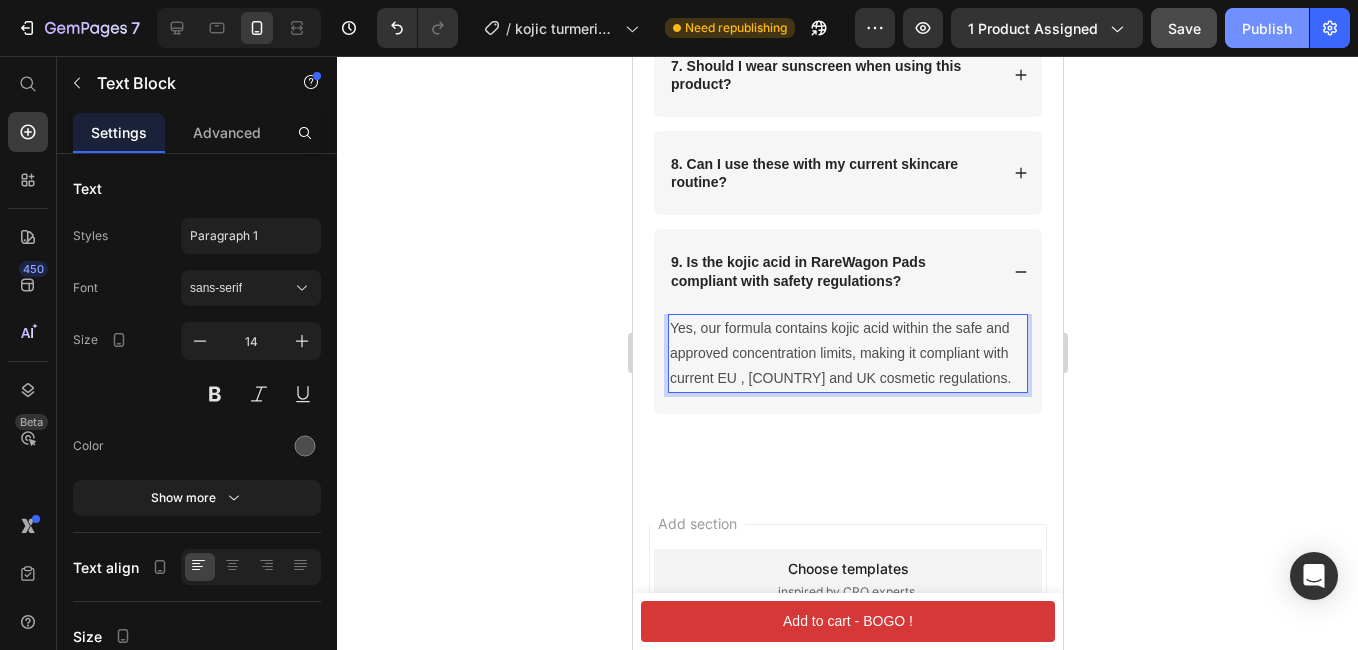 click on "Publish" at bounding box center [1267, 28] 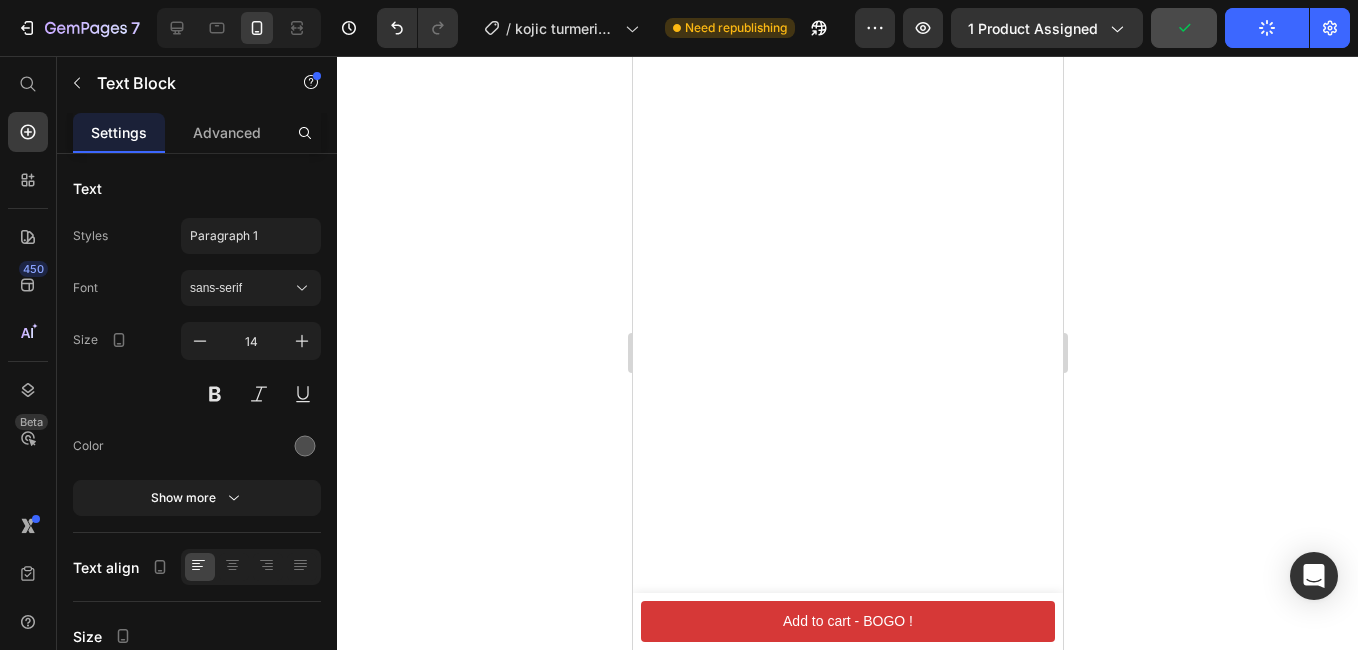 scroll, scrollTop: 2829, scrollLeft: 0, axis: vertical 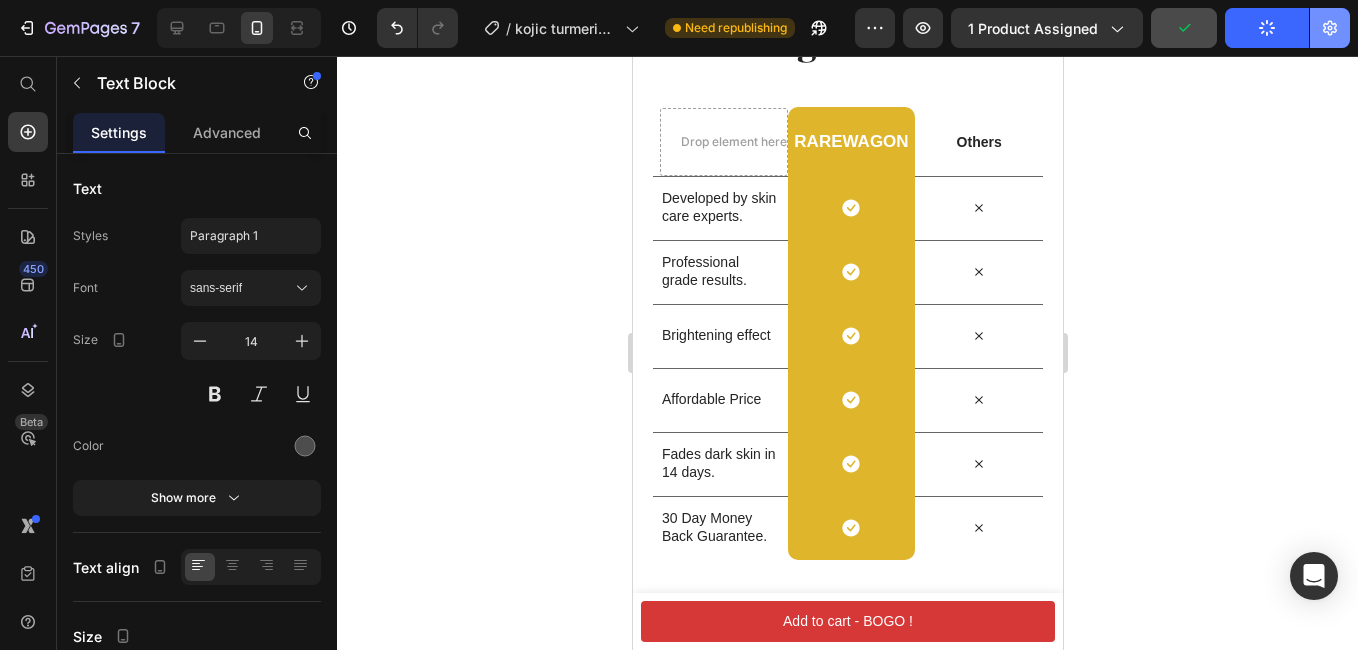 click 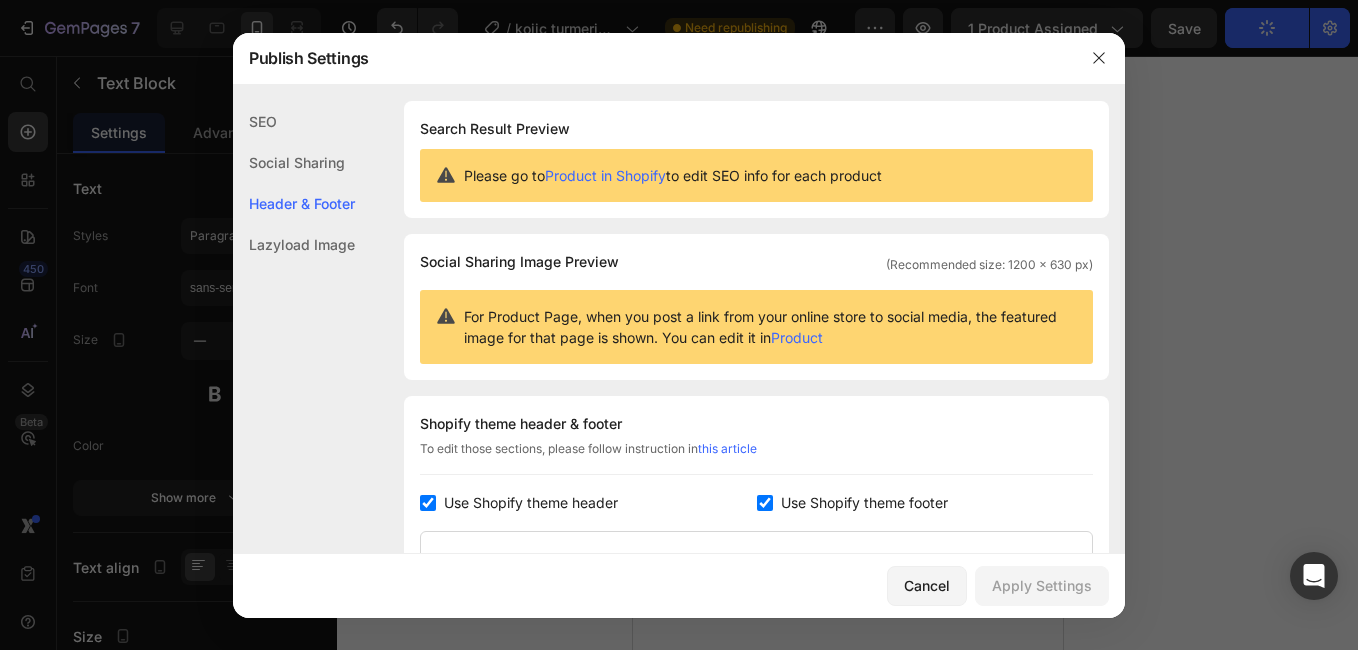 scroll, scrollTop: 0, scrollLeft: 0, axis: both 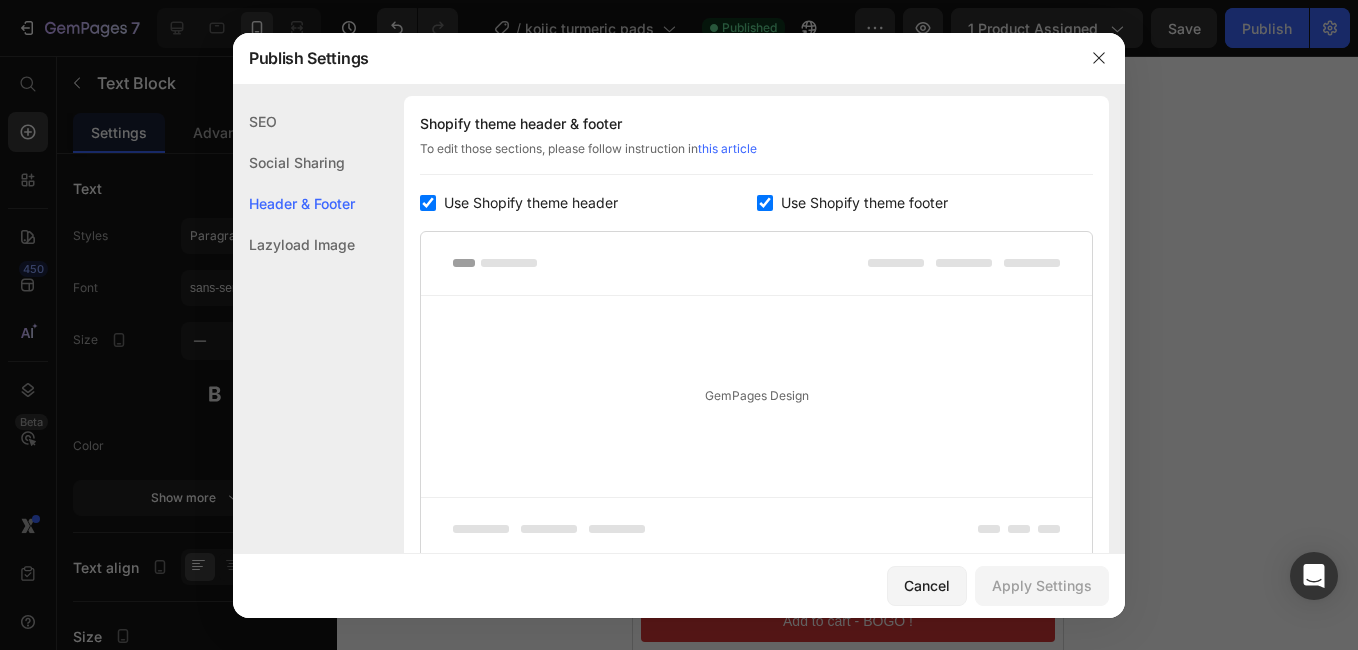 click at bounding box center [428, 203] 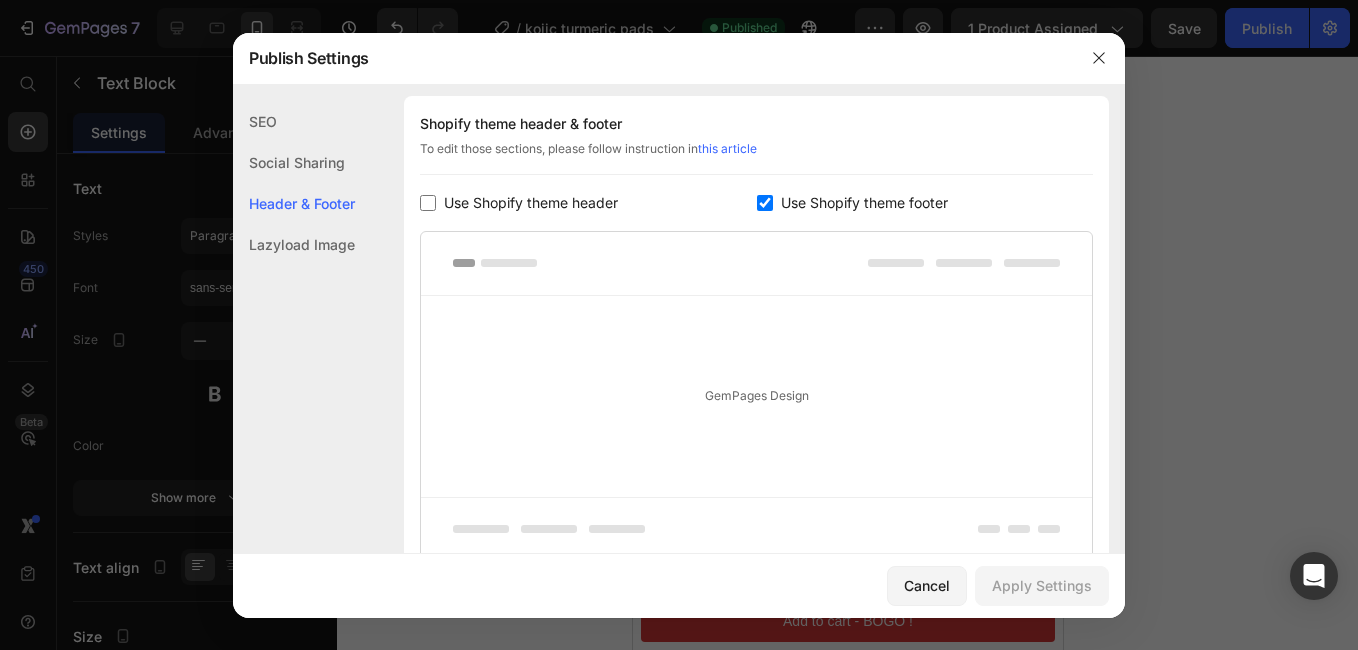 checkbox on "false" 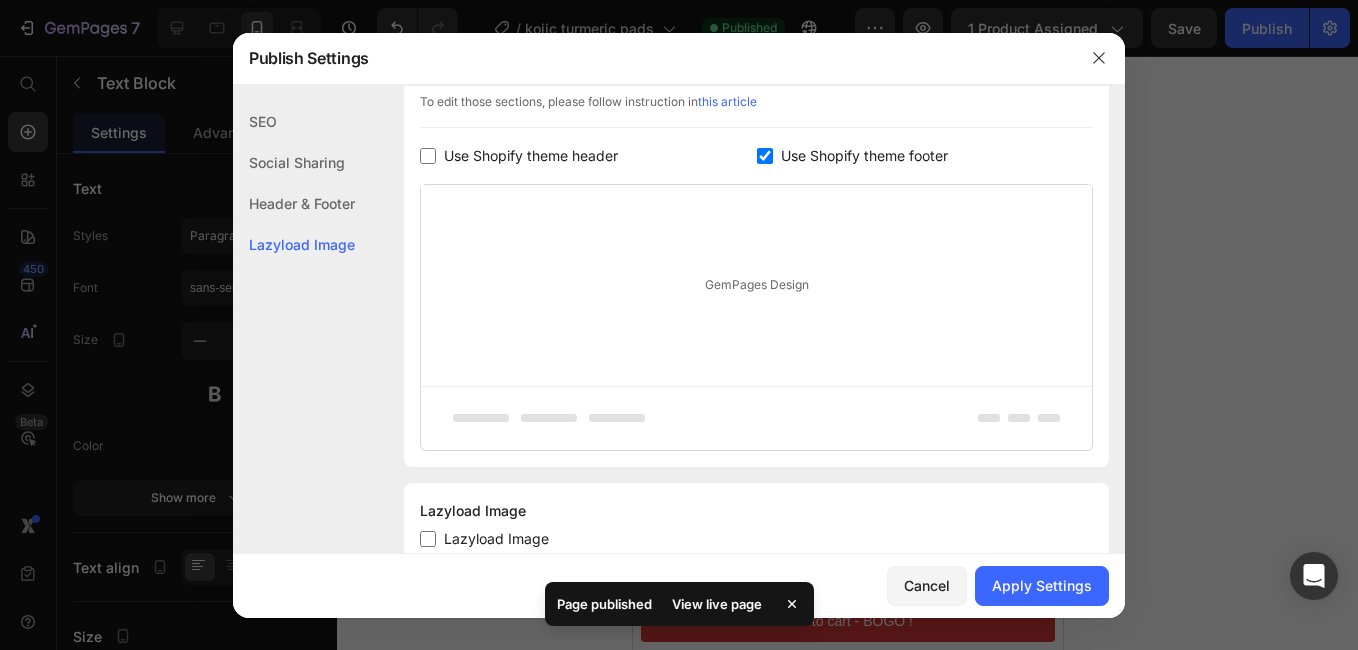 scroll, scrollTop: 408, scrollLeft: 0, axis: vertical 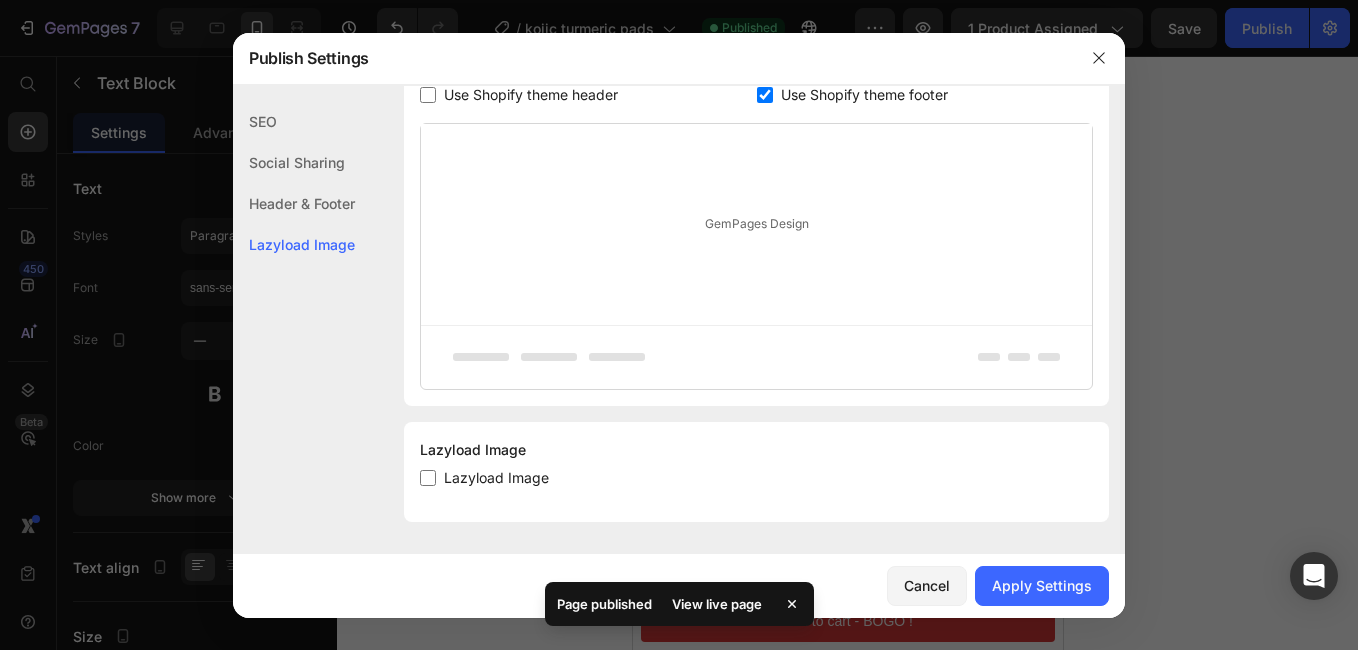 click on "Lazyload Image" at bounding box center [492, 478] 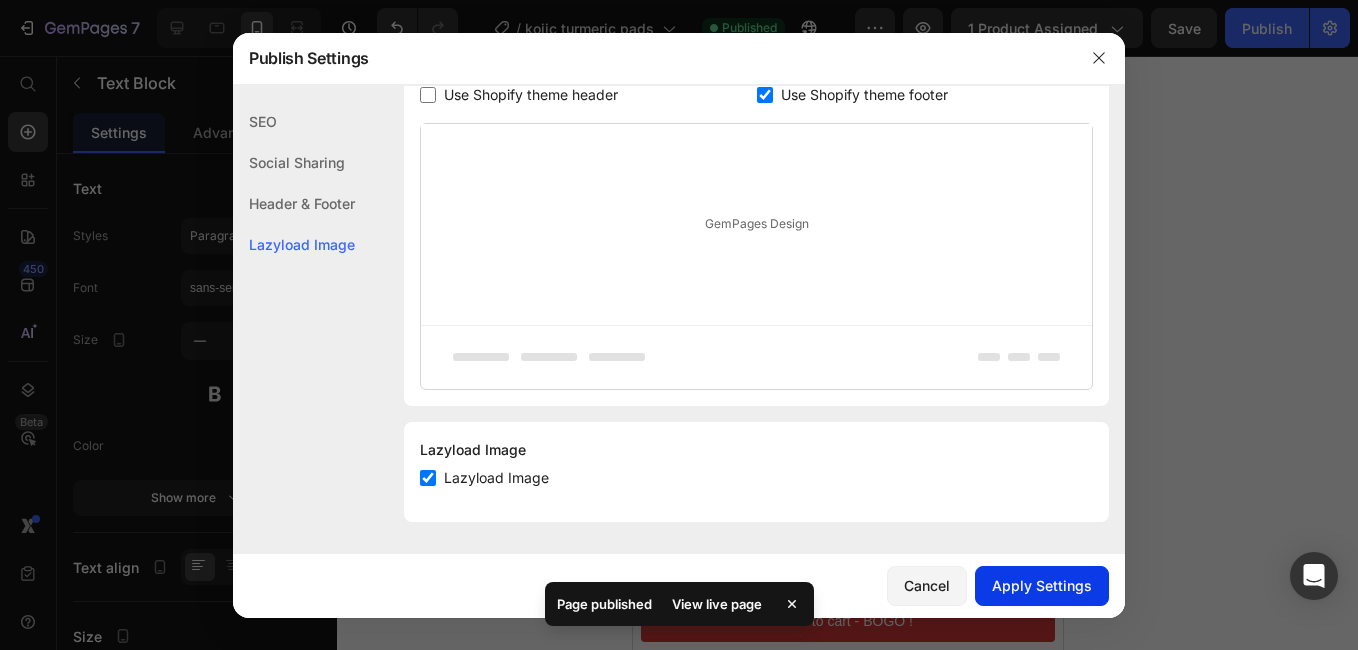 click on "Apply Settings" at bounding box center [1042, 585] 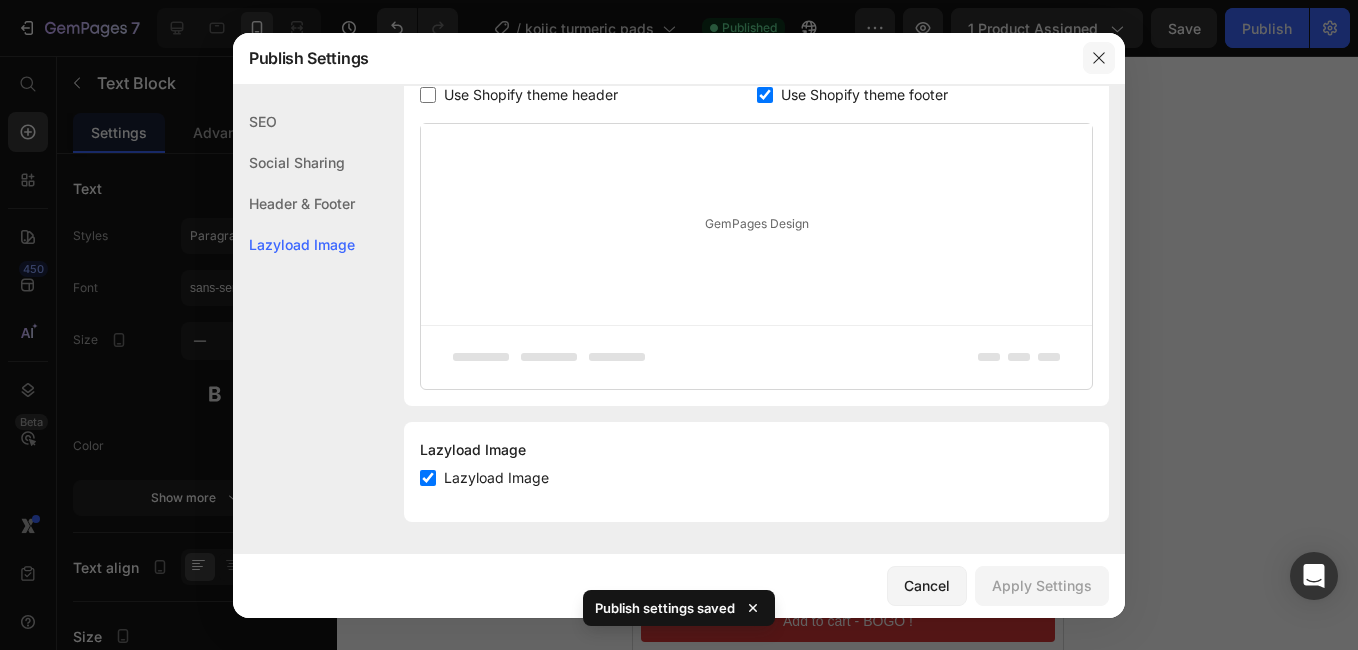 click 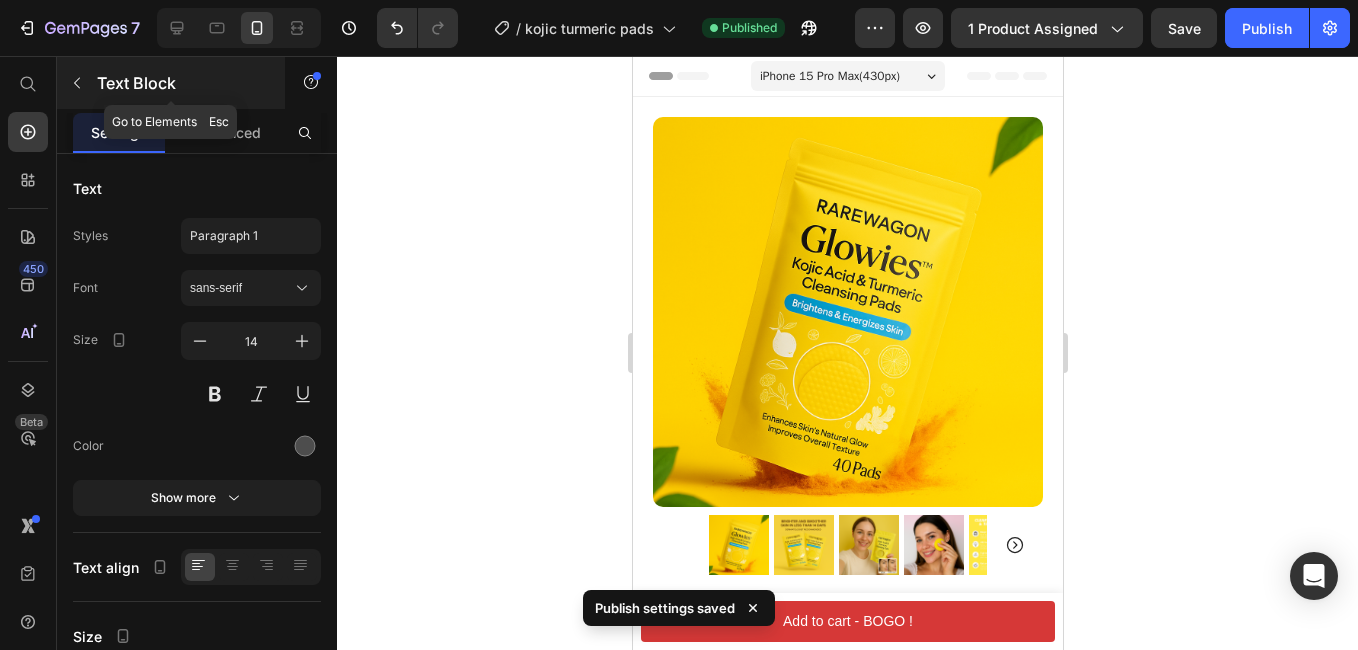 click 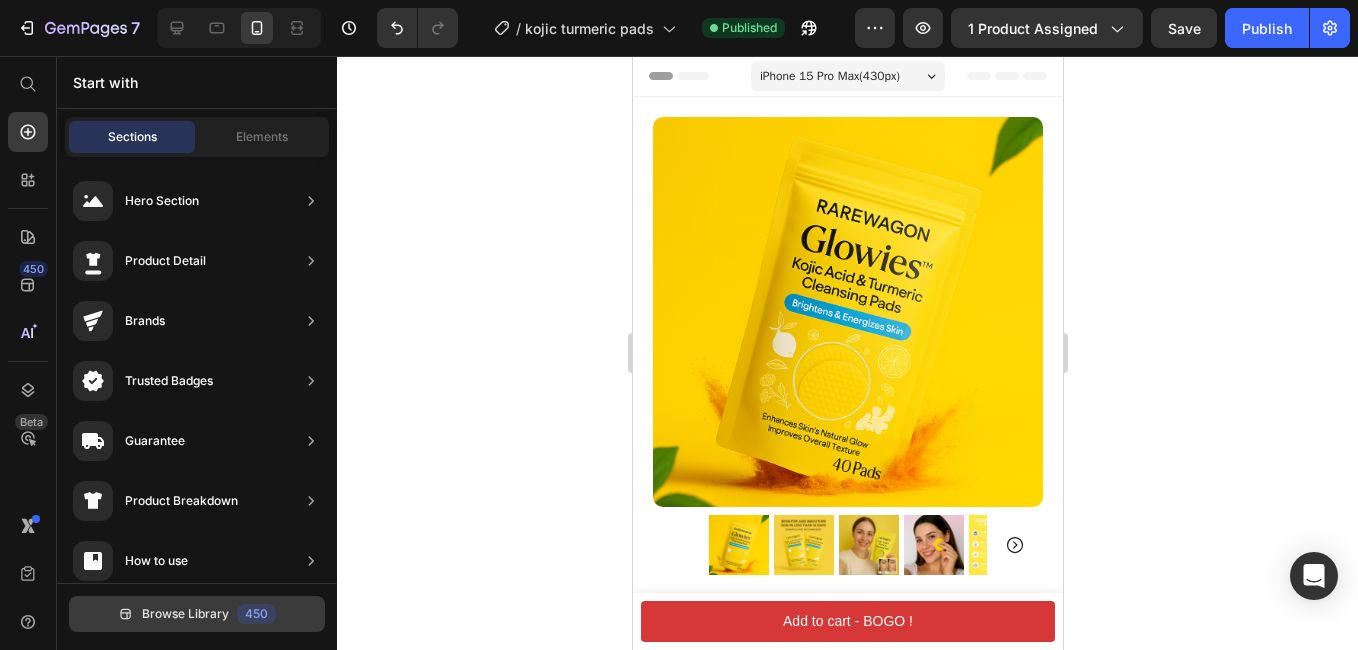click on "Browse Library" at bounding box center [185, 614] 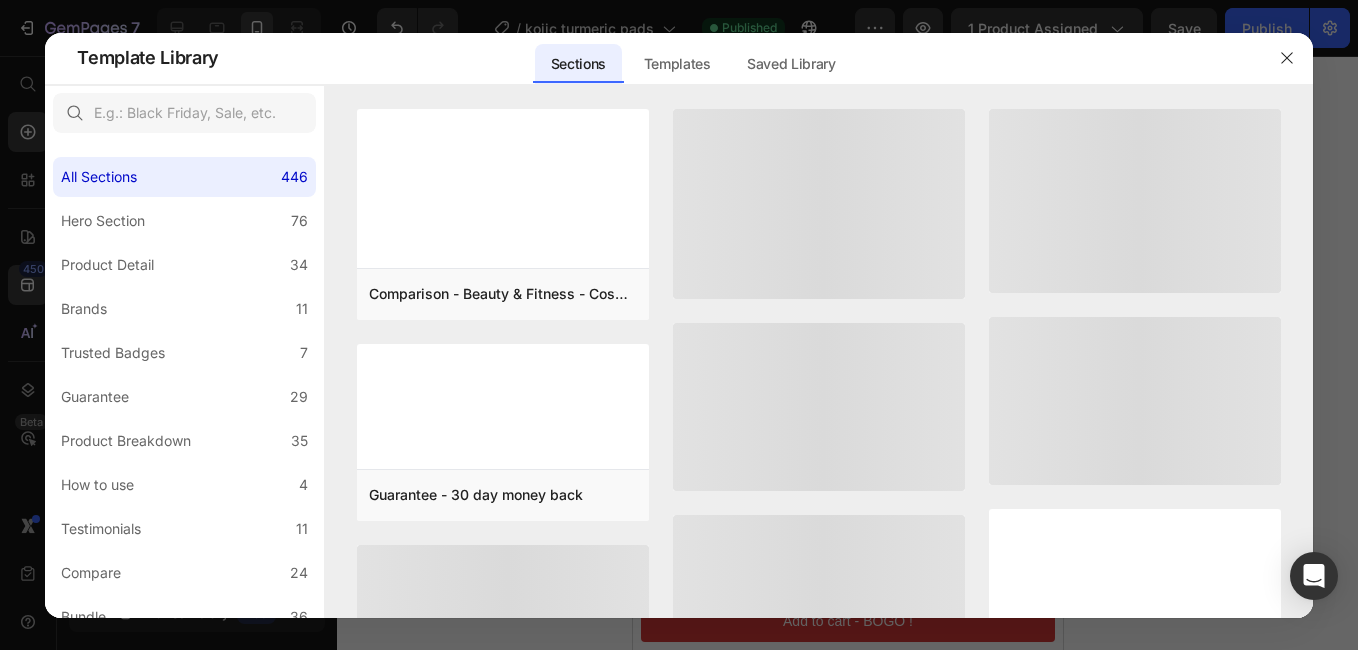 scroll, scrollTop: 503, scrollLeft: 0, axis: vertical 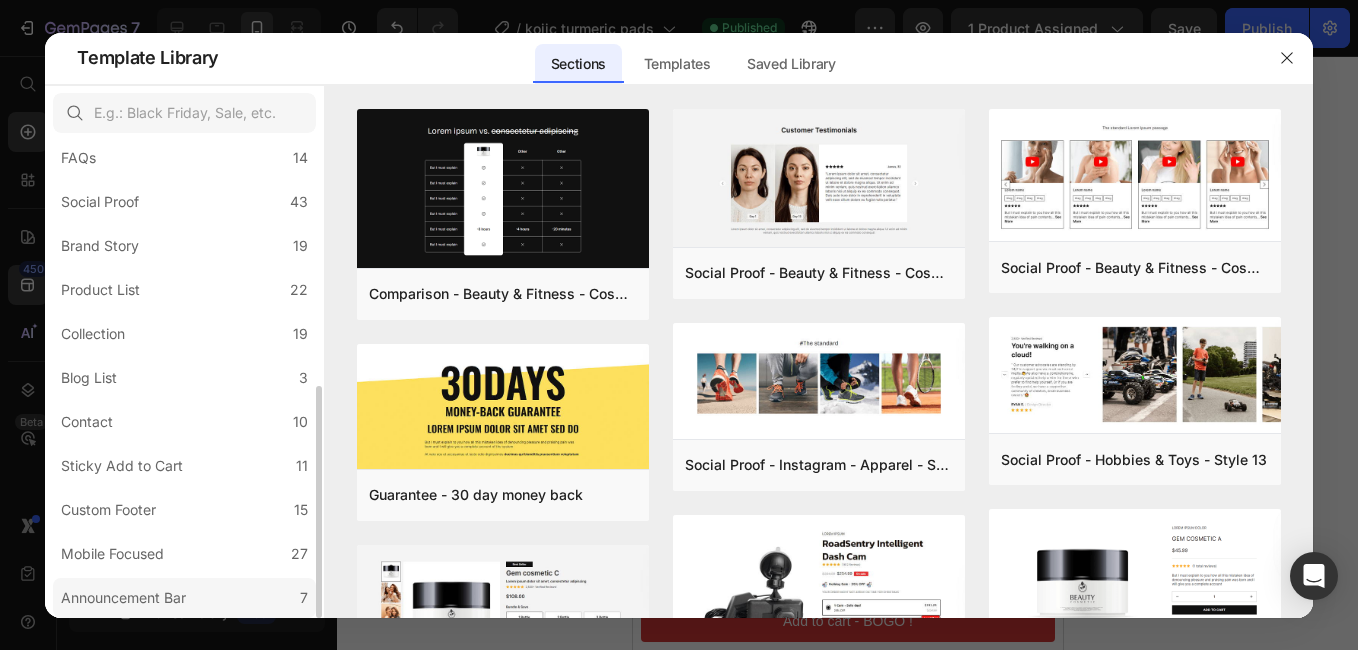 click on "Announcement Bar" at bounding box center [127, 598] 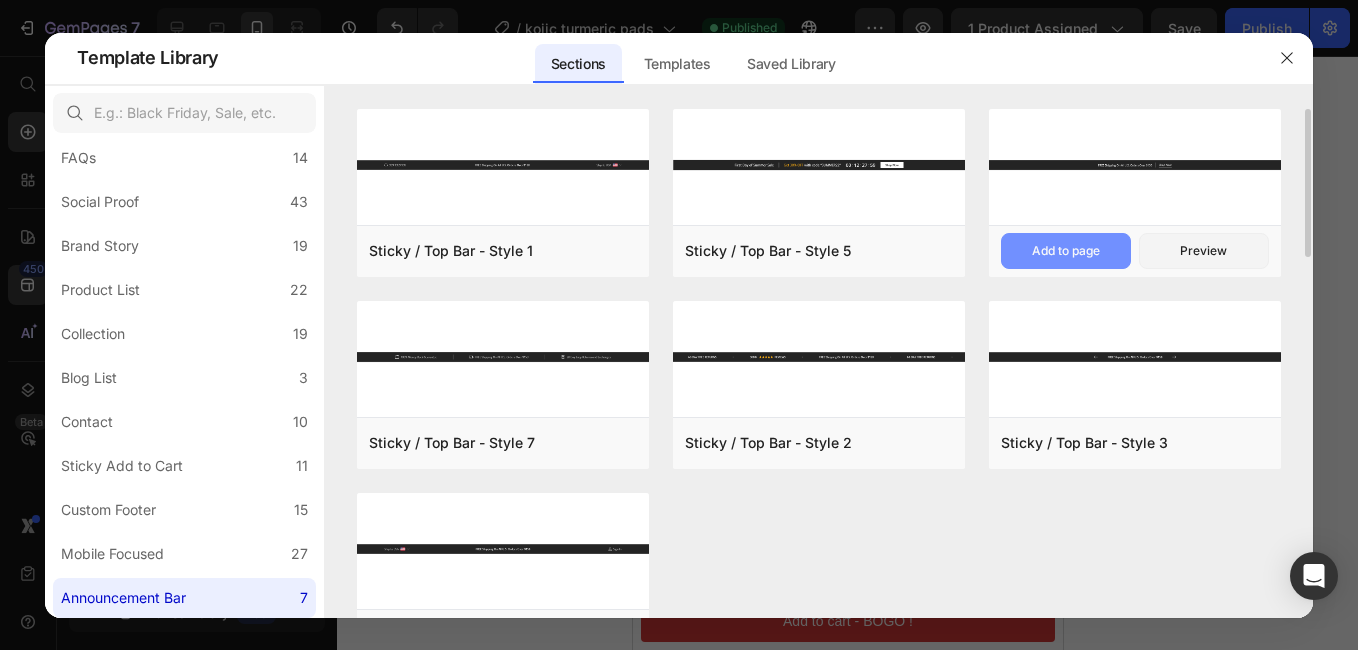 click on "Add to page" at bounding box center (1066, 251) 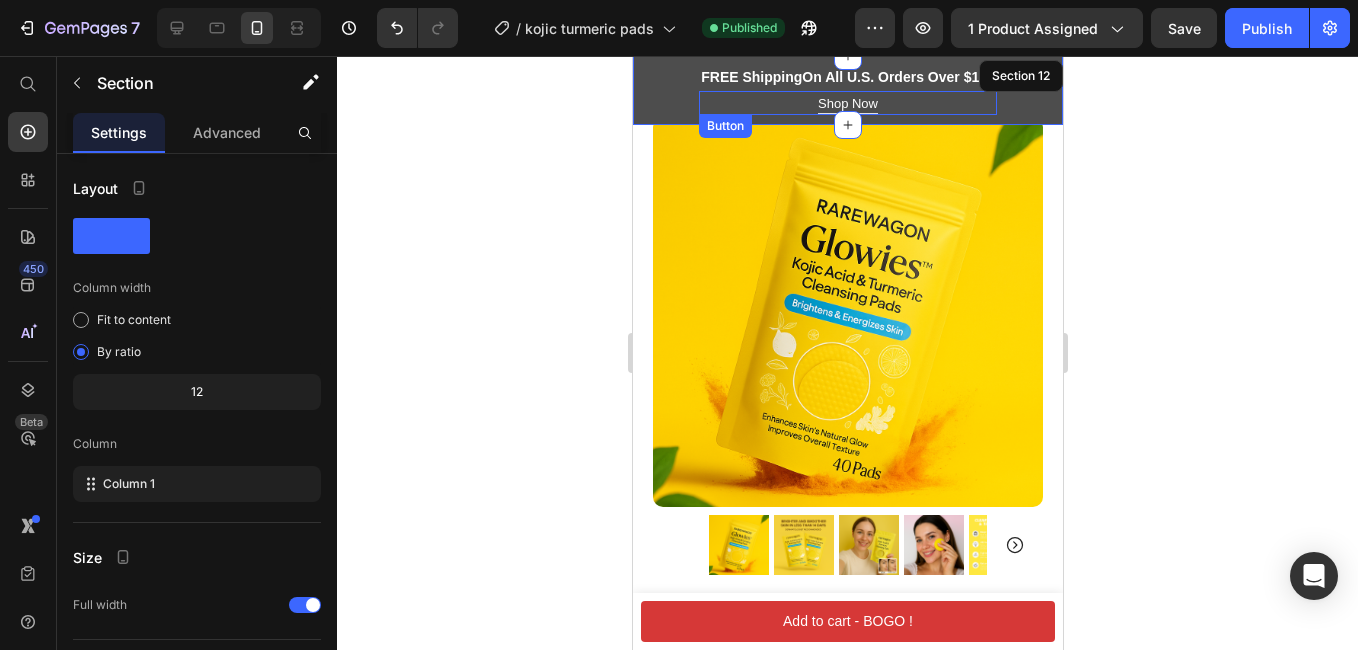 click on "Shop Now Button" at bounding box center (847, 103) 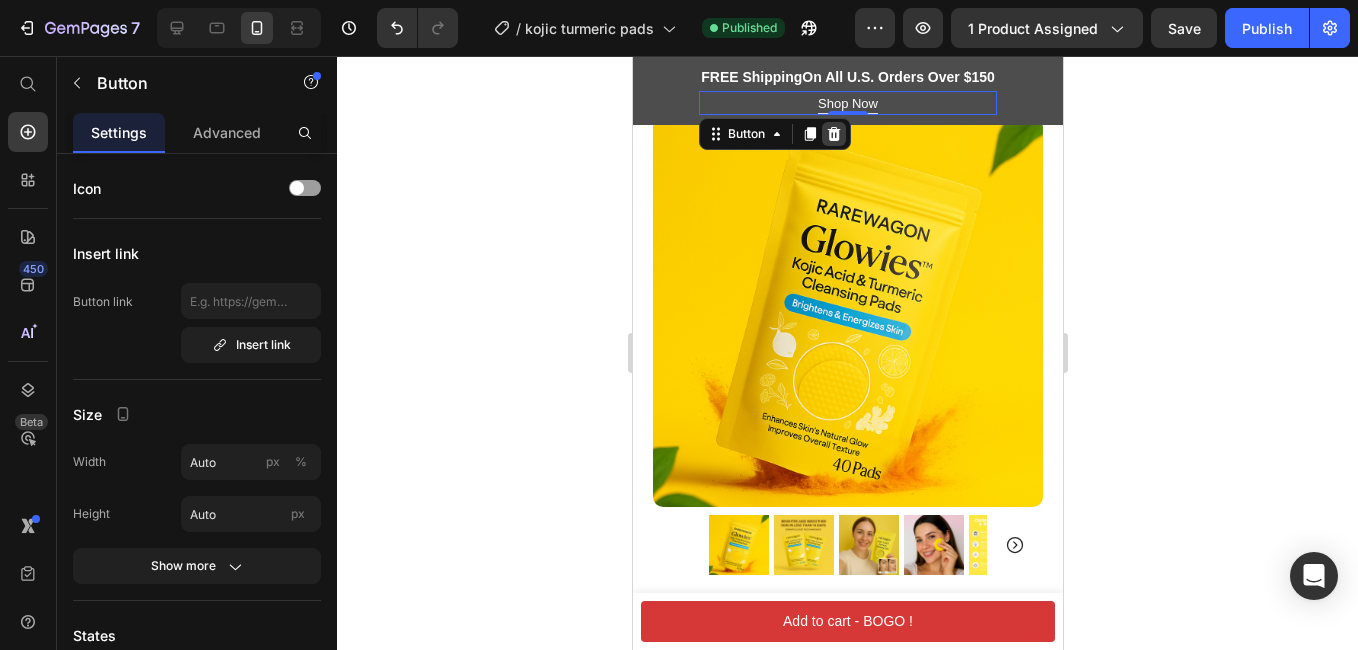 click 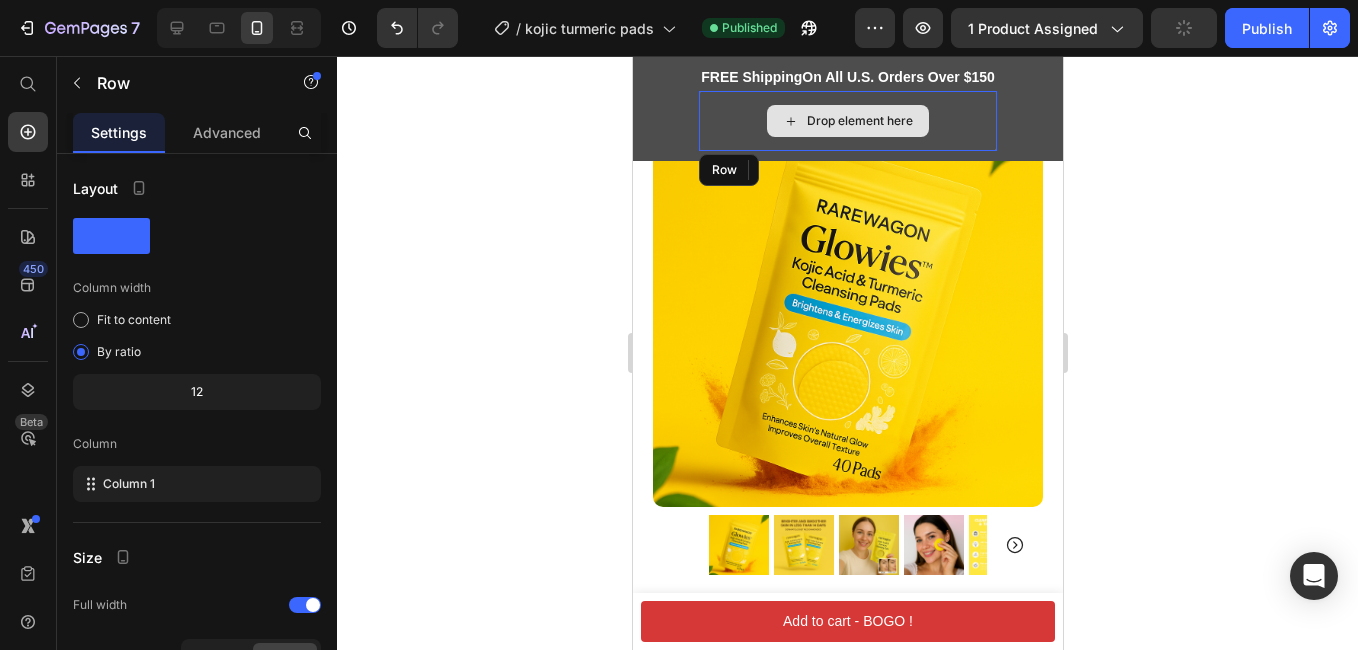 click on "Drop element here" at bounding box center [847, 121] 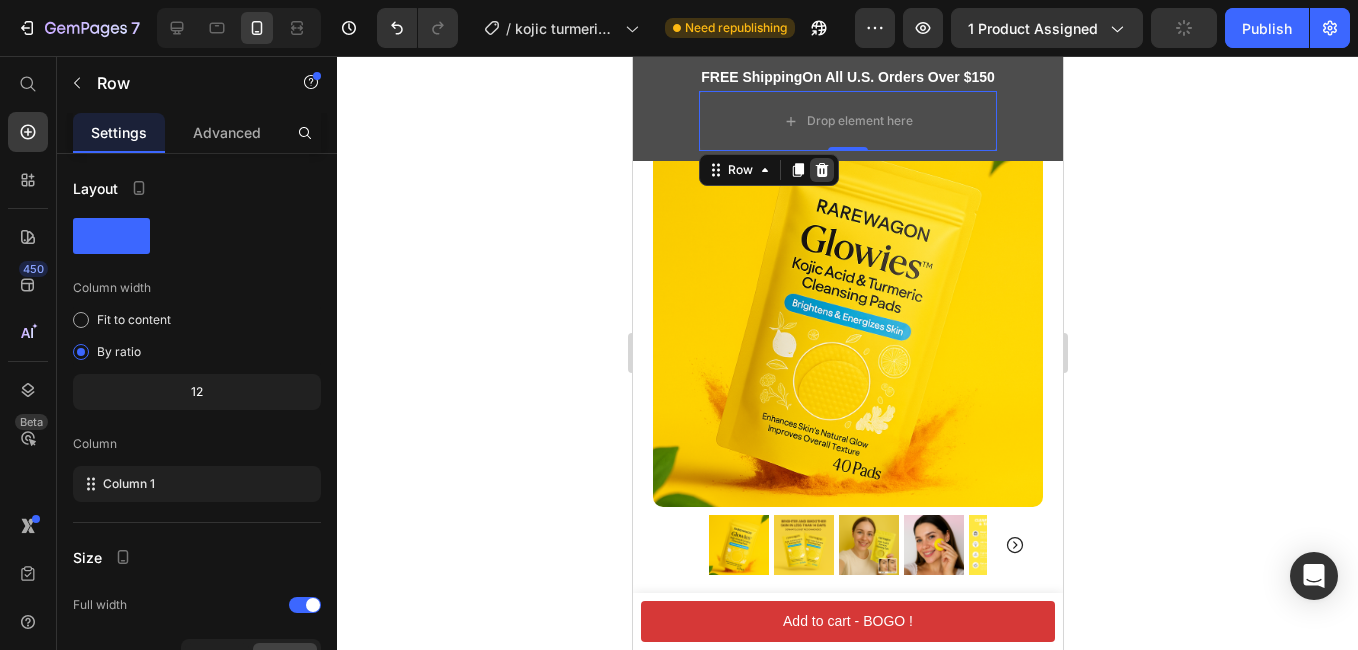 click 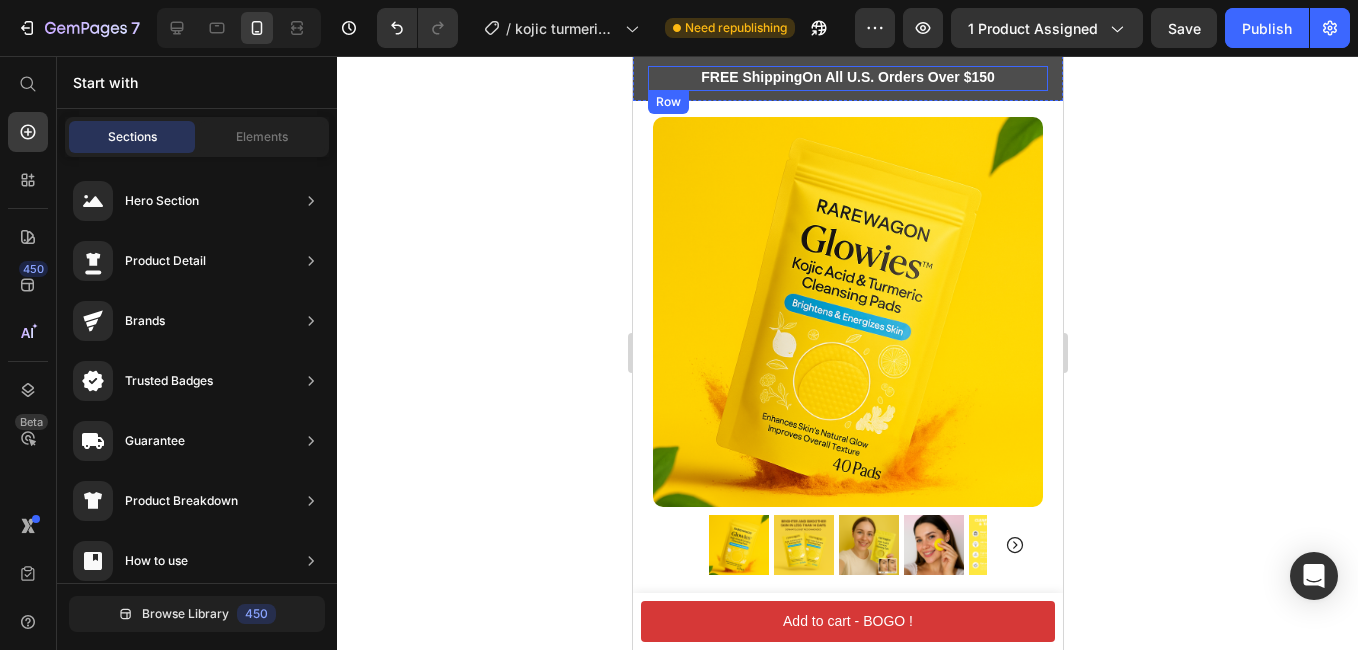 click on "FREE Shipping  On All U.S. Orders Over $150 Heading Shop Now Button Row Row" at bounding box center [847, 78] 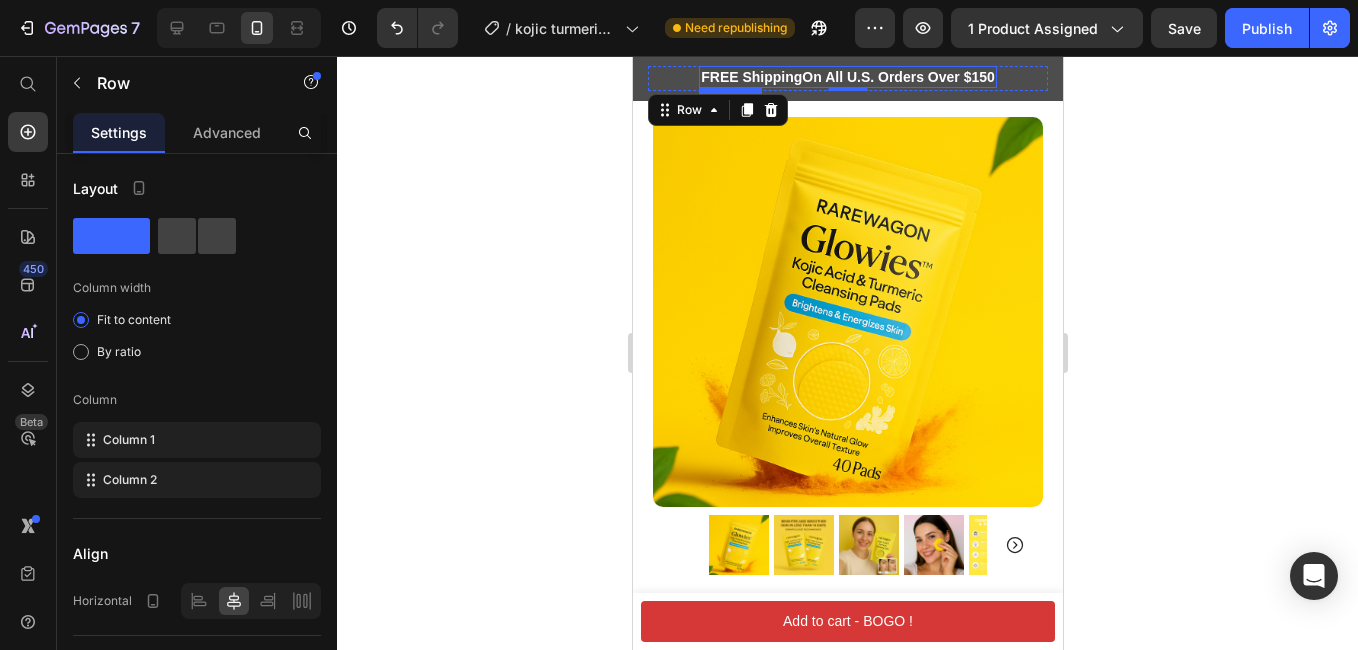 click on "FREE Shipping  On All U.S. Orders Over $150" at bounding box center (847, 77) 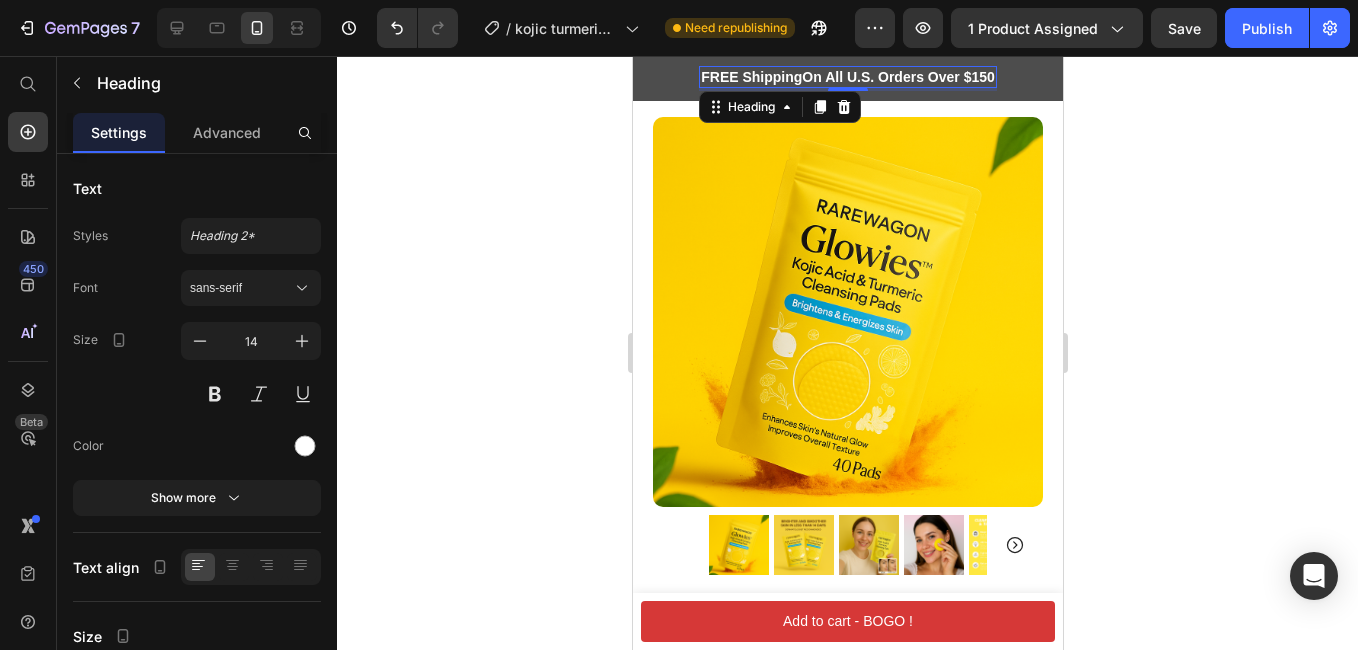 click on "FREE Shipping" at bounding box center (750, 77) 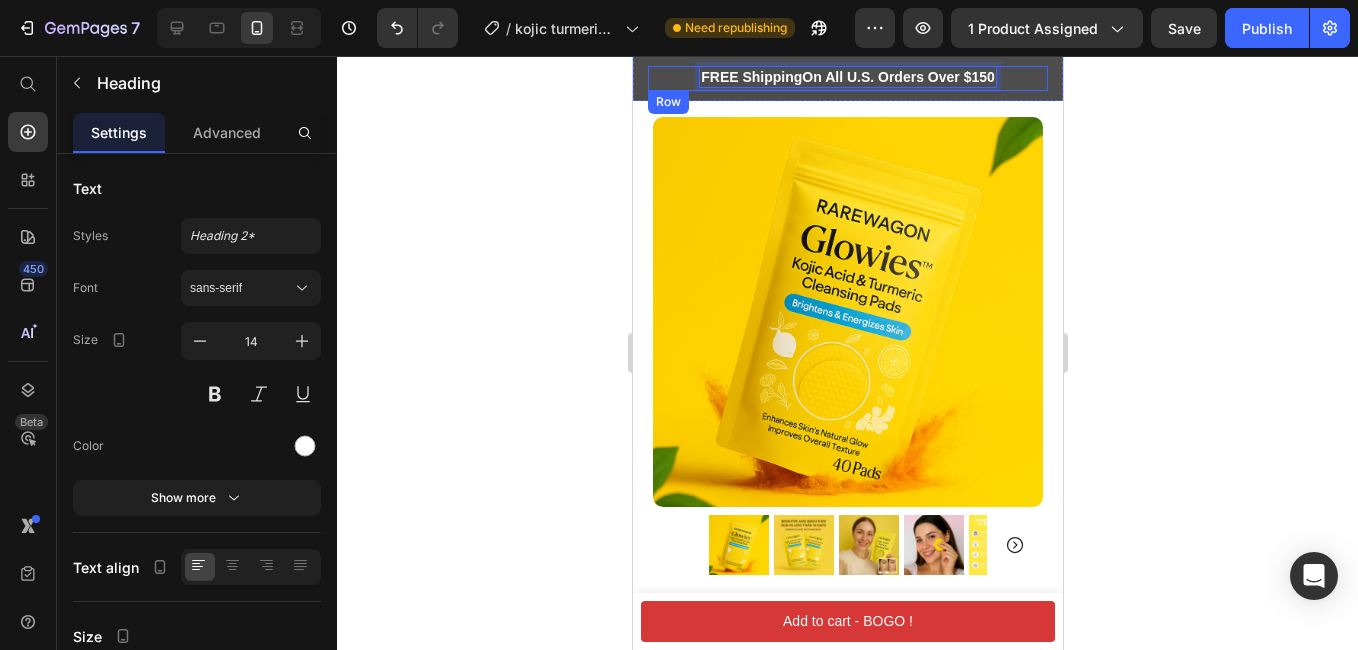 drag, startPoint x: 694, startPoint y: 73, endPoint x: 991, endPoint y: 72, distance: 297.00168 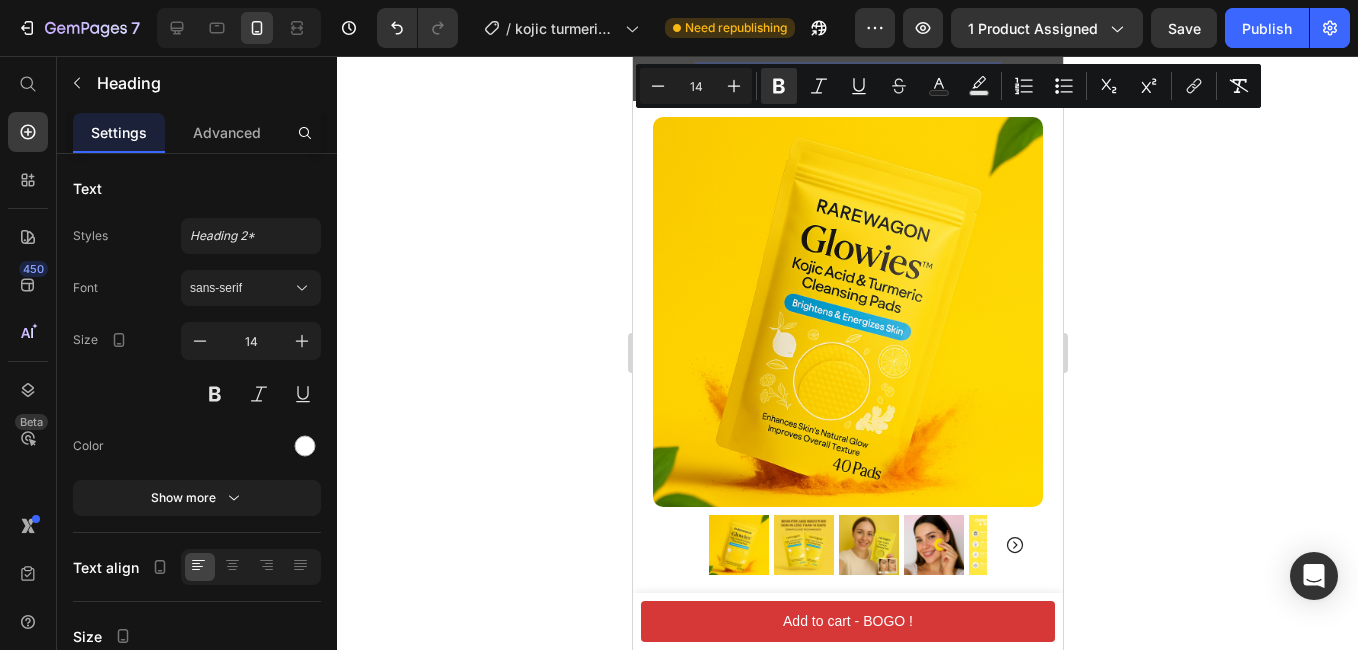click 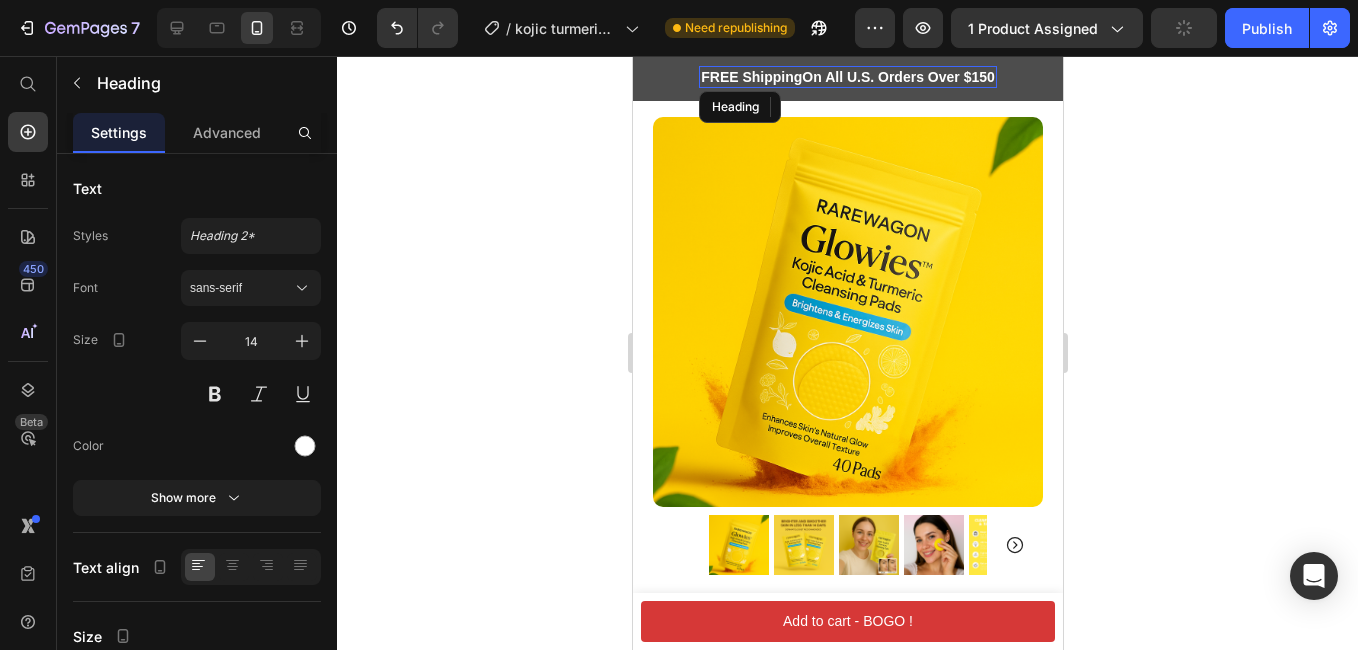 click on "FREE Shipping" at bounding box center [750, 77] 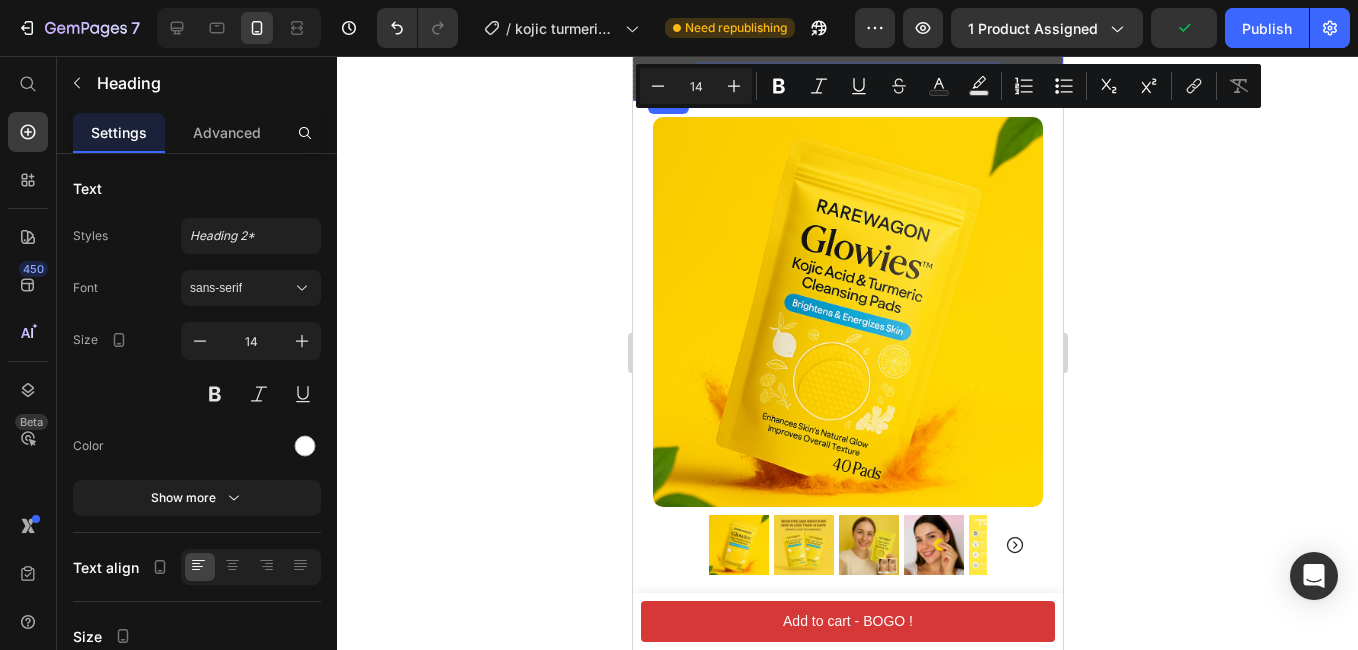 drag, startPoint x: 793, startPoint y: 75, endPoint x: 1631, endPoint y: 134, distance: 840.0744 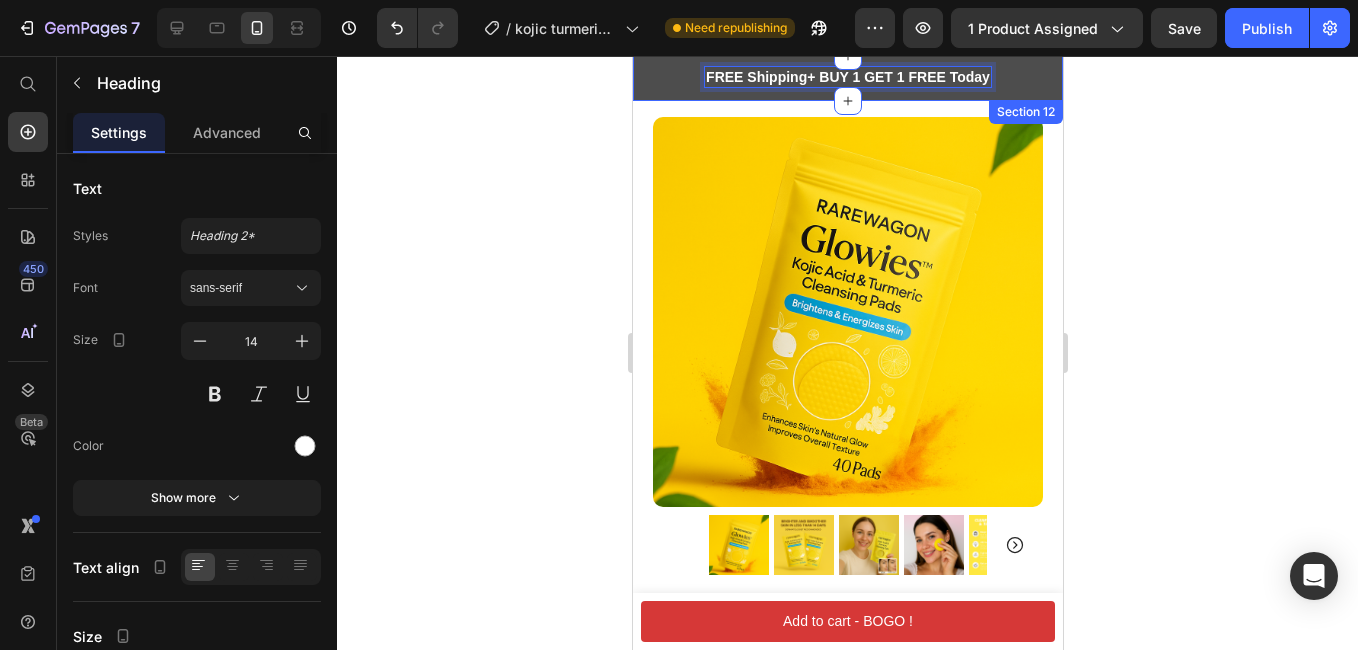 click on "FREE Shipping  + BUY 1 GET 1 FREE Today Heading   3 Shop Now Button Row Row Section 12" at bounding box center [847, 78] 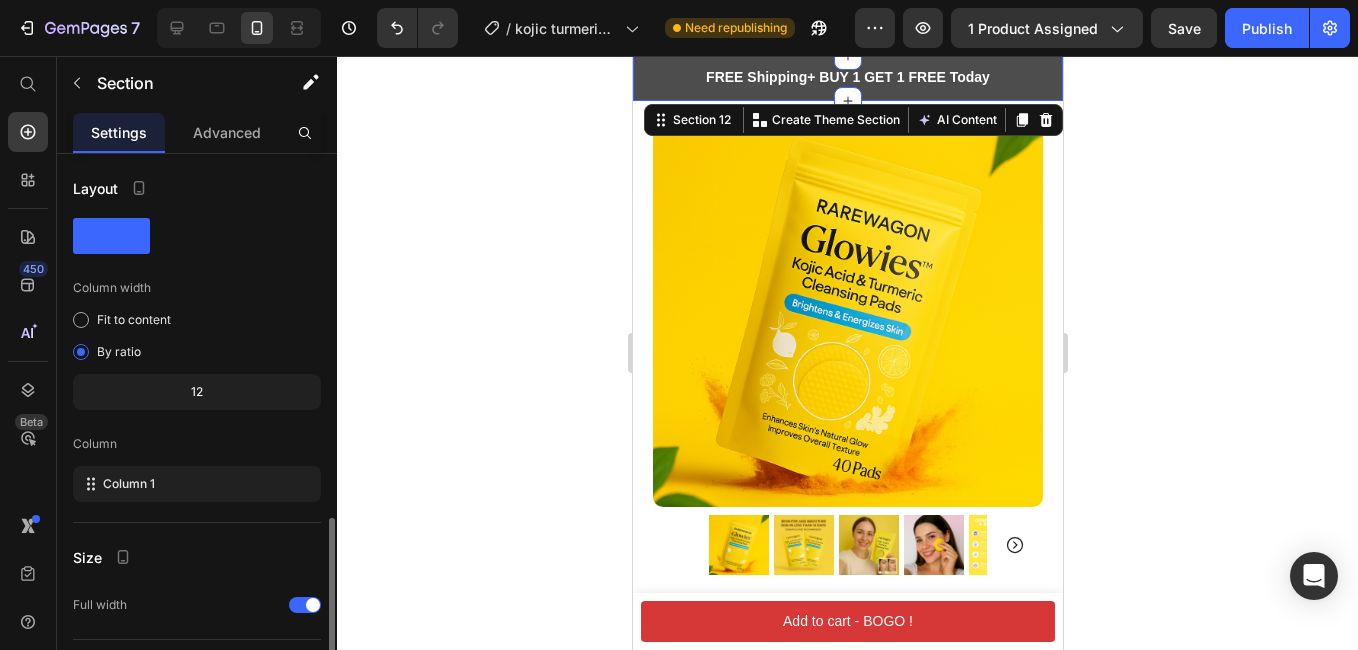 scroll, scrollTop: 211, scrollLeft: 0, axis: vertical 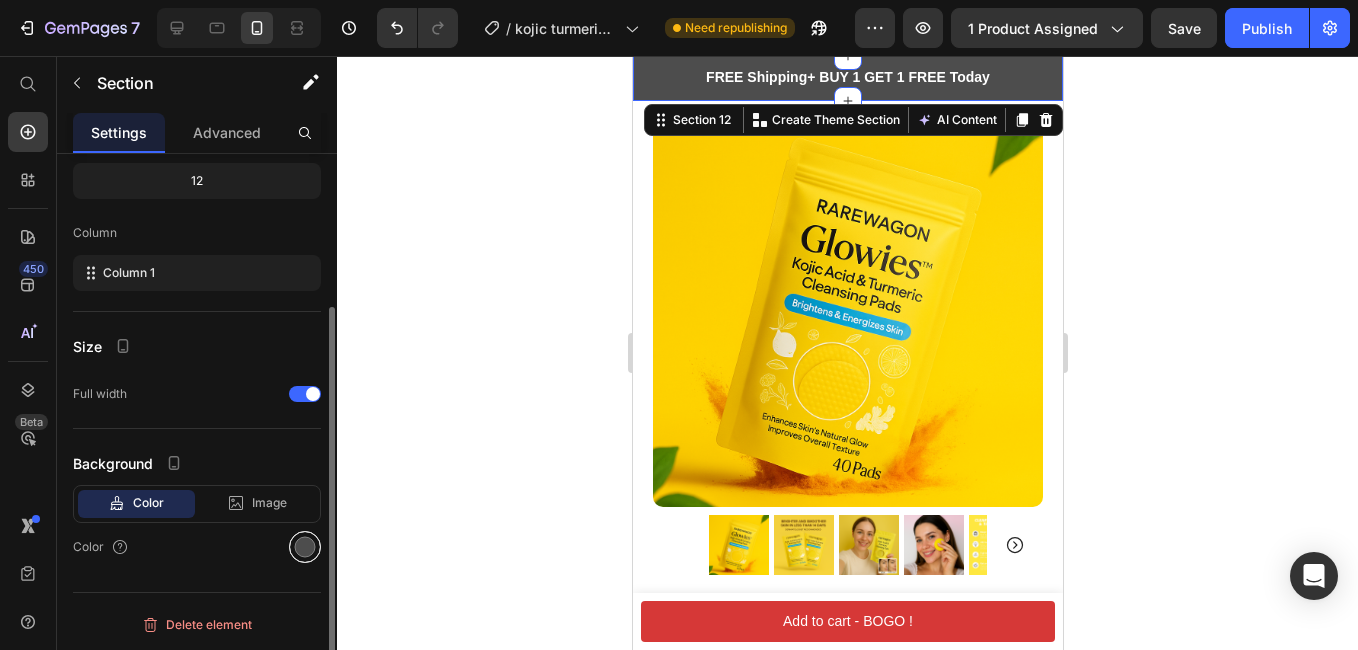 click at bounding box center (305, 547) 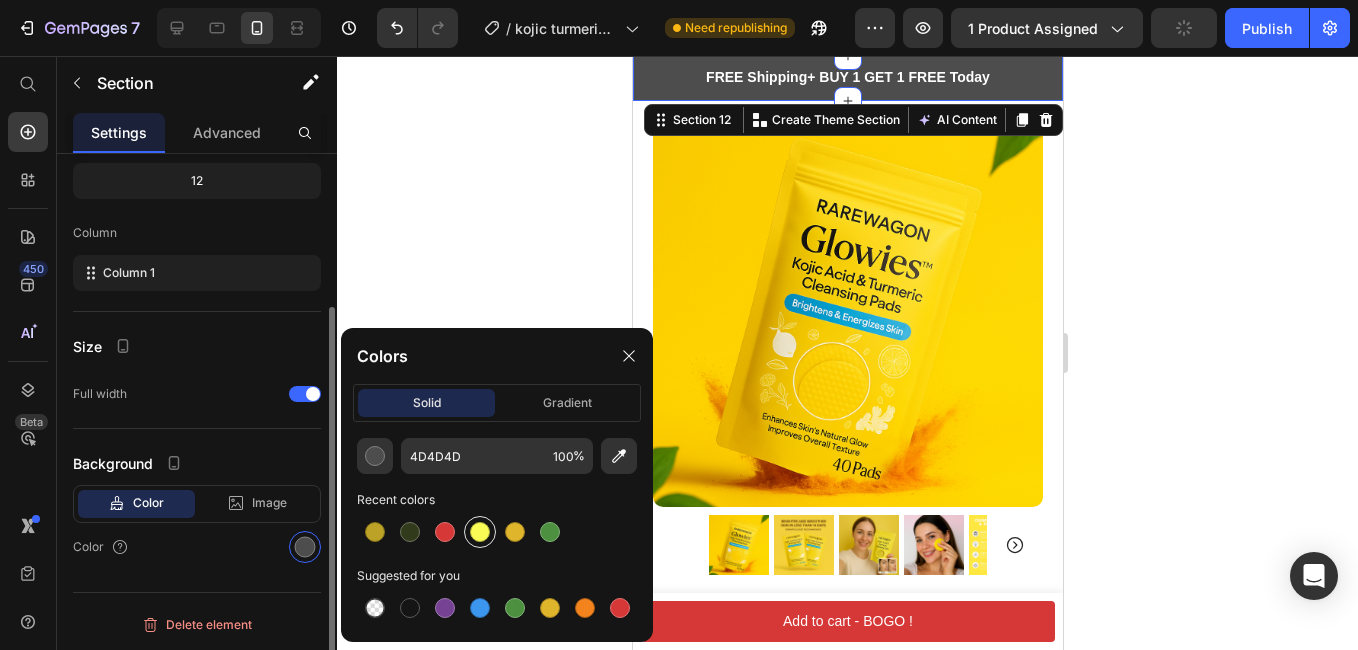 click at bounding box center [480, 532] 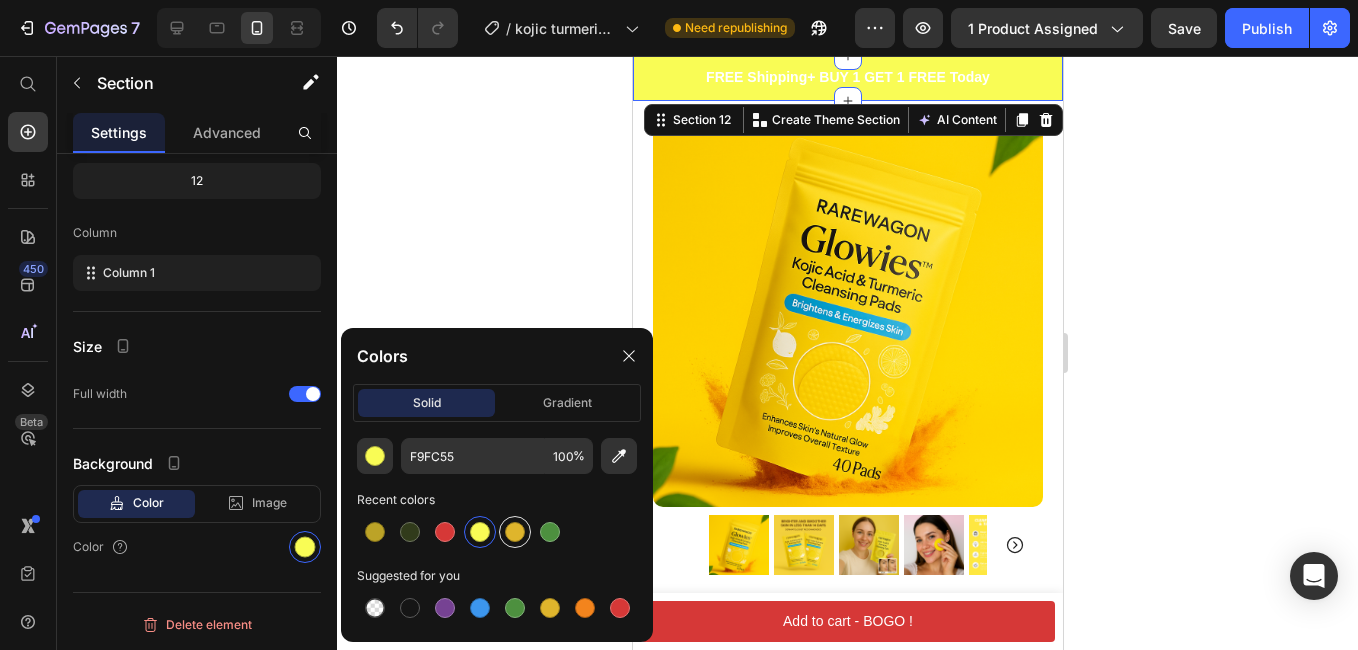 click at bounding box center [515, 532] 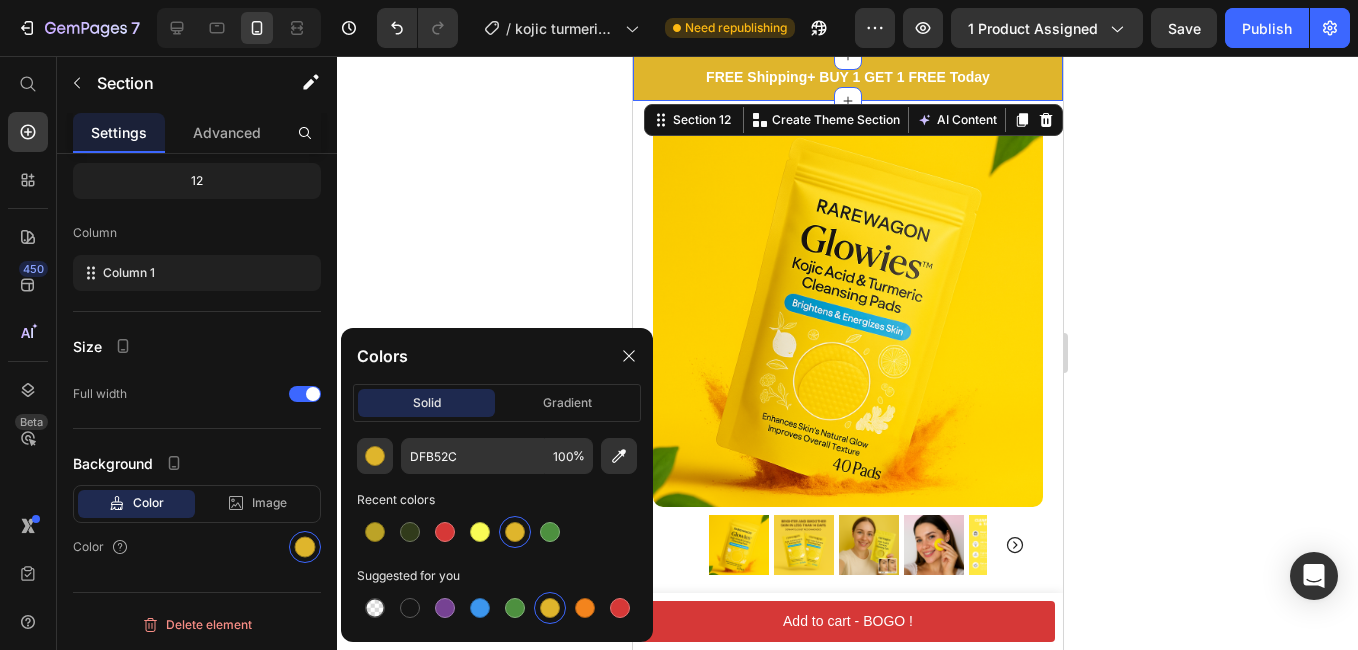 click 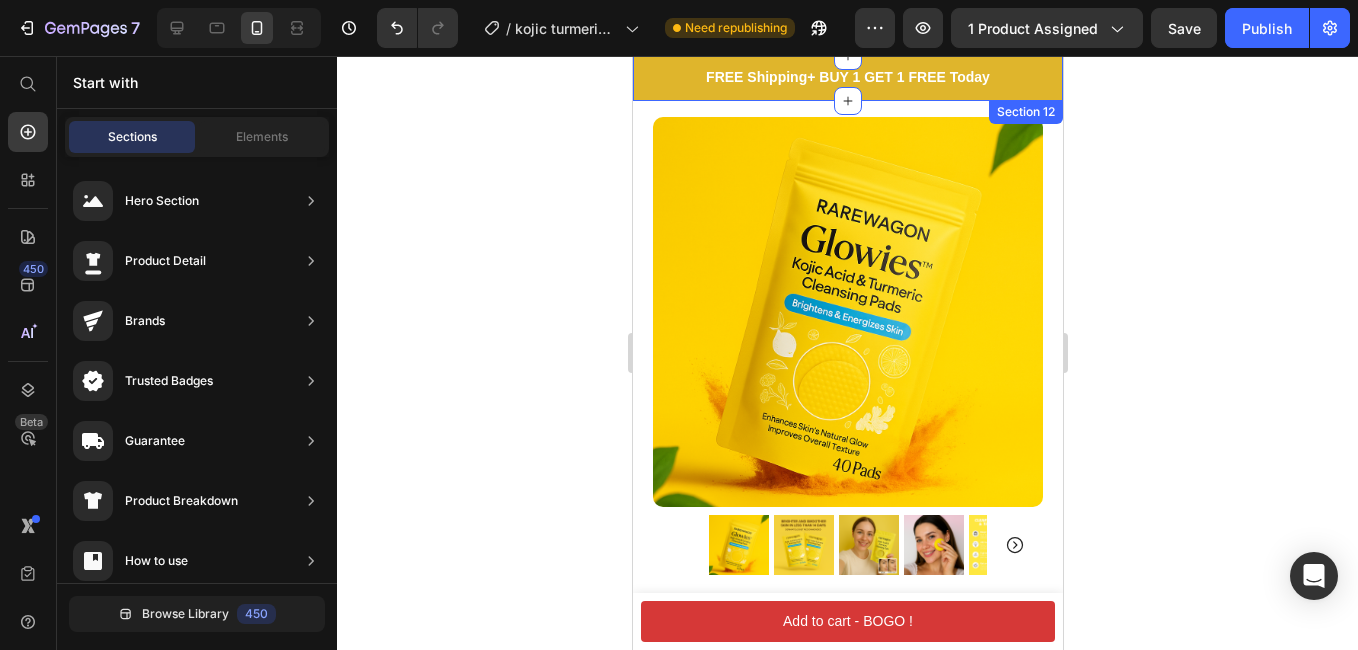 click on "⁠⁠⁠⁠⁠⁠⁠ FREE Shipping  + BUY 1 GET 1 FREE Today Heading Shop Now Button Row Row Section 12" at bounding box center (847, 78) 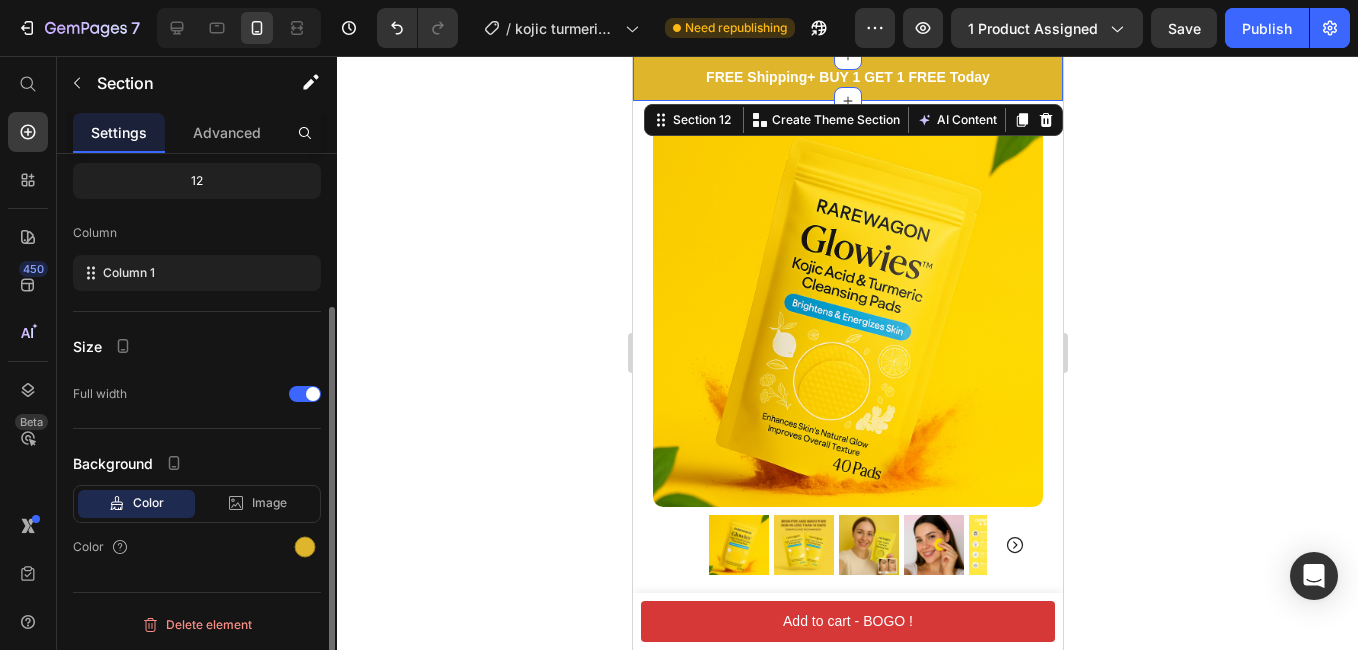 scroll, scrollTop: 11, scrollLeft: 0, axis: vertical 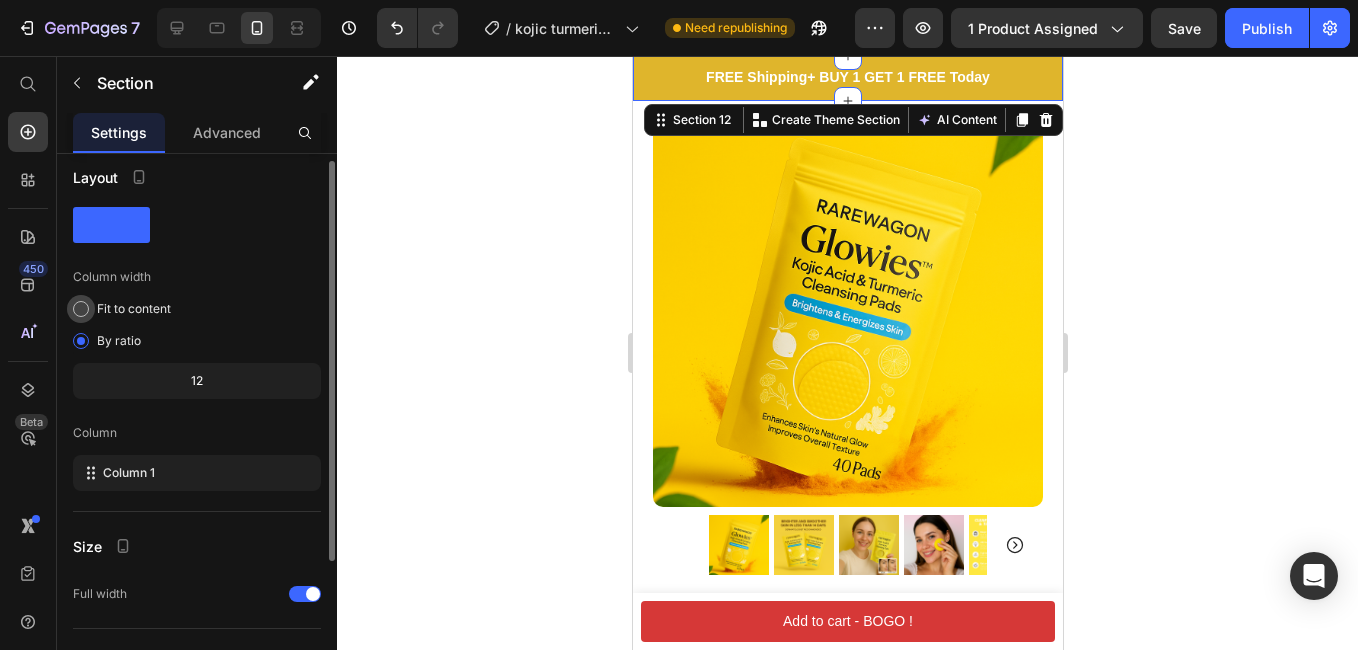 click on "Fit to content" 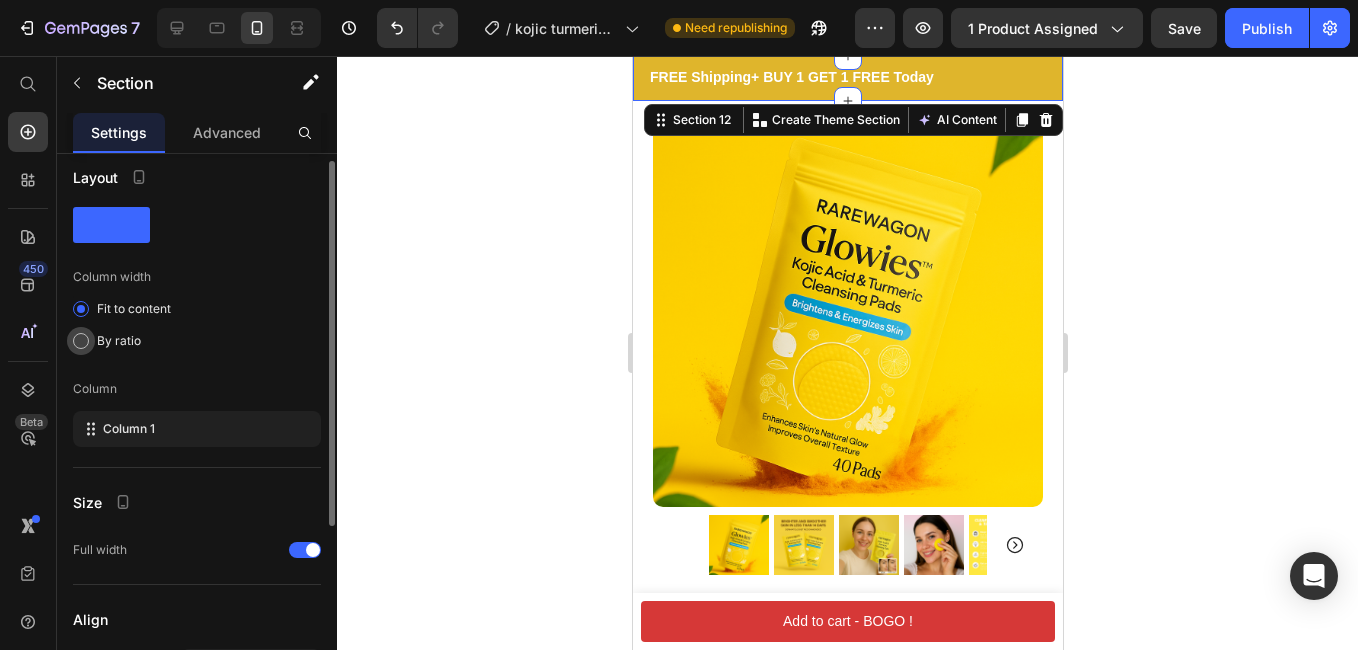 click on "By ratio" 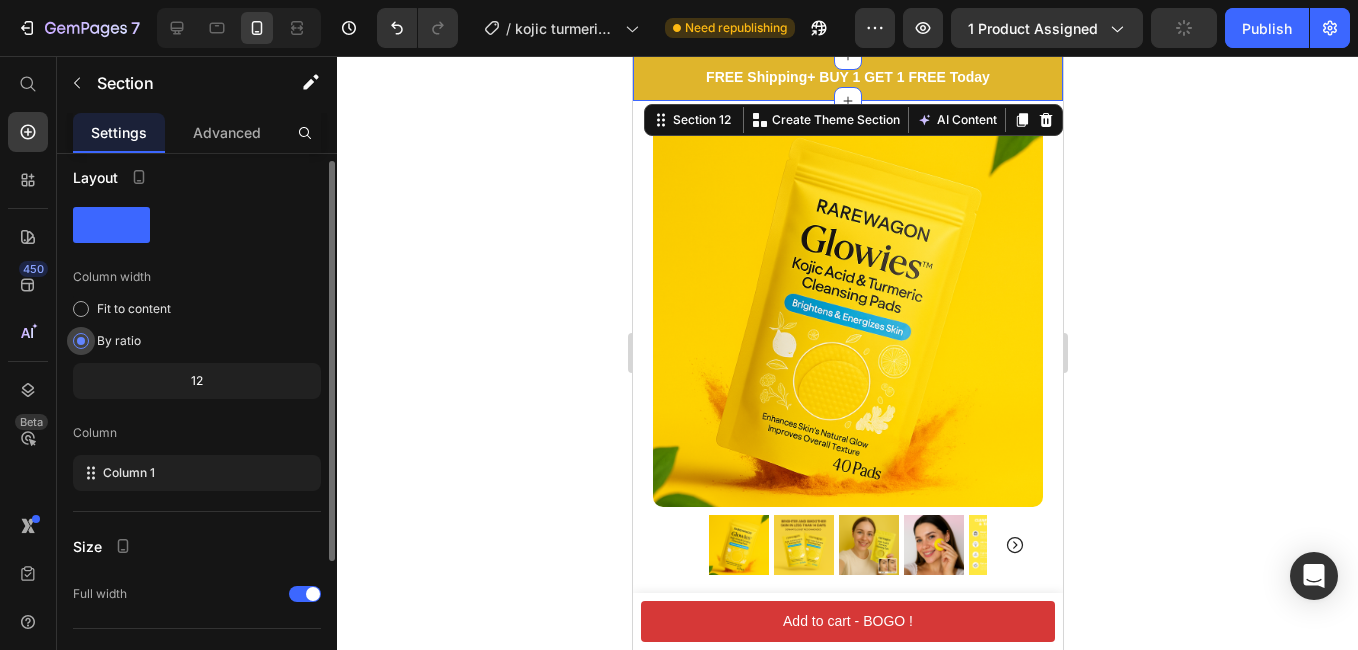click at bounding box center [81, 341] 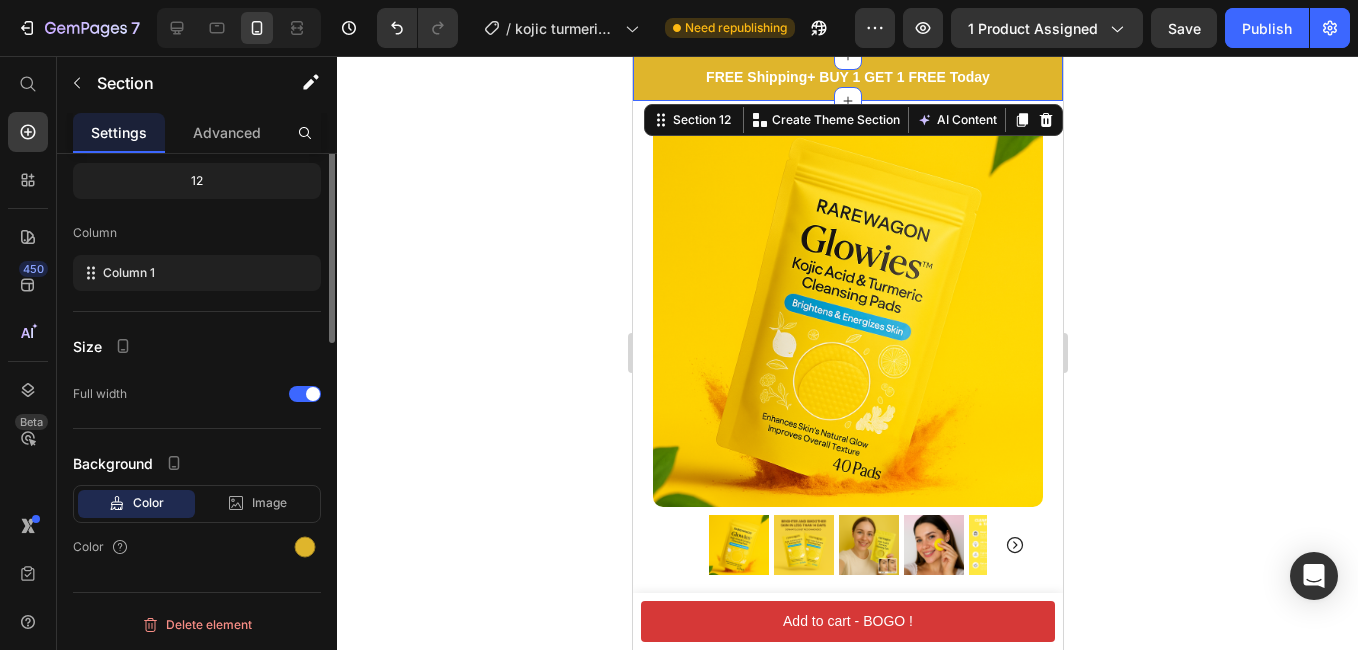 scroll, scrollTop: 0, scrollLeft: 0, axis: both 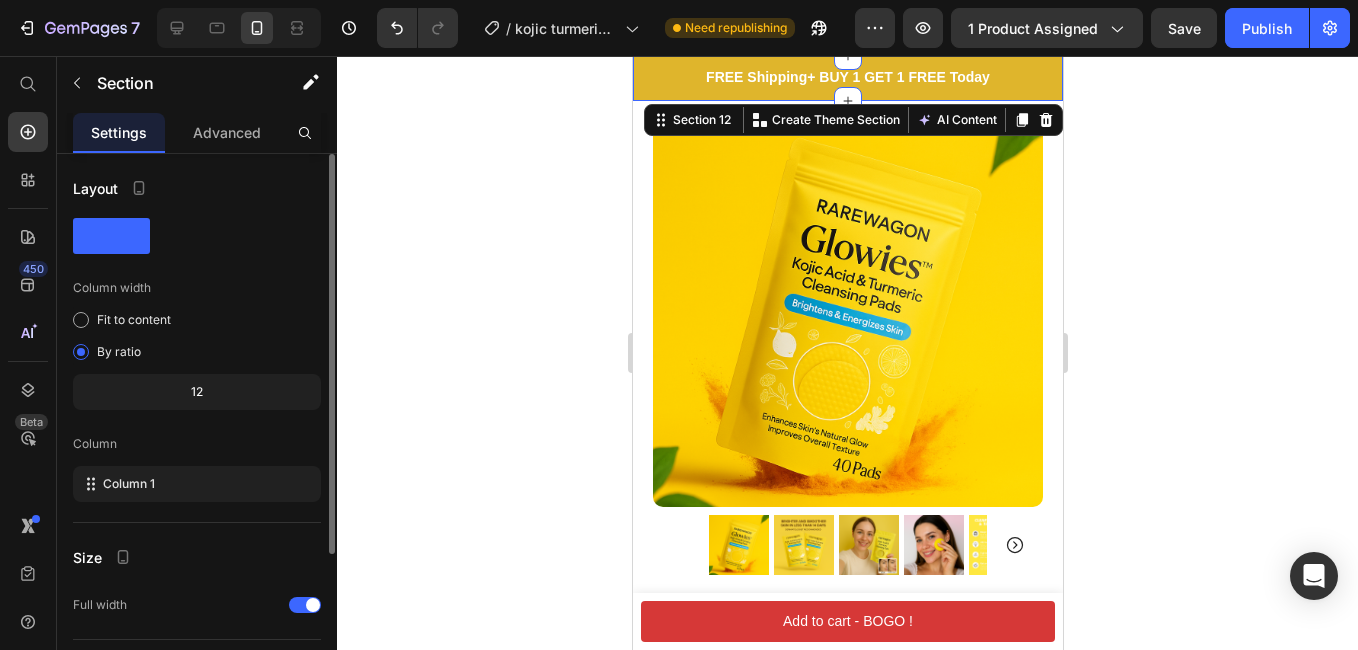 click 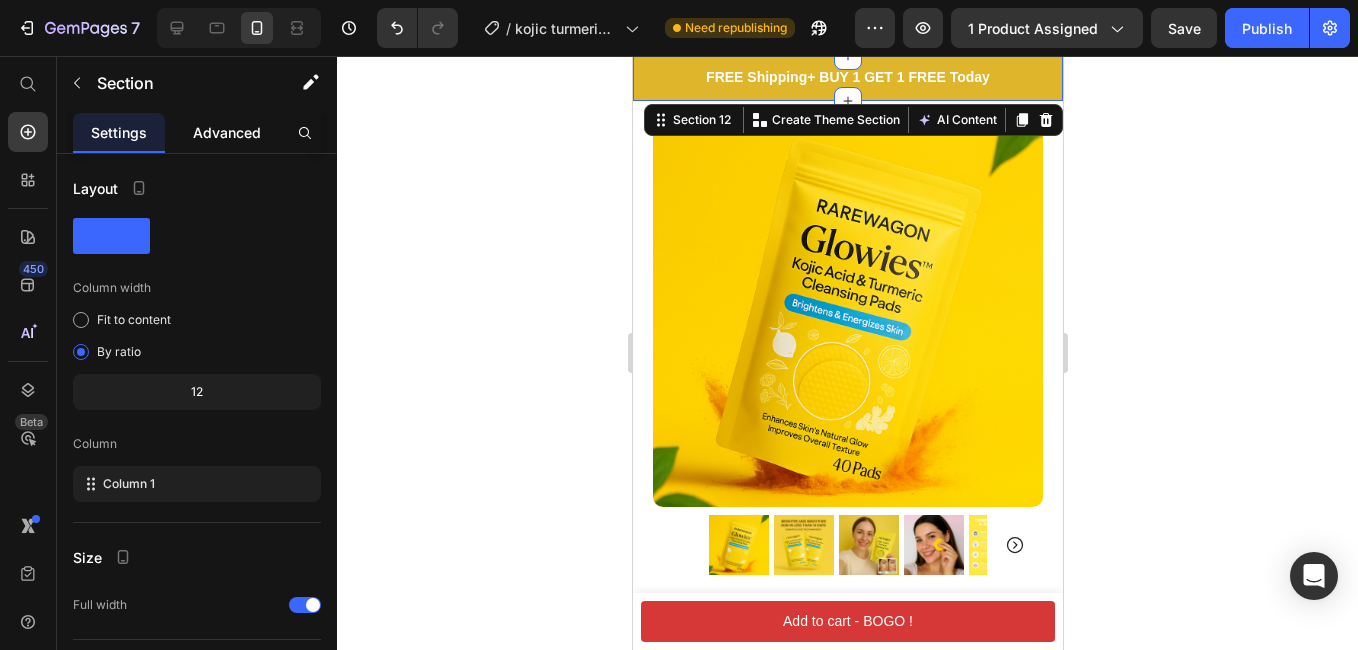 click on "Advanced" 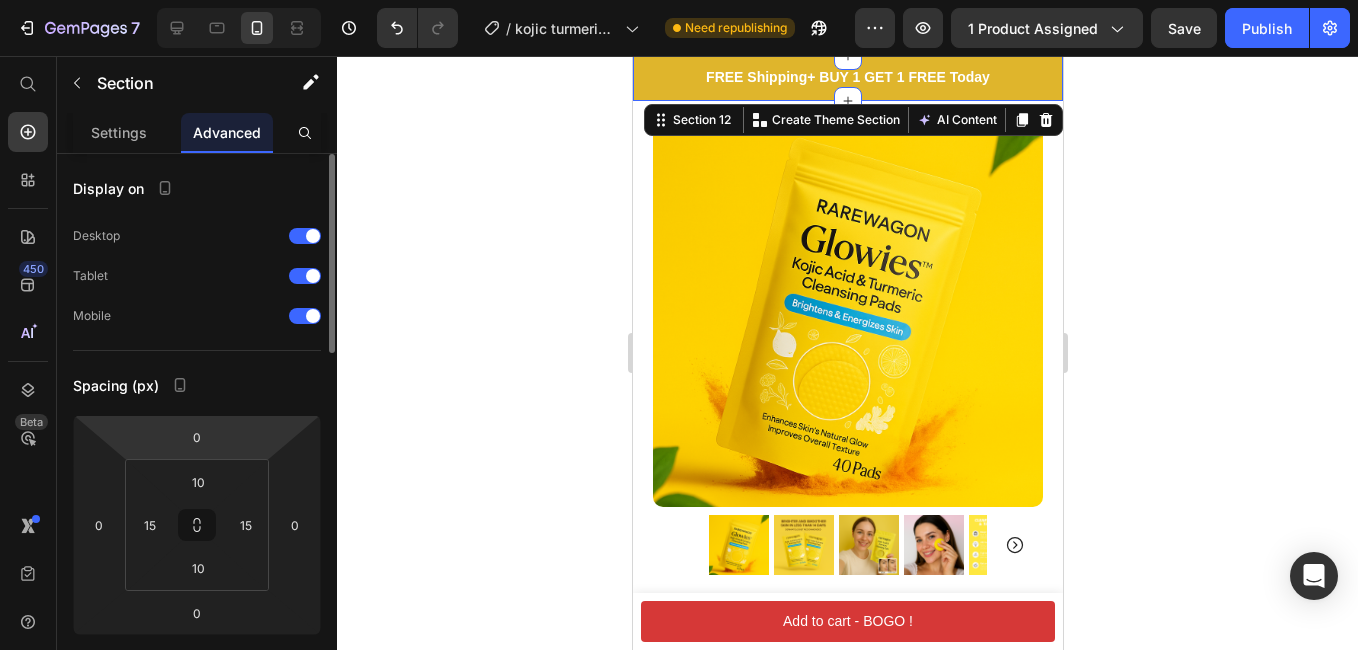 scroll, scrollTop: 100, scrollLeft: 0, axis: vertical 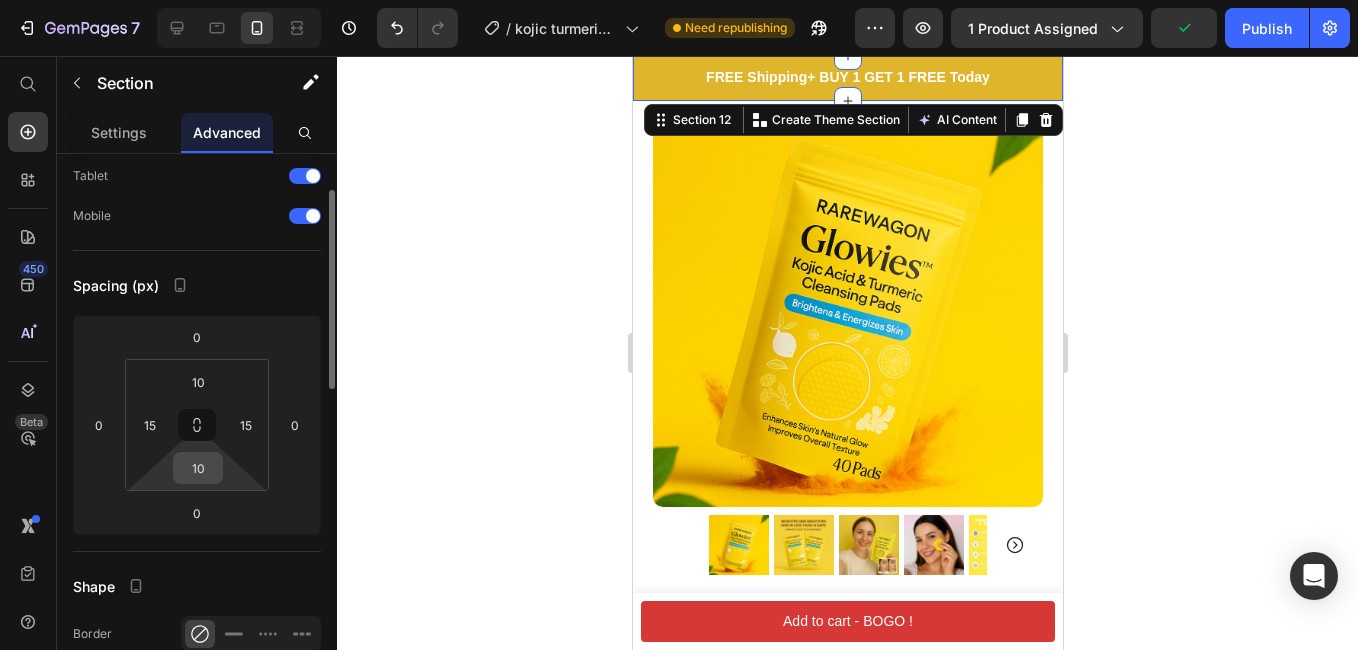 click on "10" at bounding box center (198, 468) 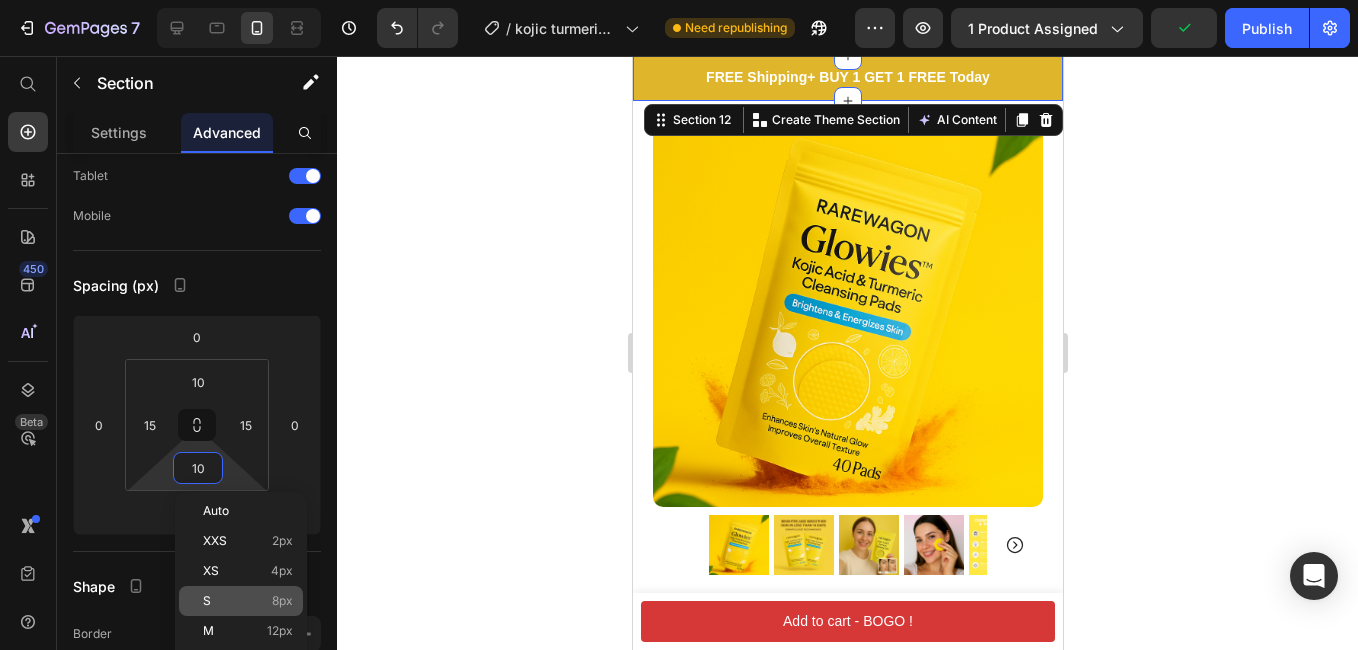 click on "S 8px" at bounding box center (248, 601) 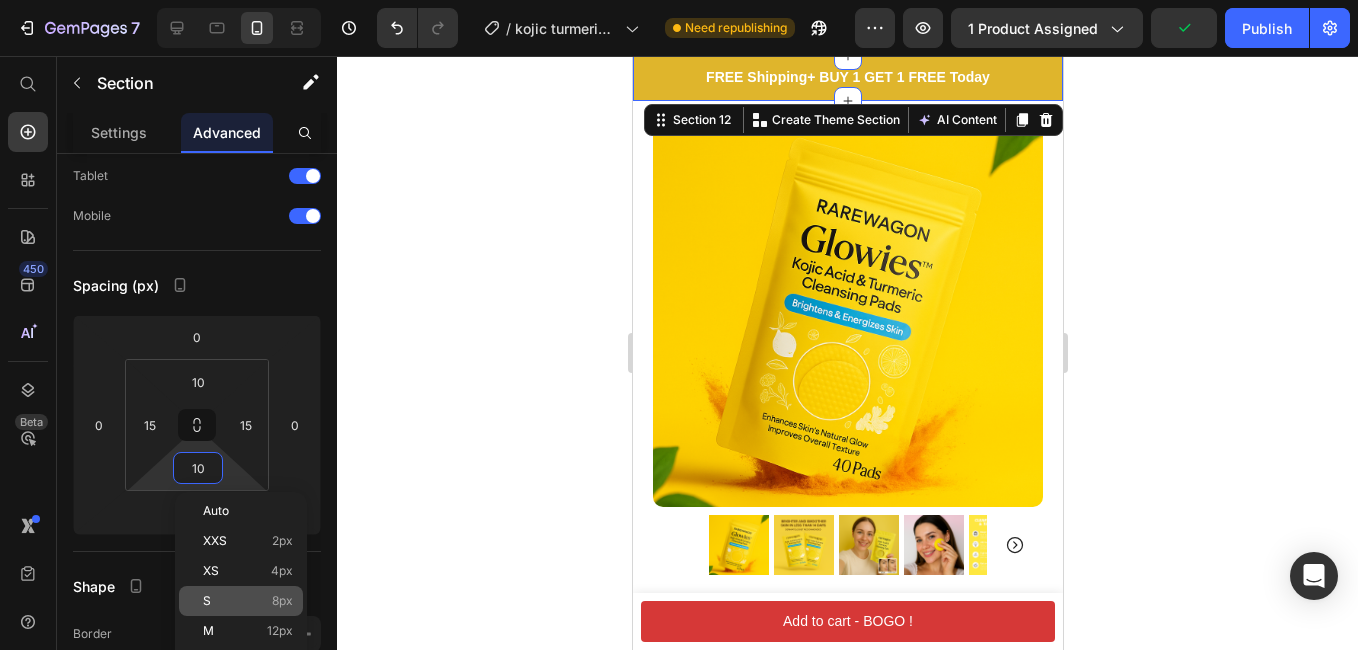 type on "8" 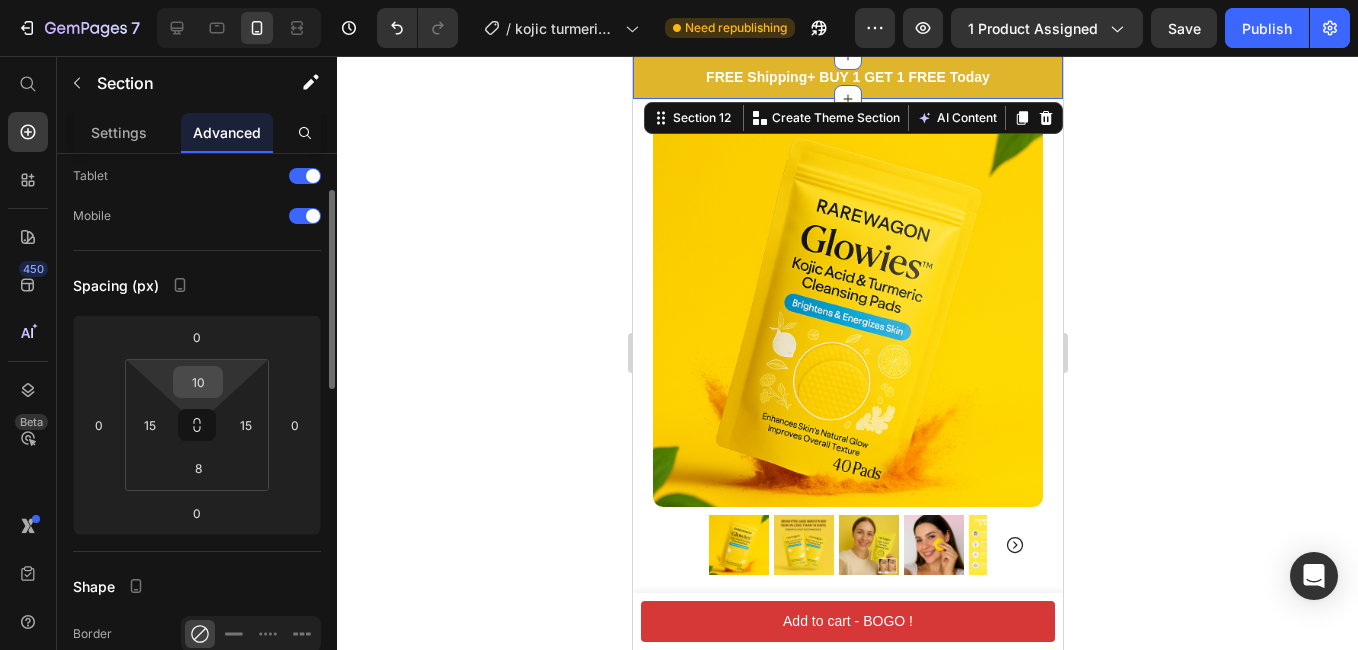 click on "10" at bounding box center (198, 382) 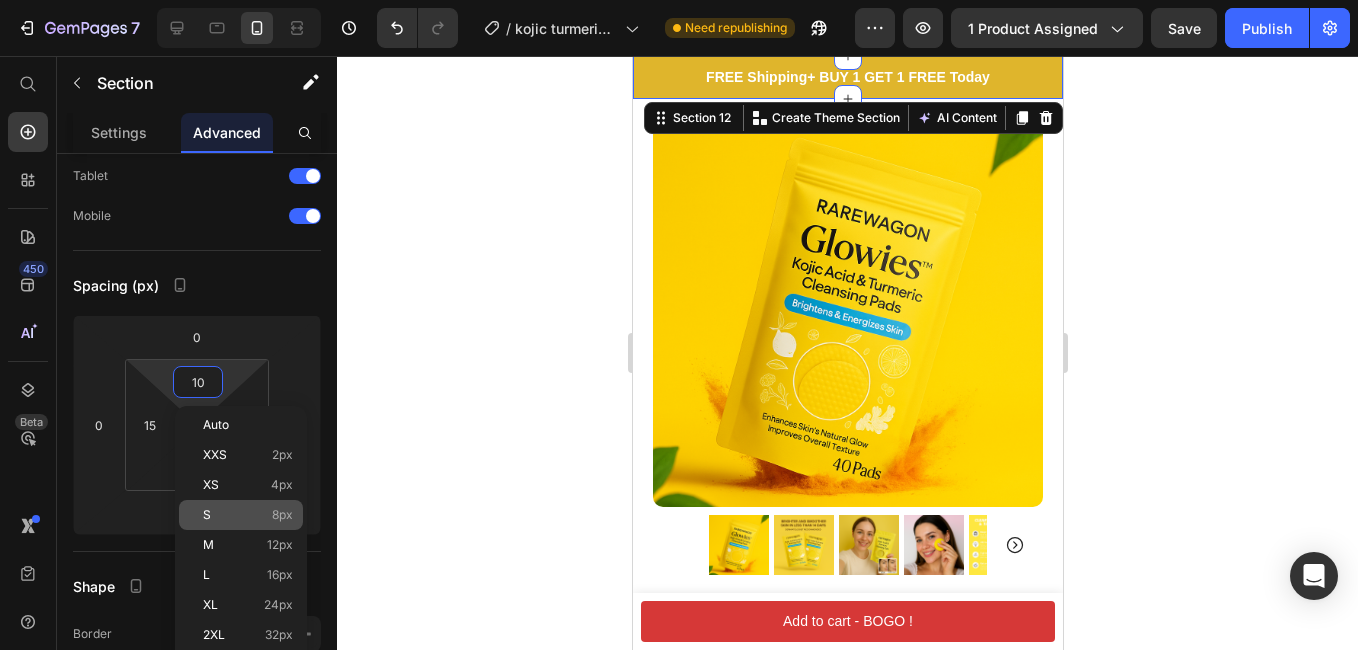click on "S 8px" at bounding box center [248, 515] 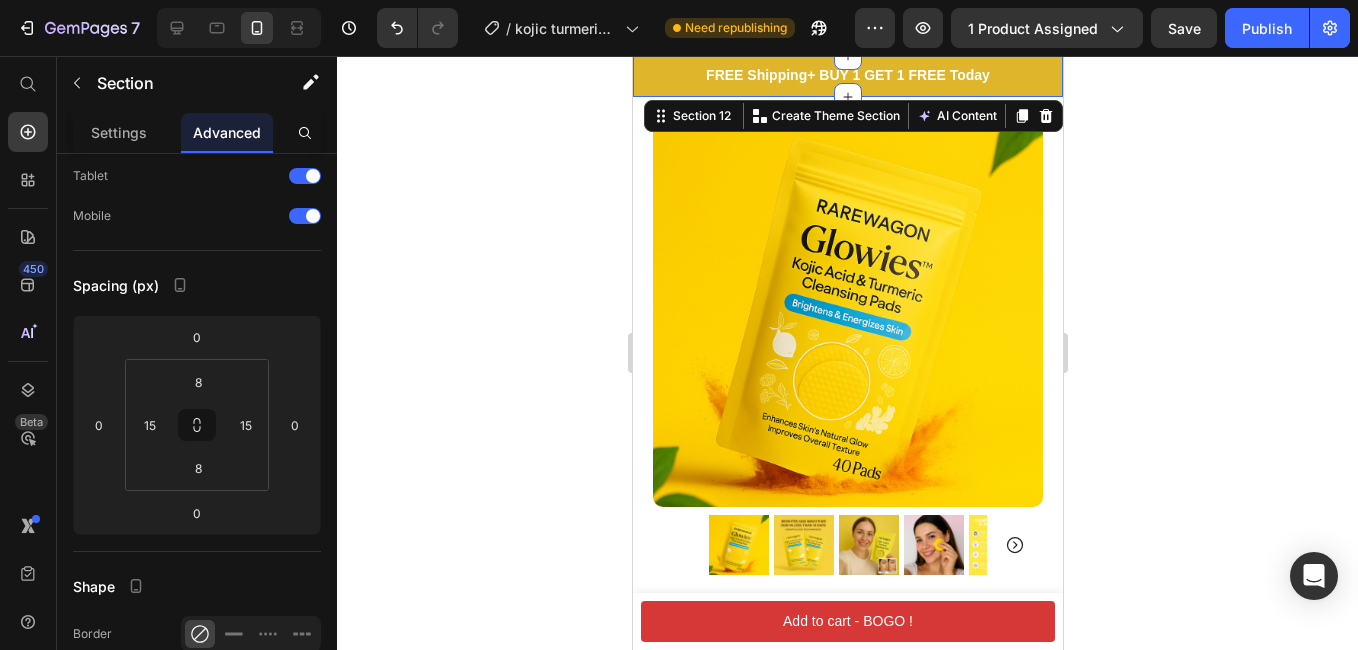 click 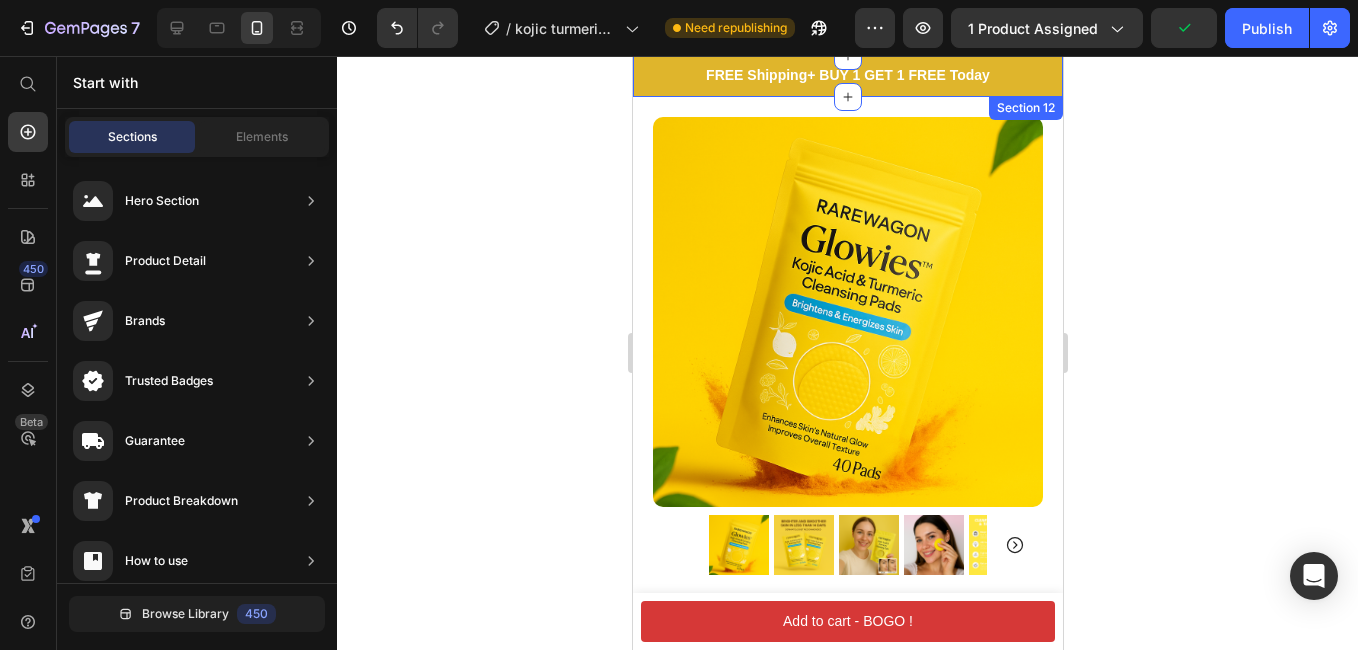 click on "⁠⁠⁠⁠⁠⁠⁠ FREE Shipping  + BUY 1 GET 1 FREE Today Heading Shop Now Button Row Row Section 12" at bounding box center (847, 76) 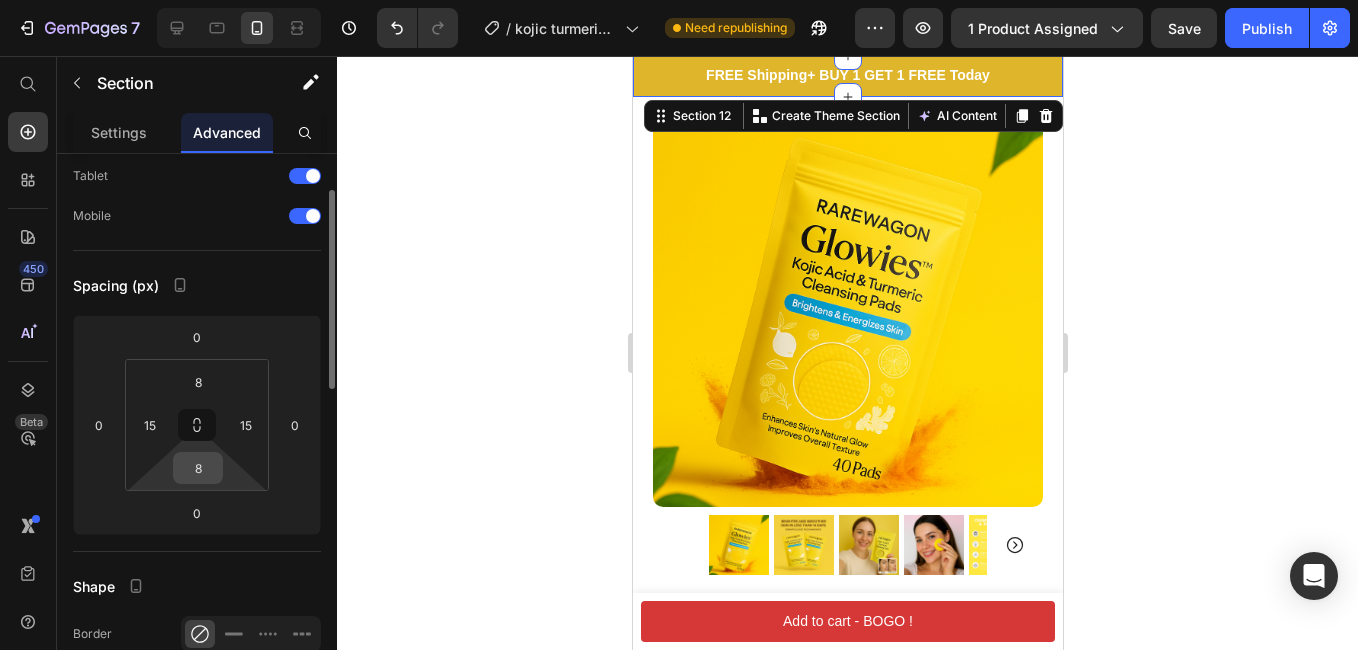 click on "8" at bounding box center [198, 468] 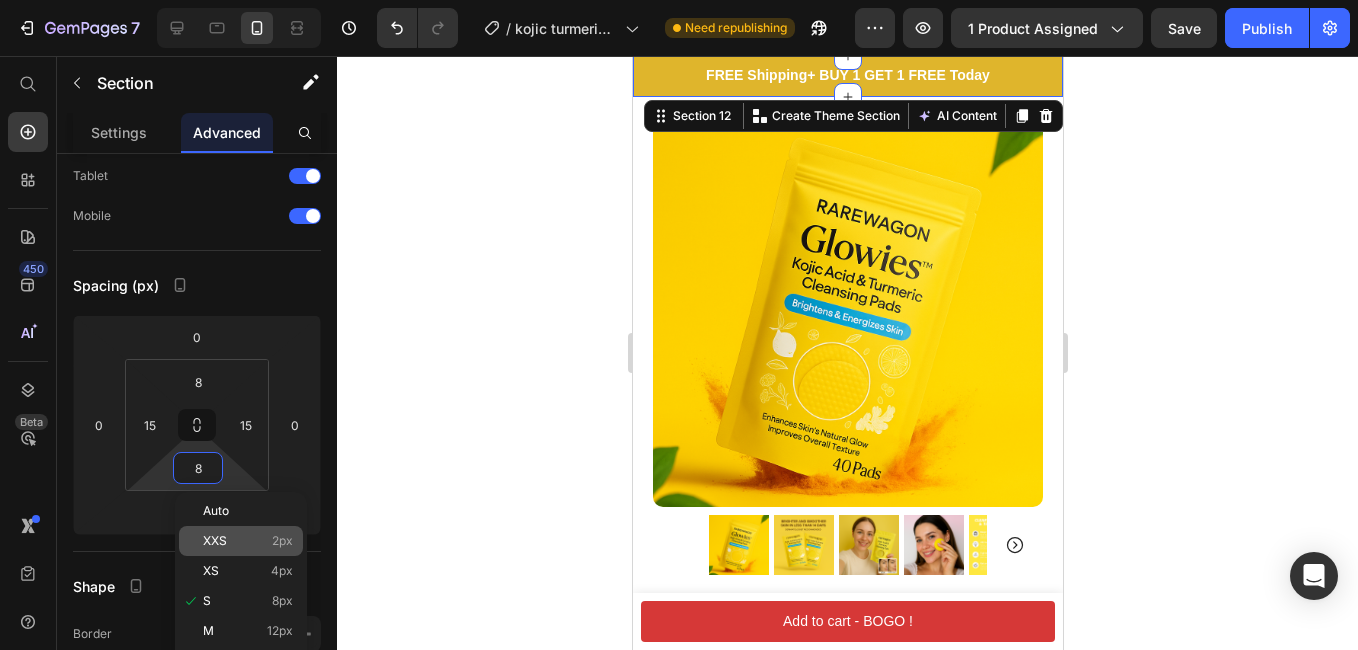 click on "XXS 2px" at bounding box center (248, 541) 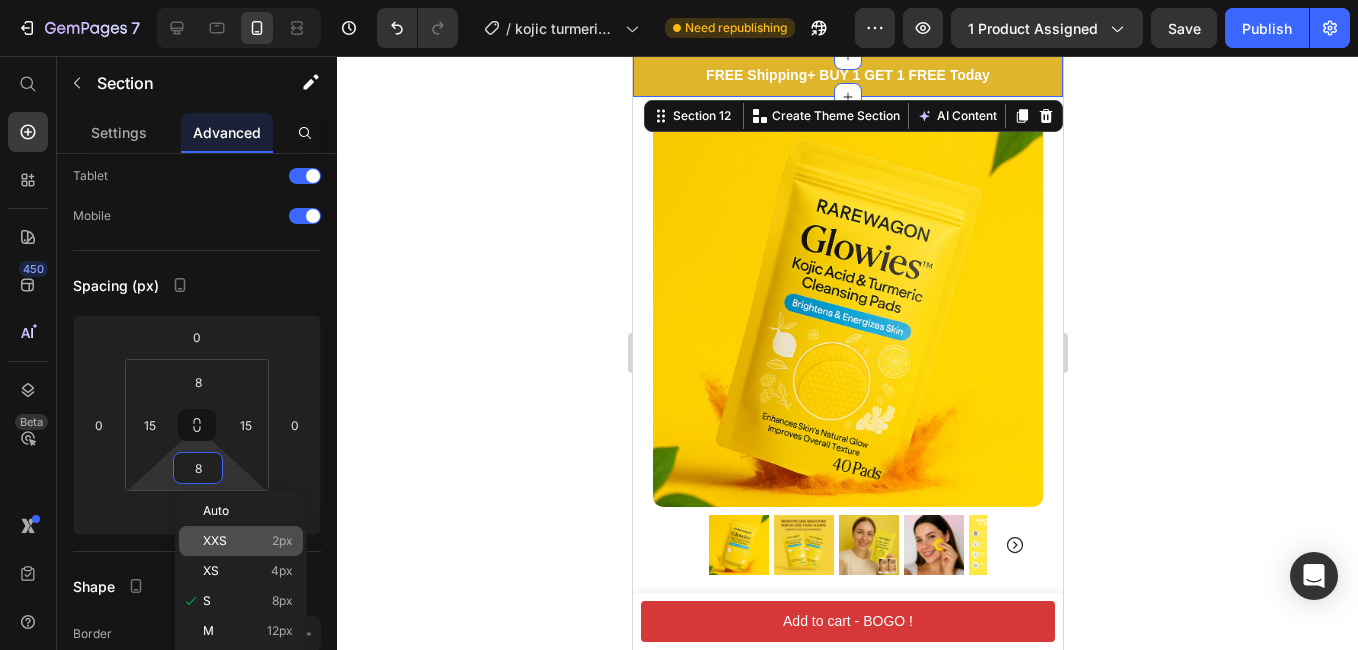 type on "2" 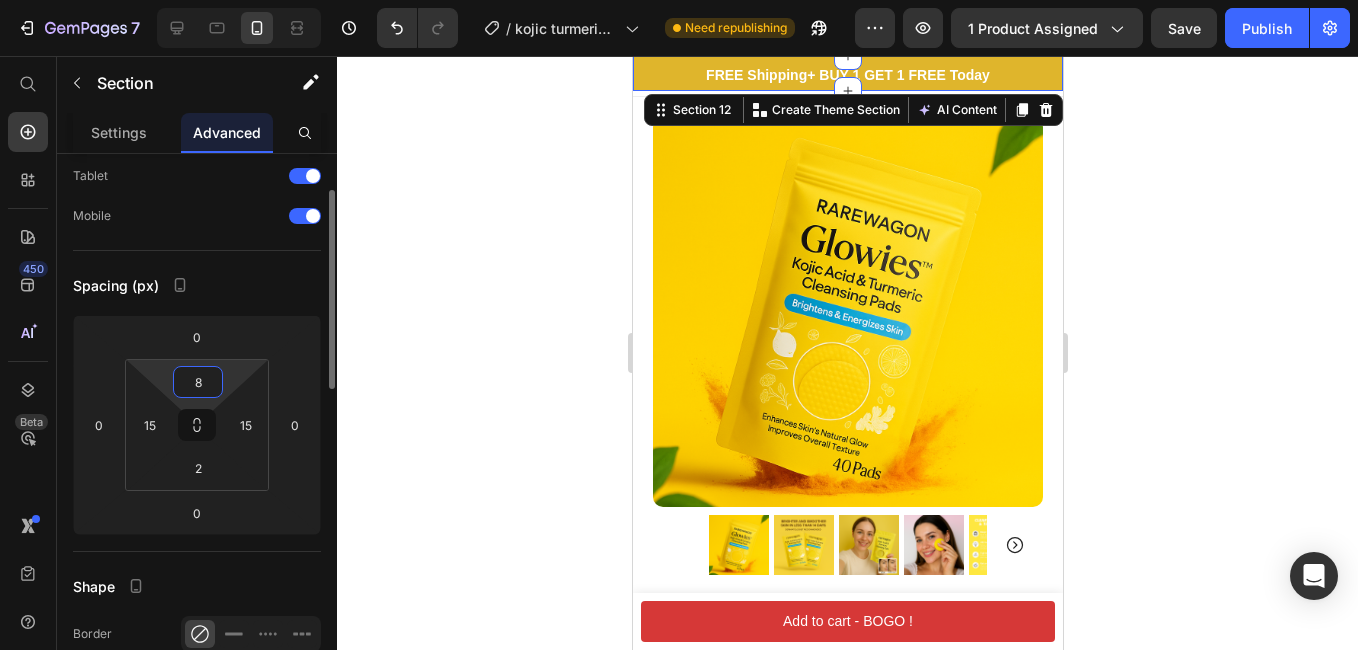 click on "8" at bounding box center [198, 382] 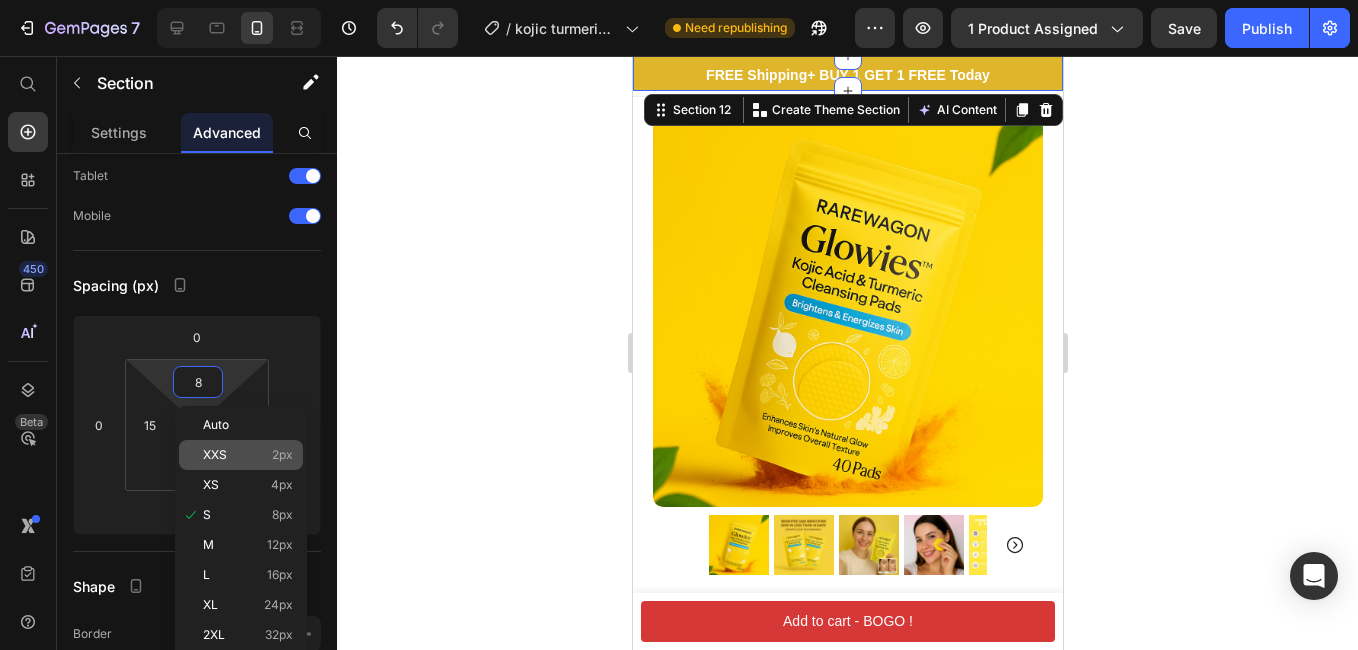 click on "XXS 2px" 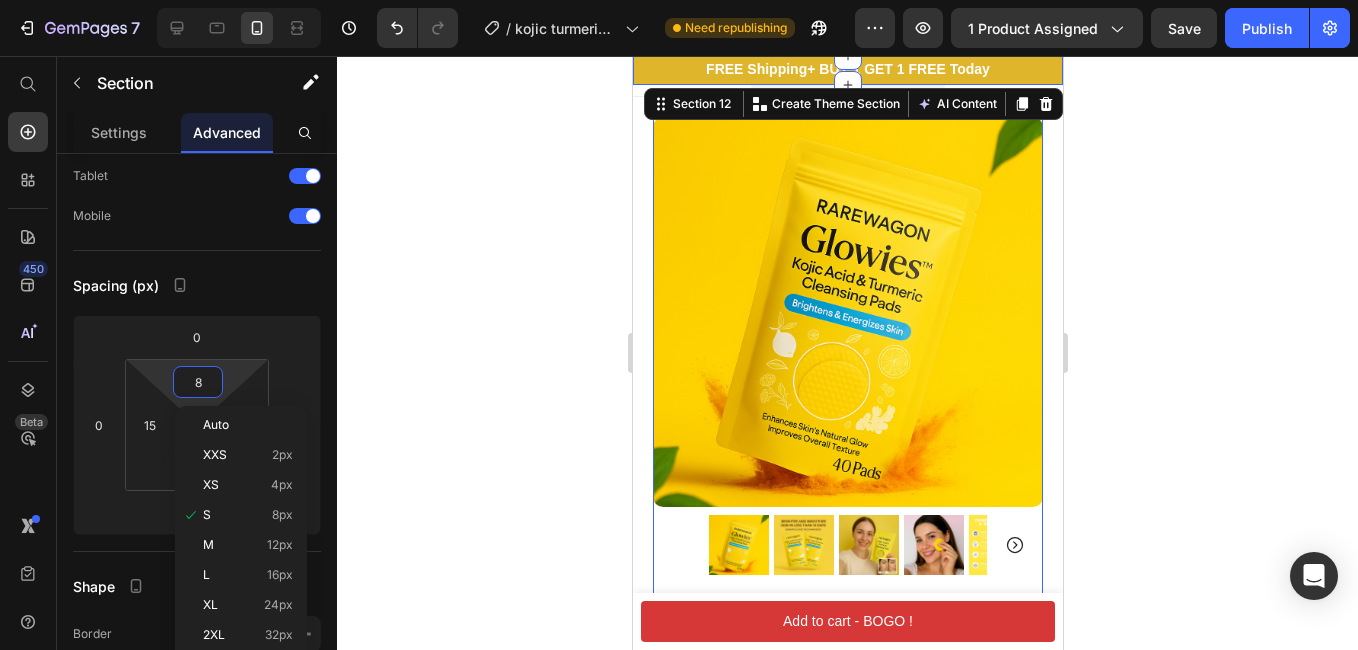 type on "2" 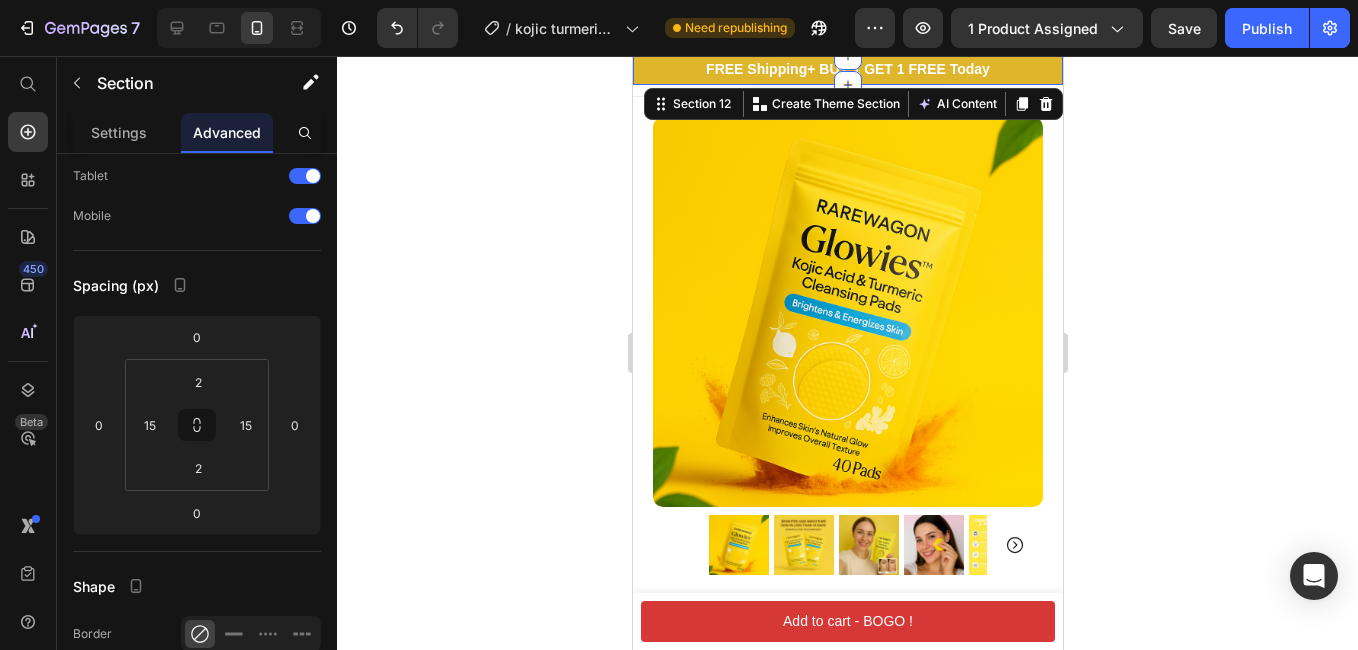 click 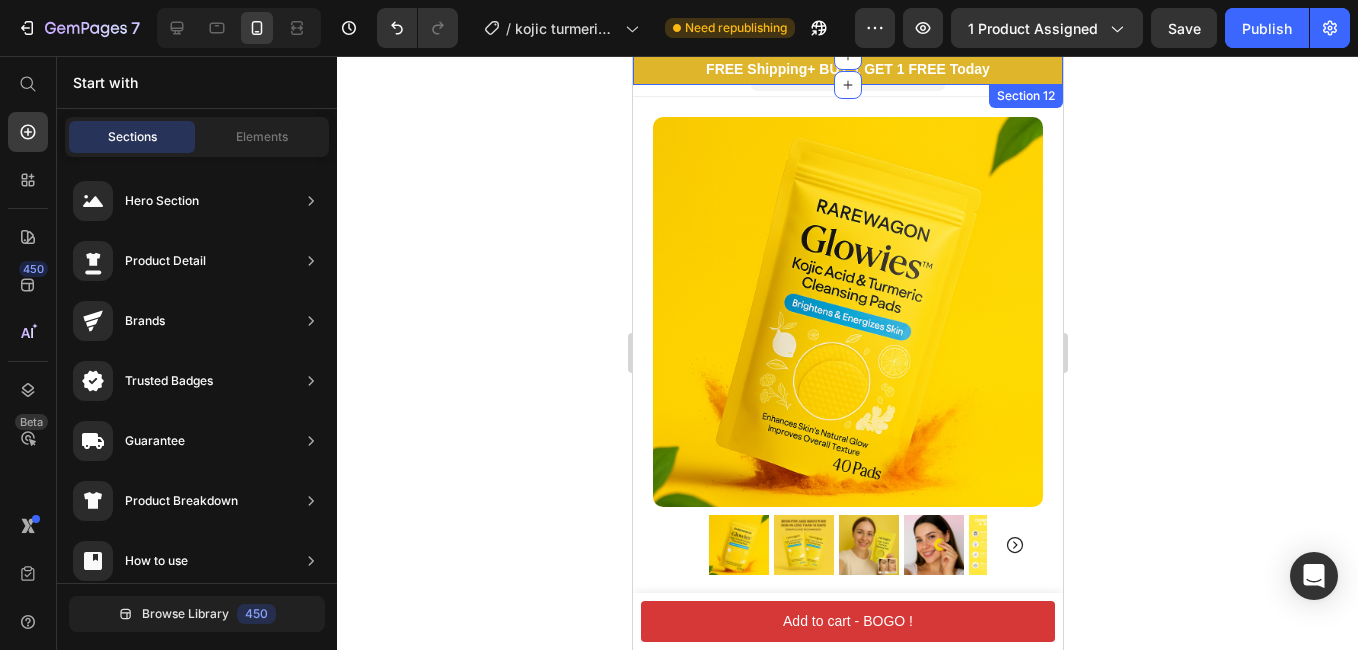 click on "⁠⁠⁠⁠⁠⁠⁠ FREE Shipping  + BUY 1 GET 1 FREE Today Heading Shop Now Button Row Row Section 12" at bounding box center [847, 70] 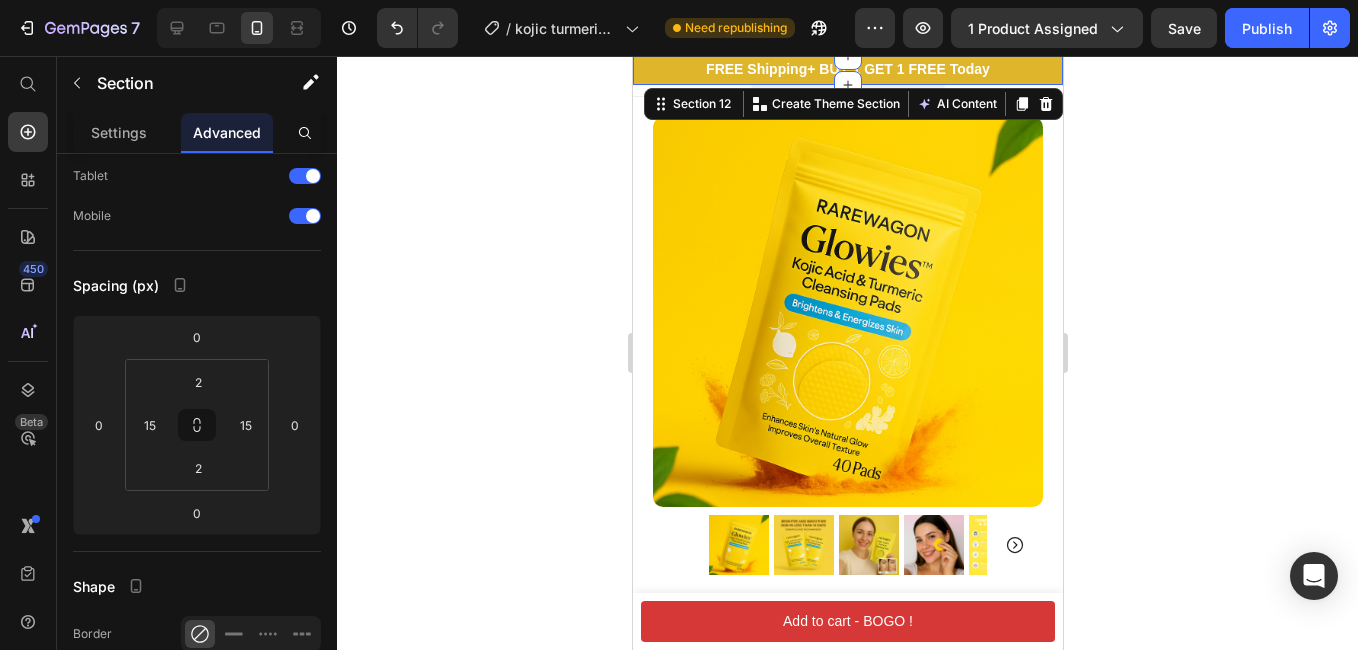 scroll, scrollTop: 600, scrollLeft: 0, axis: vertical 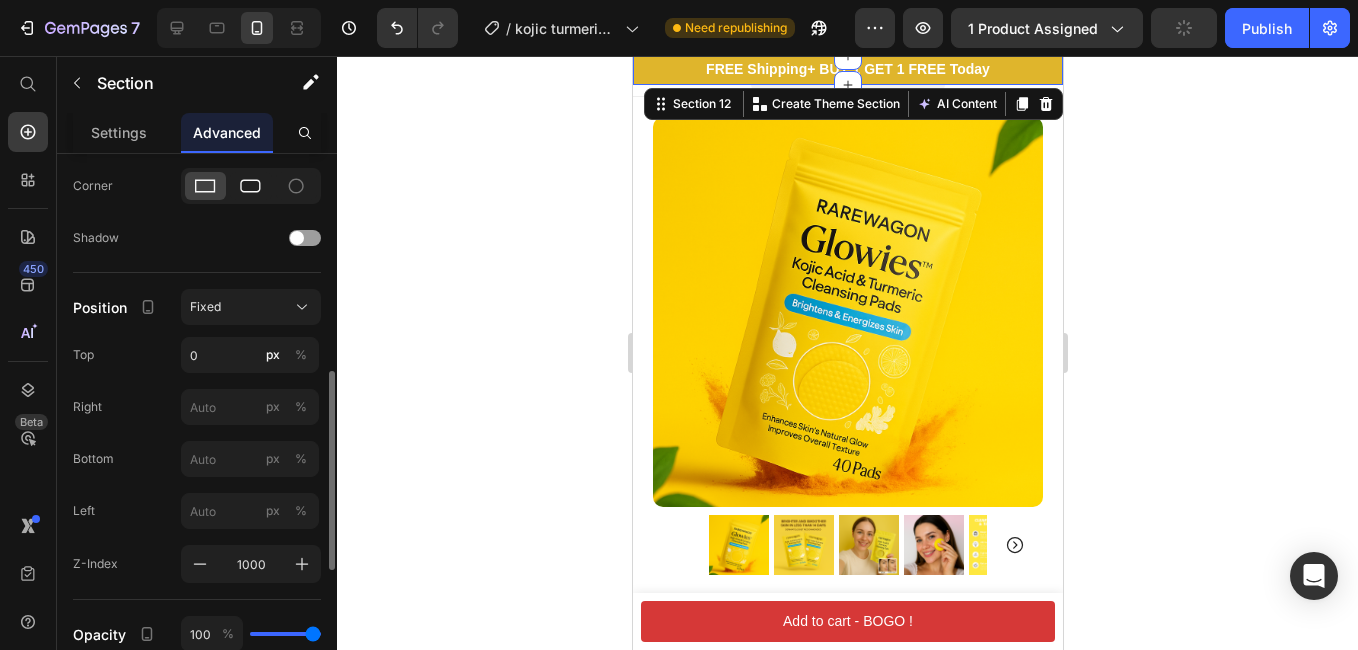 click 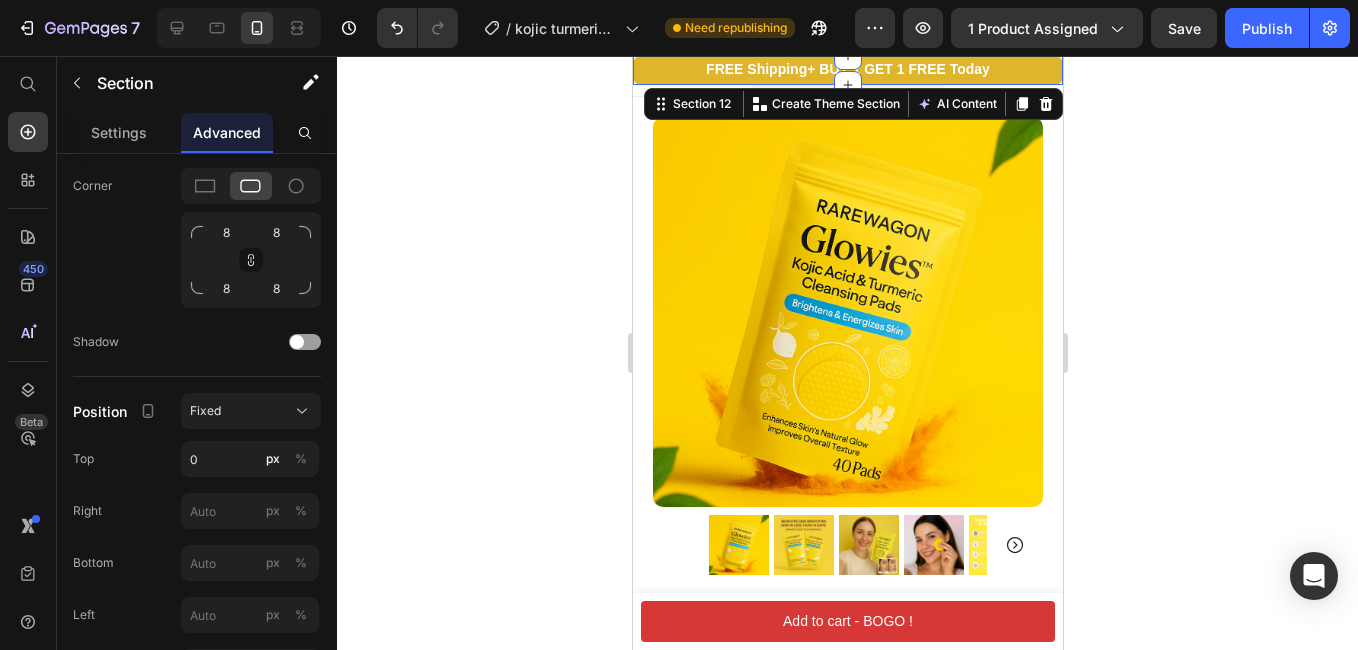 click 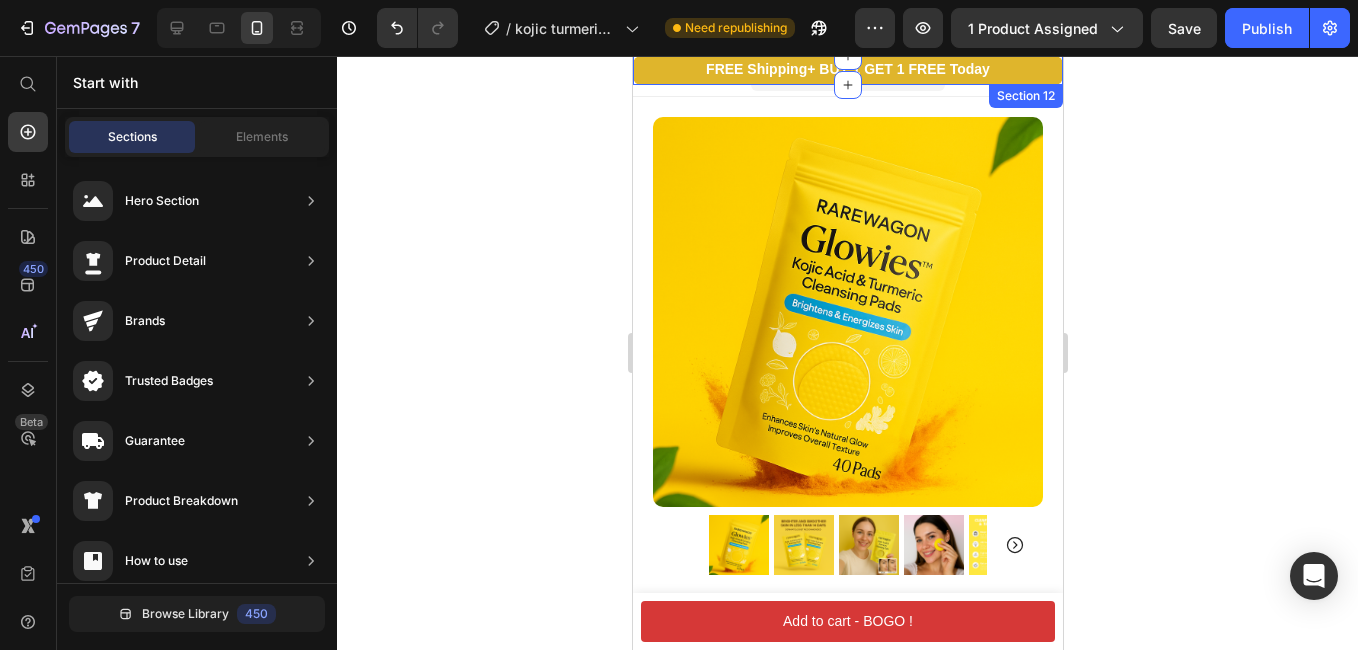 click on "⁠⁠⁠⁠⁠⁠⁠ FREE Shipping  + BUY 1 GET 1 FREE Today Heading Shop Now Button Row Row Section 12" at bounding box center (847, 70) 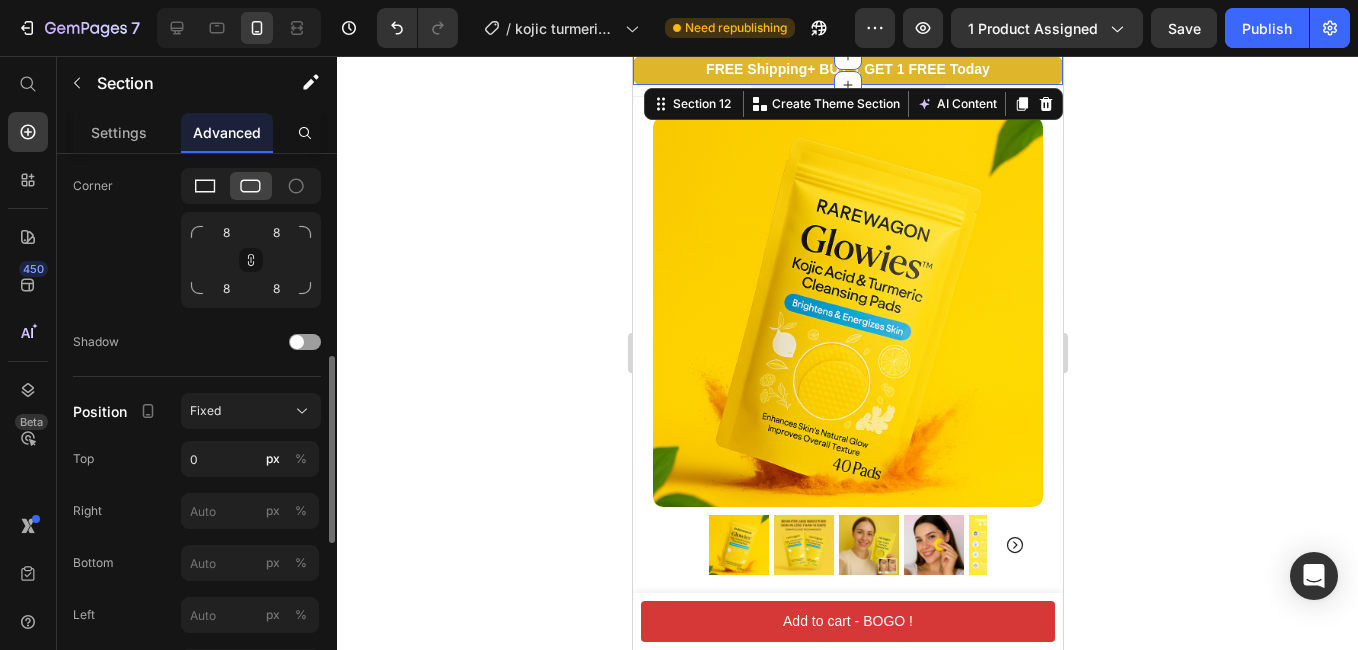 click 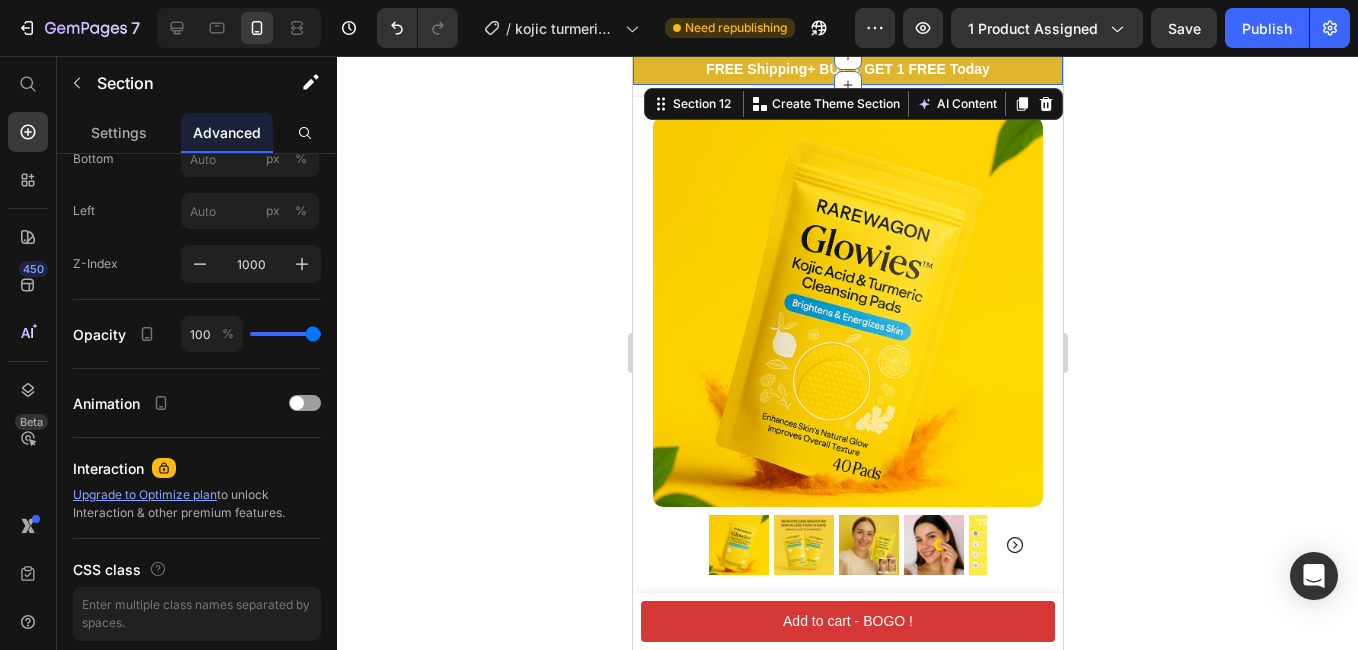 scroll, scrollTop: 500, scrollLeft: 0, axis: vertical 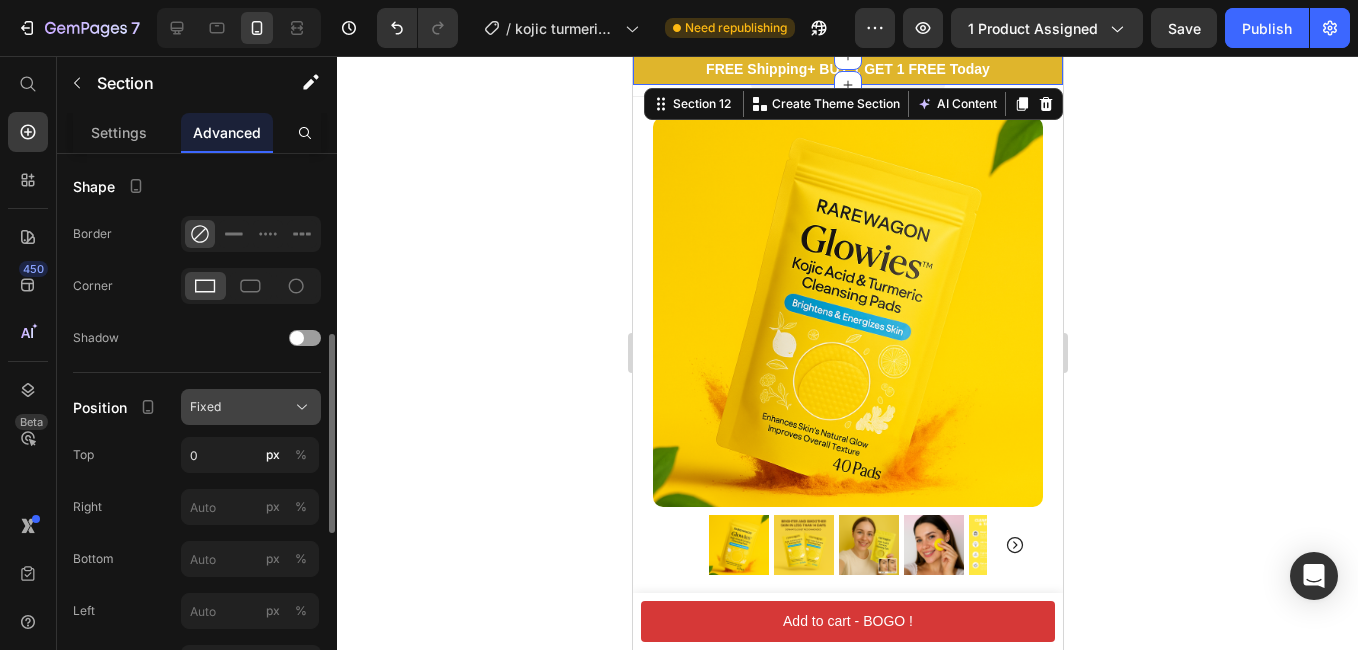 click on "Fixed" 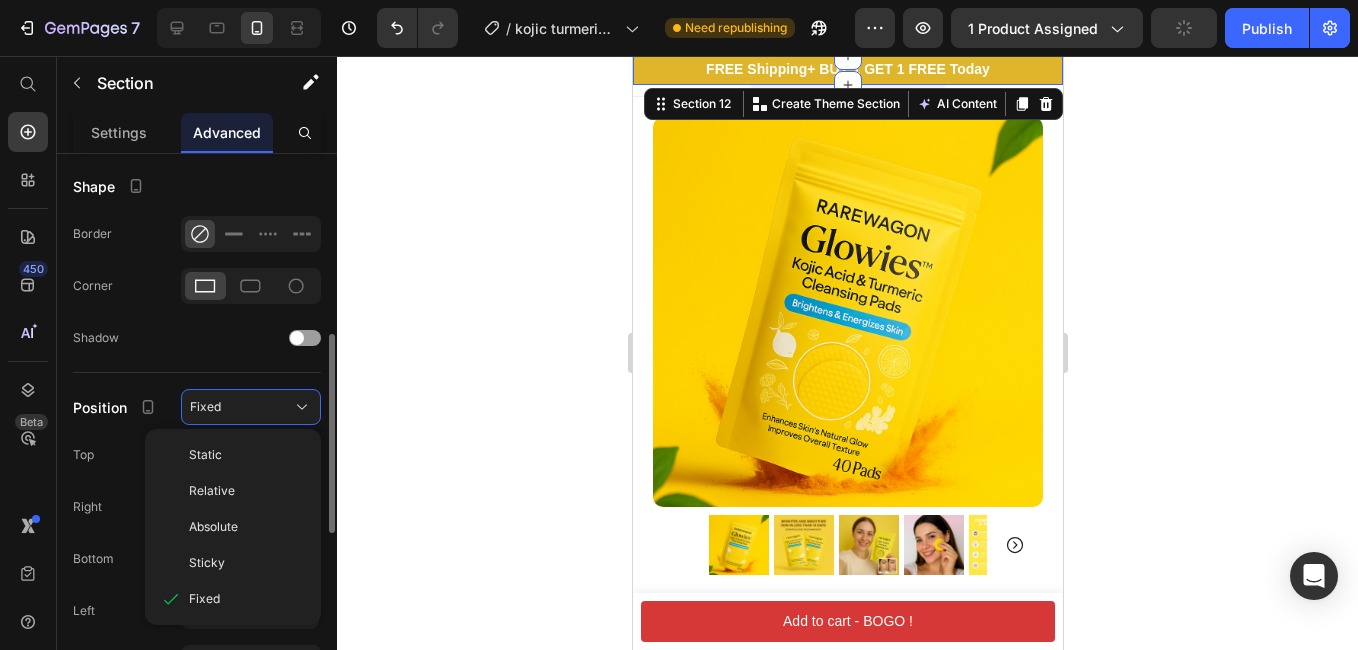 click on "Shape Border Corner Shadow" 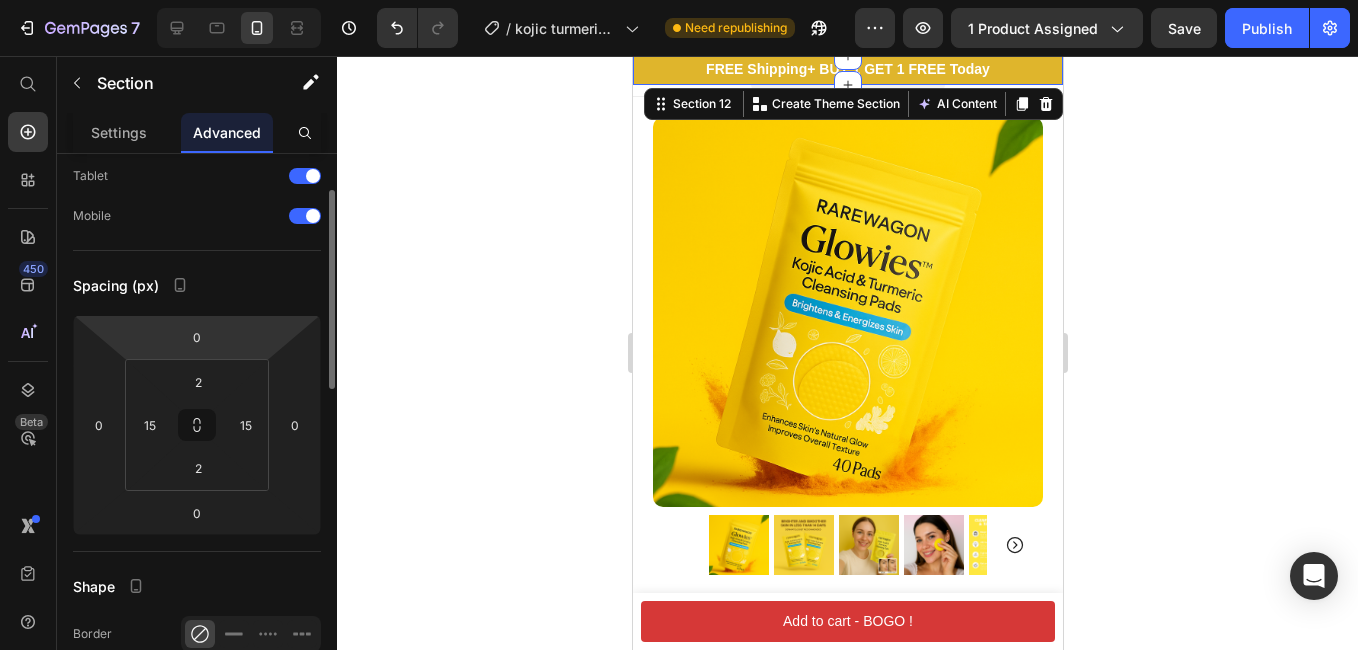 scroll, scrollTop: 0, scrollLeft: 0, axis: both 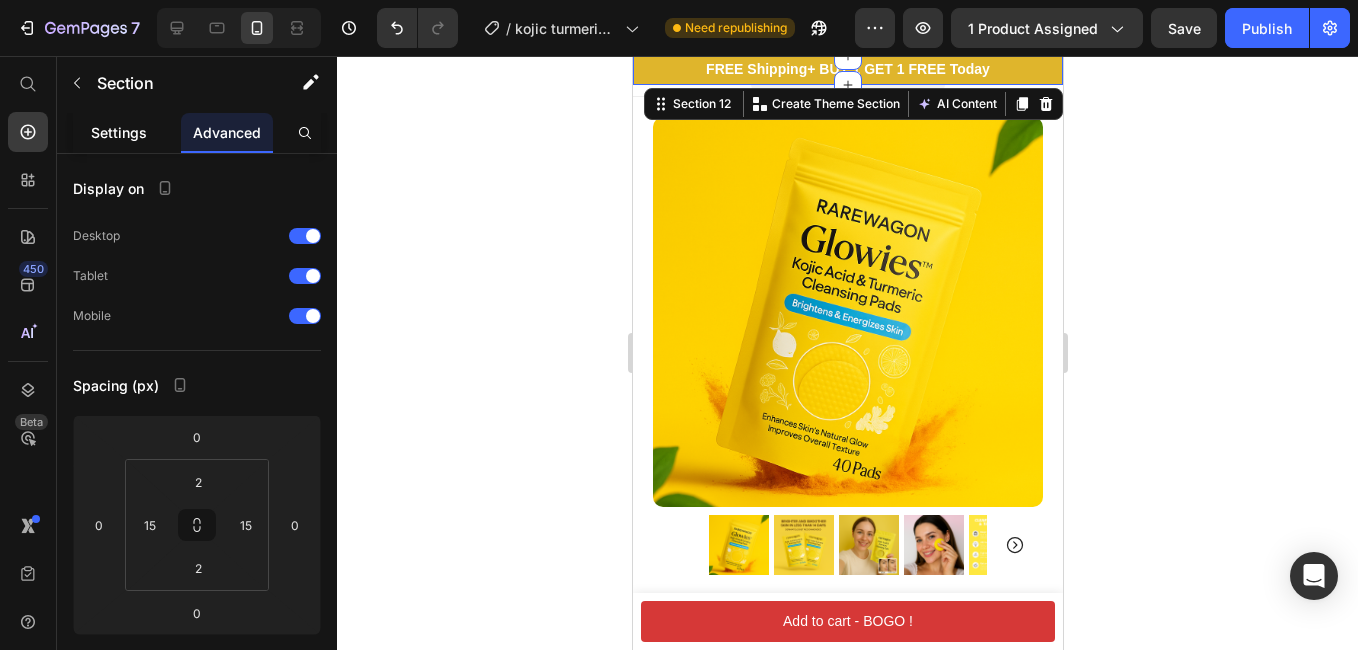 click on "Settings" at bounding box center (119, 132) 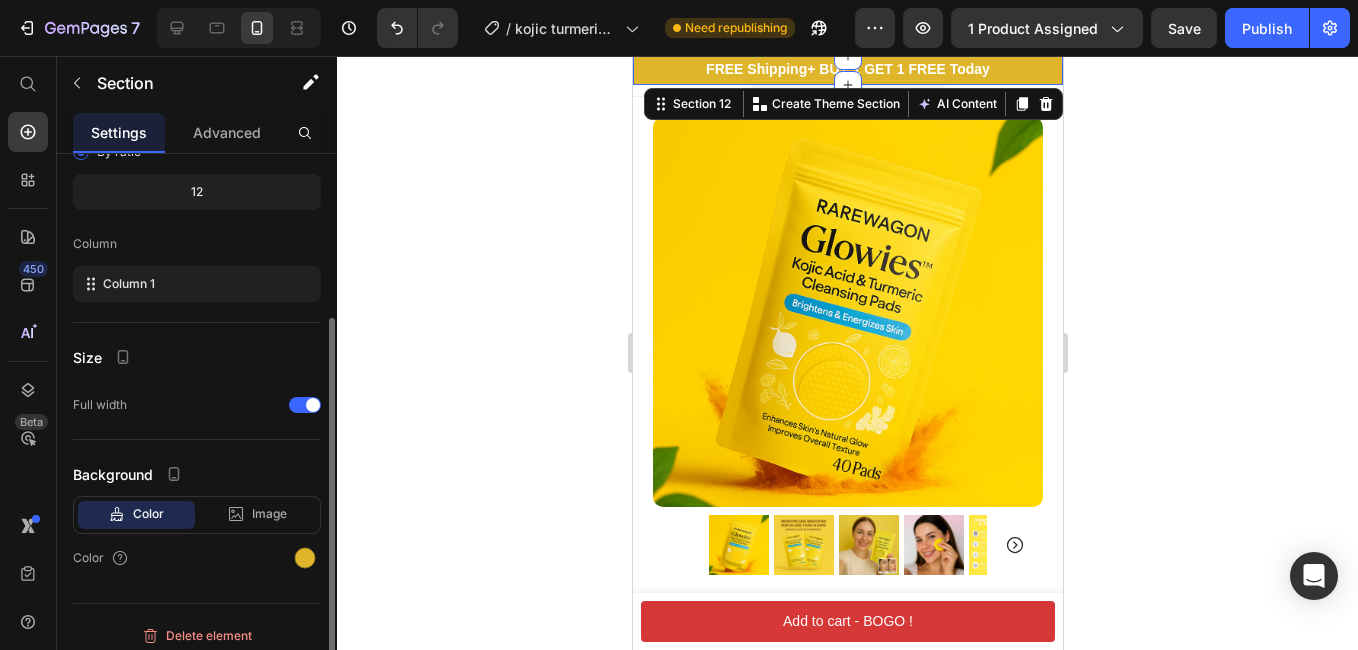 scroll, scrollTop: 211, scrollLeft: 0, axis: vertical 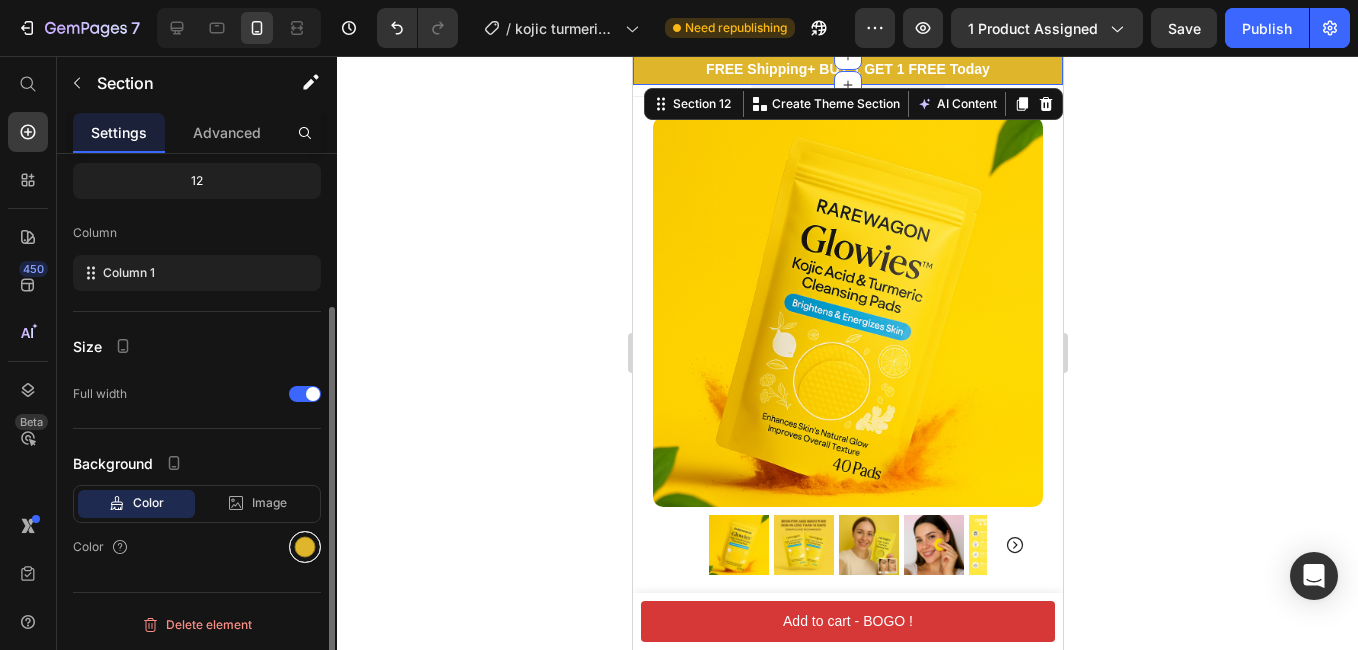 click at bounding box center (305, 547) 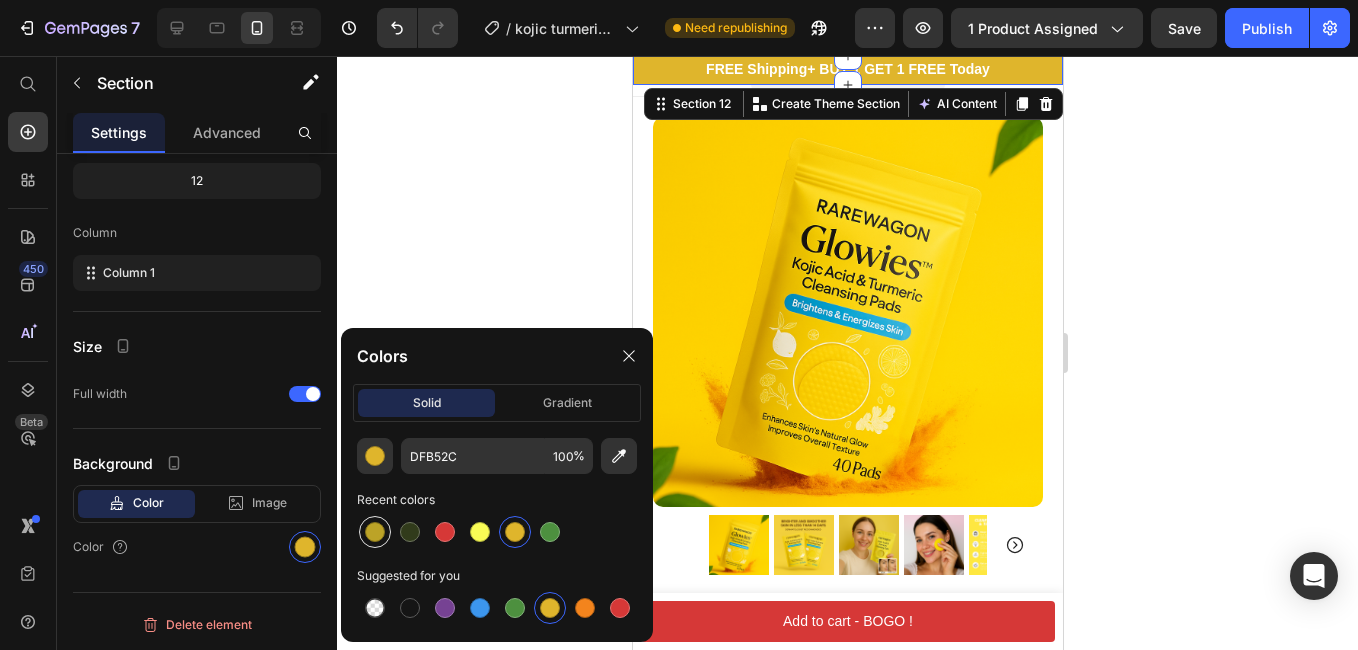 click at bounding box center (375, 532) 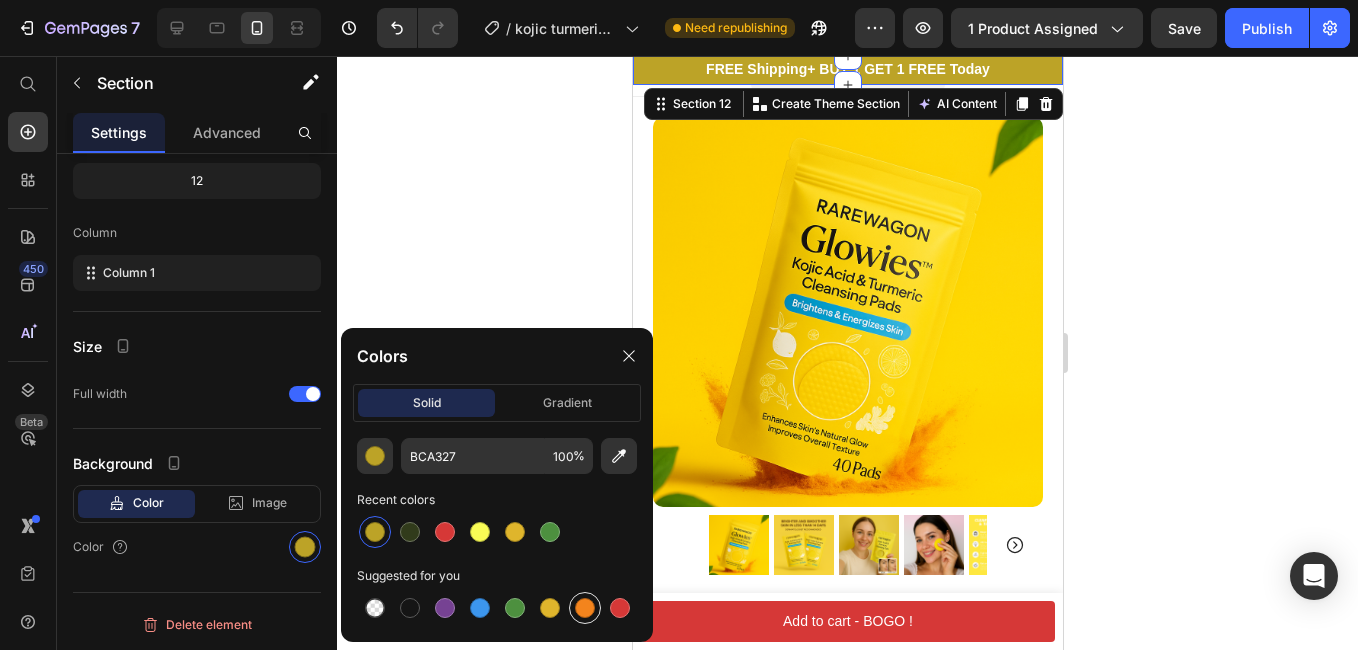 click at bounding box center [585, 608] 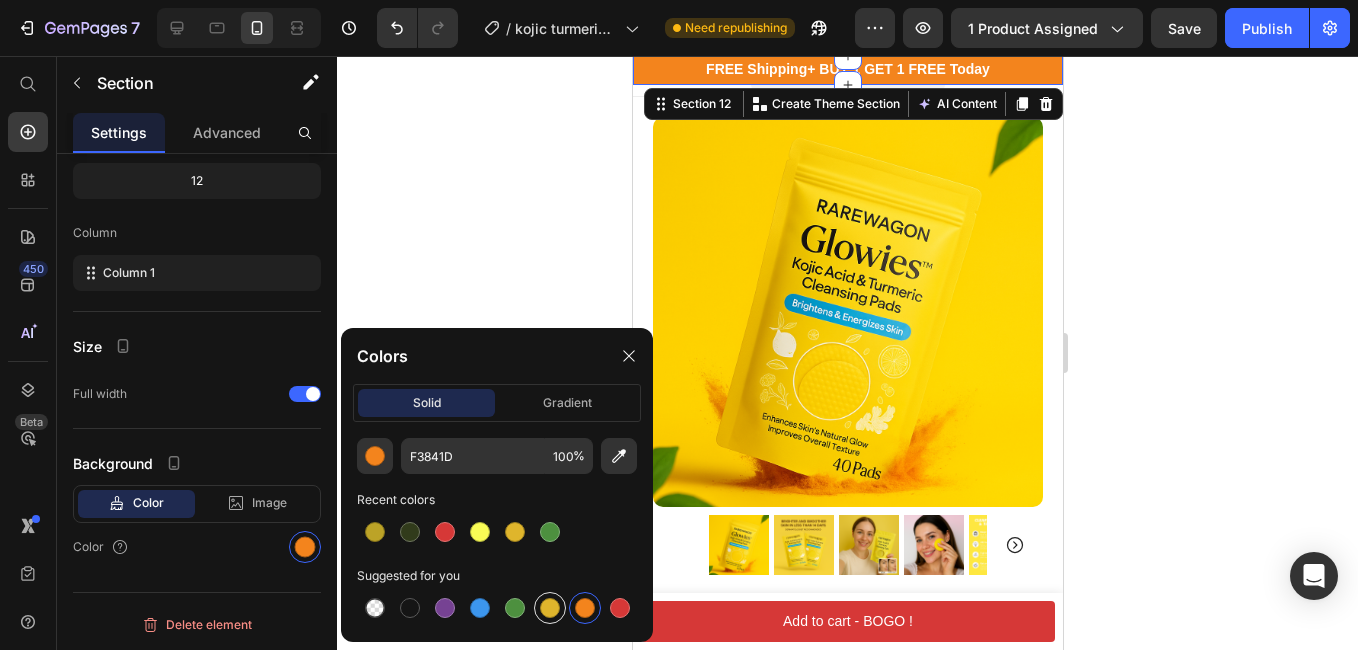 click at bounding box center [550, 608] 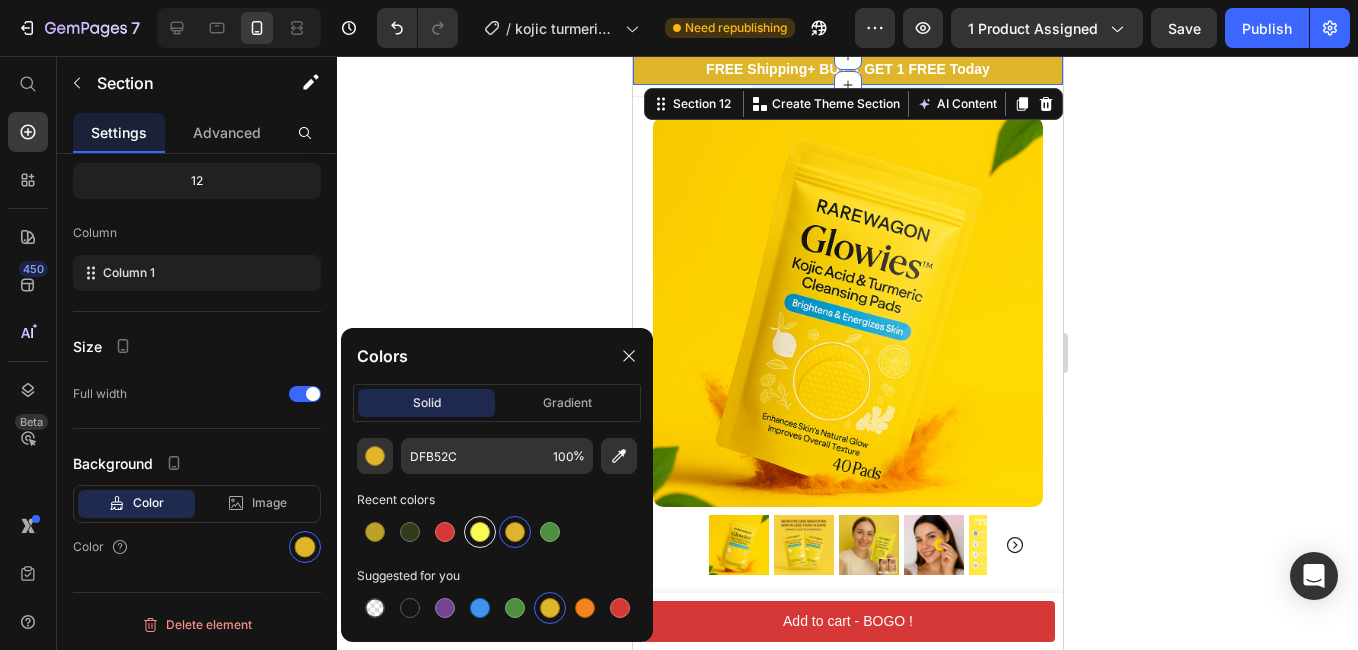 click at bounding box center (480, 532) 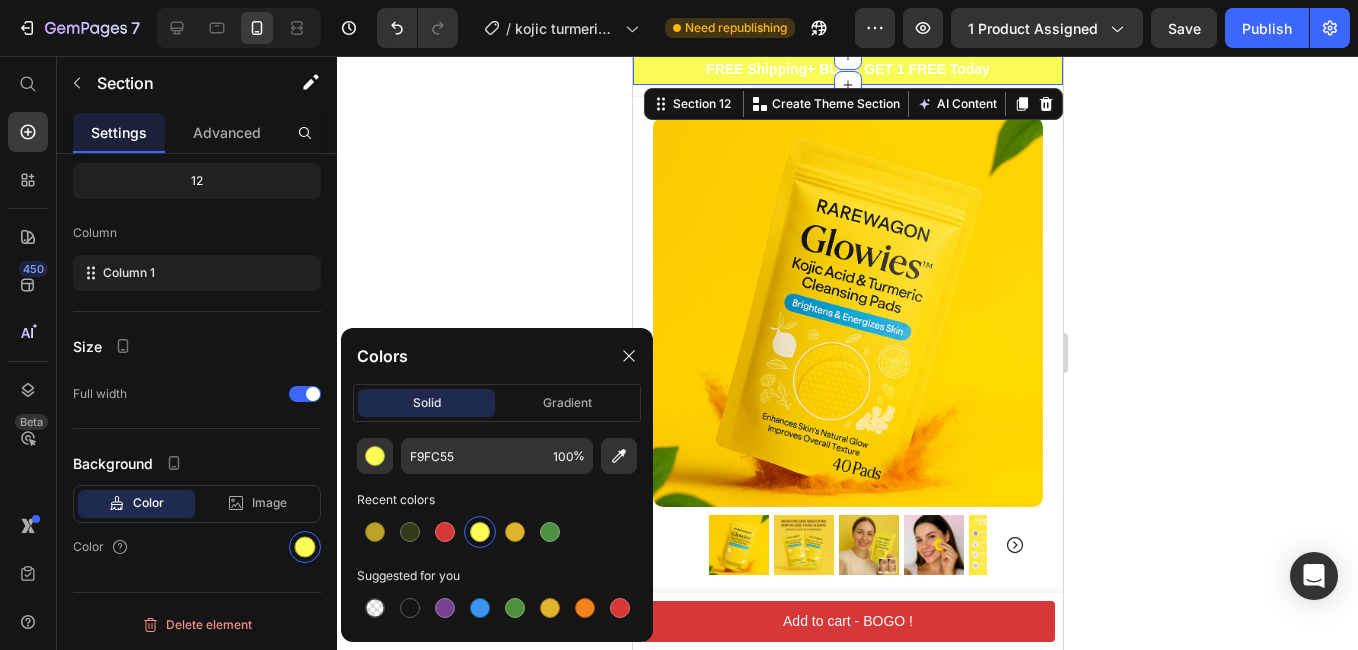 click at bounding box center (480, 532) 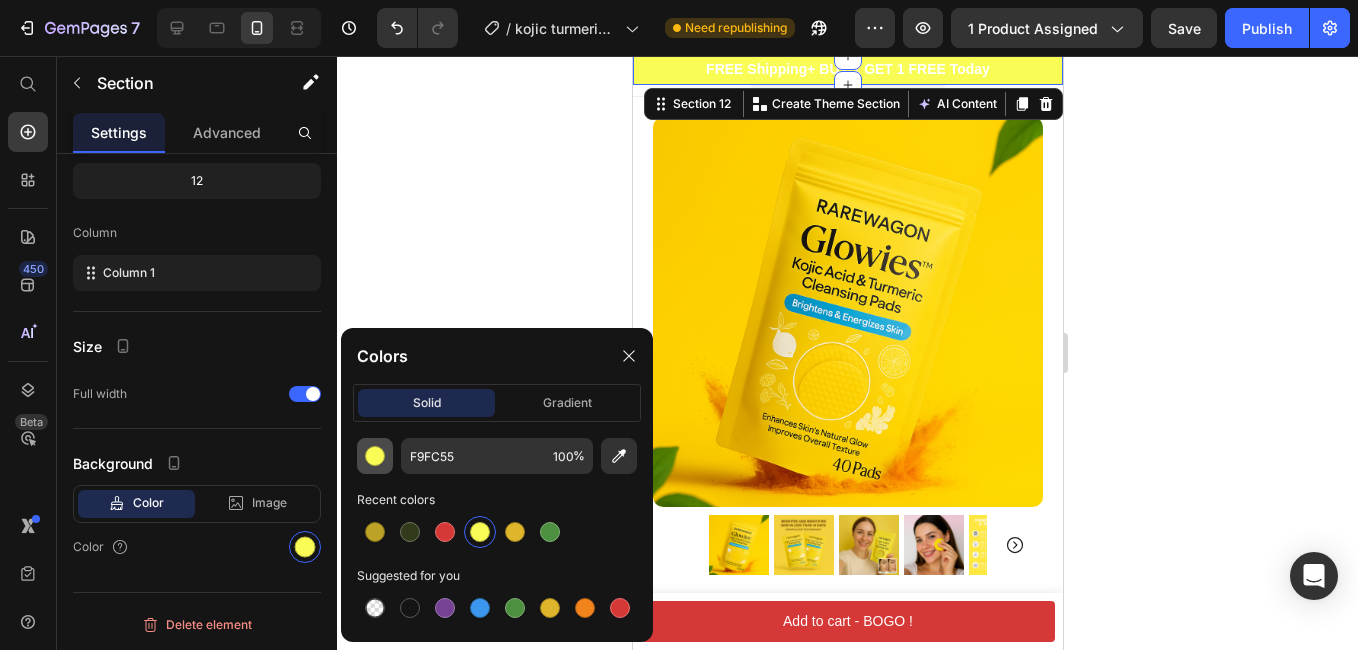 click at bounding box center (515, 532) 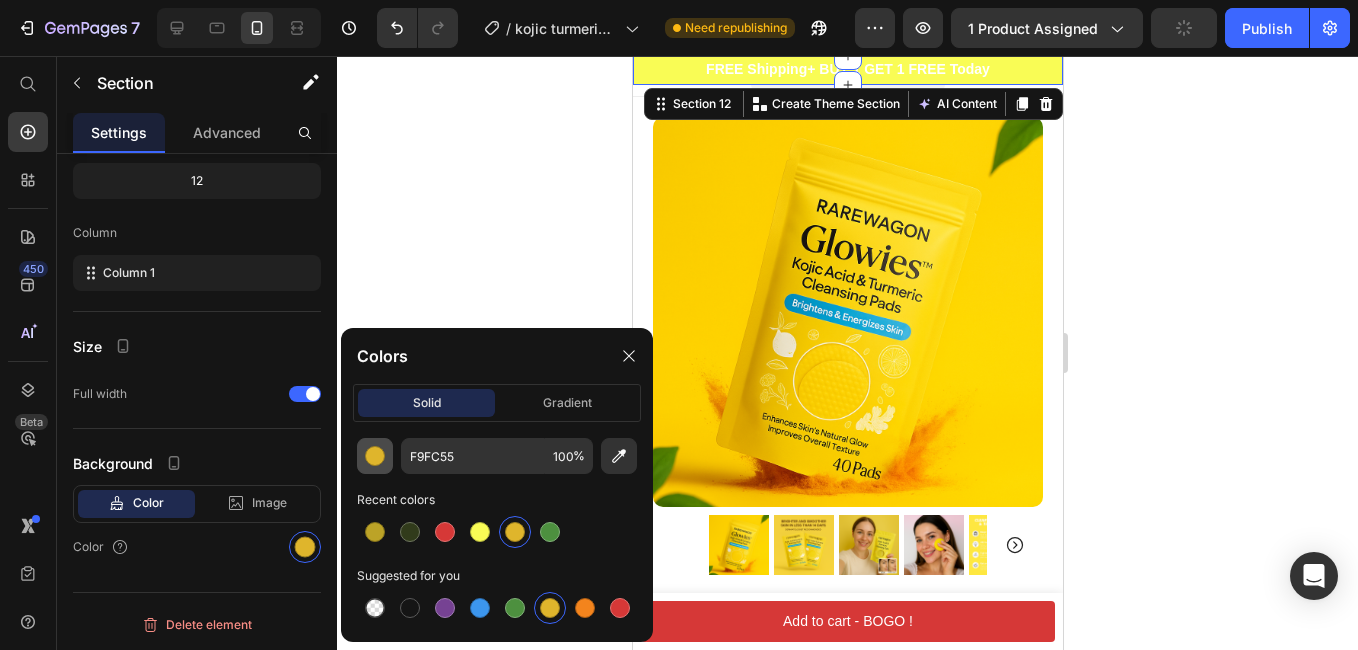 click at bounding box center [375, 456] 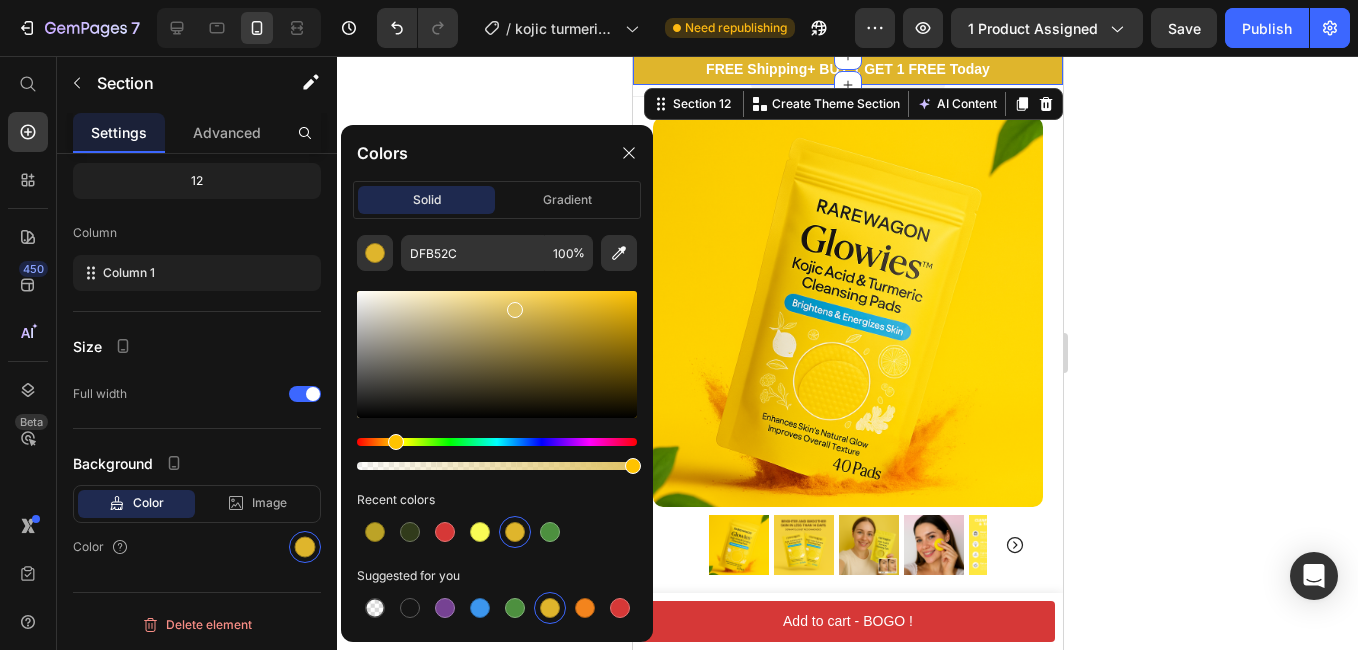 drag, startPoint x: 583, startPoint y: 310, endPoint x: 513, endPoint y: 305, distance: 70.178345 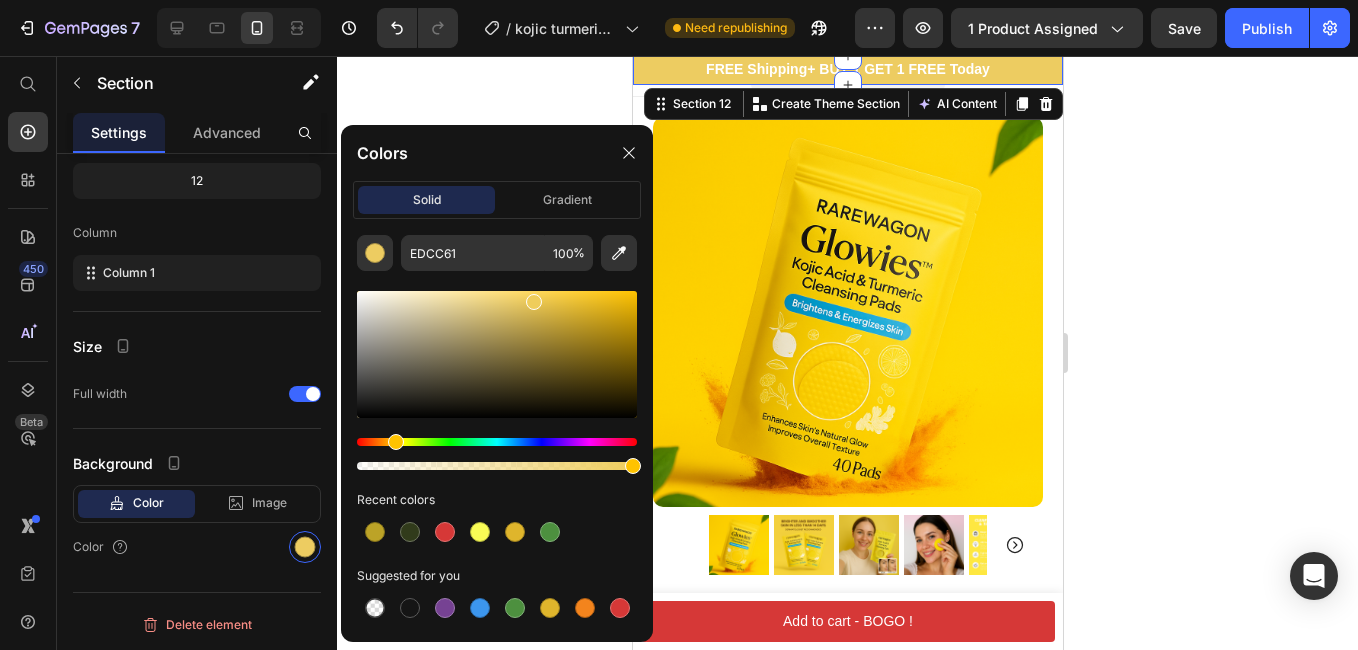 drag, startPoint x: 516, startPoint y: 306, endPoint x: 531, endPoint y: 298, distance: 17 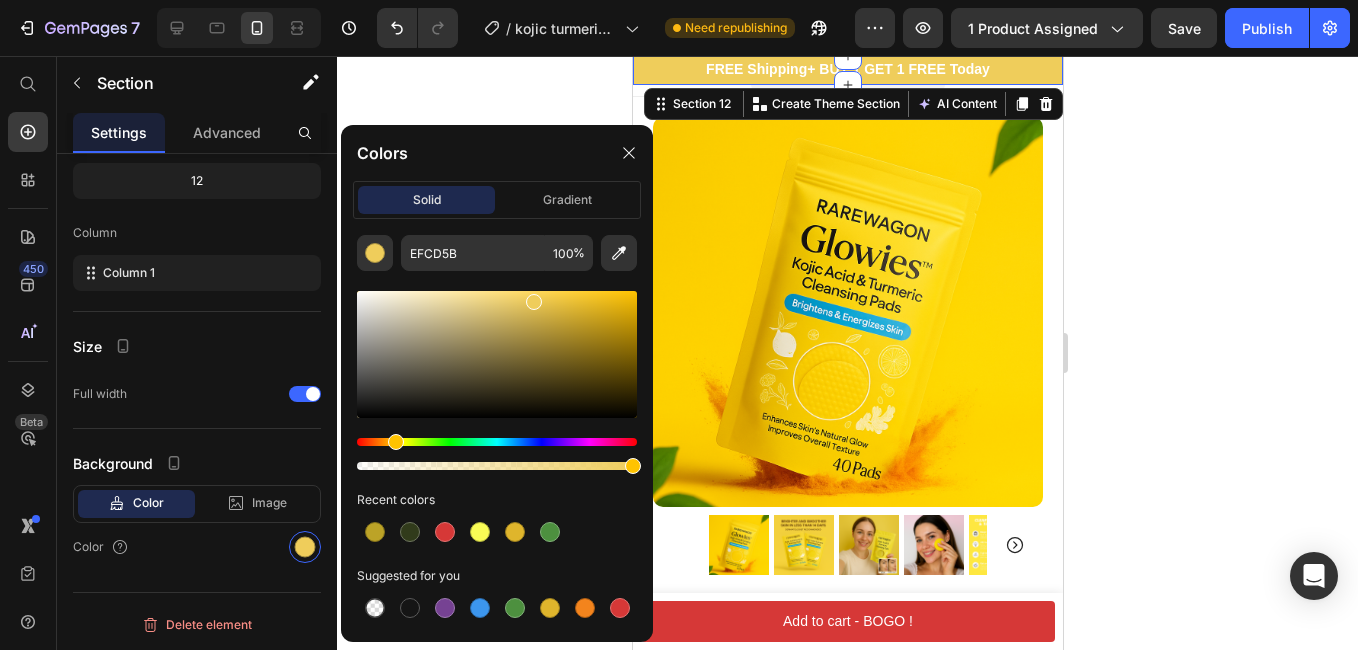 click 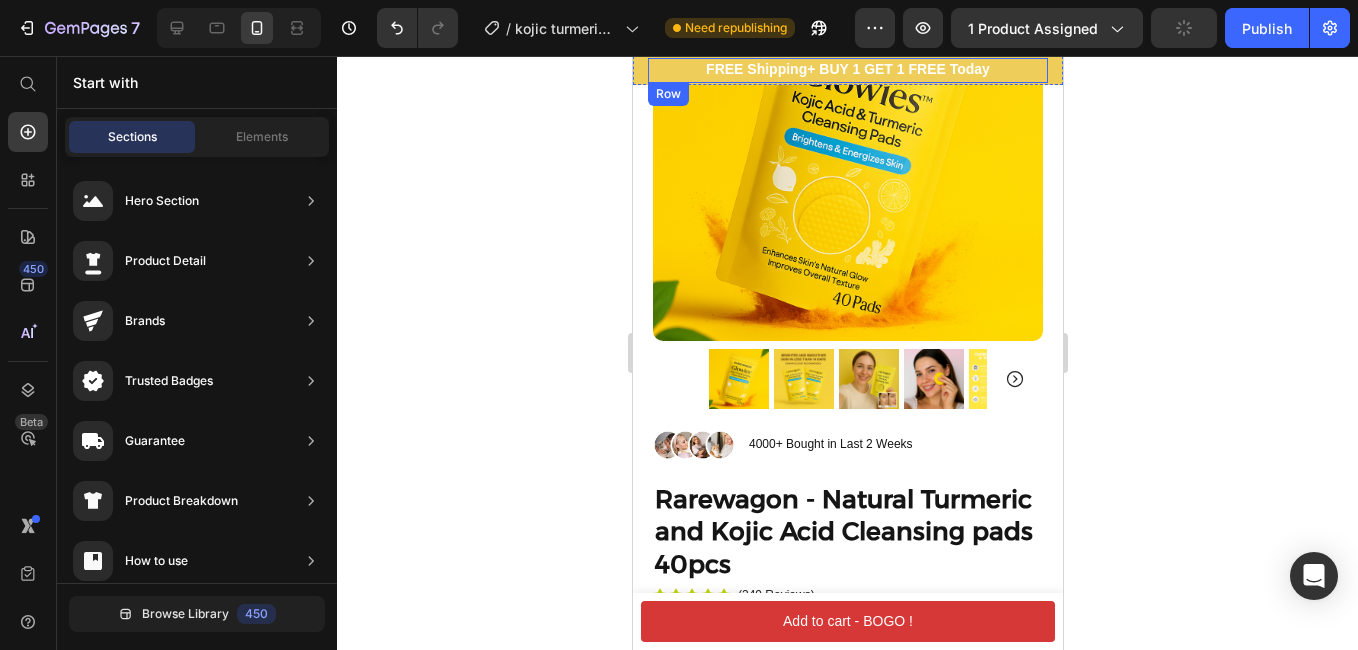 scroll, scrollTop: 0, scrollLeft: 0, axis: both 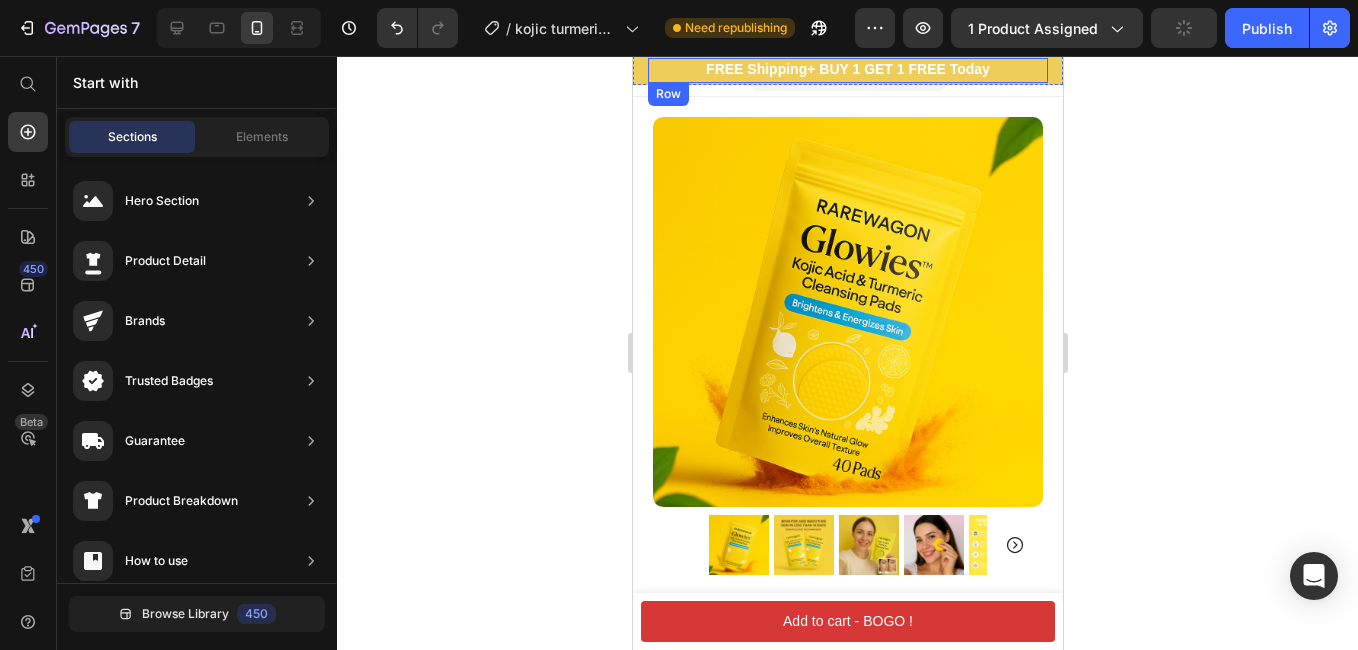 click on "⁠⁠⁠⁠⁠⁠⁠ FREE Shipping  + BUY 1 GET 1 FREE Today Heading Shop Now Button Row Row" at bounding box center (847, 70) 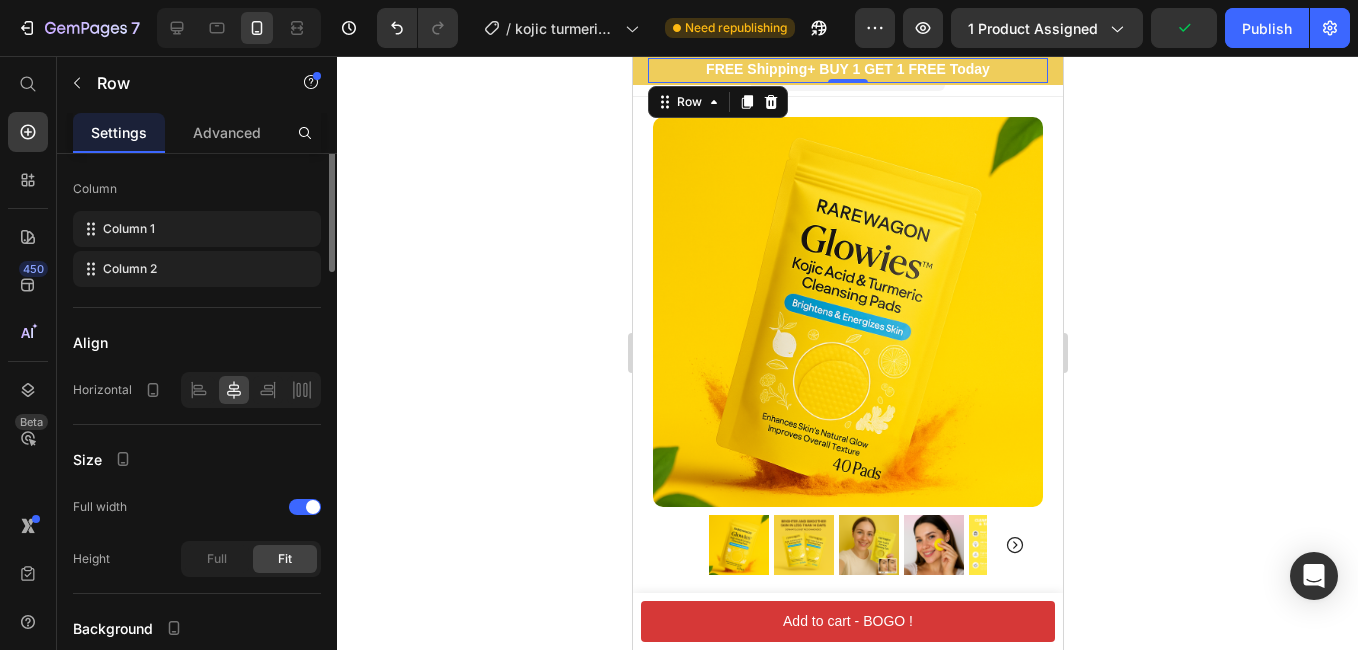 scroll, scrollTop: 0, scrollLeft: 0, axis: both 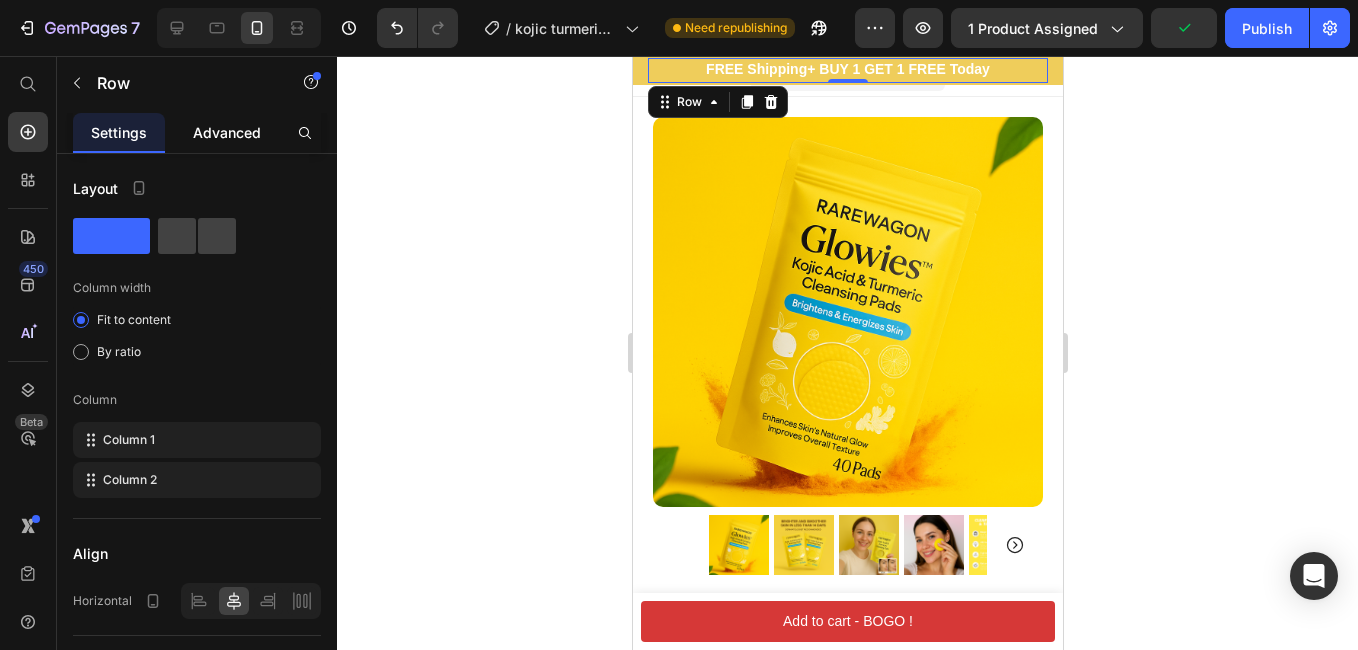 click on "Advanced" 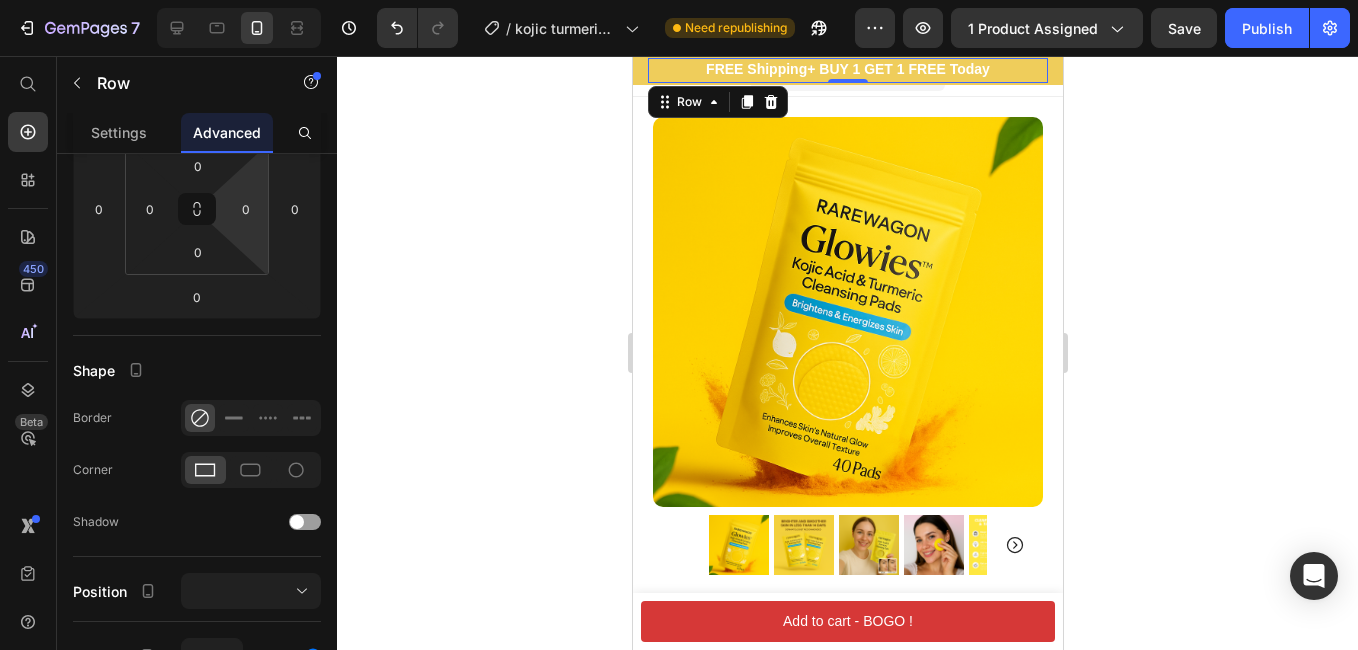 scroll, scrollTop: 0, scrollLeft: 0, axis: both 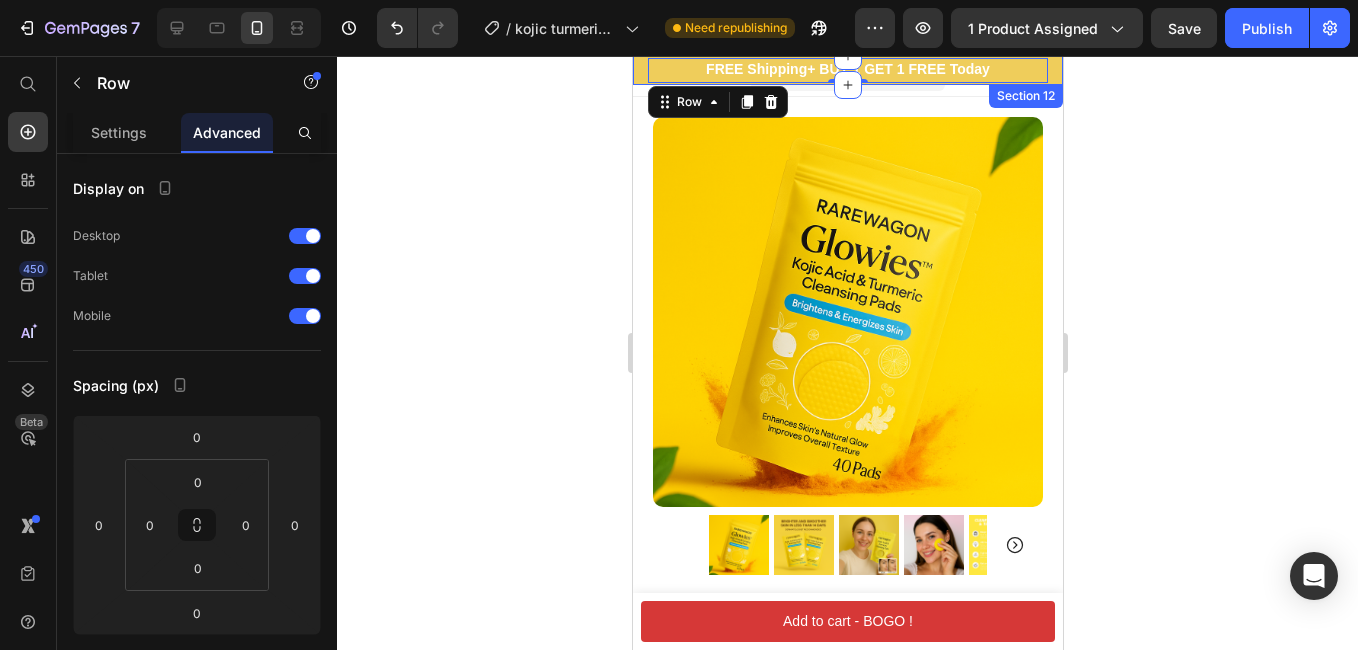 click on "⁠⁠⁠⁠⁠⁠⁠ FREE Shipping  + BUY 1 GET 1 FREE Today Heading Shop Now Button Row Row   0 Section 12" at bounding box center (847, 70) 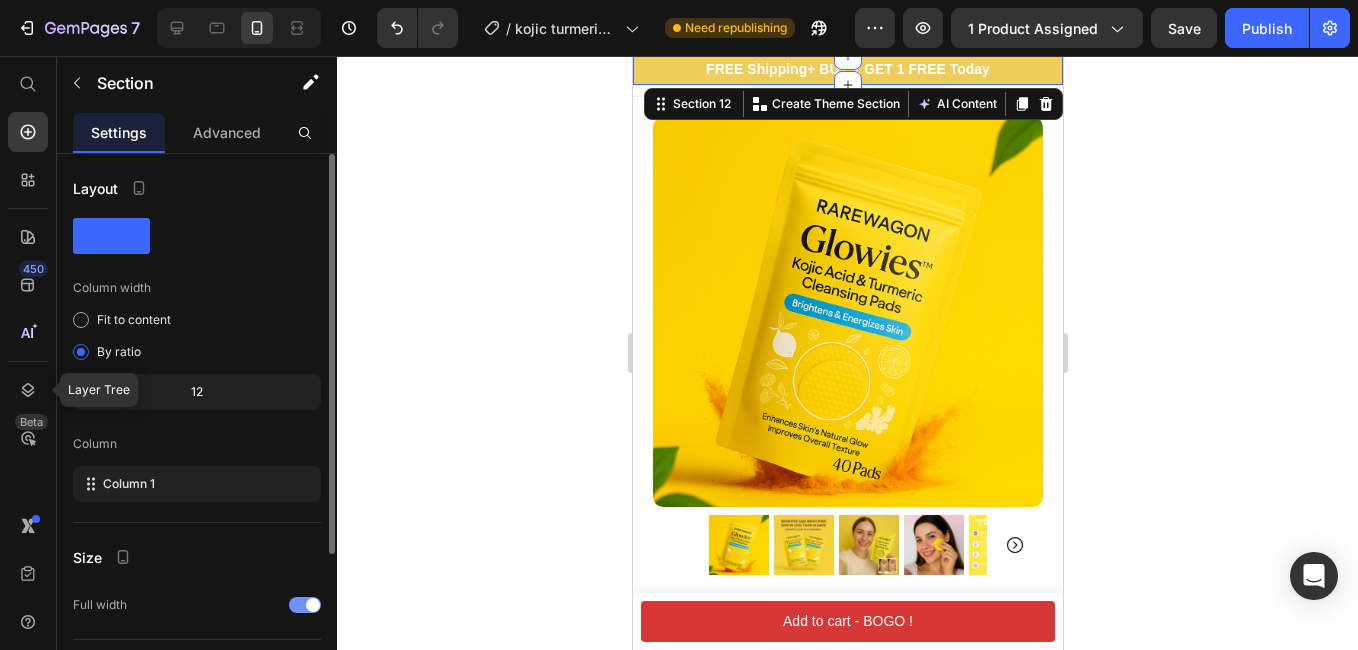 scroll, scrollTop: 211, scrollLeft: 0, axis: vertical 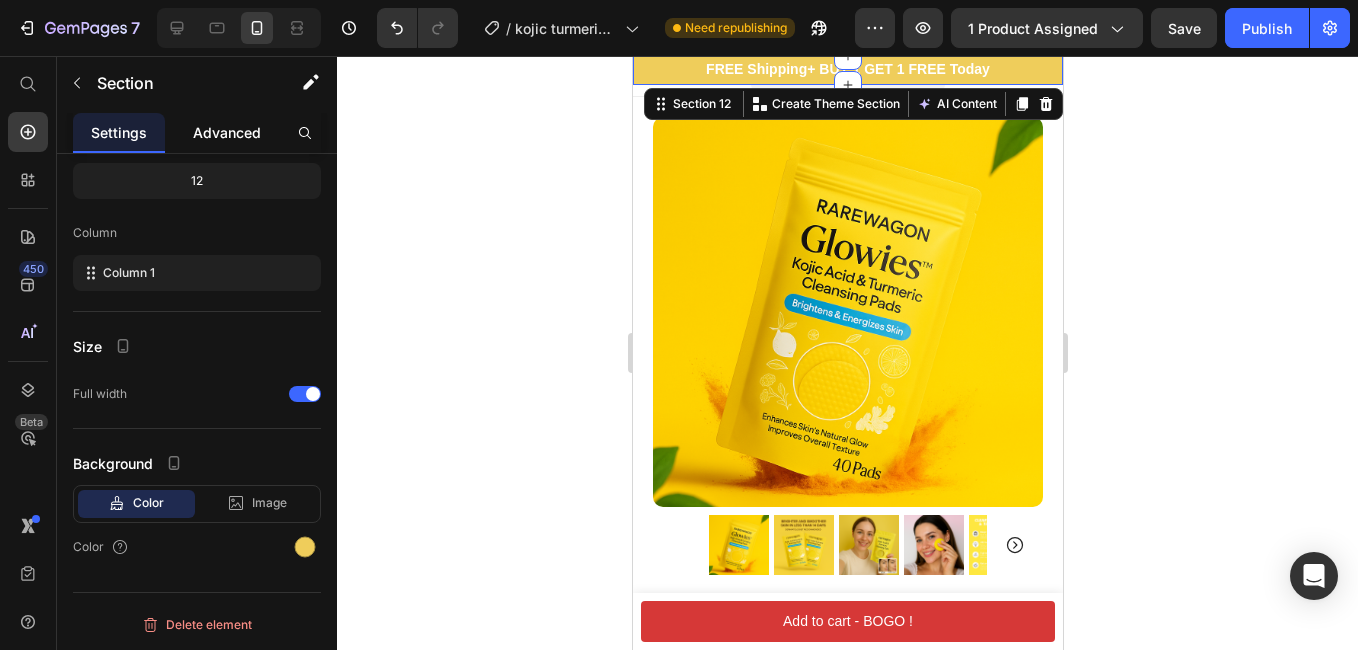 click on "Advanced" at bounding box center [227, 132] 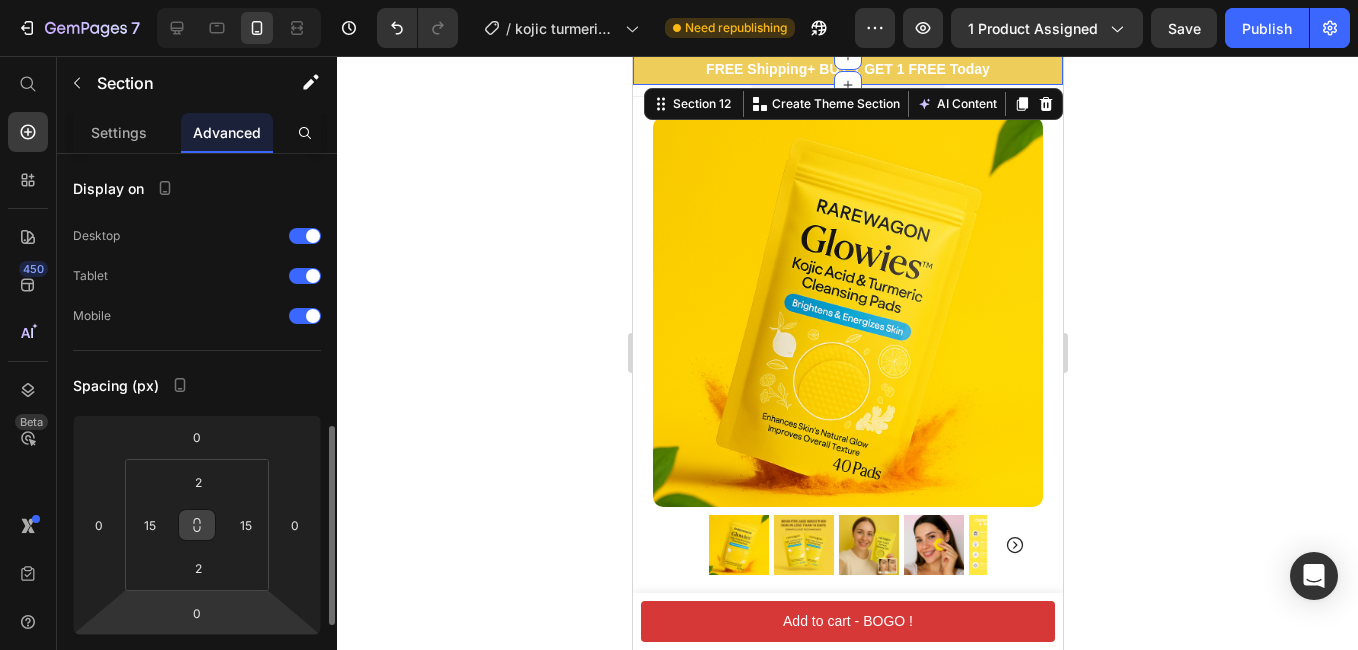 scroll, scrollTop: 400, scrollLeft: 0, axis: vertical 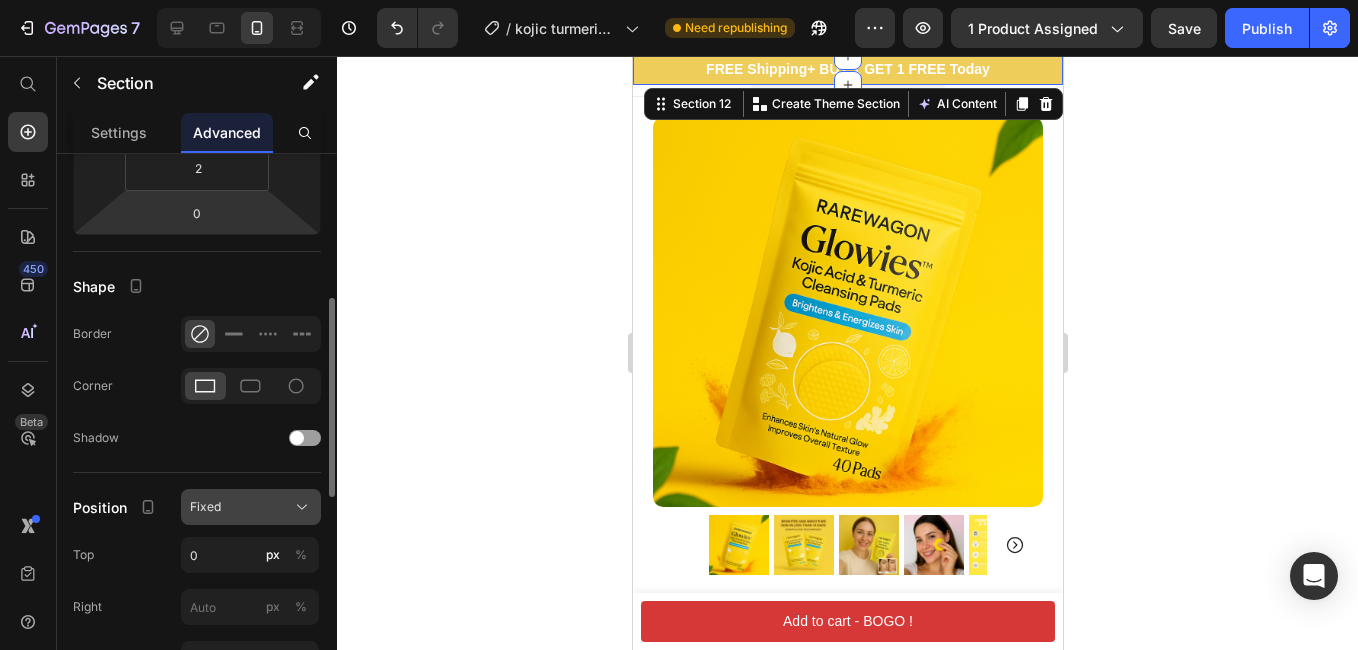 click on "Fixed" 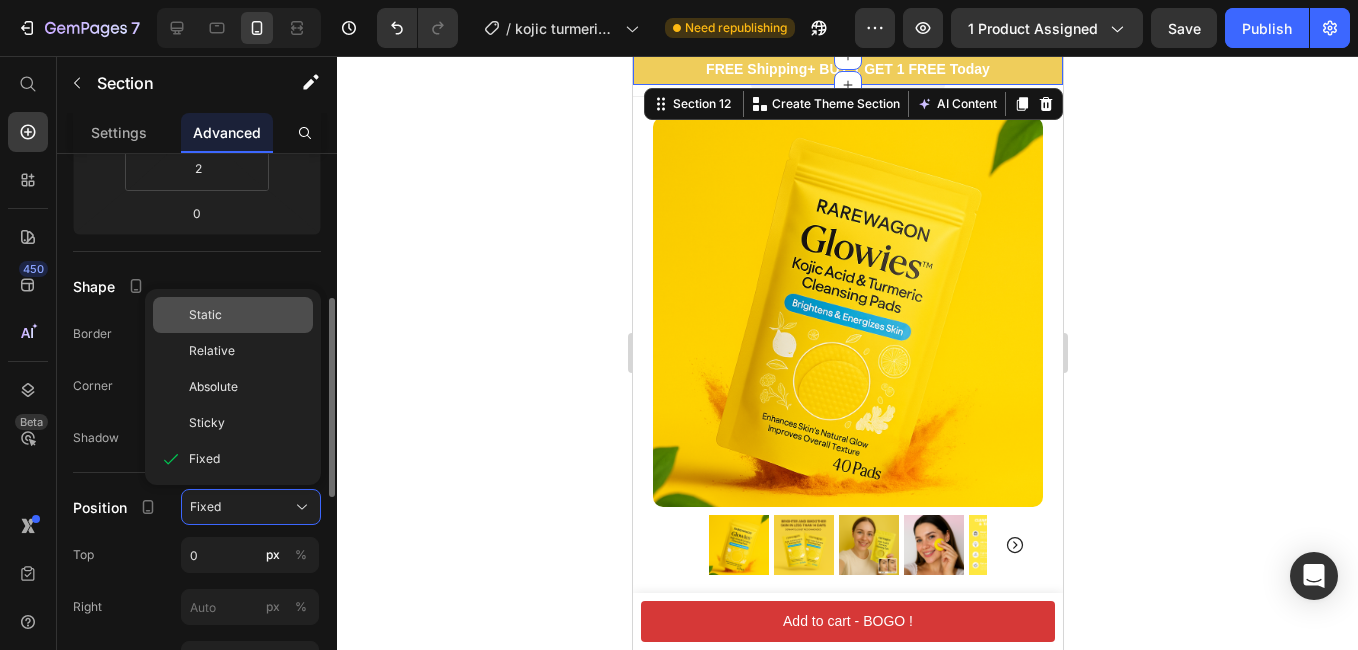 drag, startPoint x: 222, startPoint y: 329, endPoint x: 254, endPoint y: 289, distance: 51.224995 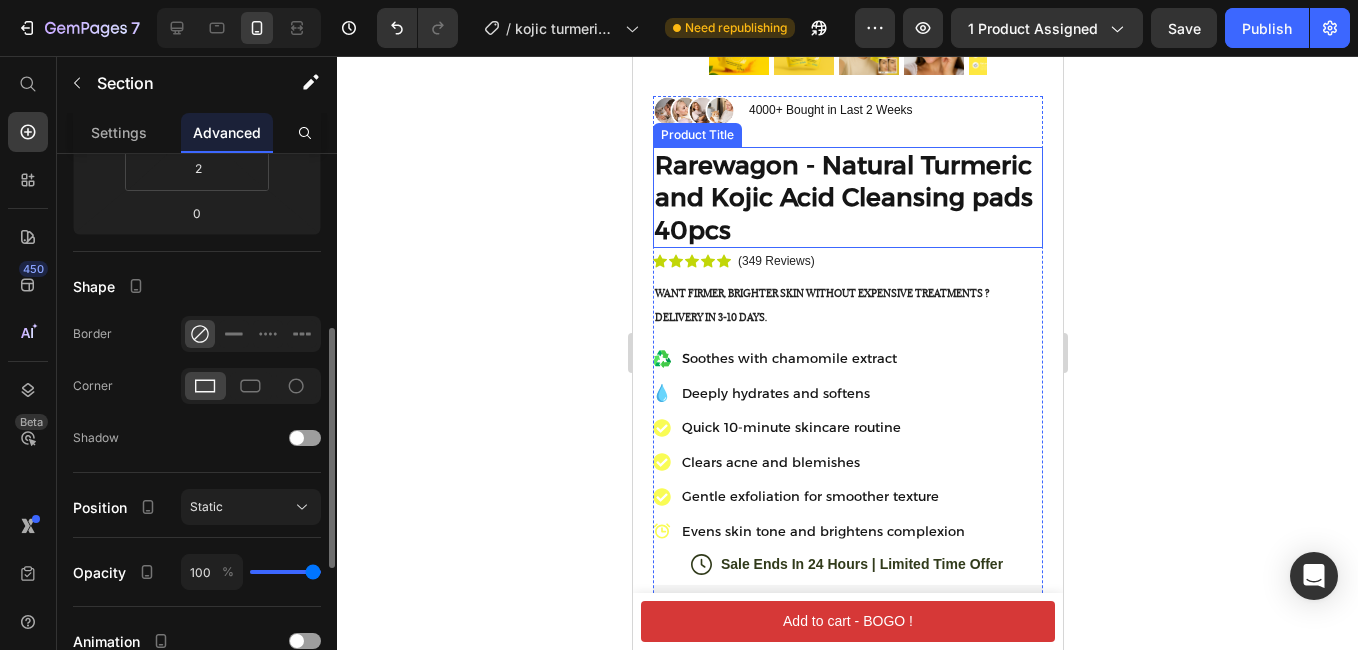 scroll, scrollTop: 0, scrollLeft: 0, axis: both 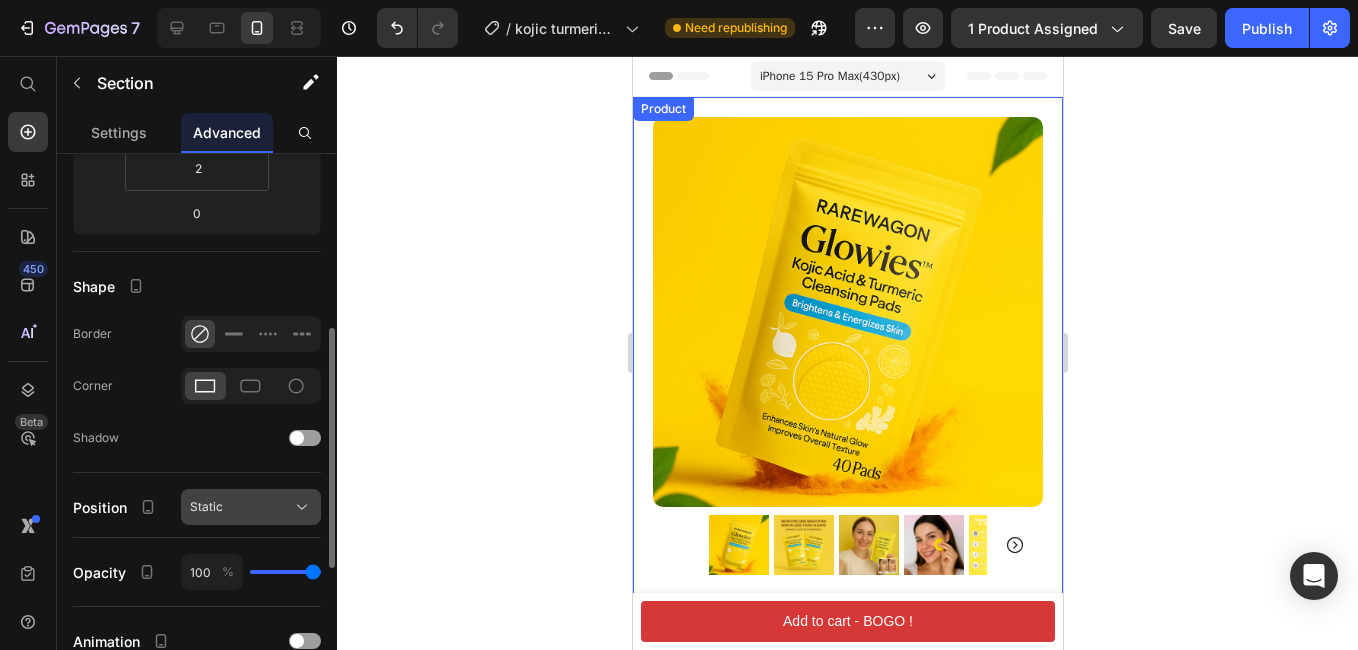 click on "Static" 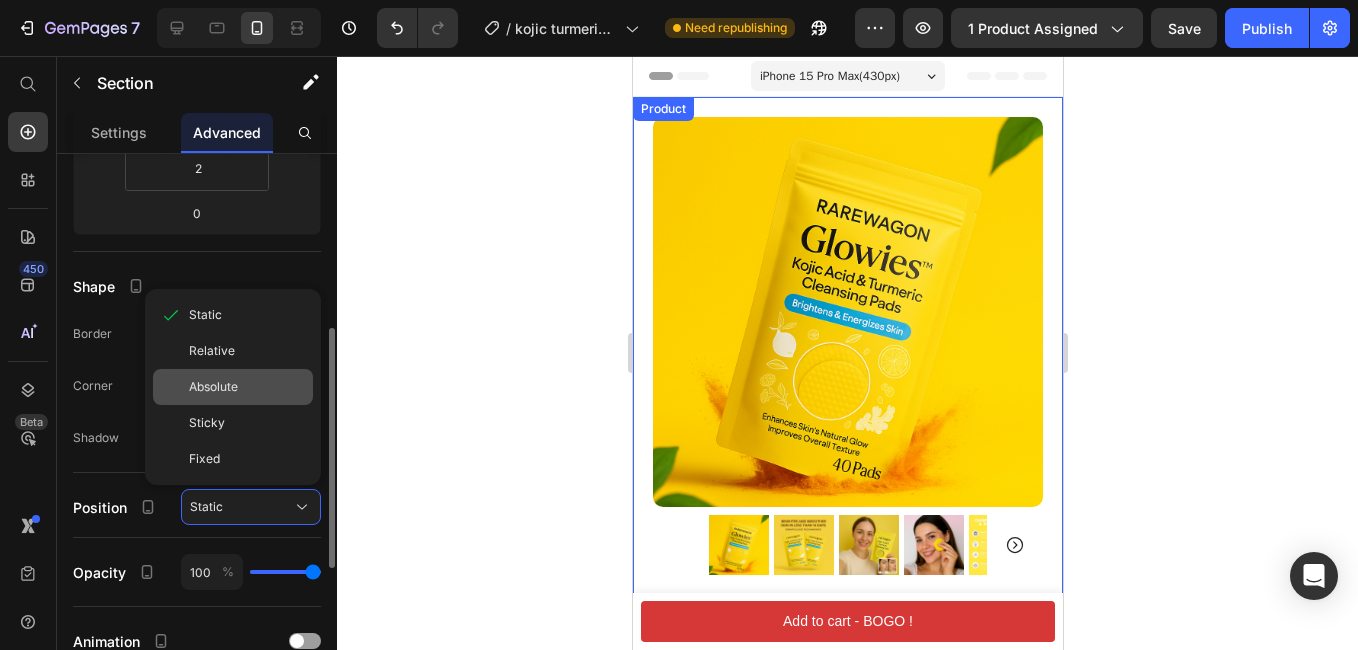 click on "Absolute" at bounding box center [247, 387] 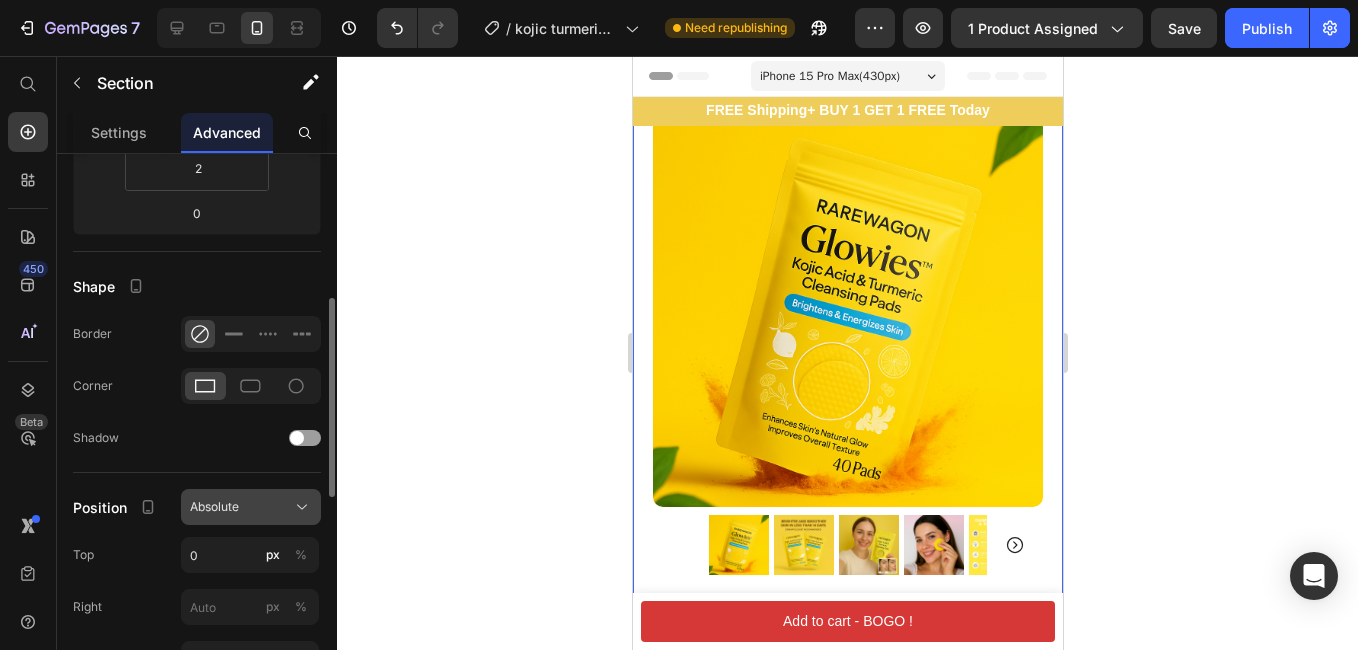 click on "Absolute" at bounding box center [214, 507] 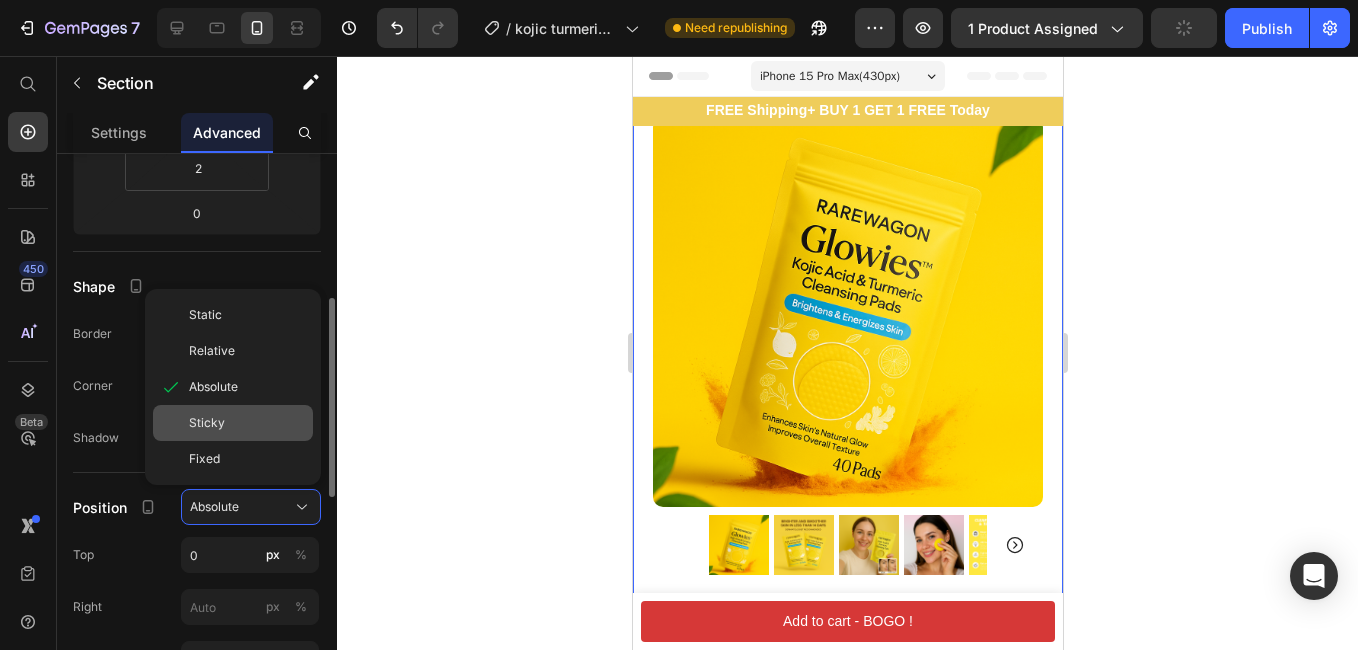 click on "Sticky" at bounding box center [247, 423] 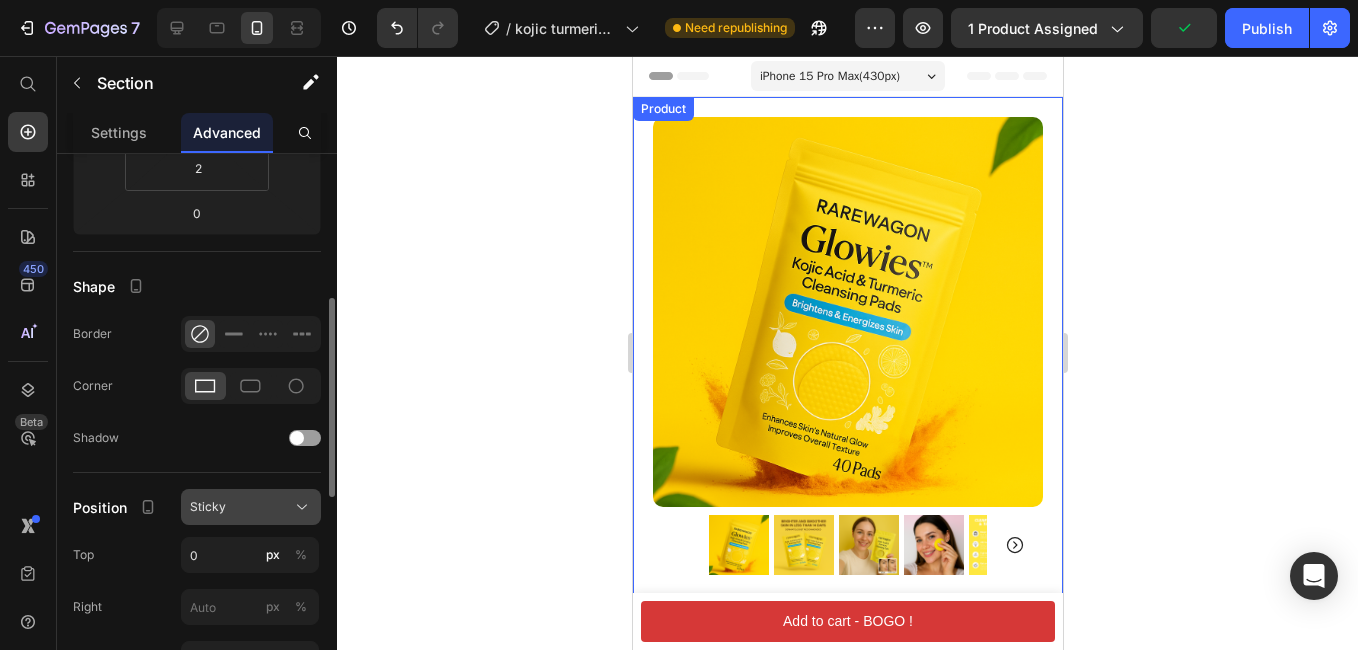 click on "Sticky" 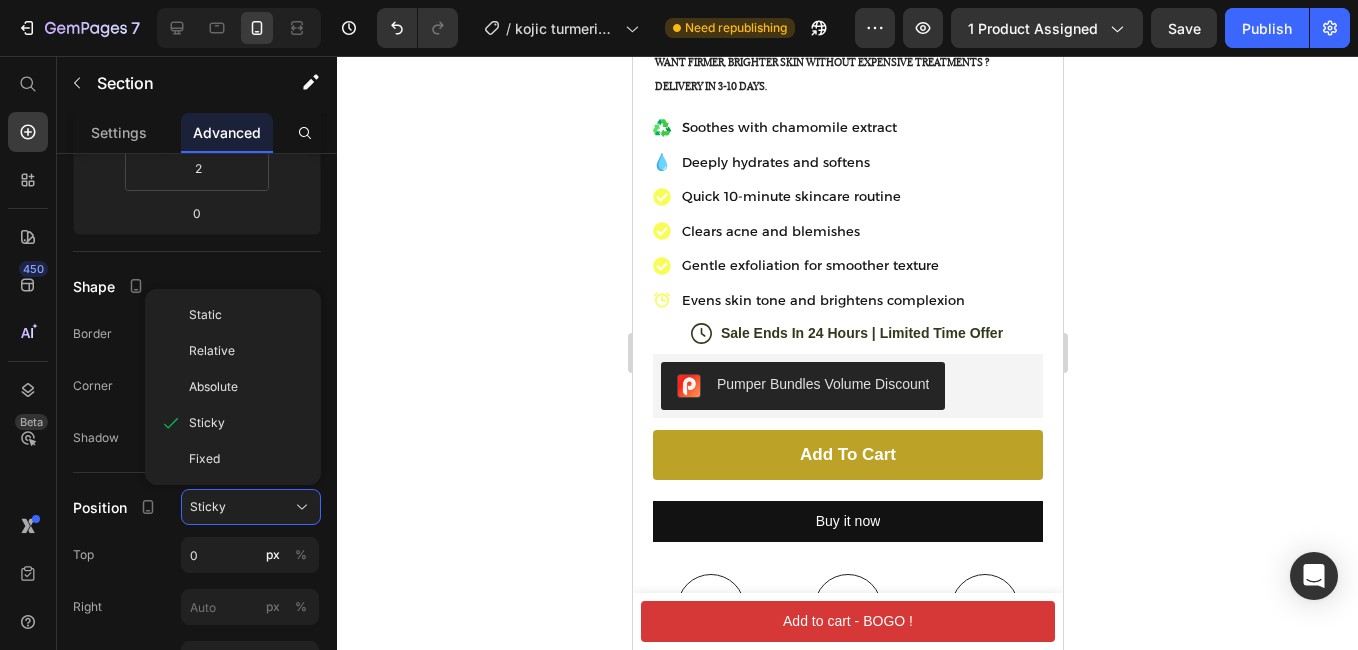 scroll, scrollTop: 400, scrollLeft: 0, axis: vertical 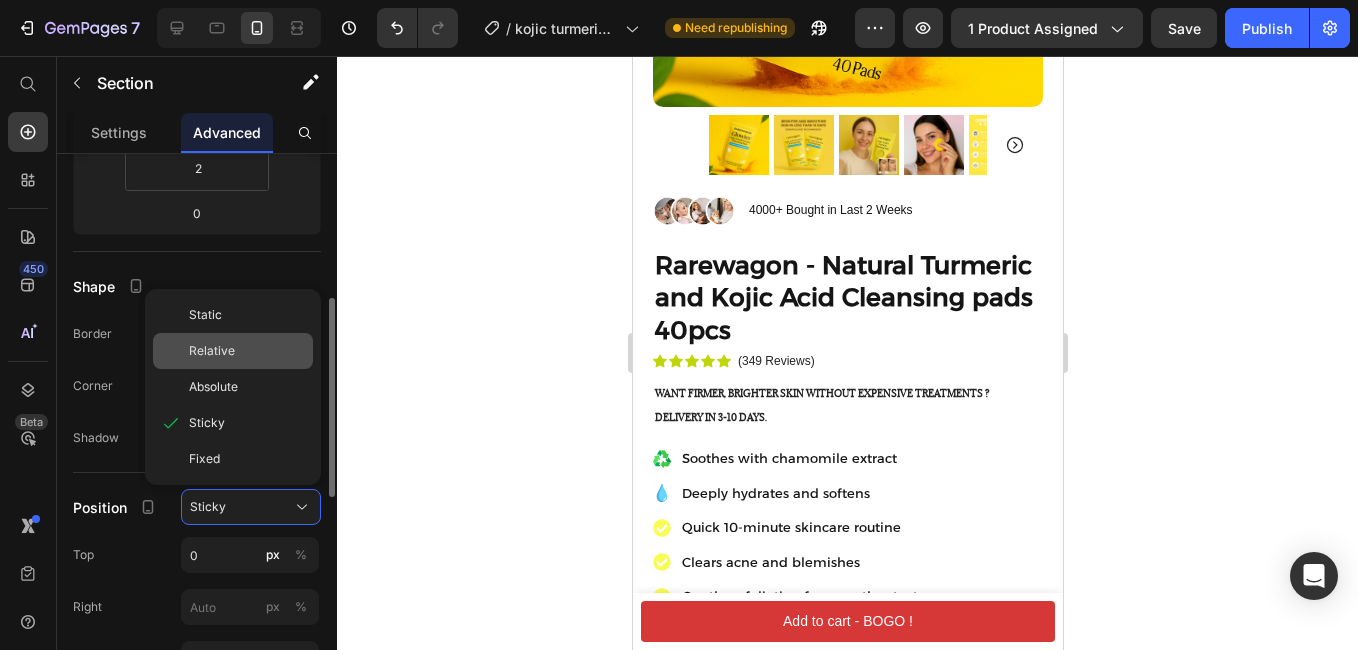 drag, startPoint x: 248, startPoint y: 350, endPoint x: 308, endPoint y: 346, distance: 60.133186 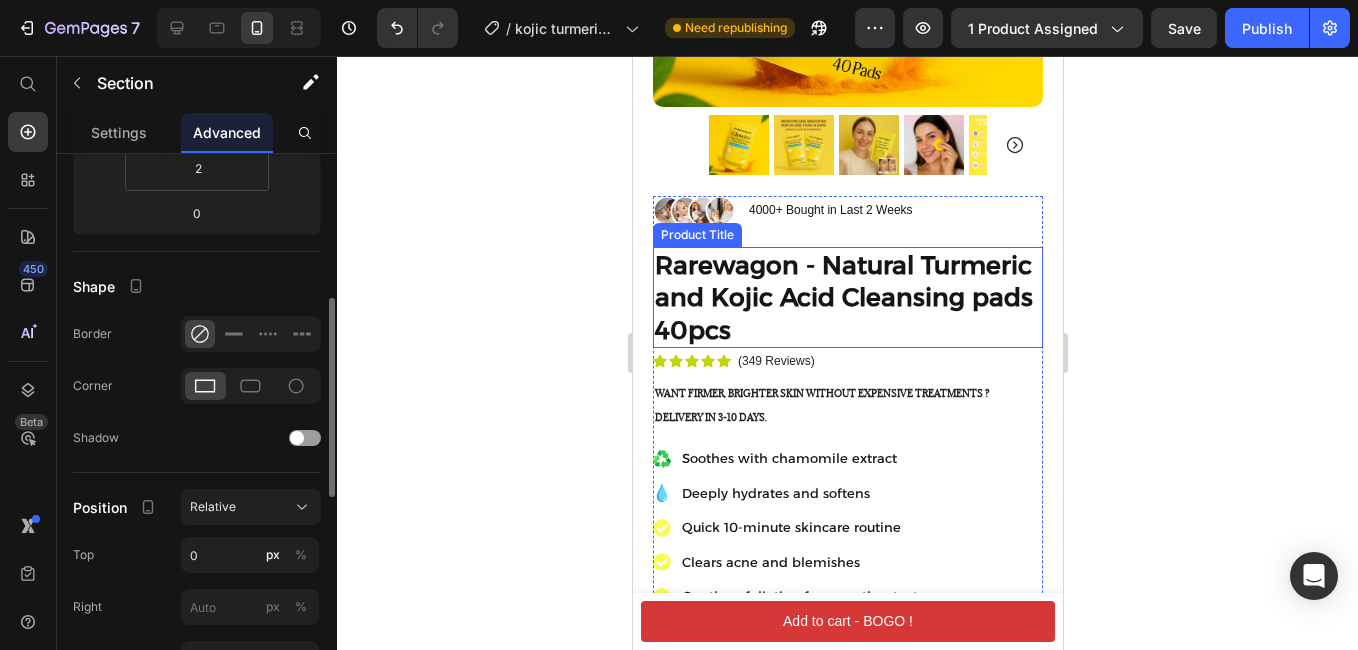 scroll, scrollTop: 0, scrollLeft: 0, axis: both 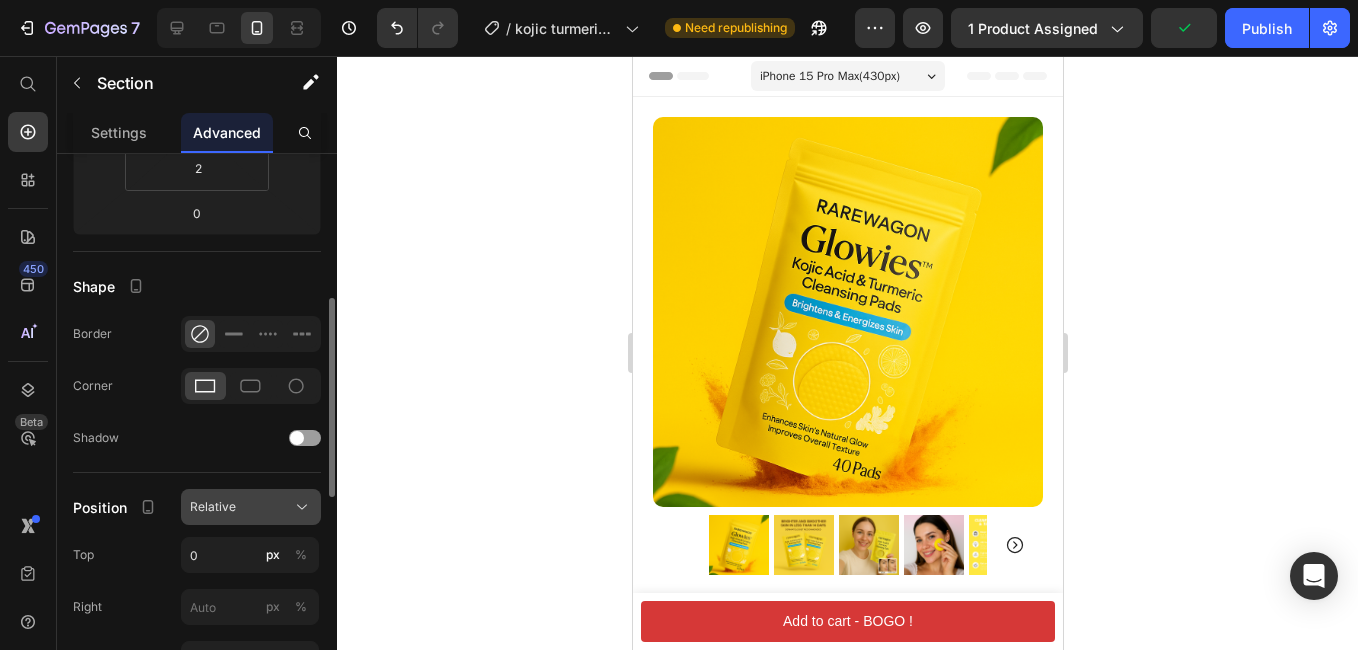 click on "Relative" 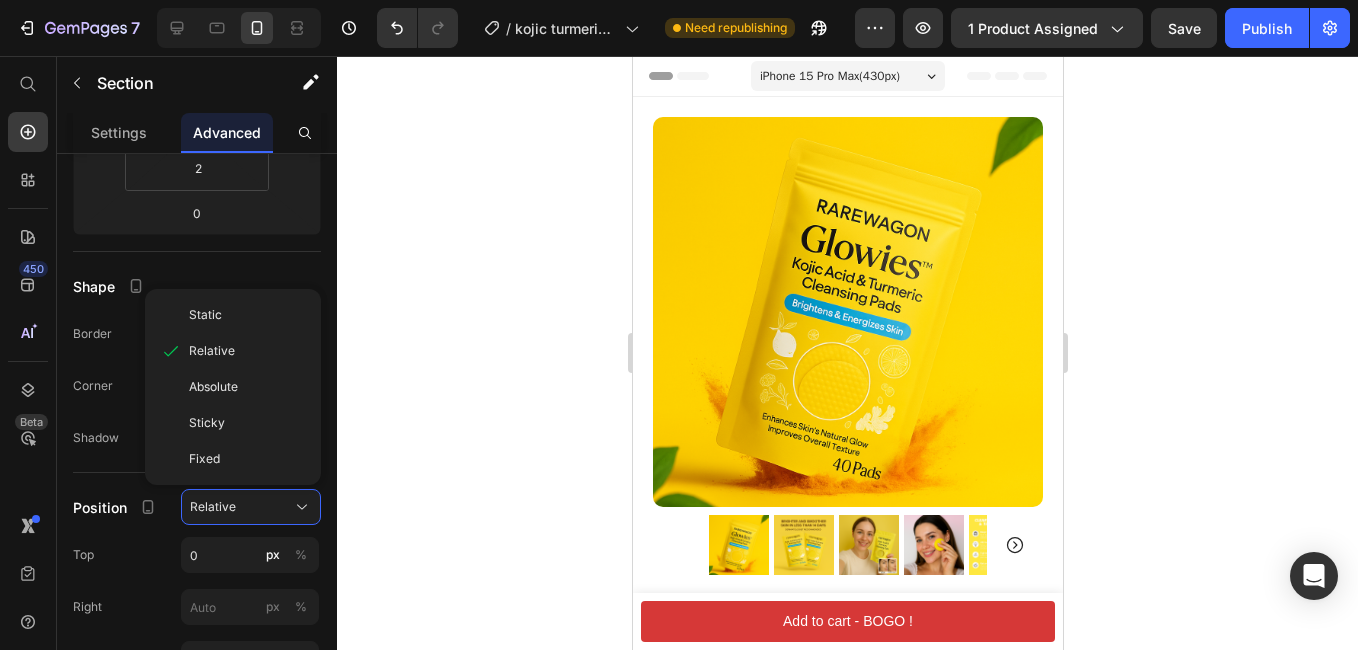 click on "Static" at bounding box center (247, 315) 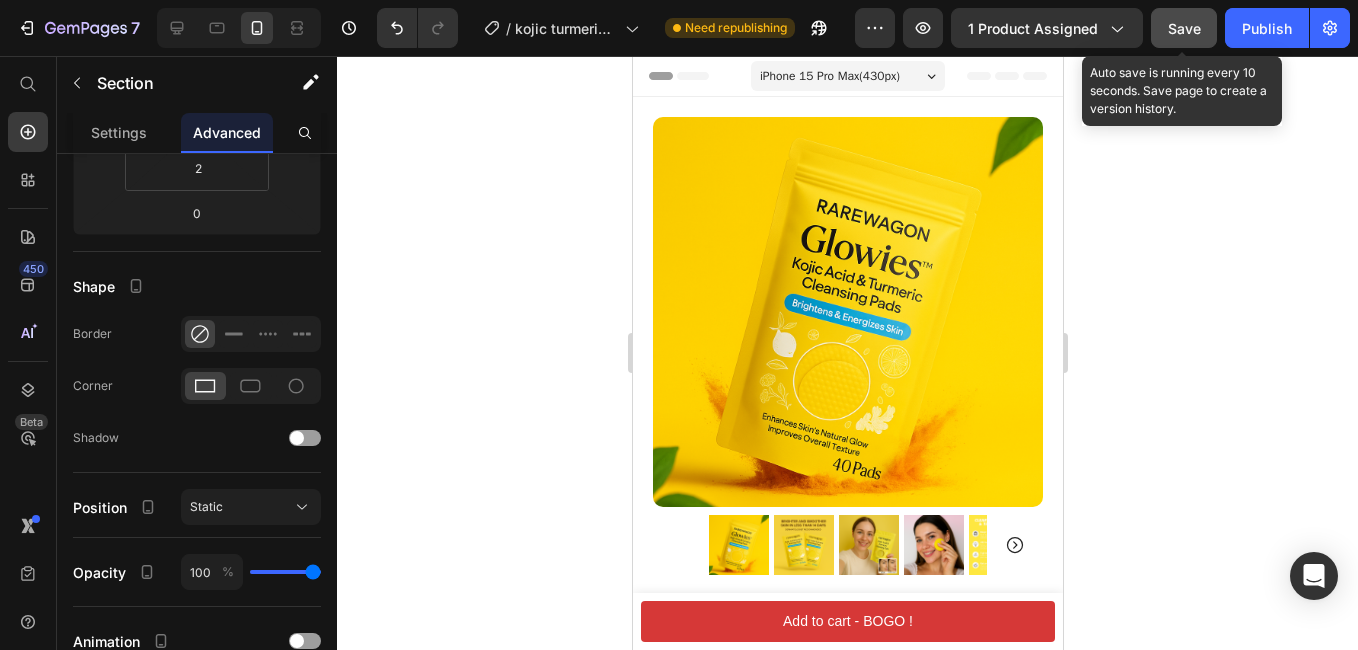 click on "Save" 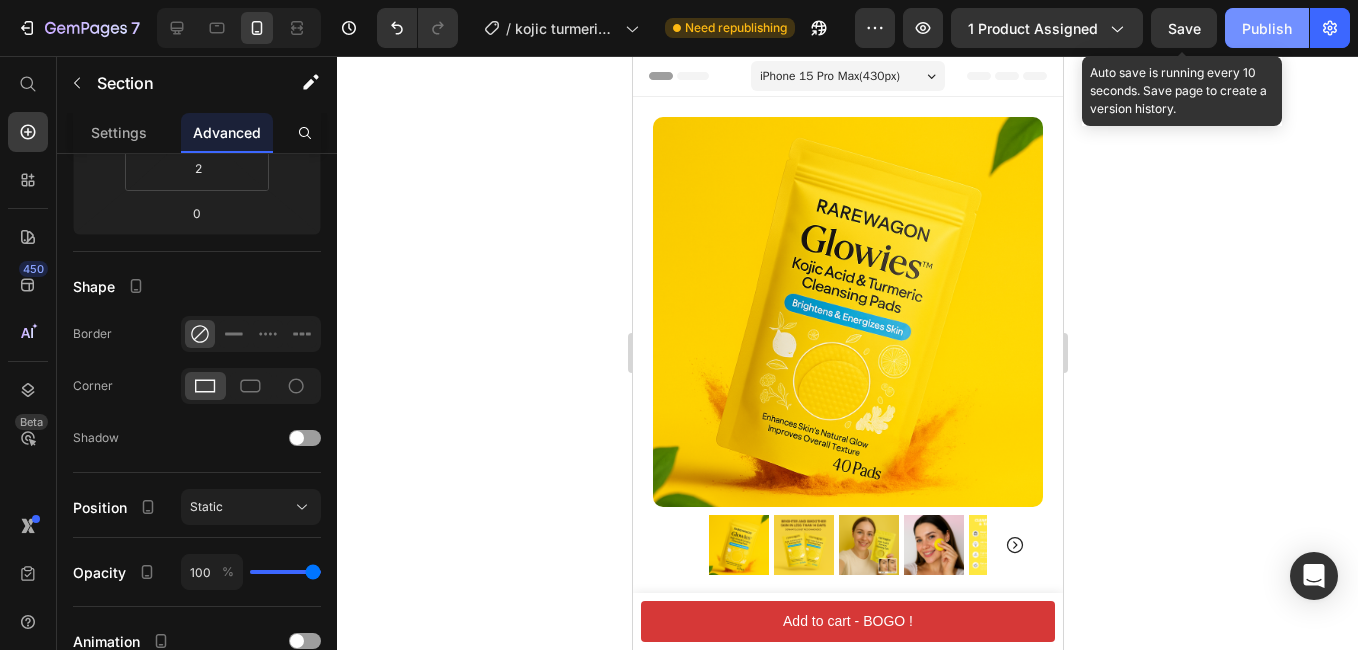 click on "Publish" 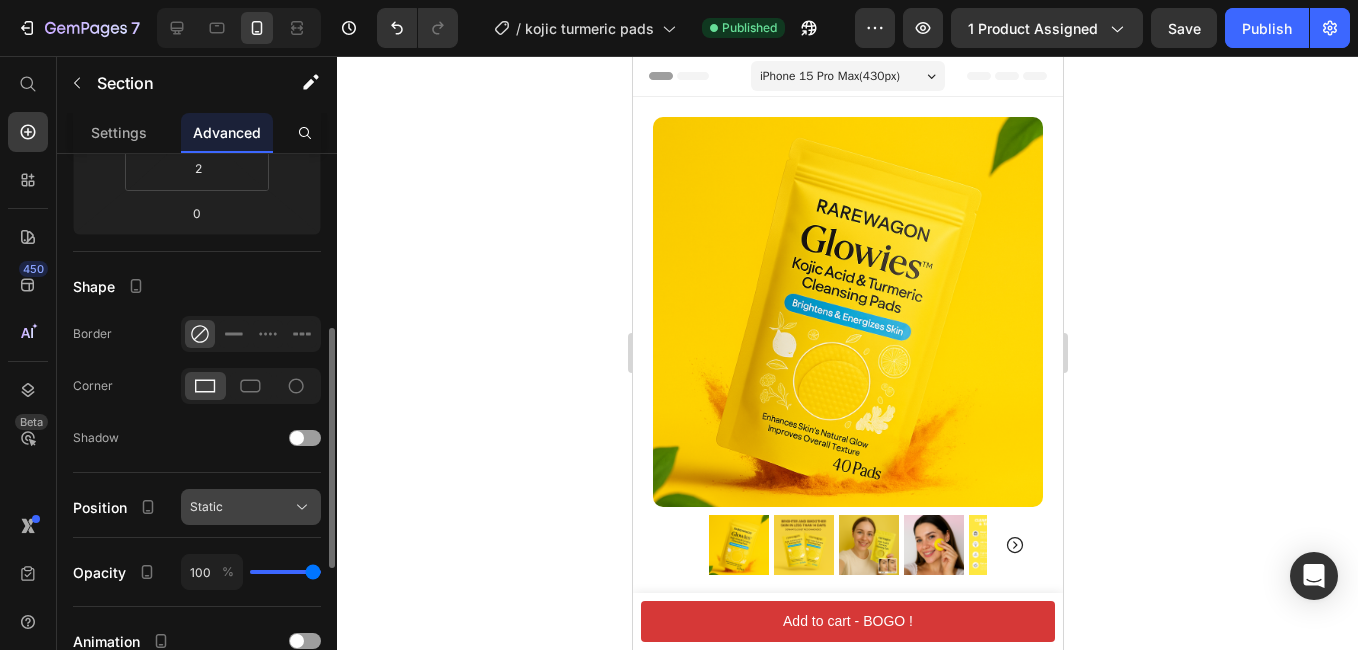 click on "Static" 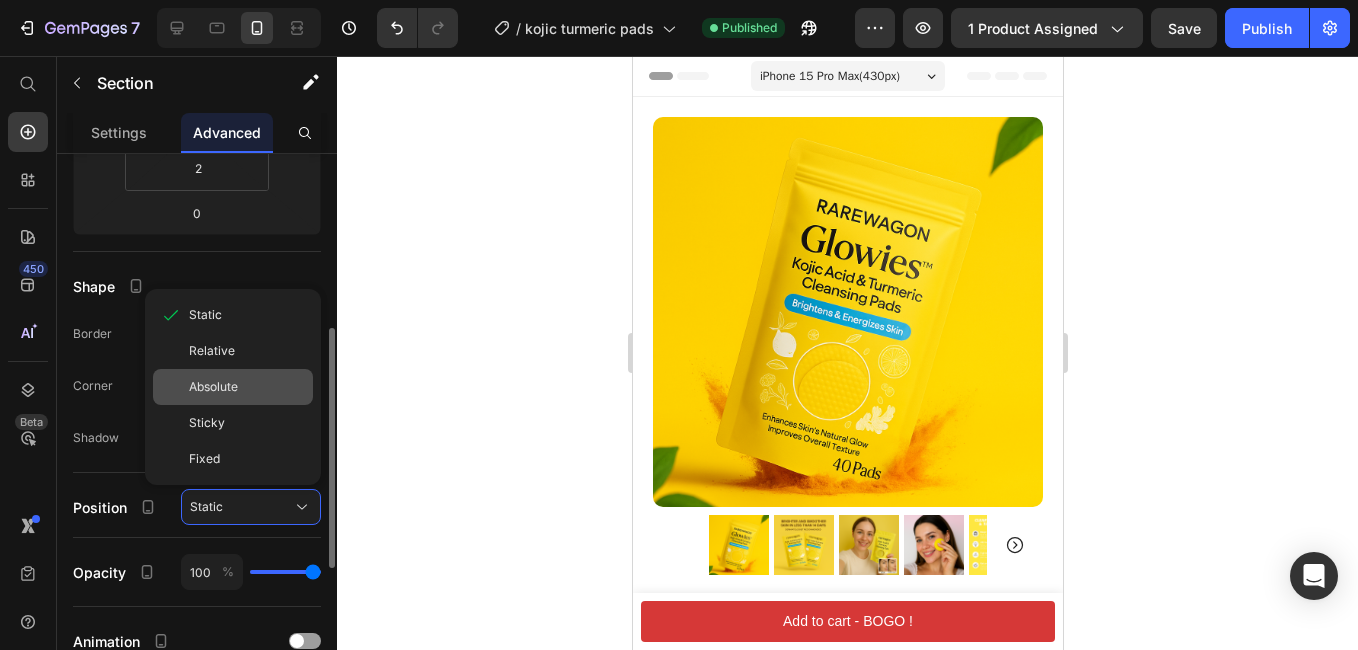 click on "Absolute" at bounding box center [213, 387] 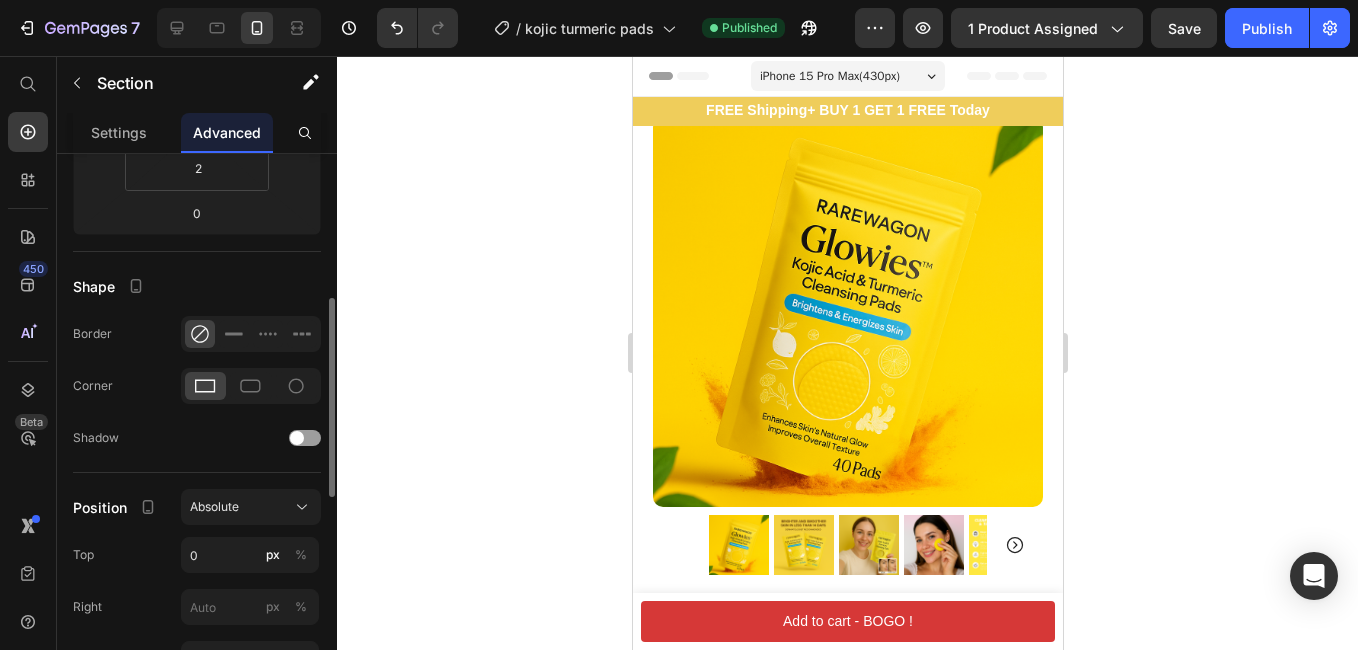 click on "Publish" at bounding box center [1267, 28] 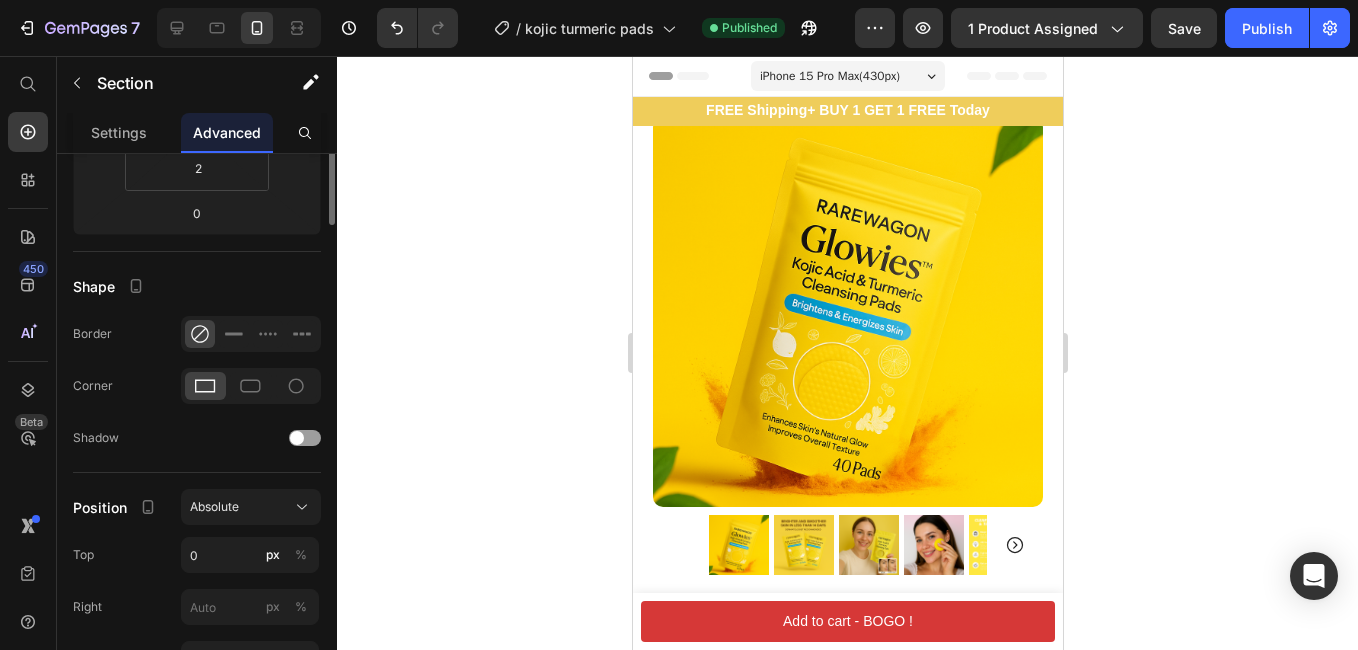 scroll, scrollTop: 200, scrollLeft: 0, axis: vertical 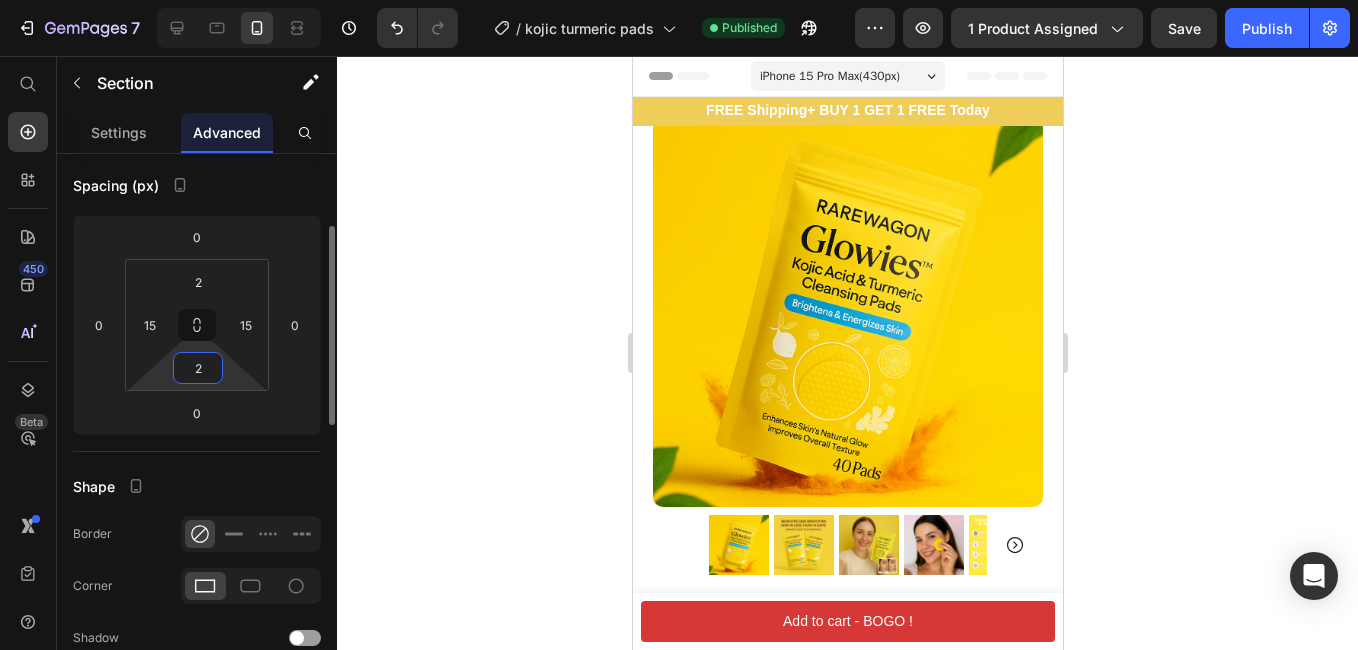 click on "2" at bounding box center [198, 368] 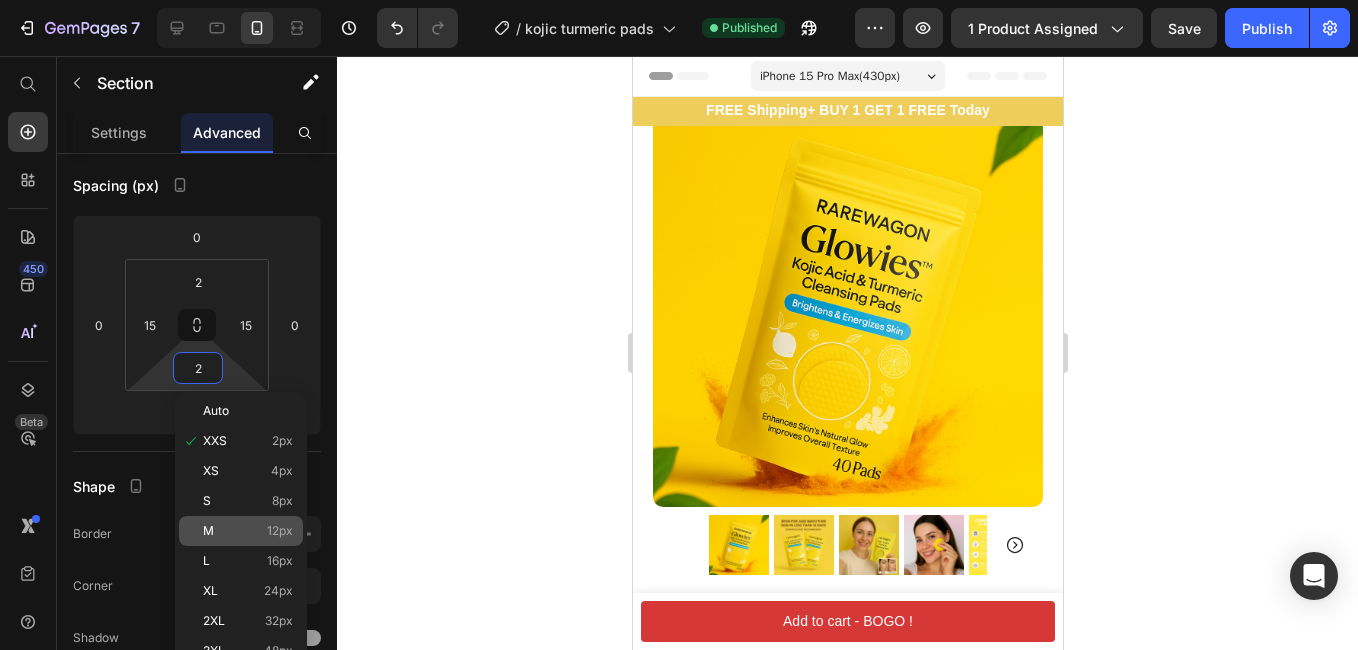 click on "M 12px" 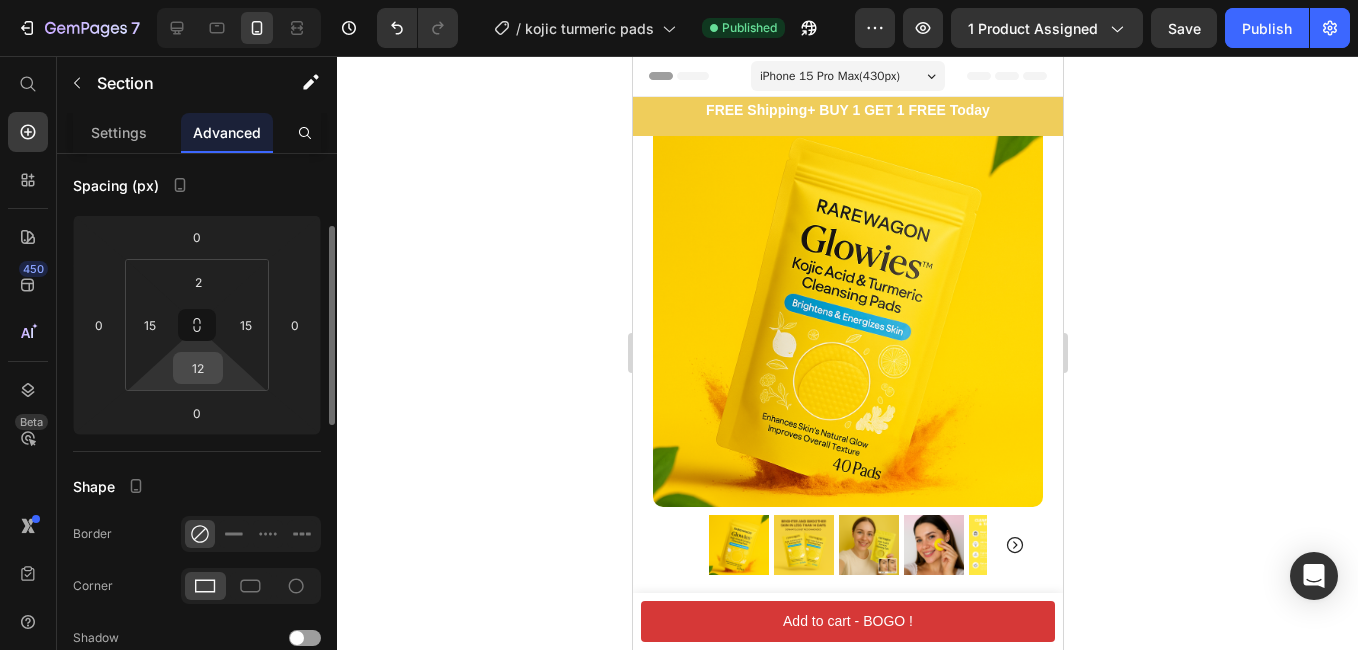 click on "12" at bounding box center [198, 368] 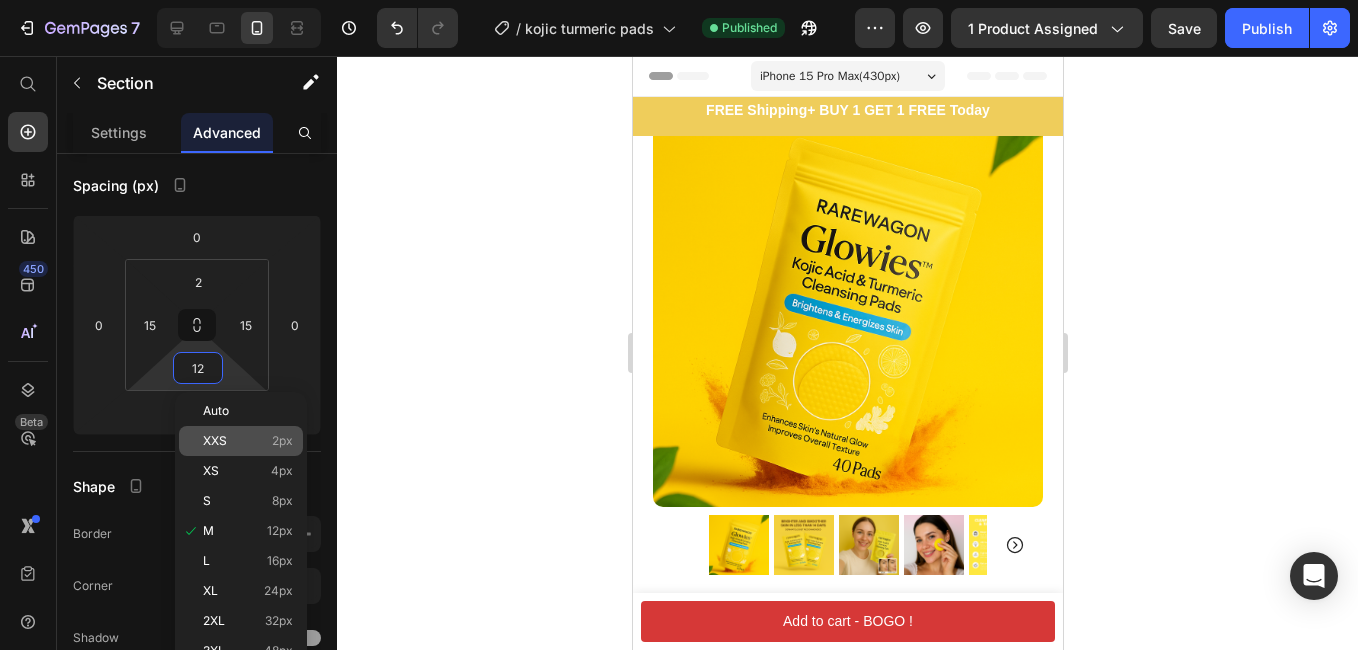 click on "XXS 2px" 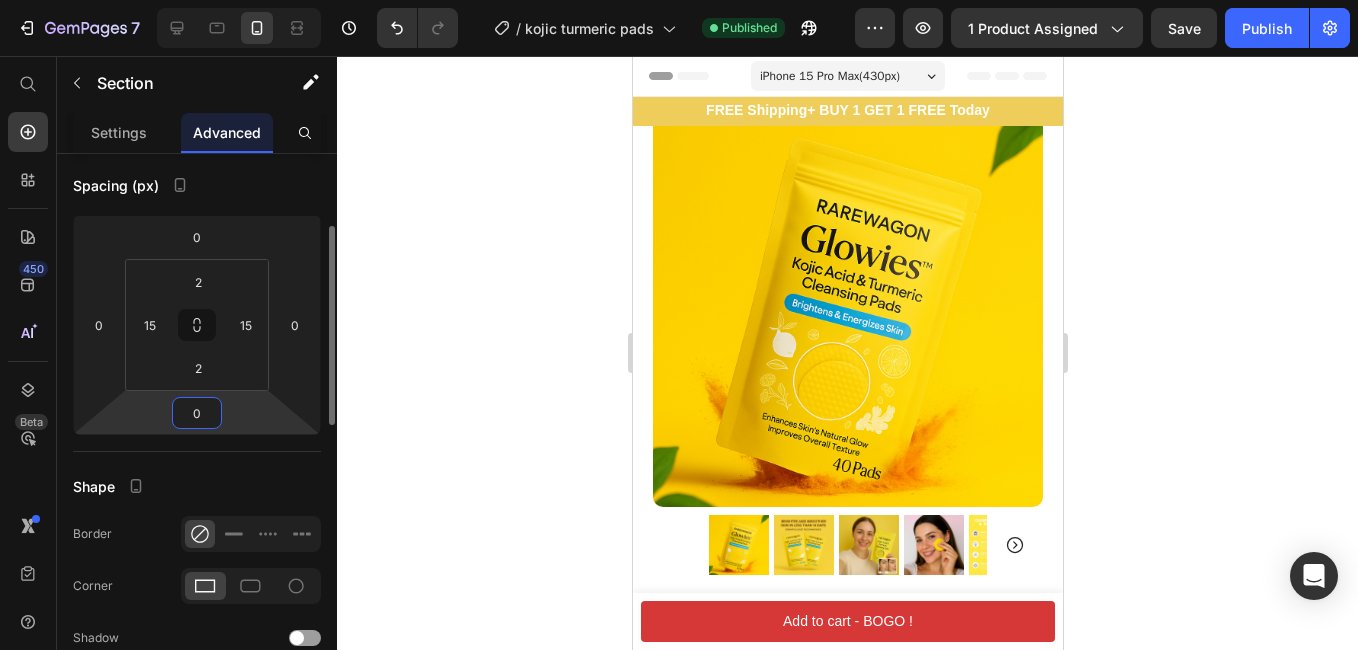 click on "0" at bounding box center [197, 413] 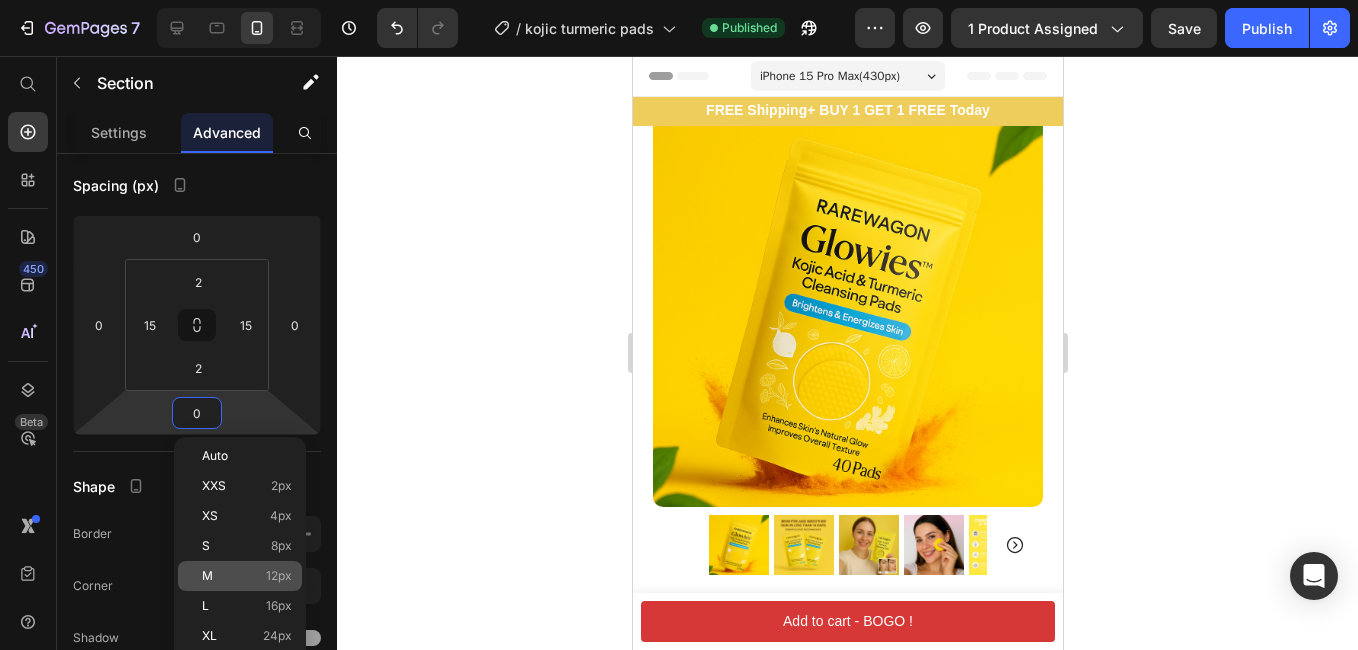 click on "M 12px" 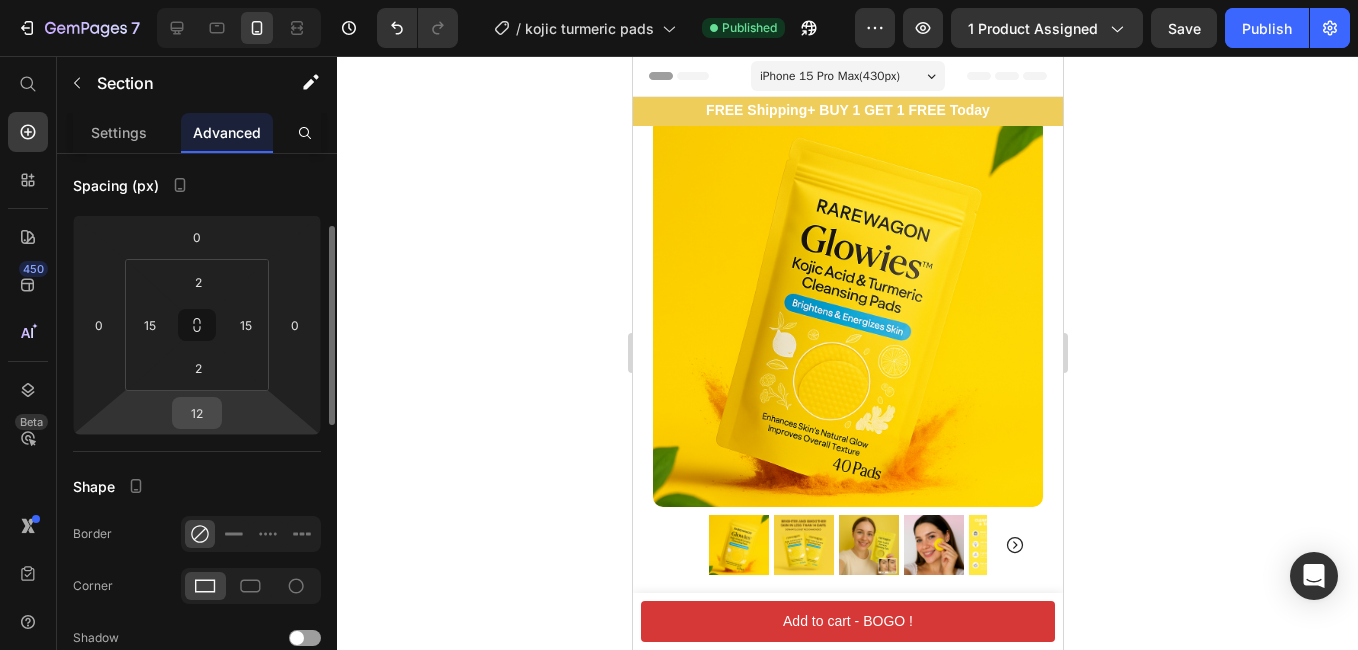 click on "12" at bounding box center [197, 413] 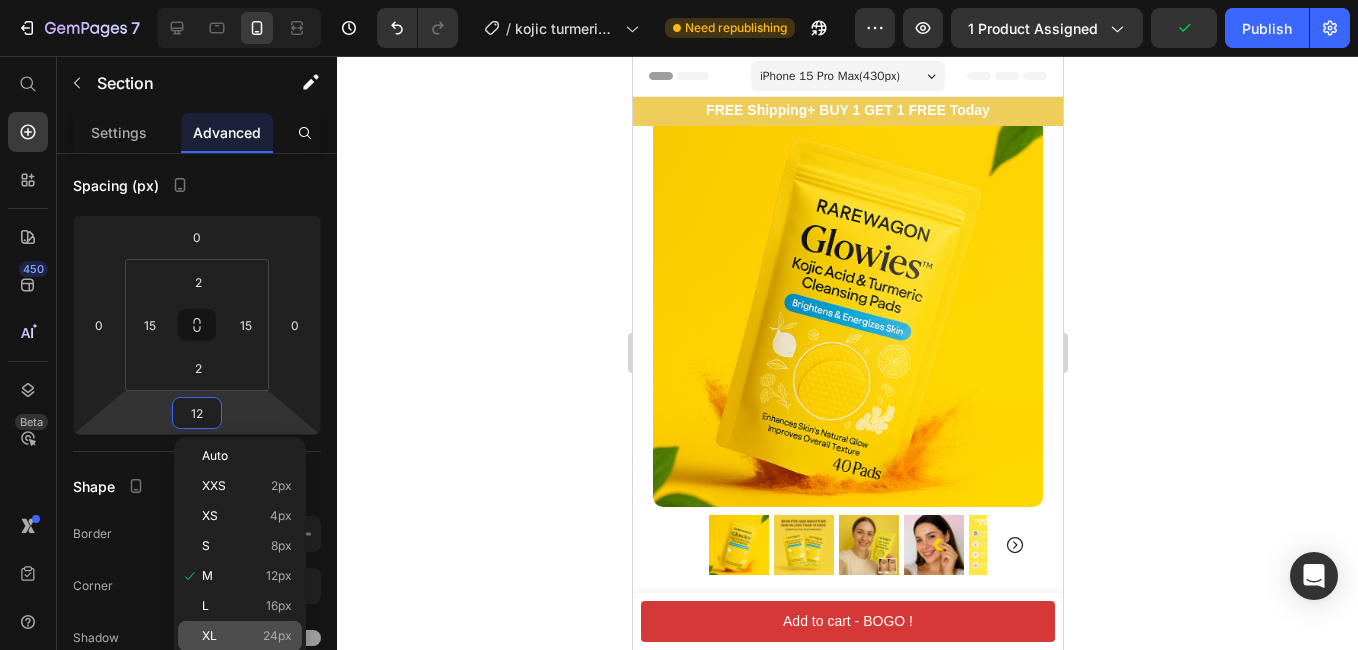 click on "XL 24px" 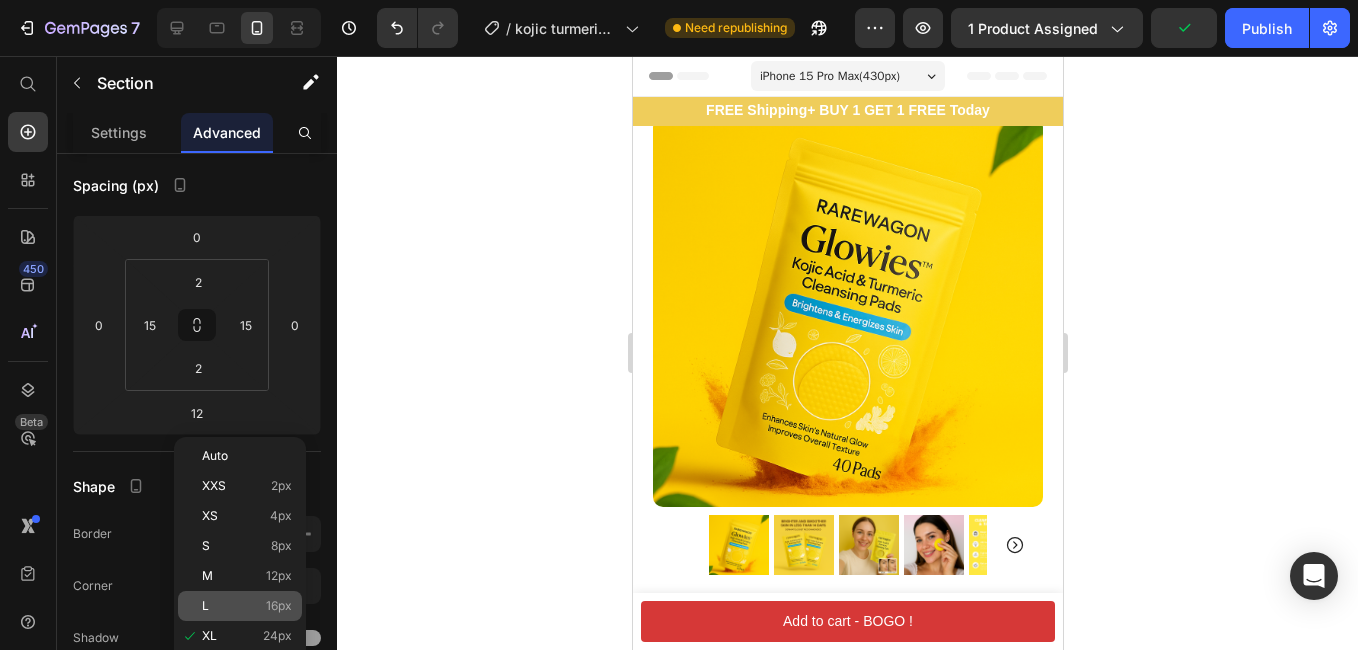 type on "24" 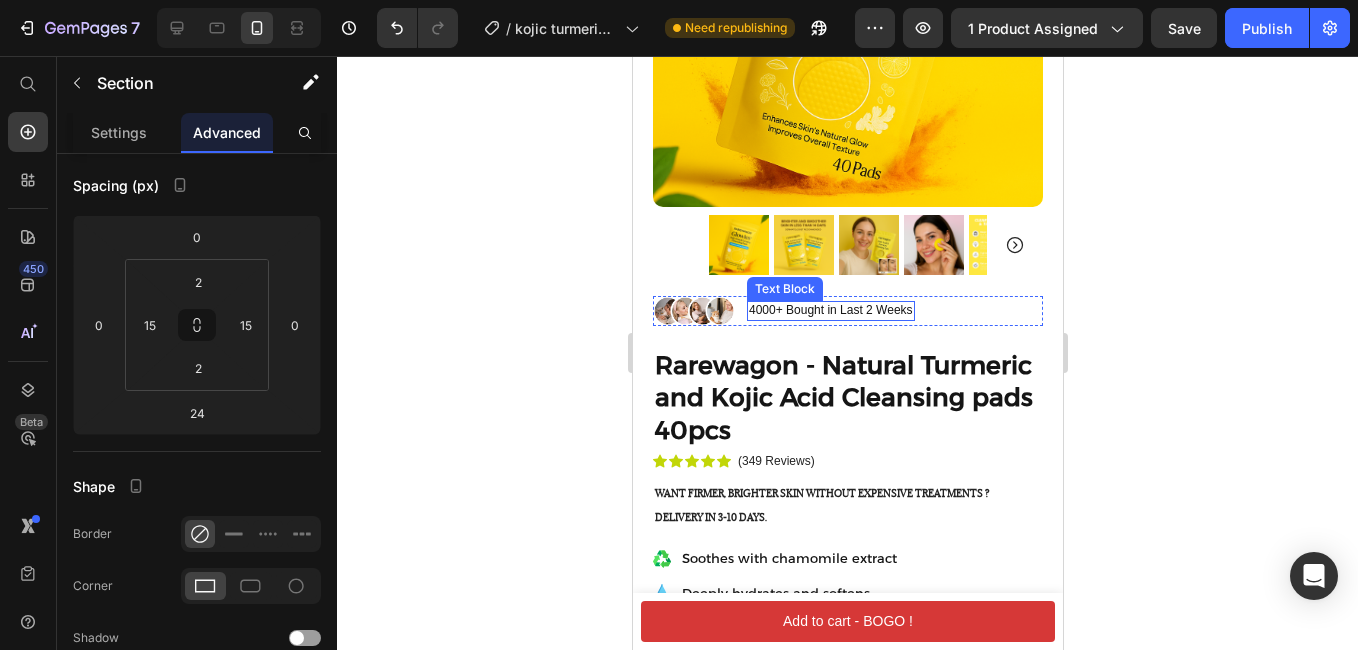 scroll, scrollTop: 0, scrollLeft: 0, axis: both 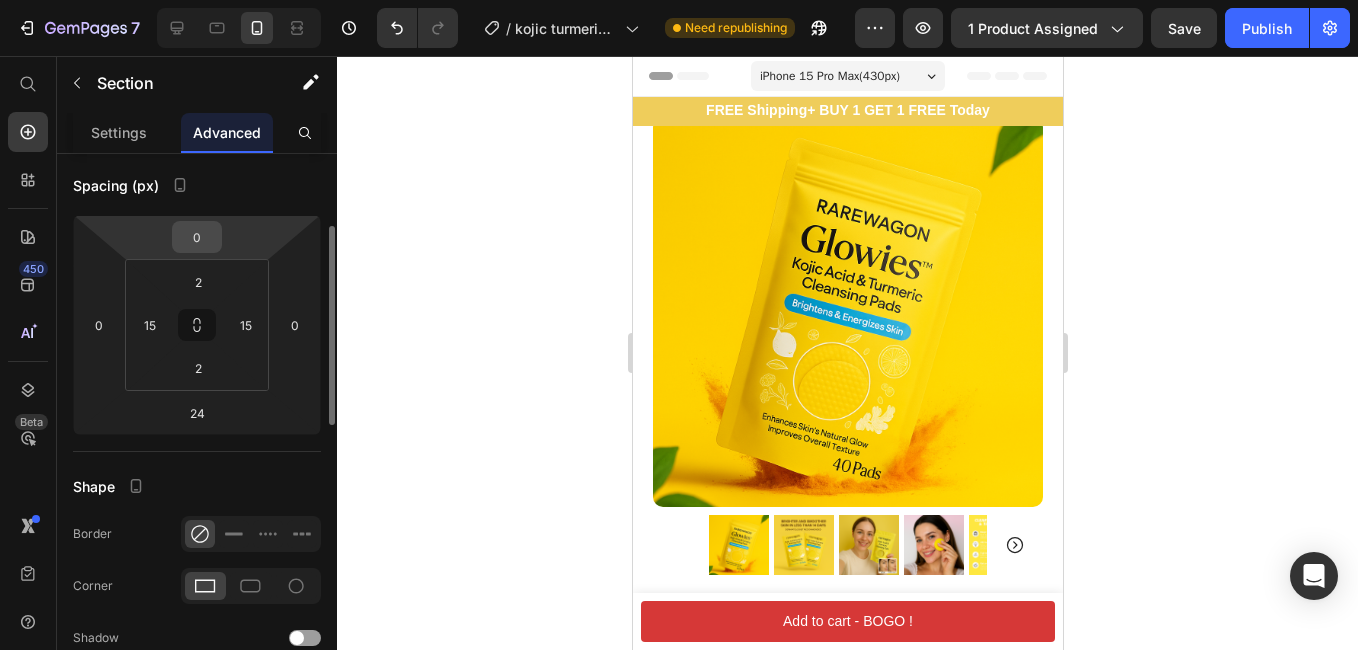 click on "0" at bounding box center [197, 237] 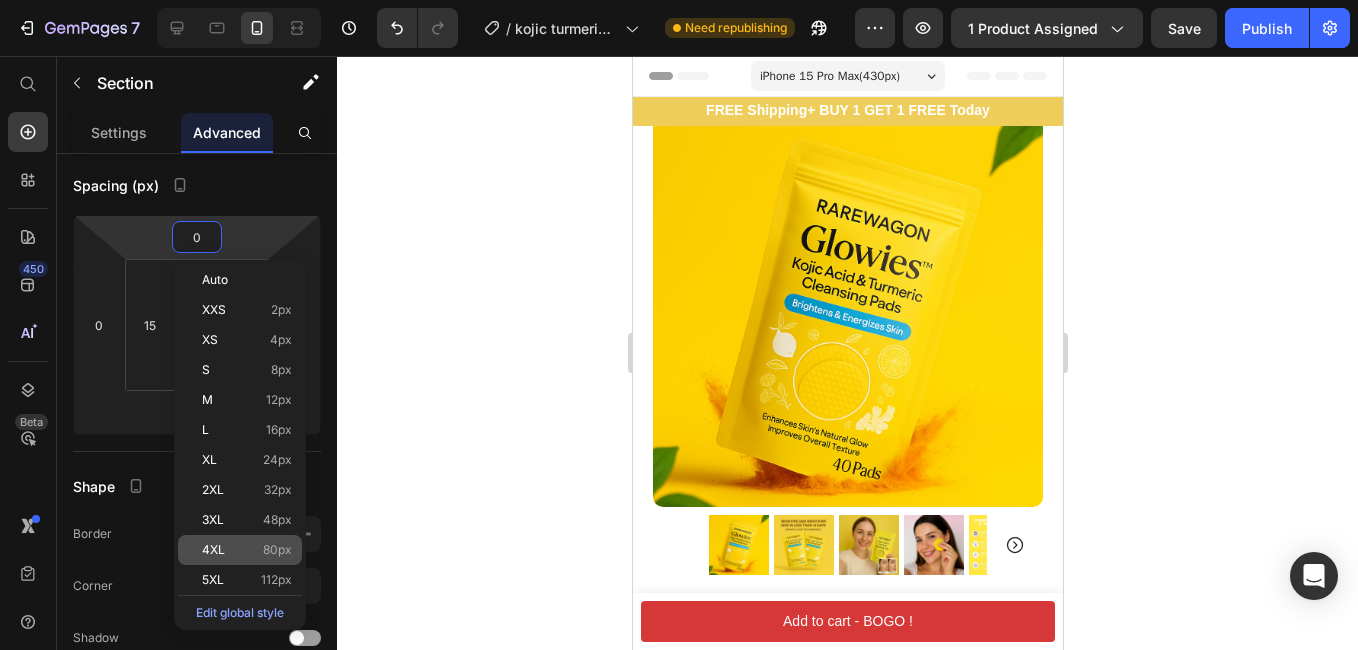 click on "4XL 80px" 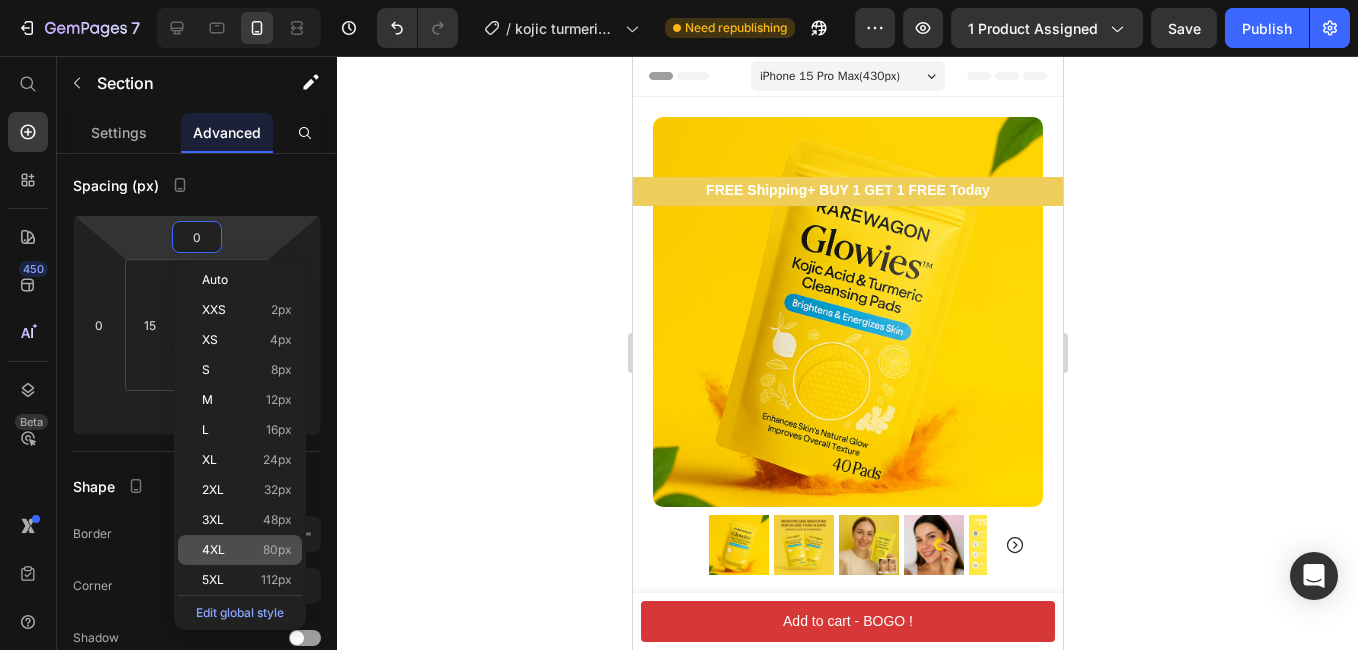 type on "80" 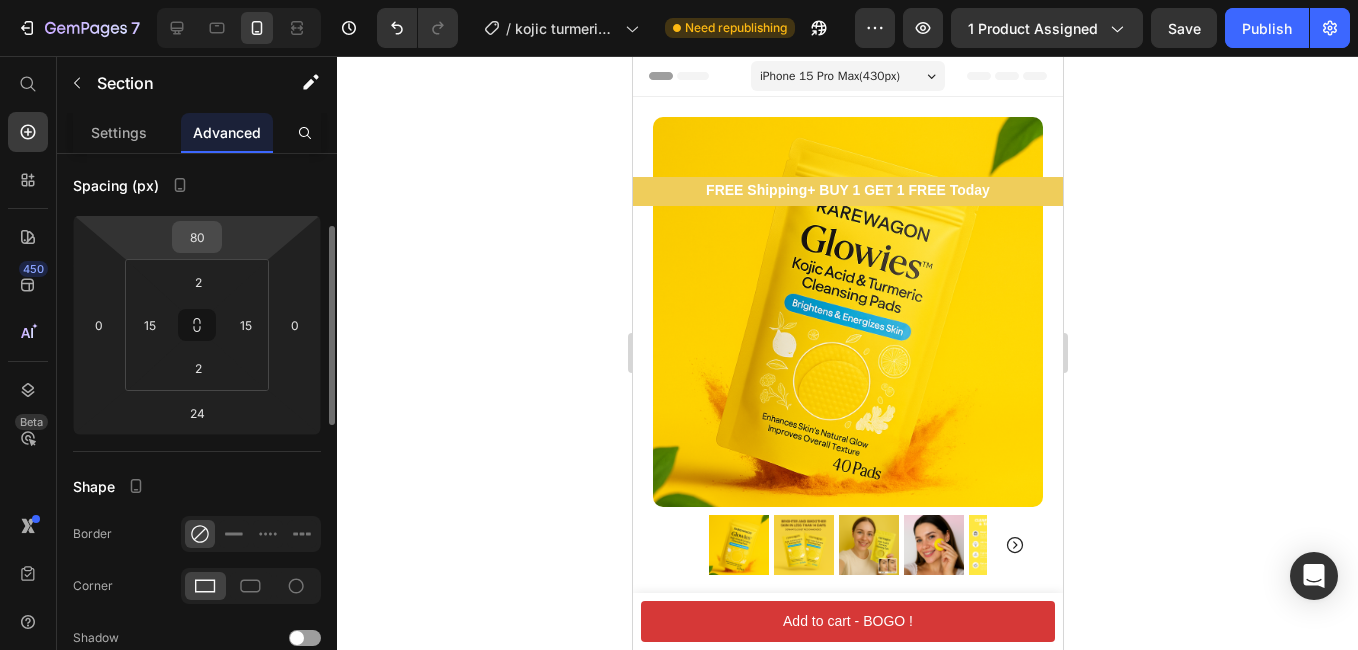 click on "80" at bounding box center (197, 237) 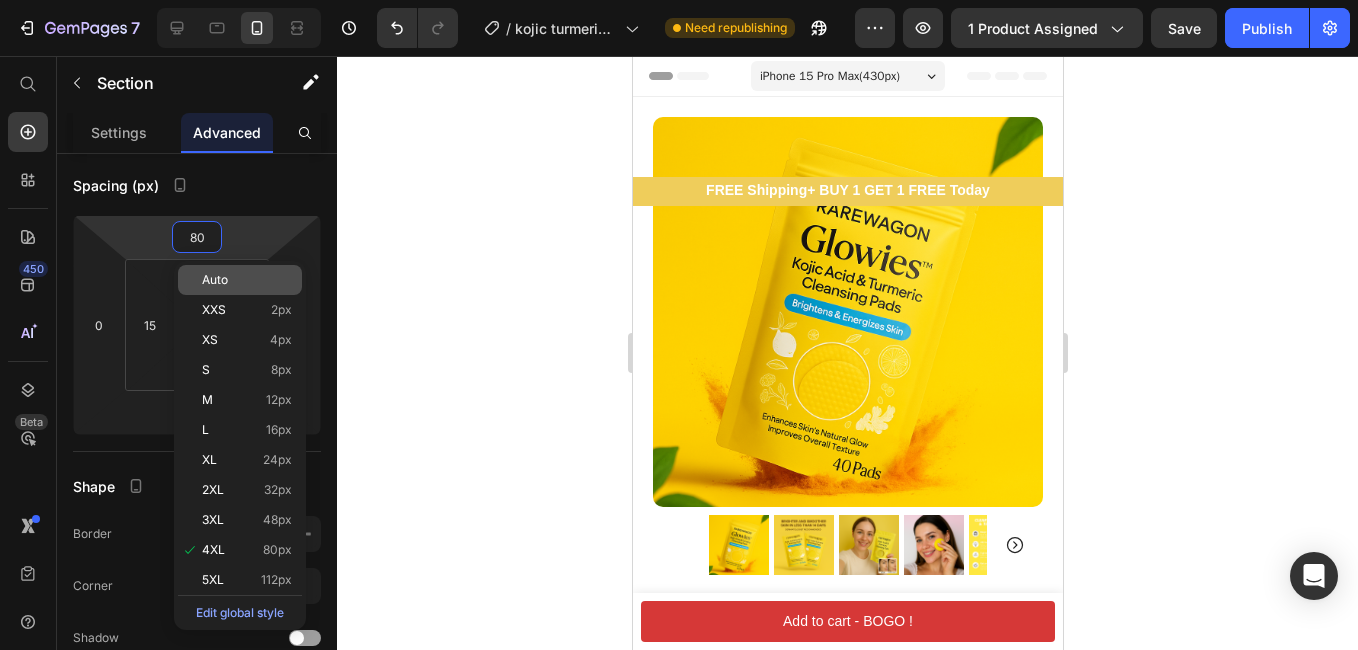 click on "Auto" 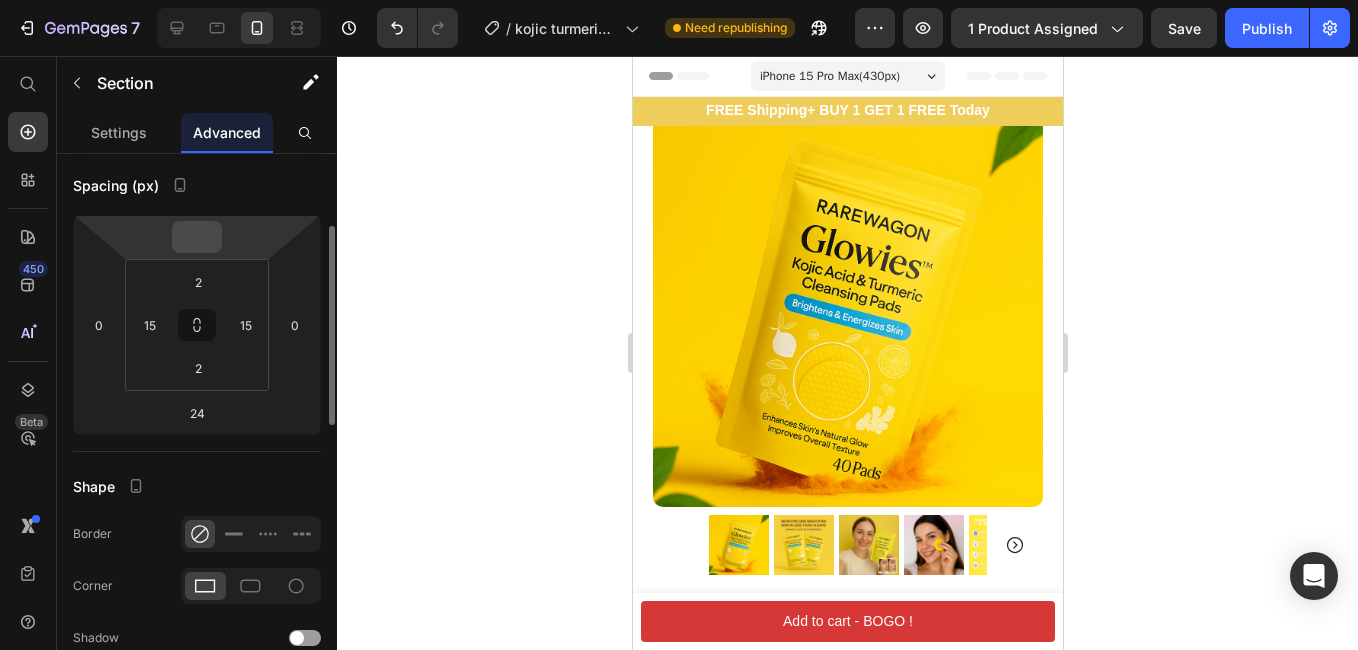 click at bounding box center (197, 237) 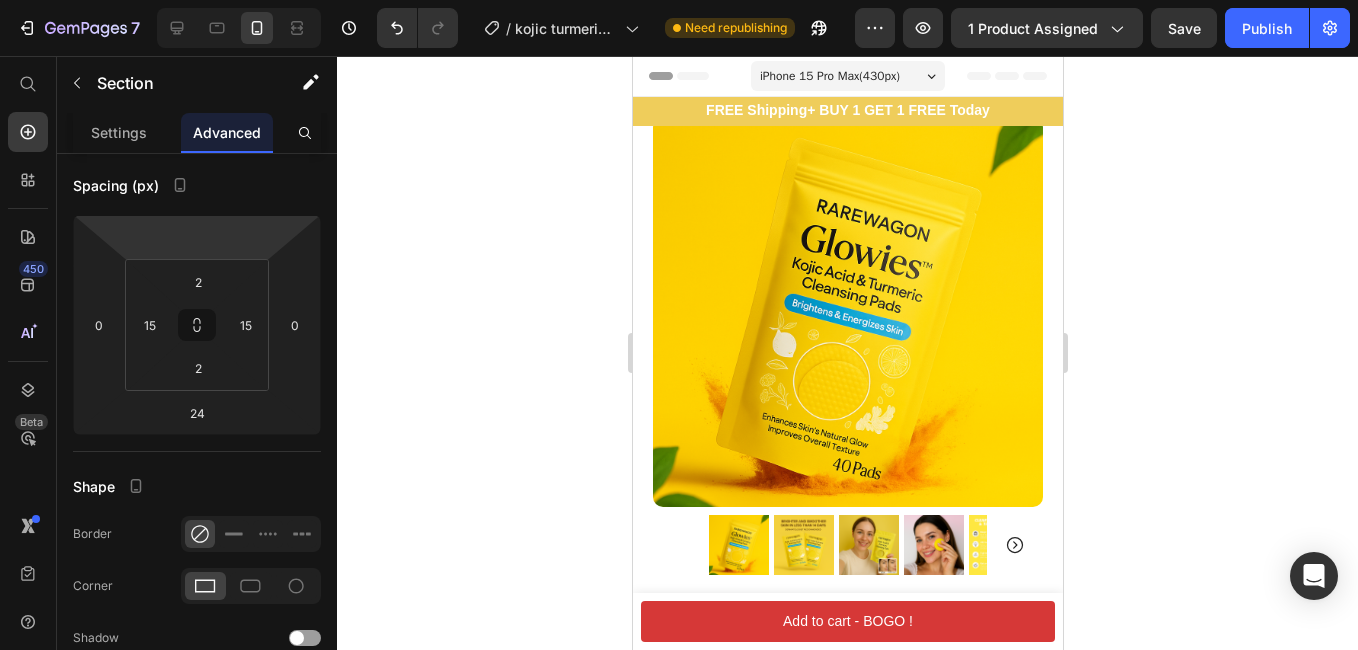 click on "XS 4px" at bounding box center [0, 0] 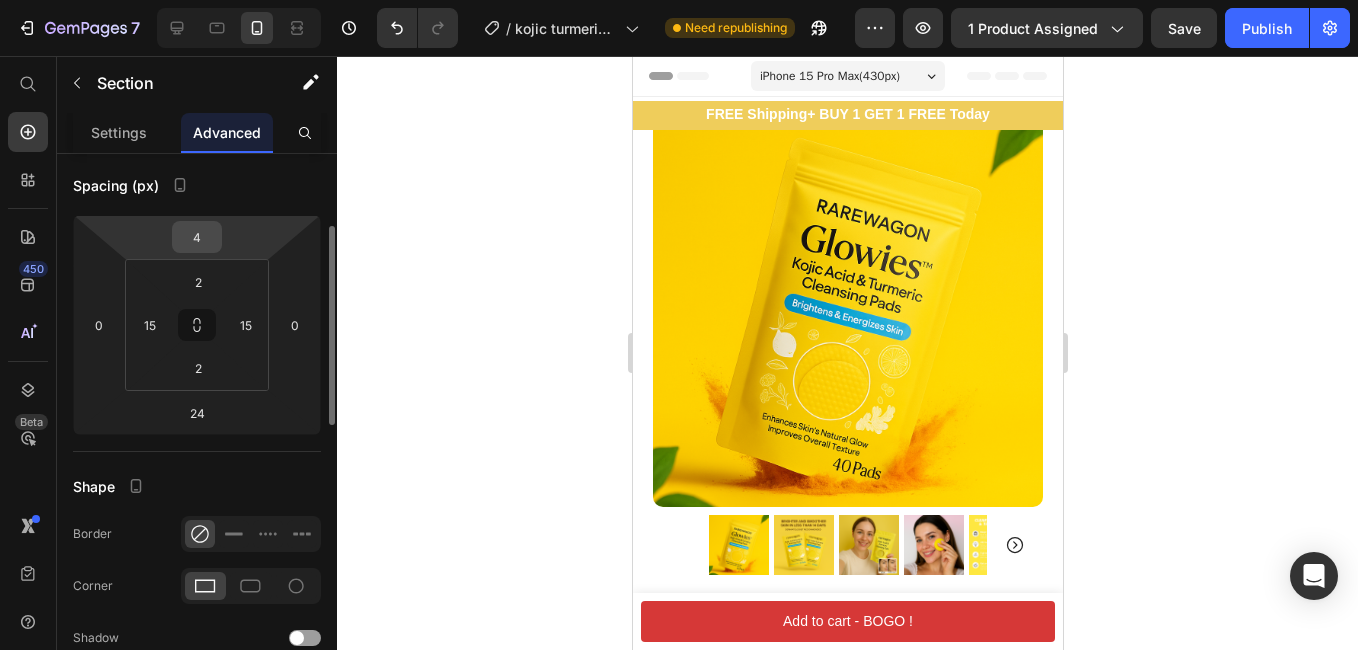 click on "4" at bounding box center [197, 237] 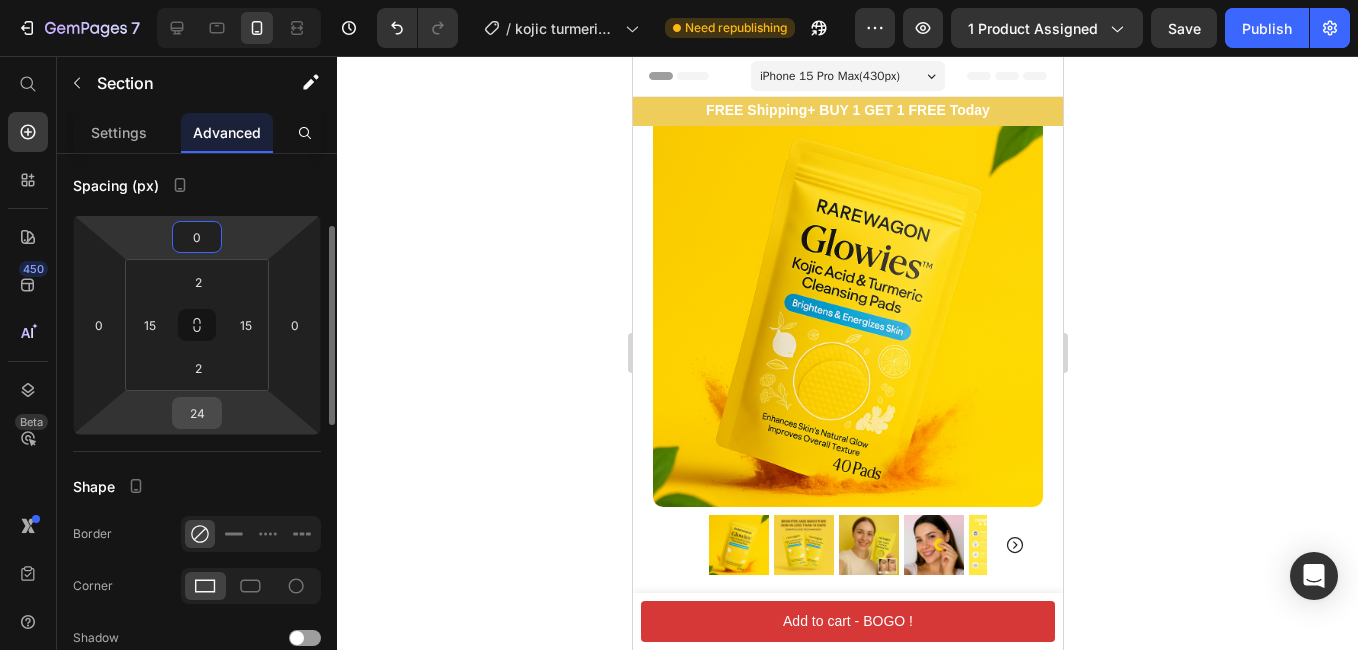 type on "0" 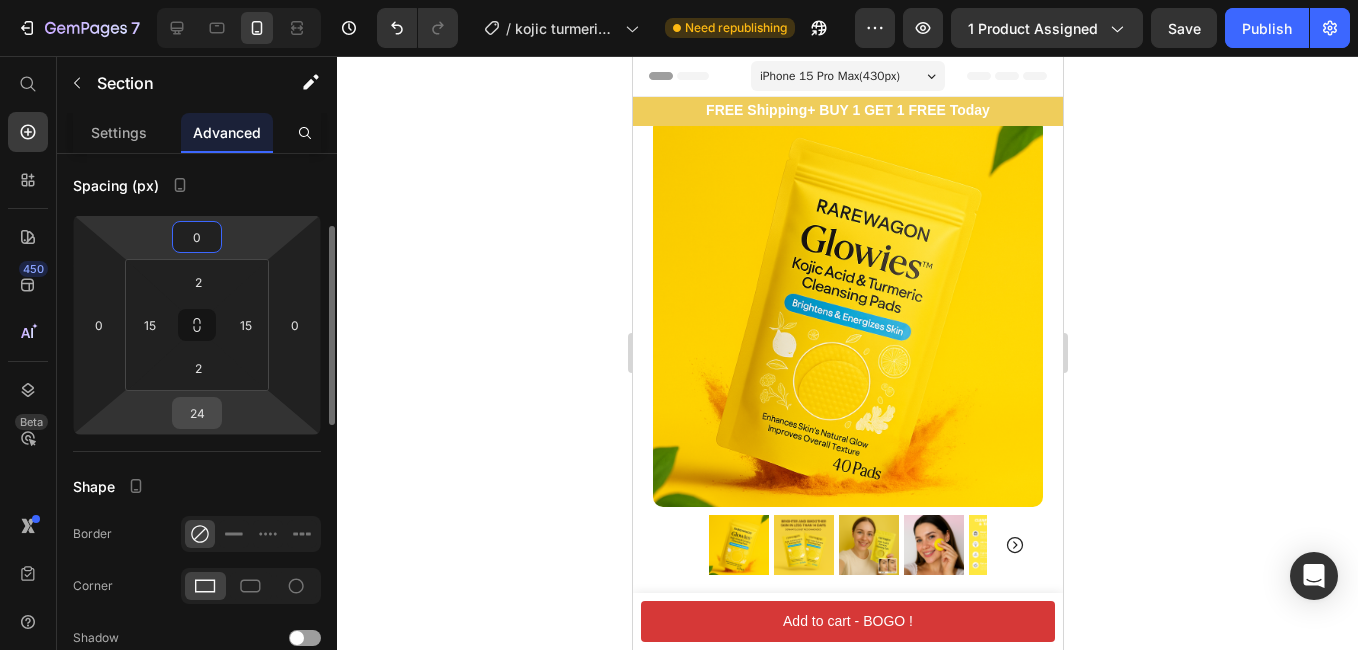 click on "24" at bounding box center (197, 413) 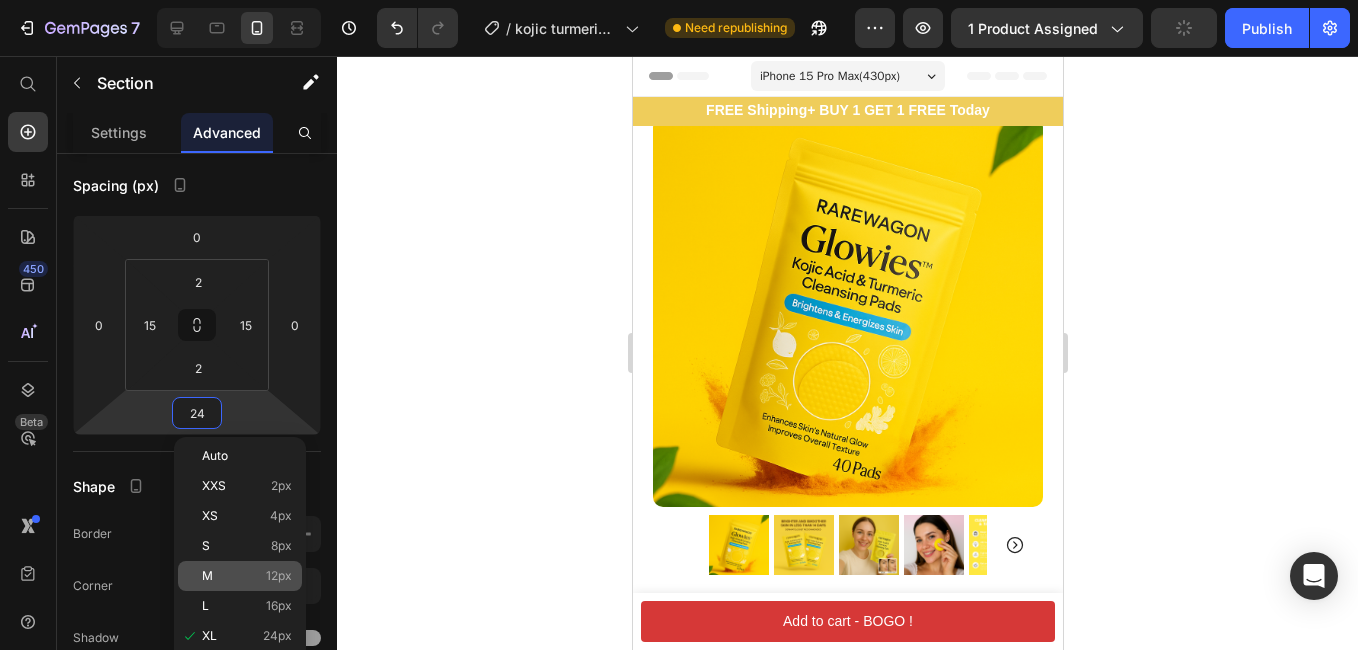 click on "M 12px" 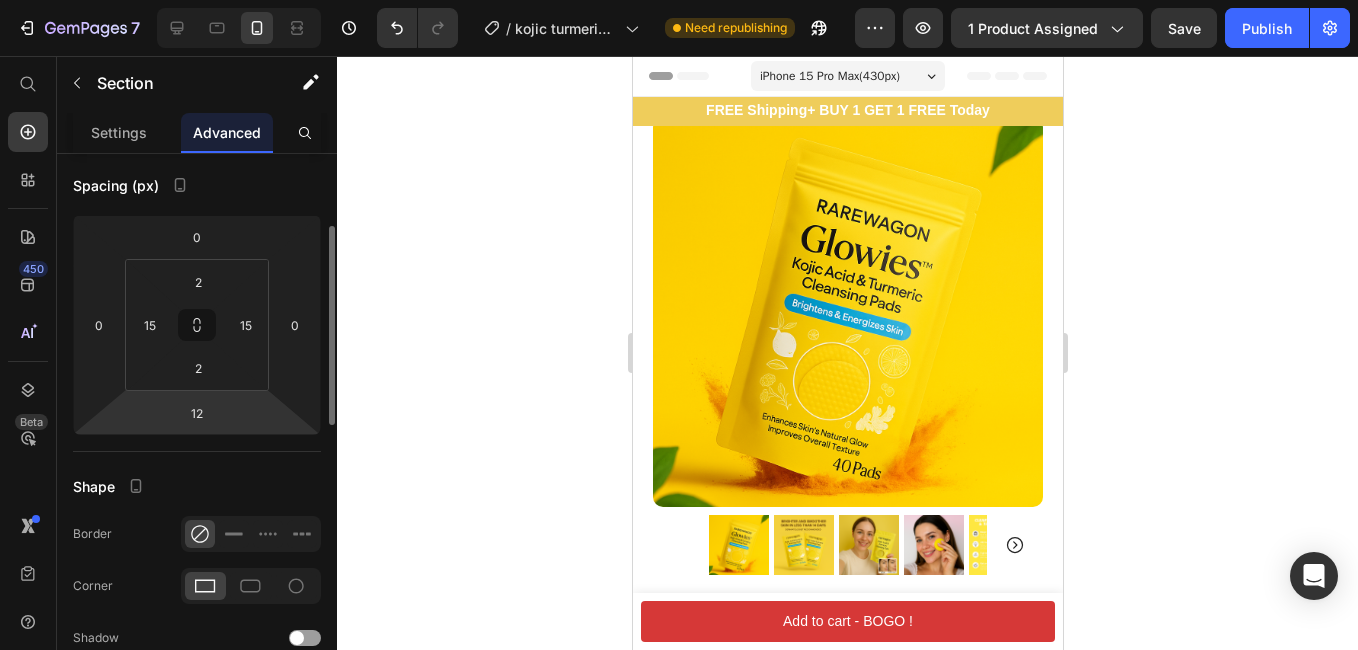 click on "7  Version history  /  kojic turmeric pads Need republishing Preview 1 product assigned  Save   Publish  450 Beta Start with Sections Elements Hero Section Product Detail Brands Trusted Badges Guarantee Product Breakdown How to use Testimonials Compare Bundle FAQs Social Proof Brand Story Product List Collection Blog List Contact Sticky Add to Cart Custom Footer Browse Library 450 Layout
Row
Row
Row
Row Text
Heading
Text Block Button
Button
Button
Sticky Back to top Media" at bounding box center (679, 0) 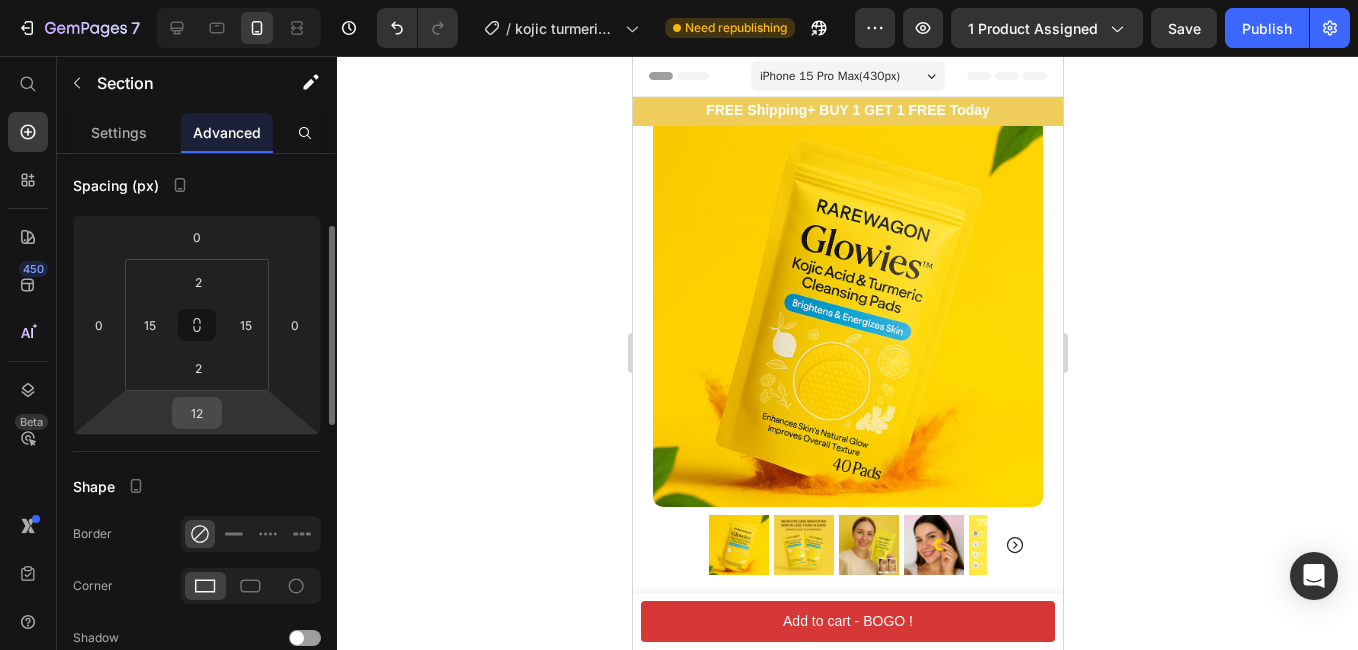 click on "12" at bounding box center (197, 413) 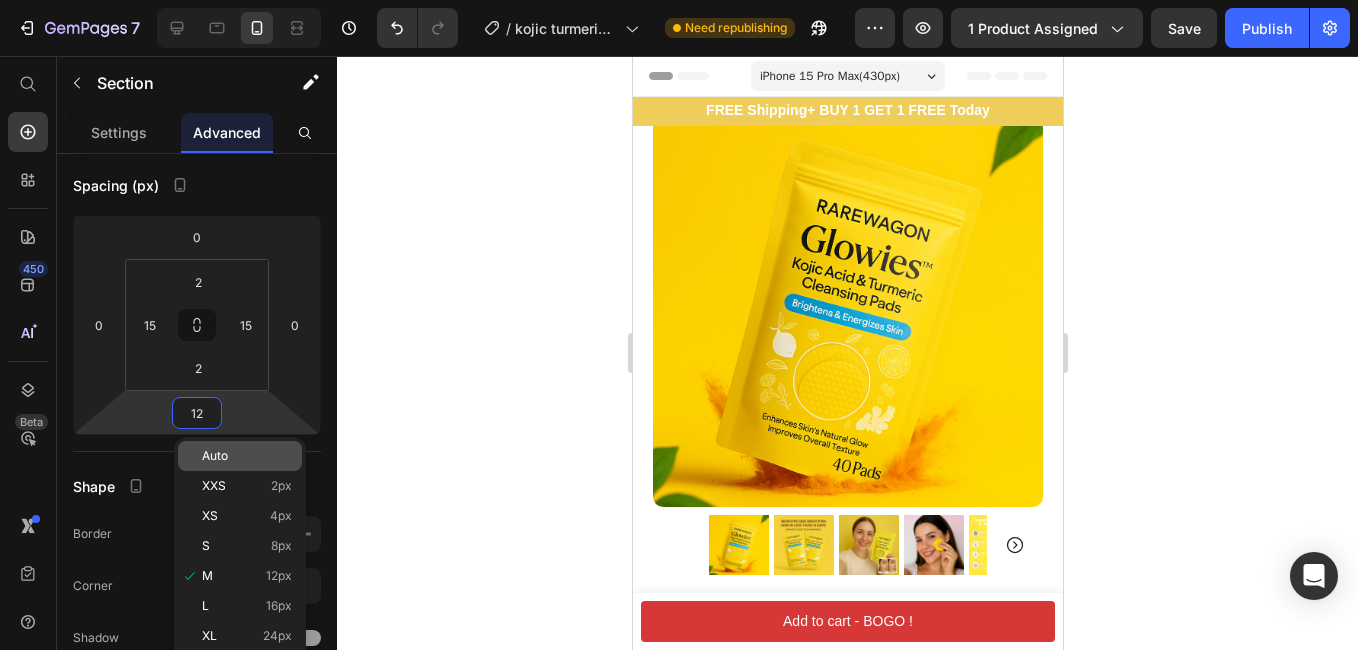 type on "0" 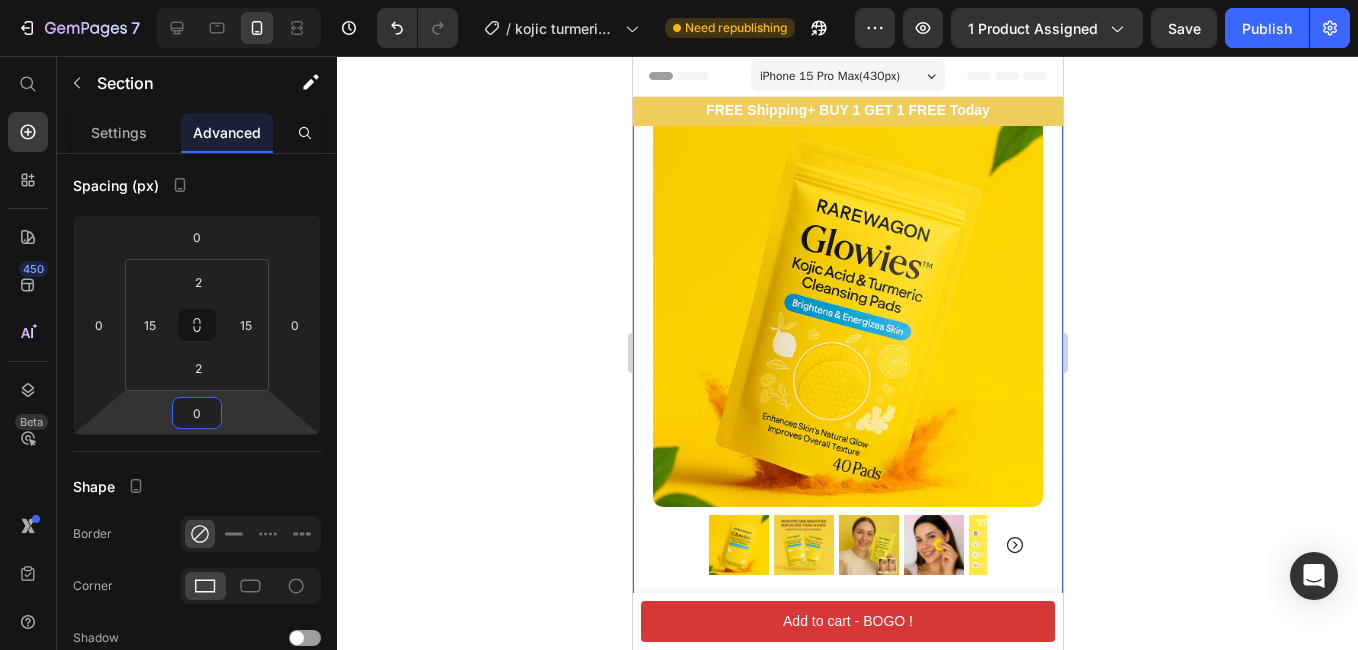 click on "Product Images Image Icon Icon Icon Icon Icon Icon List “This skin cream is a game-changer! It has transformed my dry, lackluster skin into a hydrated and radiant complexion. I love how it absorbs quickly and leaves no greasy residue. Highly recommend” Text Block
Icon Hannah N. (Houston, USA) Text Block Row Row Row Image 4000+ Bought in Last 2 Weeks Text Block Row Rarewagon - Natural Turmeric and Kojic Acid Cleansing pads 40pcs Product Title Icon Icon Icon Icon Icon Icon List (349 Reviews) Text Block Row   Want firmer, brighter skin without expensive treatments ?   Delivery in 3-10 days. Text Block
Soothes with chamomile extract
Deeply hydrates and softens Quick 10-minute skincare routine Clears acne and blemishes Gentle exfoliation for smoother texture
Evens skin tone and brightens complexion Item List
Icon Sale Ends In 24 Hours | Limited Time Offer Text Block Row add to cart Add to Cart" at bounding box center (847, 997) 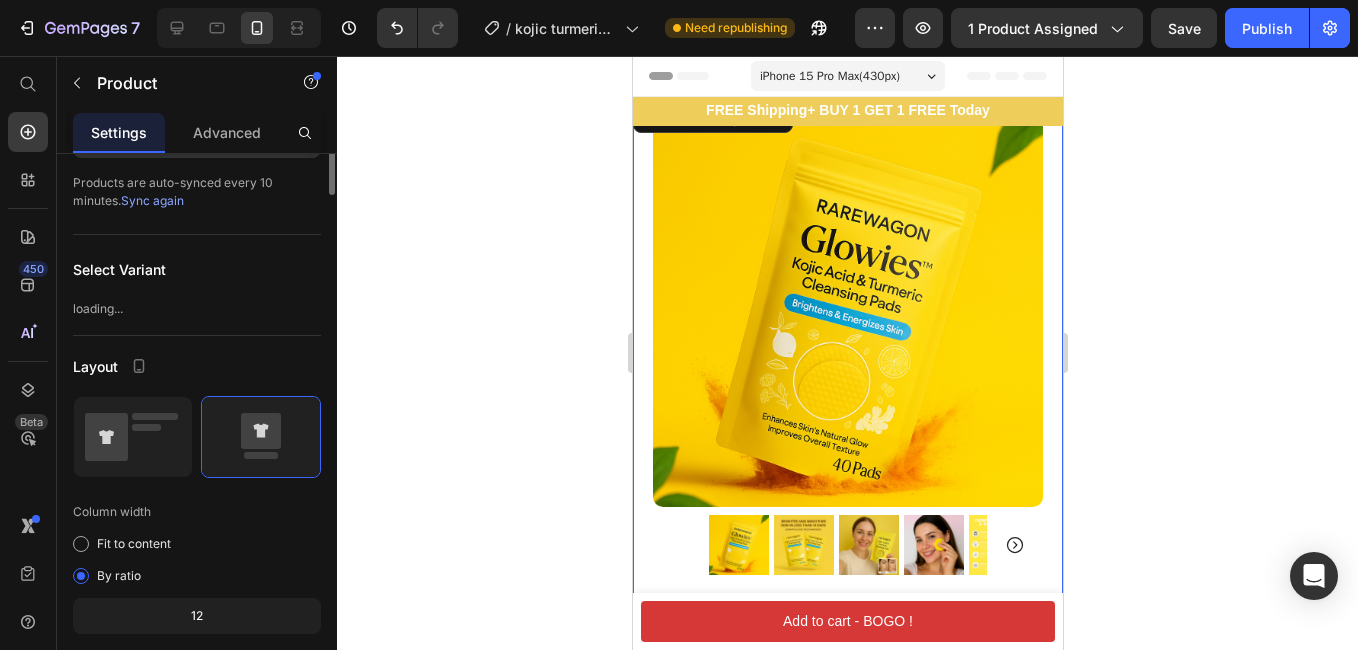 scroll, scrollTop: 0, scrollLeft: 0, axis: both 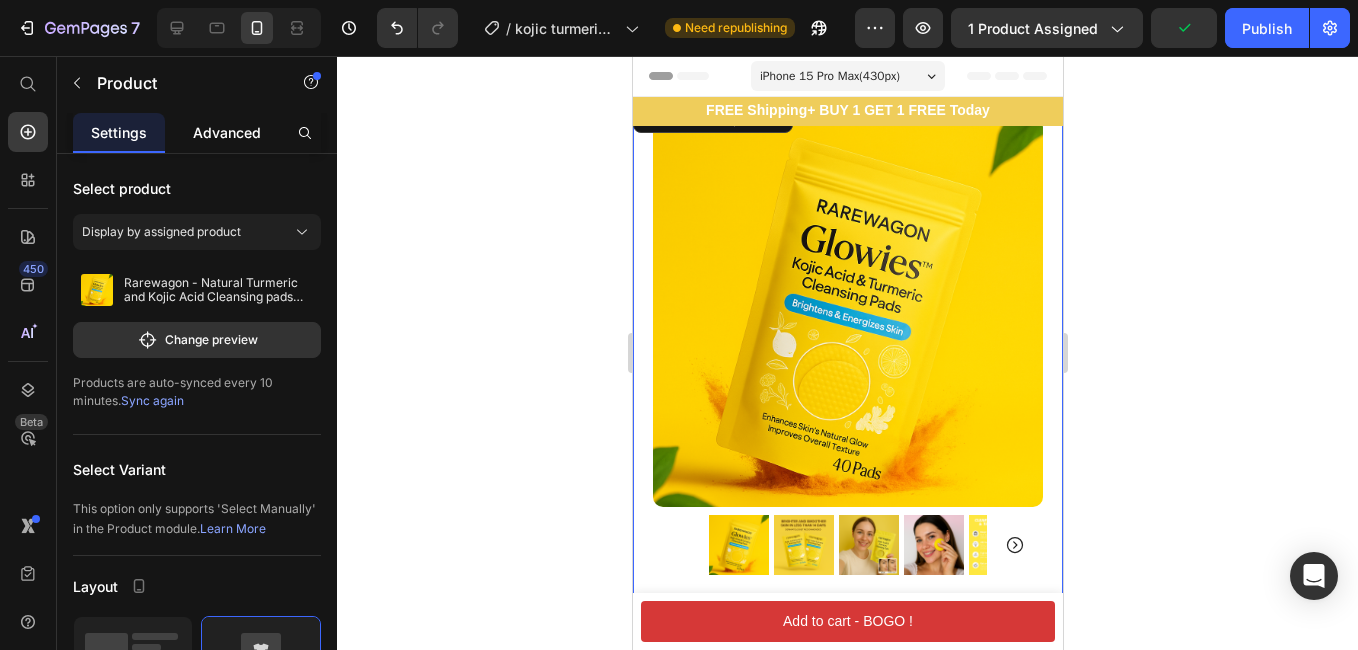 click on "Advanced" 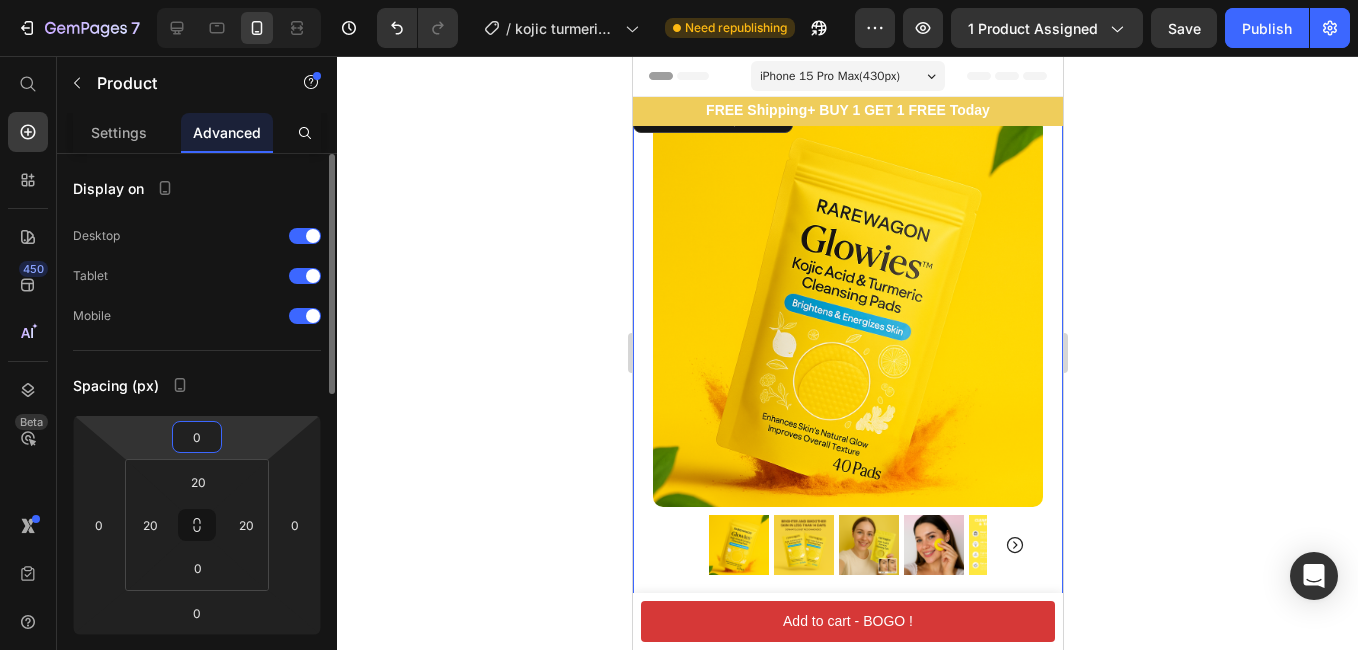 click on "0" at bounding box center [197, 437] 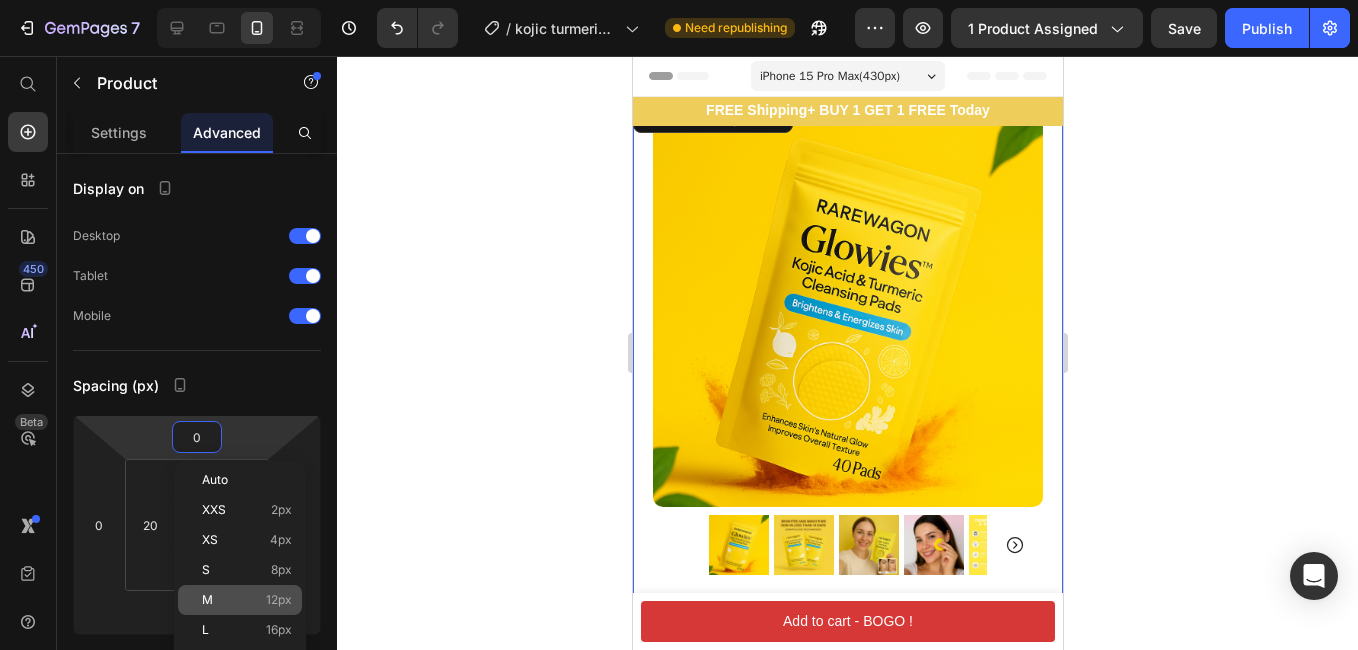 click on "M 12px" at bounding box center [247, 600] 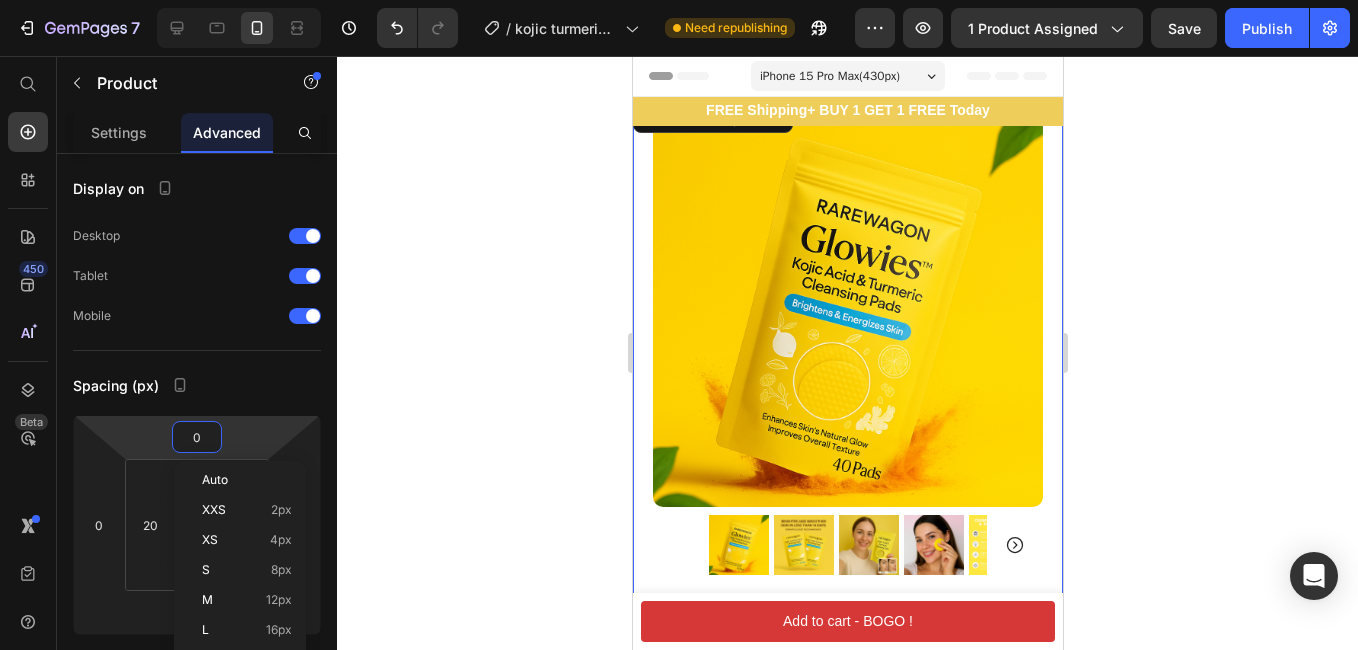 type on "12" 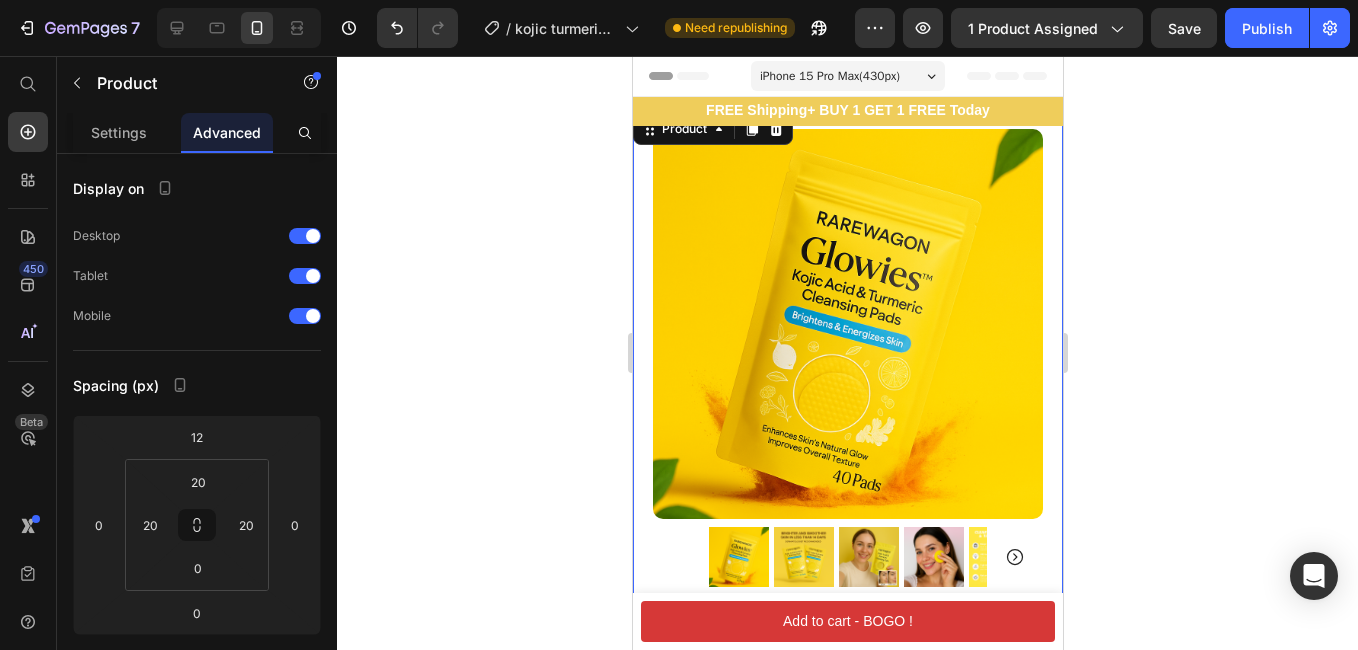 click 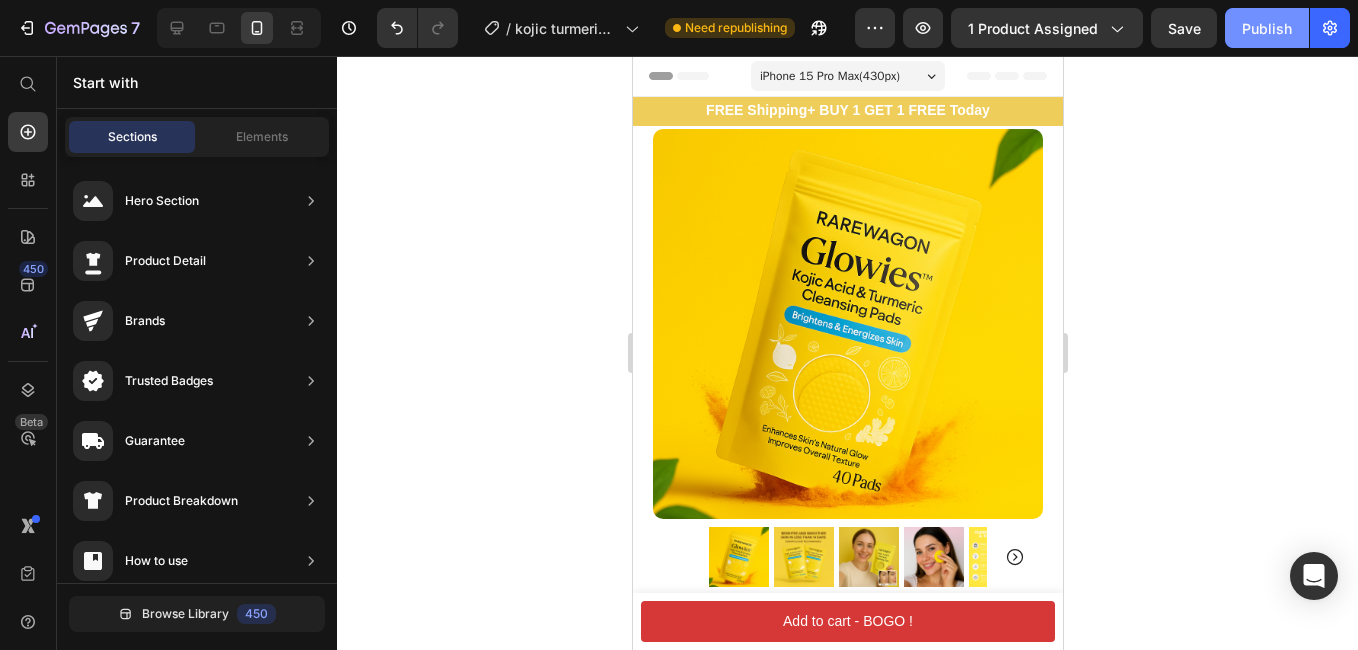 click on "Publish" at bounding box center [1267, 28] 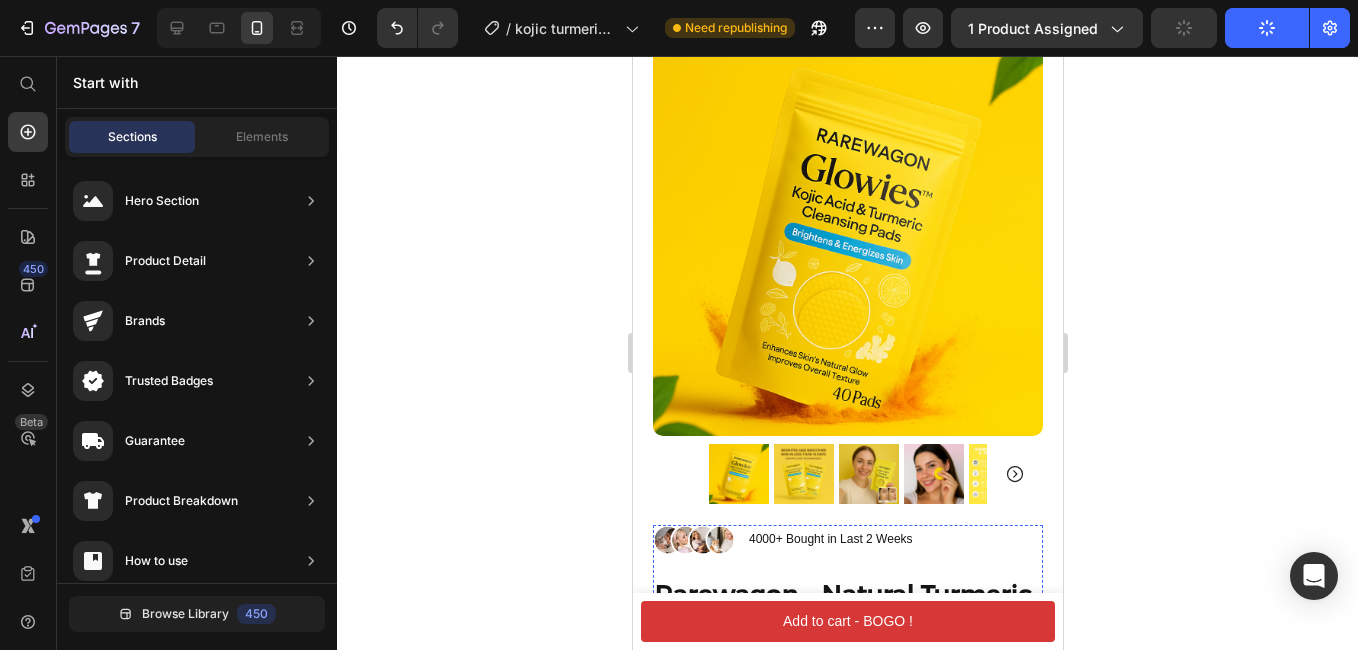 scroll, scrollTop: 0, scrollLeft: 0, axis: both 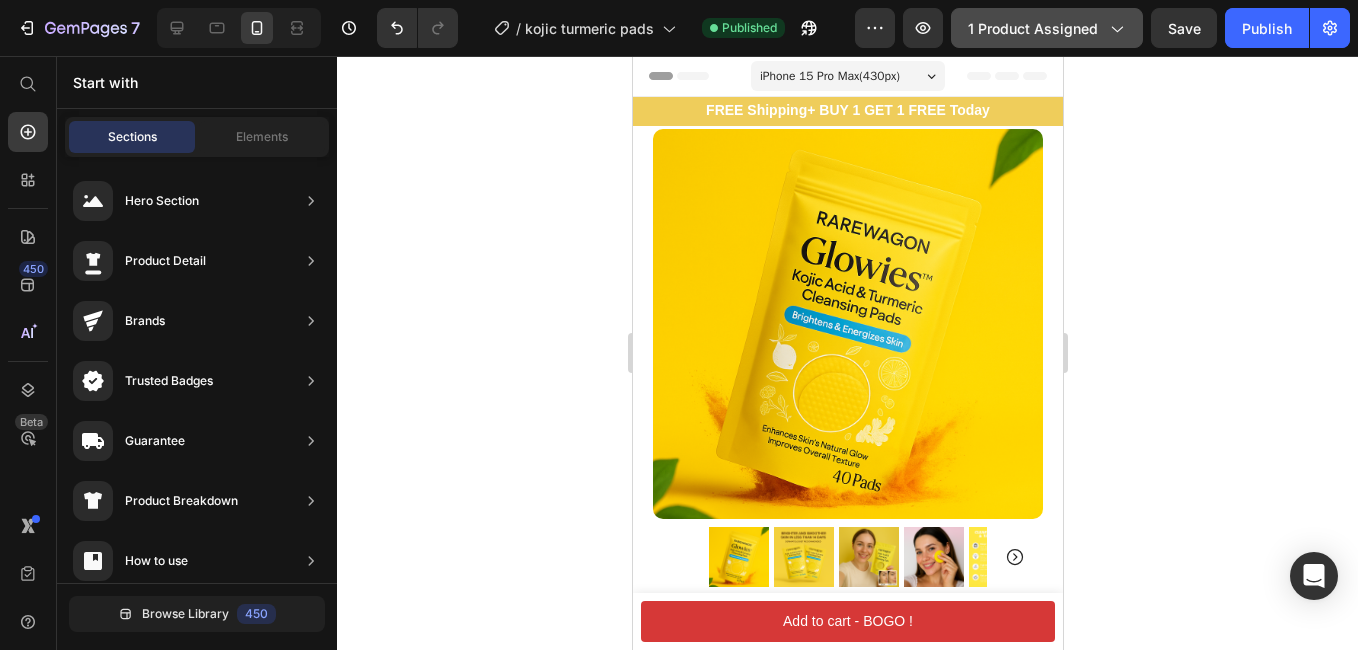 drag, startPoint x: 1235, startPoint y: 20, endPoint x: 1135, endPoint y: 20, distance: 100 